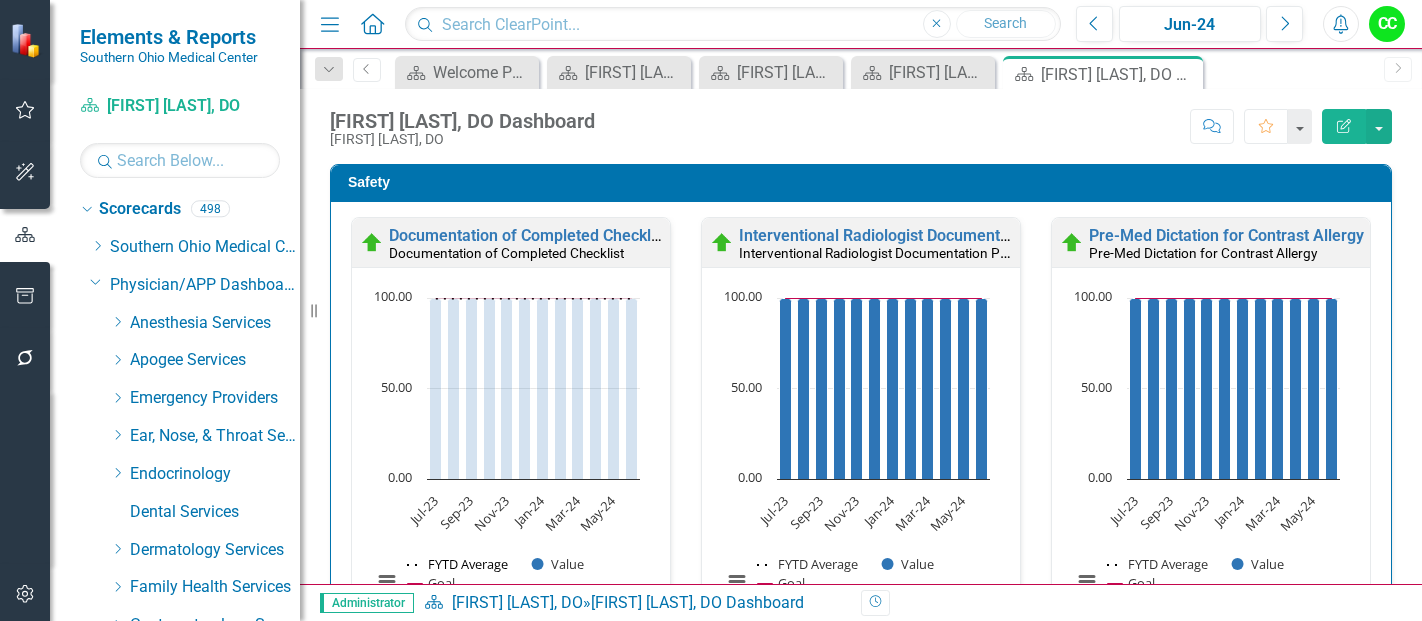 scroll, scrollTop: 0, scrollLeft: 0, axis: both 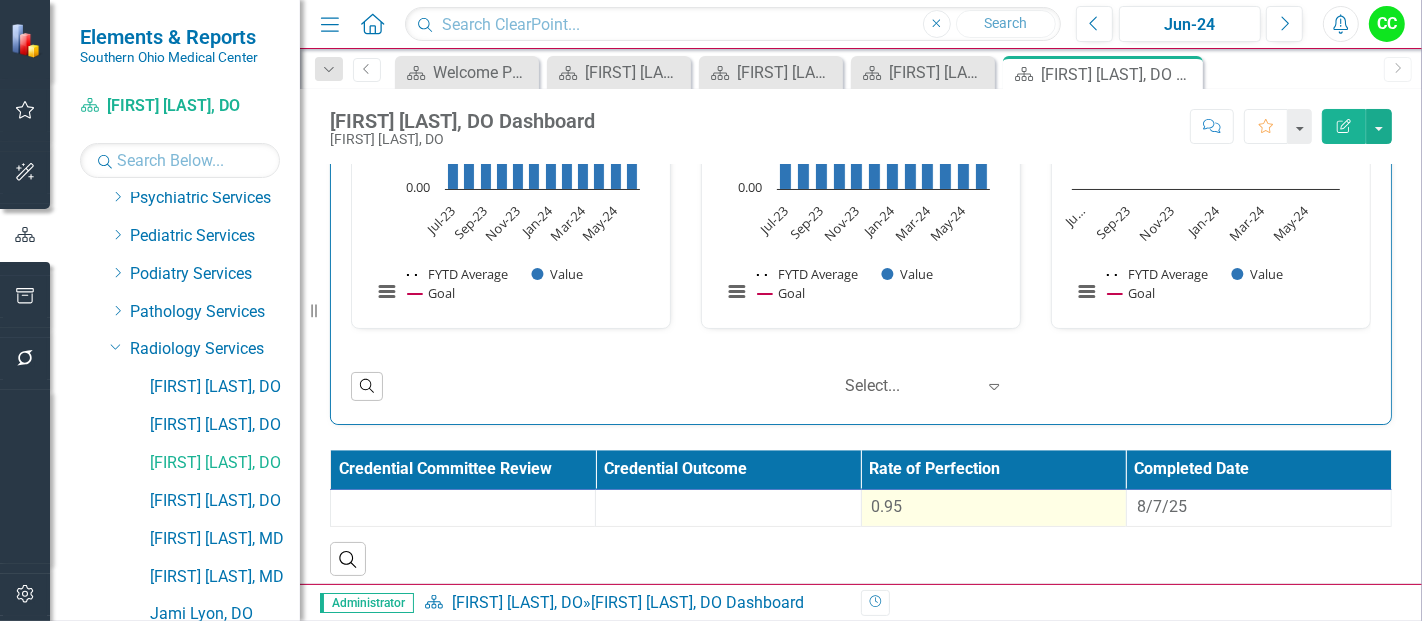 click on "0.95" at bounding box center [994, 507] 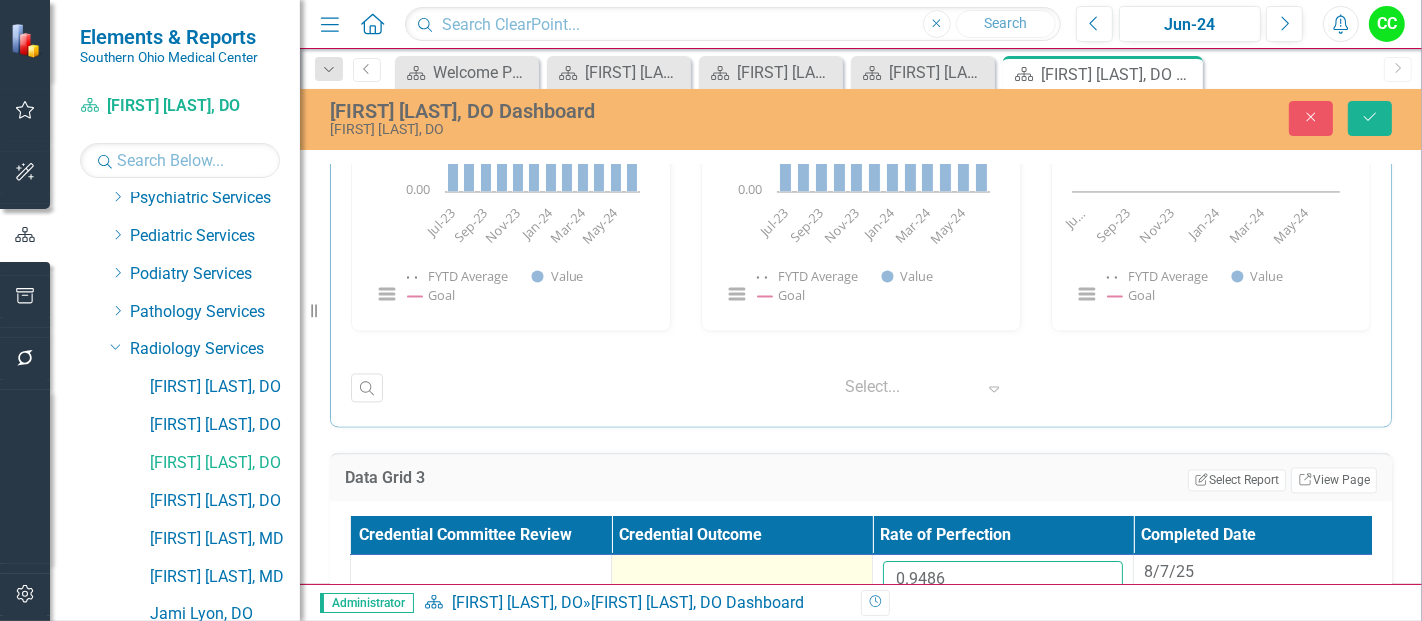drag, startPoint x: 970, startPoint y: 575, endPoint x: 841, endPoint y: 564, distance: 129.46814 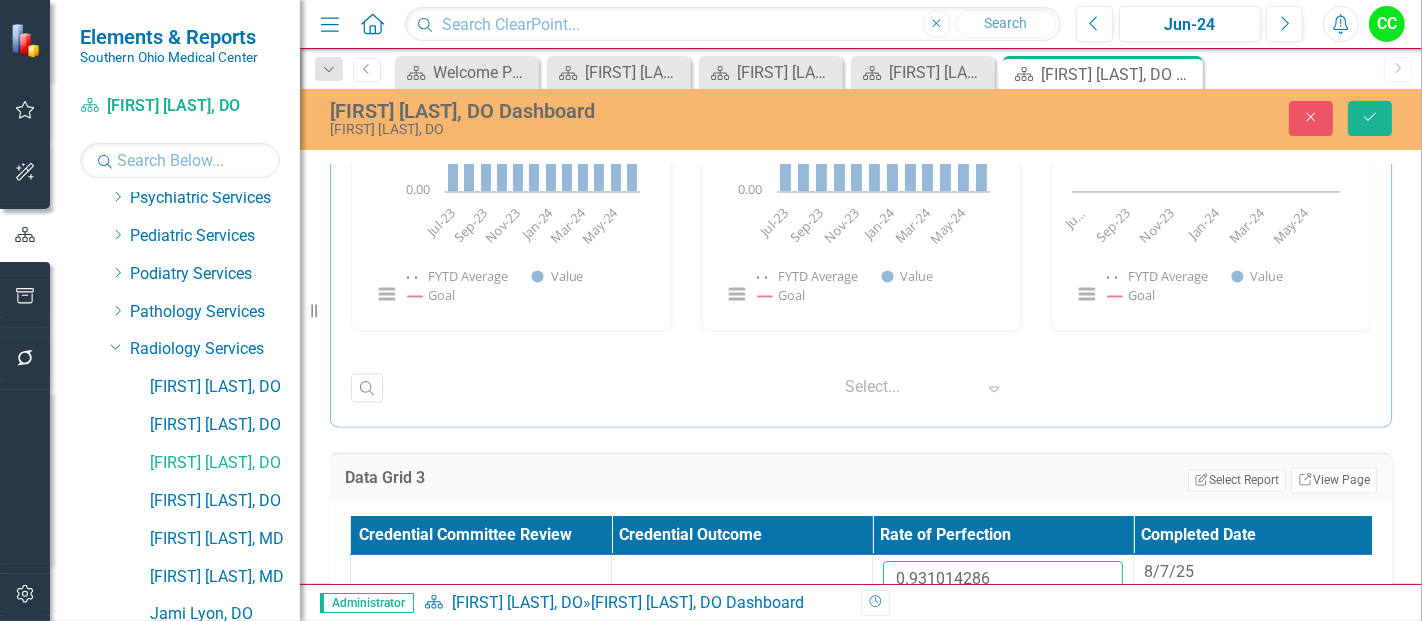 type on "0.931014286" 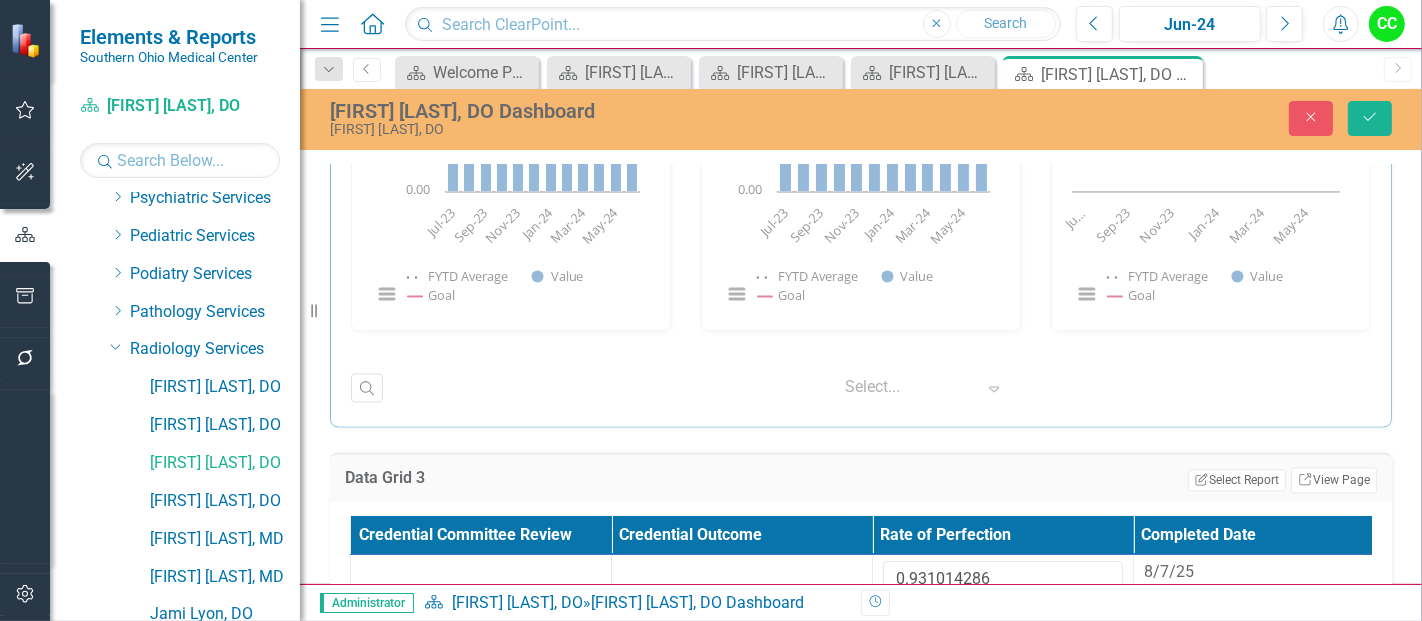 click on "Adam Evans, DO Dashboard Adam Evans, DO Close Save" at bounding box center (861, 118) 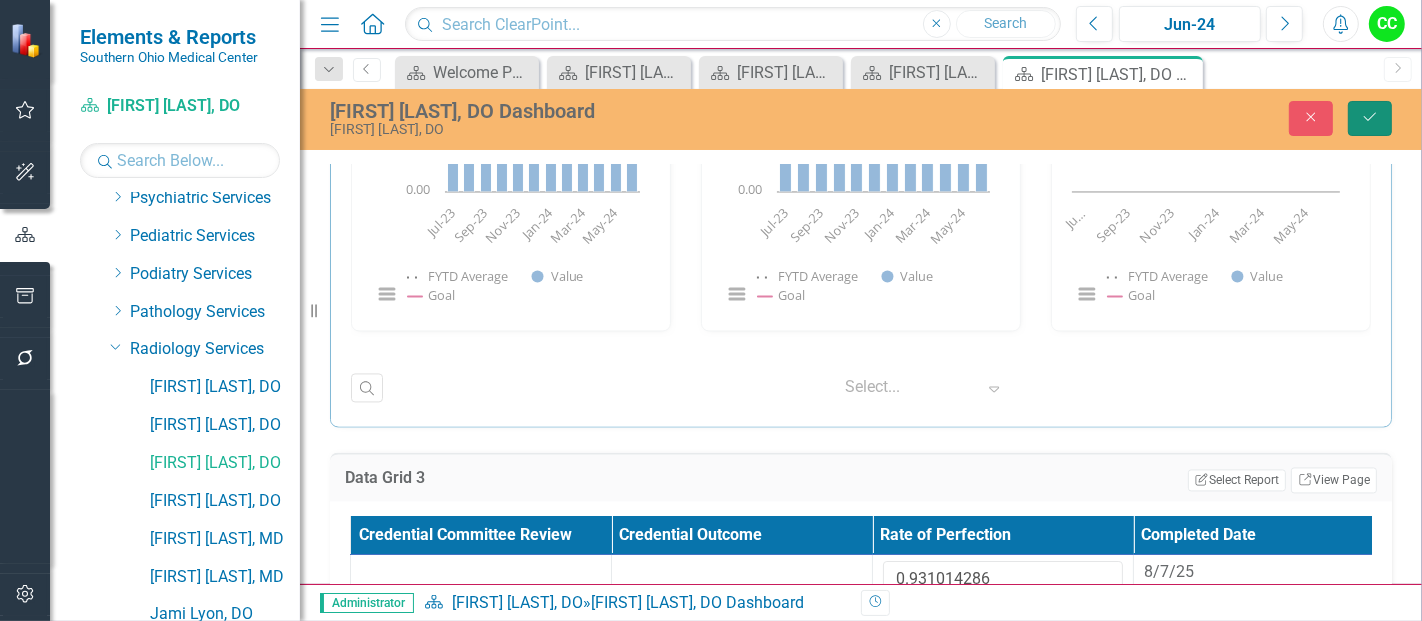 click on "Save" 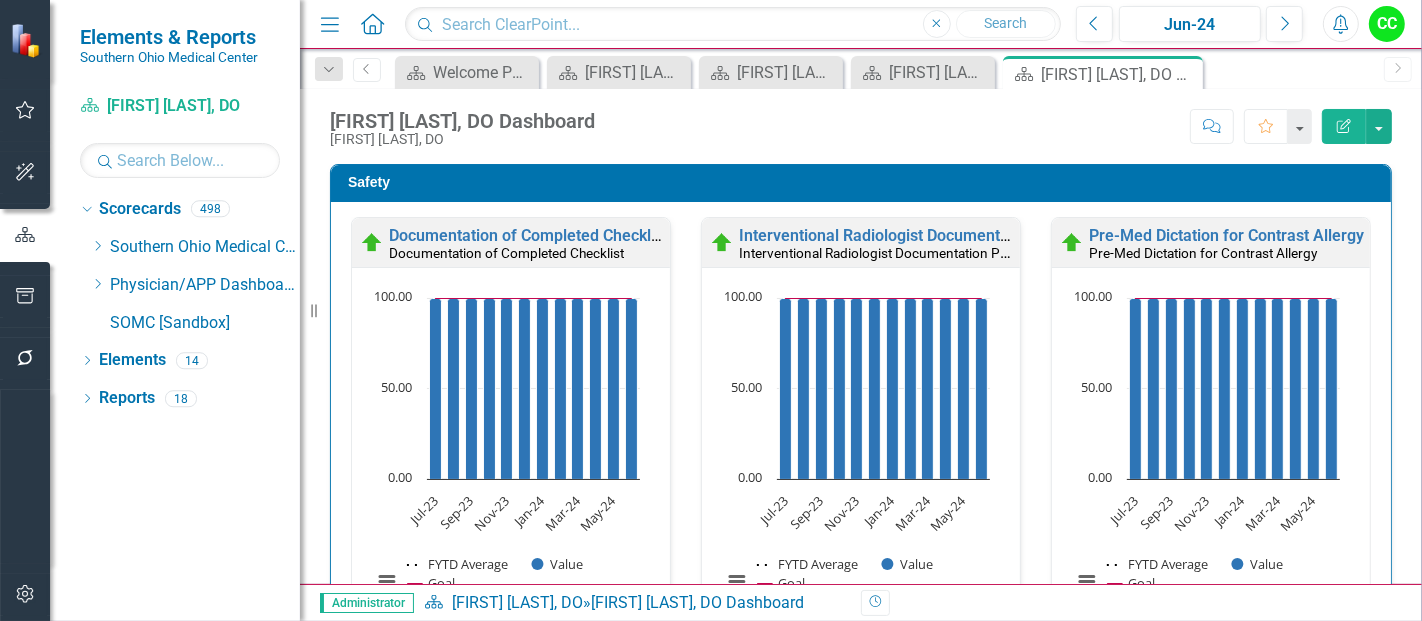 scroll, scrollTop: 0, scrollLeft: 0, axis: both 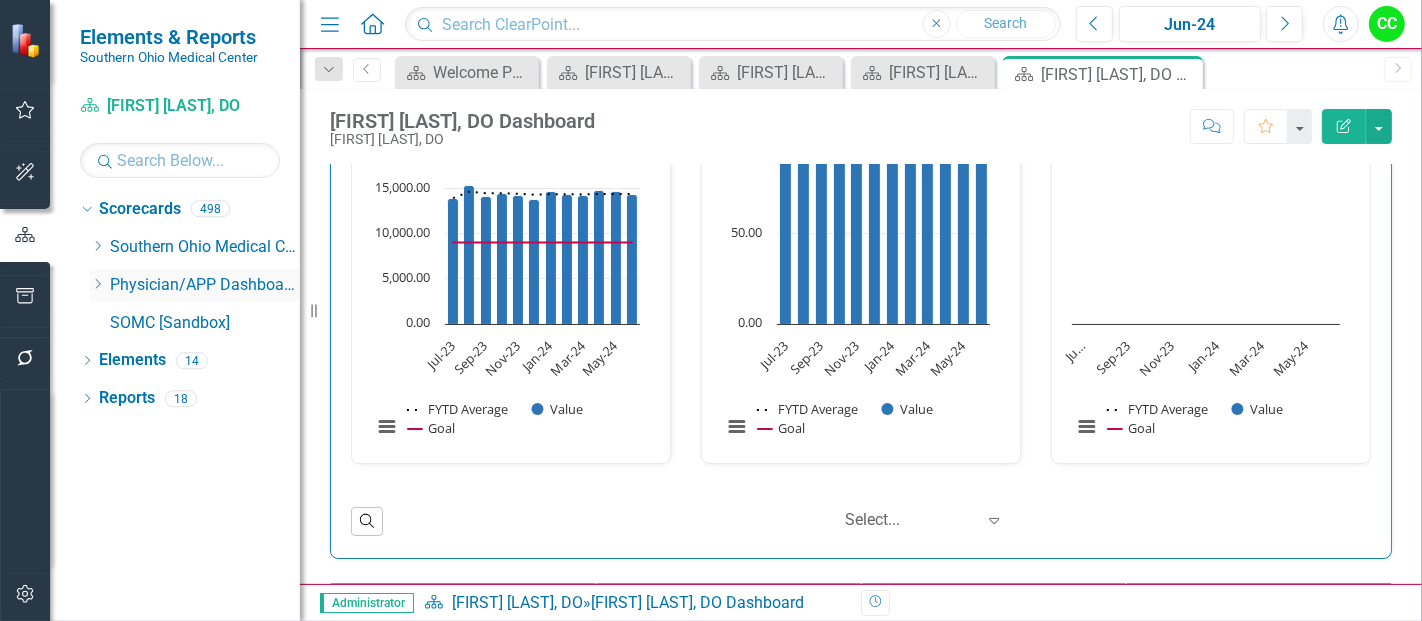 click on "Dropdown" 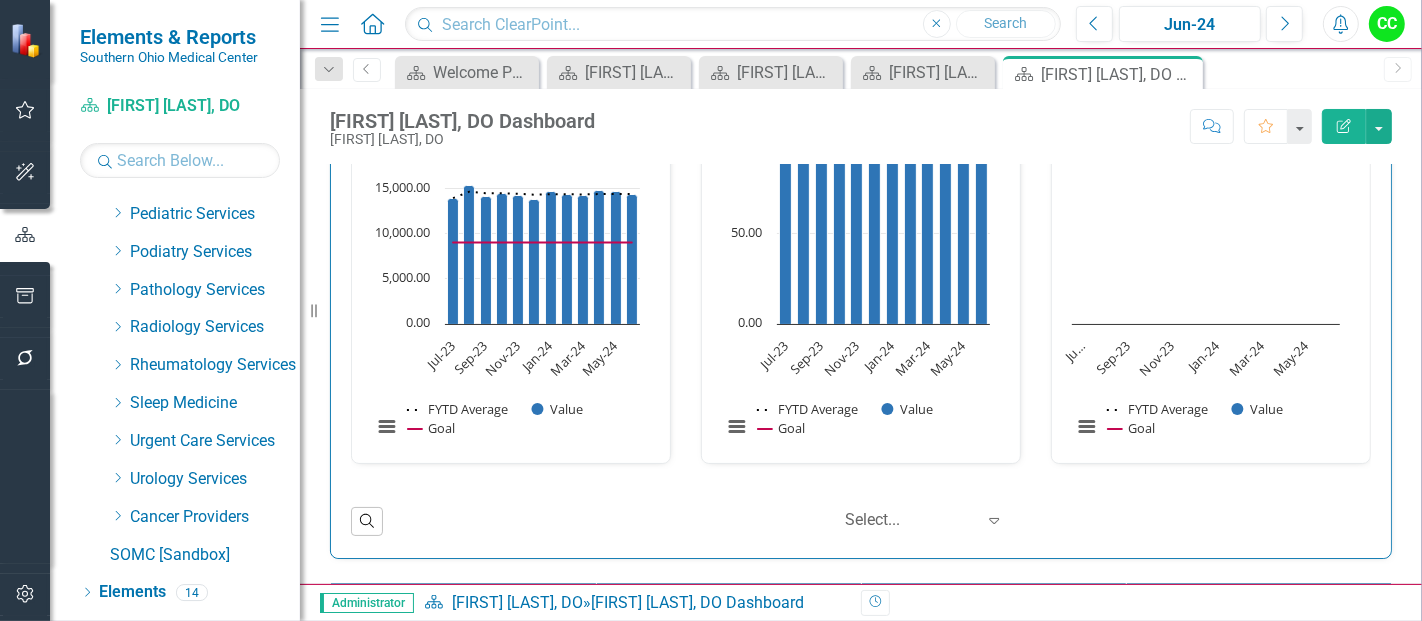 scroll, scrollTop: 1008, scrollLeft: 0, axis: vertical 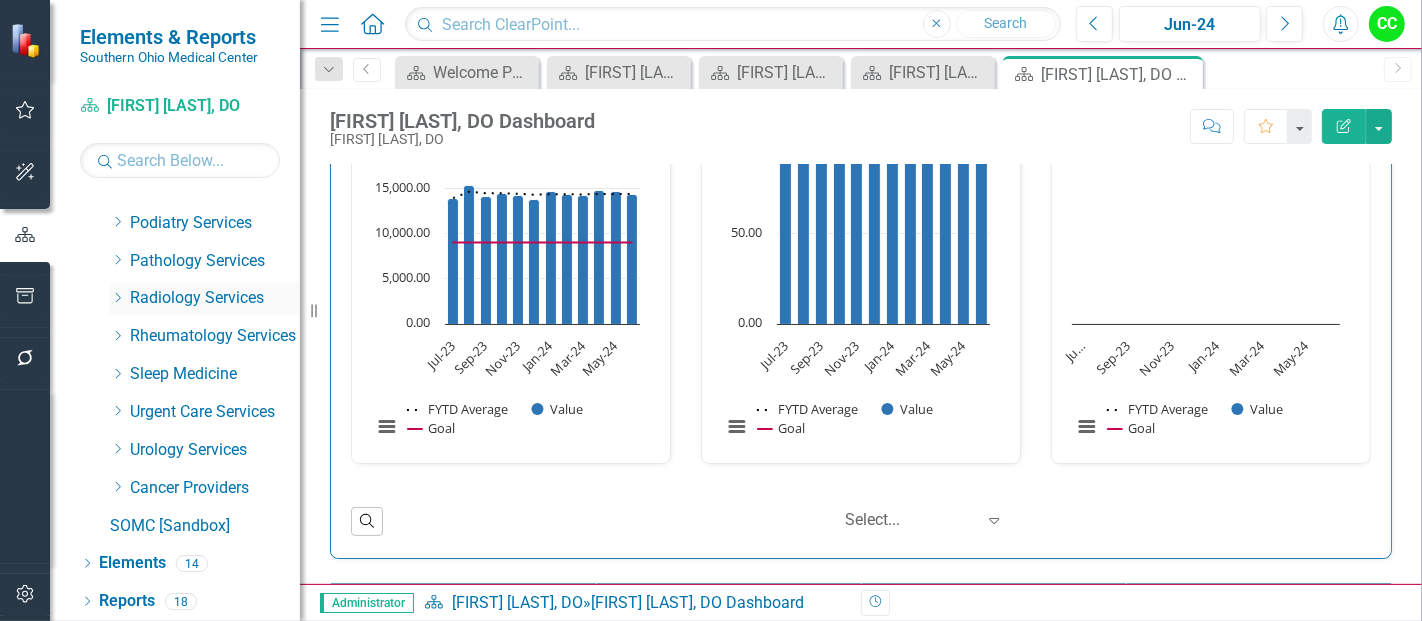click on "Dropdown" 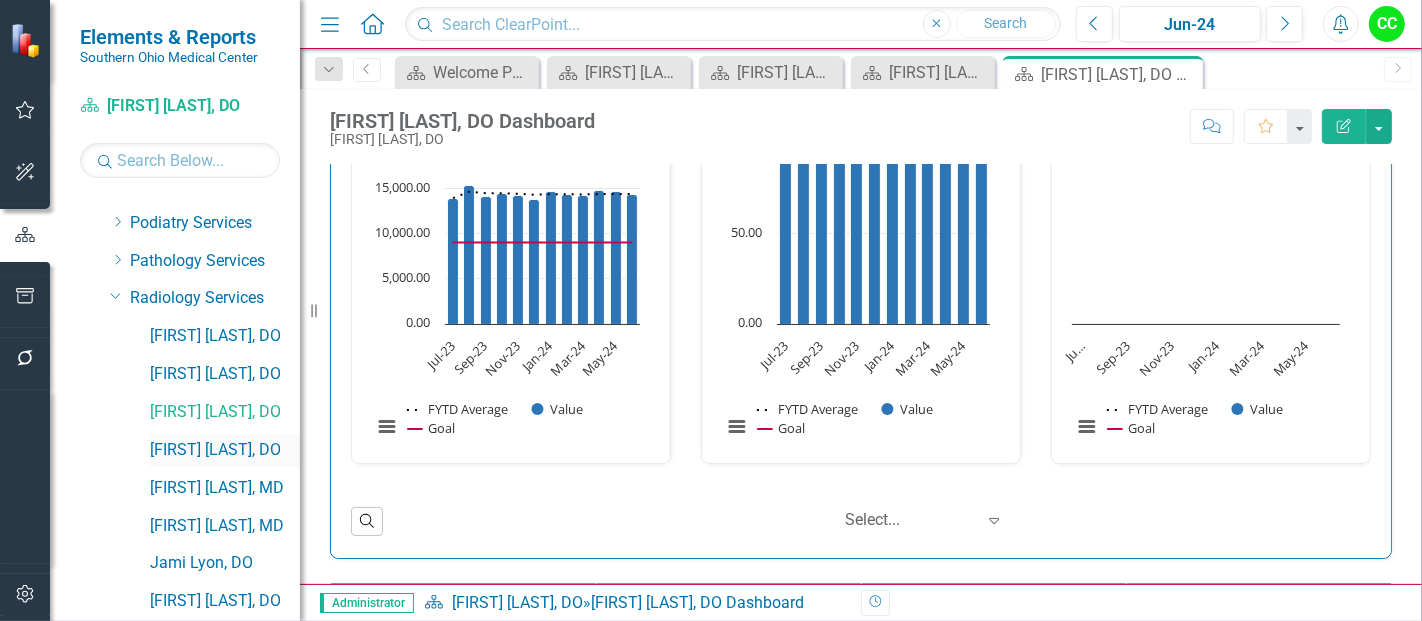 click on "[FIRST] [LAST], [PROFESSION]" at bounding box center [225, 450] 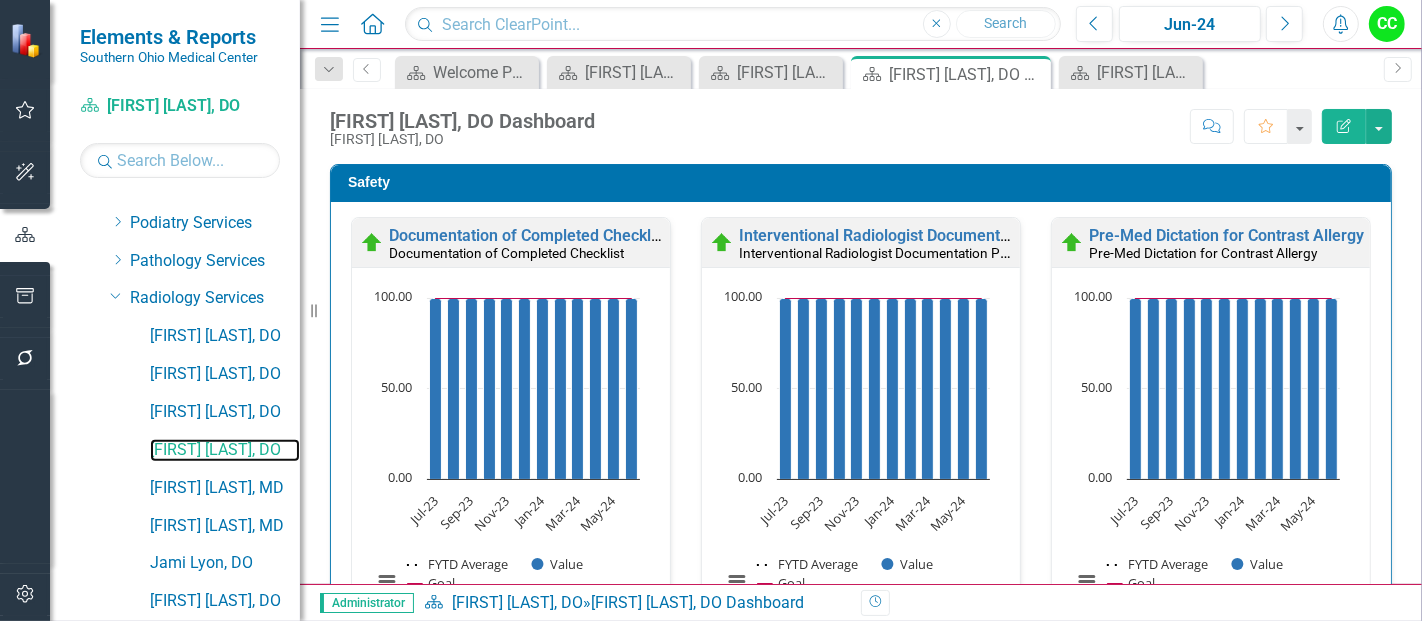 click 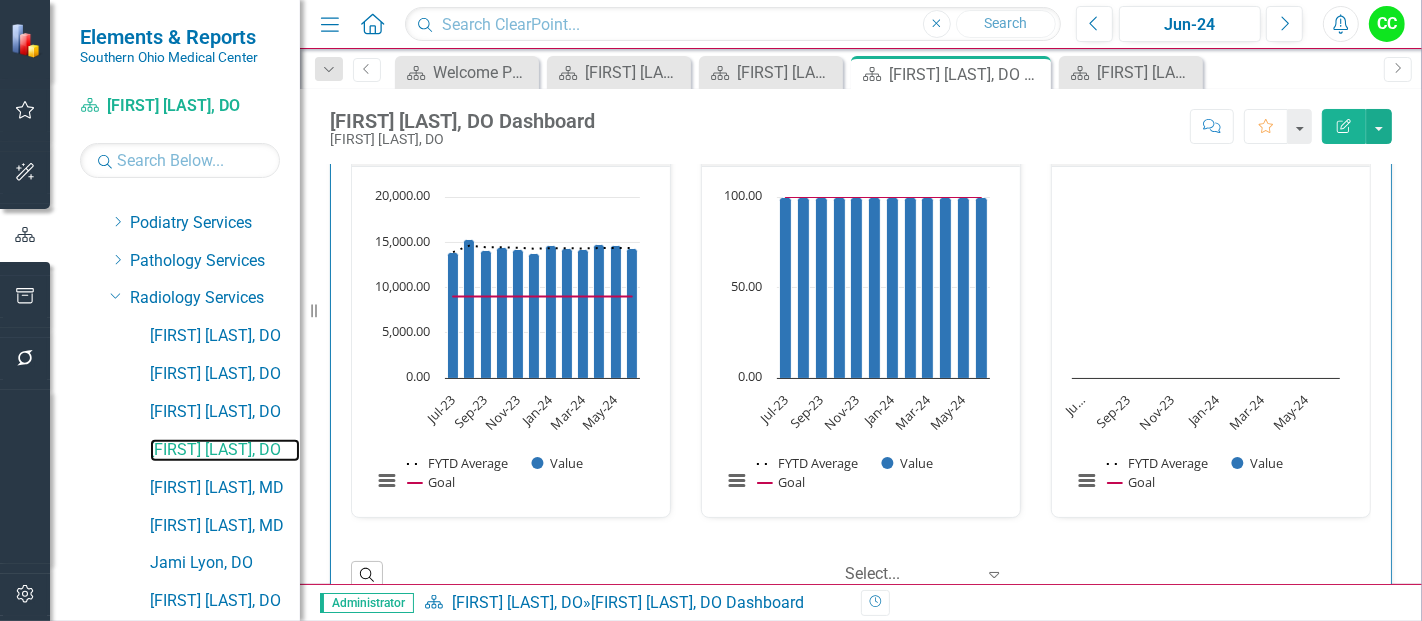 scroll, scrollTop: 3066, scrollLeft: 0, axis: vertical 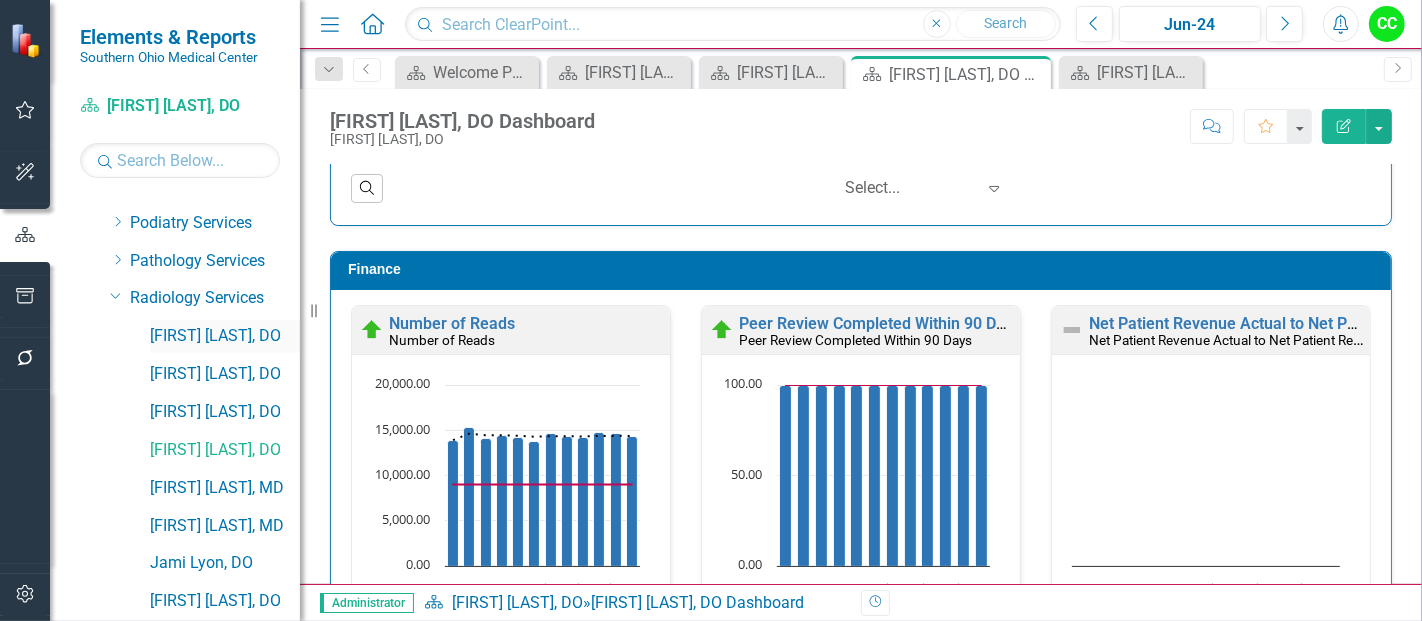 click on "[FIRST] [LAST], [PROFESSION]" at bounding box center (225, 336) 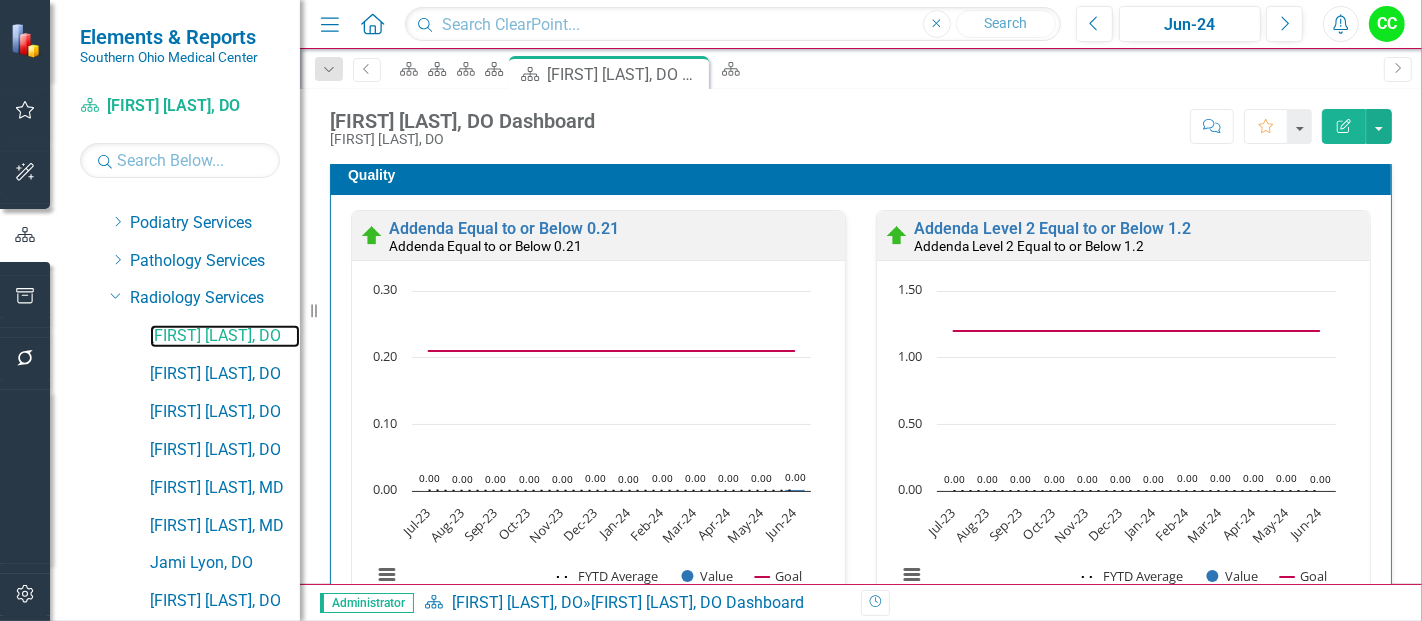 scroll, scrollTop: 3126, scrollLeft: 0, axis: vertical 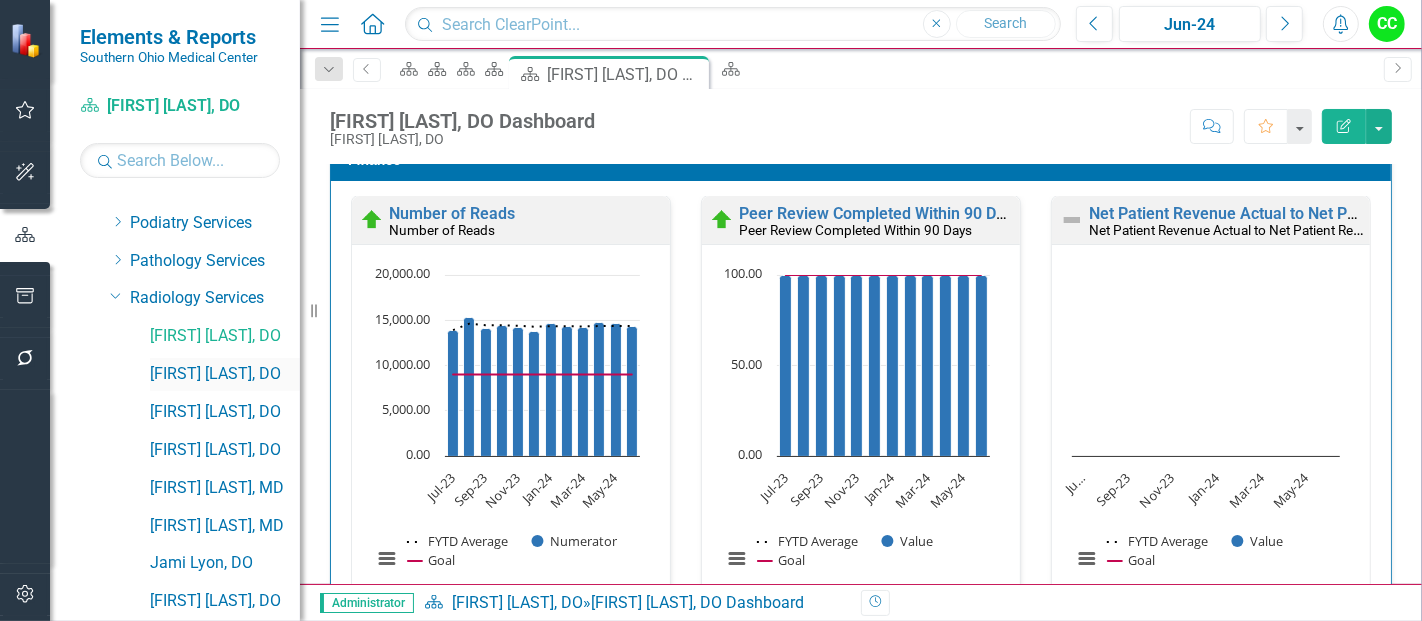 click on "[FIRST] [LAST], [PROFESSION]" at bounding box center [225, 374] 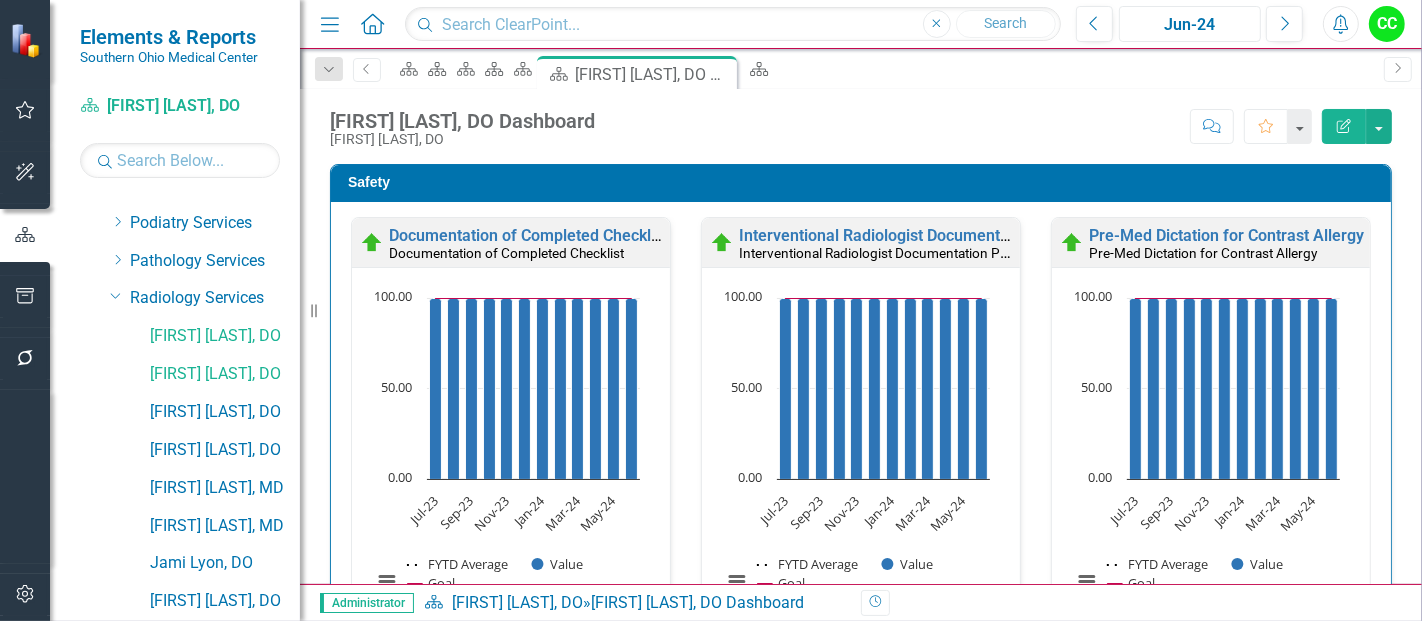 click on "Jun-24" at bounding box center (1190, 25) 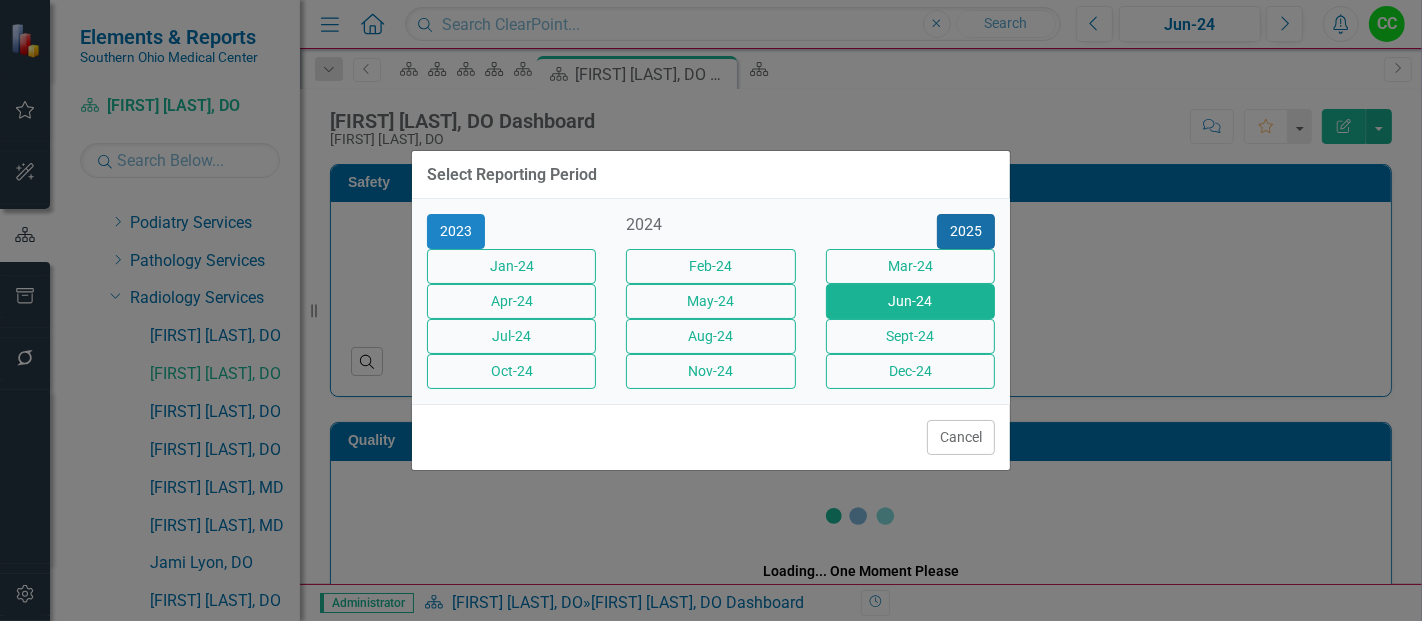 click on "2025" at bounding box center (966, 231) 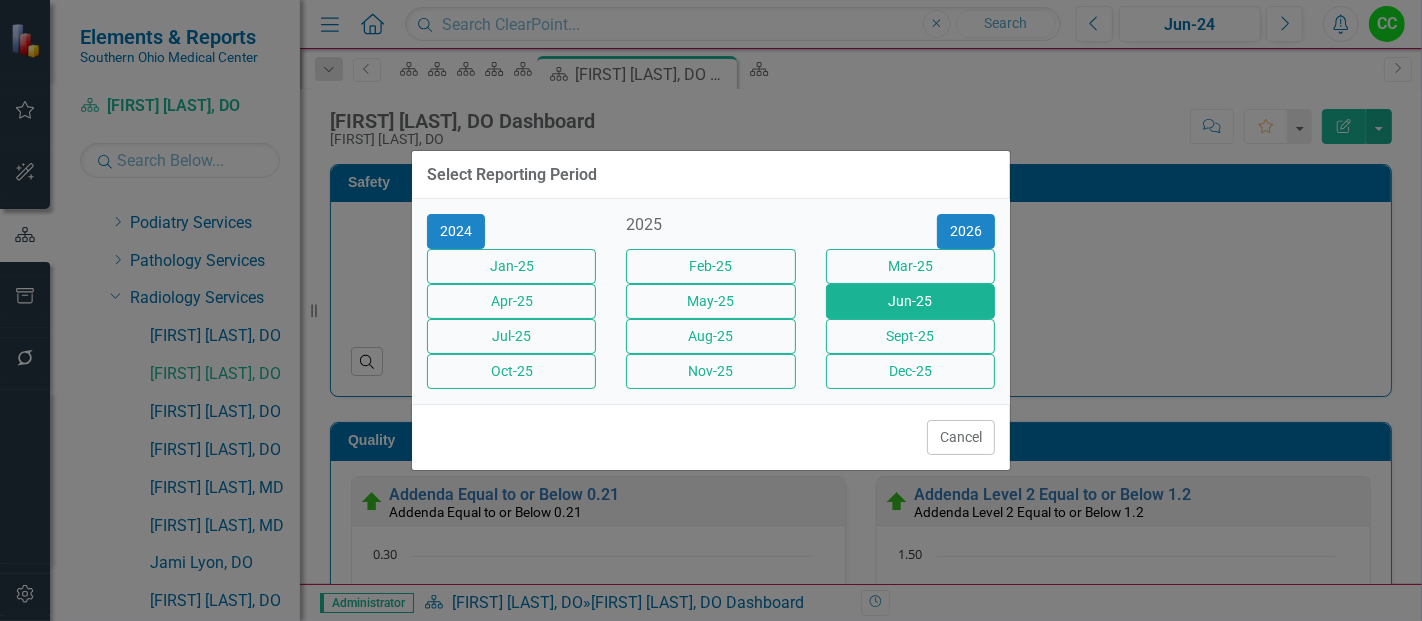 click on "Jun-25" at bounding box center (910, 301) 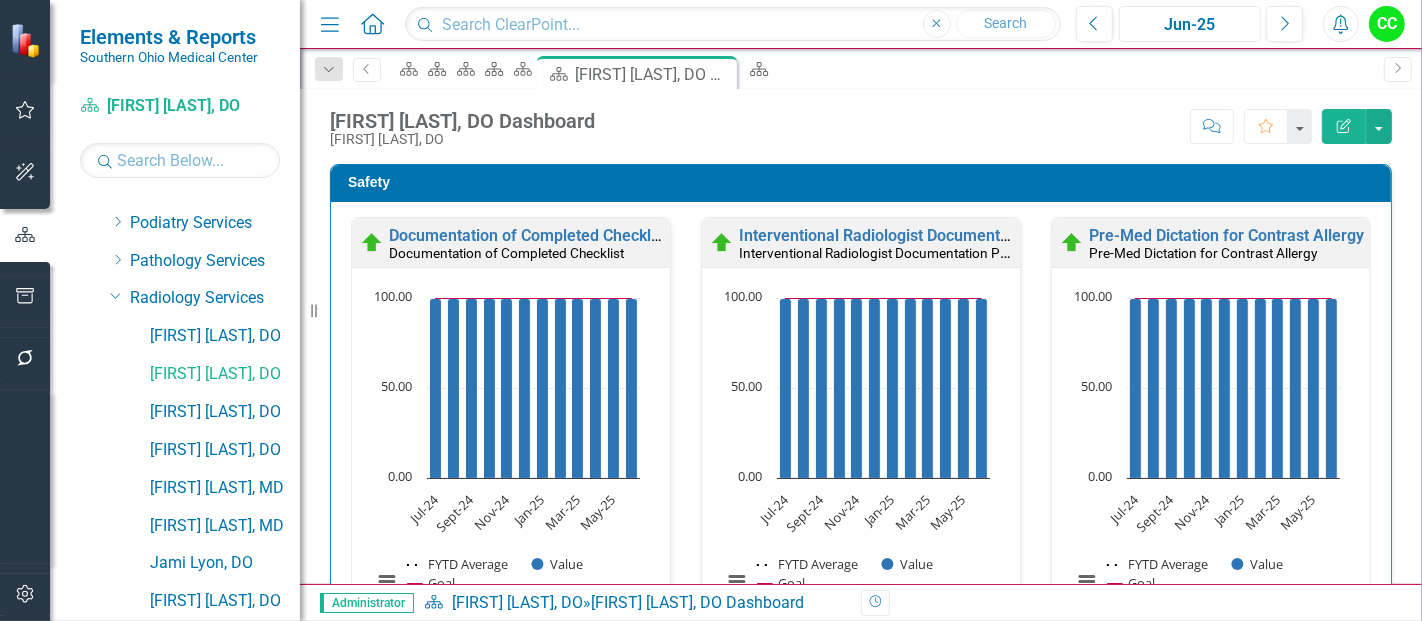 scroll, scrollTop: 3442, scrollLeft: 0, axis: vertical 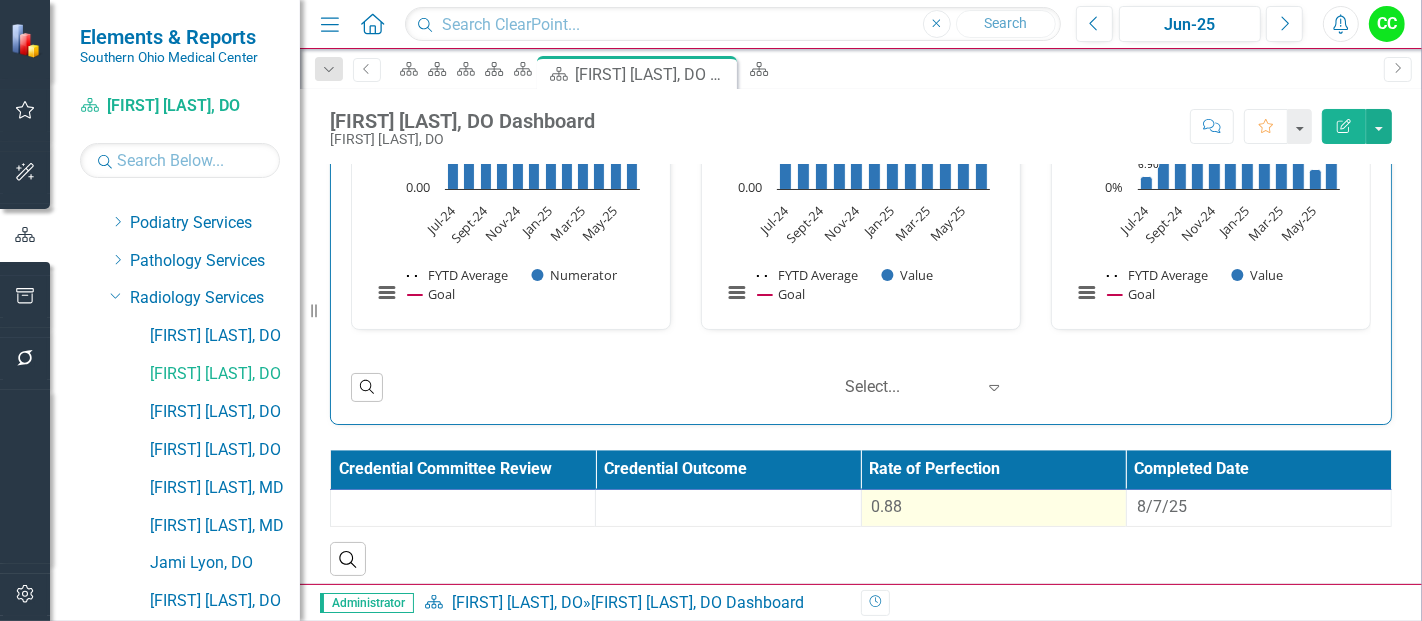 click on "0.88" at bounding box center (993, 507) 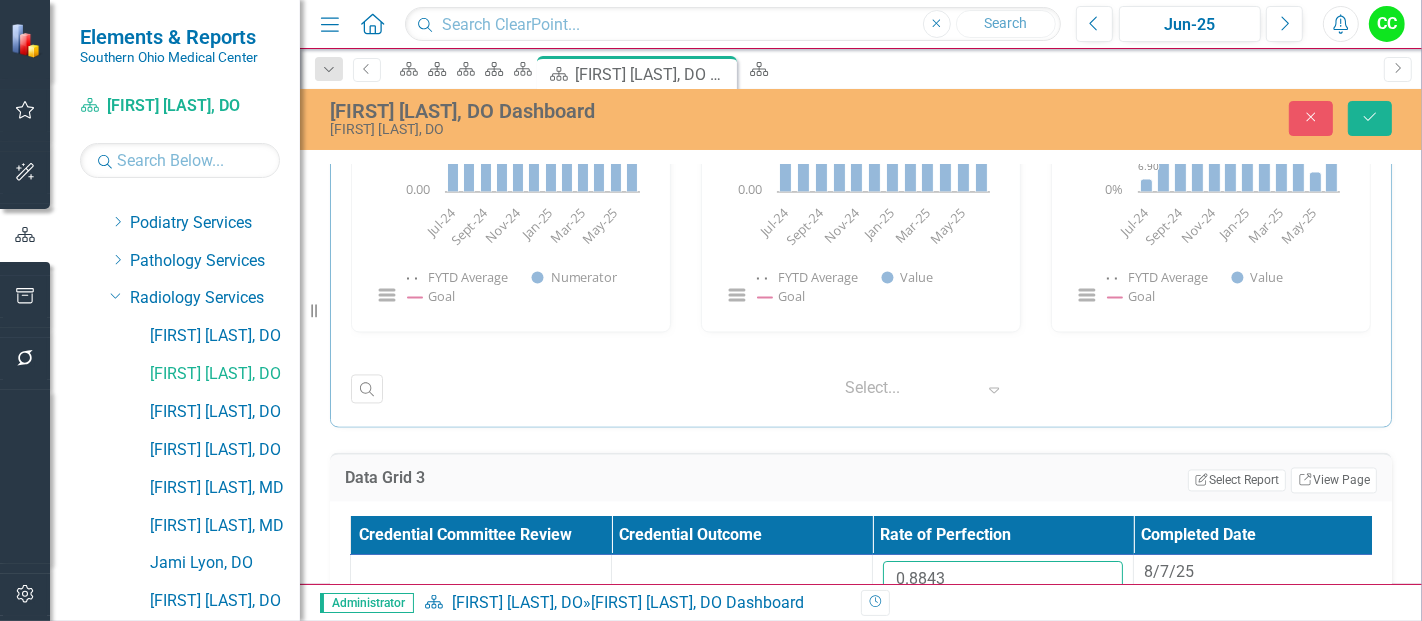 drag, startPoint x: 973, startPoint y: 570, endPoint x: 801, endPoint y: 598, distance: 174.26416 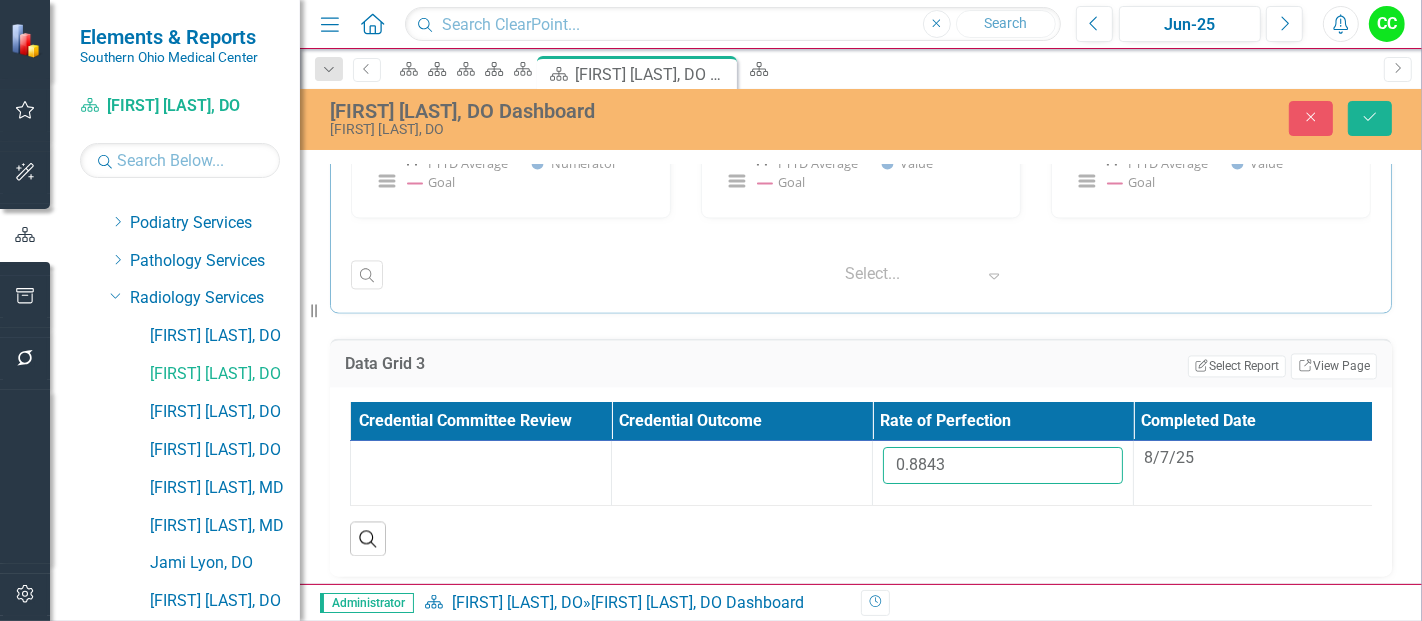 paste on "940071429" 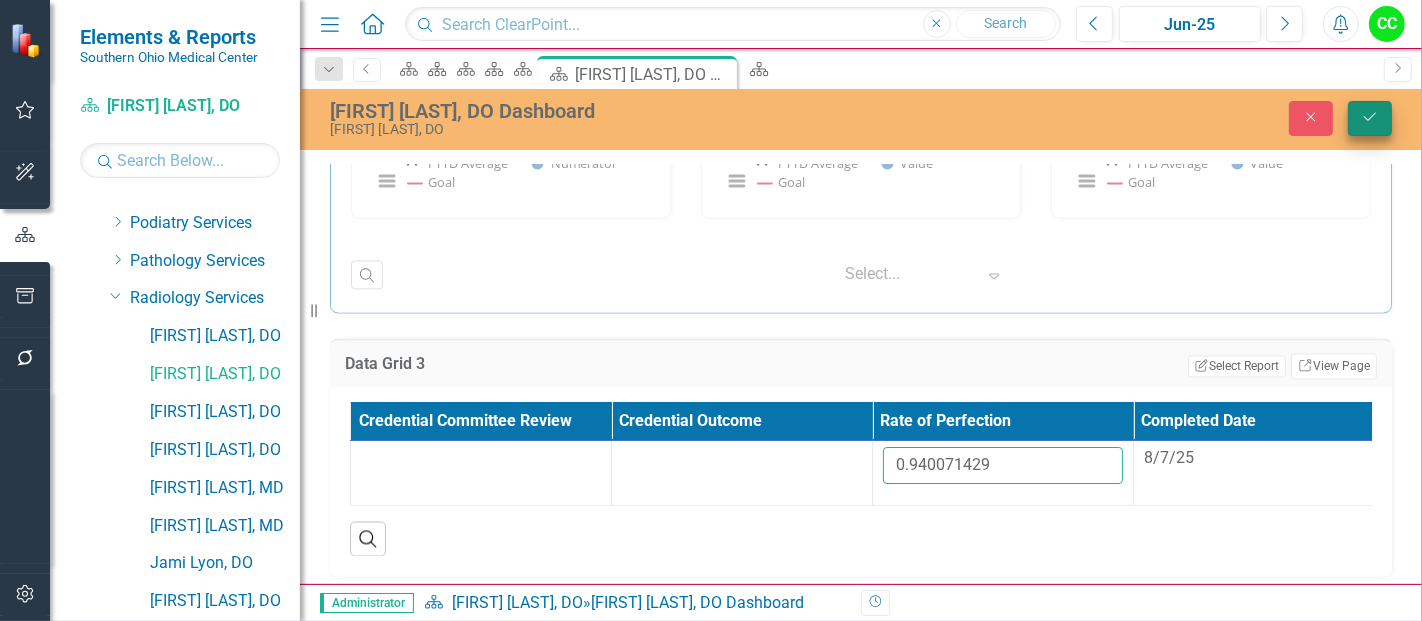 type on "0.940071429" 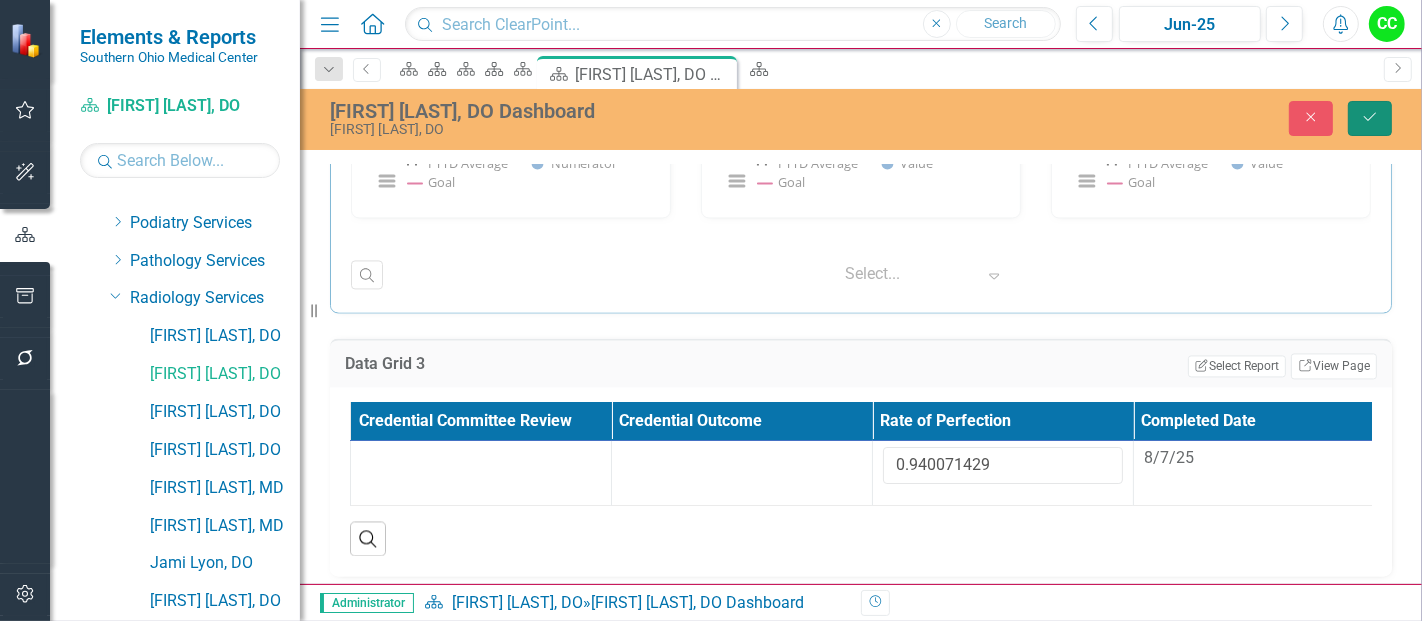 click on "Save" 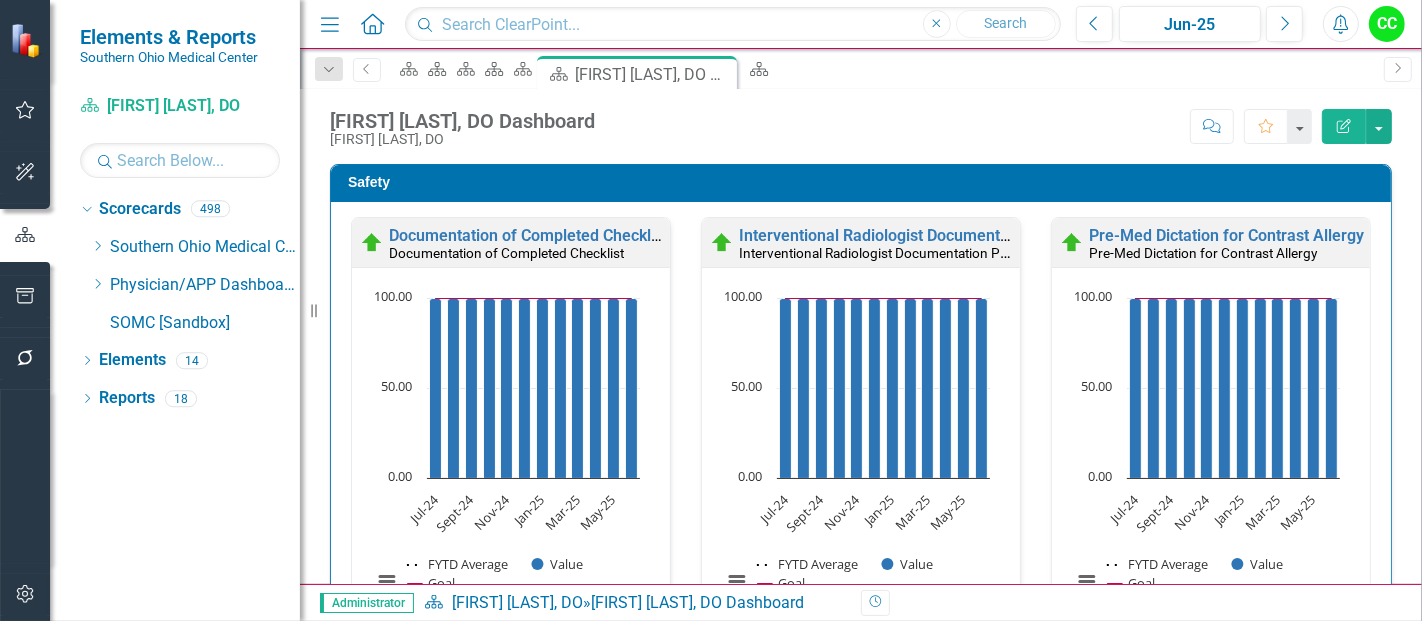 scroll, scrollTop: 0, scrollLeft: 0, axis: both 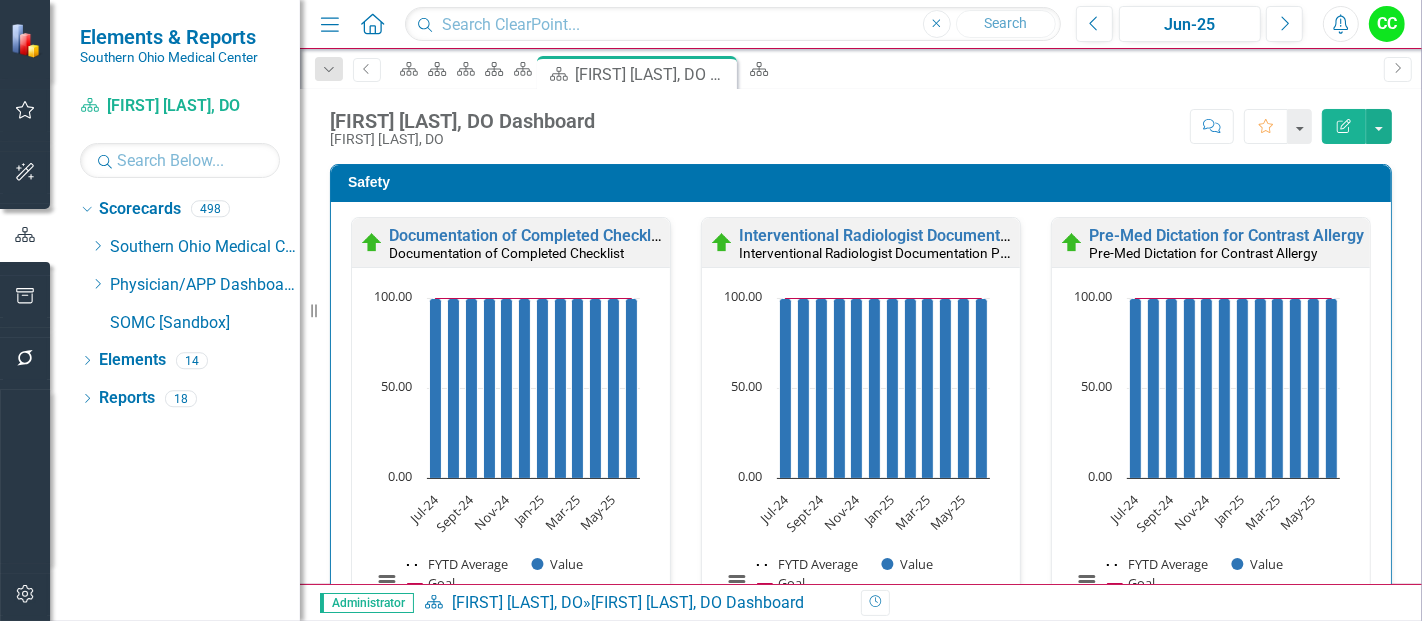 drag, startPoint x: 843, startPoint y: 72, endPoint x: 1410, endPoint y: 201, distance: 581.48944 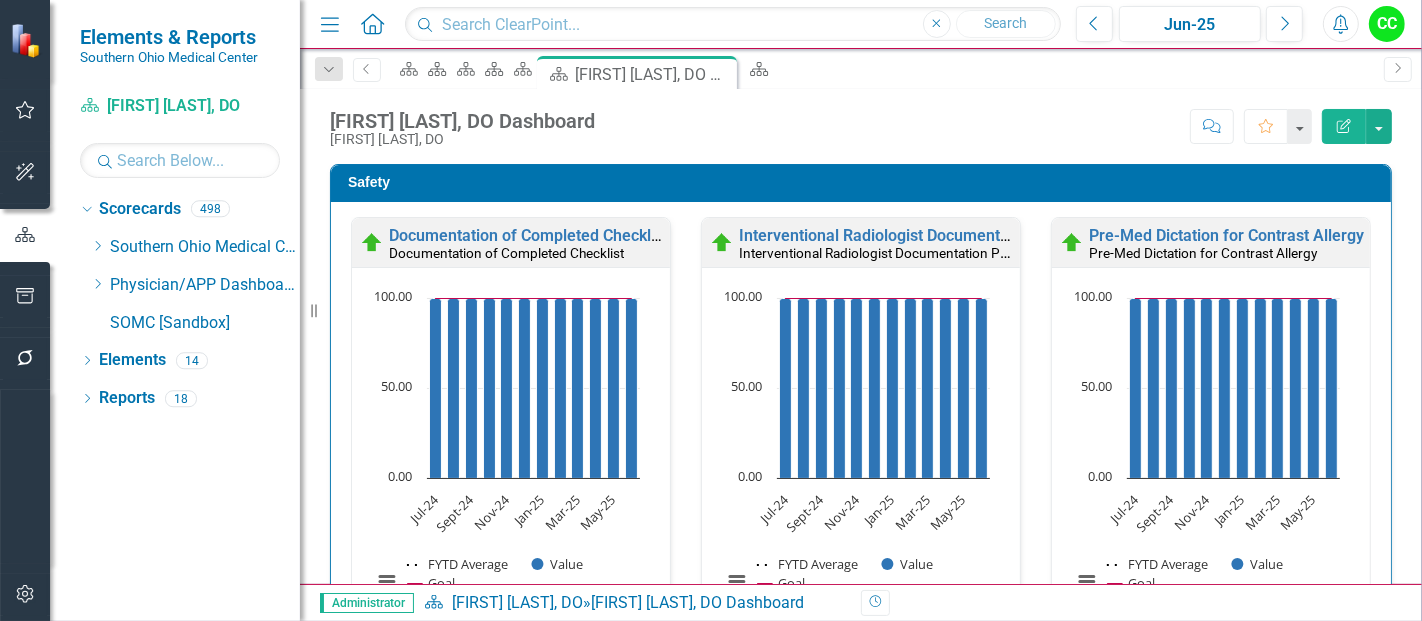 click on "Close" 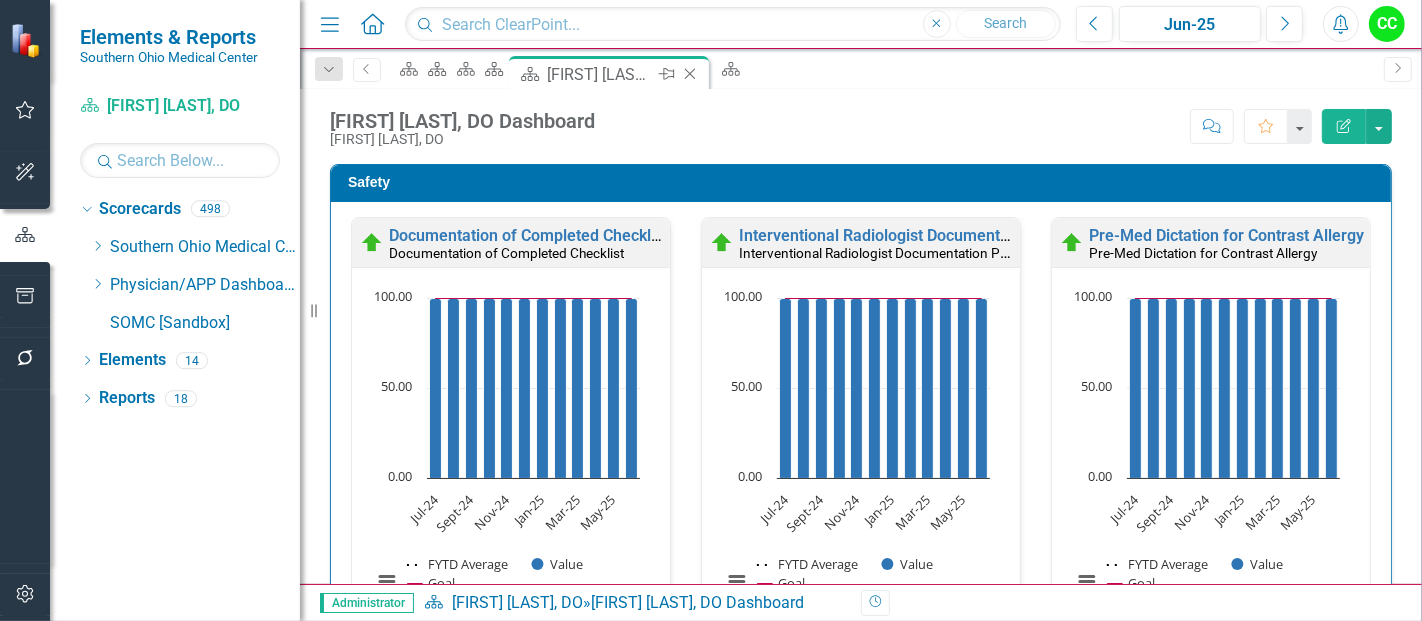 click 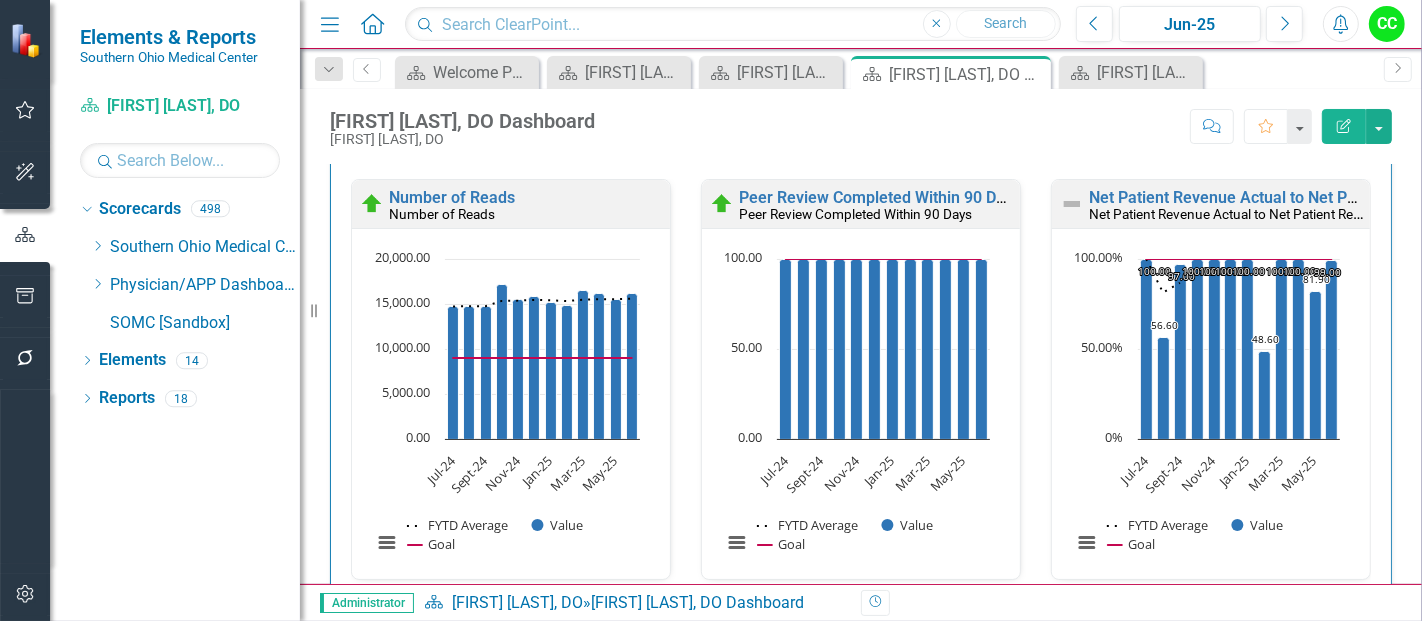 scroll, scrollTop: 3197, scrollLeft: 0, axis: vertical 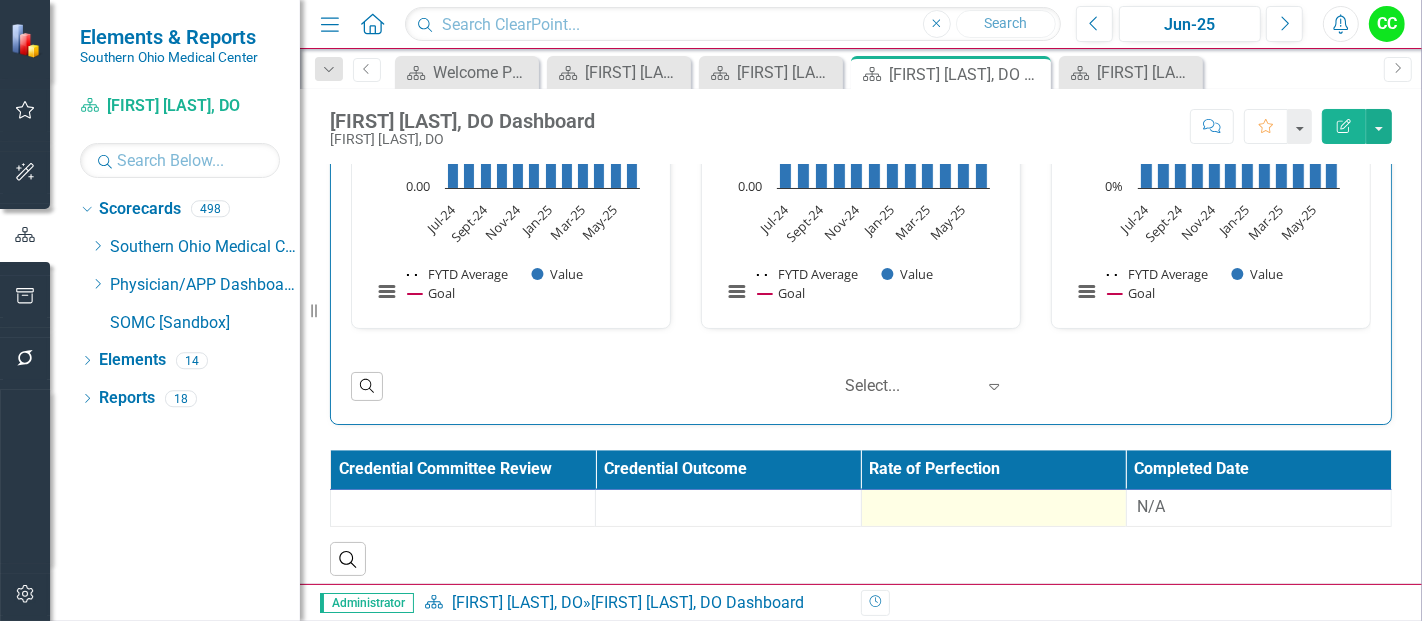 click at bounding box center [994, 508] 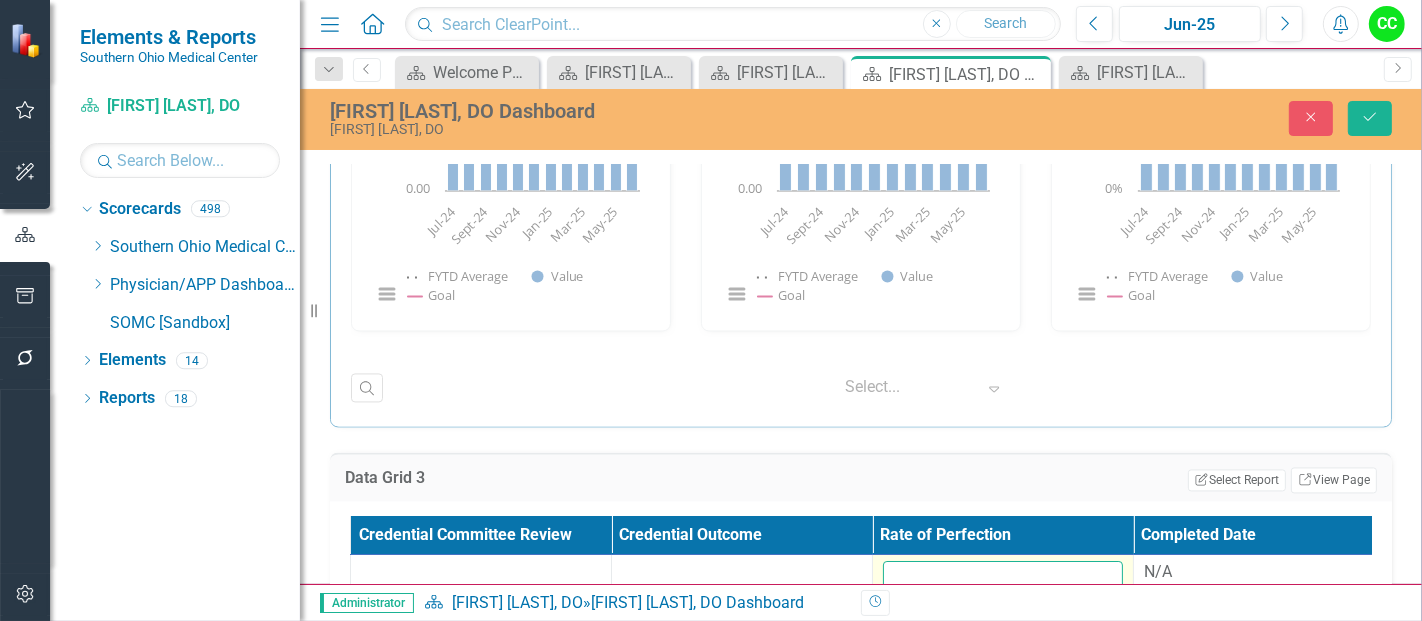click at bounding box center (1003, 579) 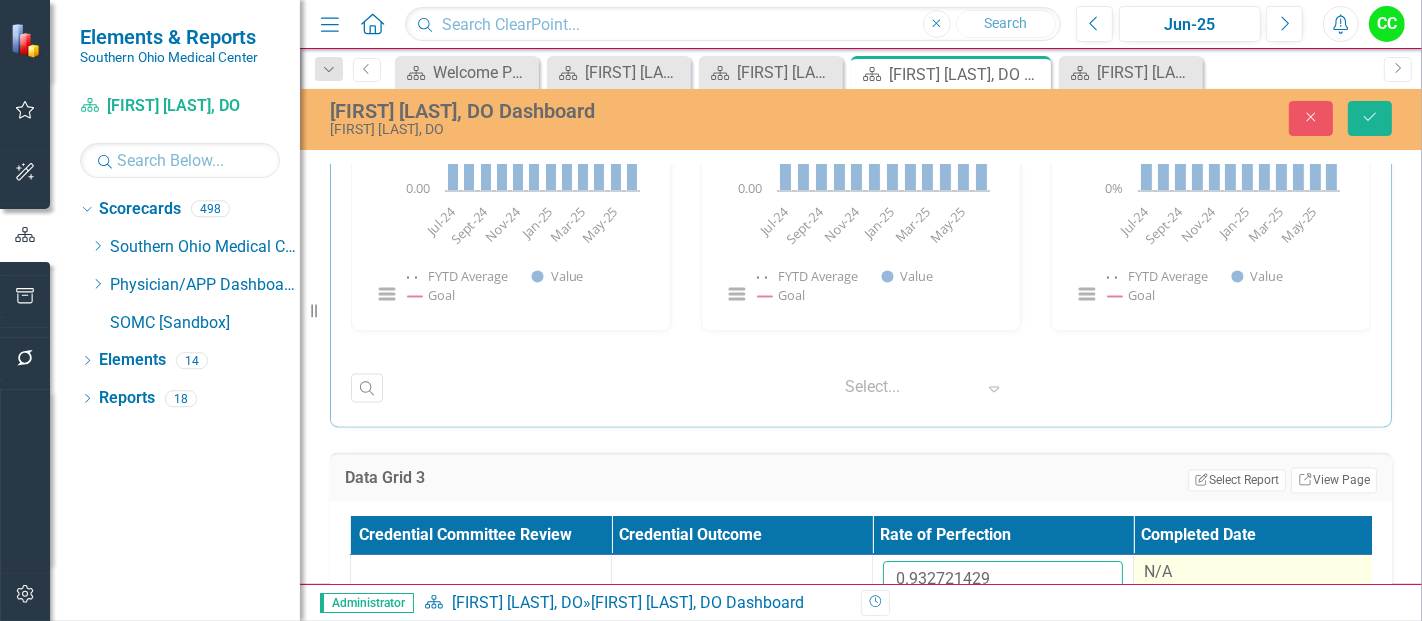 type on "0.932721429" 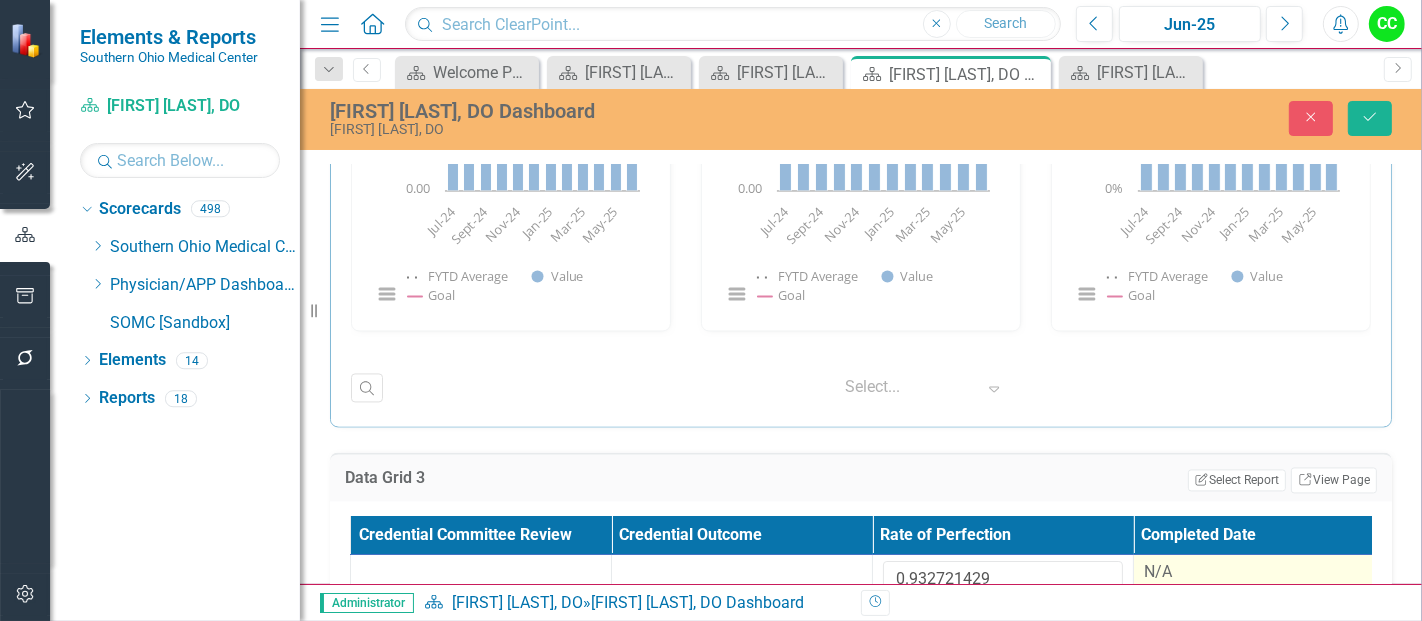 click on "N/A" at bounding box center [1264, 572] 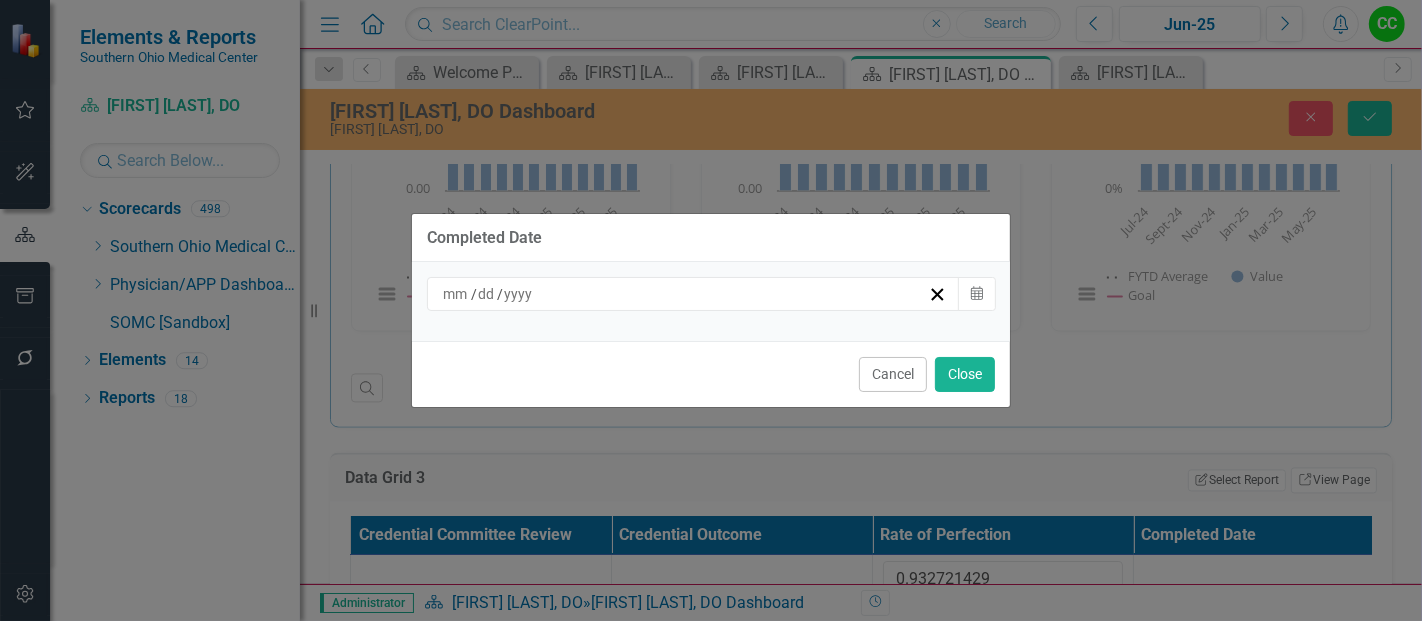 click on "/ /" at bounding box center [693, 294] 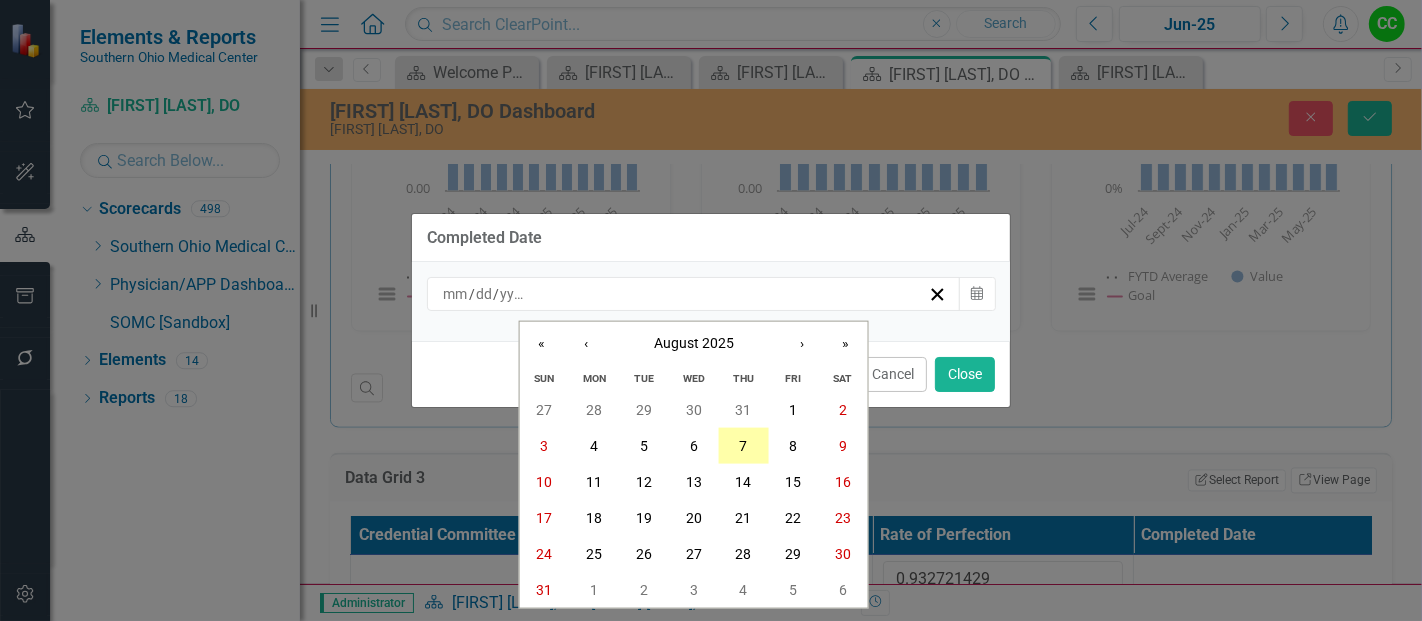click on "7" at bounding box center (743, 446) 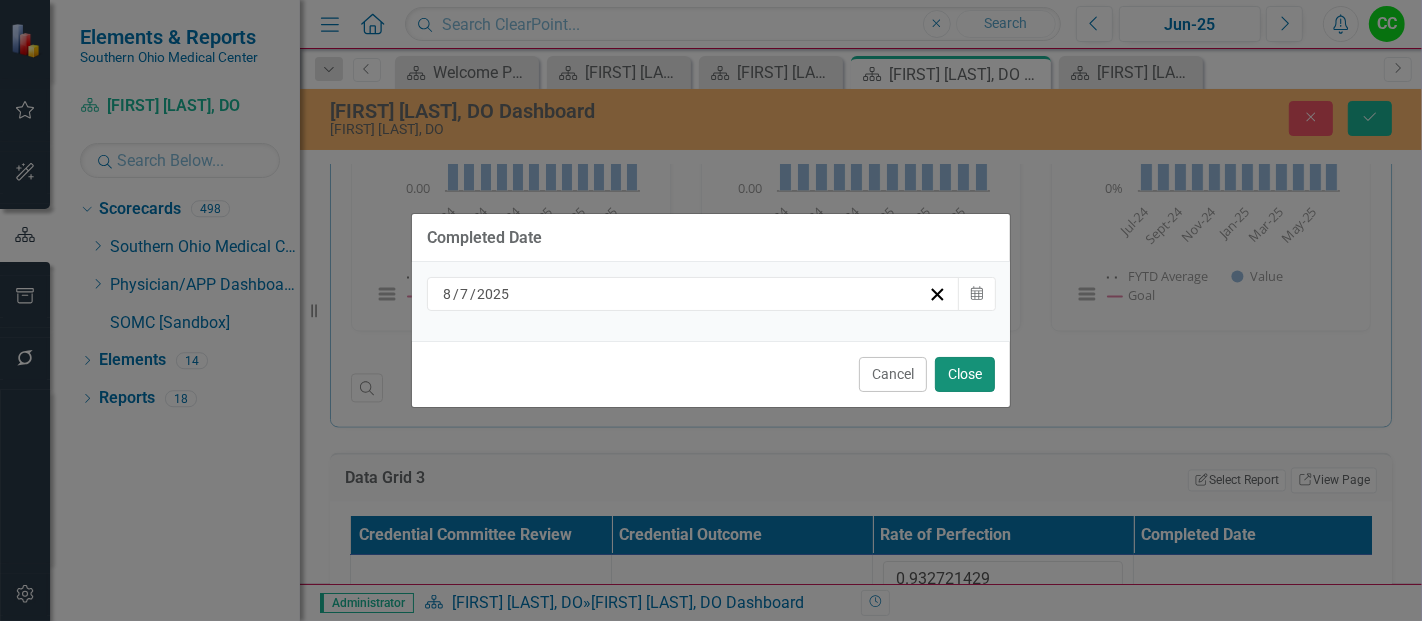 click on "Close" at bounding box center [965, 374] 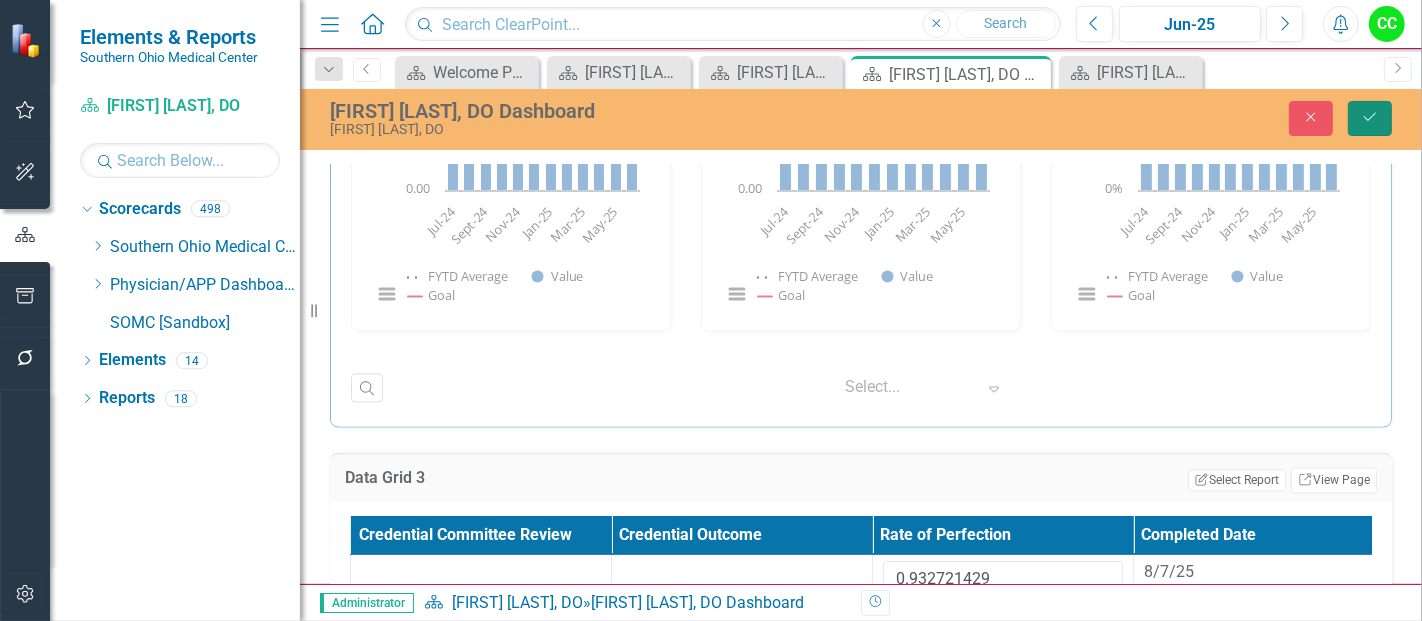 click on "Save" at bounding box center (1370, 118) 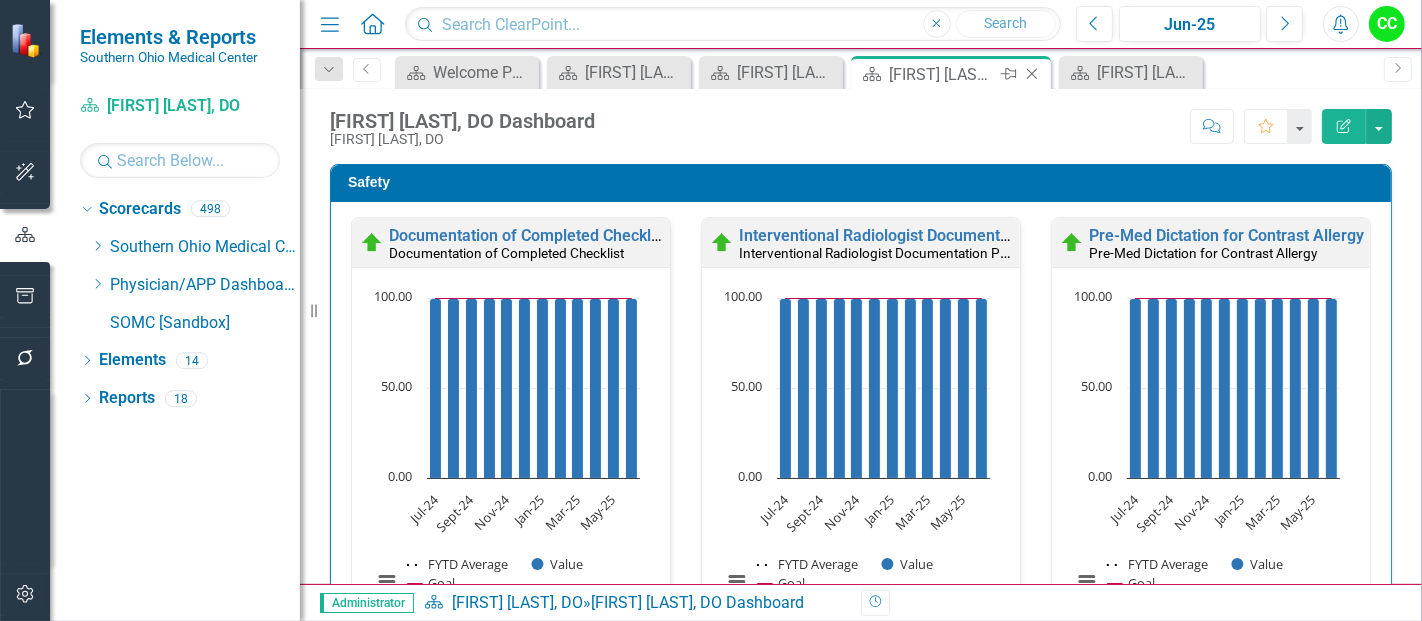click on "Close" 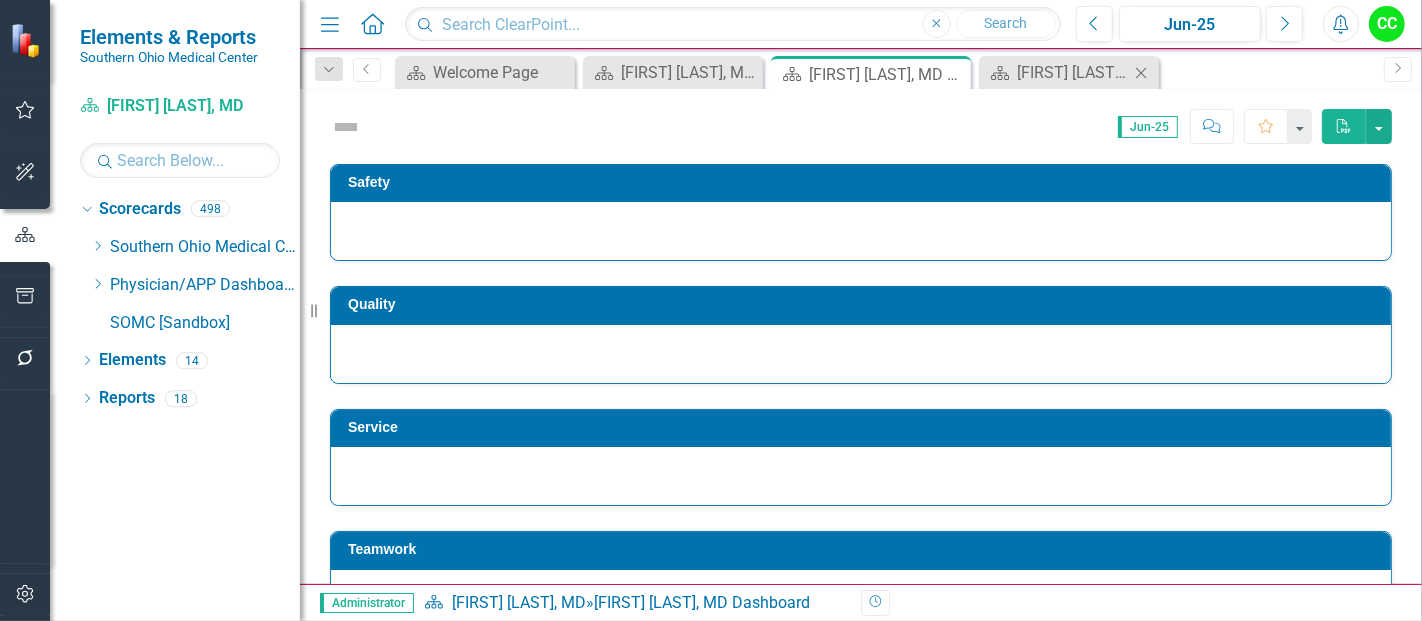 click on "Close" 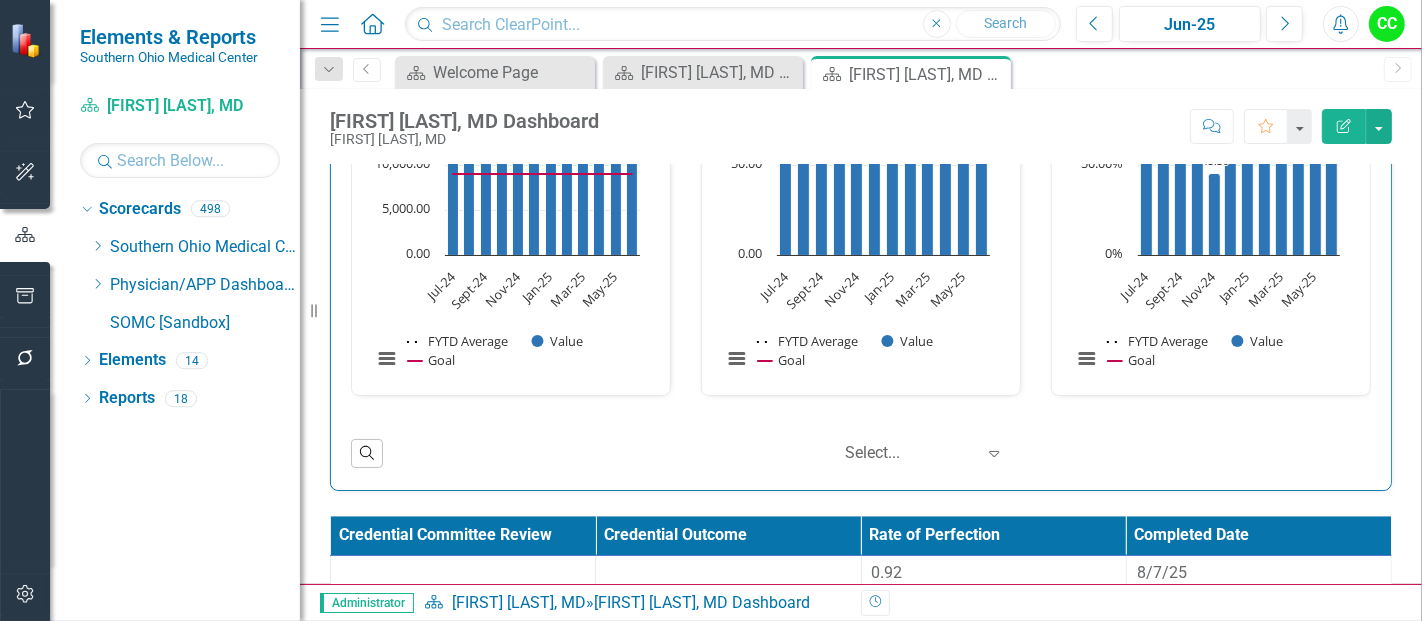 scroll, scrollTop: 3442, scrollLeft: 0, axis: vertical 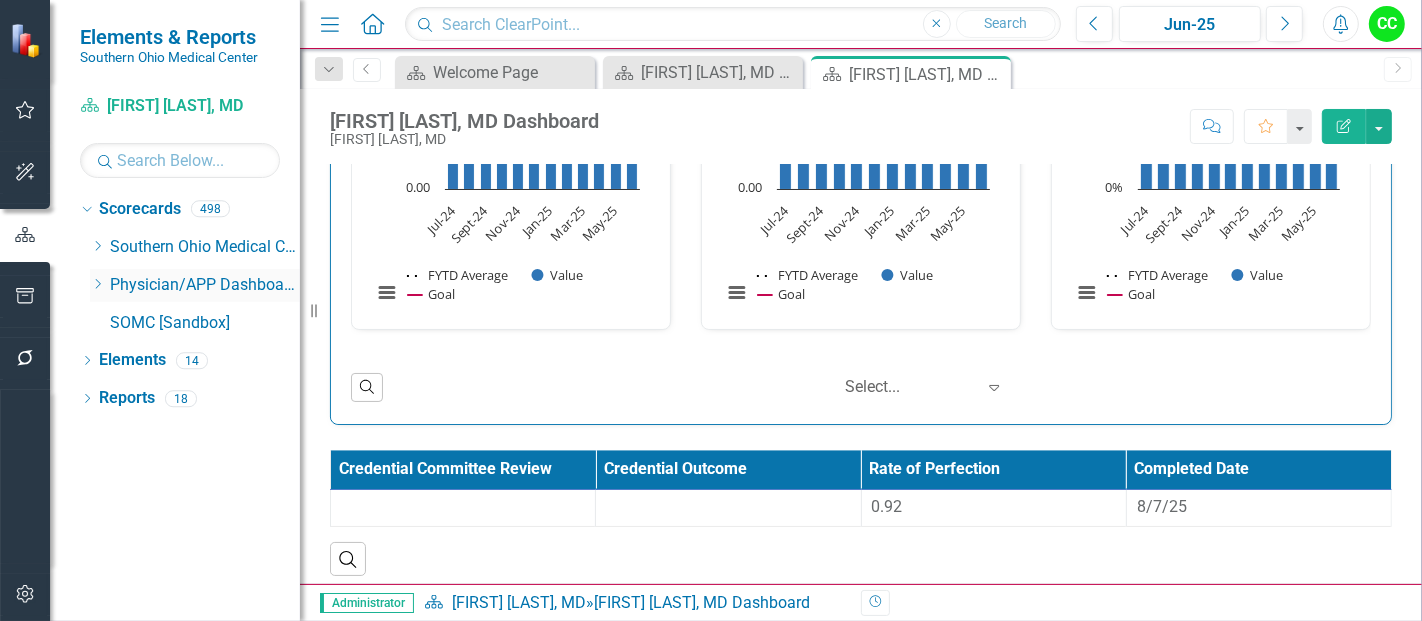 click on "Dropdown" 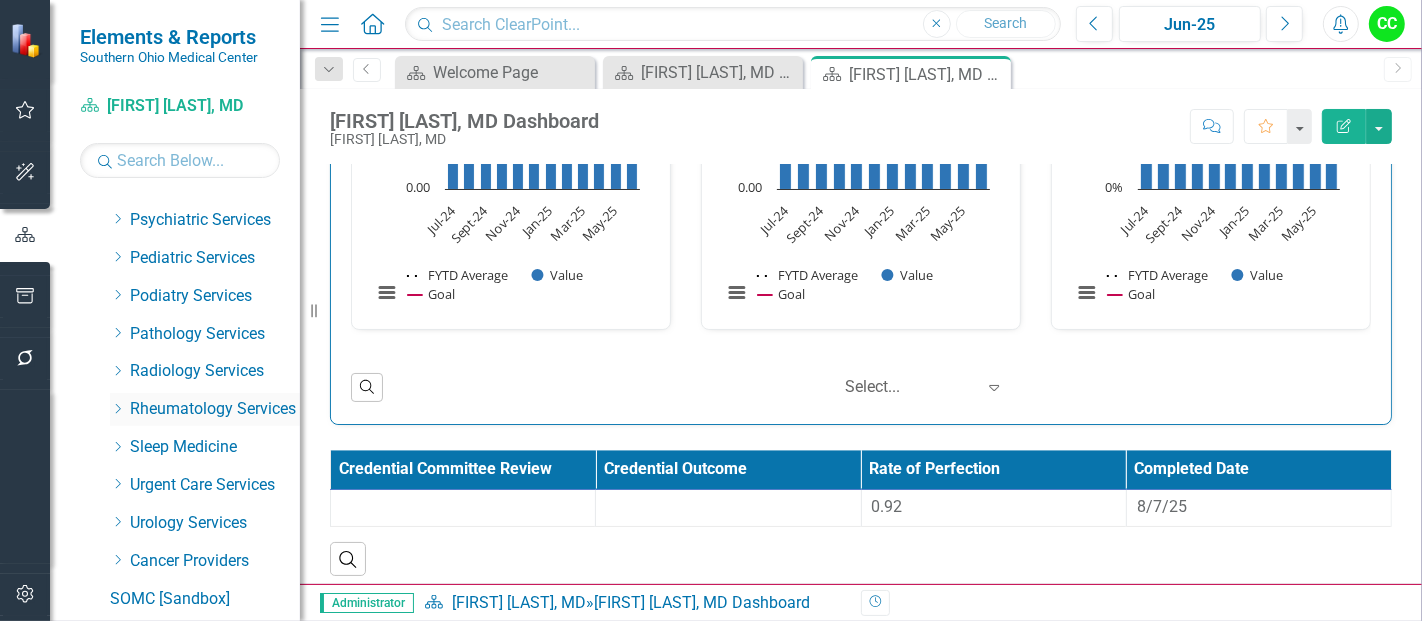 scroll, scrollTop: 937, scrollLeft: 0, axis: vertical 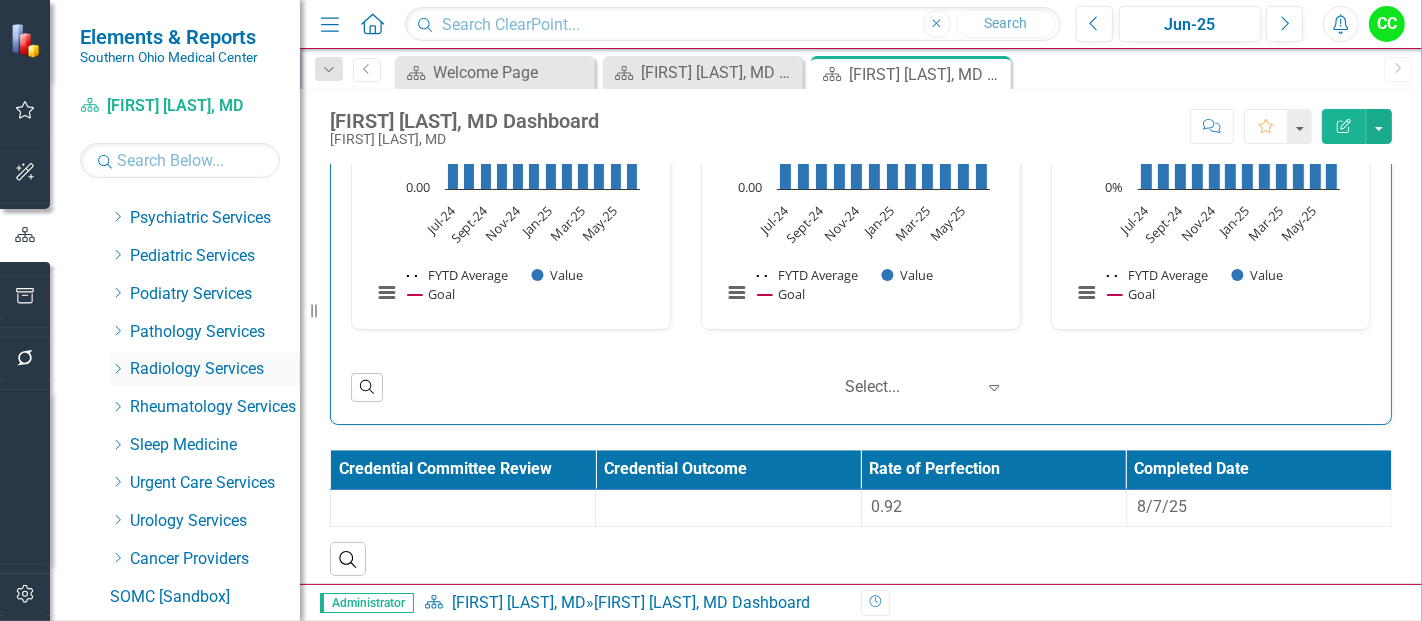click on "Dropdown" 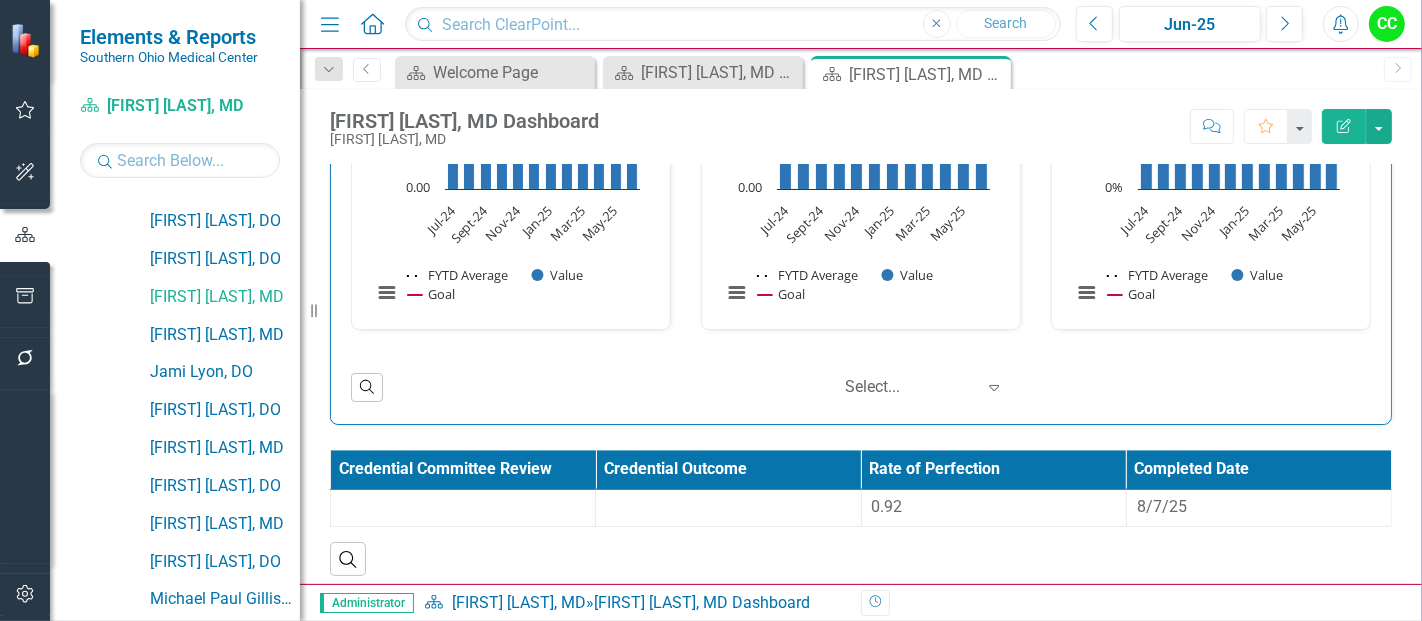 scroll, scrollTop: 1197, scrollLeft: 0, axis: vertical 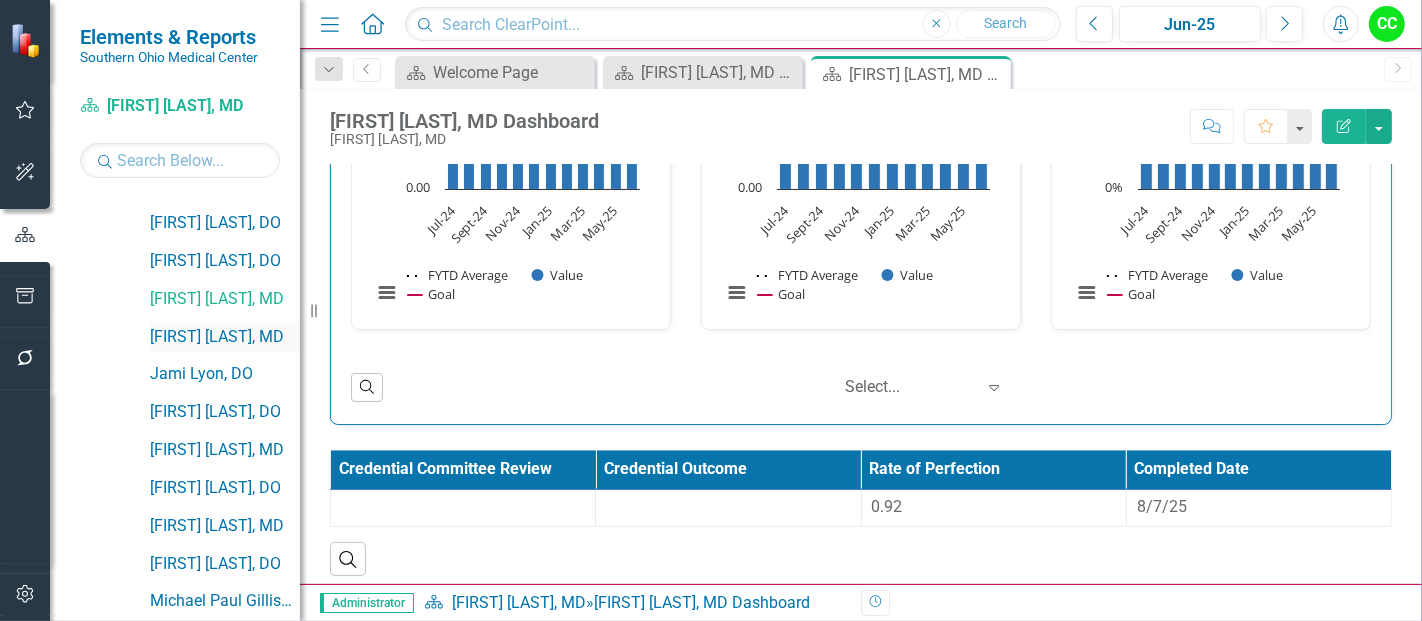 click on "[FIRST] [LAST], [PROFESSION]" at bounding box center [225, 337] 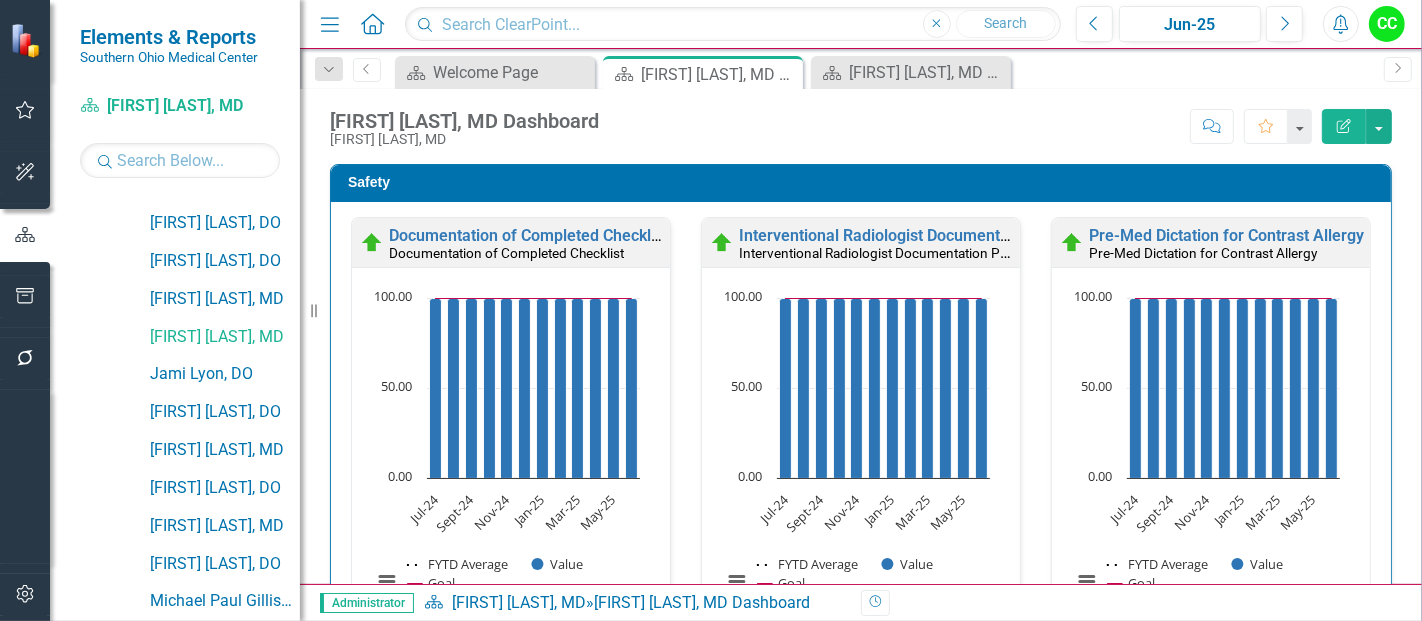 scroll, scrollTop: 3376, scrollLeft: 0, axis: vertical 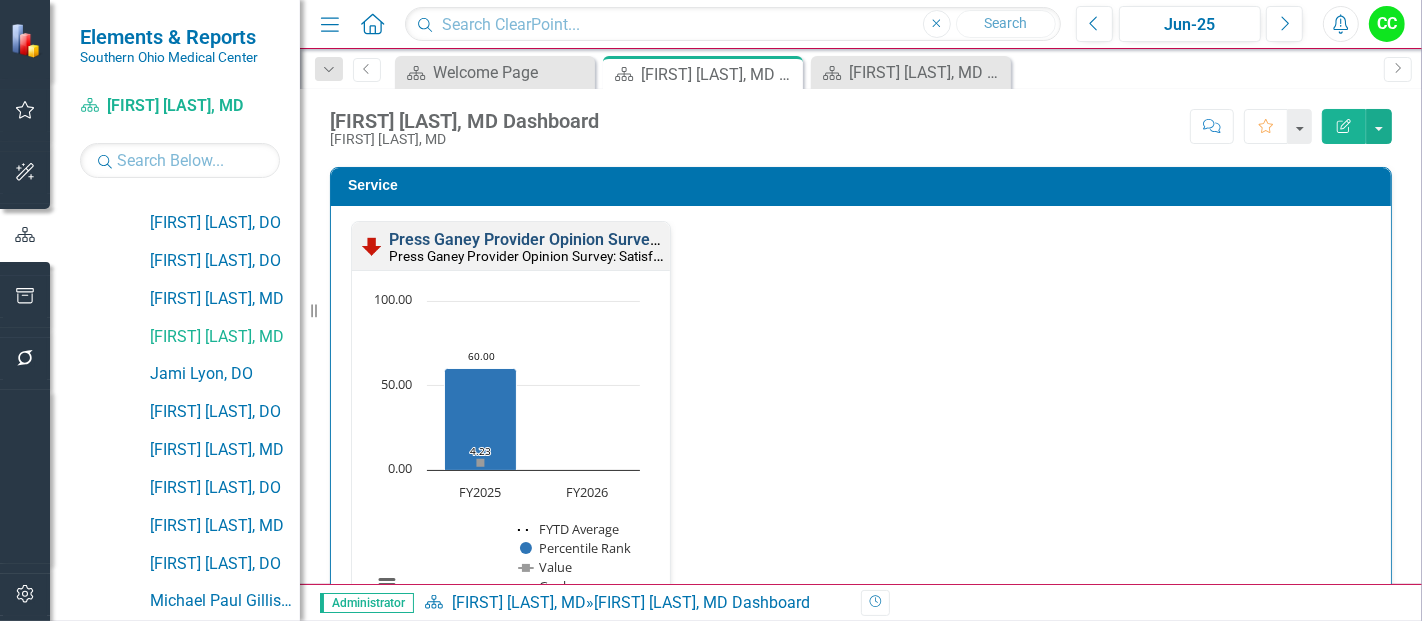 click on "Press Ganey Provider Opinion Survey: Satisfaction With Radiology Services" at bounding box center (659, 239) 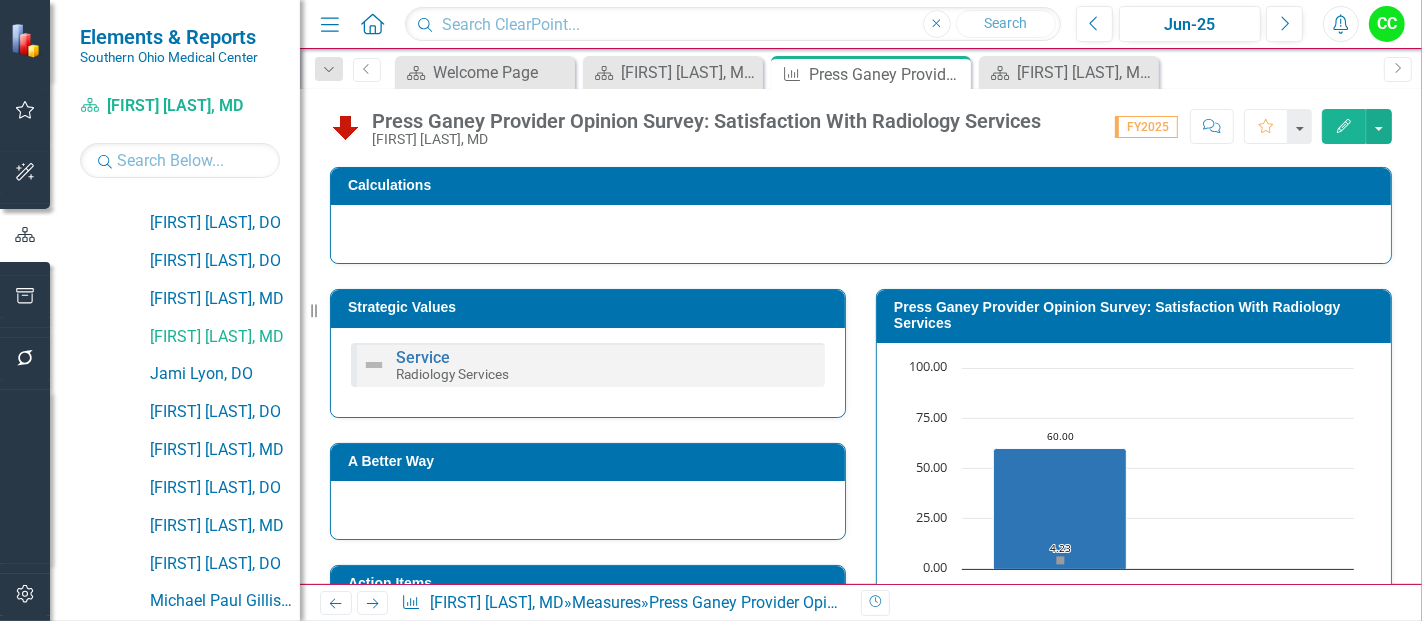 scroll, scrollTop: 244, scrollLeft: 0, axis: vertical 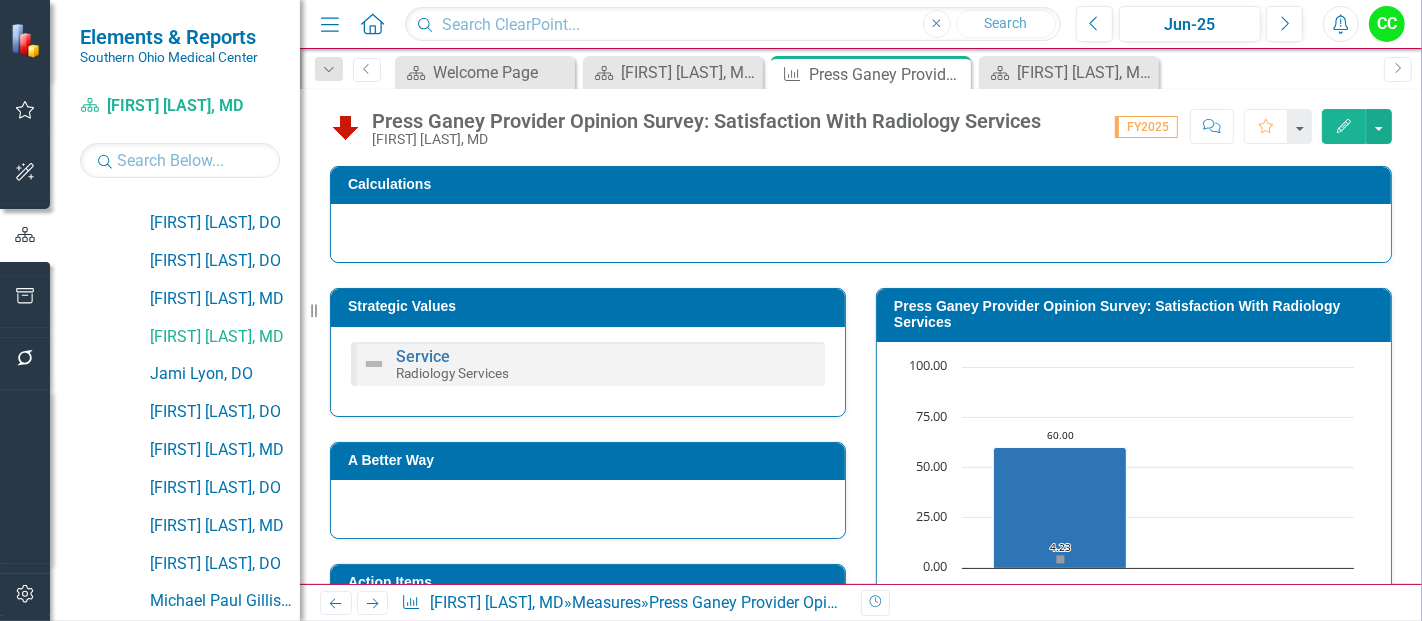 click on "Press Ganey Provider Opinion Survey: Satisfaction With Radiology Services" at bounding box center (1137, 314) 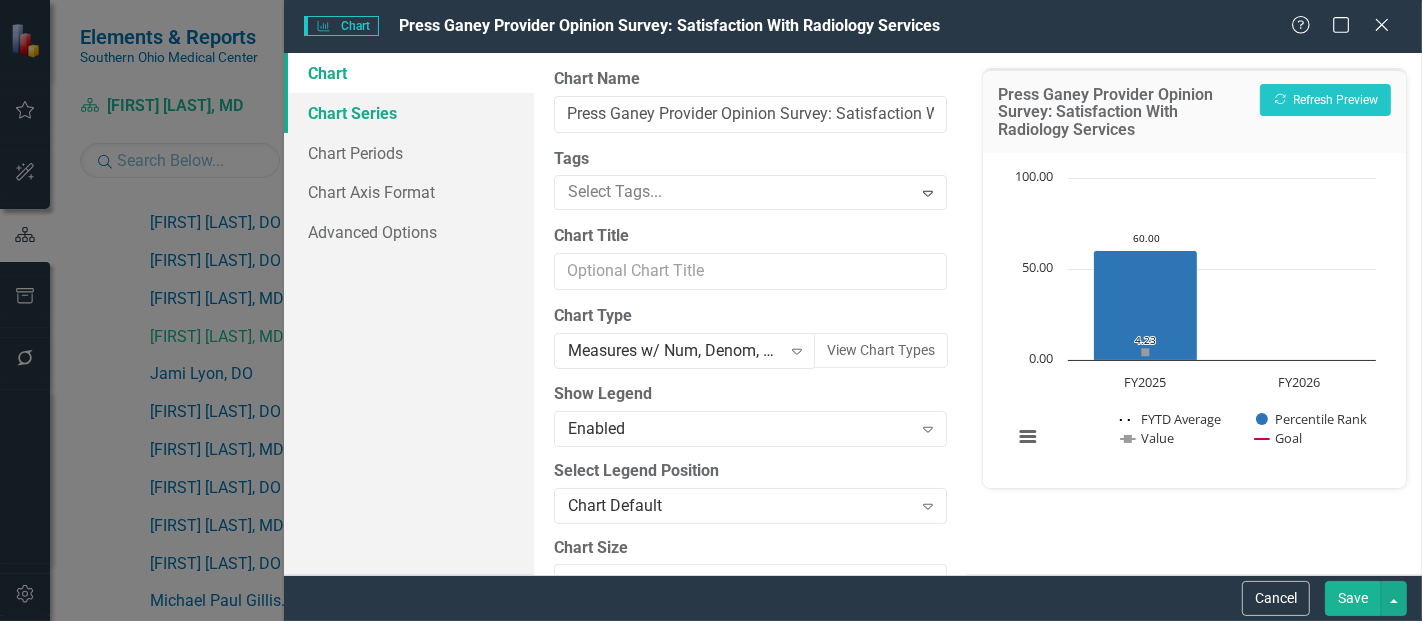 click on "Chart Series" at bounding box center [409, 113] 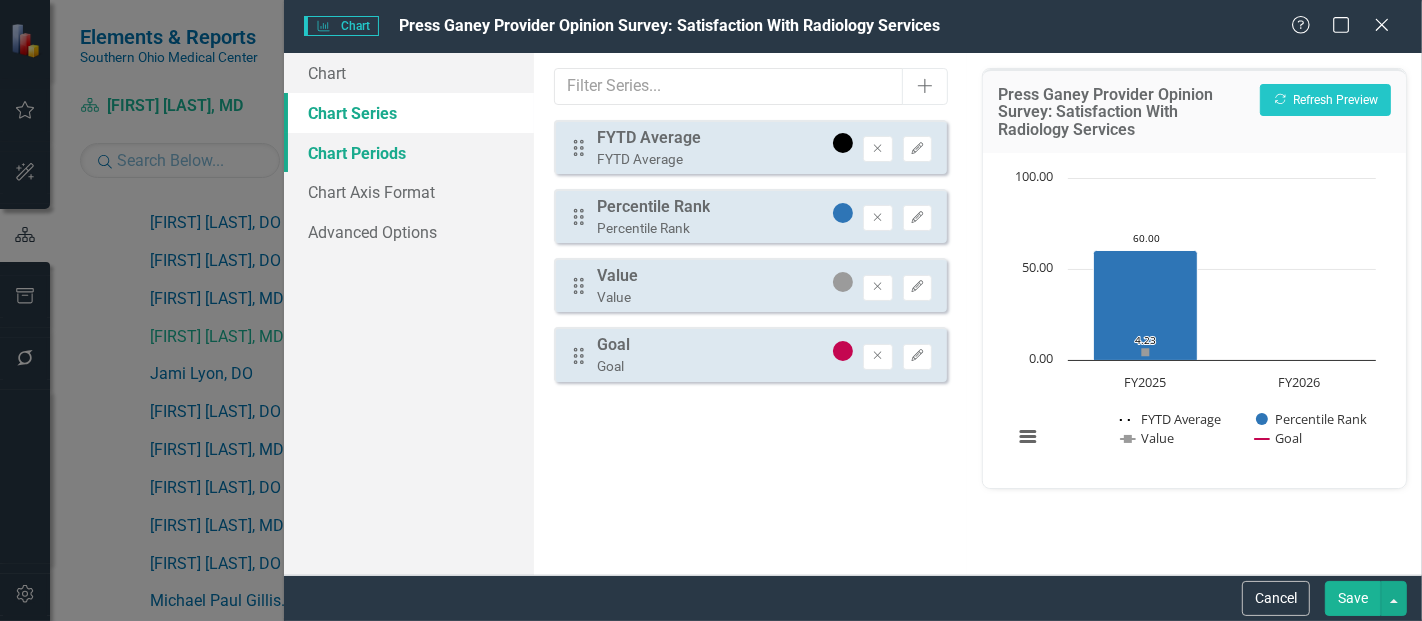 click on "Chart Periods" at bounding box center [409, 153] 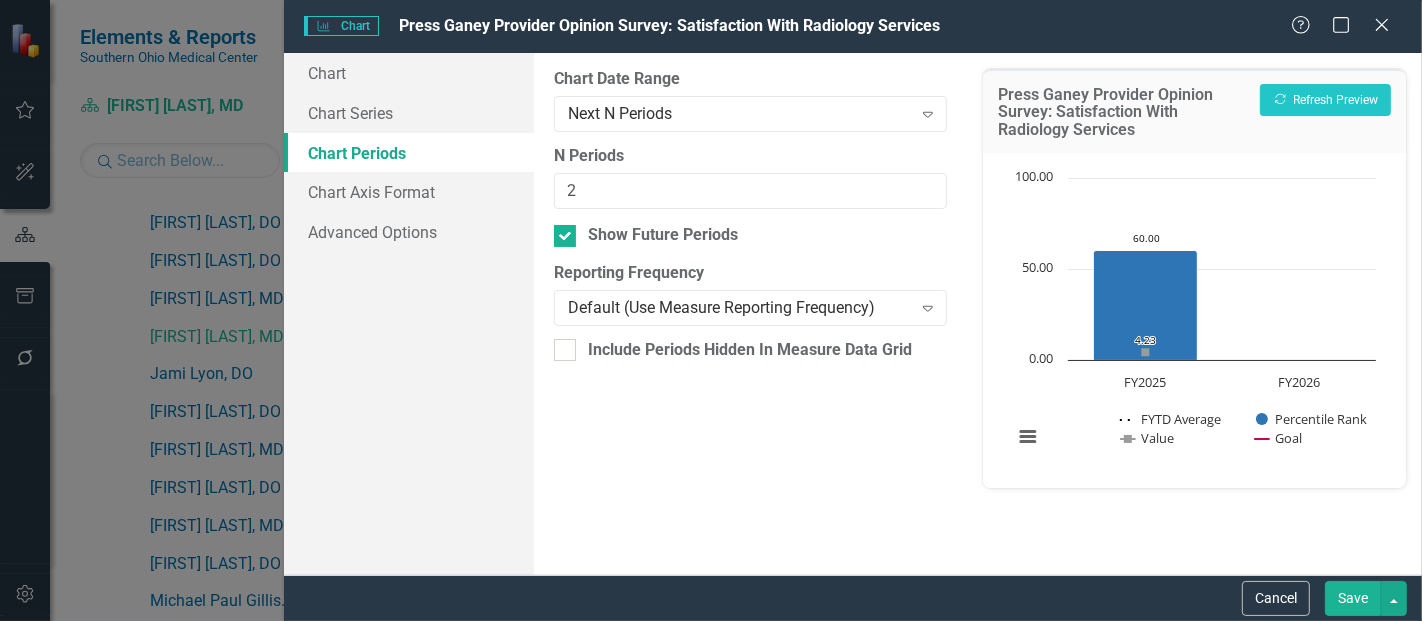 click on "Save" at bounding box center (1353, 598) 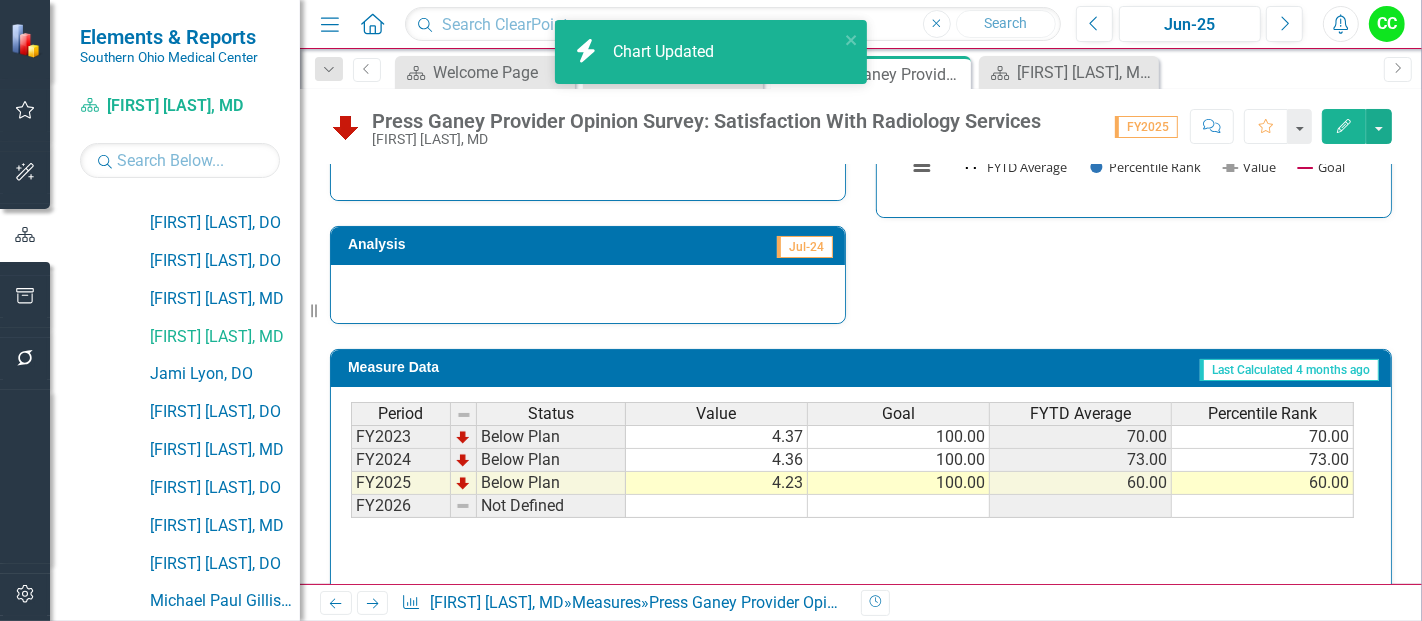 scroll, scrollTop: 765, scrollLeft: 0, axis: vertical 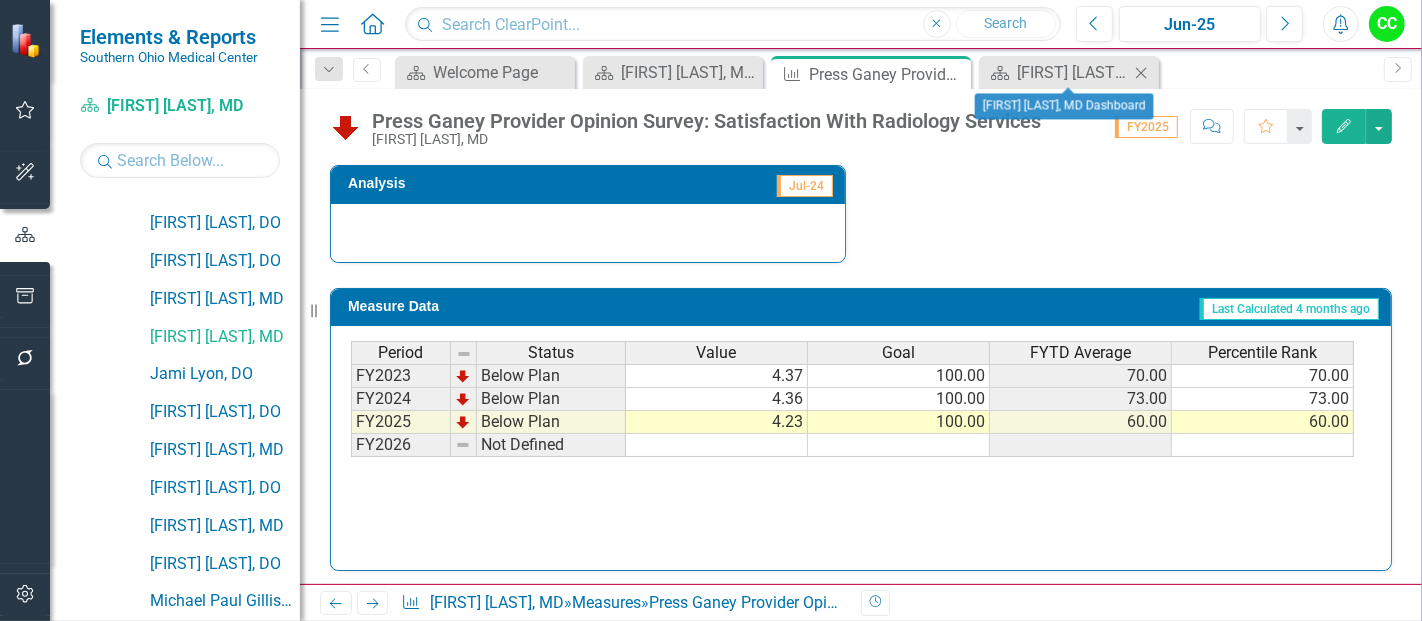 click on "Close" 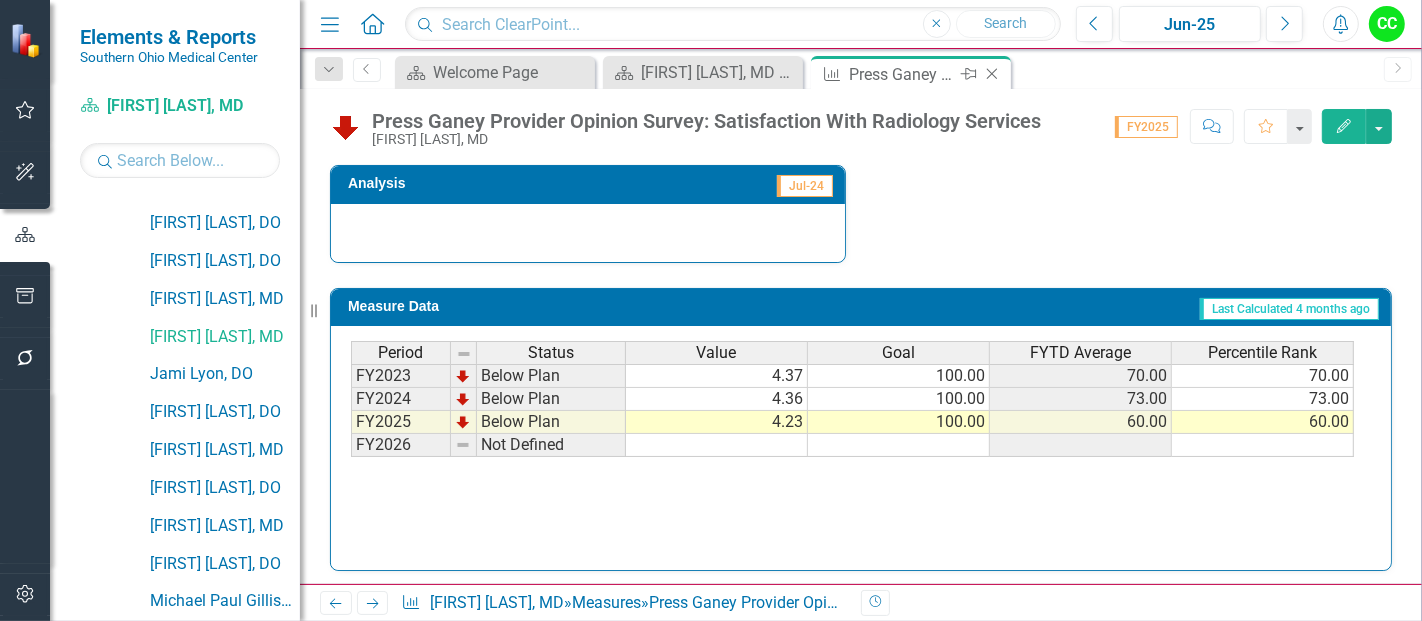 click on "Close" 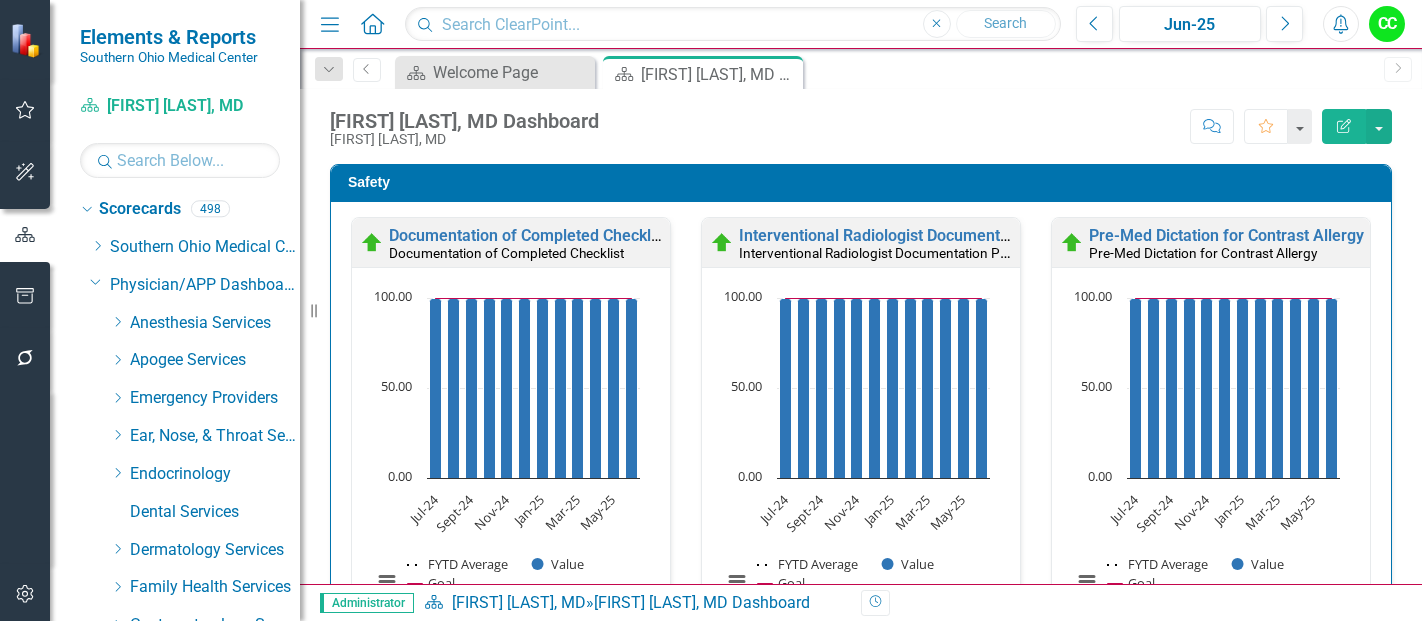 scroll, scrollTop: 0, scrollLeft: 0, axis: both 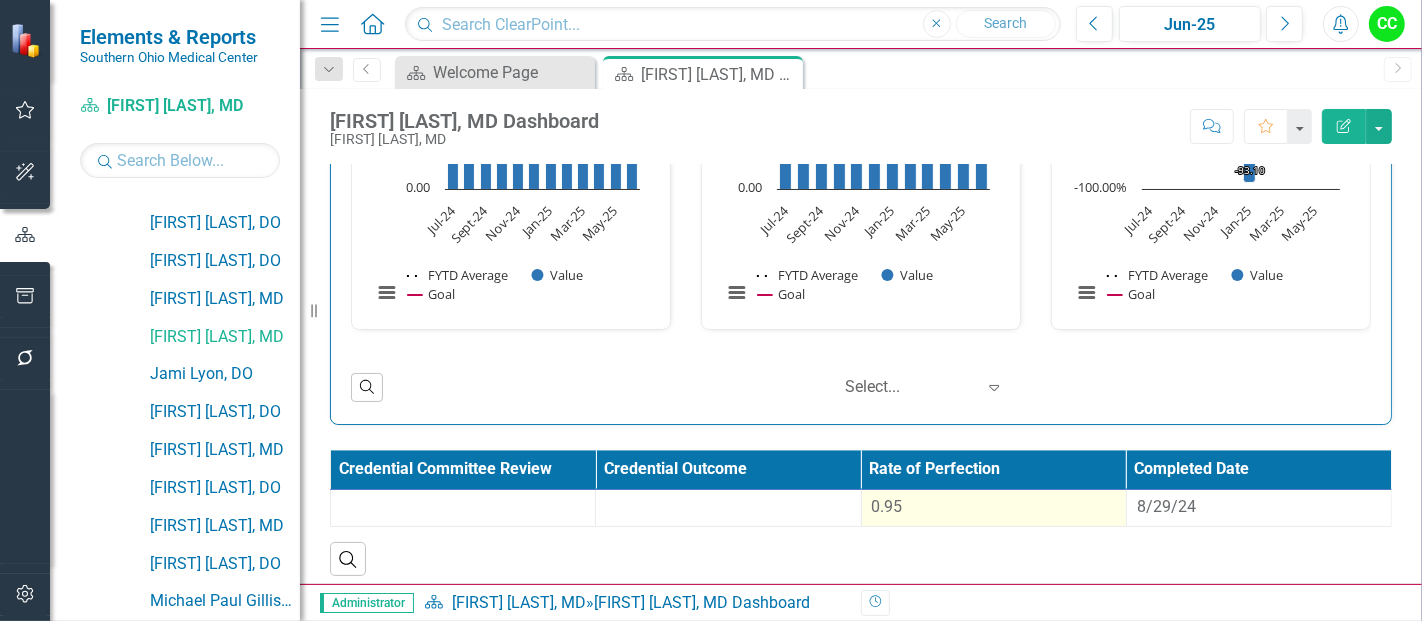 click on "0.95" at bounding box center (994, 507) 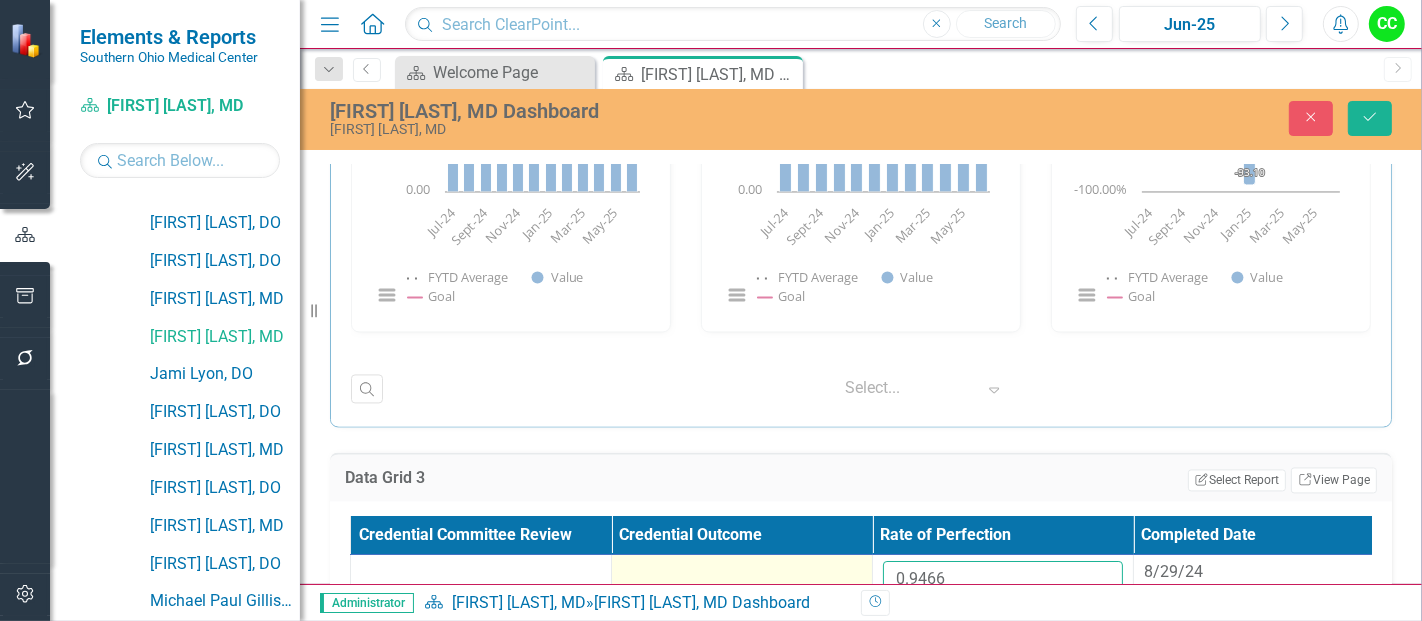 drag, startPoint x: 962, startPoint y: 563, endPoint x: 796, endPoint y: 569, distance: 166.1084 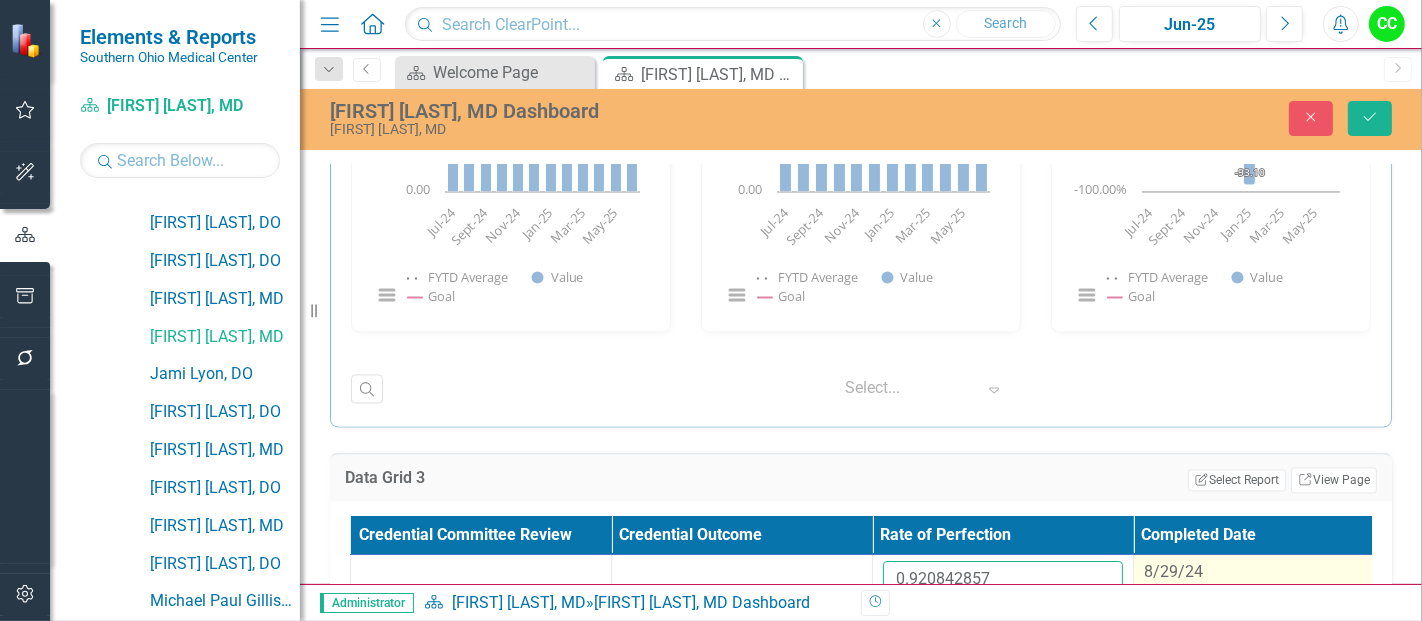 type on "0.920842857" 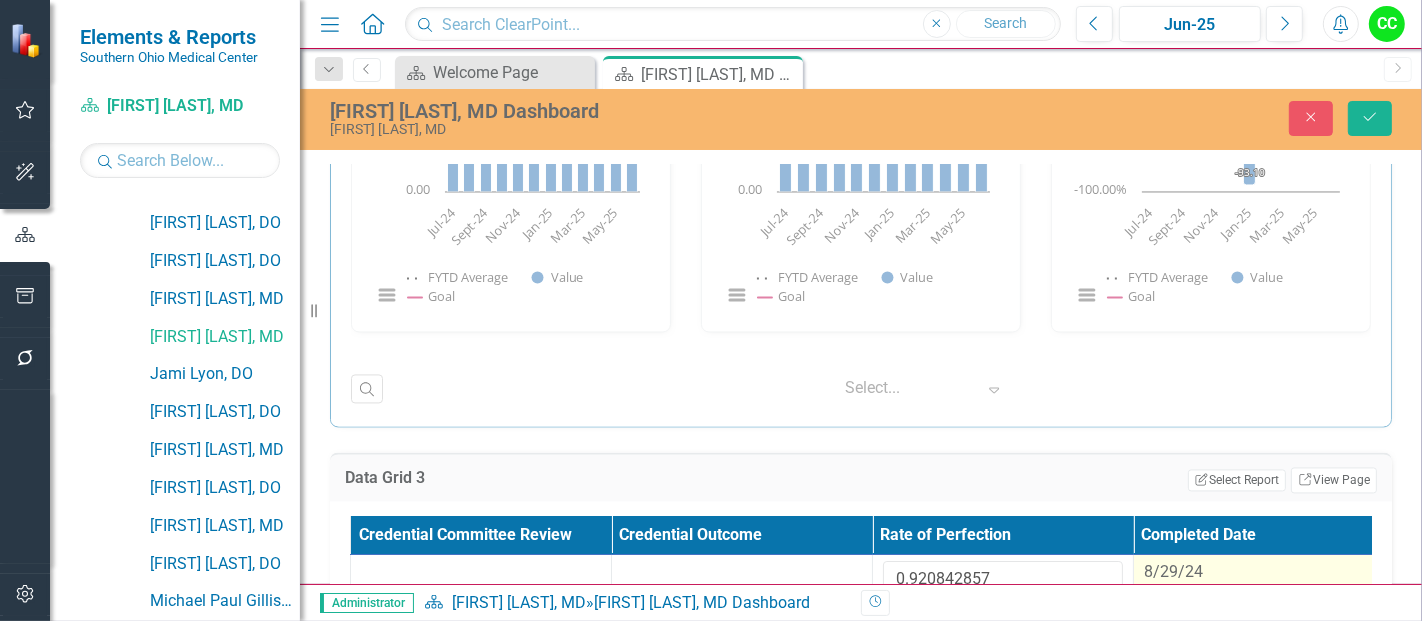 click on "8/29/24" at bounding box center [1264, 572] 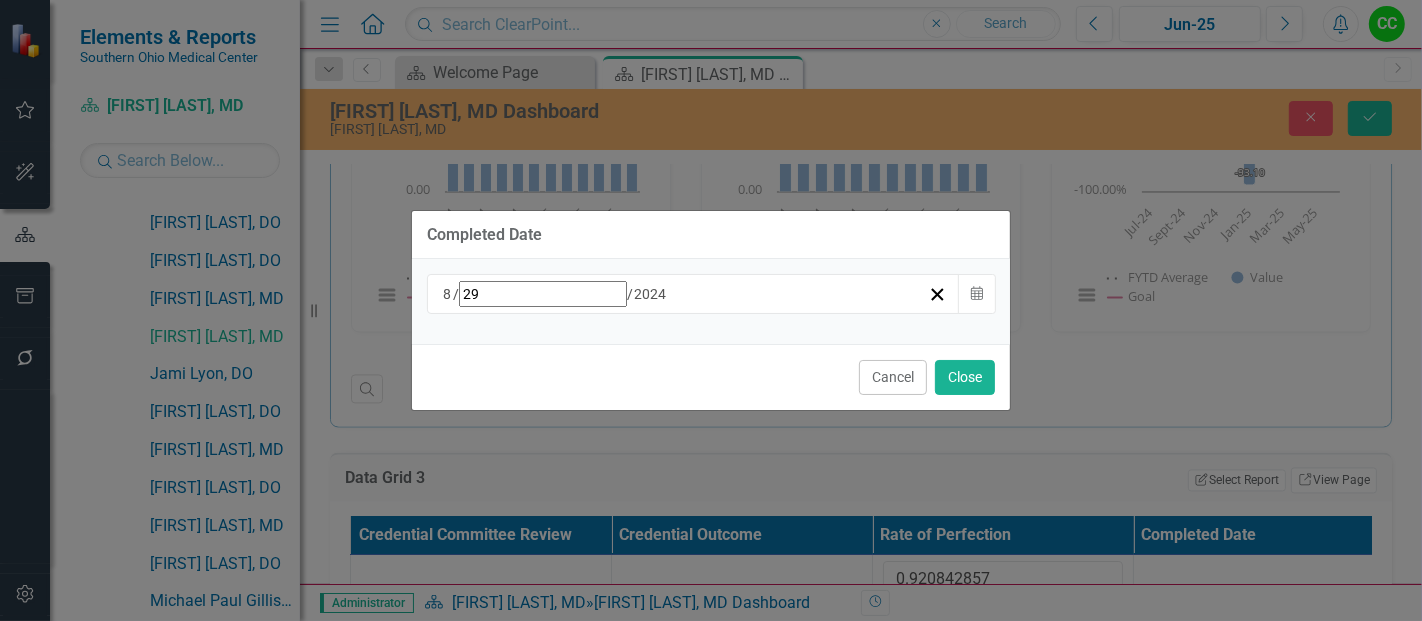 click on "8 / 29 / 2024" at bounding box center (684, 294) 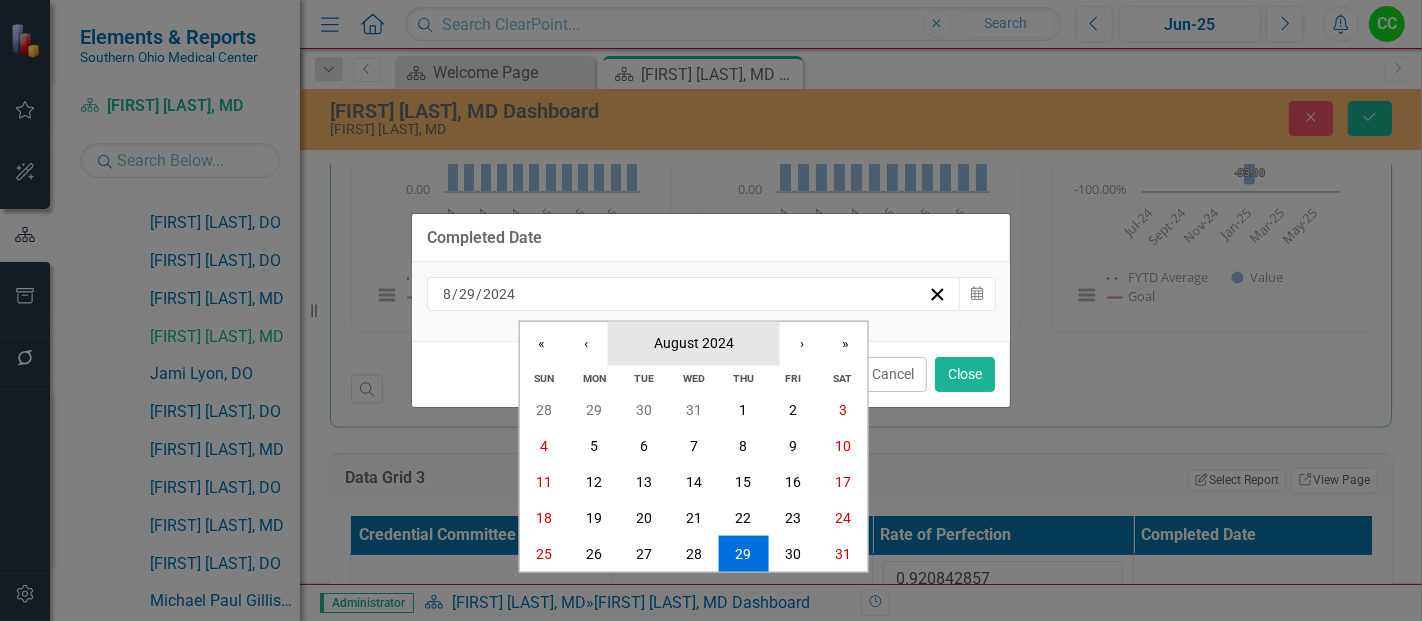 click on "August 2024" at bounding box center [694, 342] 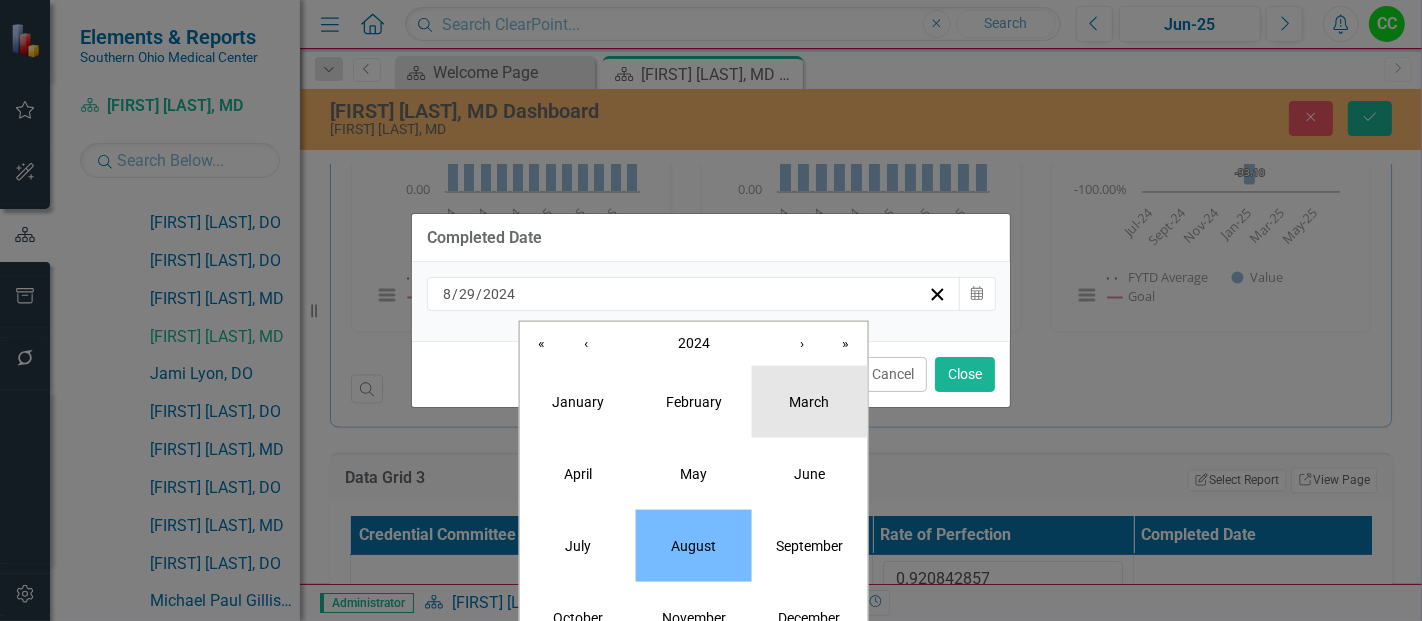 click on "March" at bounding box center [810, 401] 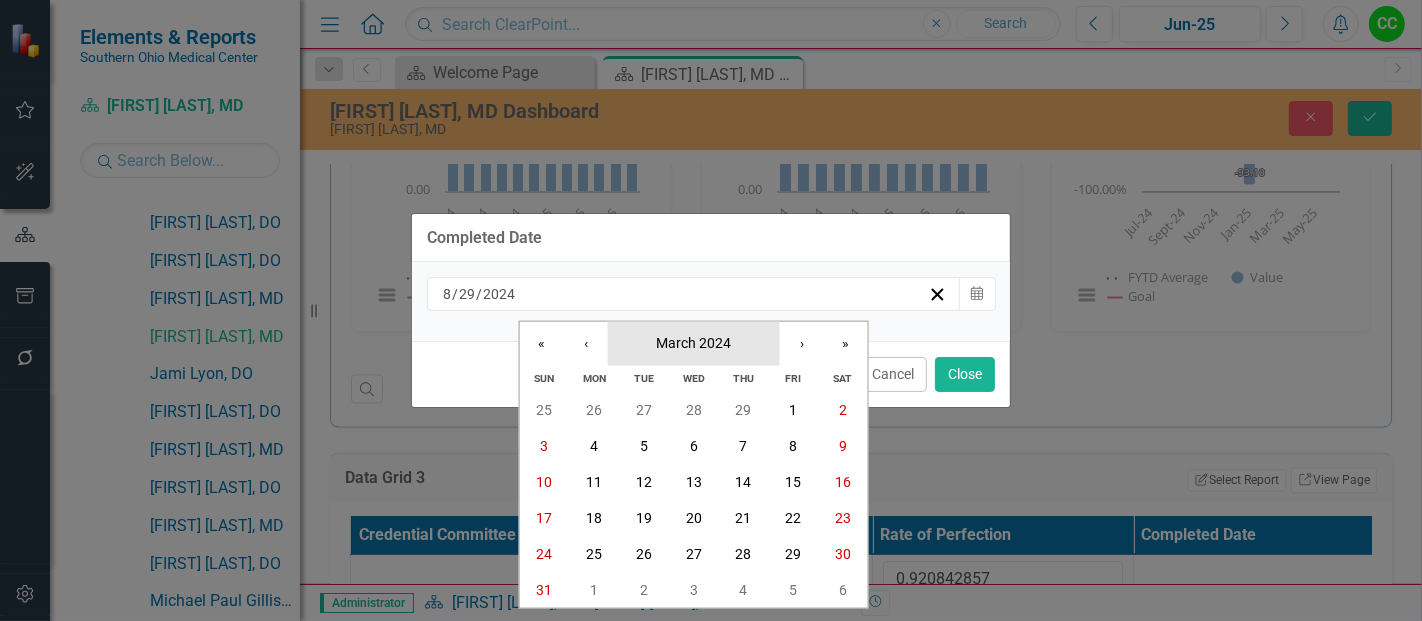 click on "March 2024" at bounding box center [693, 342] 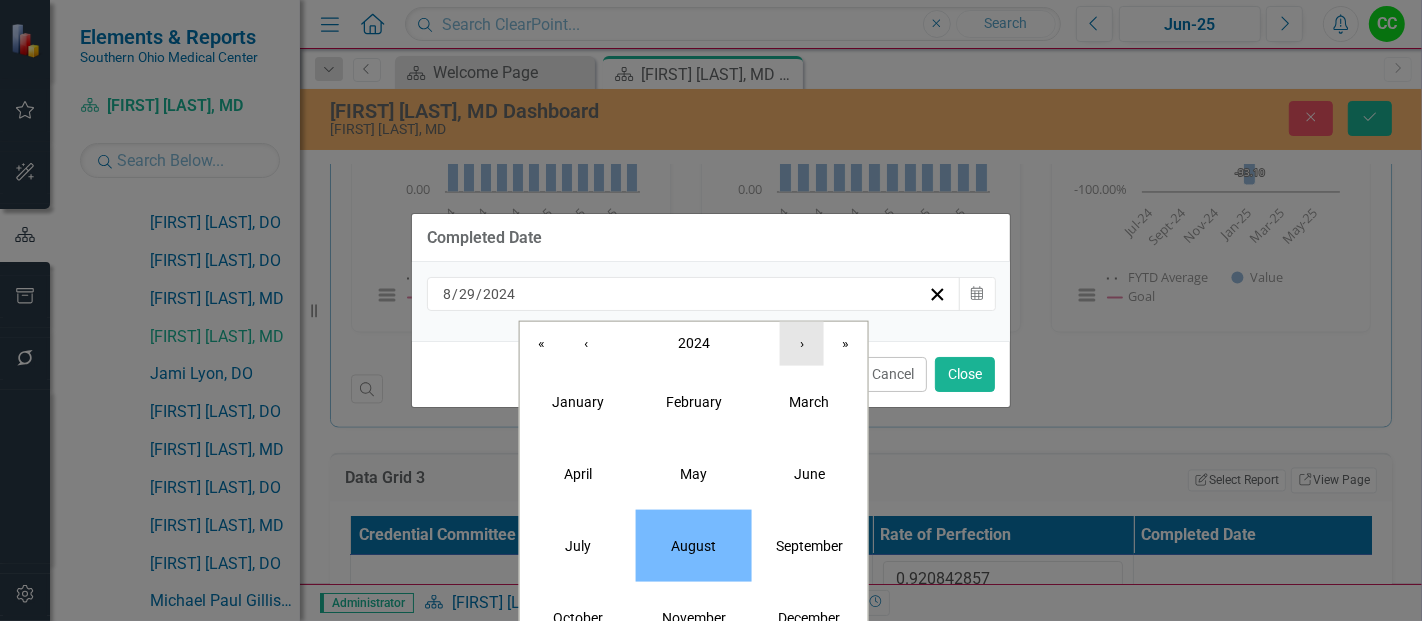 click on "›" at bounding box center (802, 343) 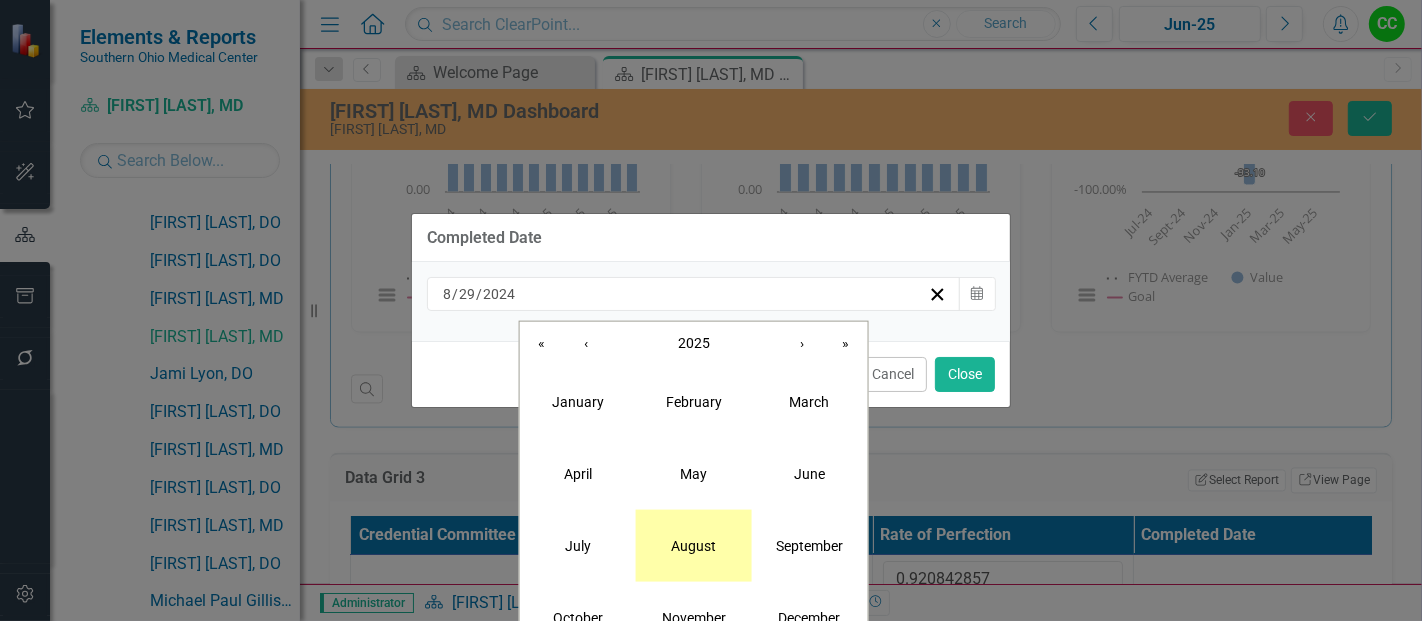 click on "August" at bounding box center (694, 545) 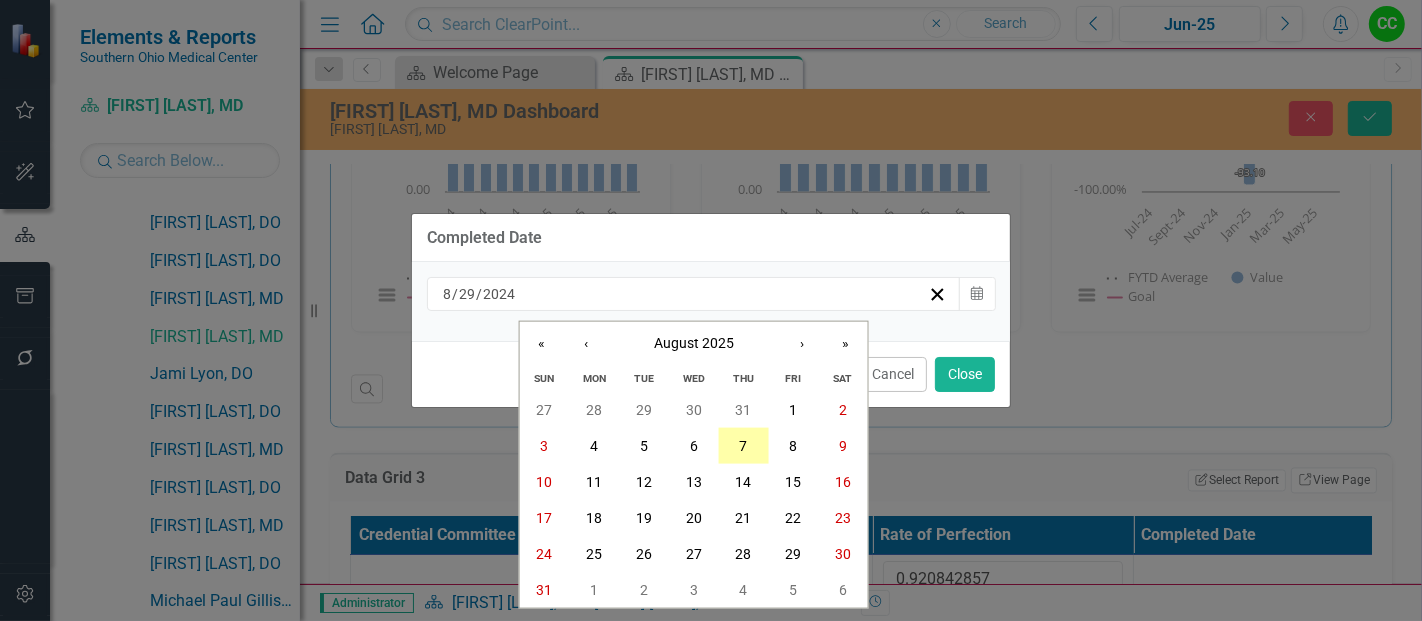 click on "7" at bounding box center (743, 446) 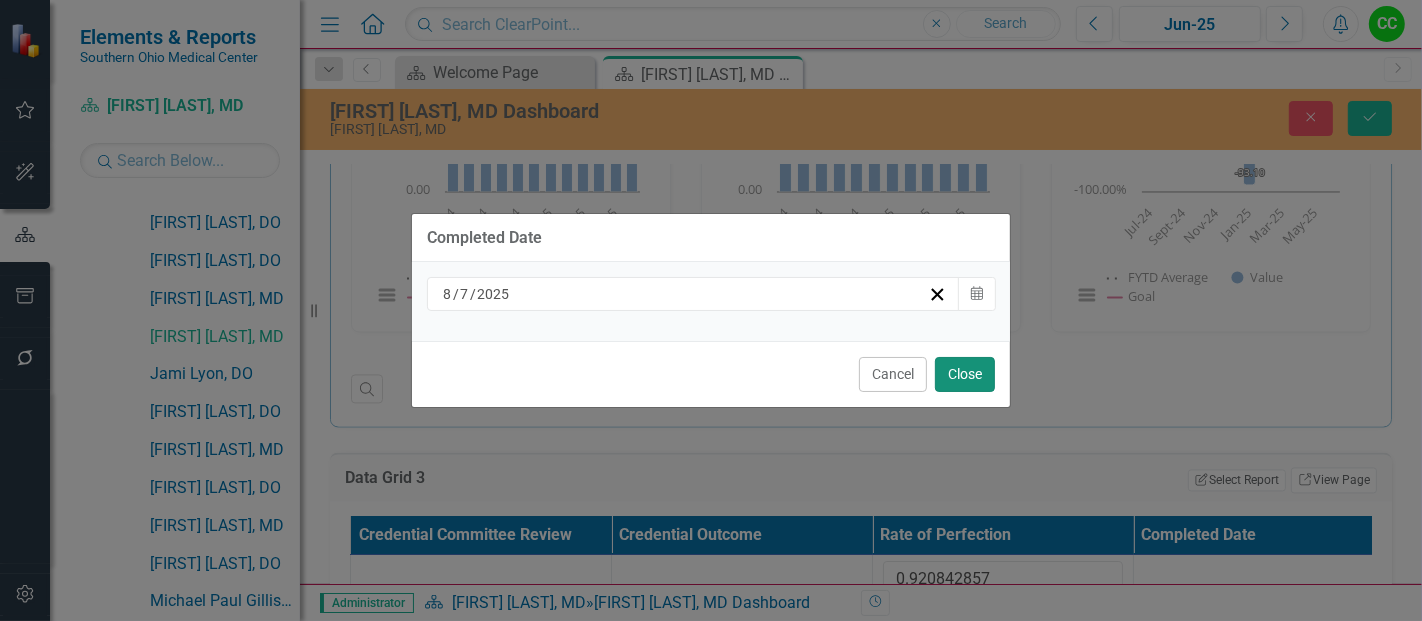 click on "Close" at bounding box center [965, 374] 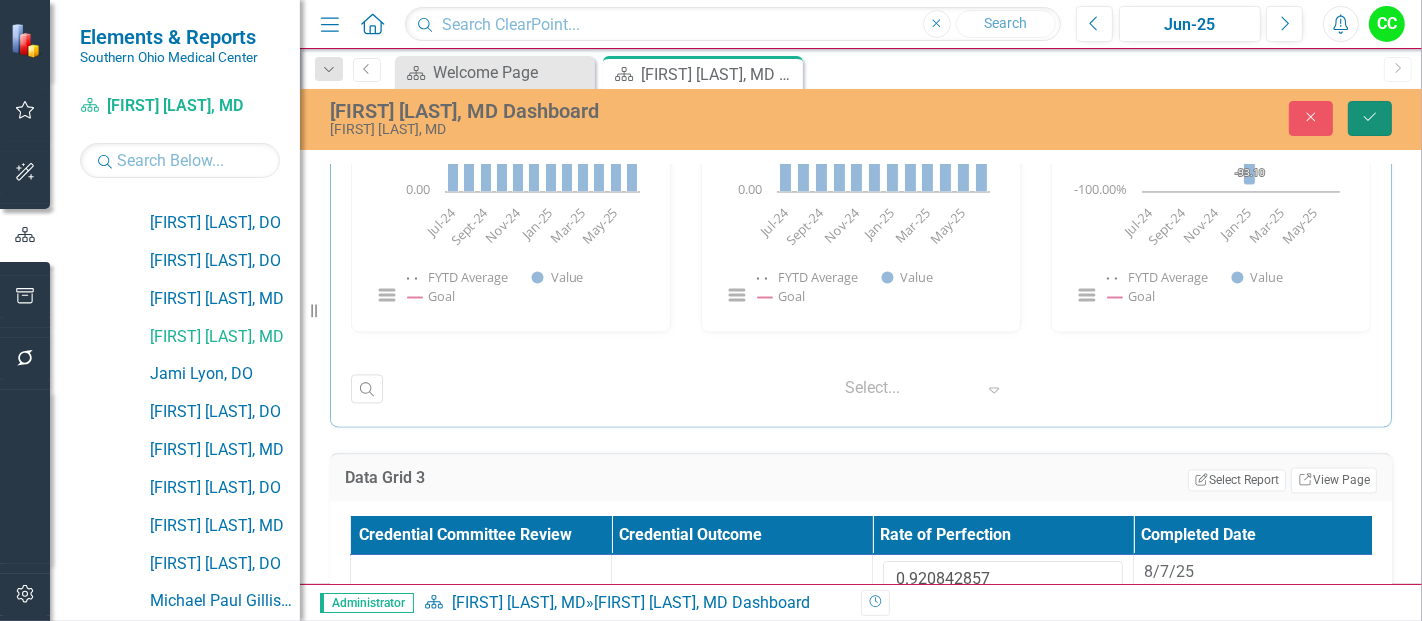 click on "Save" at bounding box center (1370, 118) 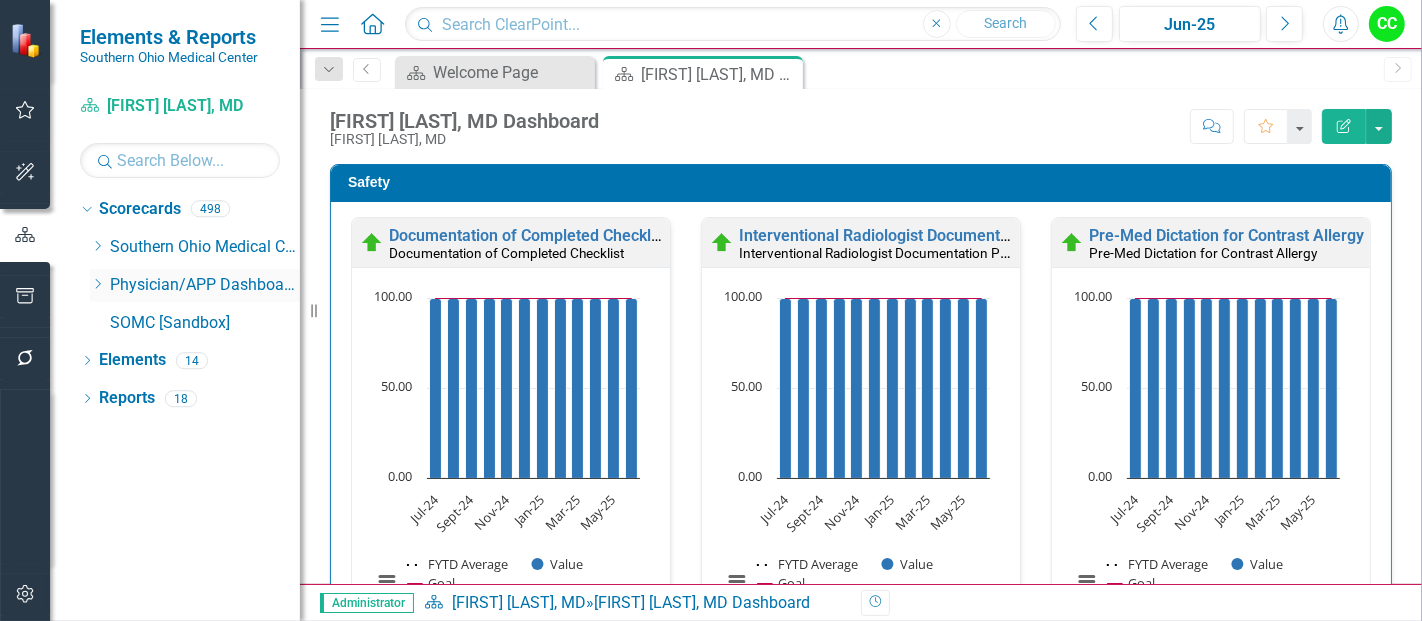 scroll, scrollTop: 0, scrollLeft: 0, axis: both 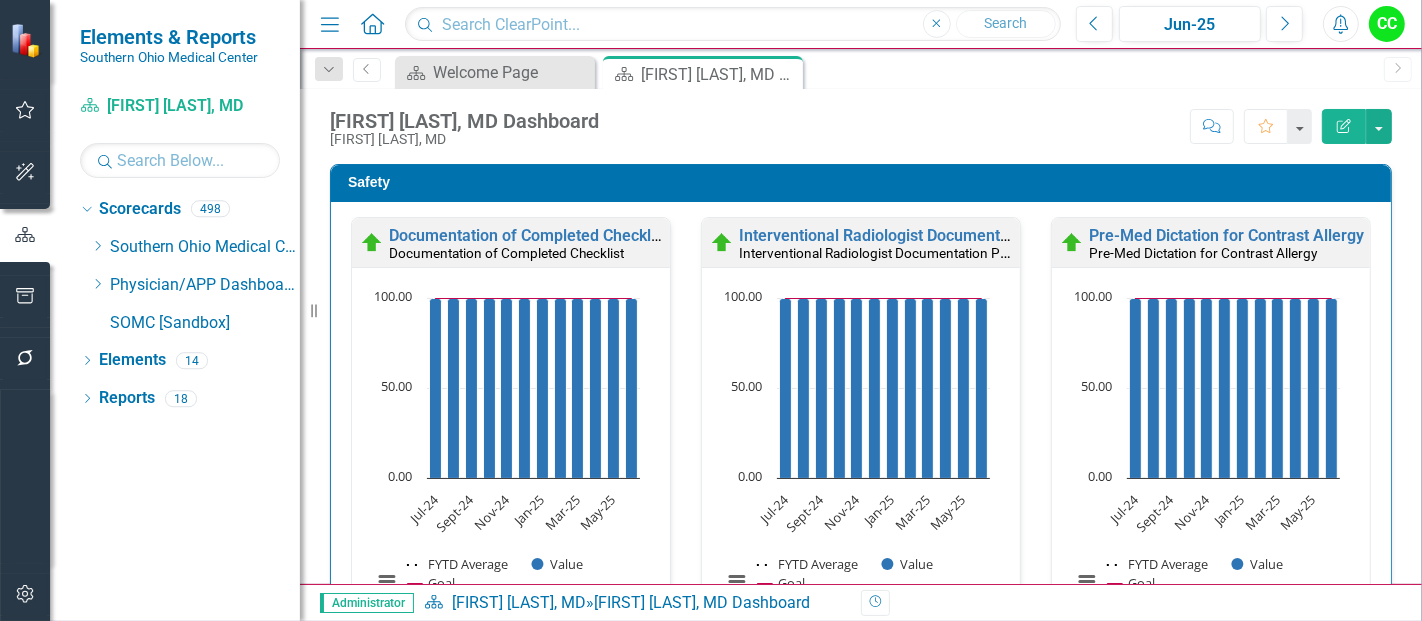 click on "Dropdown" 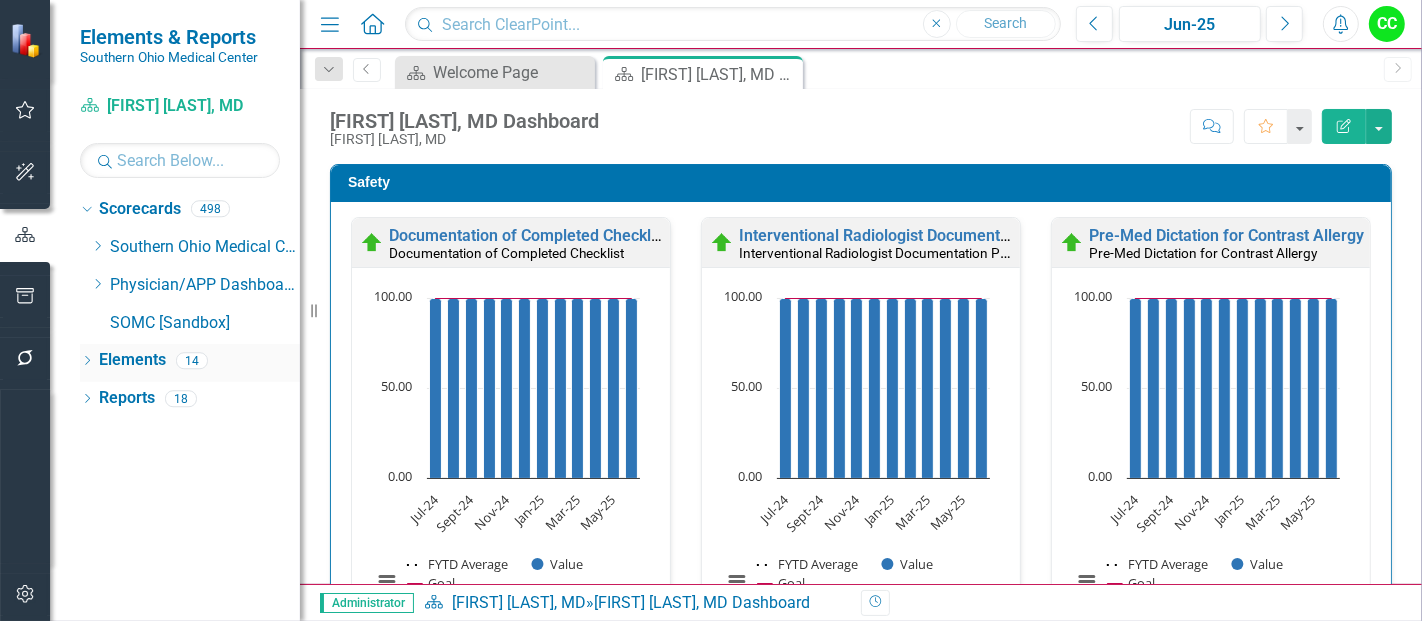 drag, startPoint x: 107, startPoint y: 322, endPoint x: 167, endPoint y: 358, distance: 69.97142 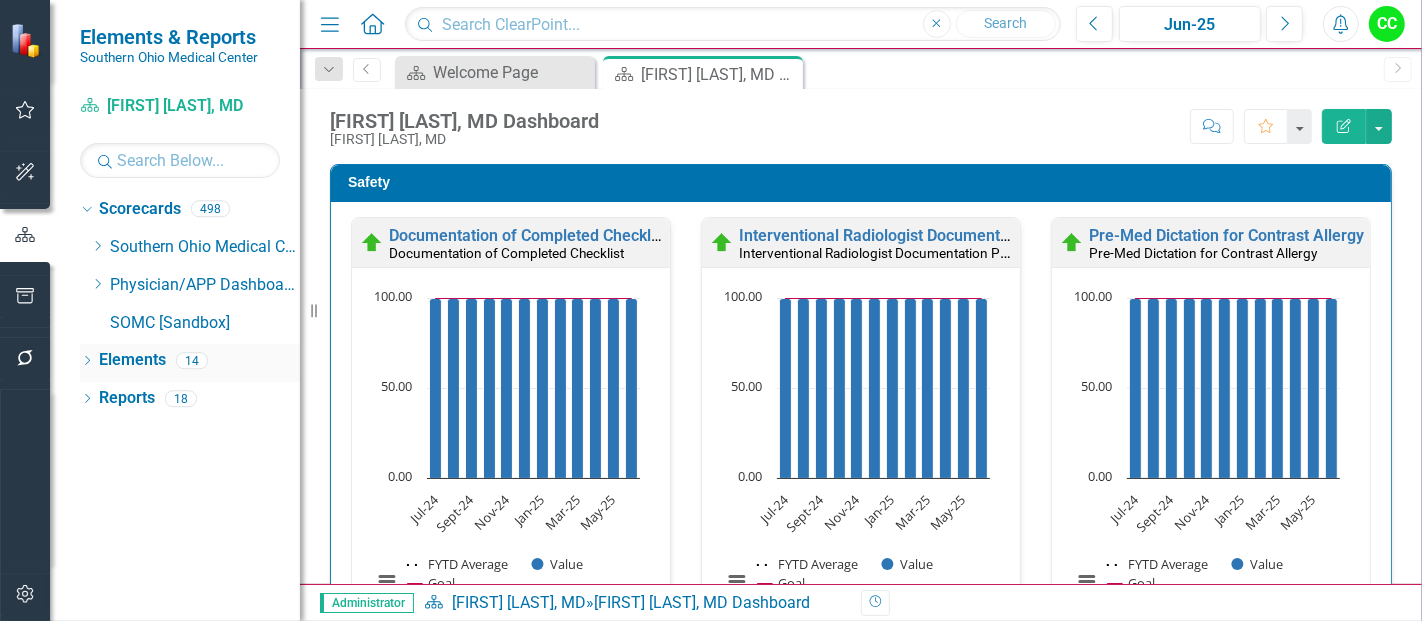 click on "Dropdown Southern Ohio Medical Center Safety Quality Teamwork Service Finance Dropdown Community Health & Athletic Training Athletic Training Community Health & Wellness Life Center Dropdown Community Relations Services Community Relations Development Volunteers Dropdown Critical Care & Heart and Vascular Services Cardiovascular Testing Heart Care Unit Intensive Care Unit Cardiopulmonary Rehab Cath Lab Dialysis - DCI (Contracted Staff) Hicuity Health (Contracted Staff) Wound Center Dropdown Emergency Services Emergency Department Envision Dropdown Environmental Services Team Environmental Services Dropdown Financial Accounting Accounting Accounts Payable Treasury Decision Support Dropdown Health Information Management Services Health Information Management UR Case Management Dropdown Hospice Services Hospice Hospice Center Dropdown Human Resources Services Human Resources Workforce Development Employee Health & Wellness Dropdown Information Services Team Information Services Telecommunications Dropdown Linen" at bounding box center [195, 288] 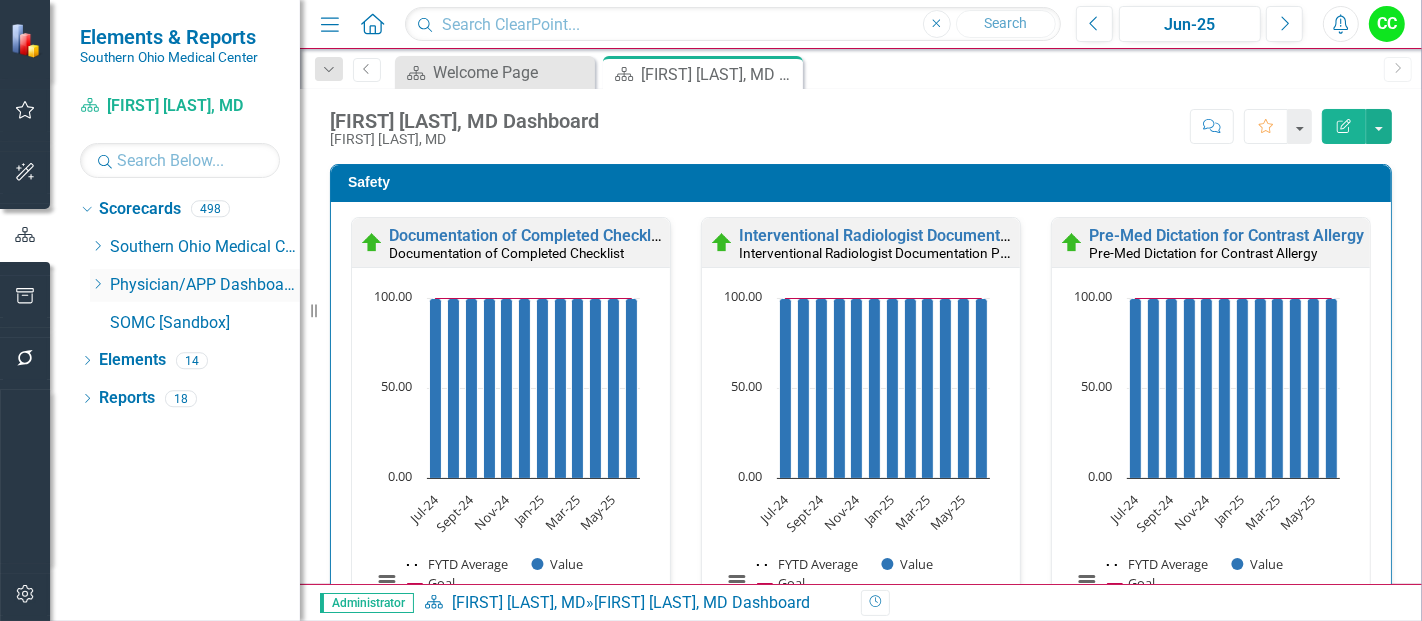 click on "Dropdown" 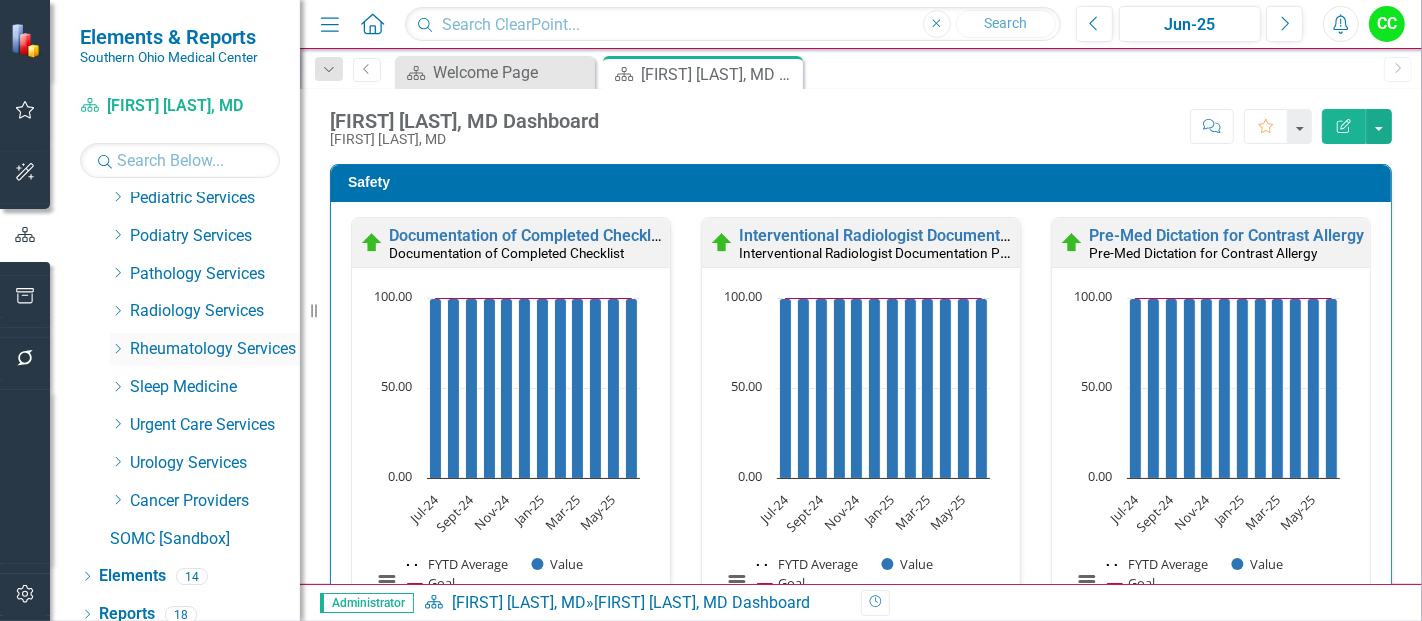 scroll, scrollTop: 997, scrollLeft: 0, axis: vertical 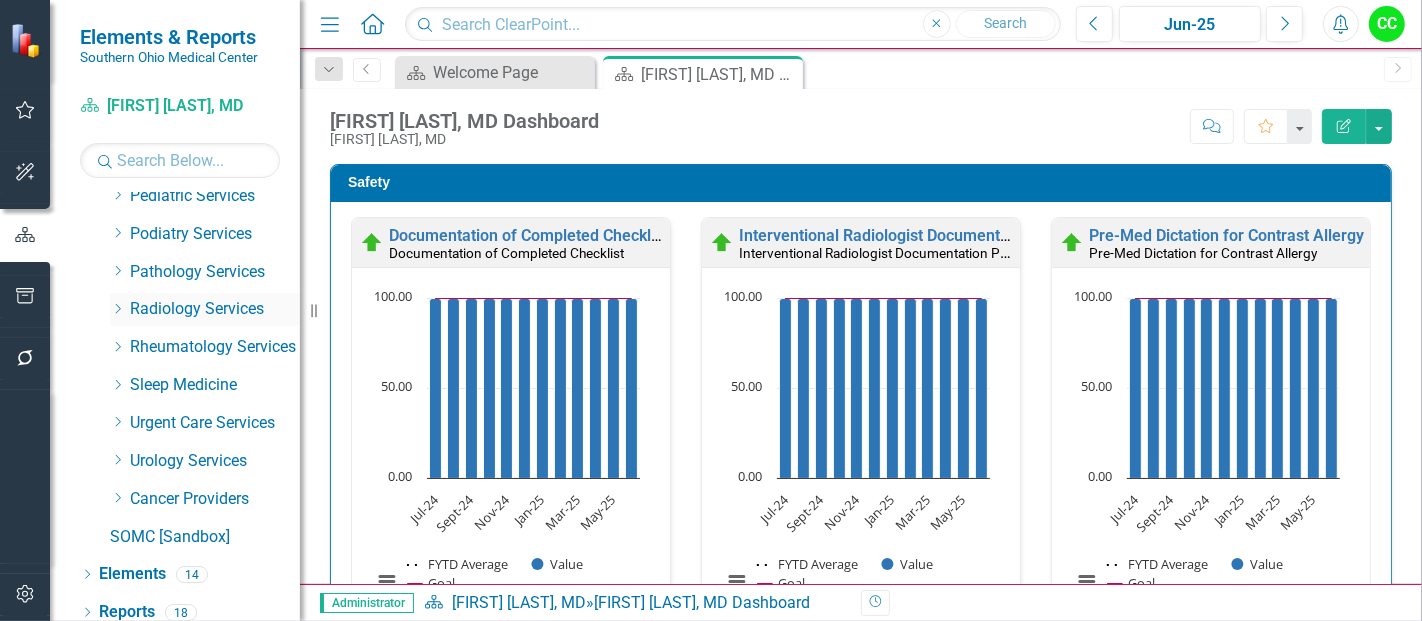 click on "Dropdown" 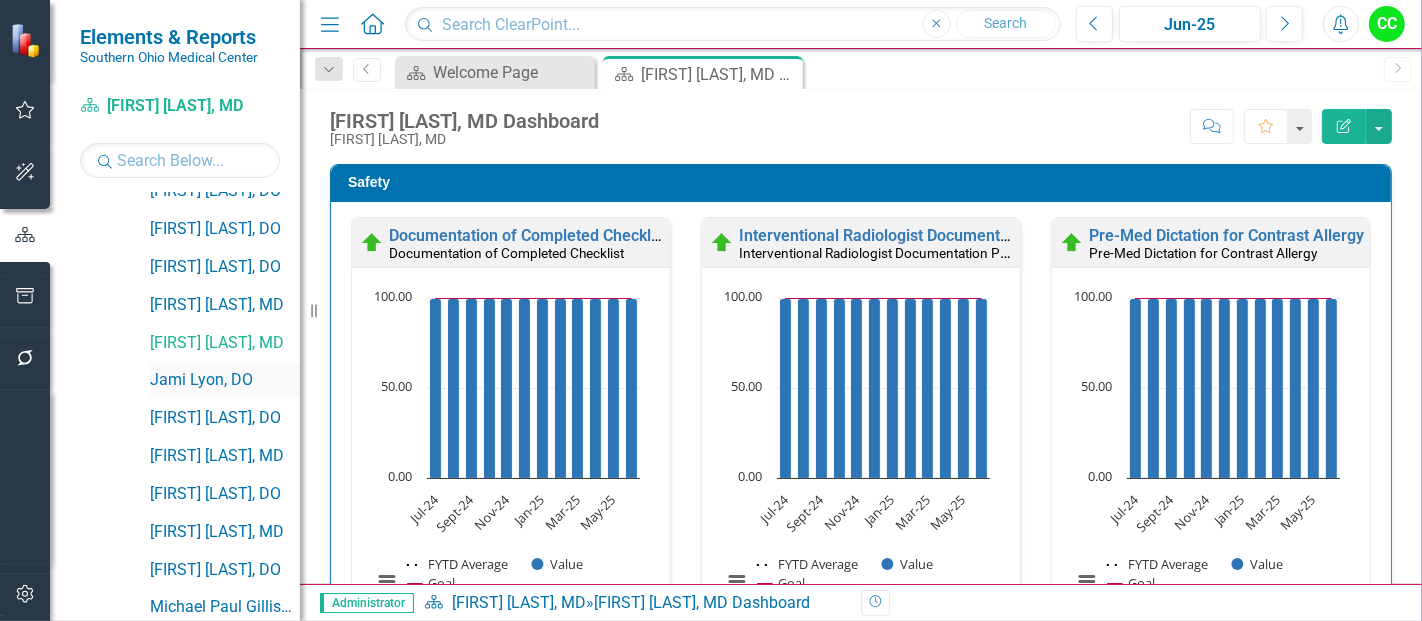 scroll, scrollTop: 1192, scrollLeft: 0, axis: vertical 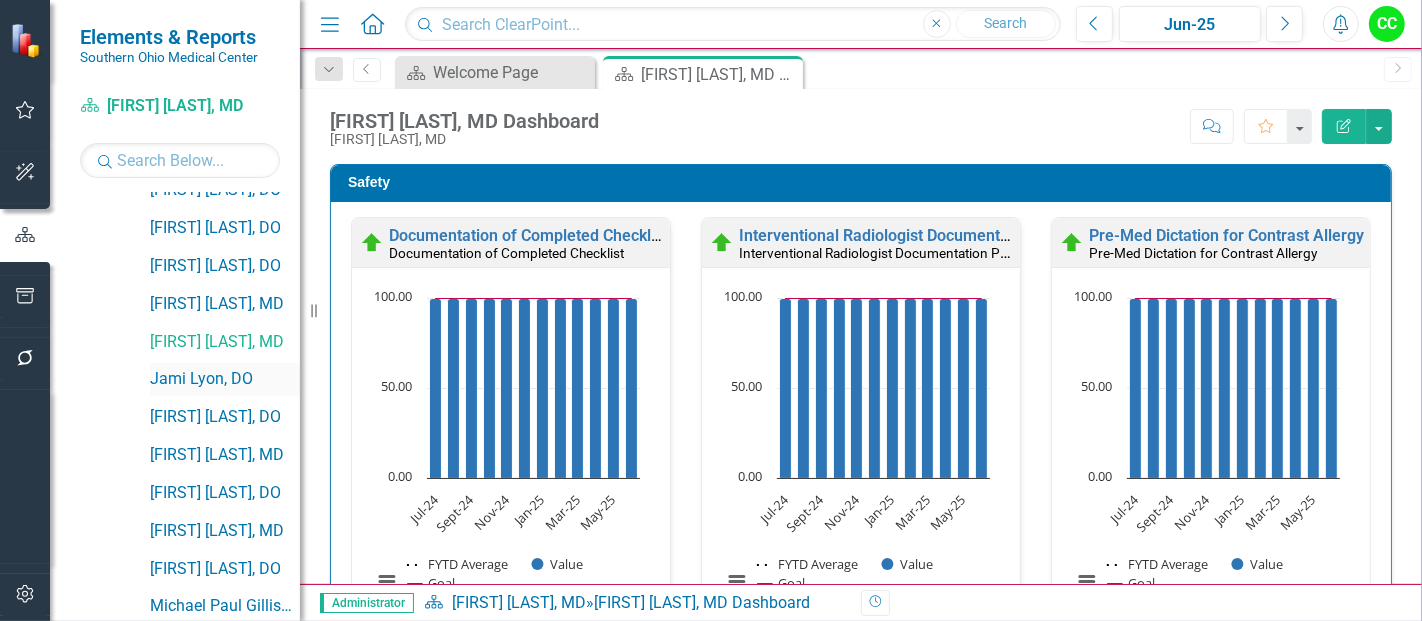 click on "Jami Lyon, DO" at bounding box center (225, 379) 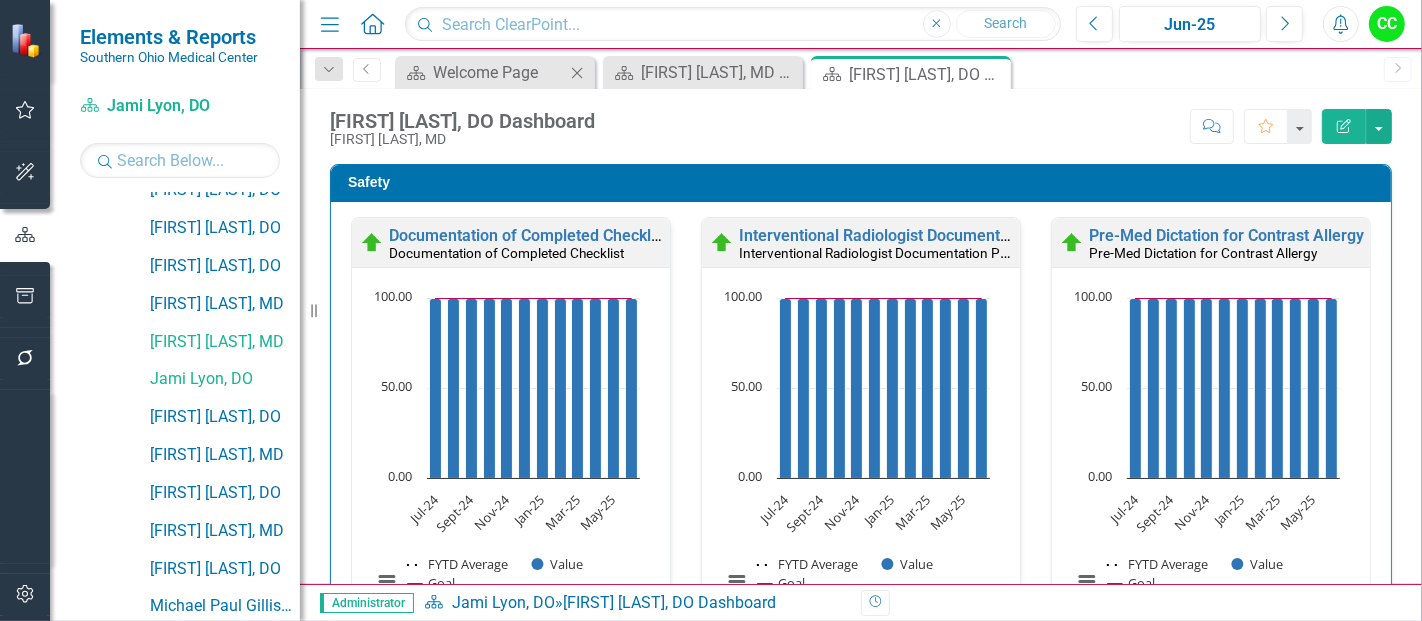 click on "Close" 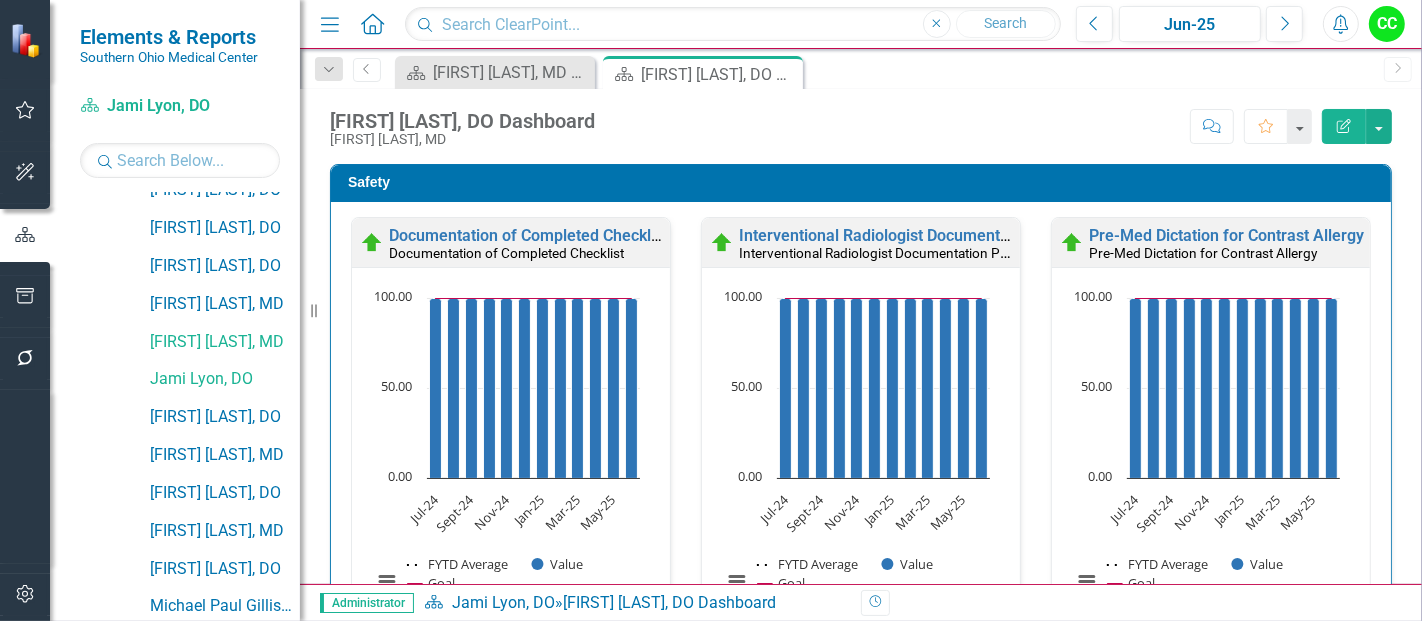 click on "Close" 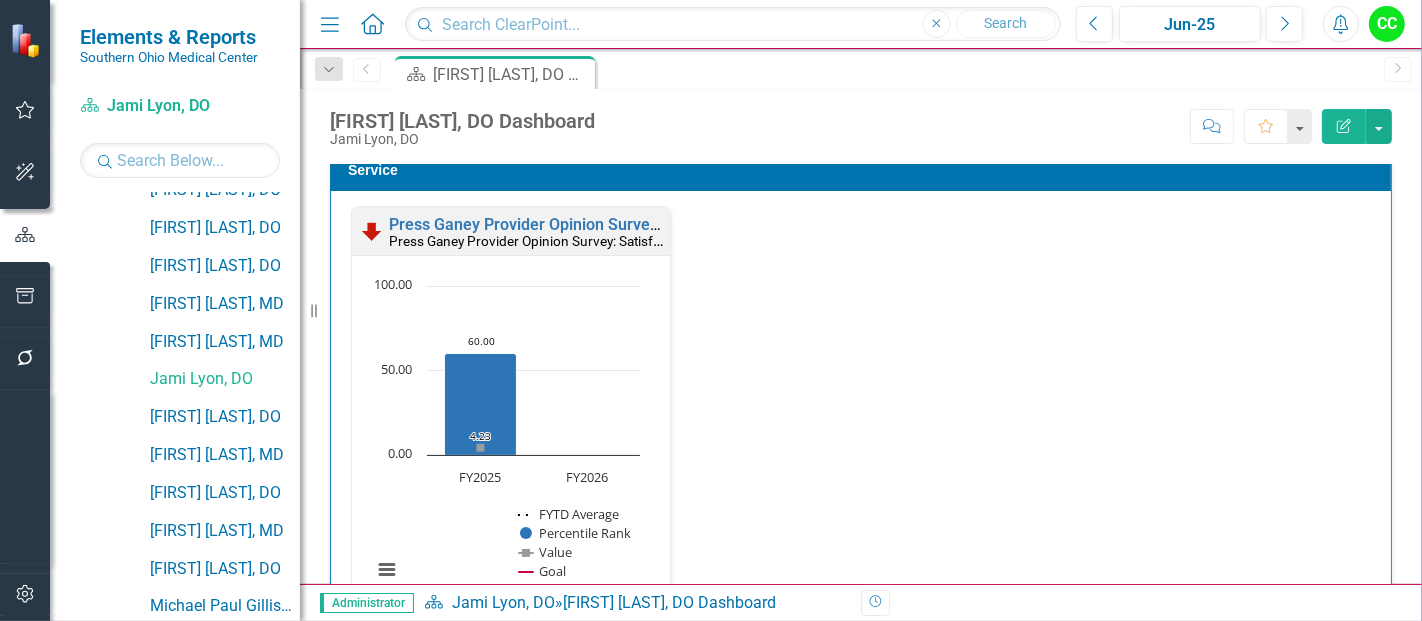 scroll, scrollTop: 2014, scrollLeft: 0, axis: vertical 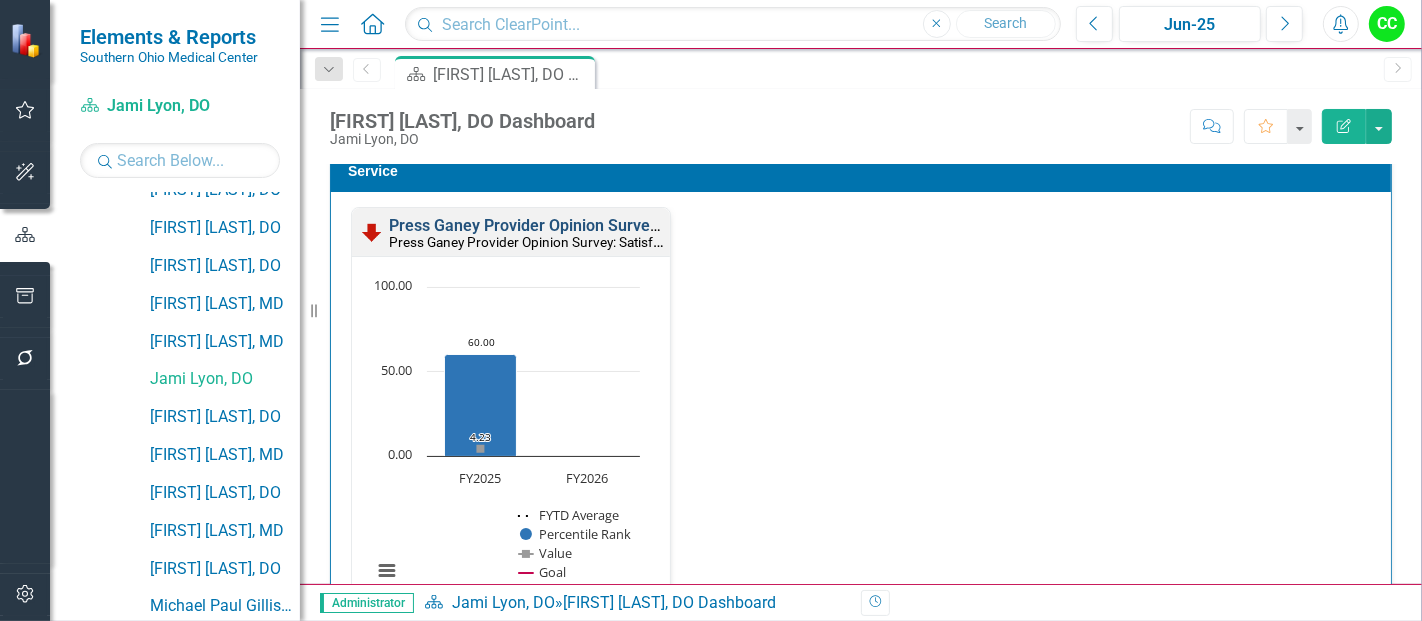 click on "Press Ganey Provider Opinion Survey: Satisfaction With Radiology Services" at bounding box center [659, 225] 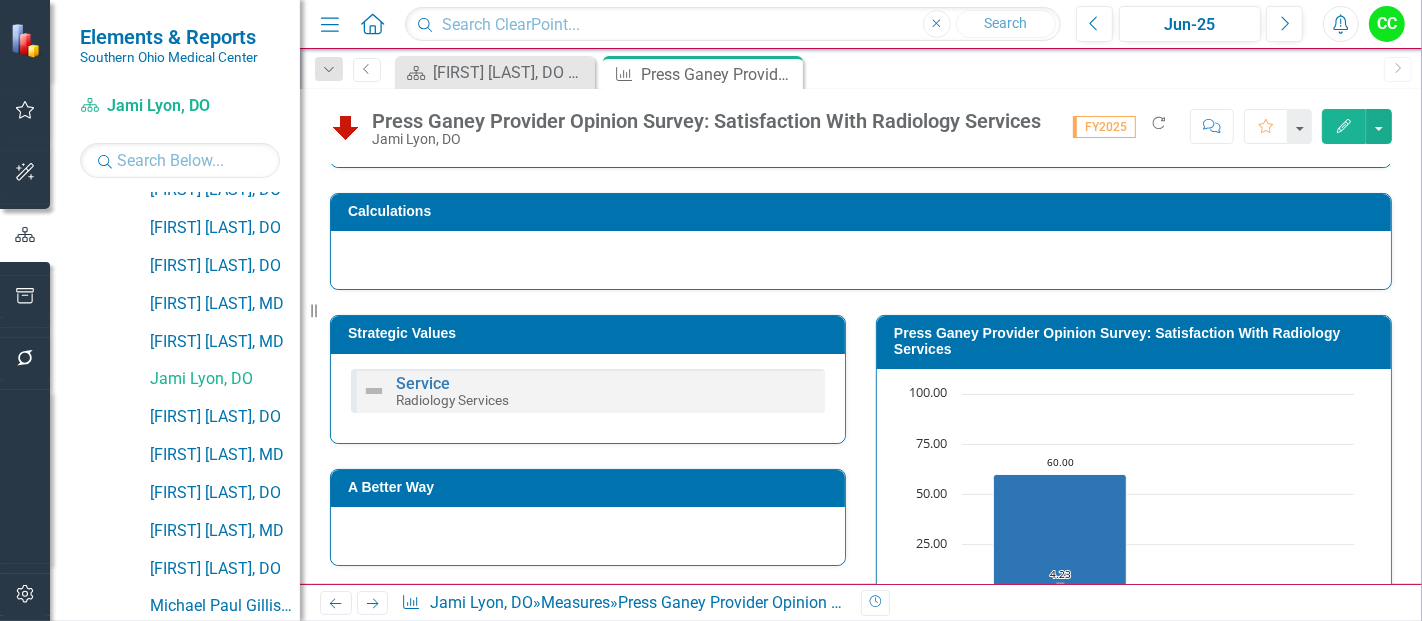 scroll, scrollTop: 217, scrollLeft: 0, axis: vertical 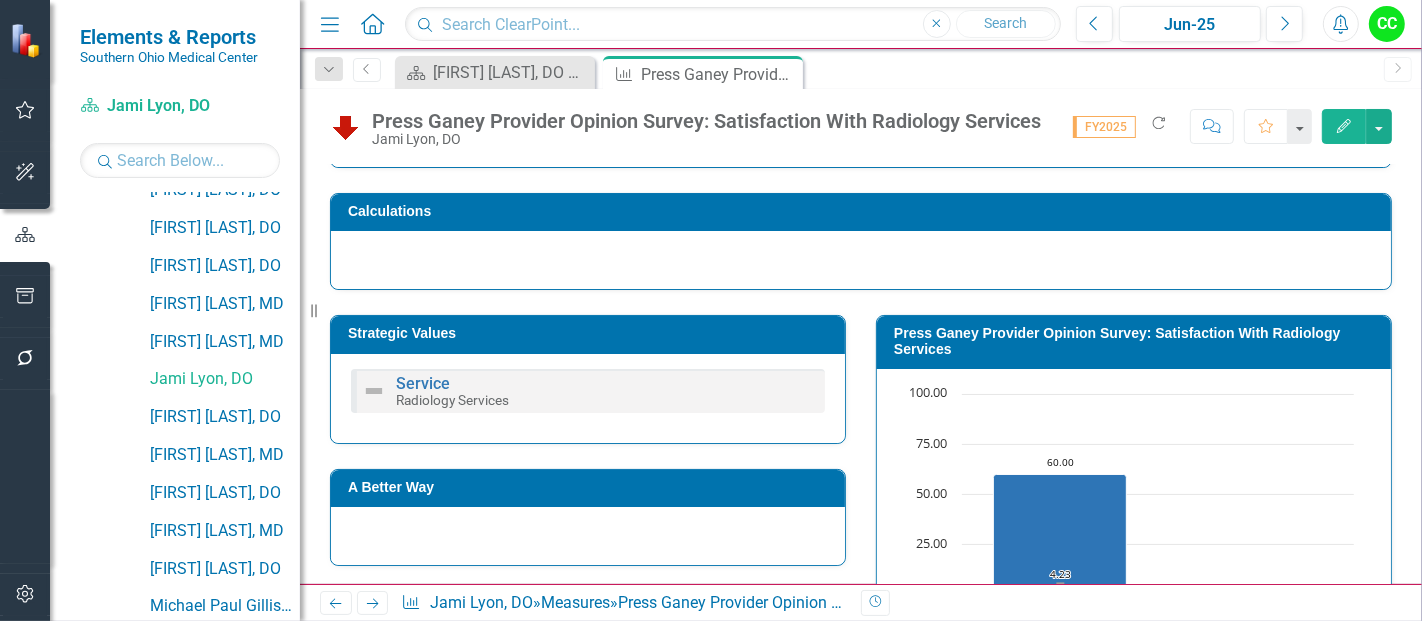 click on "Press Ganey Provider Opinion Survey: Satisfaction With Radiology Services" at bounding box center (1137, 344) 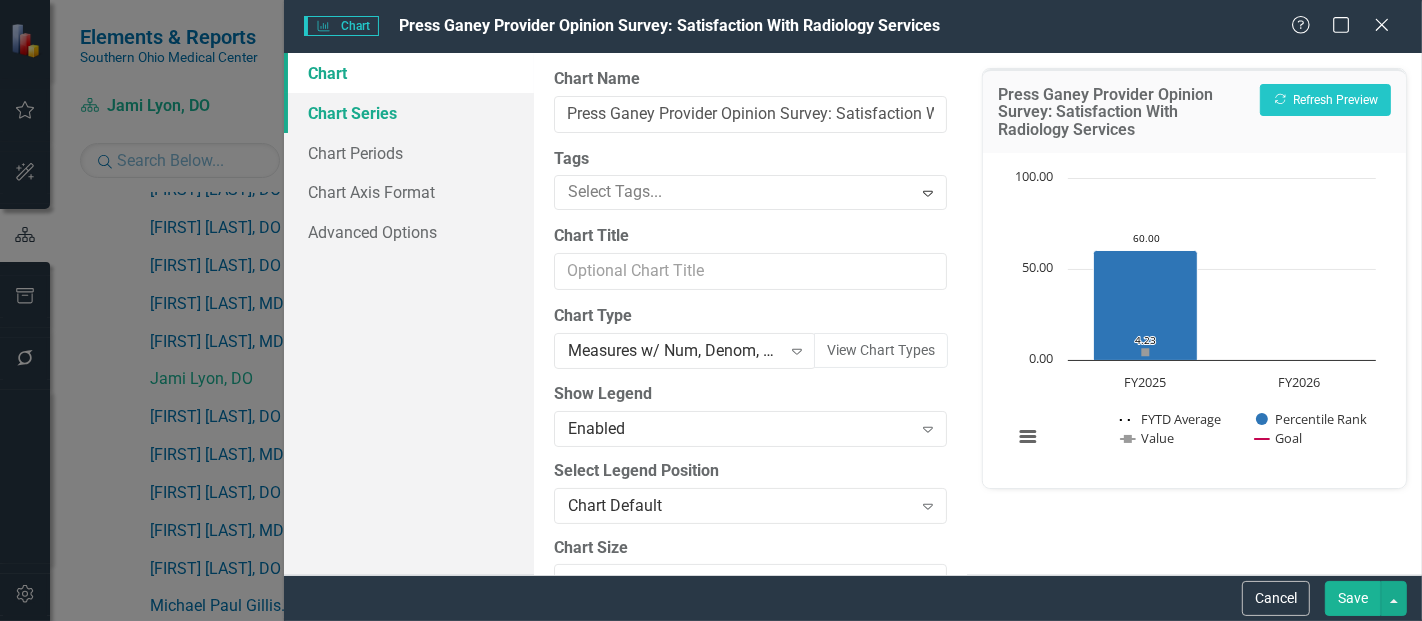 click on "Chart Series" at bounding box center [409, 113] 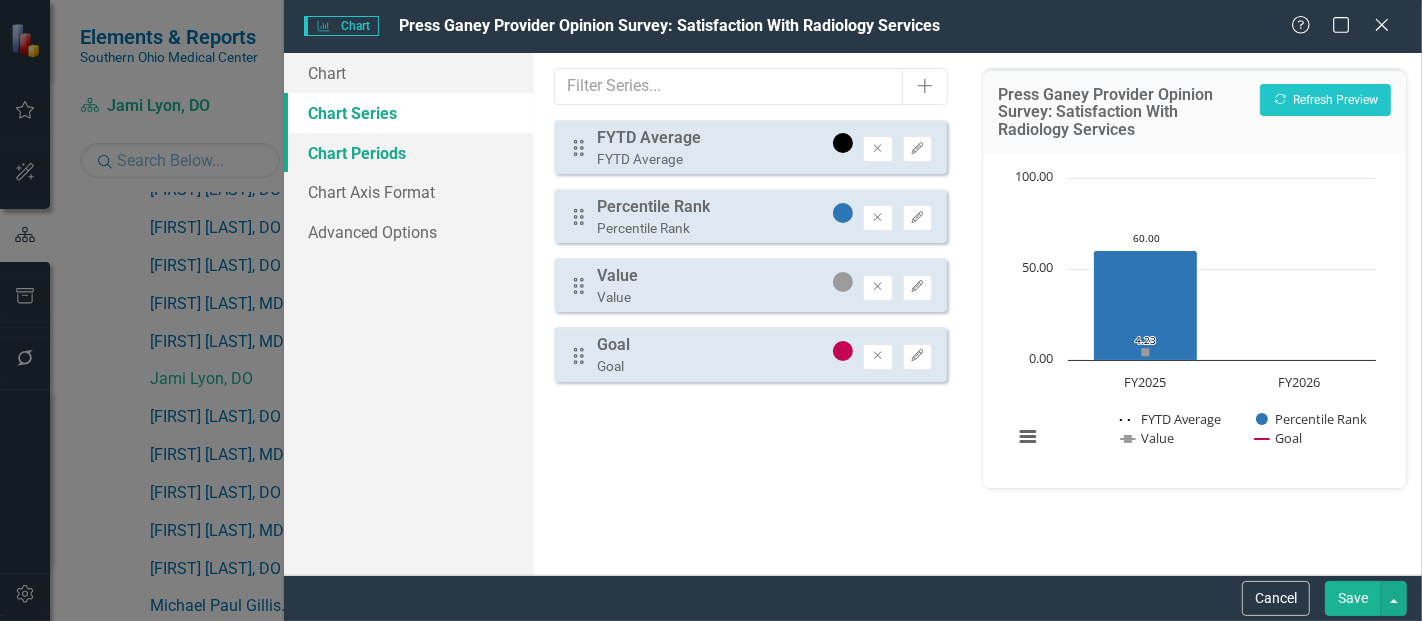 click on "Chart Periods" at bounding box center [409, 153] 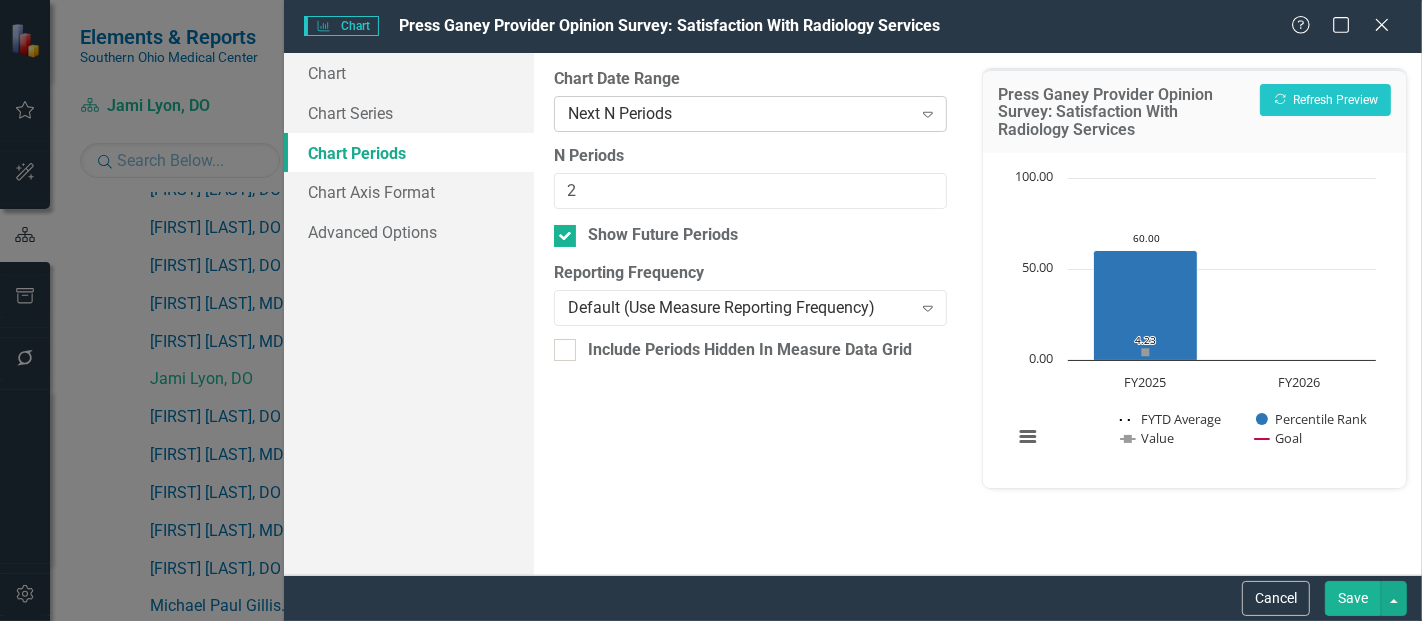 click on "Next N Periods Expand" at bounding box center [750, 114] 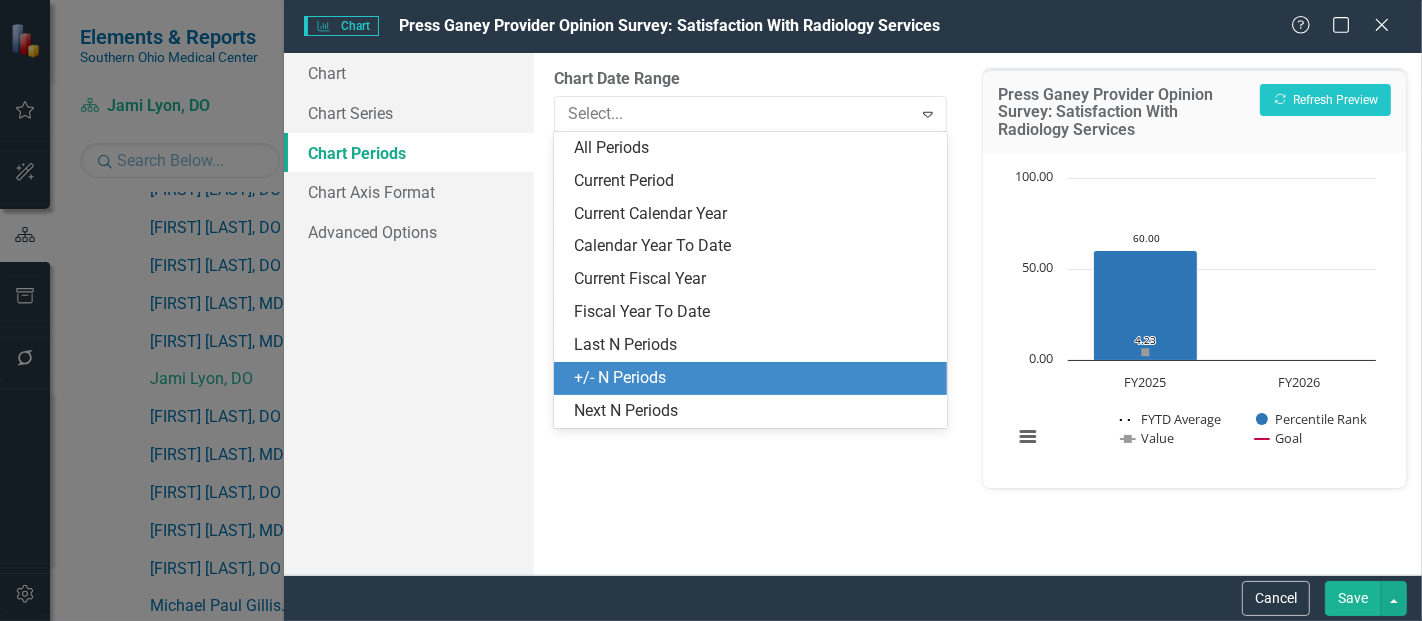 click on "+/- N Periods" at bounding box center (754, 378) 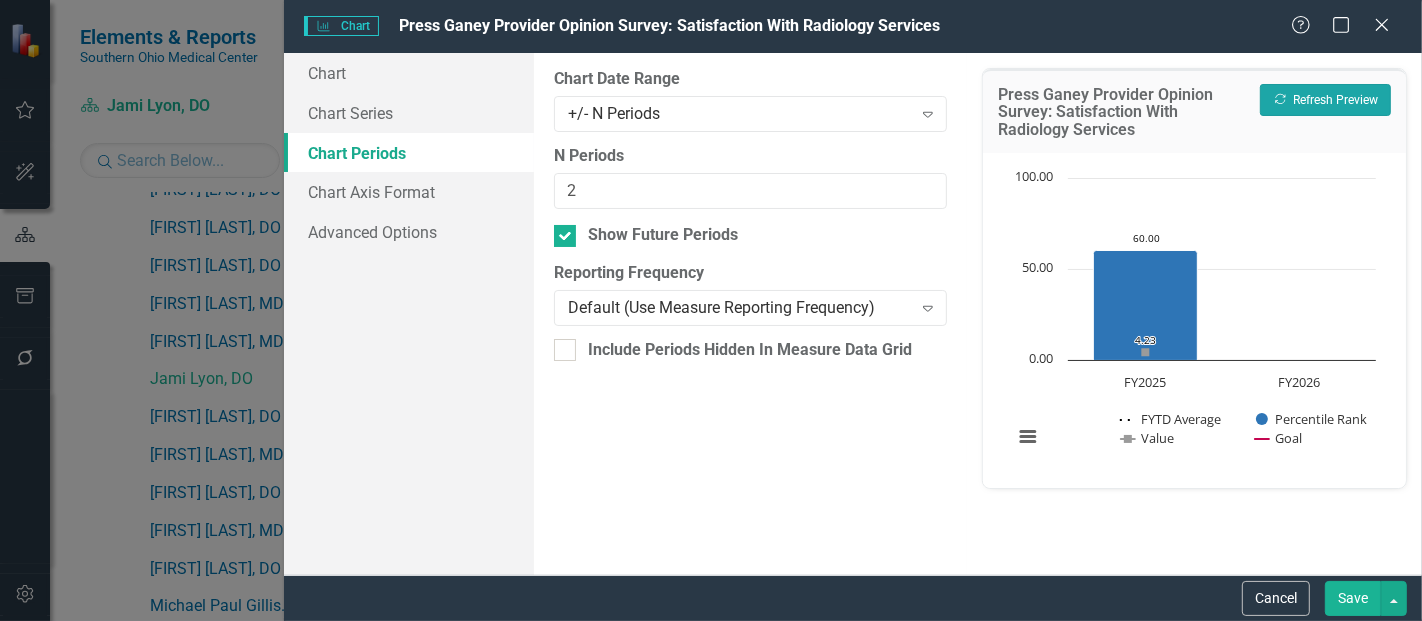 click on "Recalculate Refresh Preview" at bounding box center (1325, 100) 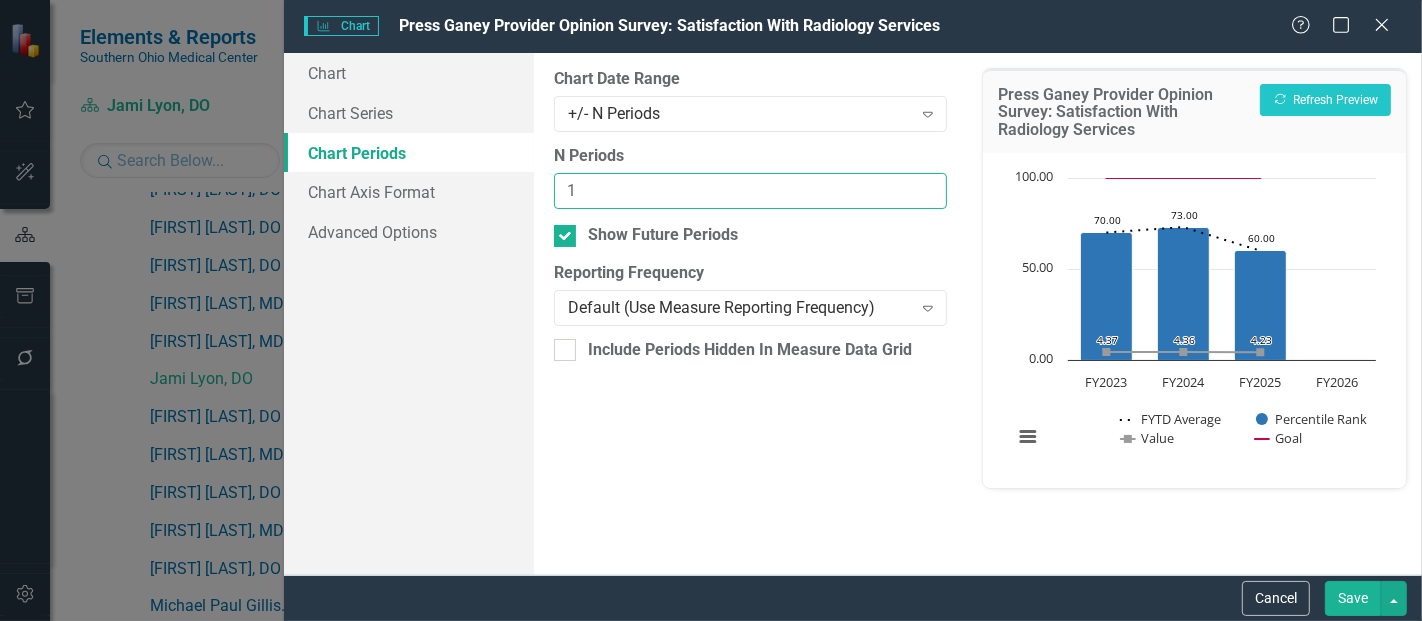 type on "1" 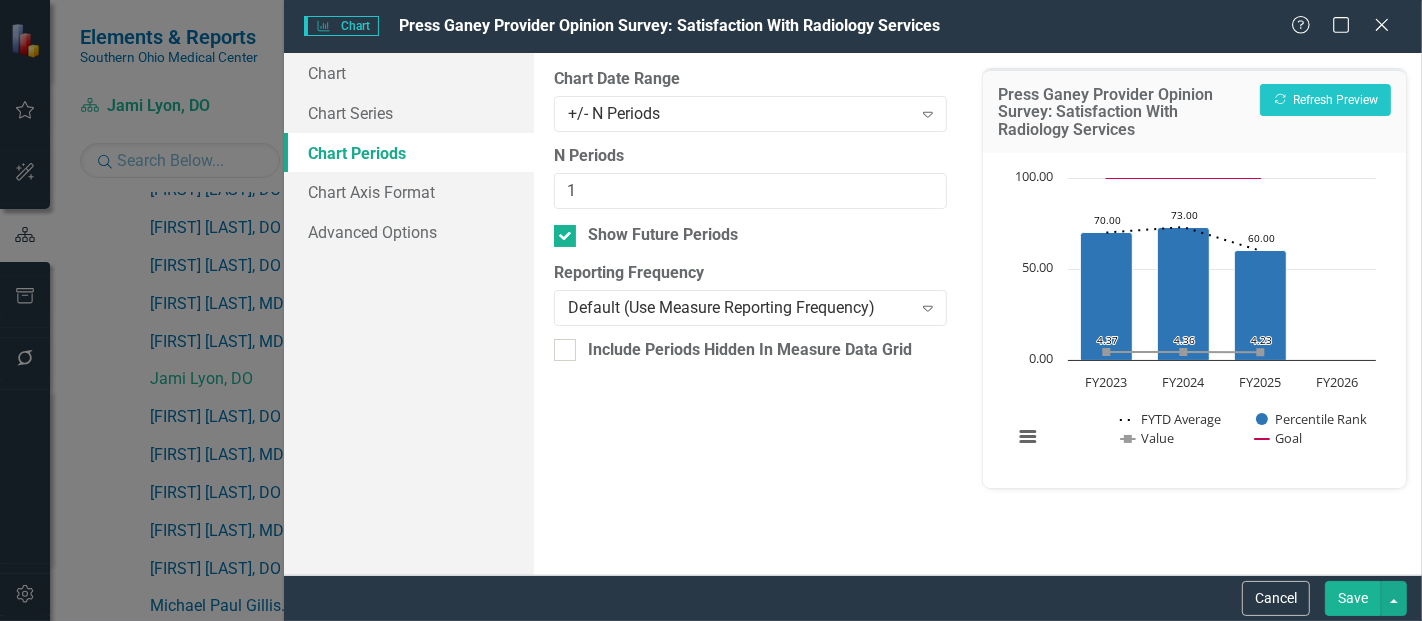 click on "Press Ganey Provider Opinion Survey: Satisfaction With Radiology Services Recalculate Refresh Preview" at bounding box center [1194, 111] 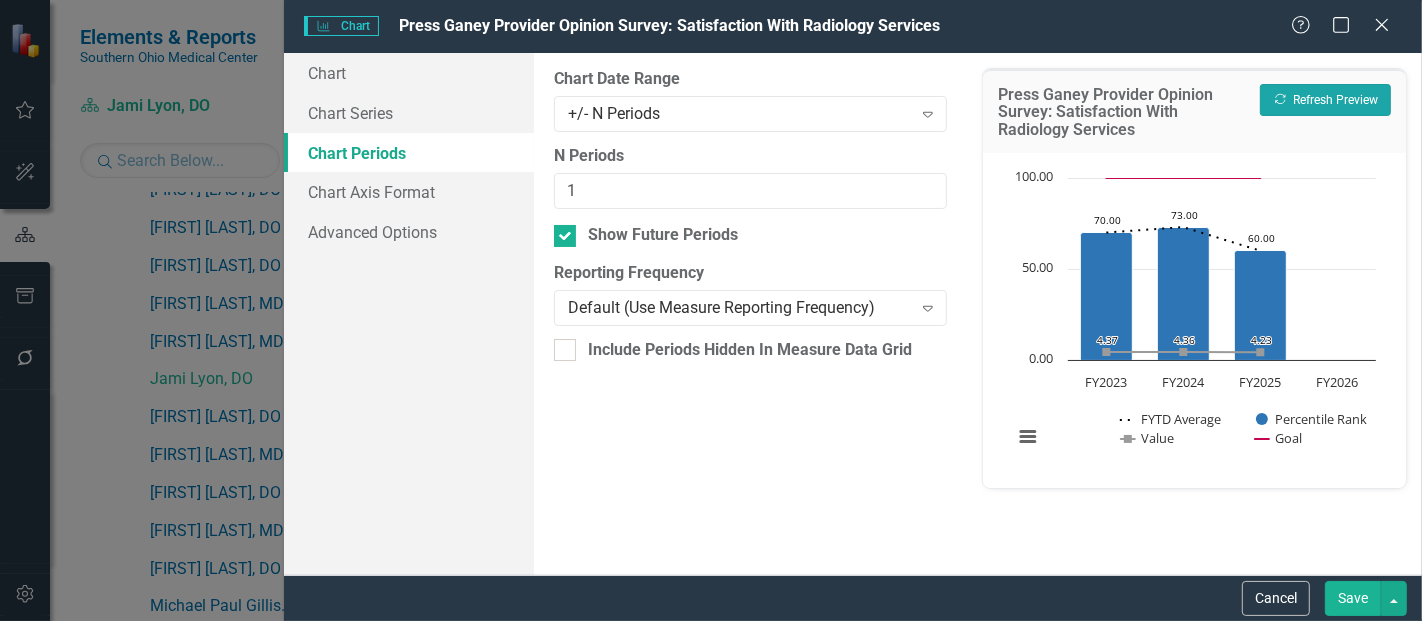 click on "Recalculate Refresh Preview" at bounding box center (1325, 100) 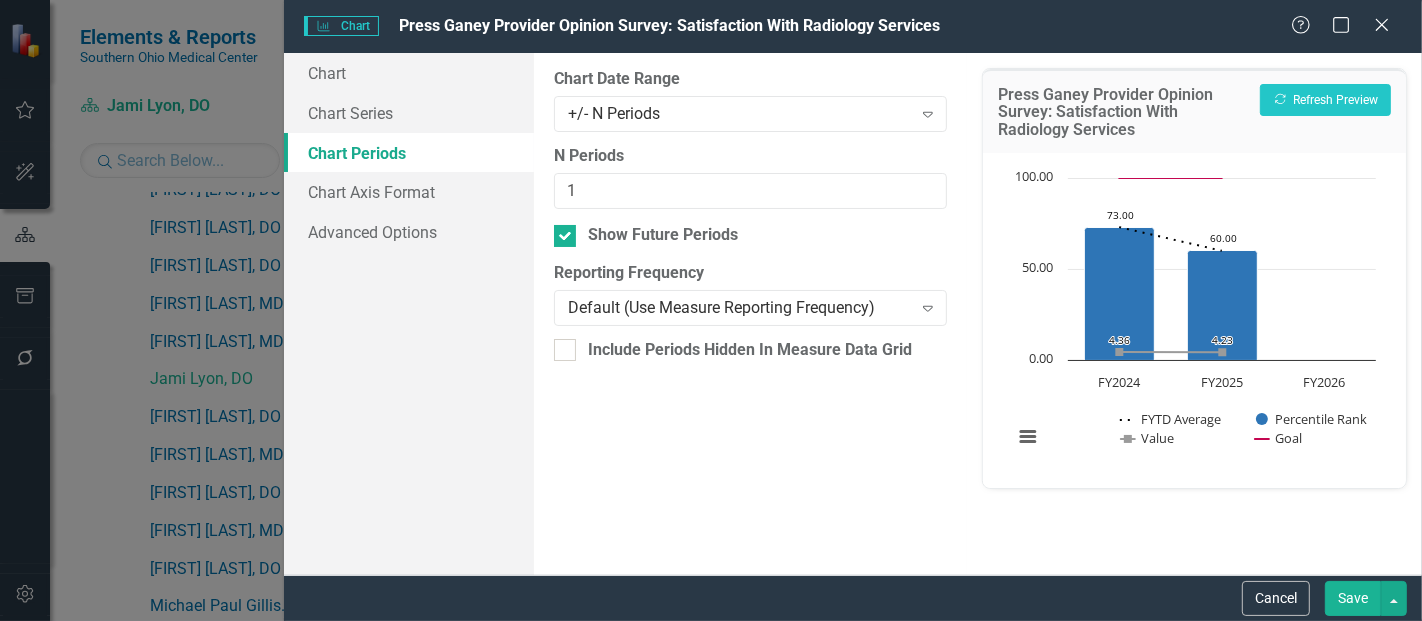 click on "Save" at bounding box center [1353, 598] 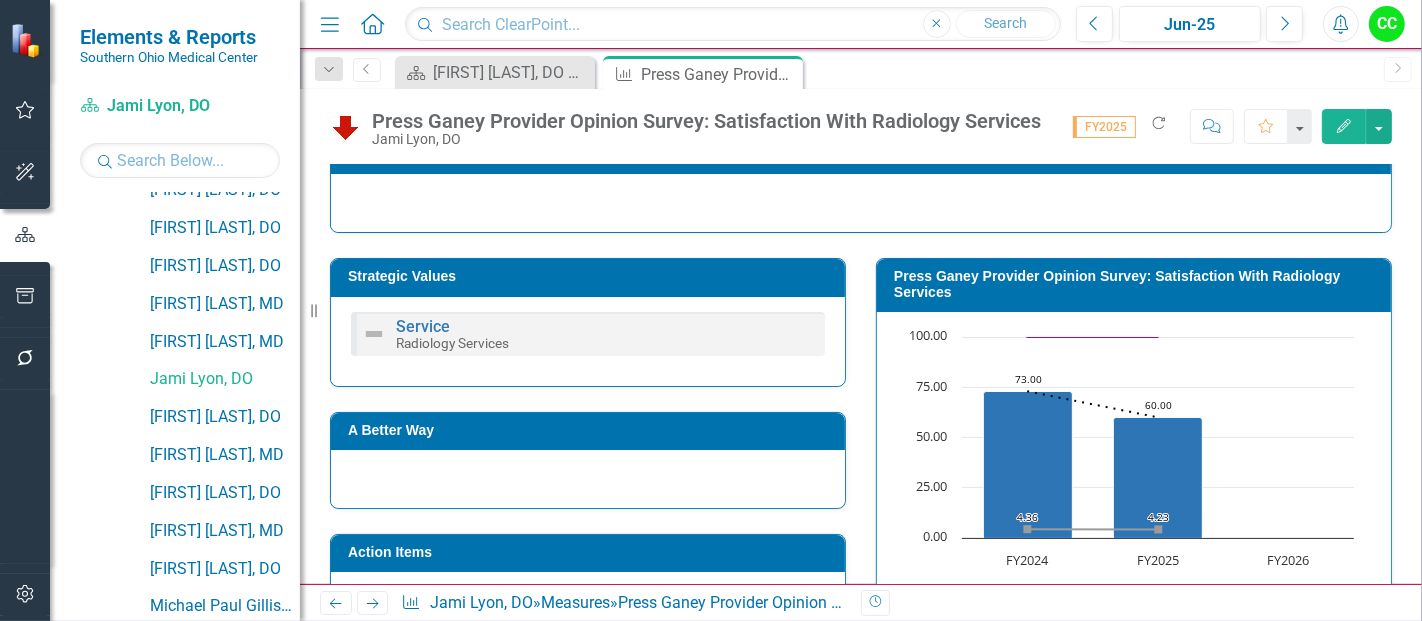 scroll, scrollTop: 301, scrollLeft: 0, axis: vertical 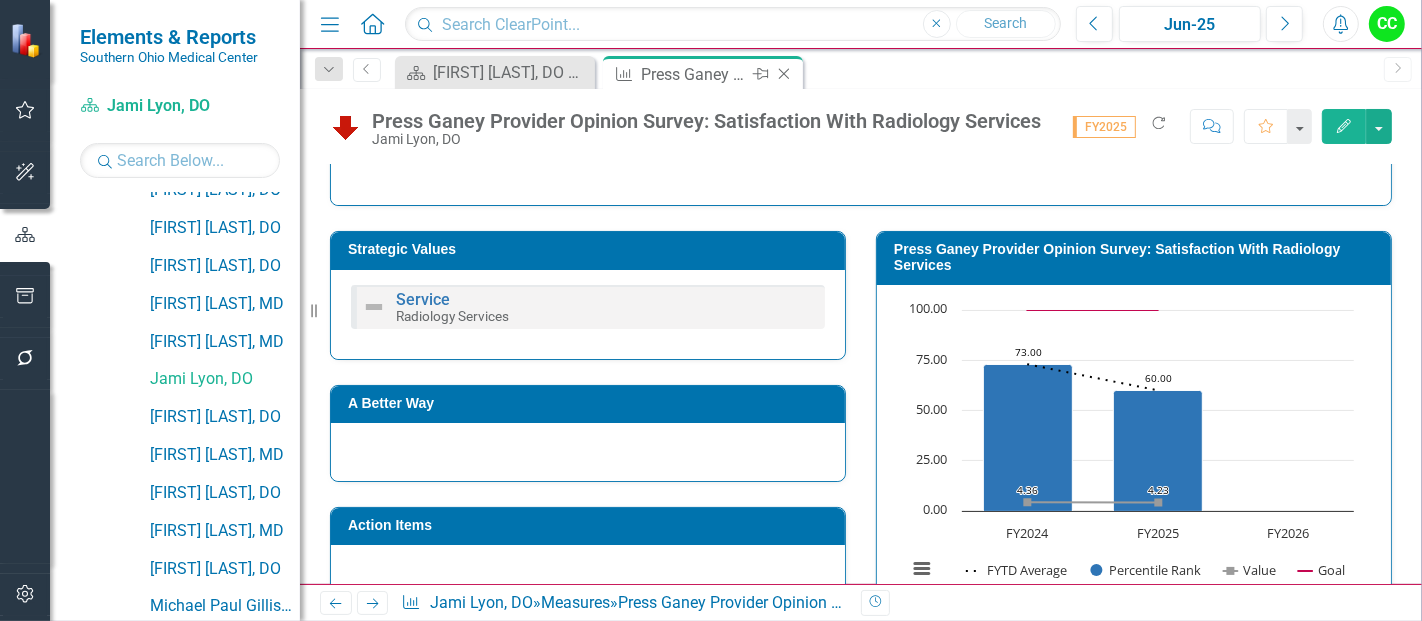 click on "Close" 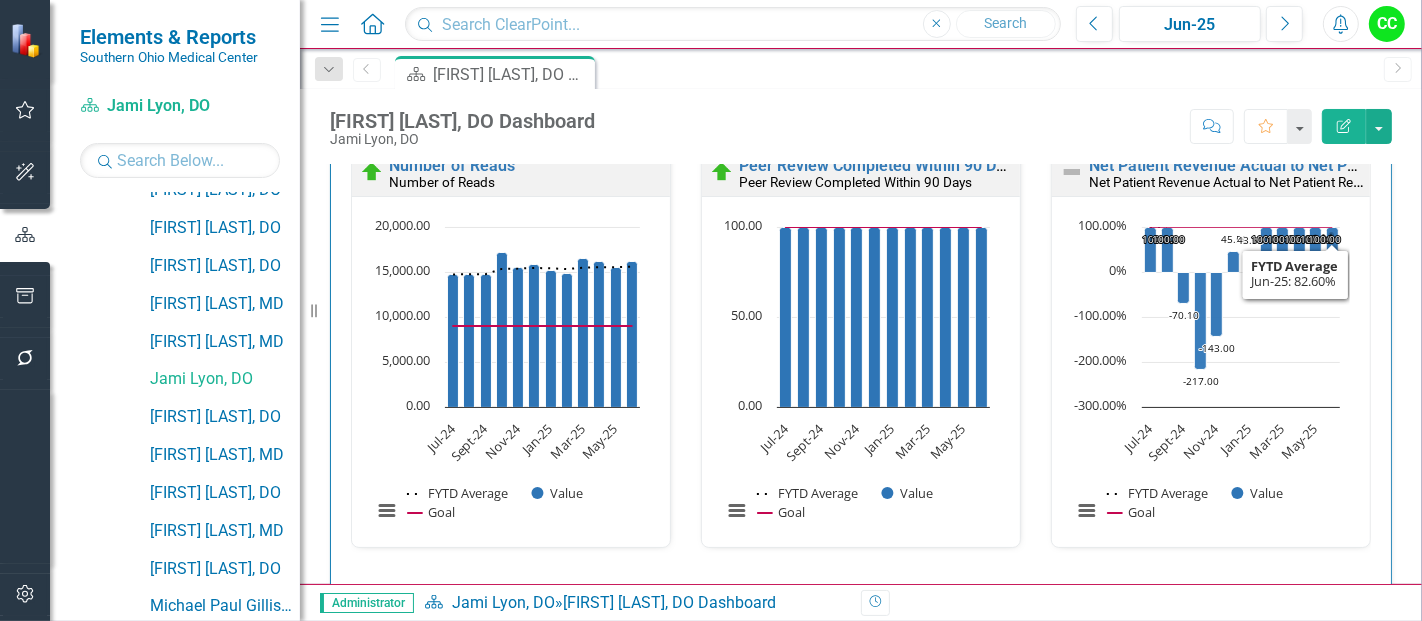 scroll, scrollTop: 3442, scrollLeft: 0, axis: vertical 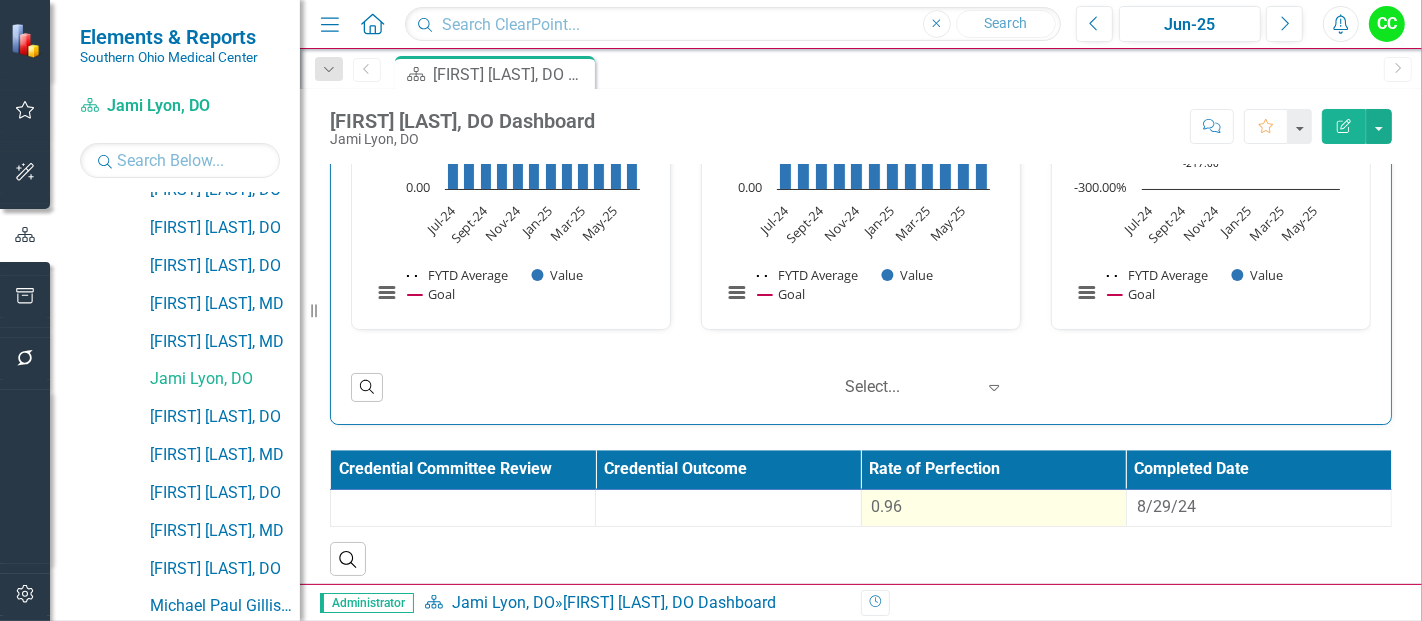 click on "0.96" at bounding box center [993, 507] 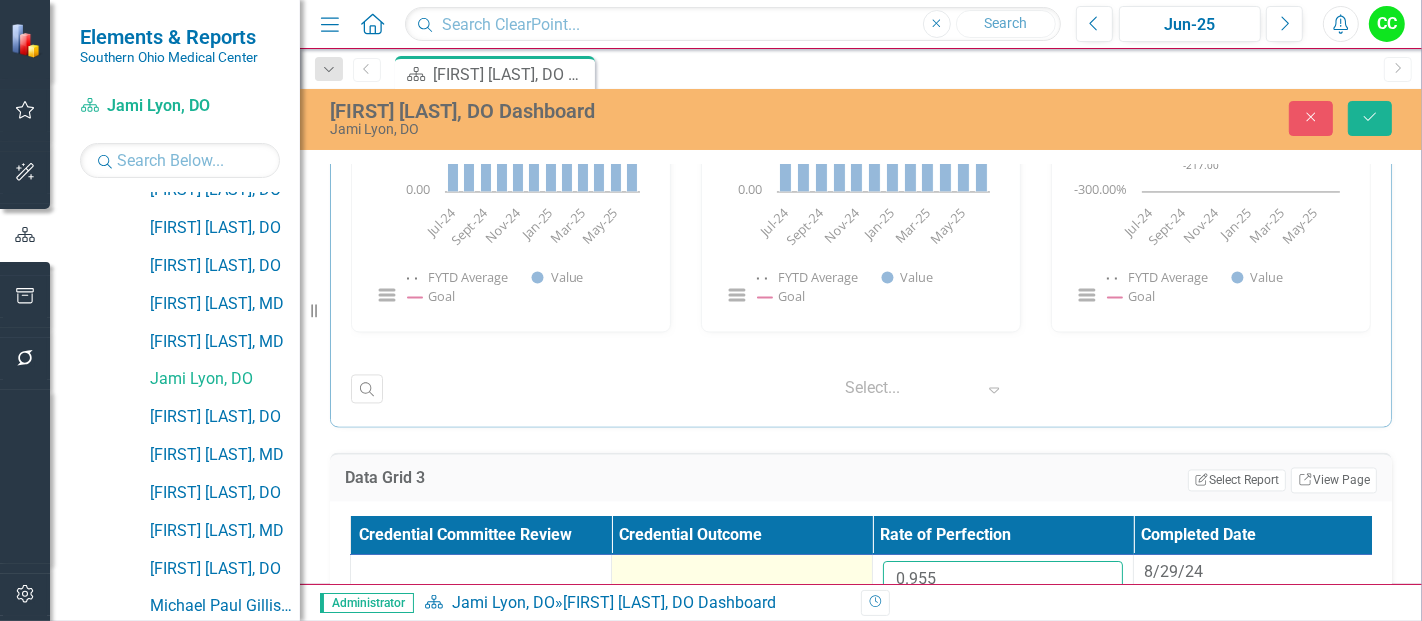 drag, startPoint x: 966, startPoint y: 554, endPoint x: 859, endPoint y: 555, distance: 107.00467 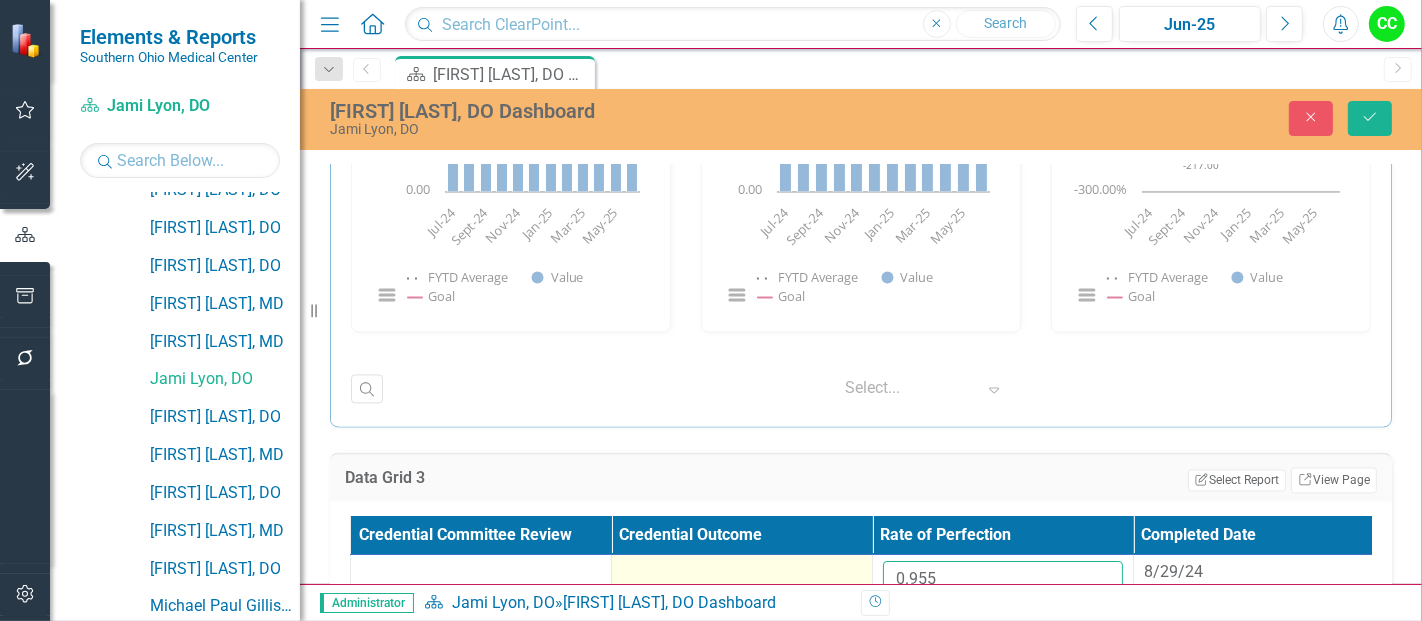 paste on "32278571" 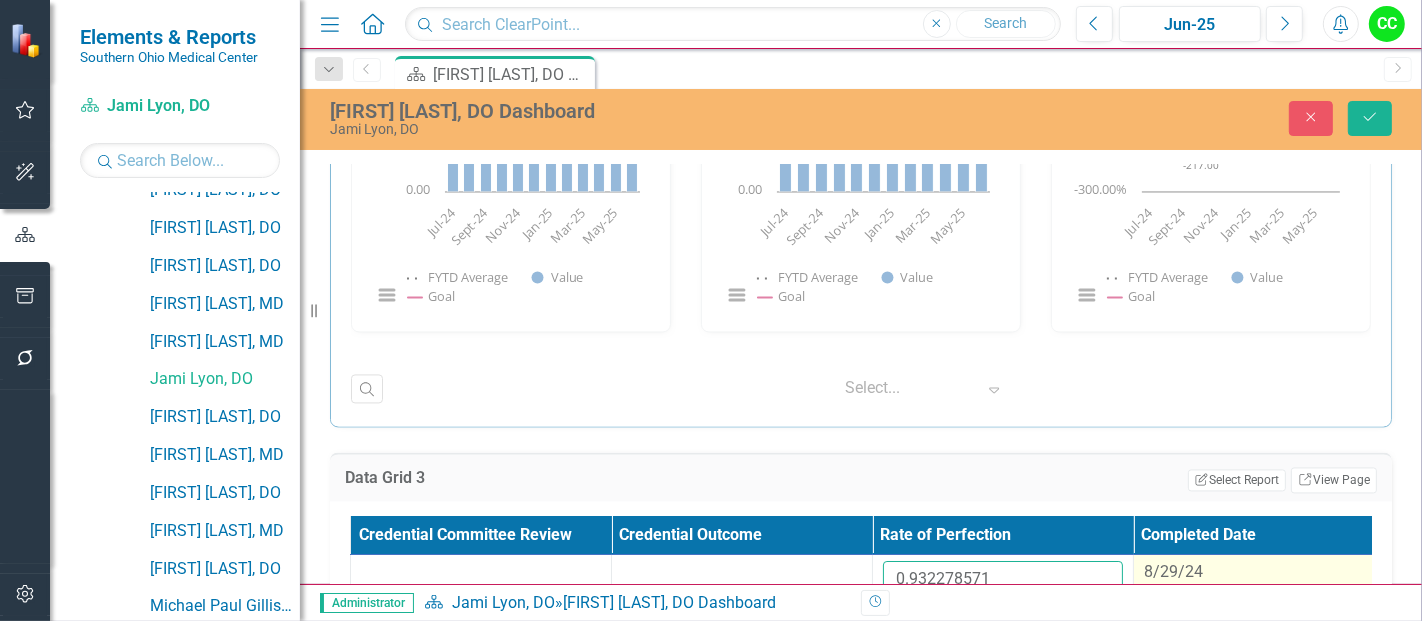 type on "0.932278571" 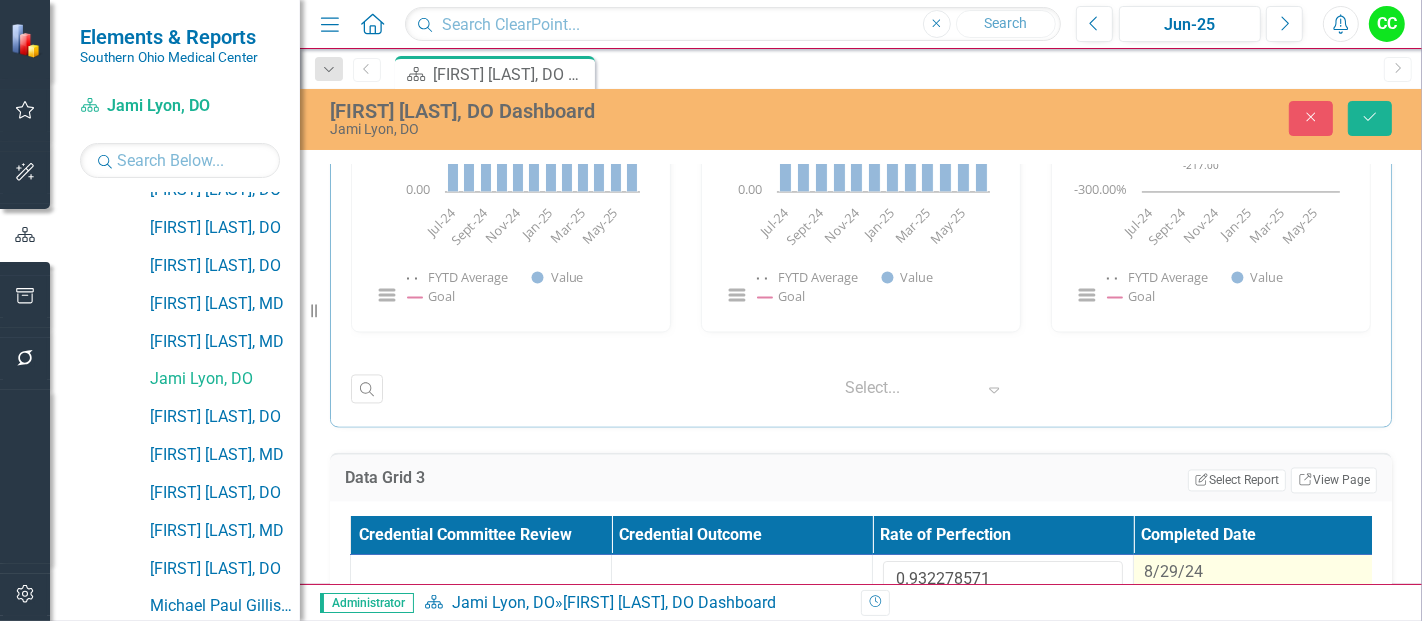 click on "8/29/24" at bounding box center [1264, 572] 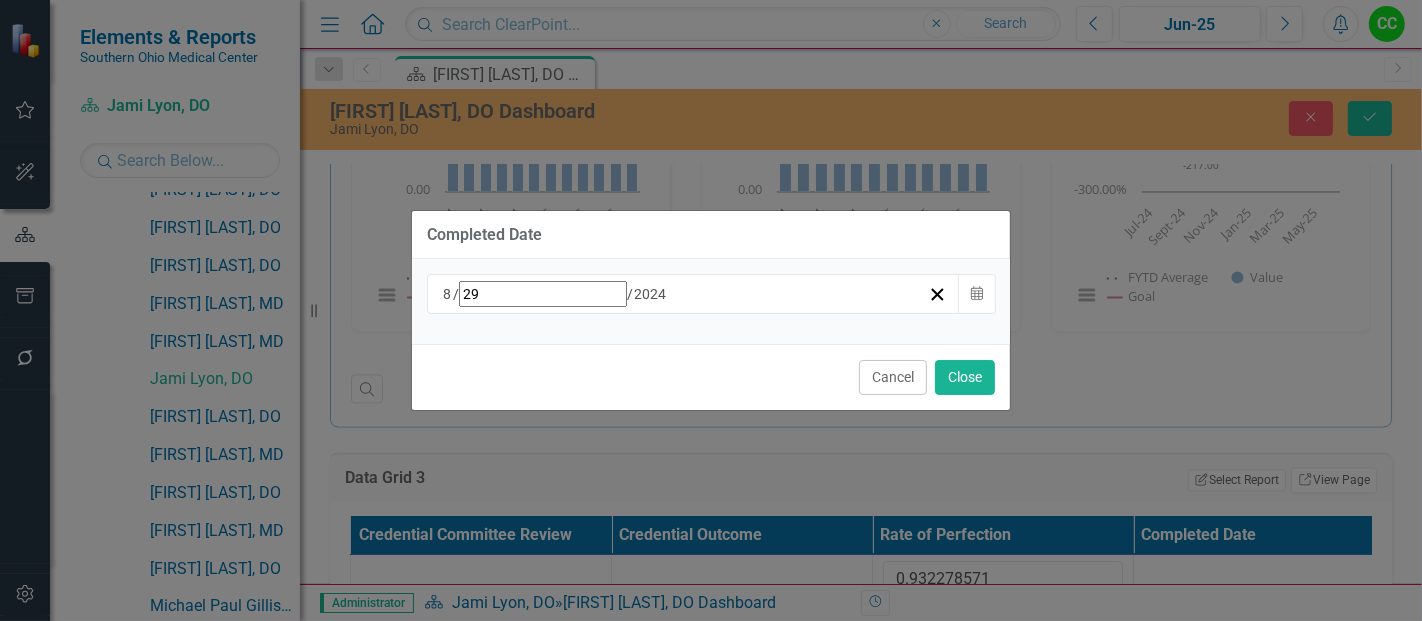 click on "8 / 29 / 2024" at bounding box center [684, 294] 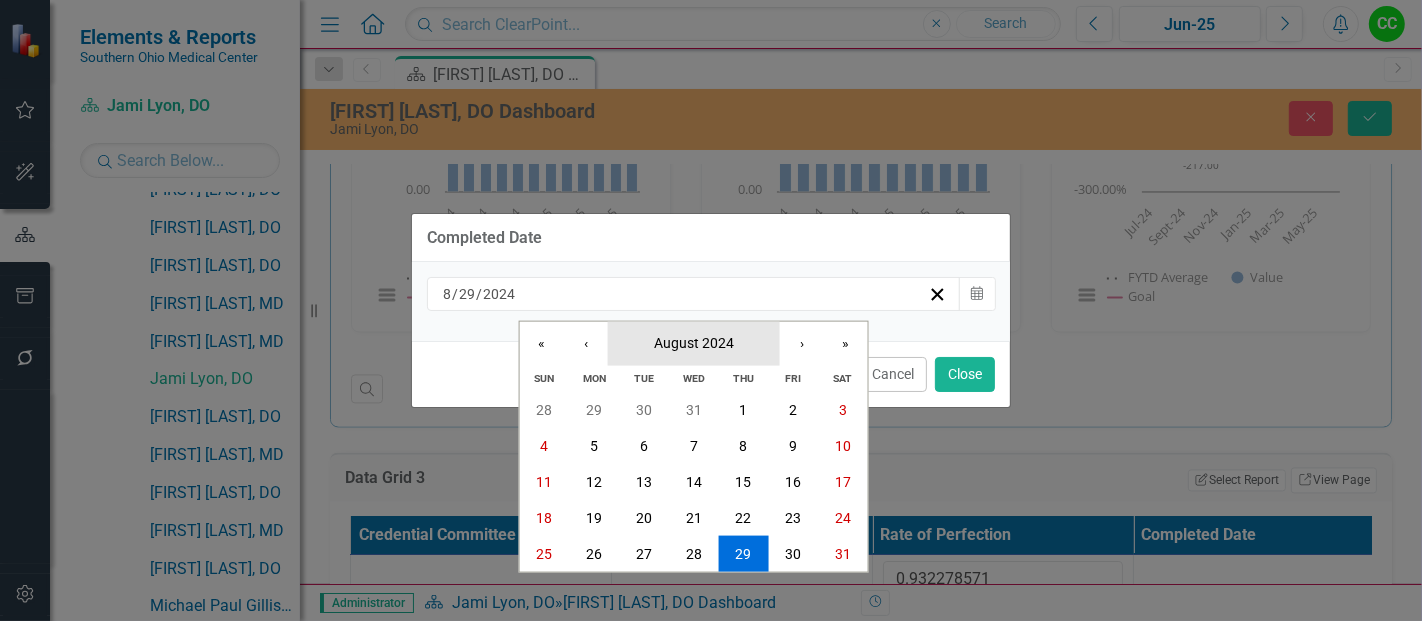 click on "August 2024" at bounding box center (694, 342) 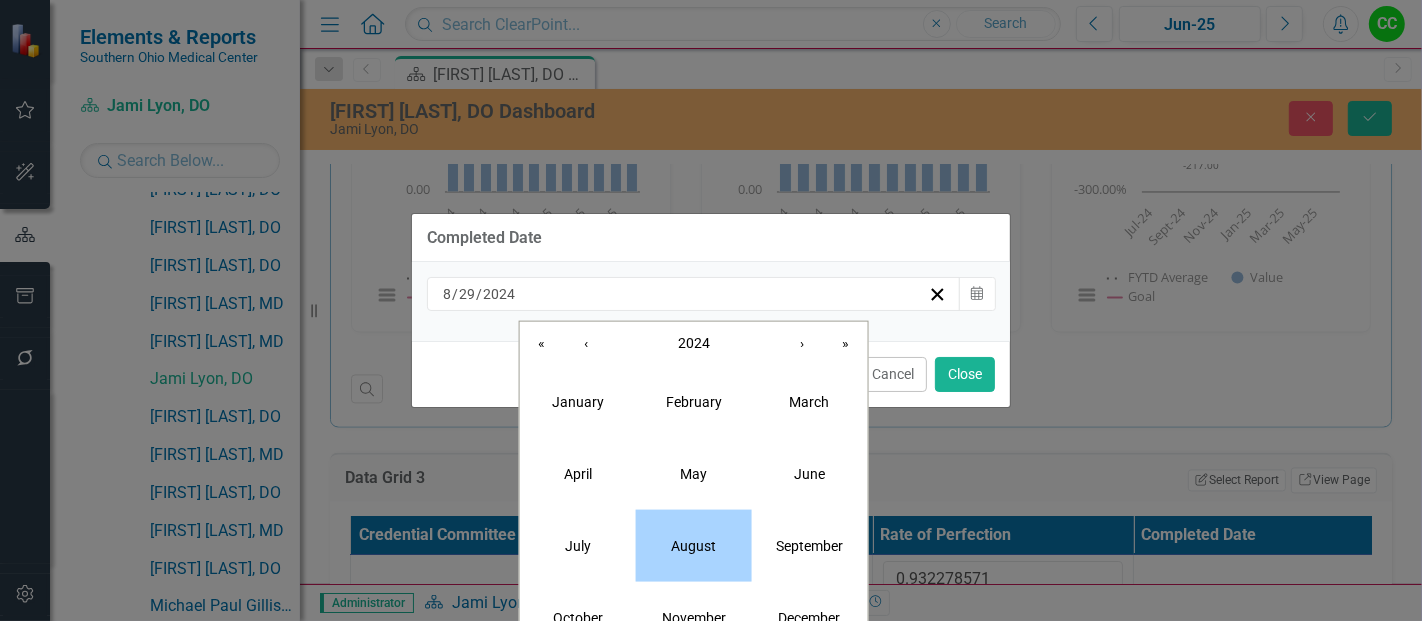 click on "August" at bounding box center (693, 545) 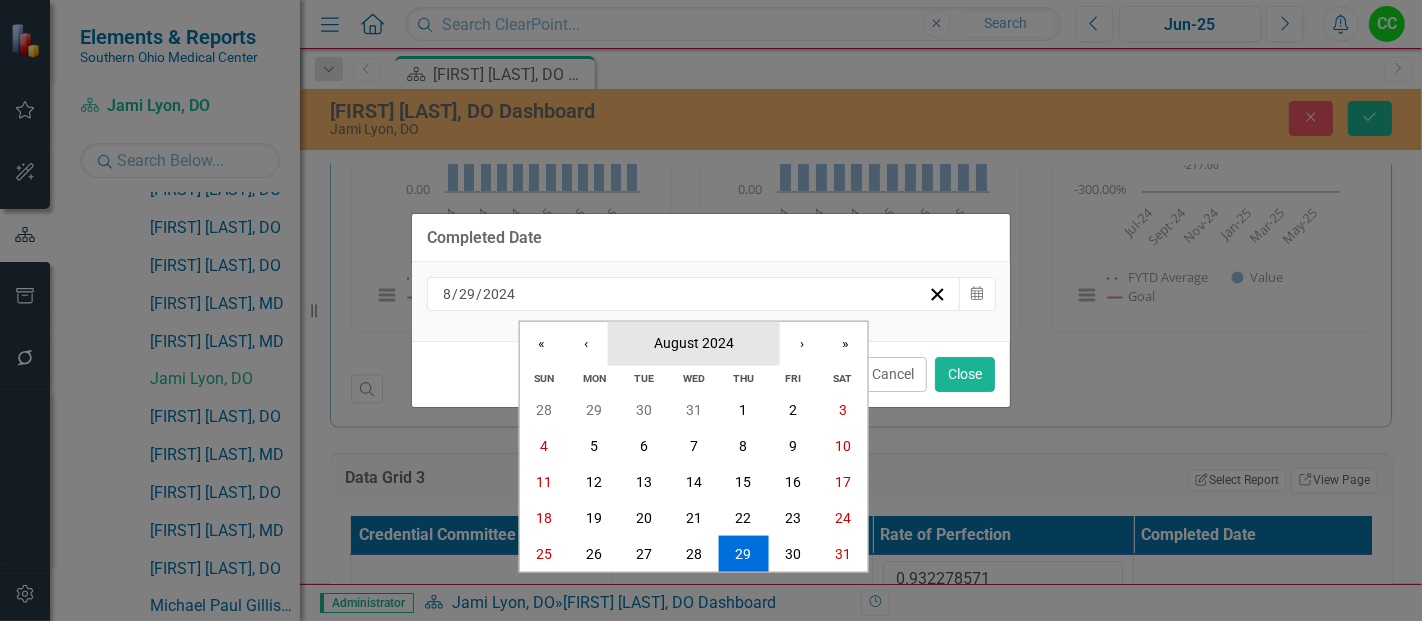 click on "August 2024" at bounding box center (694, 342) 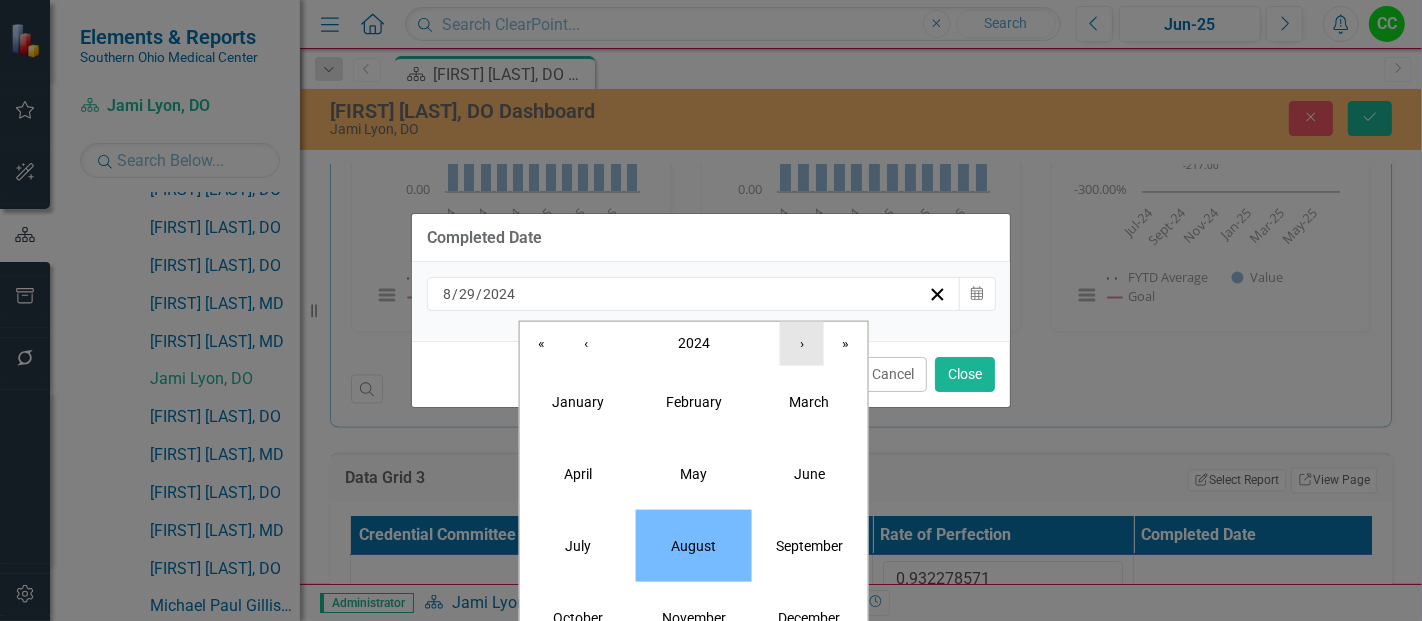 click on "›" at bounding box center [802, 343] 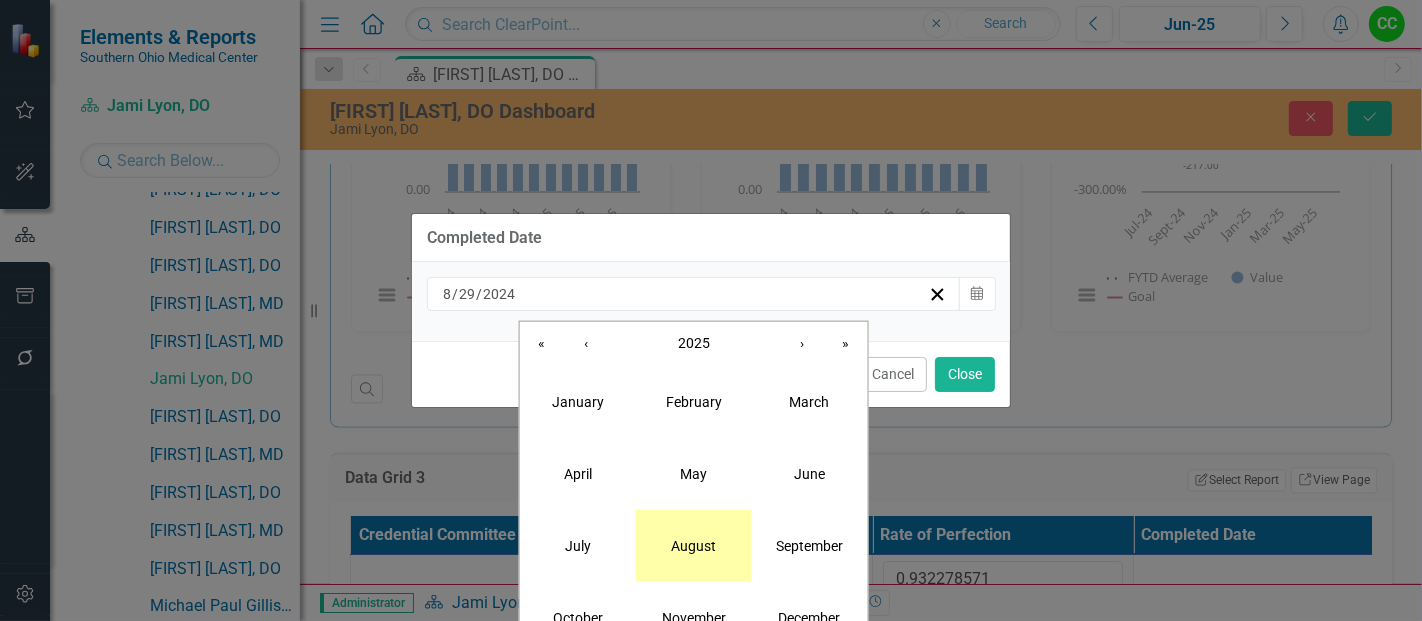 click on "August" at bounding box center [694, 545] 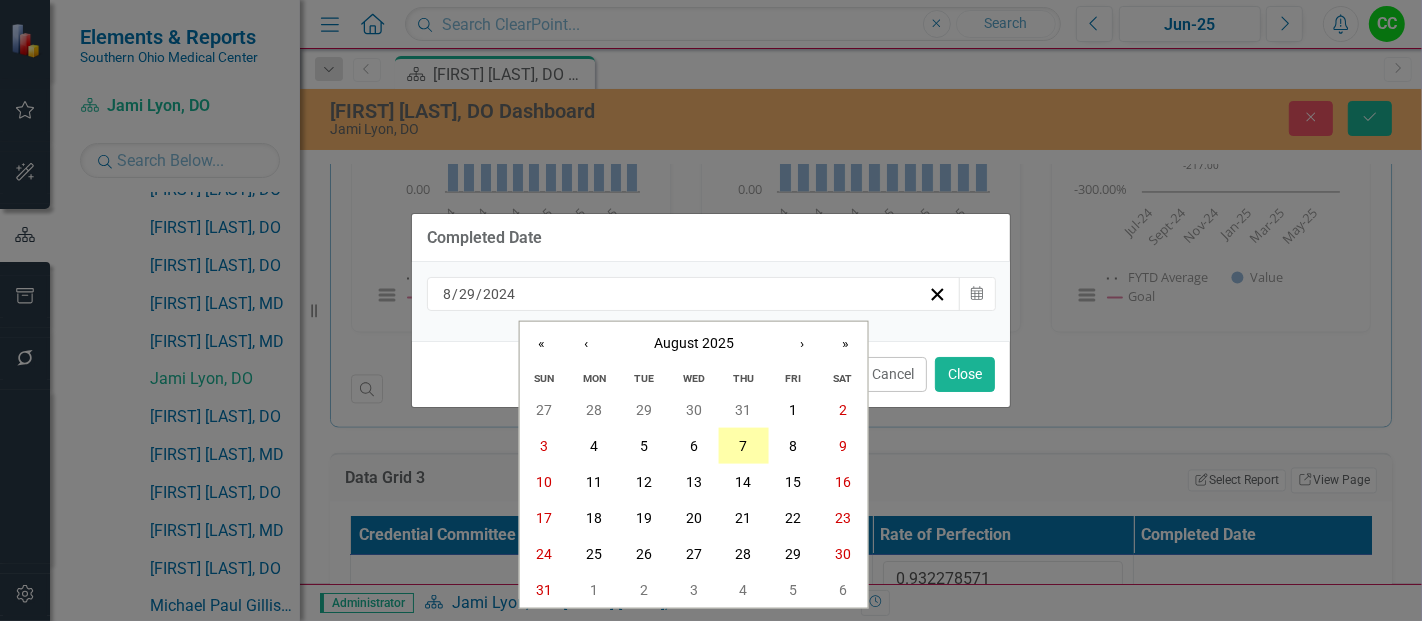 click on "7" at bounding box center [743, 446] 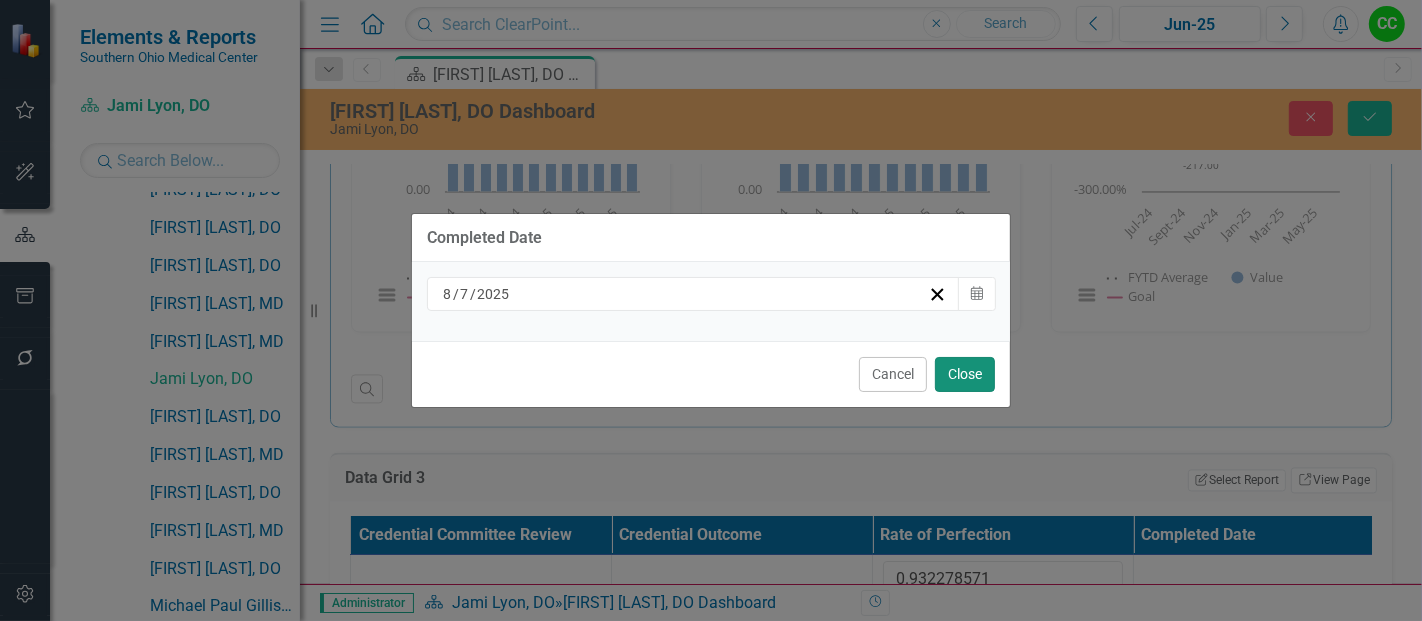click on "Close" at bounding box center (965, 374) 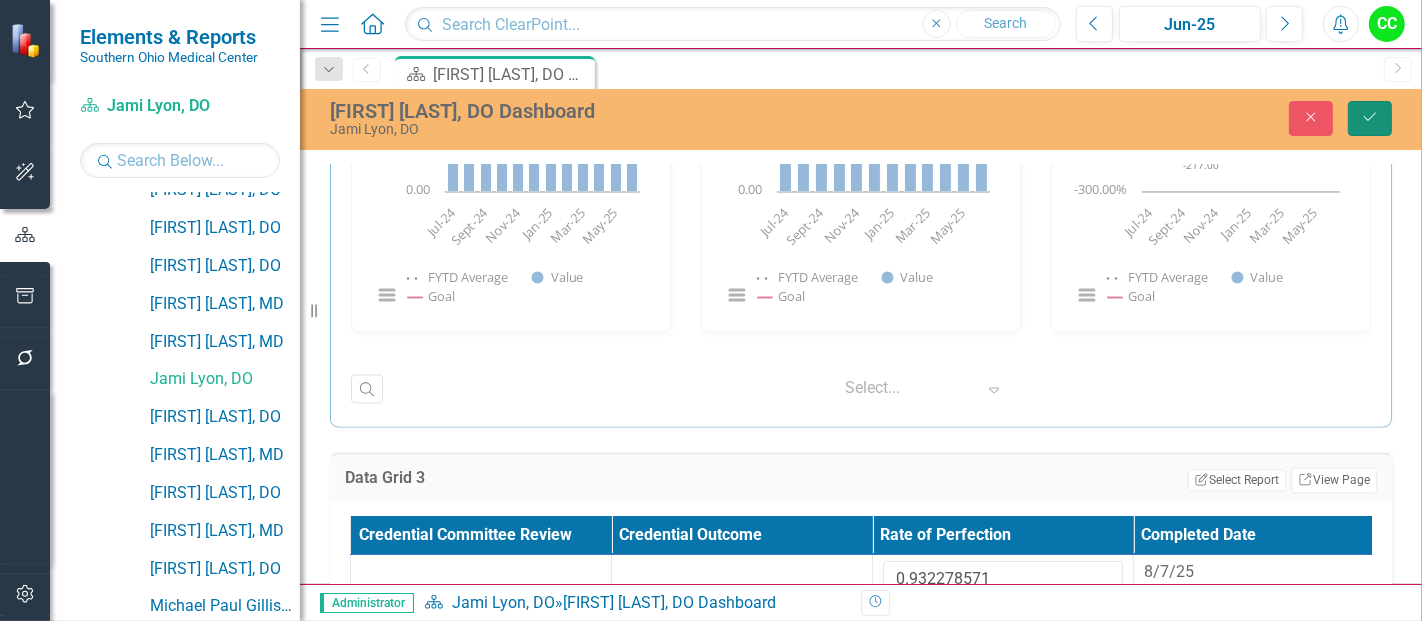 click on "Save" at bounding box center (1370, 118) 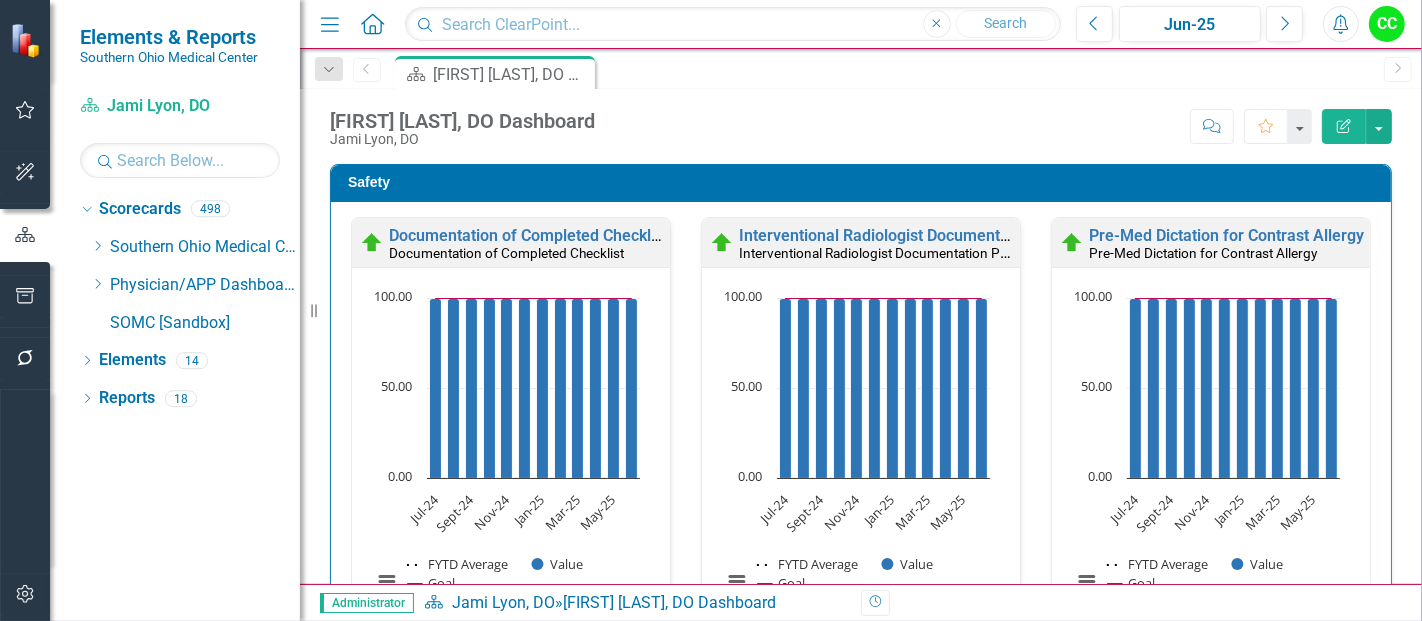 scroll, scrollTop: 0, scrollLeft: 0, axis: both 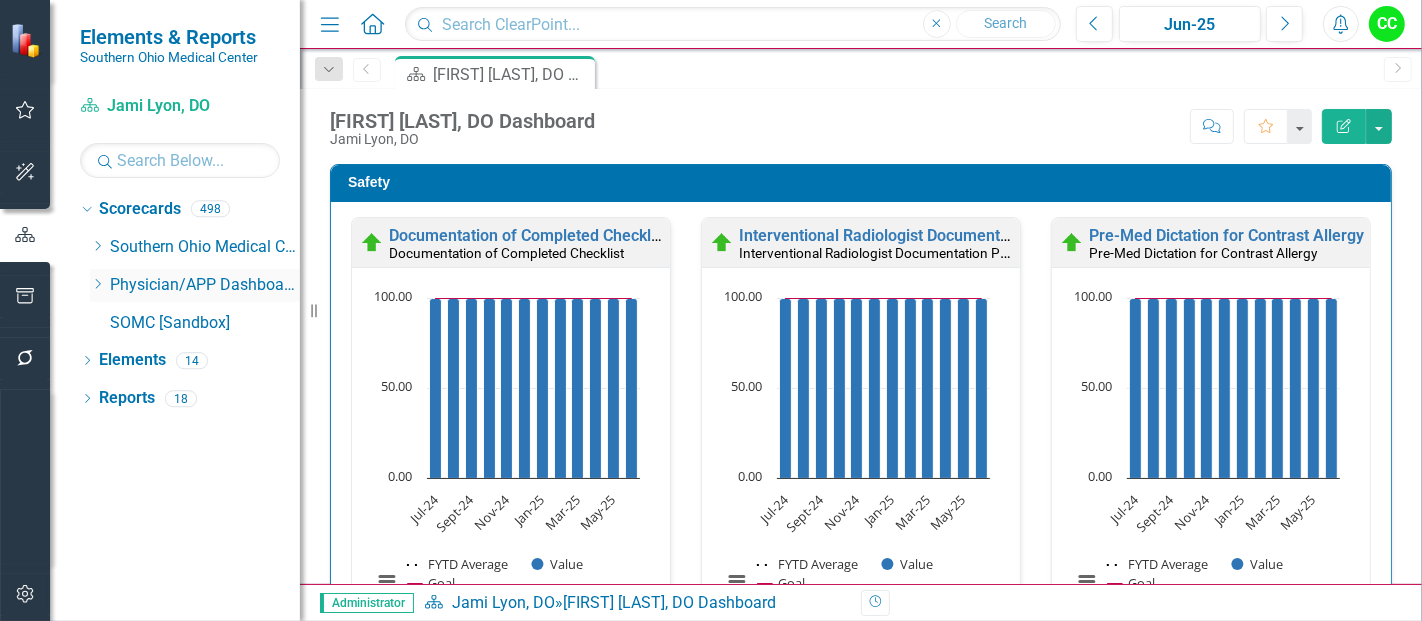 click on "Dropdown" 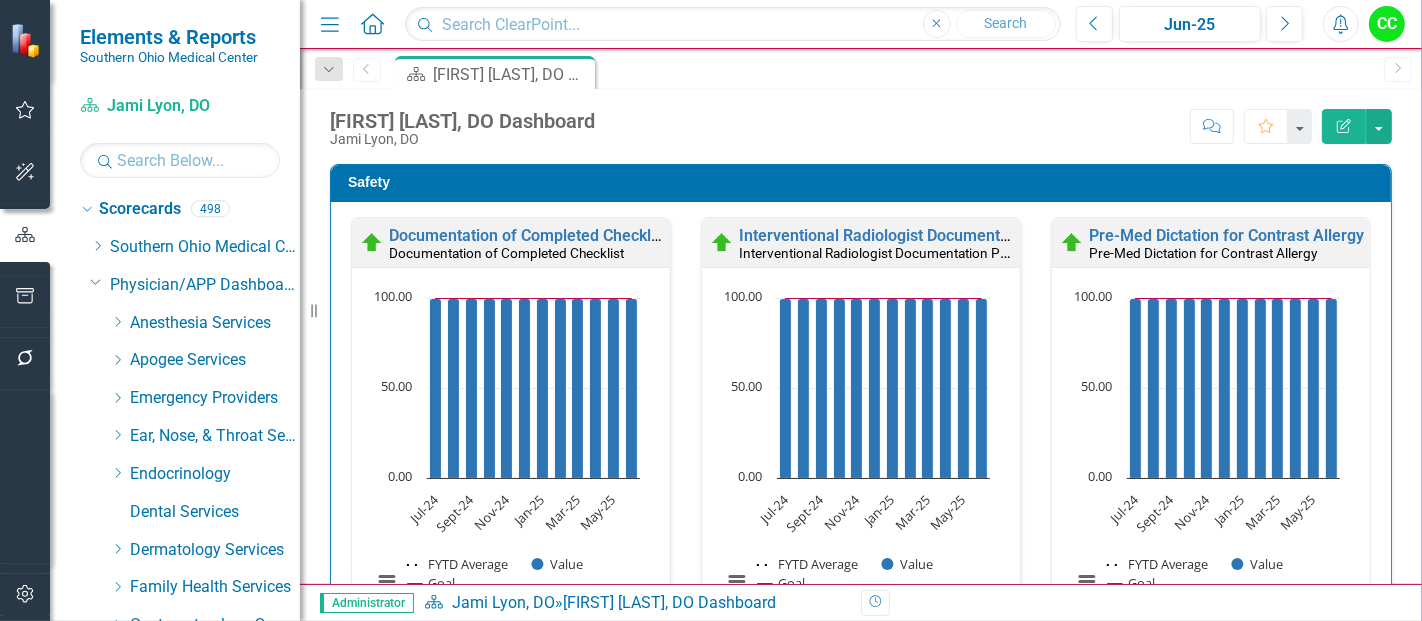 click on "Dropdown" 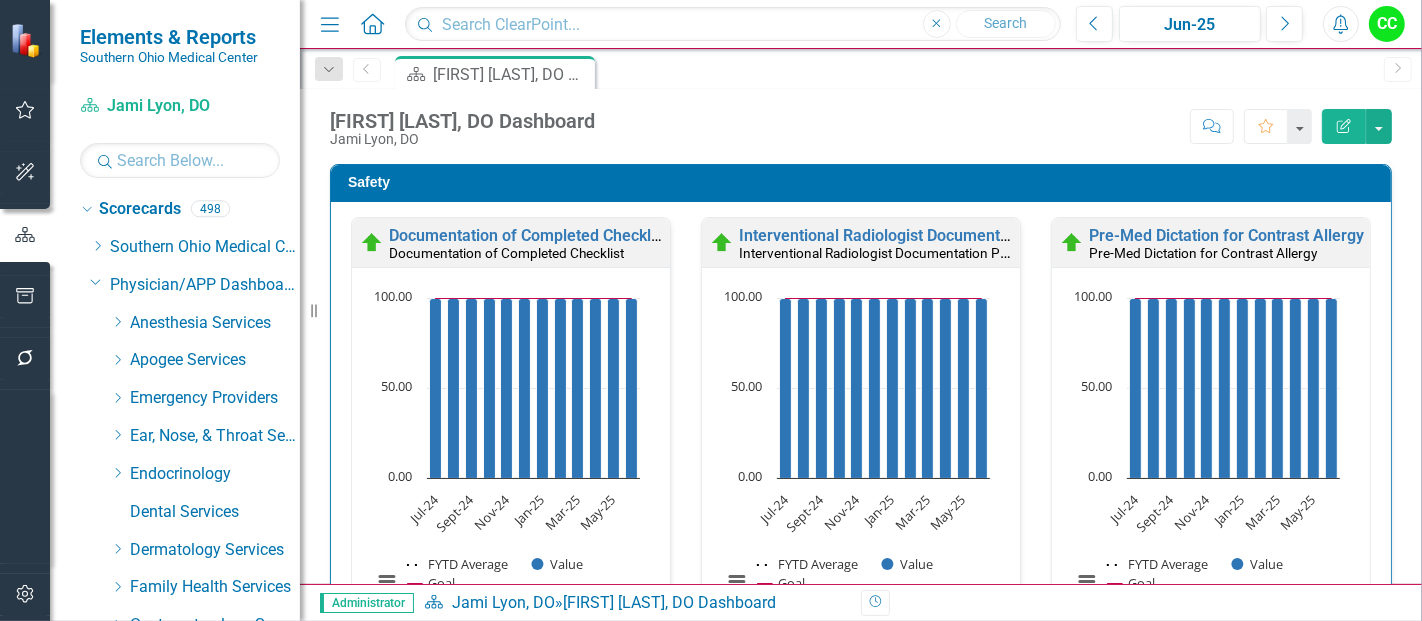 click on "[FIRST] [LAST], [PROFESSION]" at bounding box center [225, 1344] 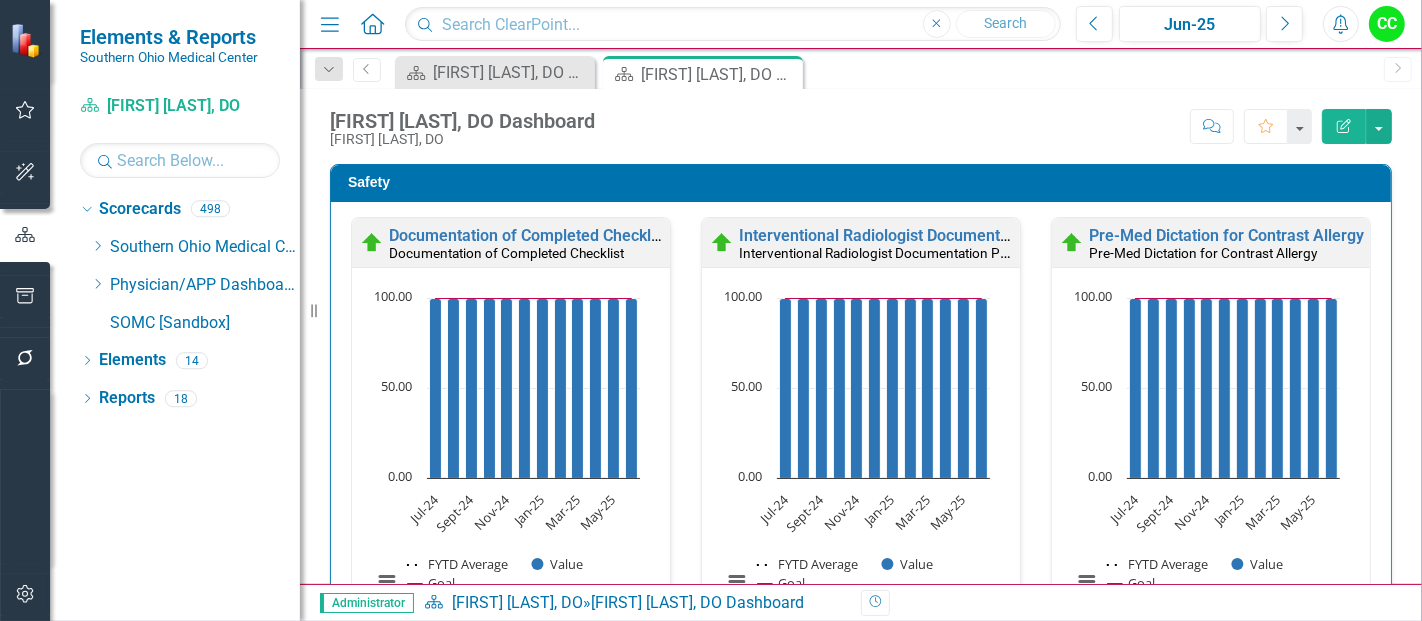 scroll, scrollTop: 0, scrollLeft: 0, axis: both 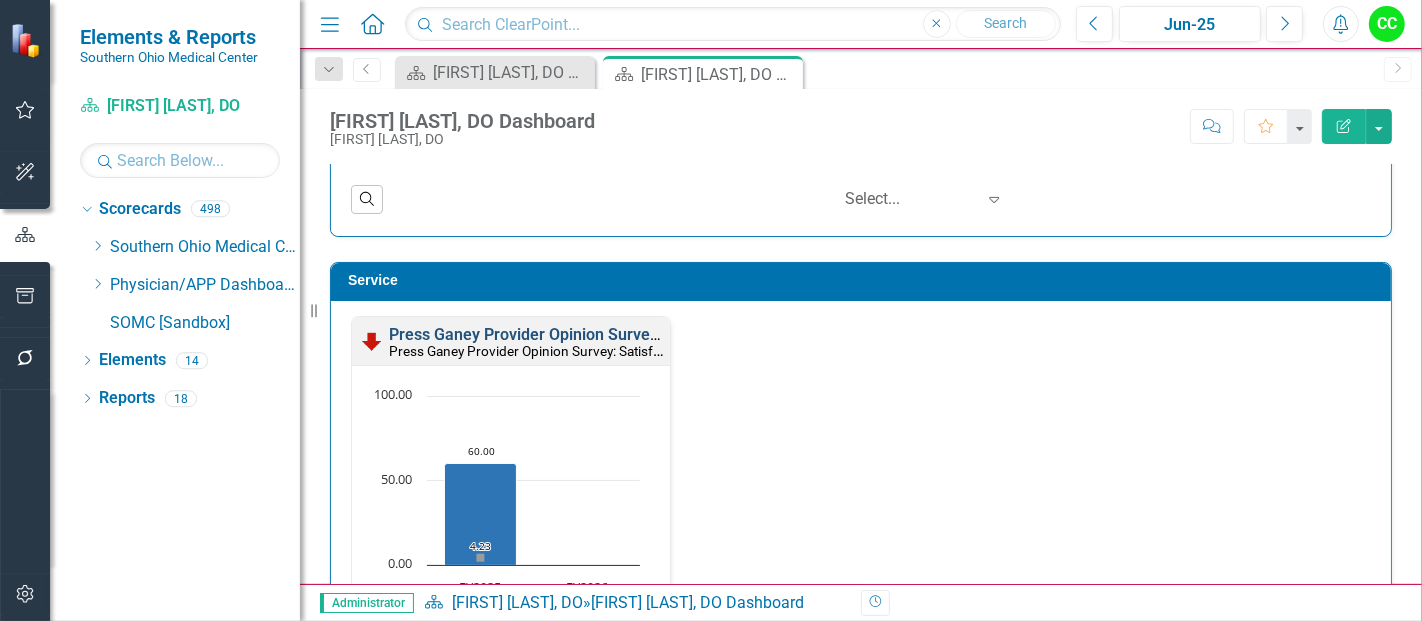 click on "Press Ganey Provider Opinion Survey: Satisfaction With Radiology Services" at bounding box center (659, 334) 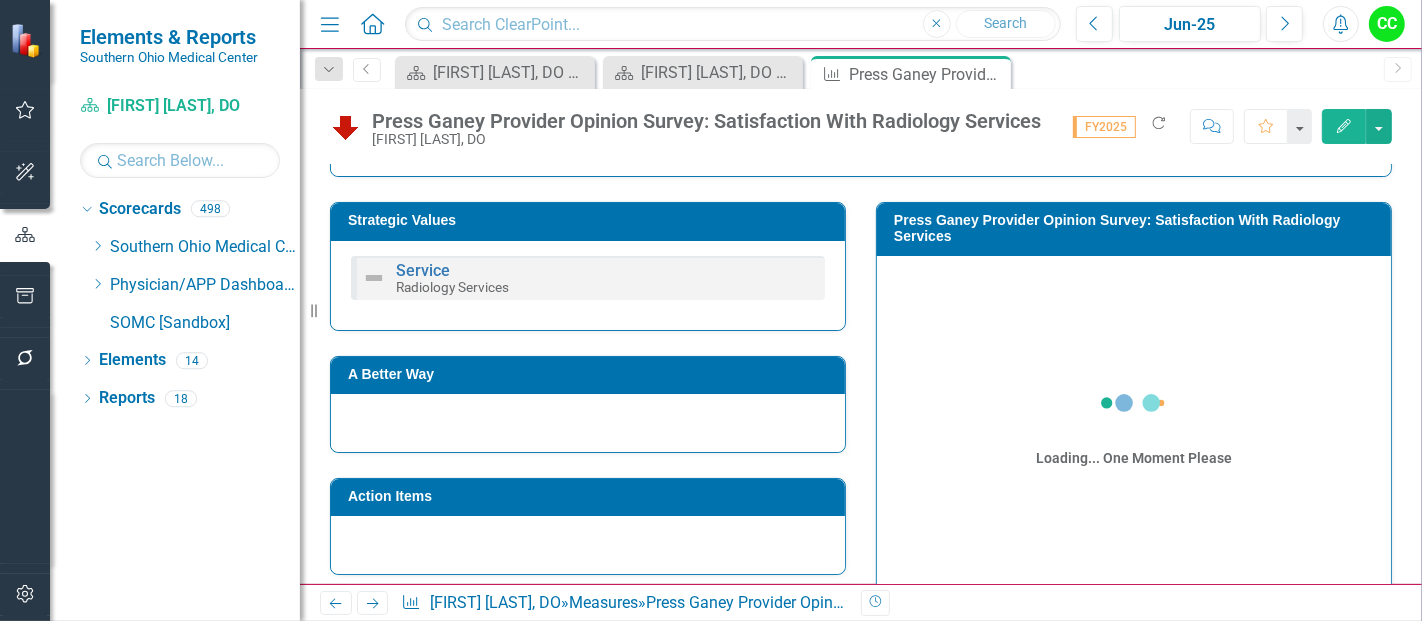 scroll, scrollTop: 326, scrollLeft: 0, axis: vertical 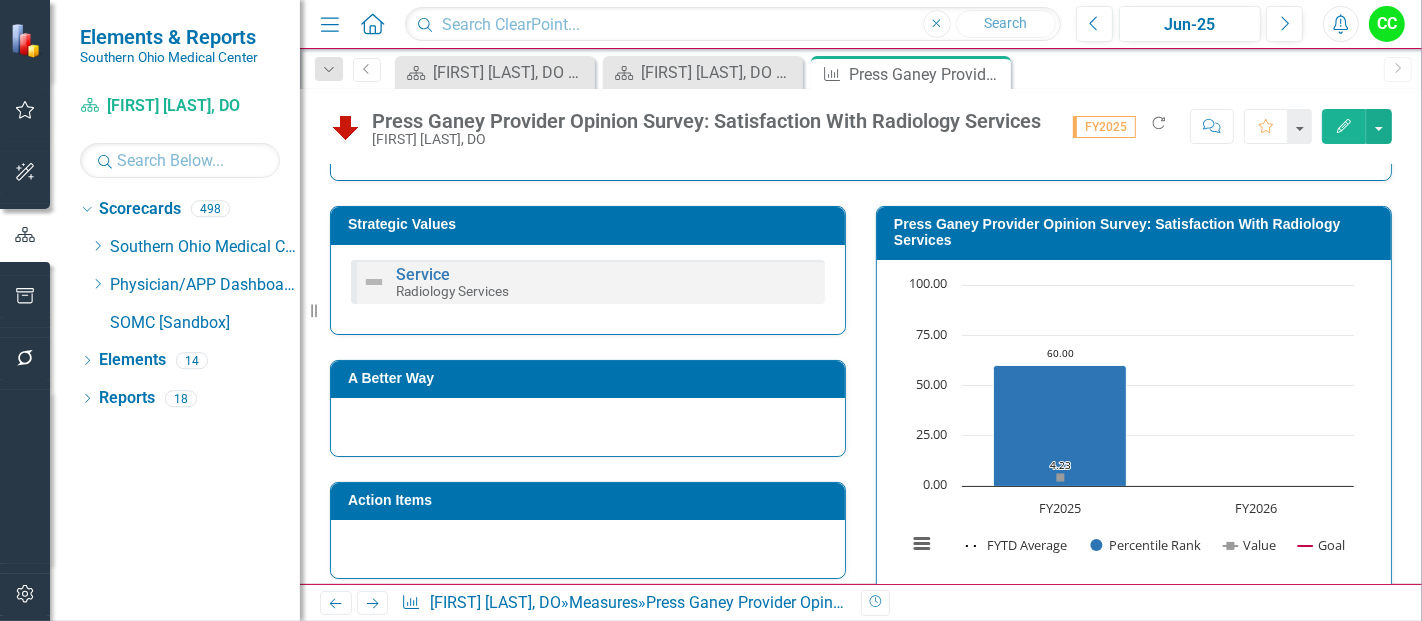 click on "Press Ganey Provider Opinion Survey: Satisfaction With Radiology Services" at bounding box center (1137, 232) 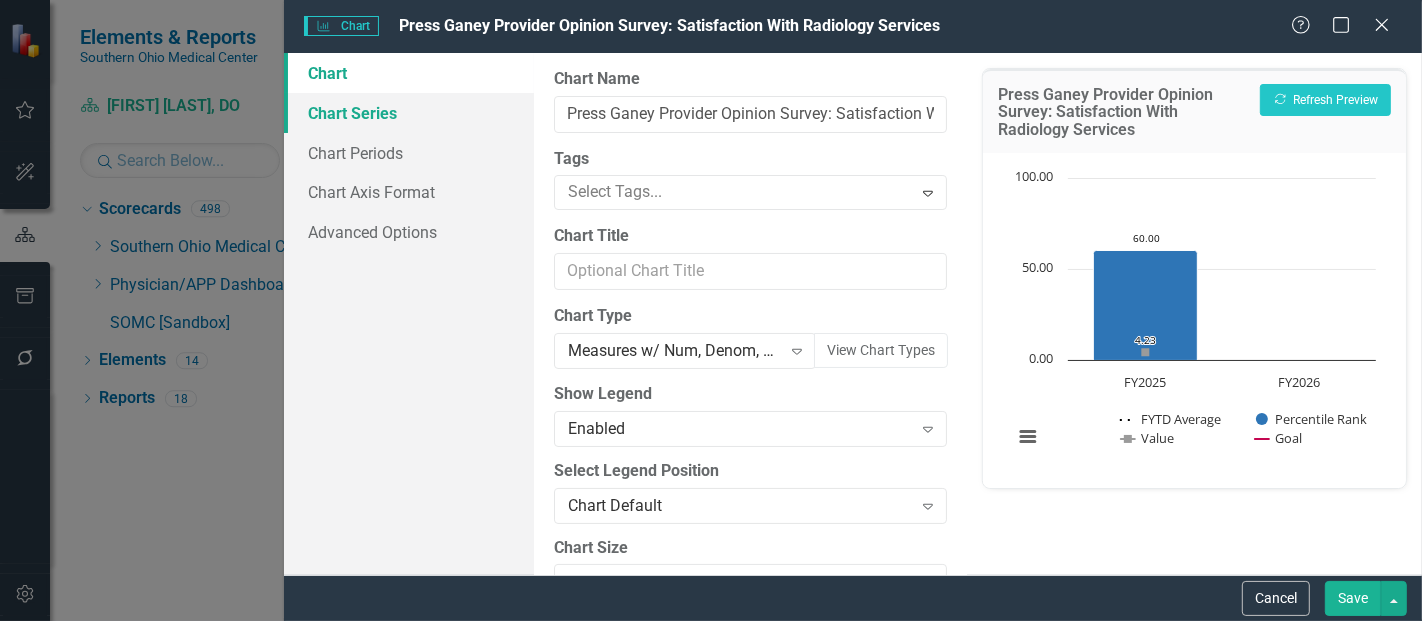 click on "Chart Series" at bounding box center (409, 113) 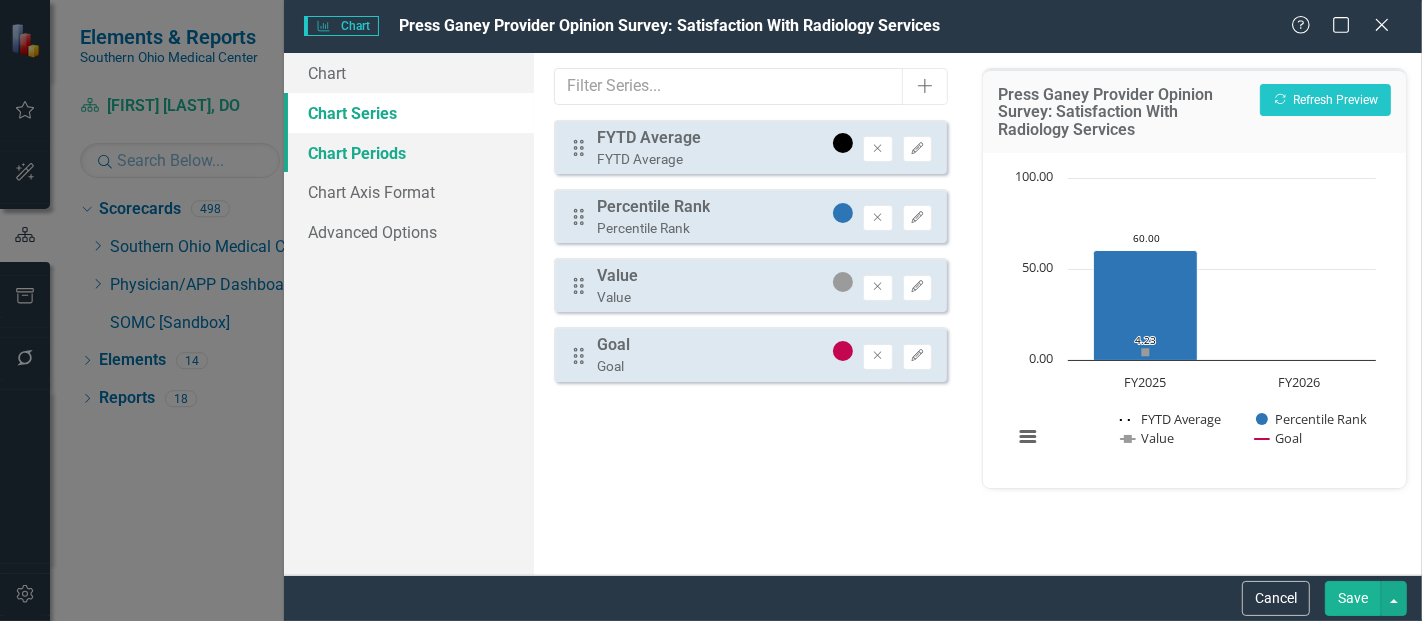 click on "Chart Periods" at bounding box center (409, 153) 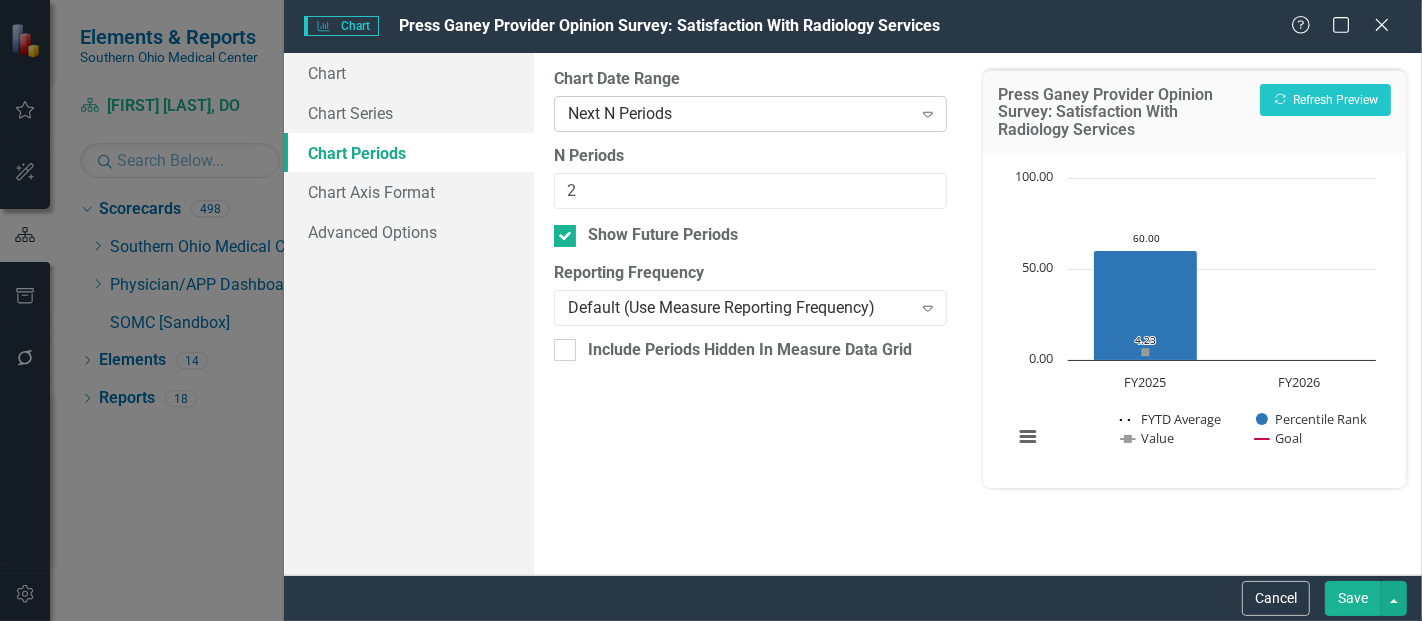 click on "Next N Periods" at bounding box center (739, 113) 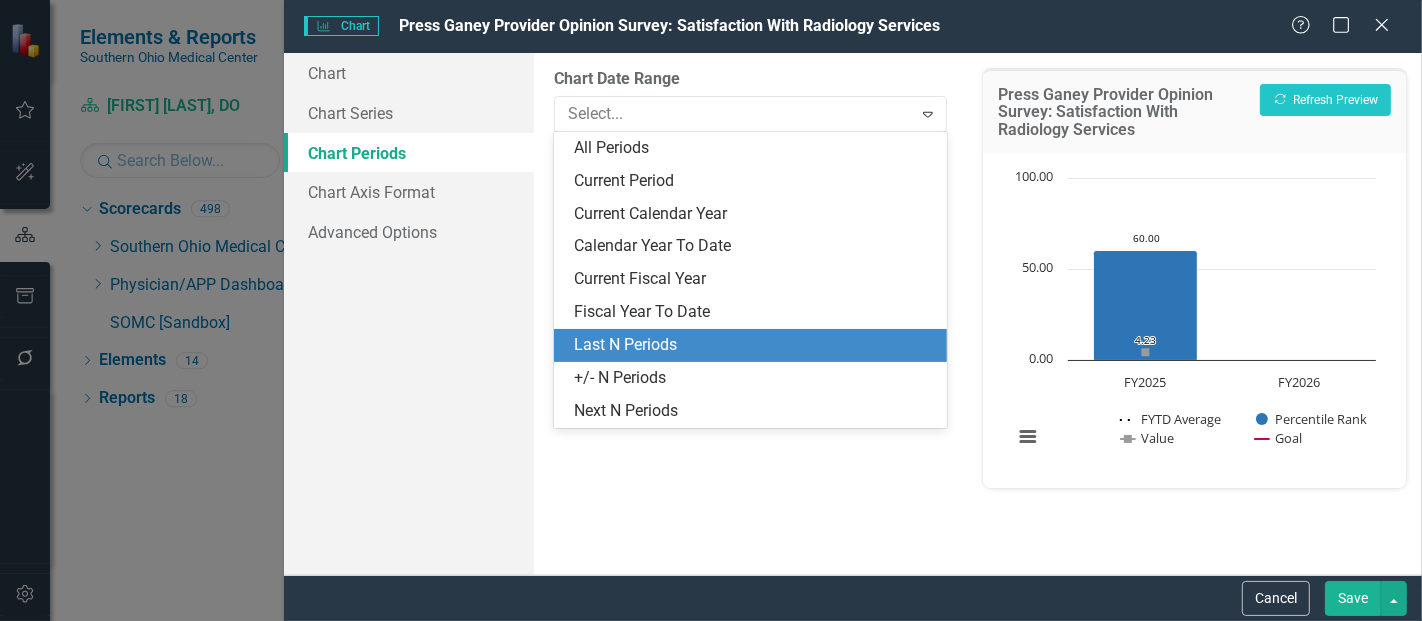 click on "Last N Periods" at bounding box center (754, 345) 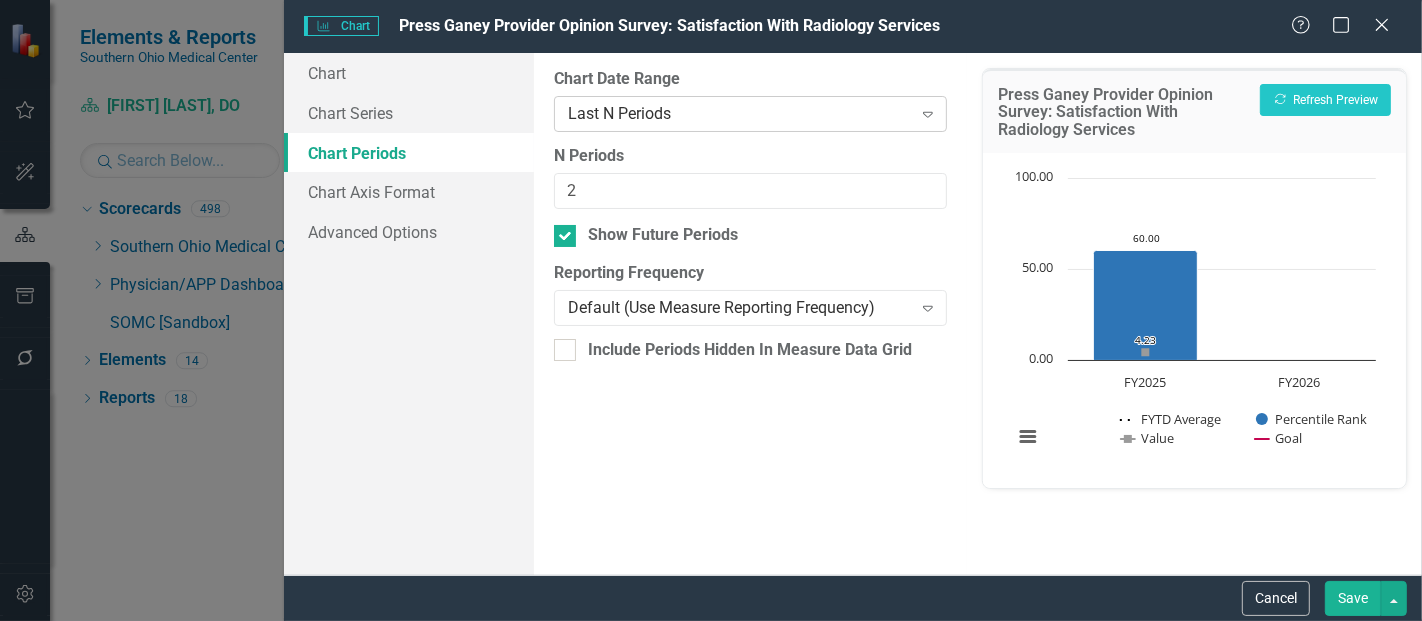 click on "Last N Periods" at bounding box center (739, 113) 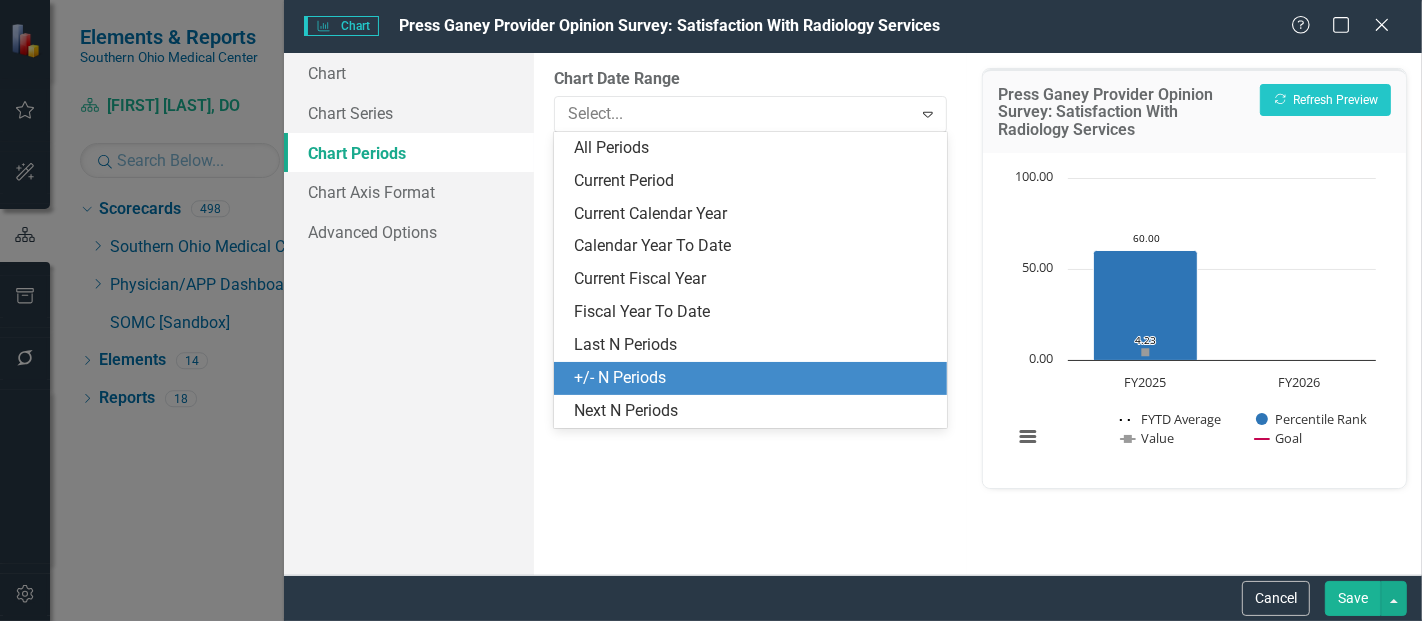 click on "+/- N Periods" at bounding box center (754, 378) 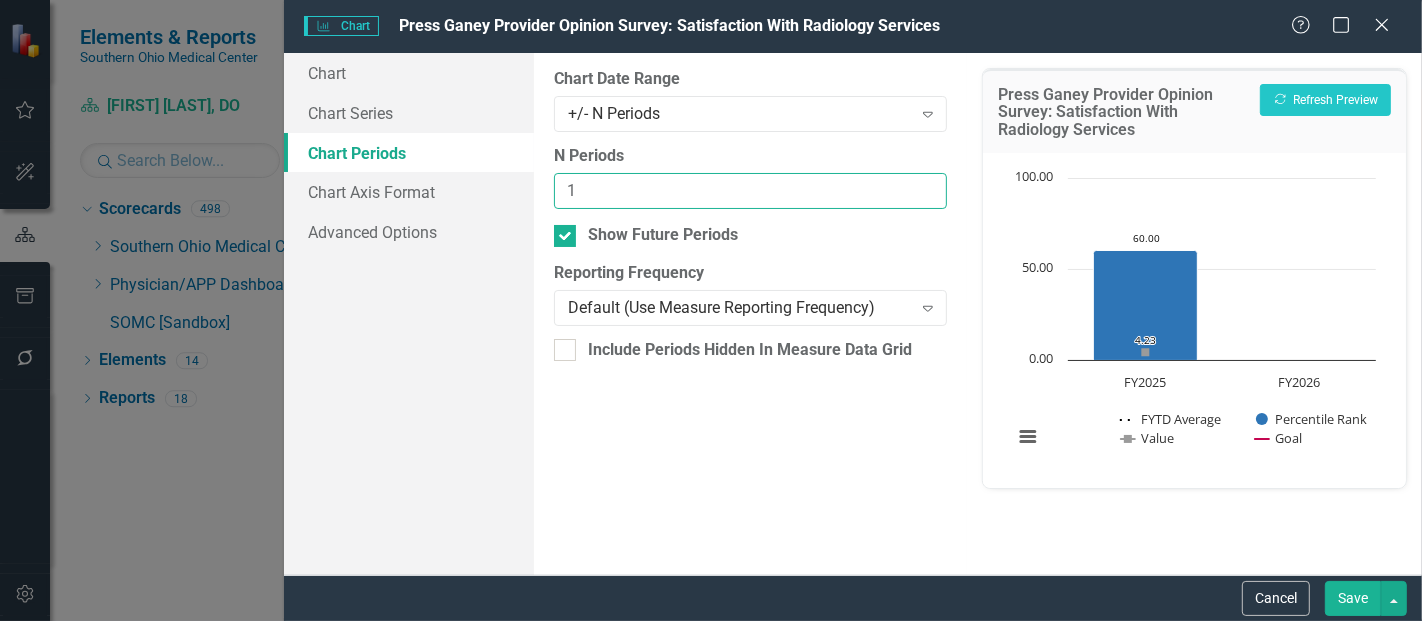 type on "1" 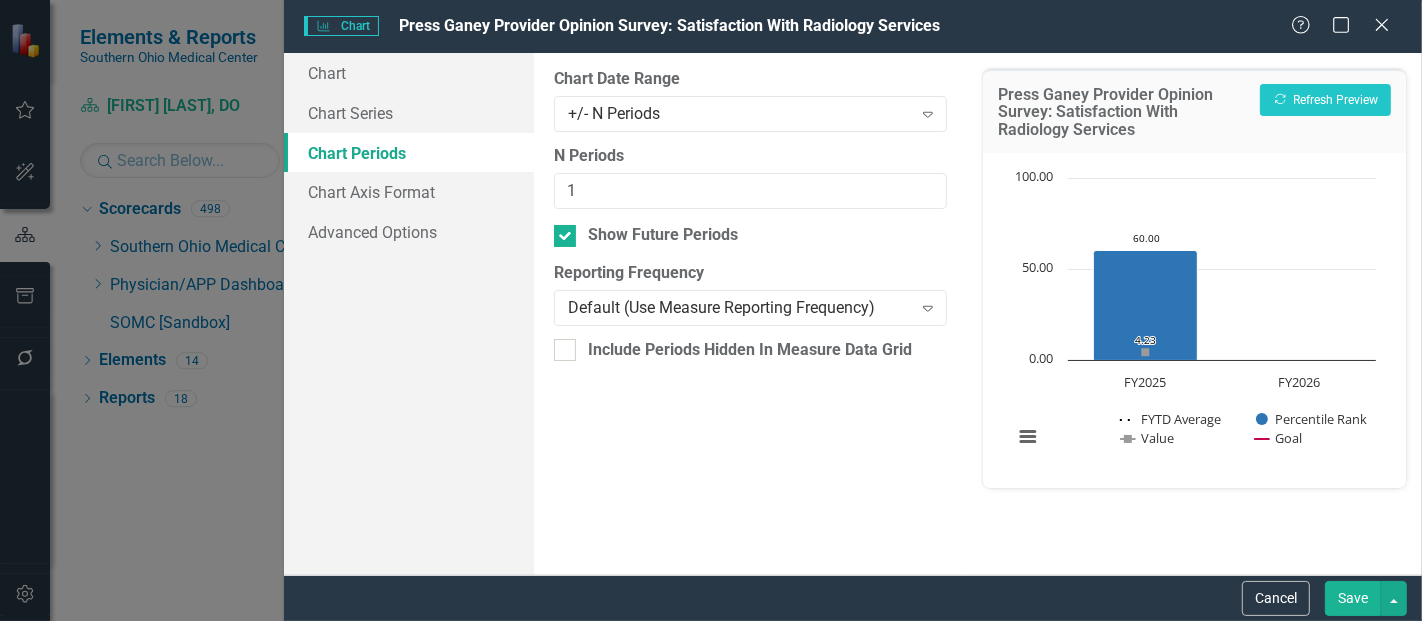 click on "Save" at bounding box center [1353, 598] 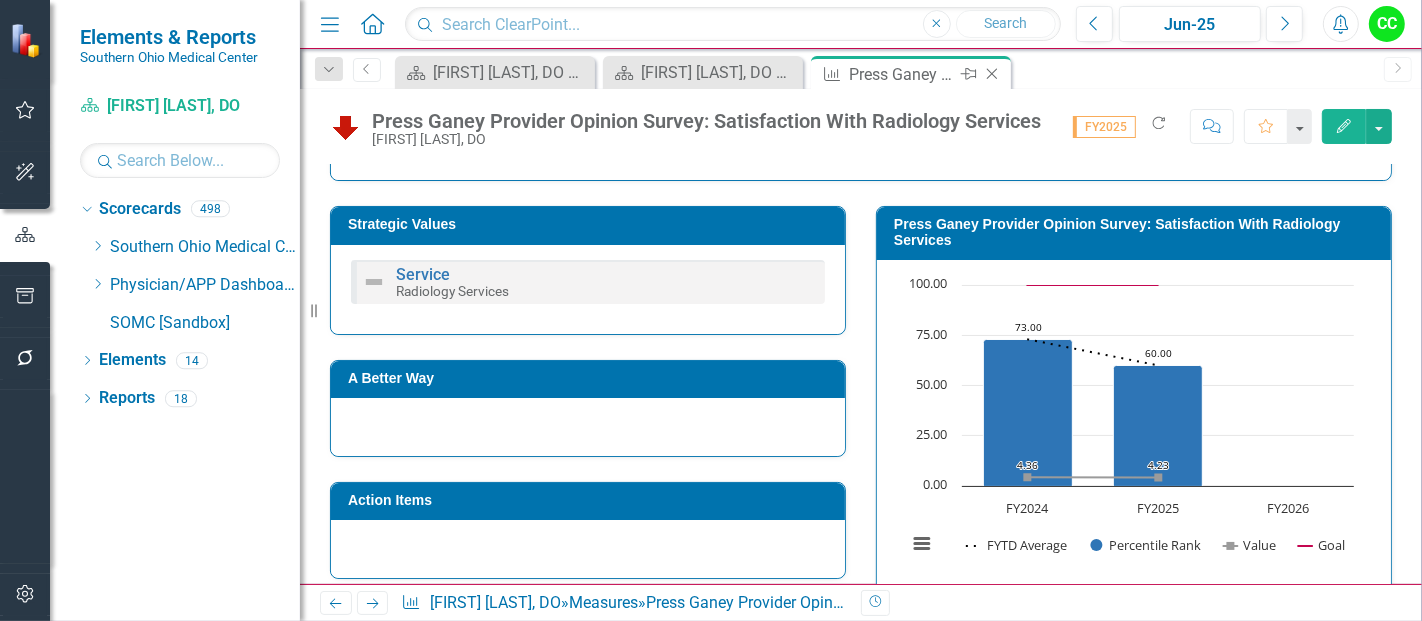 click on "Close" 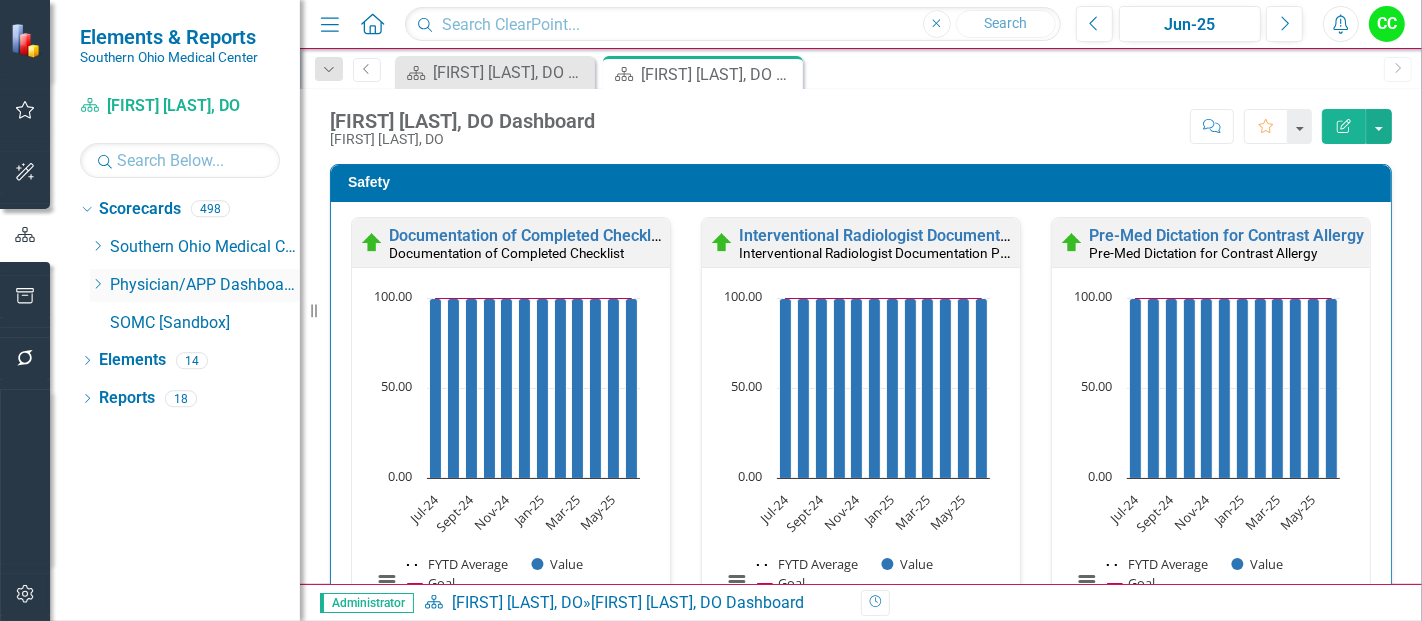 click on "Dropdown" 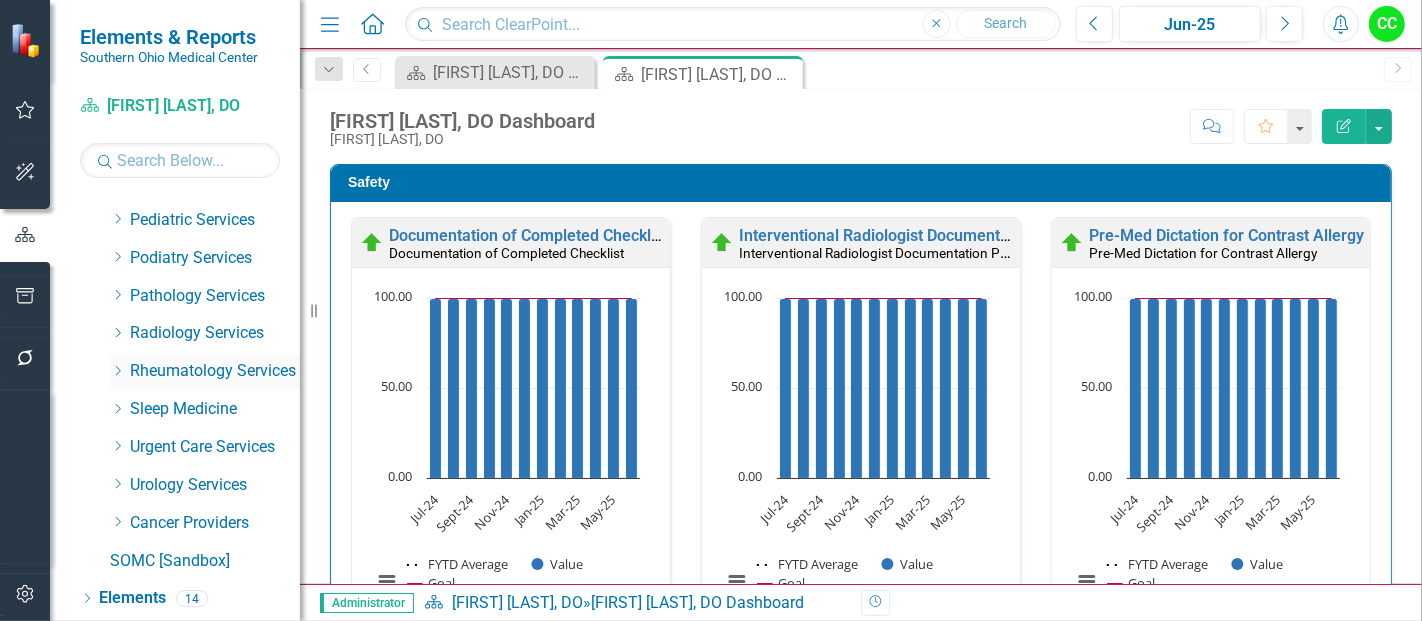 scroll, scrollTop: 975, scrollLeft: 0, axis: vertical 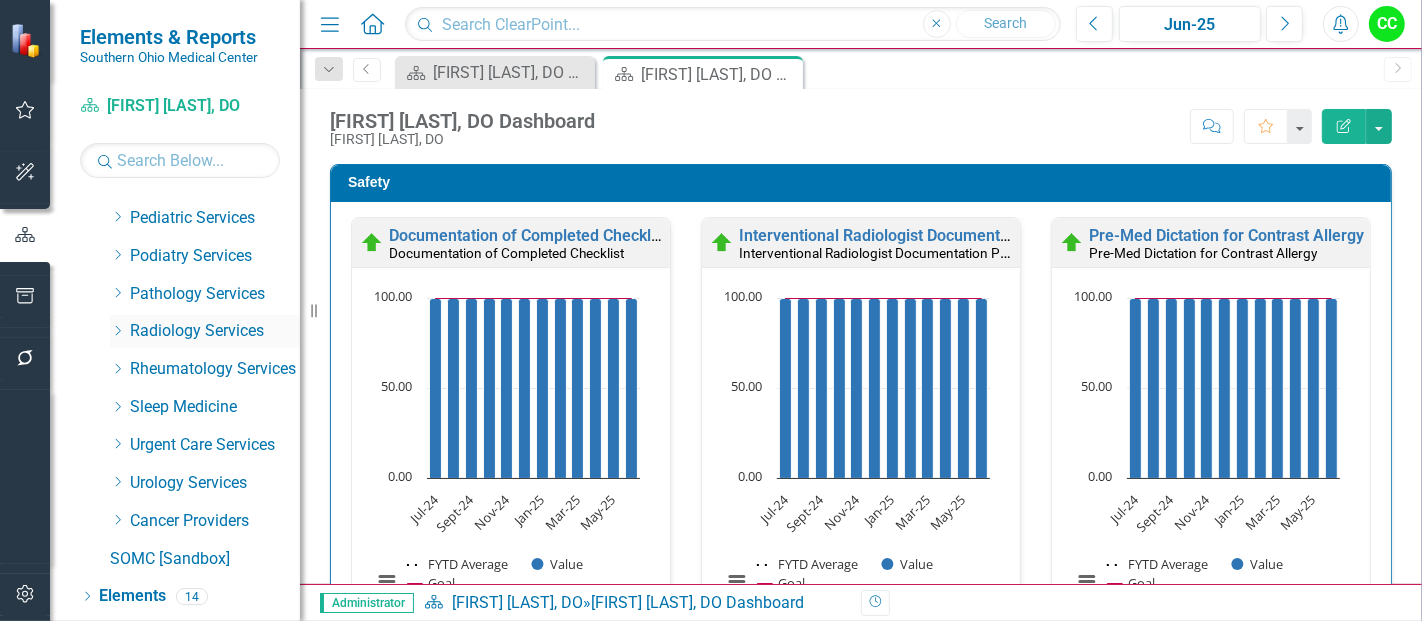 click on "Dropdown" 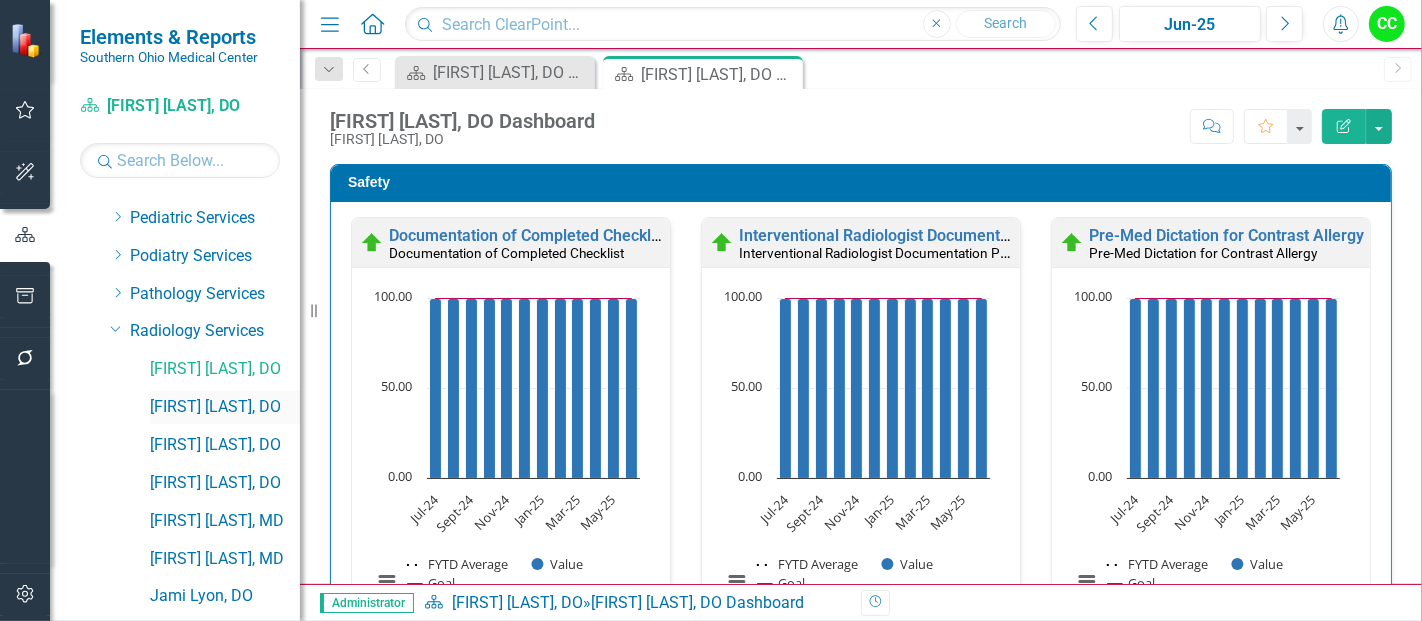 click on "[FIRST] [LAST], [PROFESSION]" at bounding box center (225, 407) 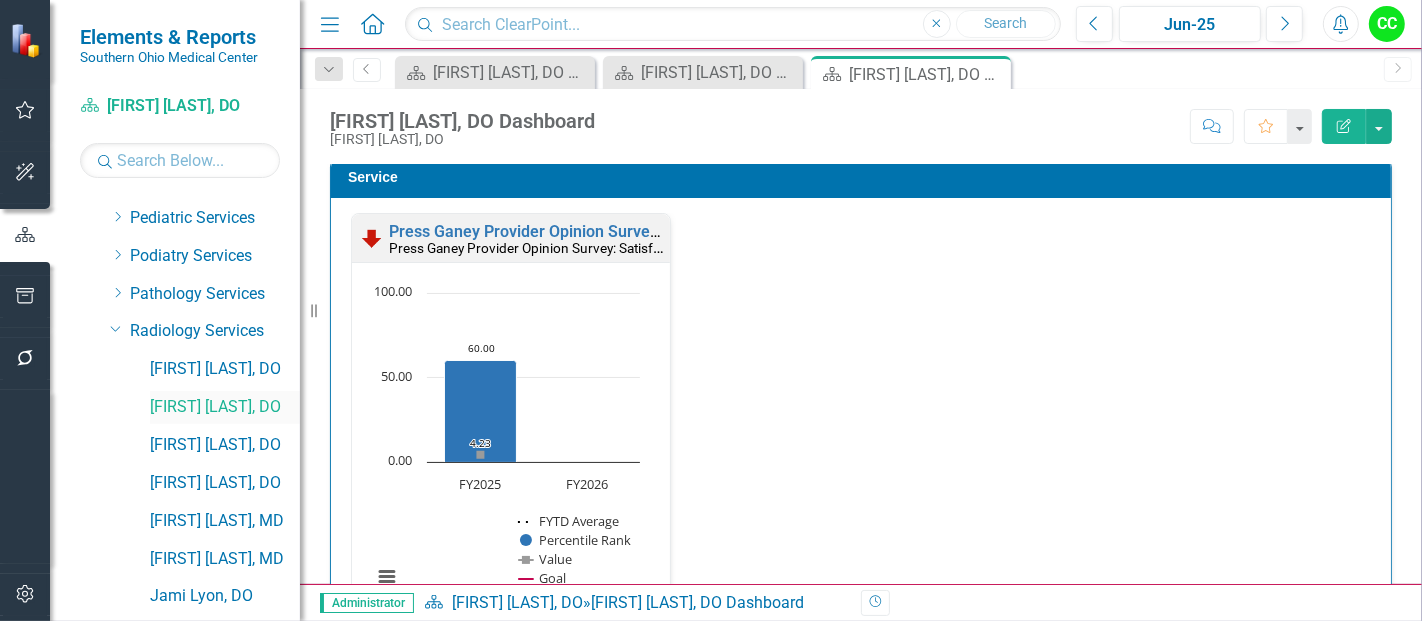 scroll, scrollTop: 2010, scrollLeft: 0, axis: vertical 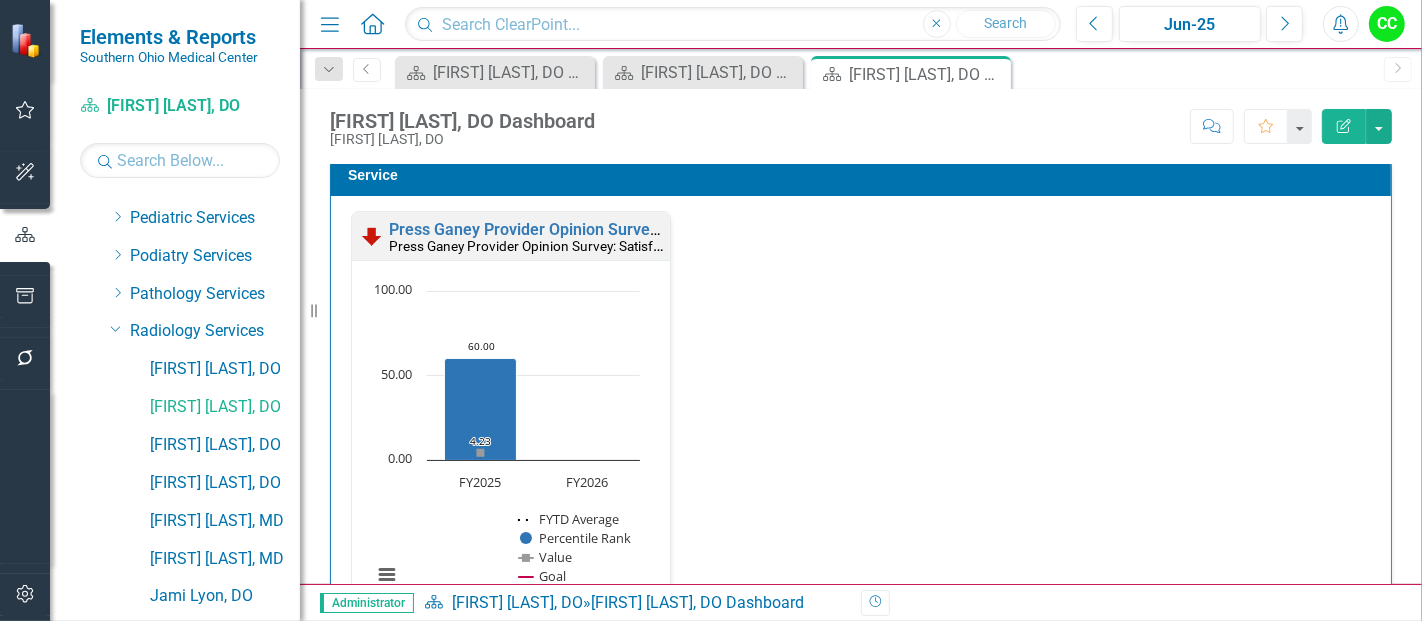 drag, startPoint x: 198, startPoint y: 411, endPoint x: 773, endPoint y: 273, distance: 591.3282 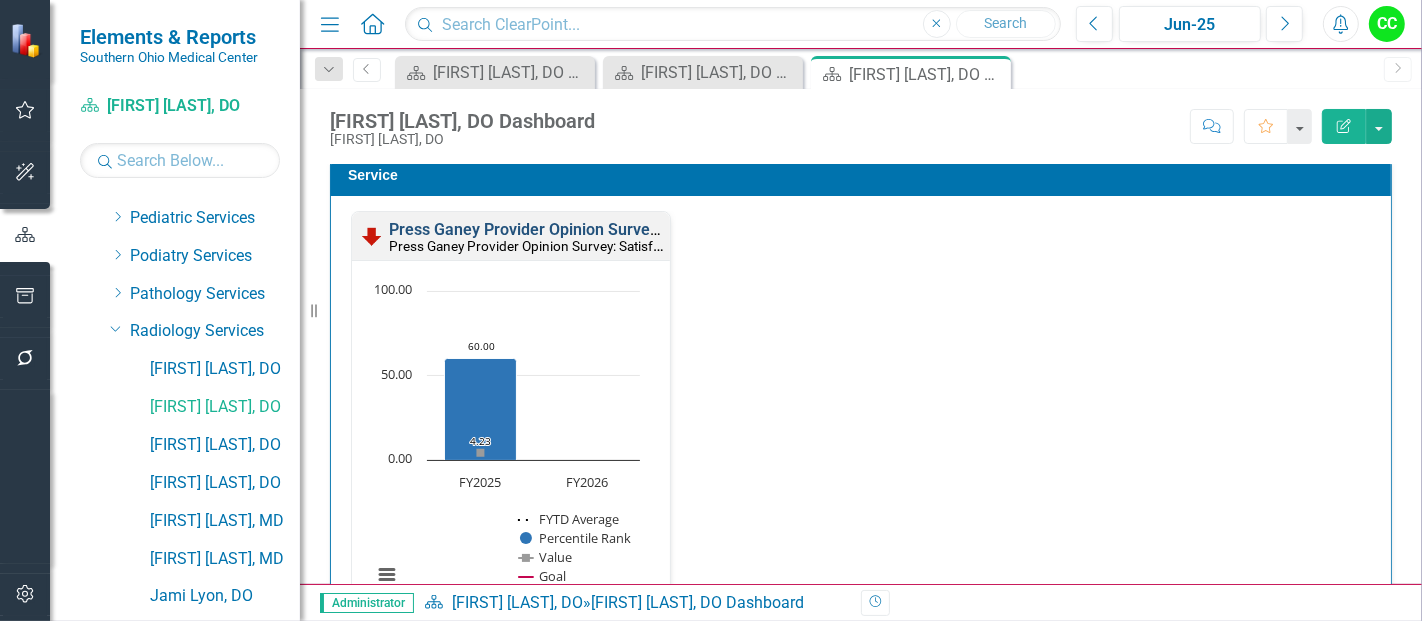 click on "Press Ganey Provider Opinion Survey: Satisfaction With Radiology Services" at bounding box center [659, 229] 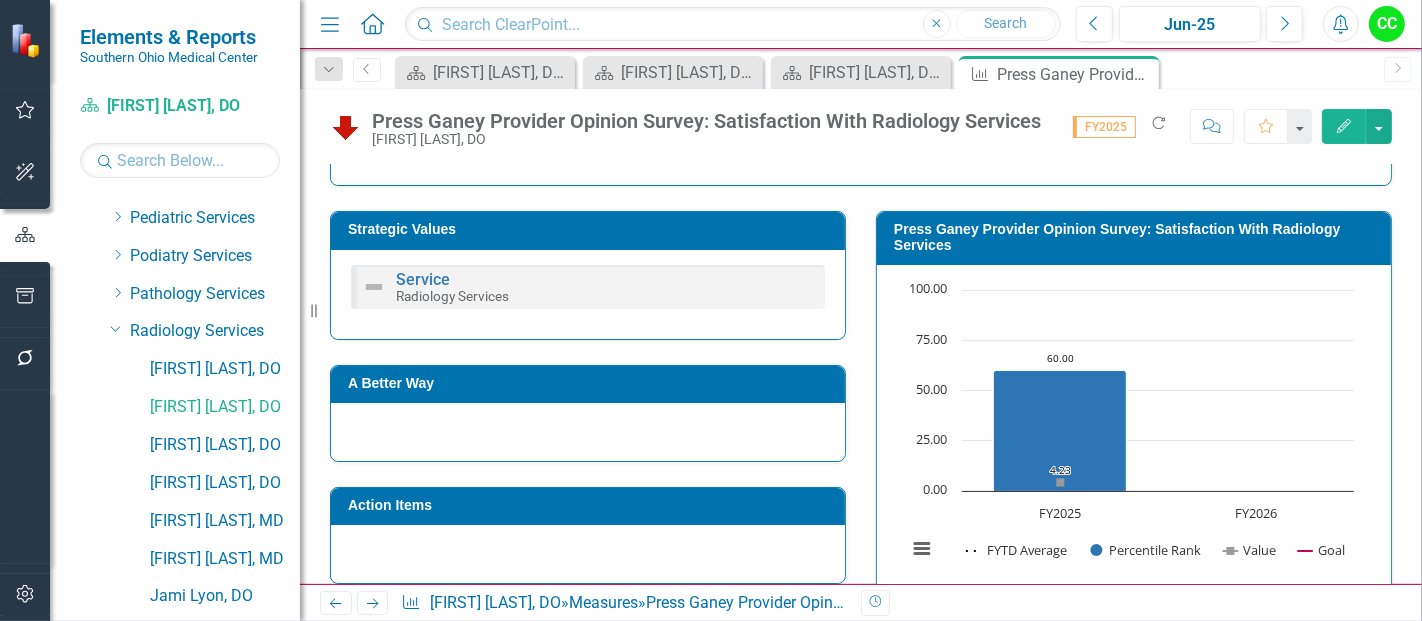 scroll, scrollTop: 325, scrollLeft: 0, axis: vertical 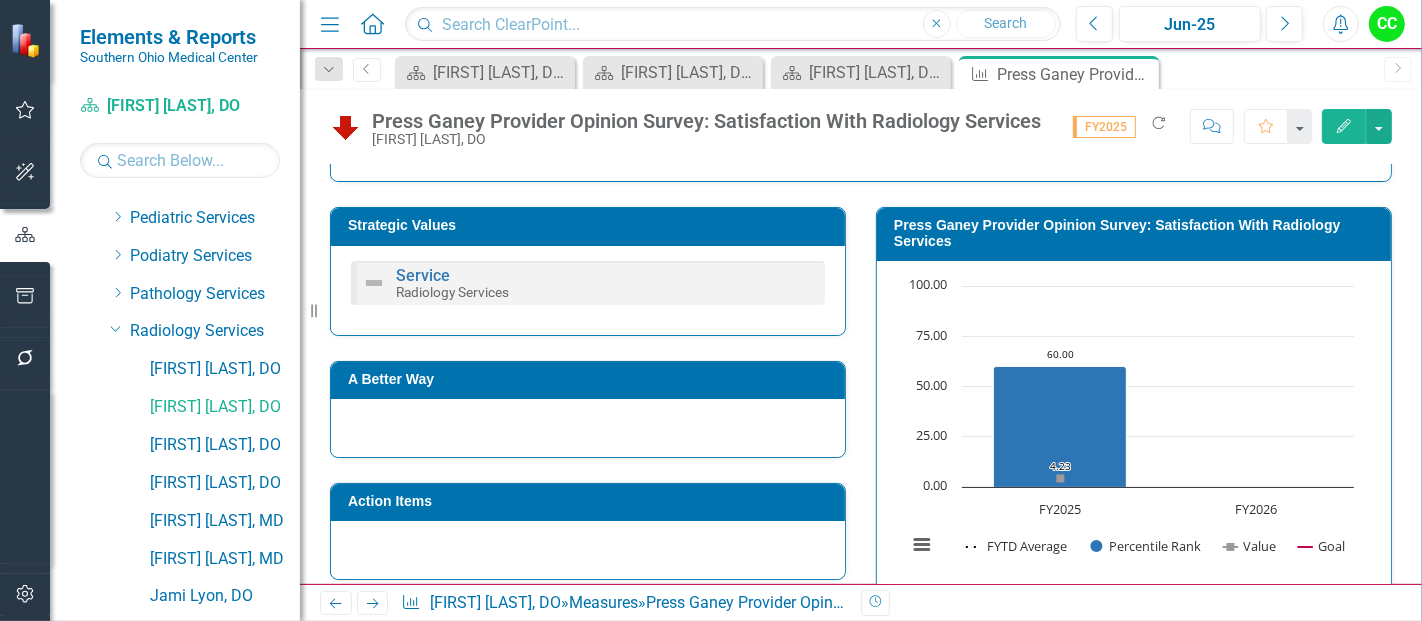 click on "Press Ganey Provider Opinion Survey: Satisfaction With Radiology Services" at bounding box center (1137, 233) 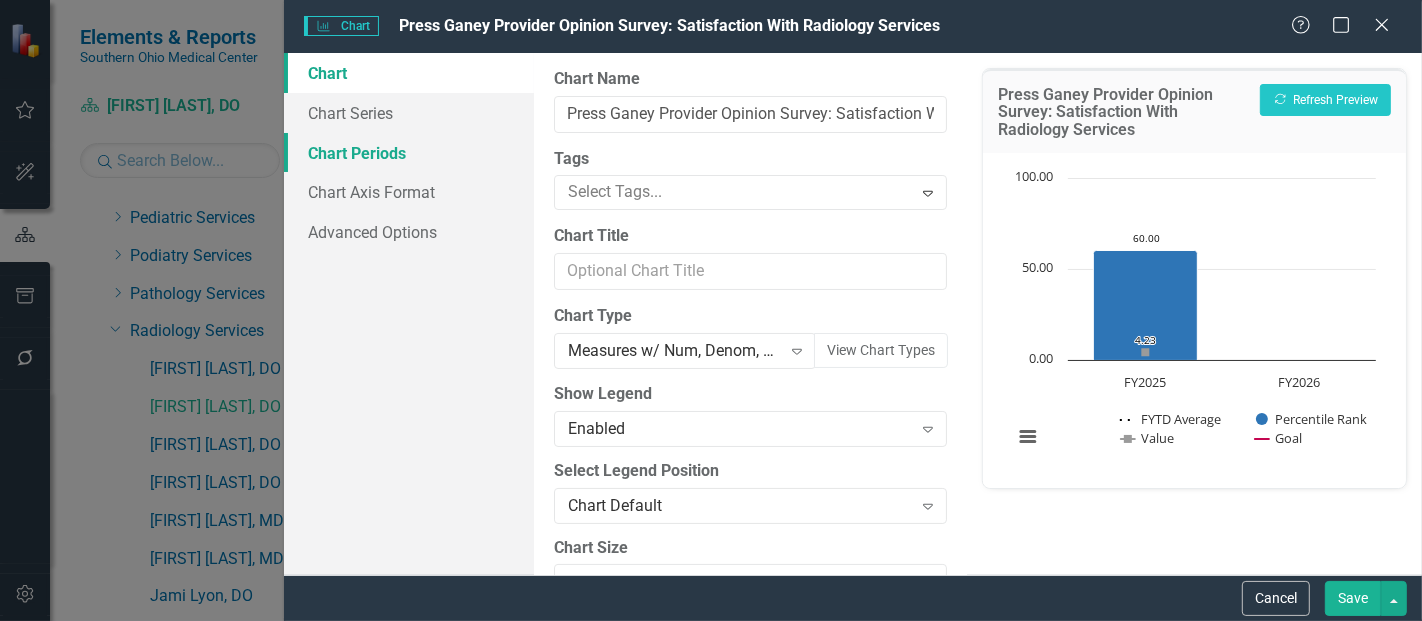 click on "Chart Periods" at bounding box center (409, 153) 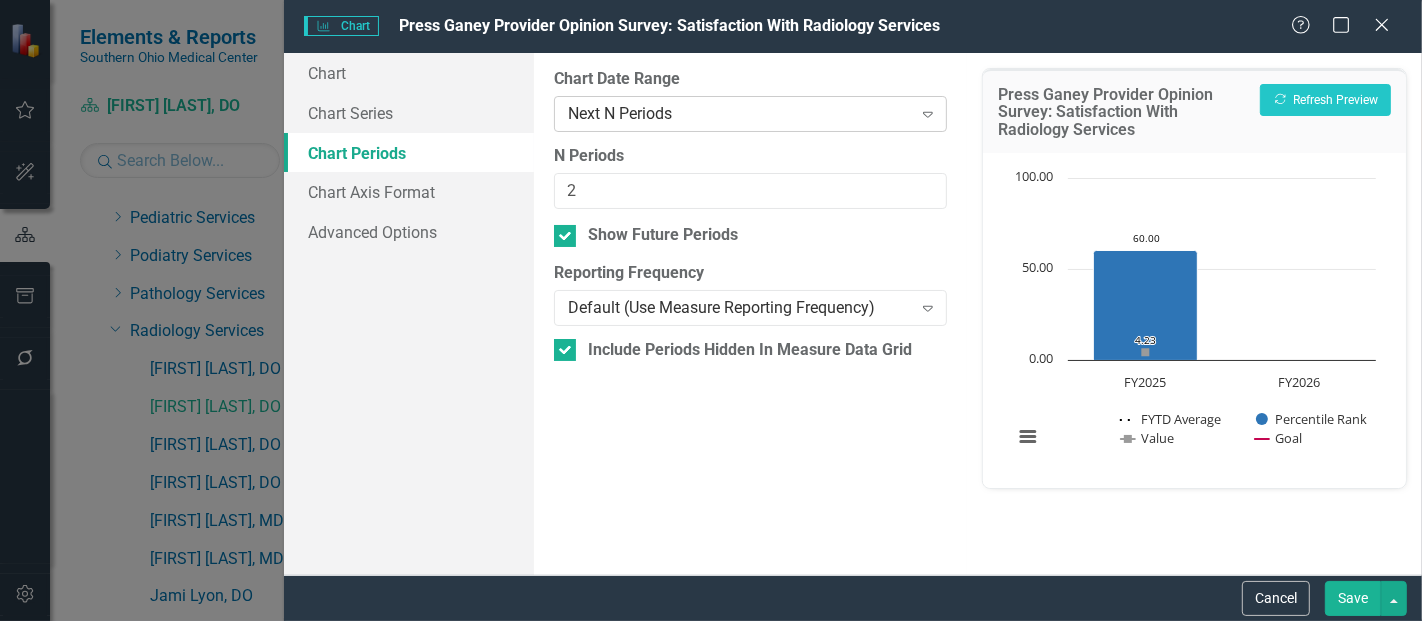 click on "Next N Periods" at bounding box center (739, 113) 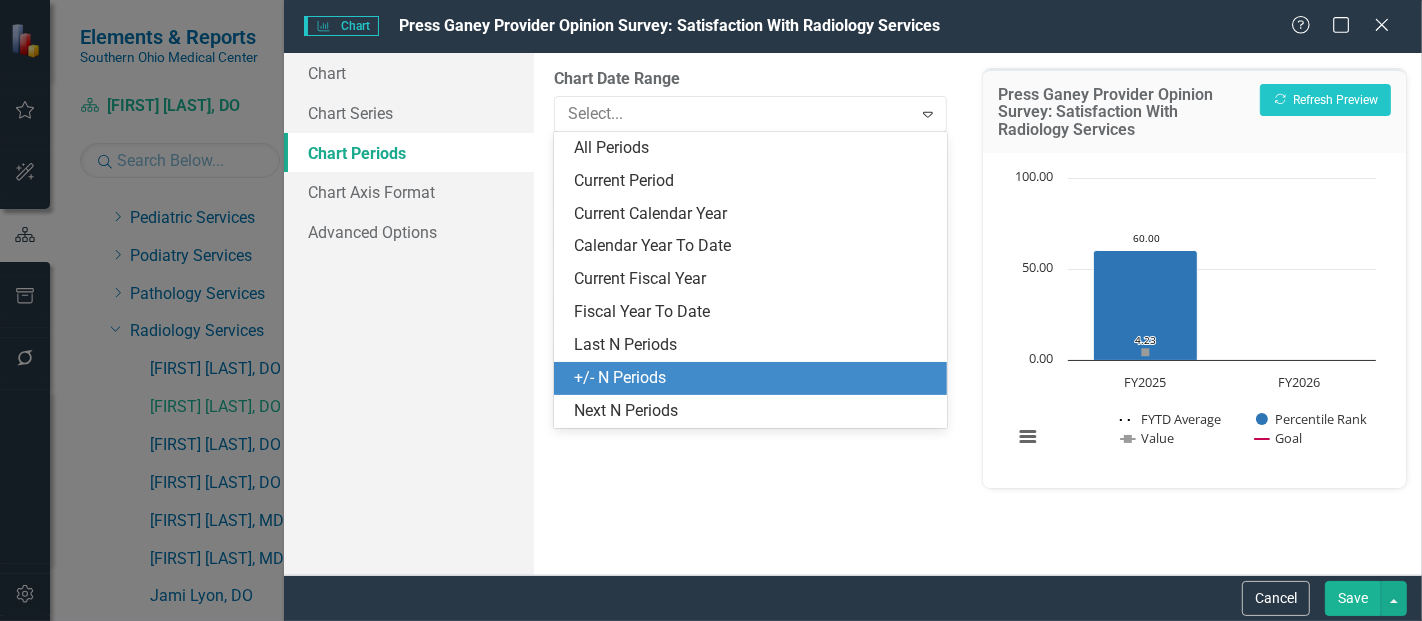 click on "+/- N Periods" at bounding box center (750, 378) 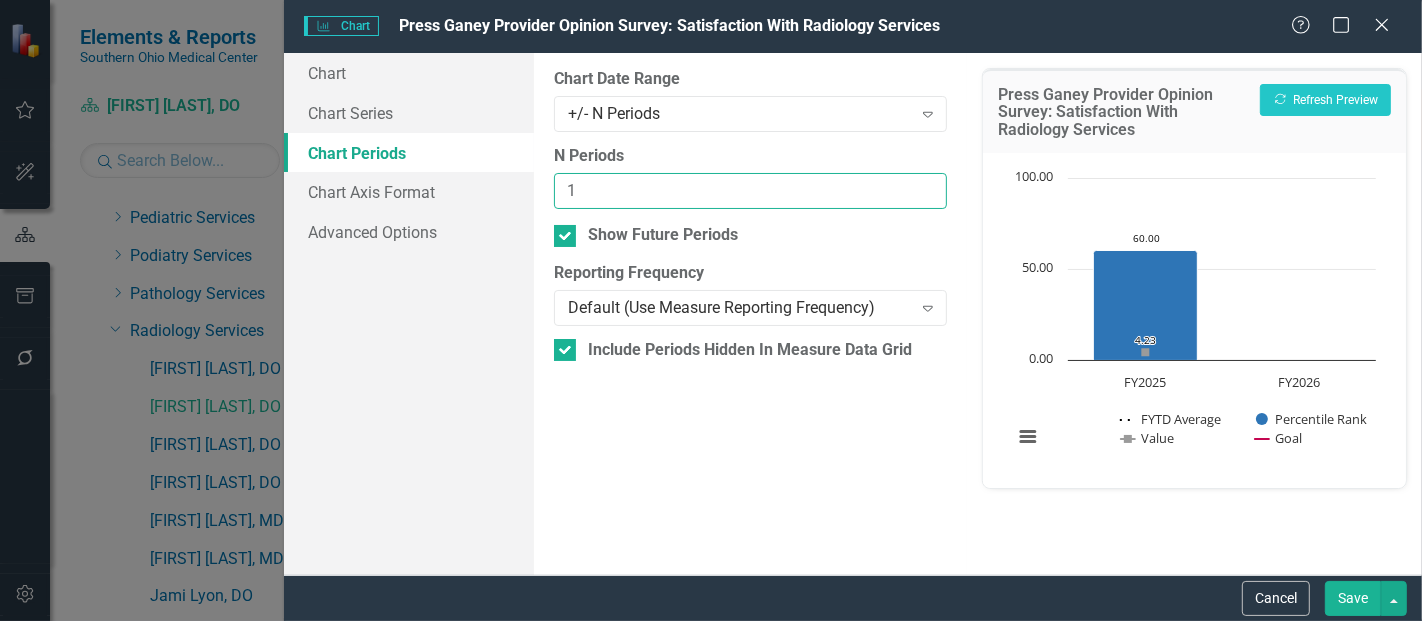 type on "1" 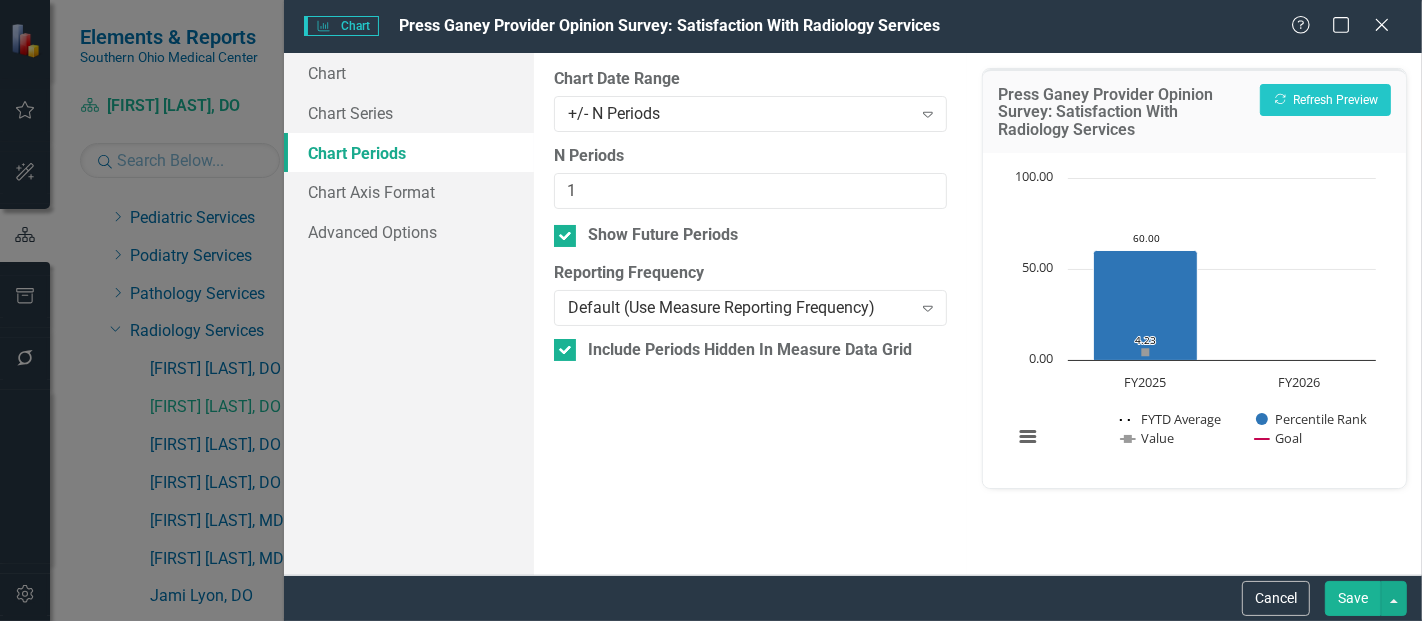 click on "Save" at bounding box center (1353, 598) 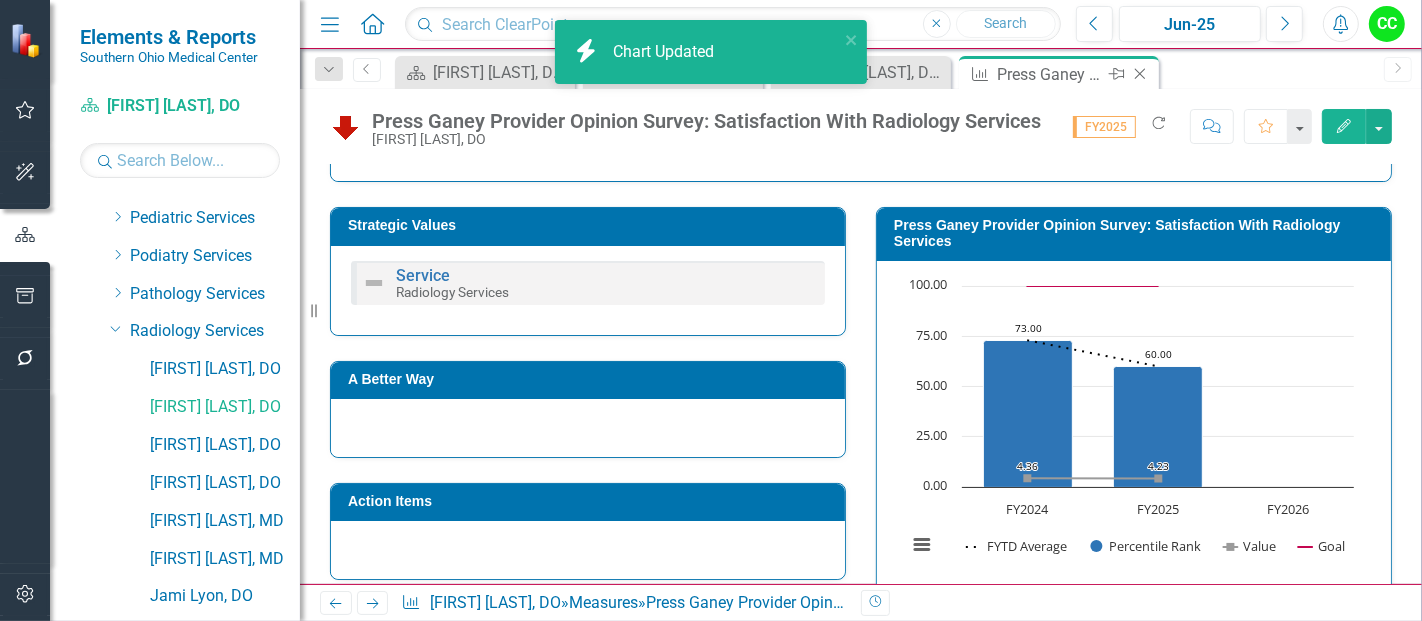click on "Close" 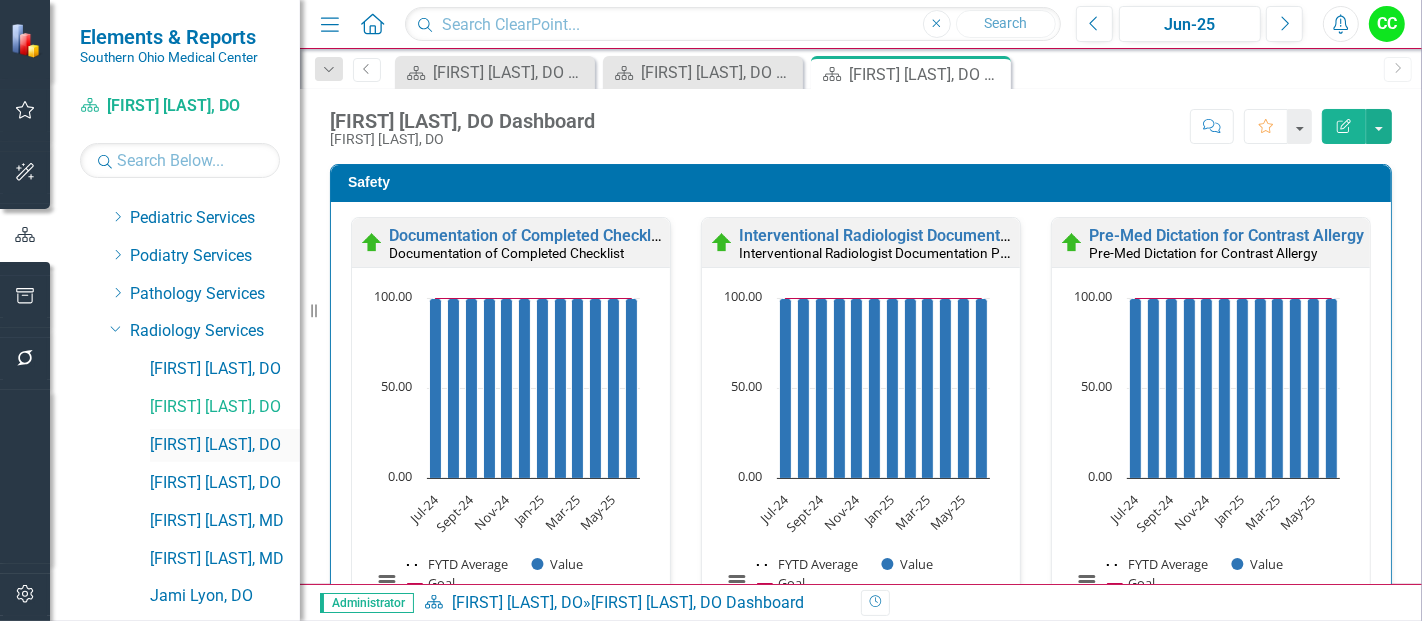click on "[FIRST] [LAST], DO" at bounding box center [225, 445] 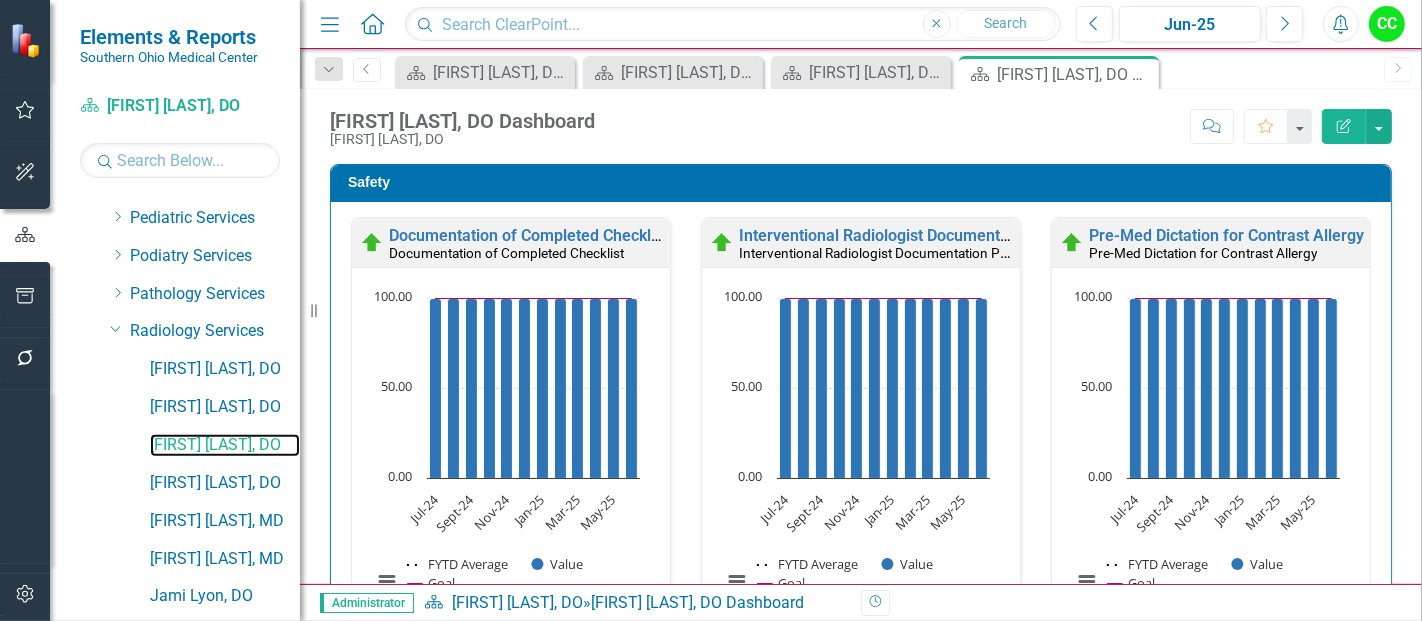 scroll, scrollTop: 1, scrollLeft: 0, axis: vertical 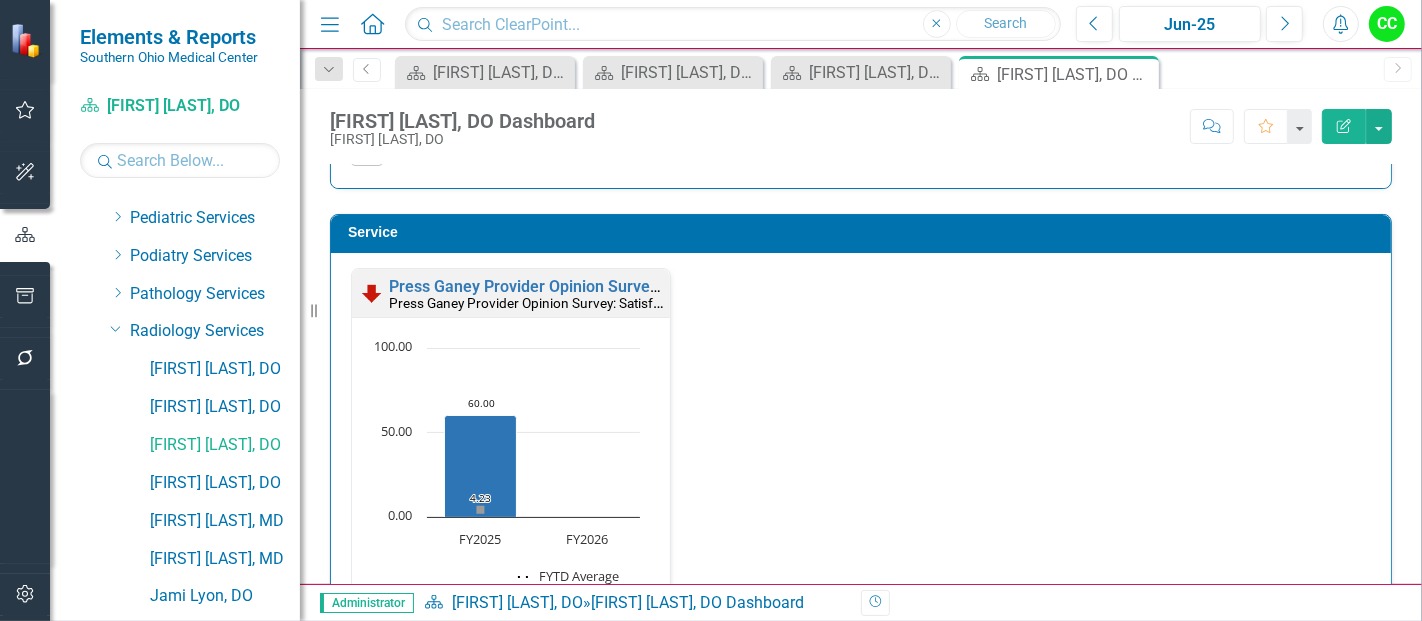 click on "Press Ganey Provider Opinion Survey: Satisfaction With Radiology Services Press Ganey Provider Opinion Survey: Satisfaction With Radiology Services" at bounding box center [511, 293] 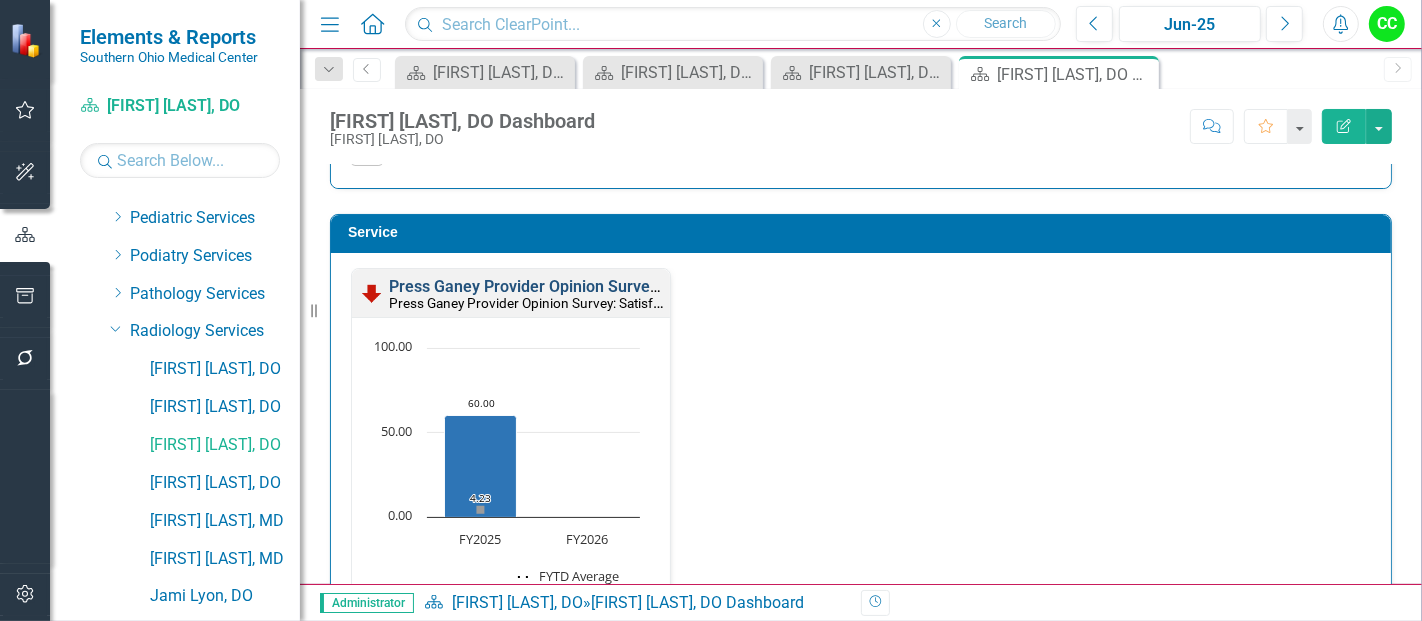 click on "Press Ganey Provider Opinion Survey: Satisfaction With Radiology Services" at bounding box center (659, 286) 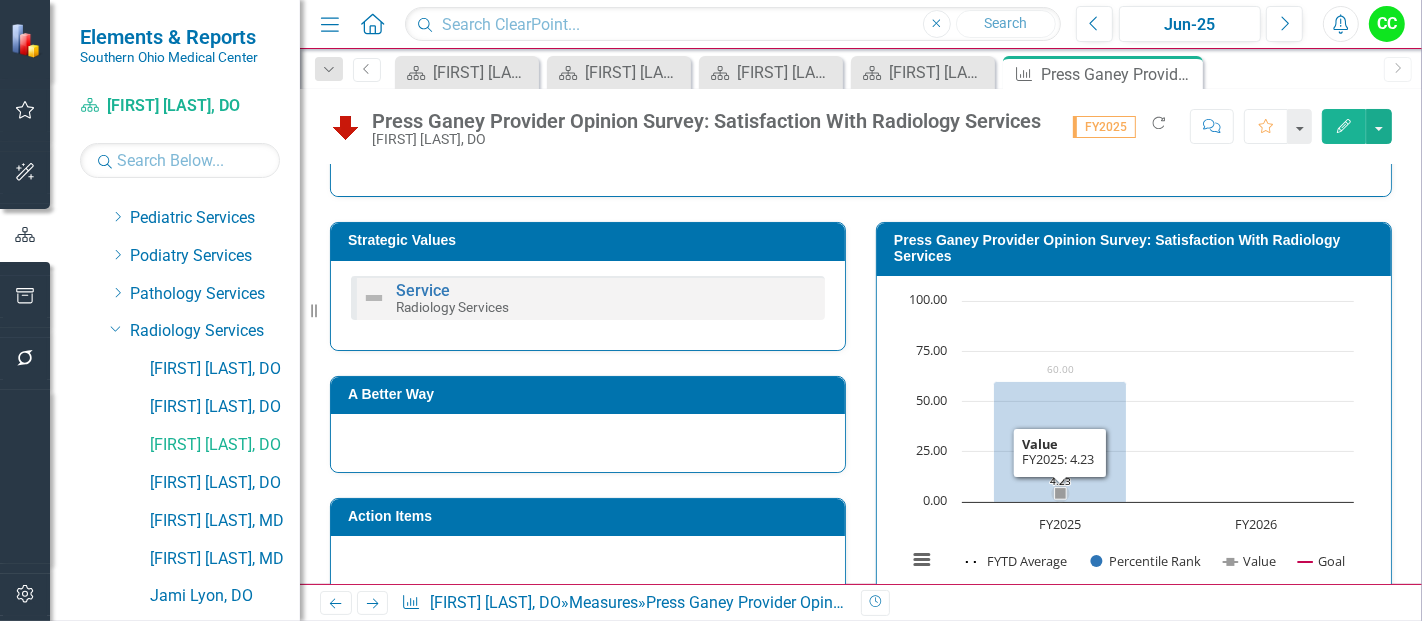 scroll, scrollTop: 297, scrollLeft: 0, axis: vertical 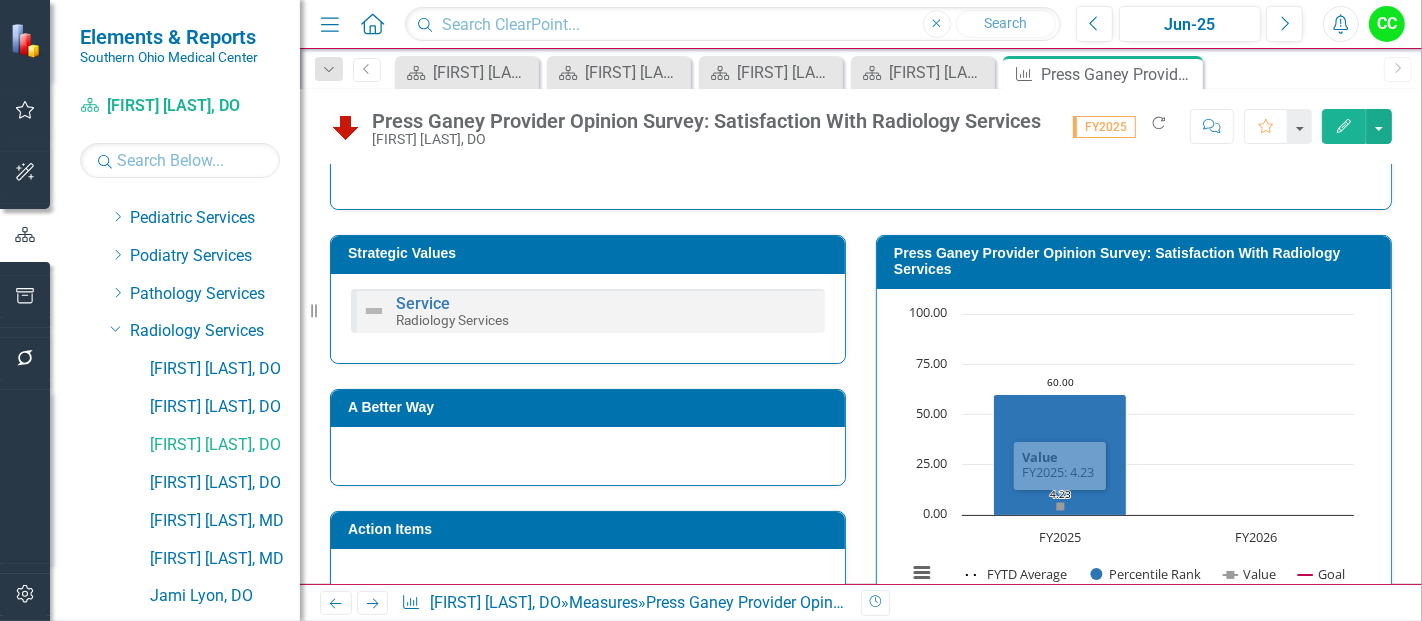 click on "Press Ganey Provider Opinion Survey: Satisfaction With Radiology Services" at bounding box center [1137, 261] 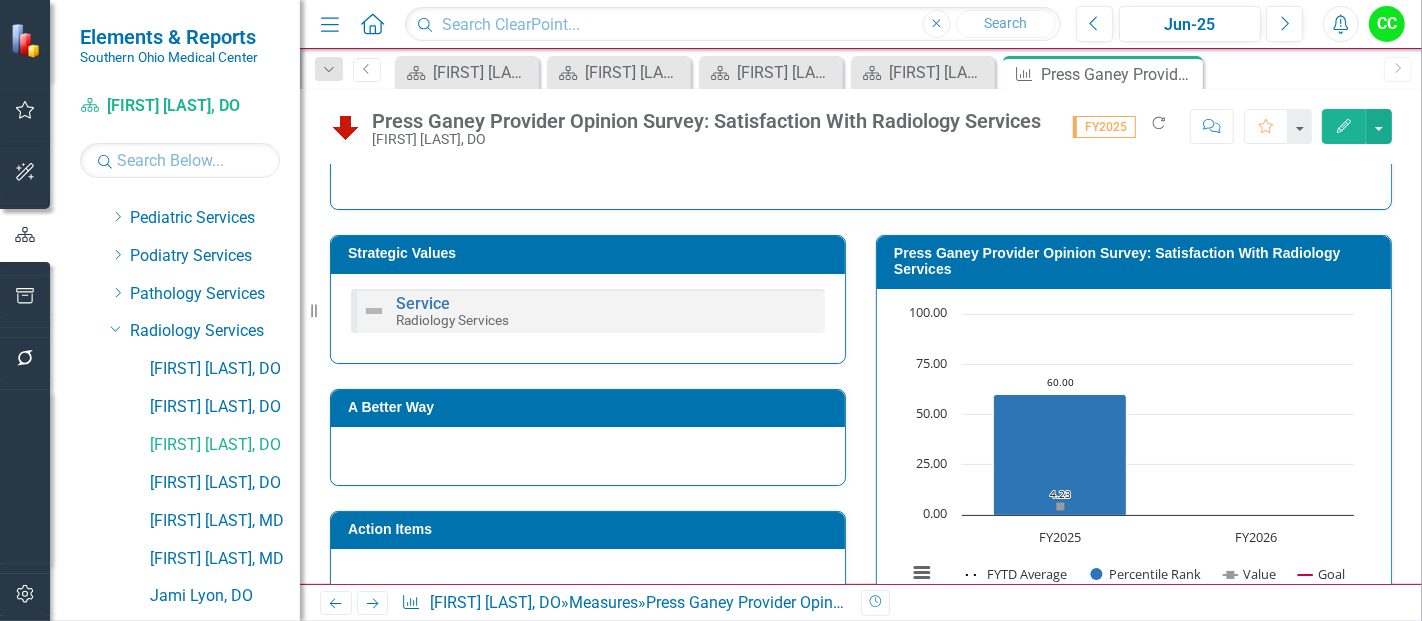 click on "Press Ganey Provider Opinion Survey: Satisfaction With Radiology Services" at bounding box center [1137, 261] 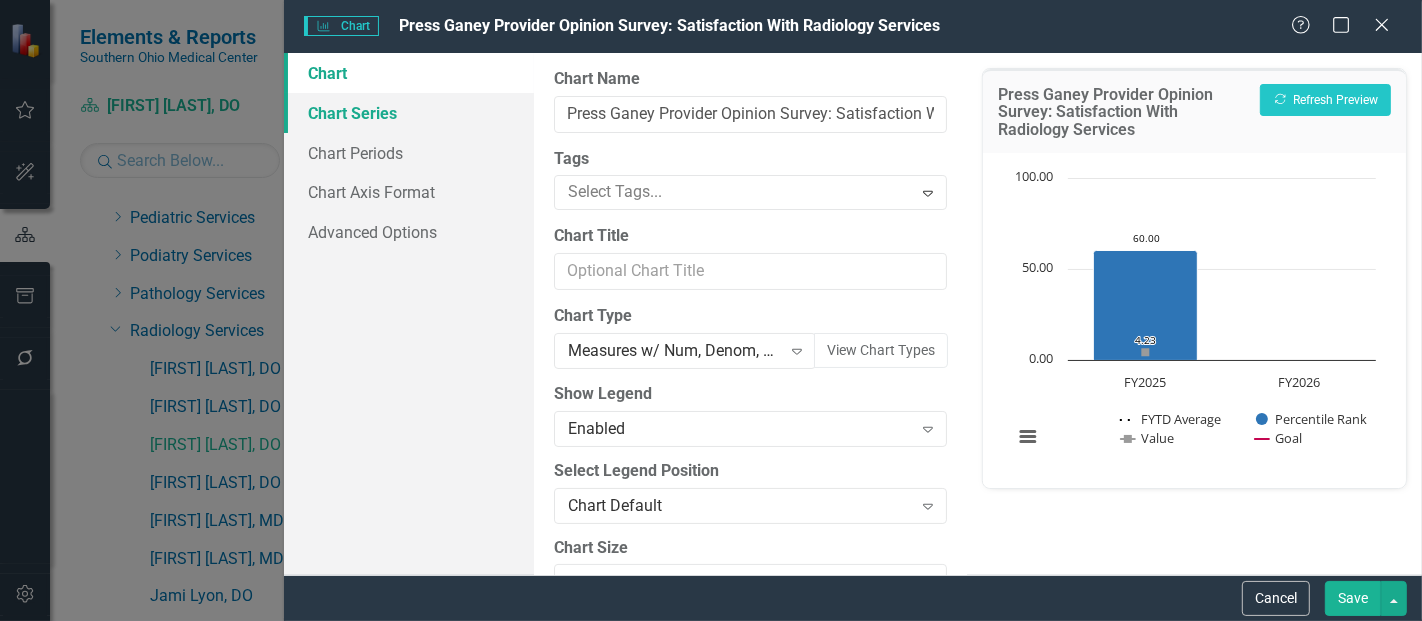 click on "Chart Series" at bounding box center [409, 113] 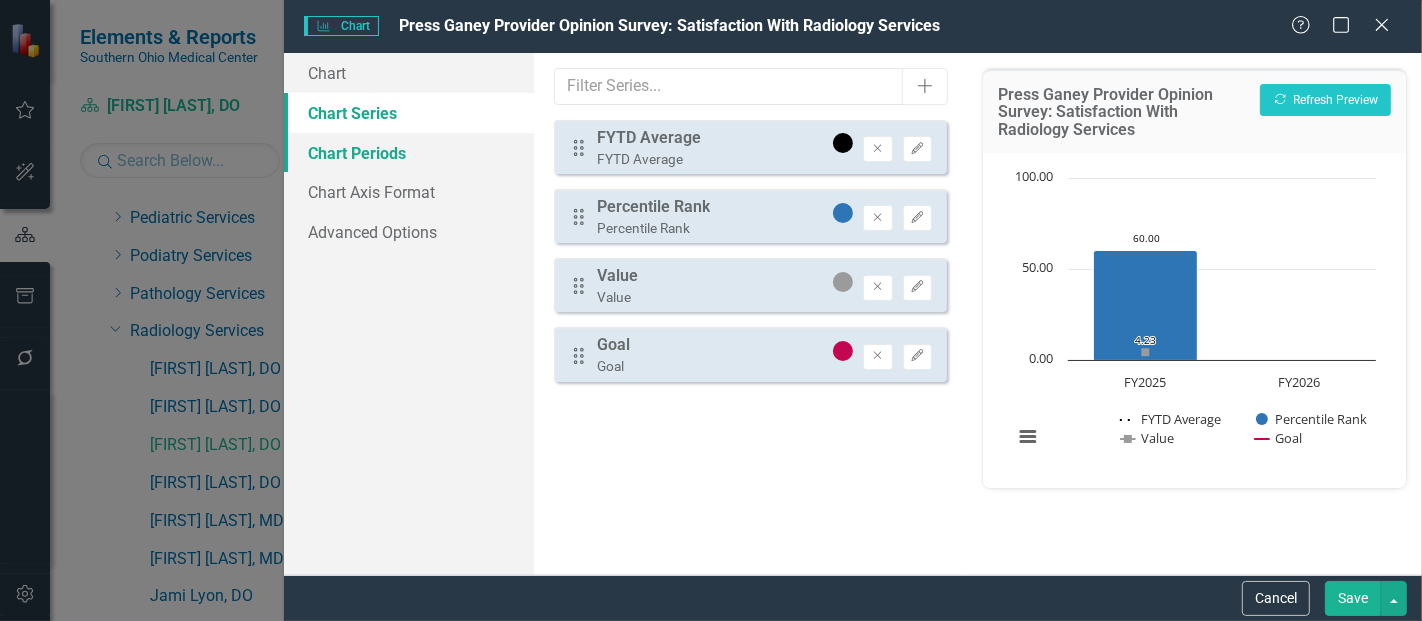 click on "Chart Periods" at bounding box center [409, 153] 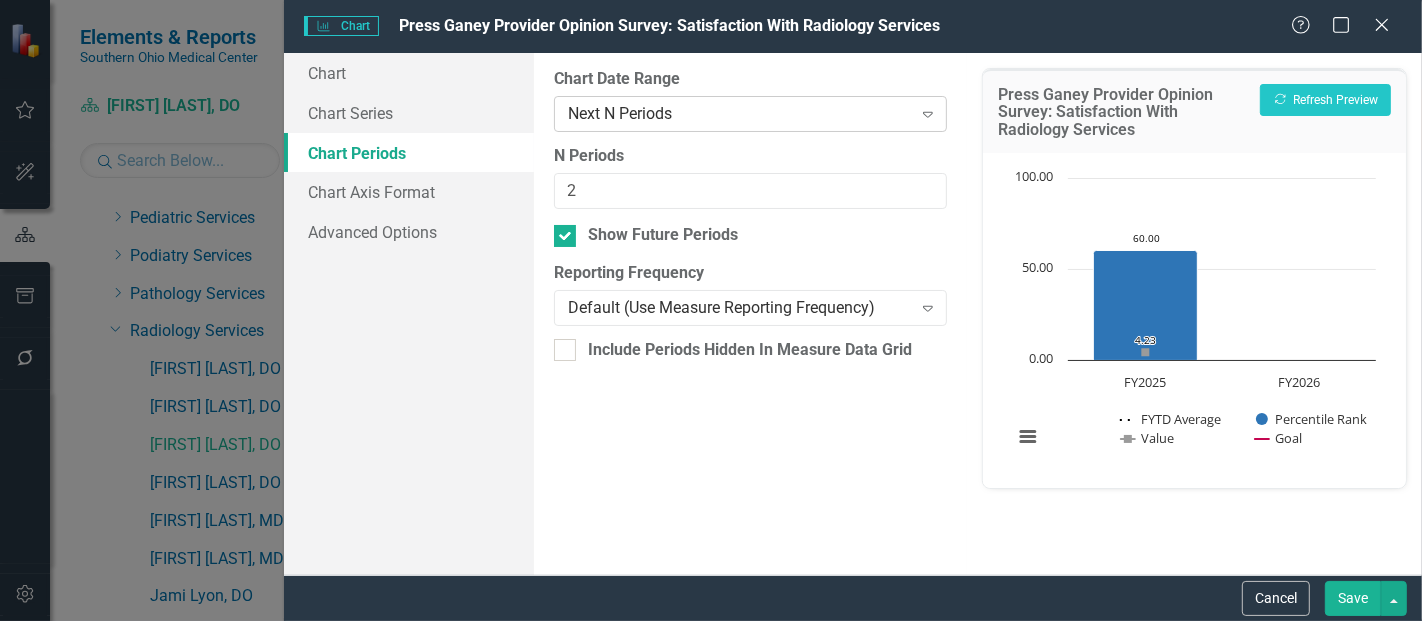 click on "Next N Periods" at bounding box center [739, 113] 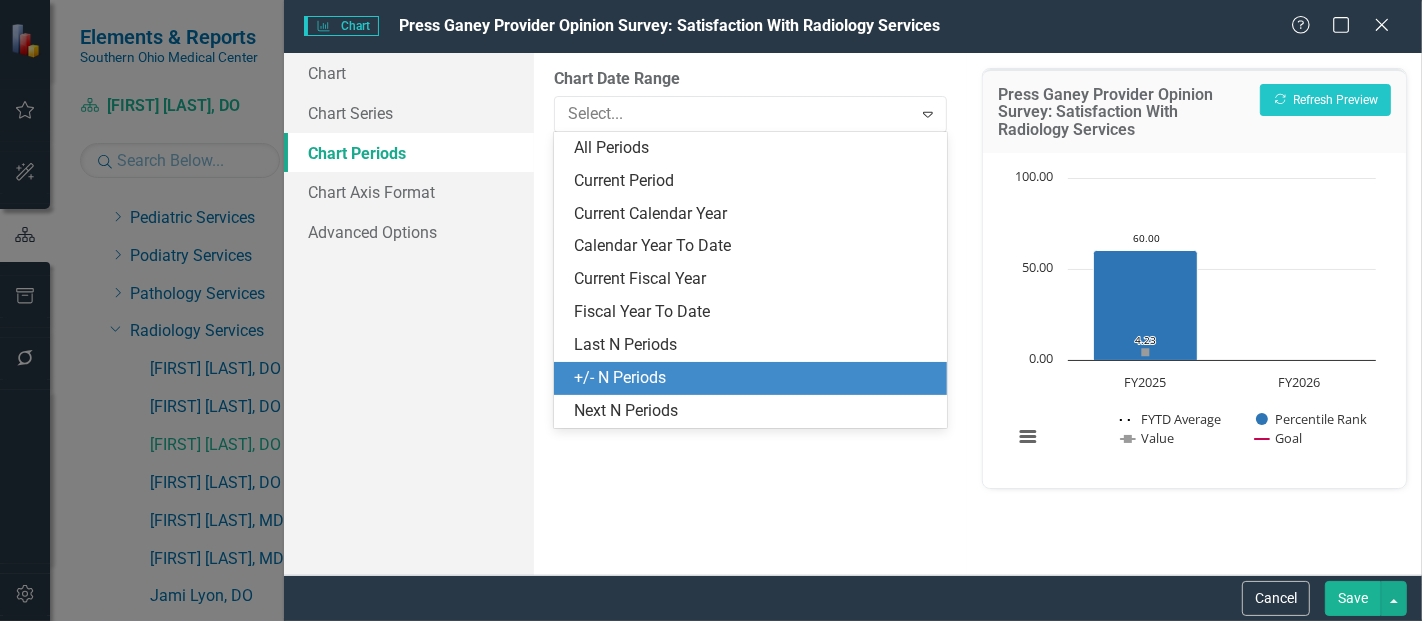 click on "+/- N Periods" at bounding box center (754, 378) 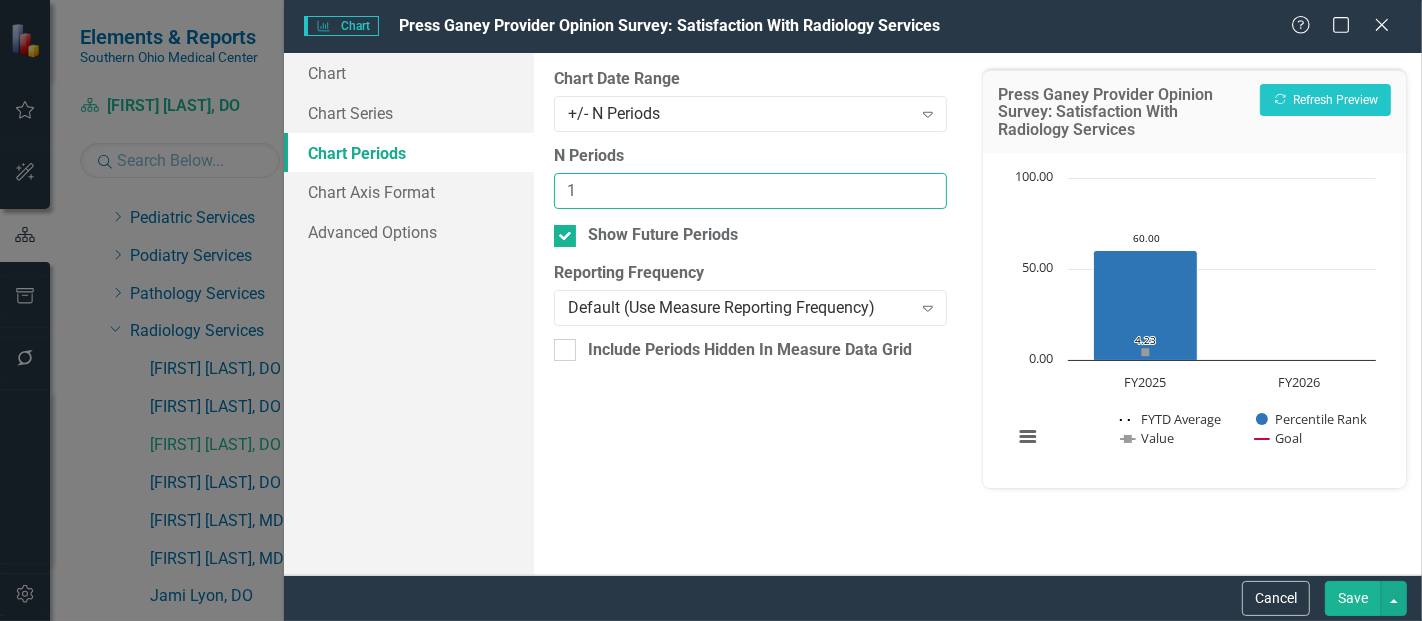 type on "1" 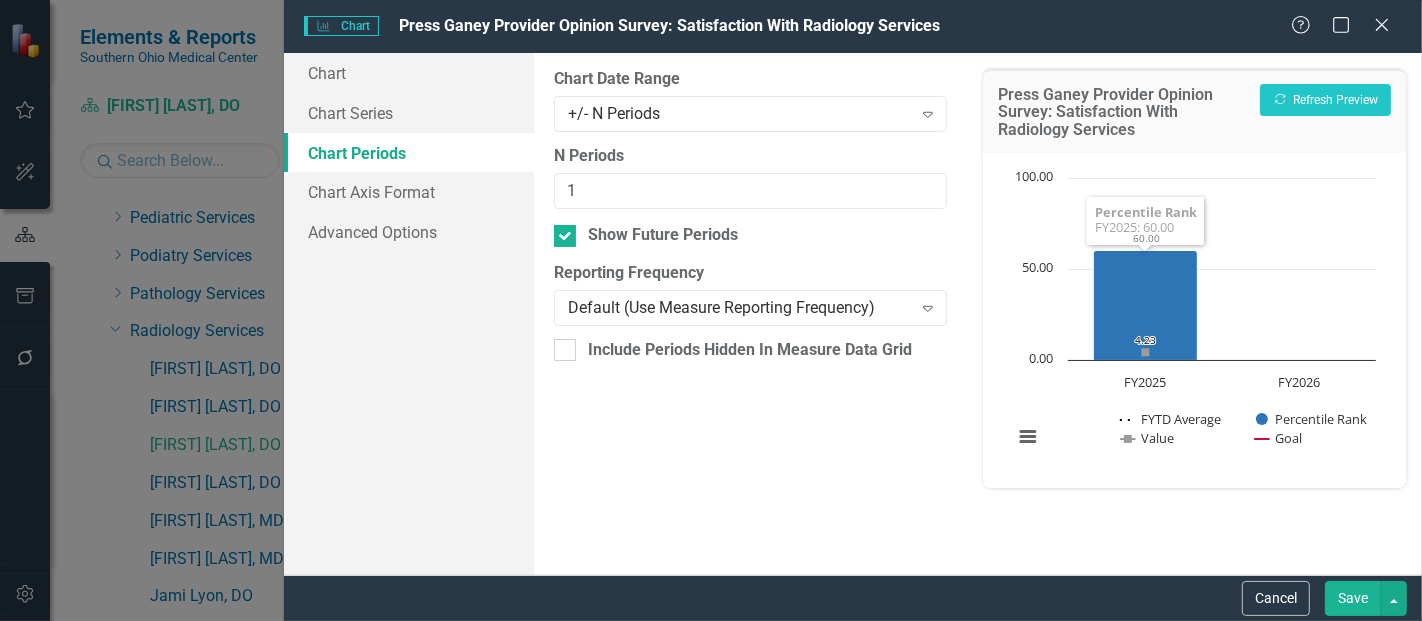 click on "Cancel Save" at bounding box center (853, 598) 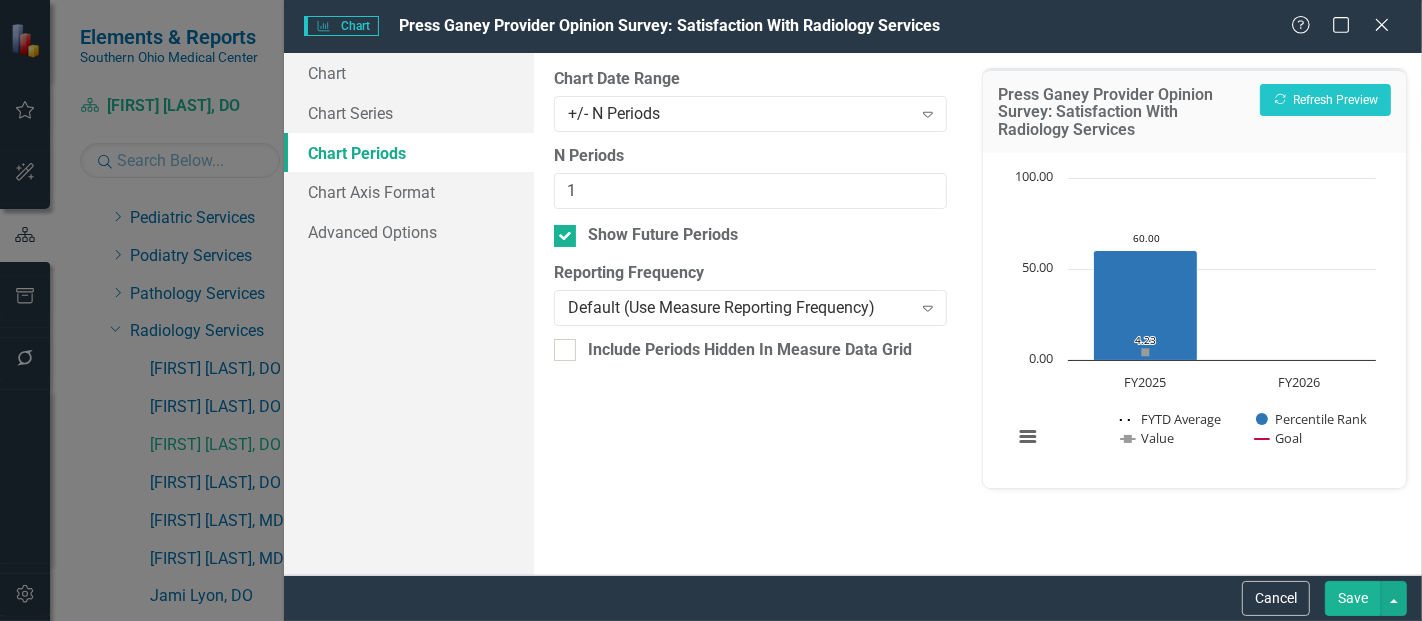click on "Save" at bounding box center [1353, 598] 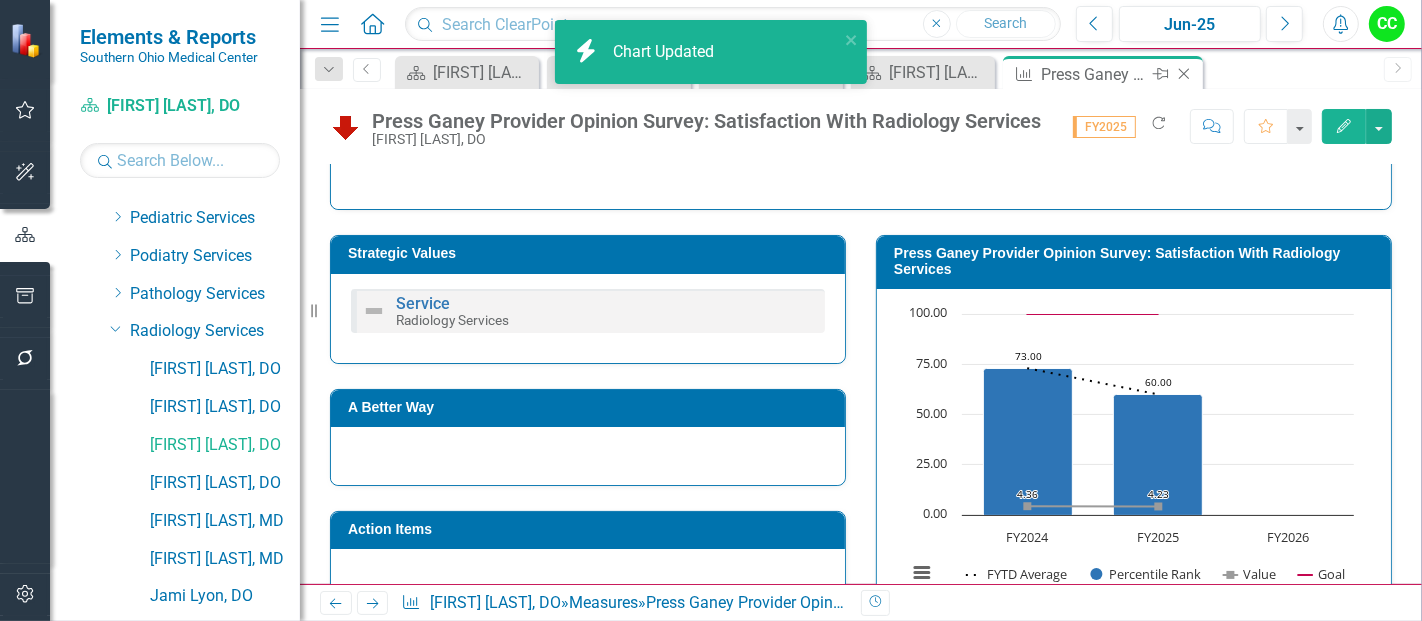 click on "Close" 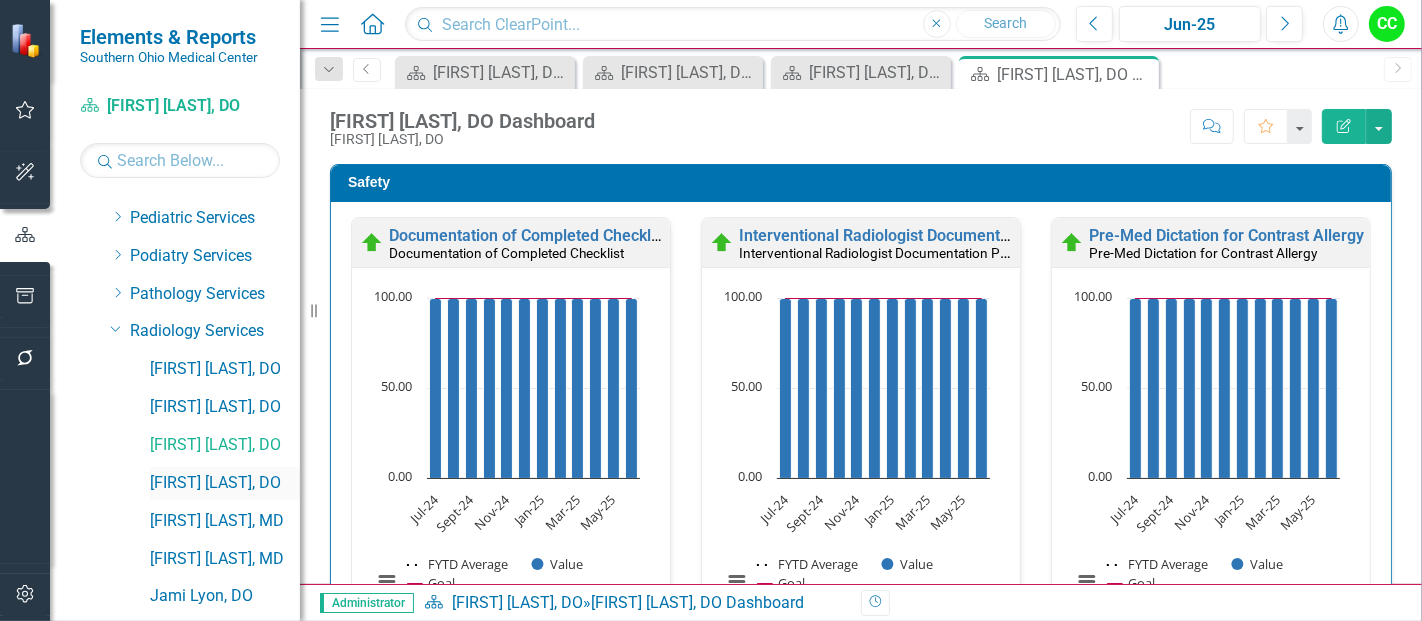click on "[FIRST] [LAST], DO" at bounding box center (225, 483) 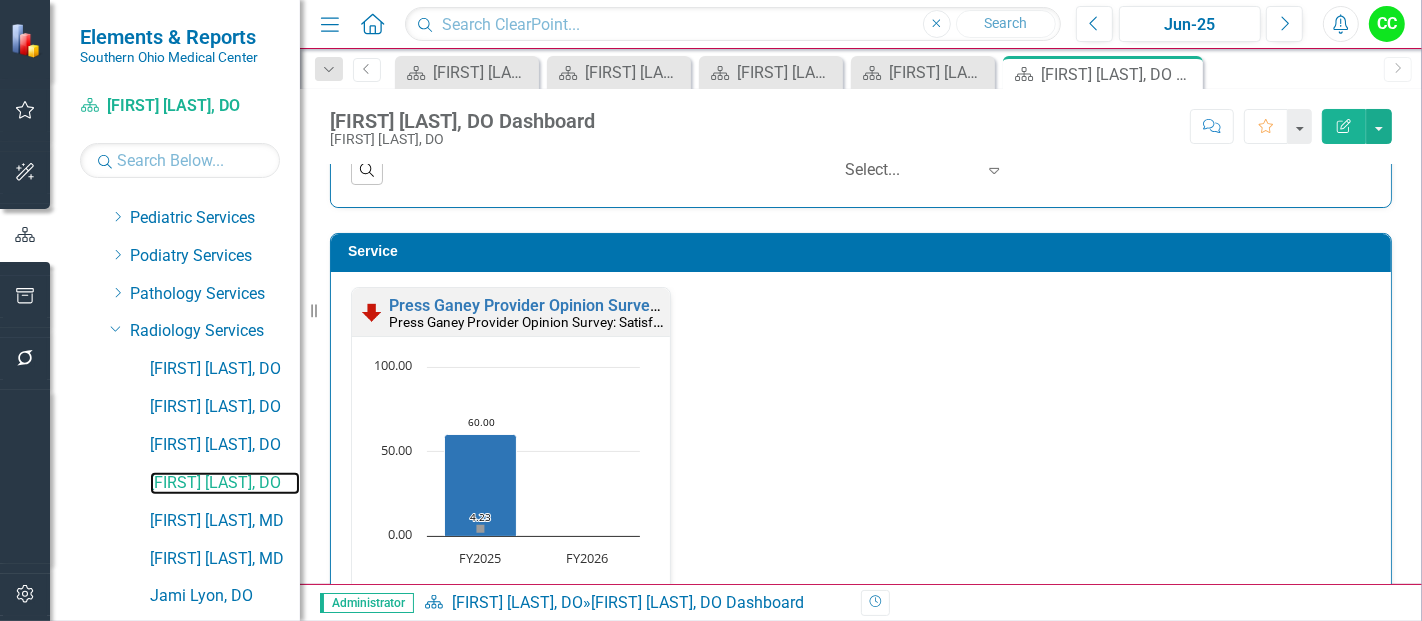 scroll, scrollTop: 1905, scrollLeft: 0, axis: vertical 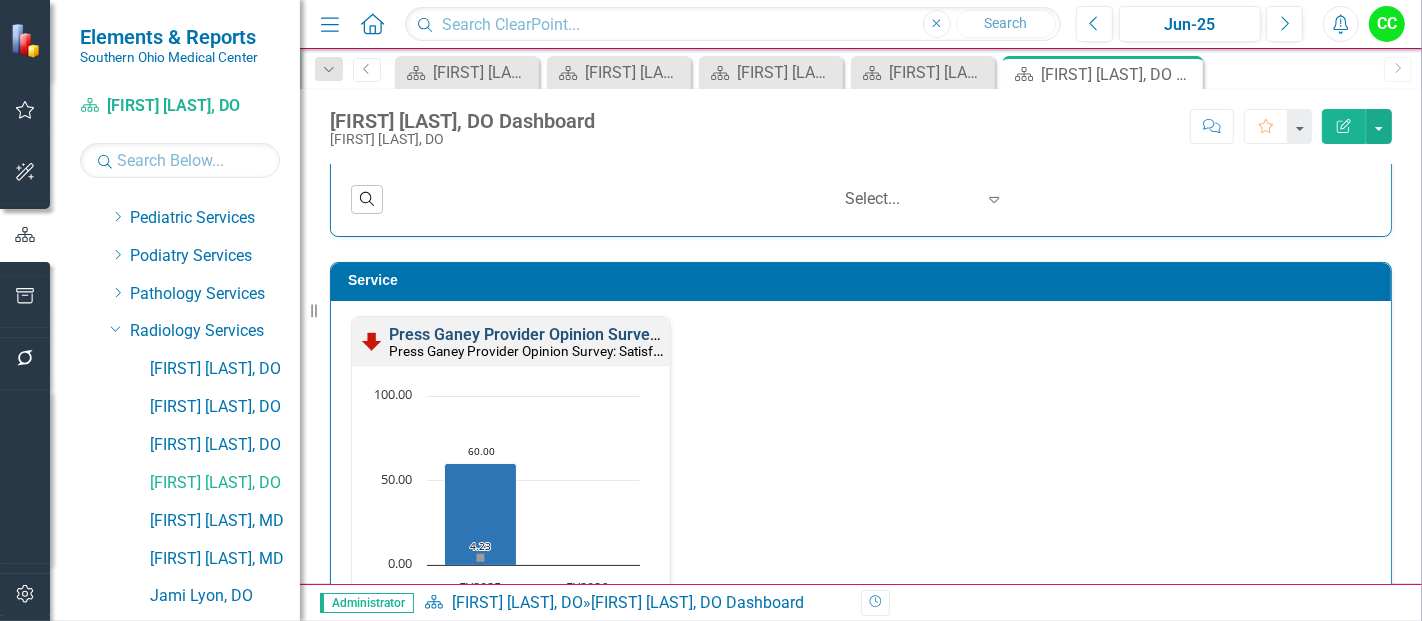 click on "Press Ganey Provider Opinion Survey: Satisfaction With Radiology Services" at bounding box center (659, 334) 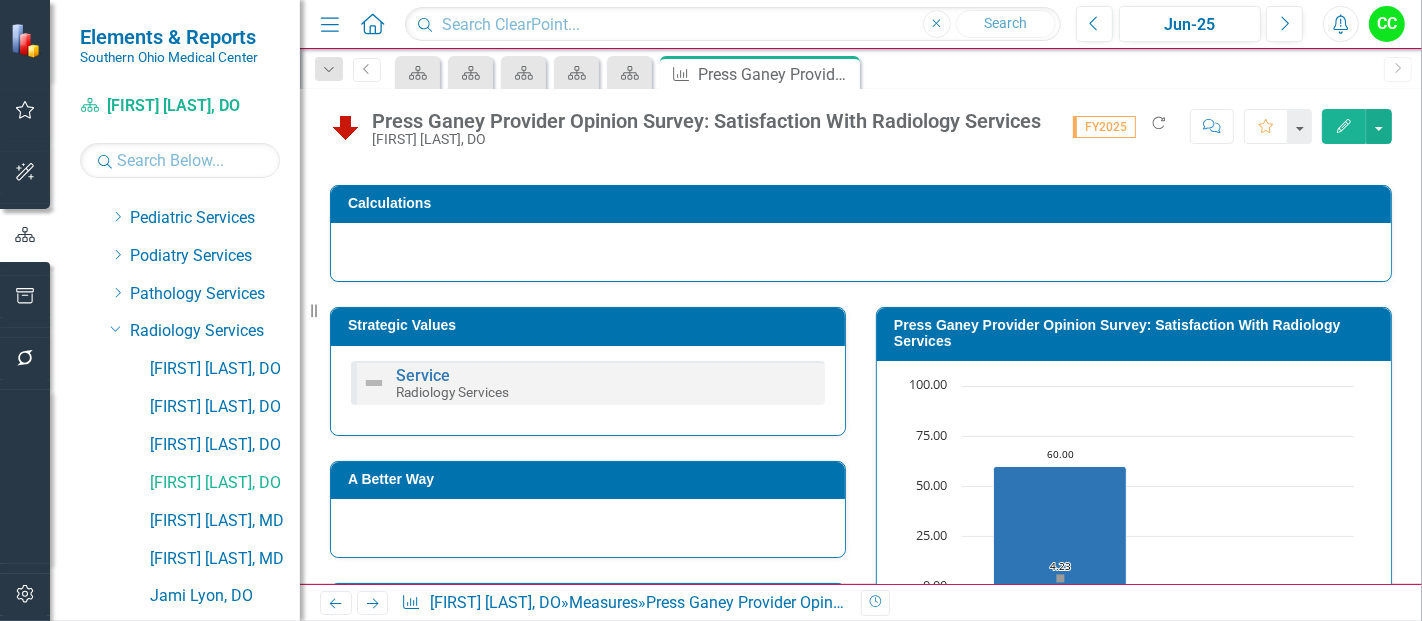scroll, scrollTop: 221, scrollLeft: 0, axis: vertical 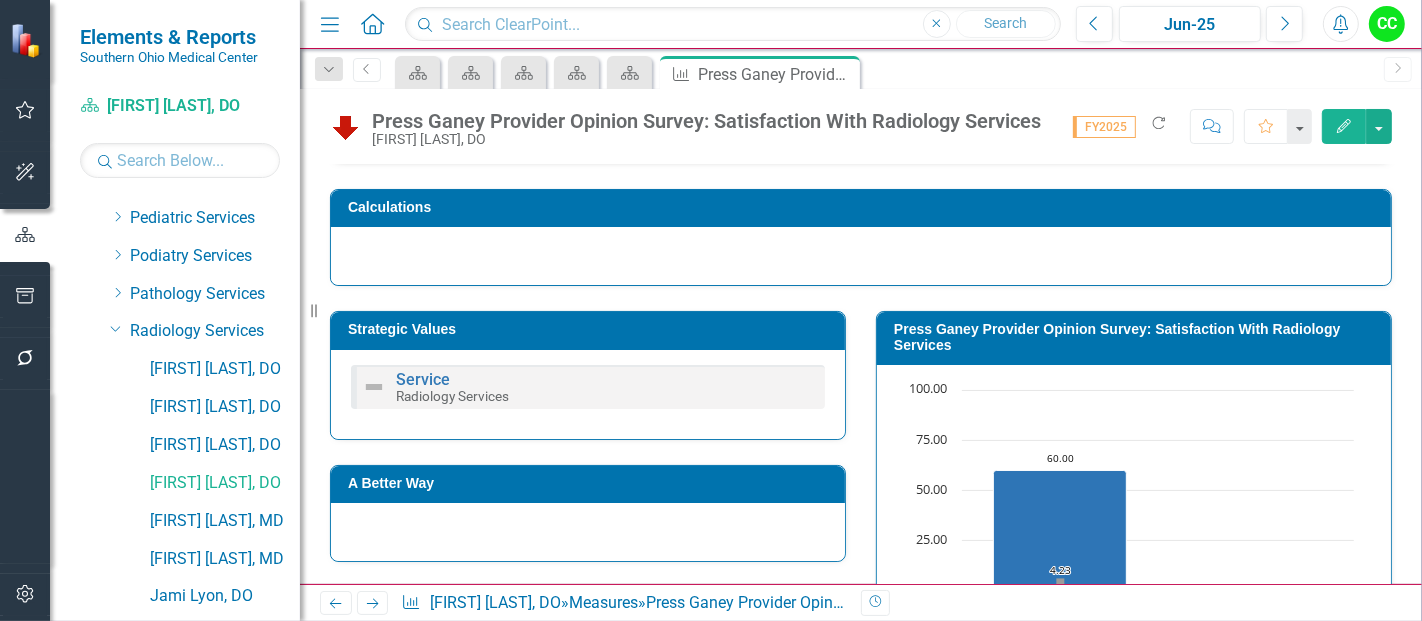 click on "Press Ganey Provider Opinion Survey: Satisfaction With Radiology Services" at bounding box center (1137, 337) 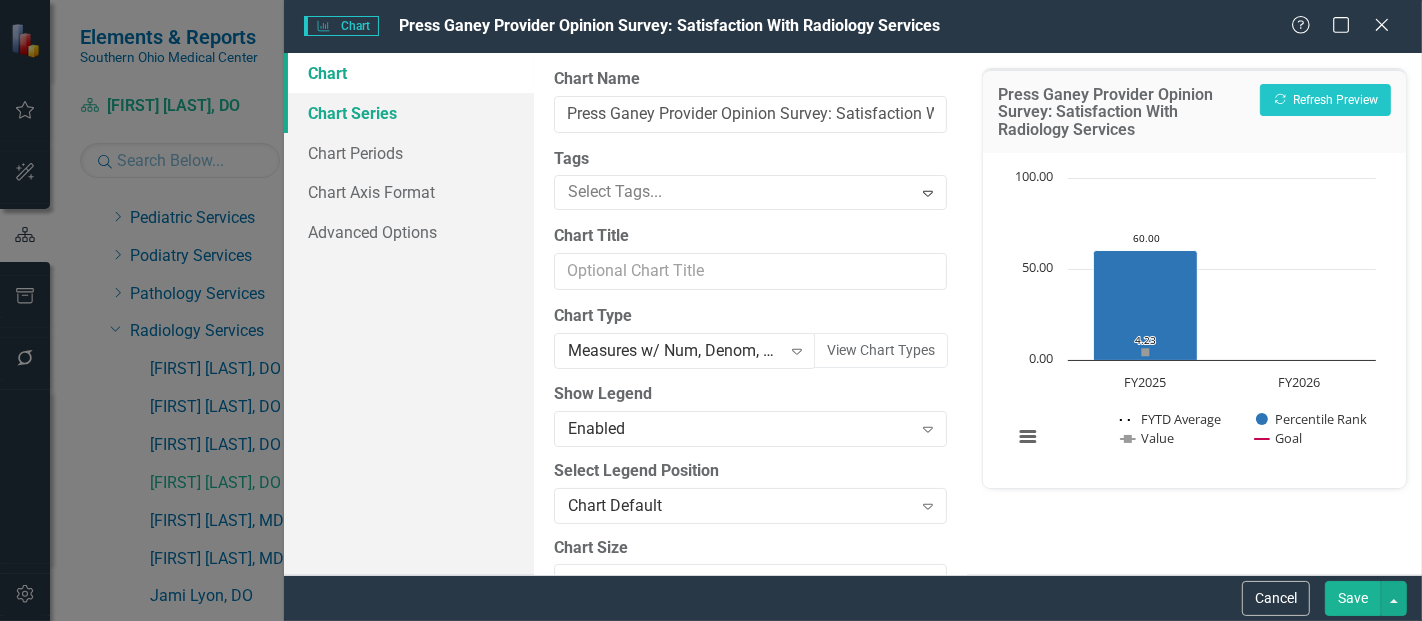click on "Chart Series" at bounding box center (409, 113) 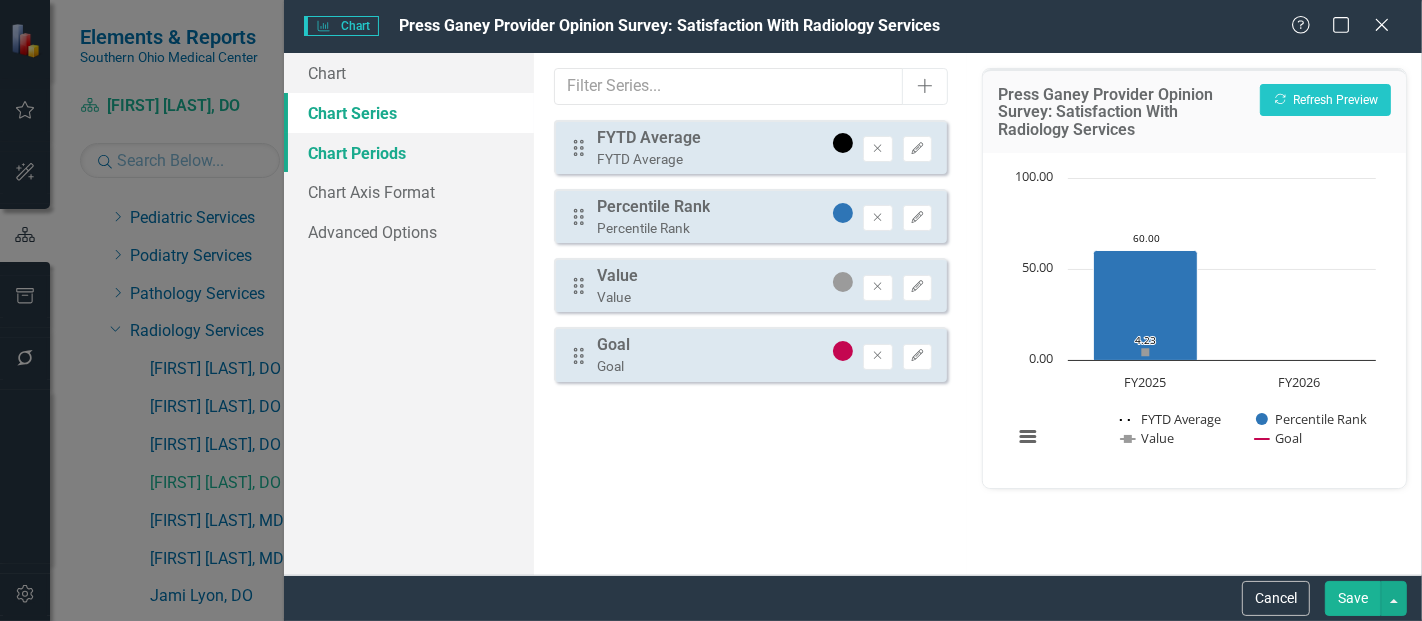 click on "Chart Periods" at bounding box center [409, 153] 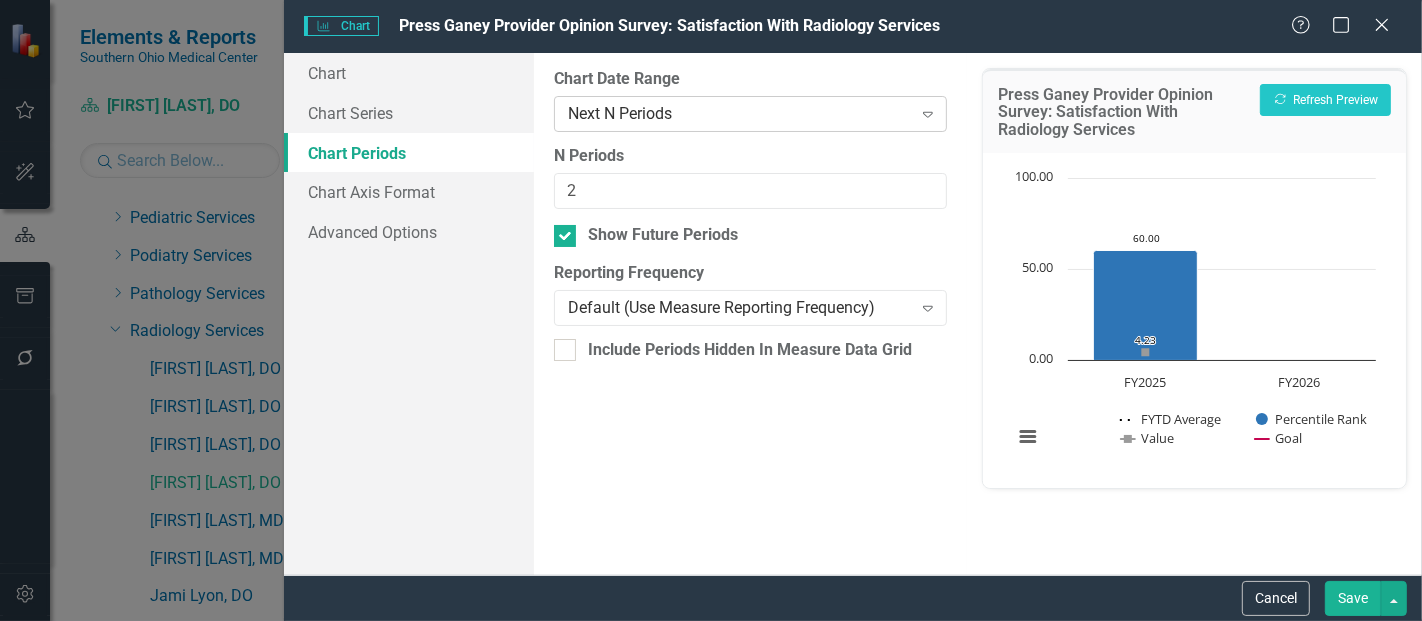 click on "Next N Periods" at bounding box center [739, 113] 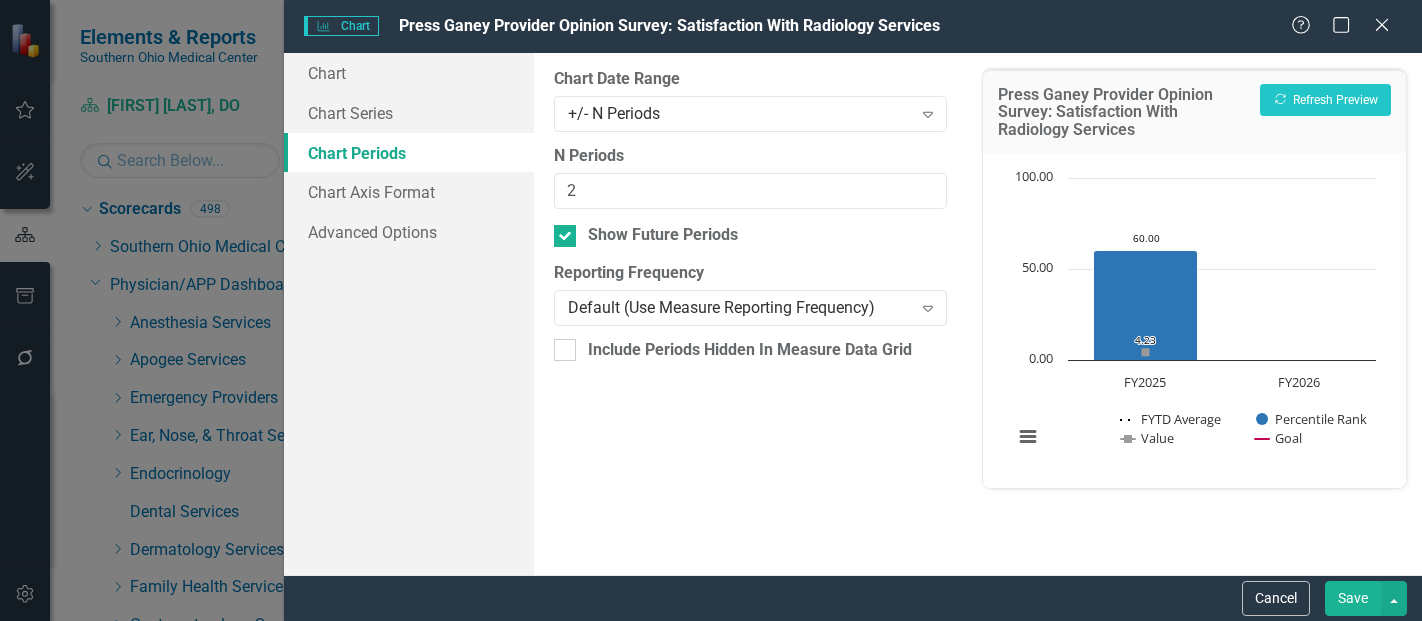 scroll, scrollTop: 0, scrollLeft: 0, axis: both 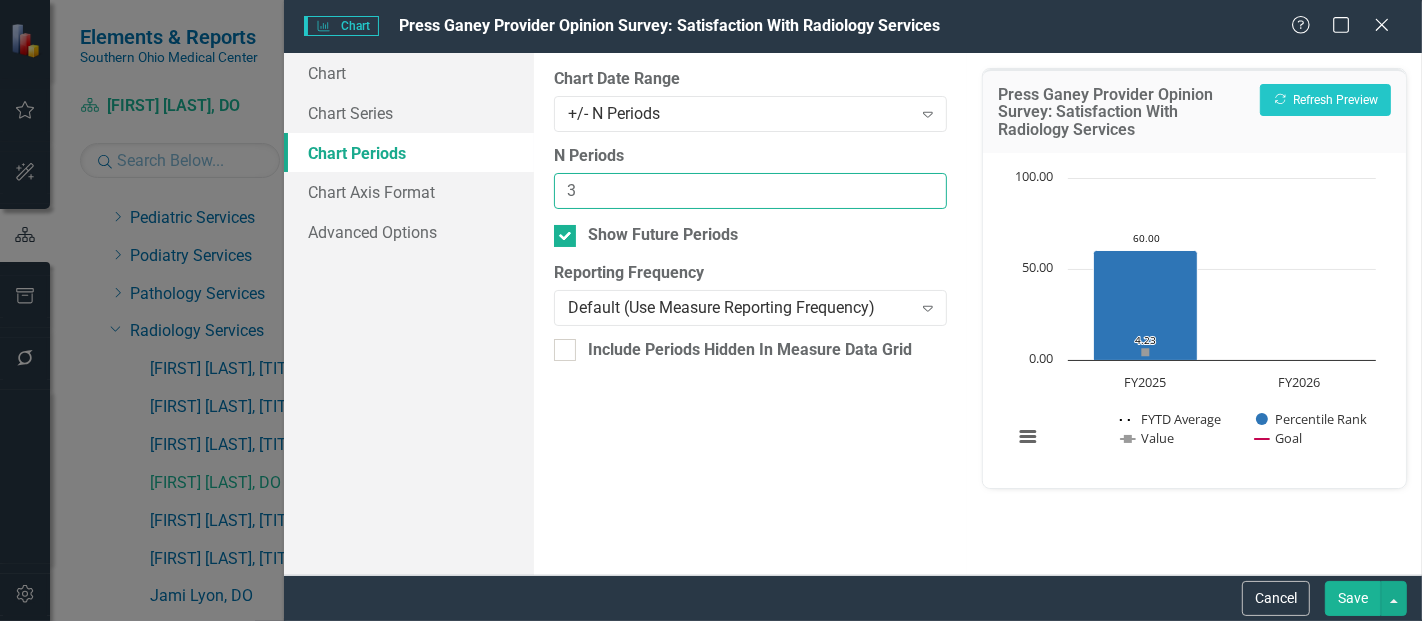 click on "3" at bounding box center [750, 191] 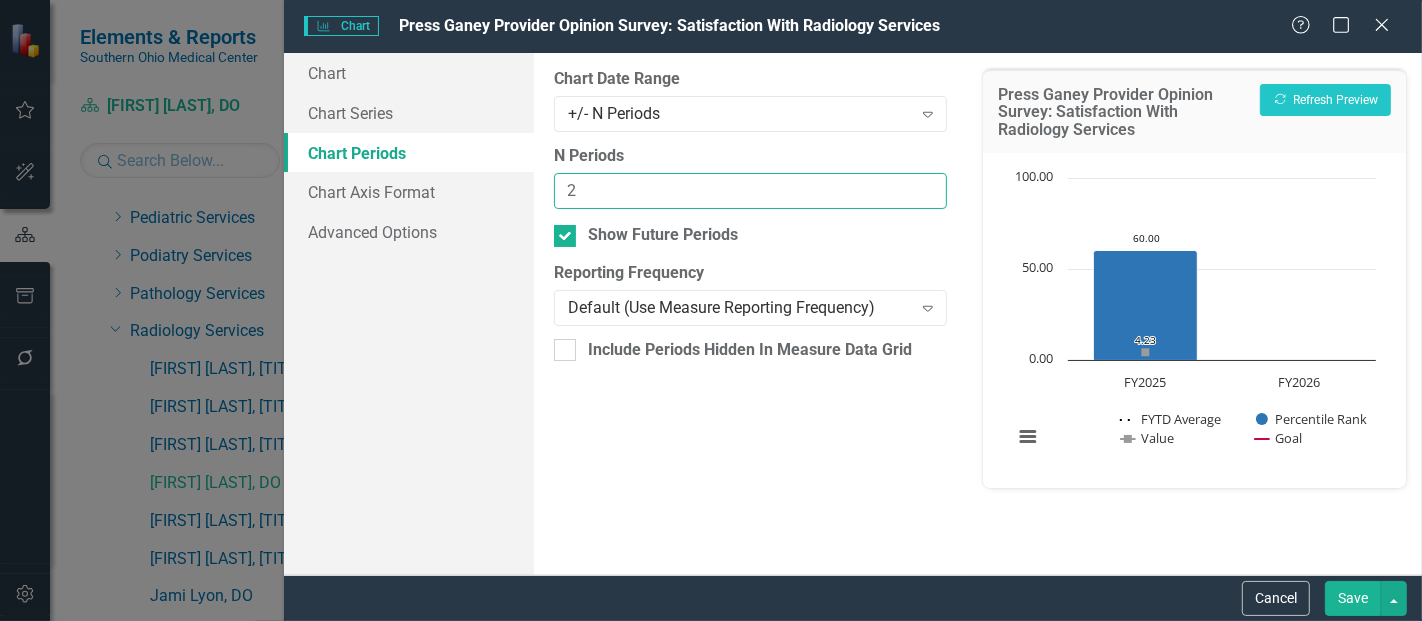 click on "2" at bounding box center (750, 191) 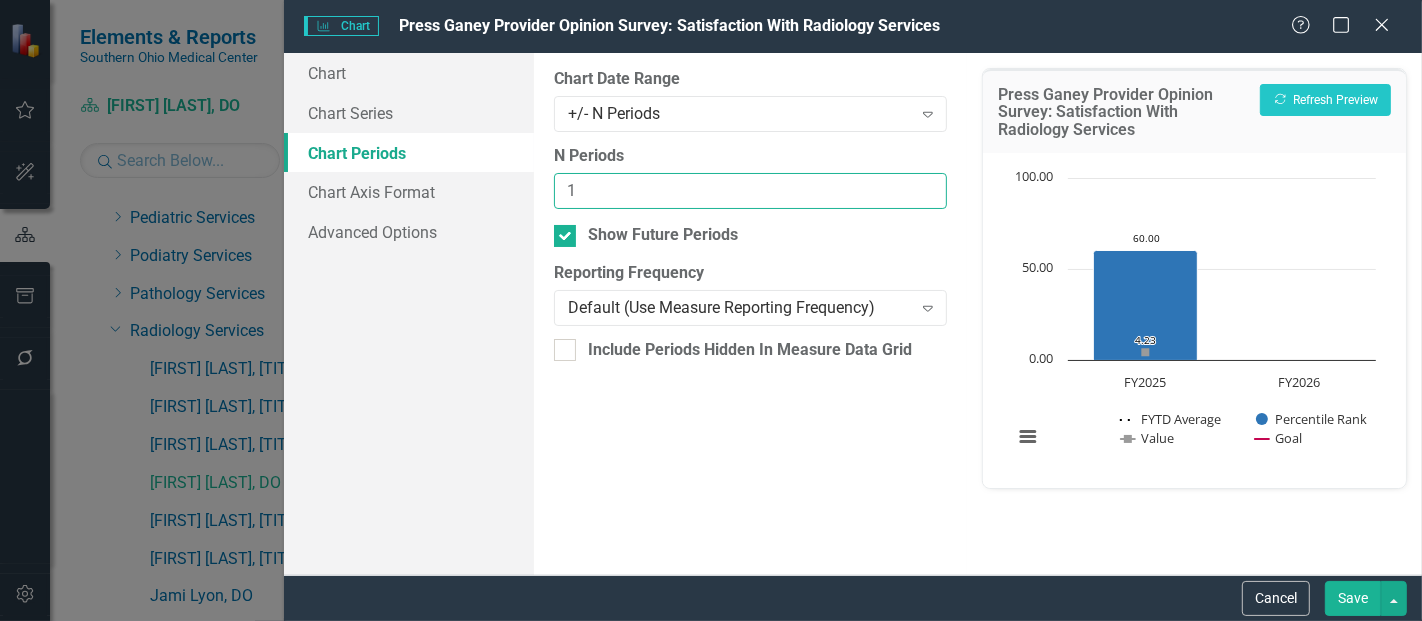 type on "1" 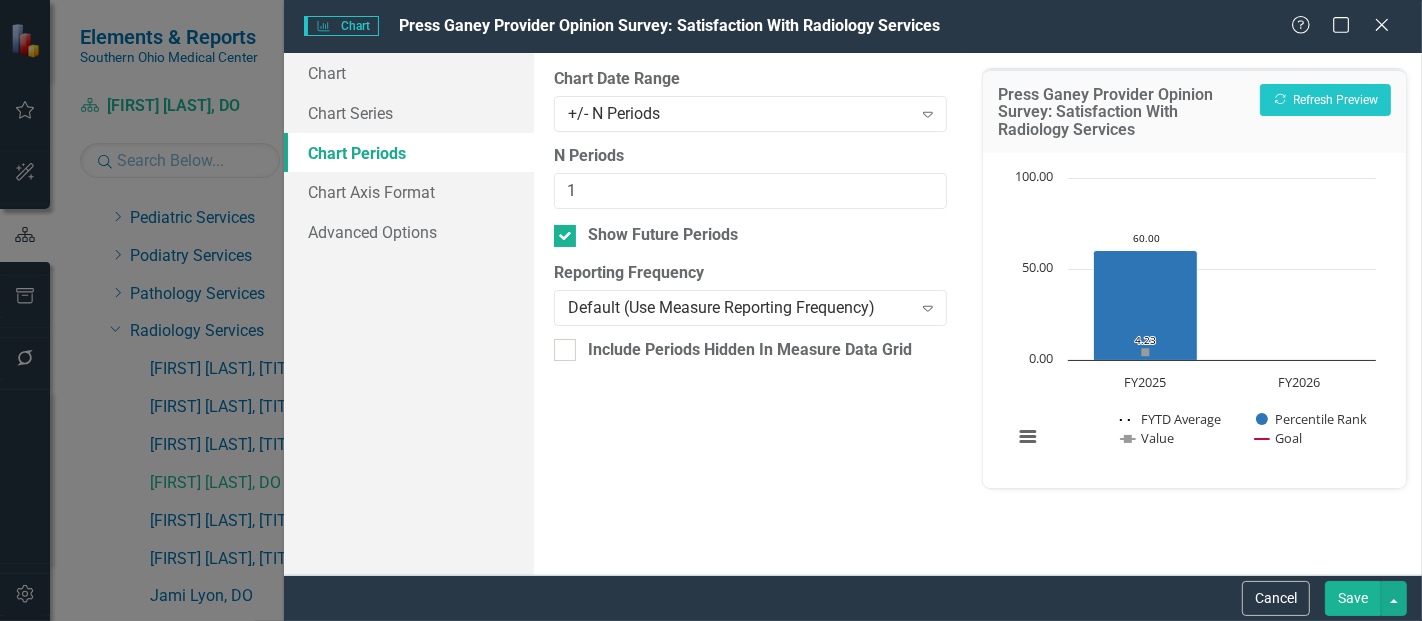 click on "Save" at bounding box center (1353, 598) 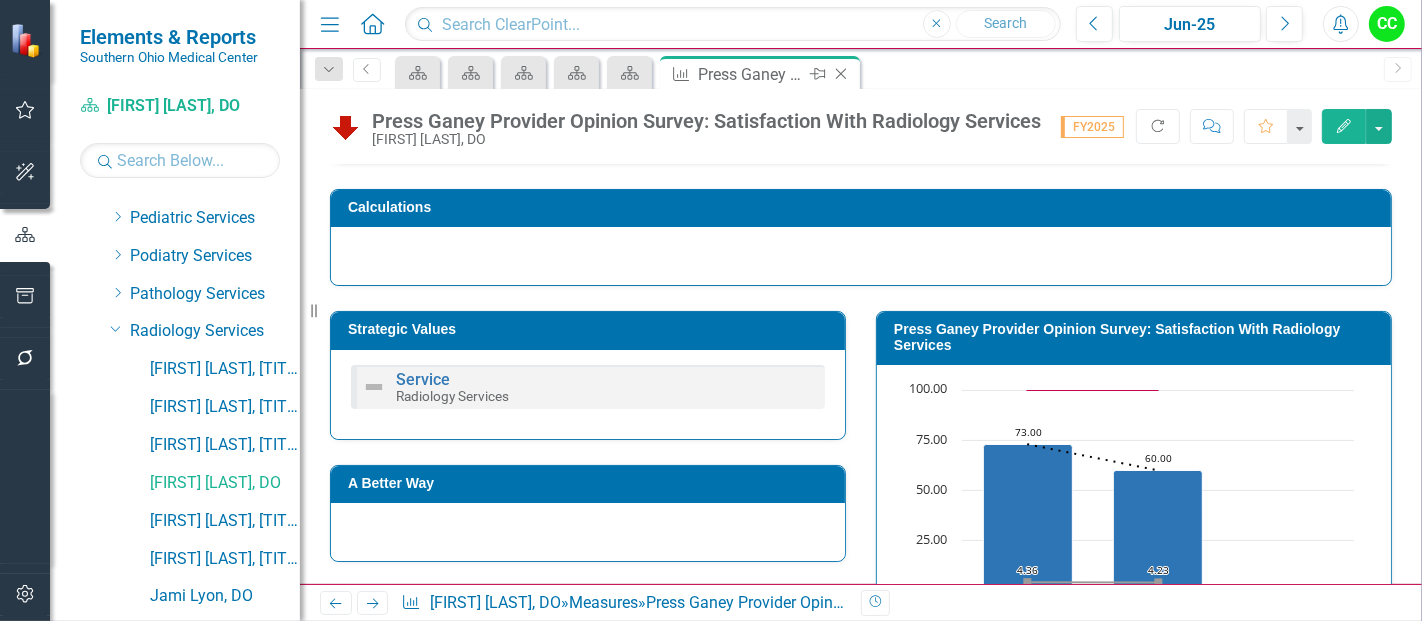 click 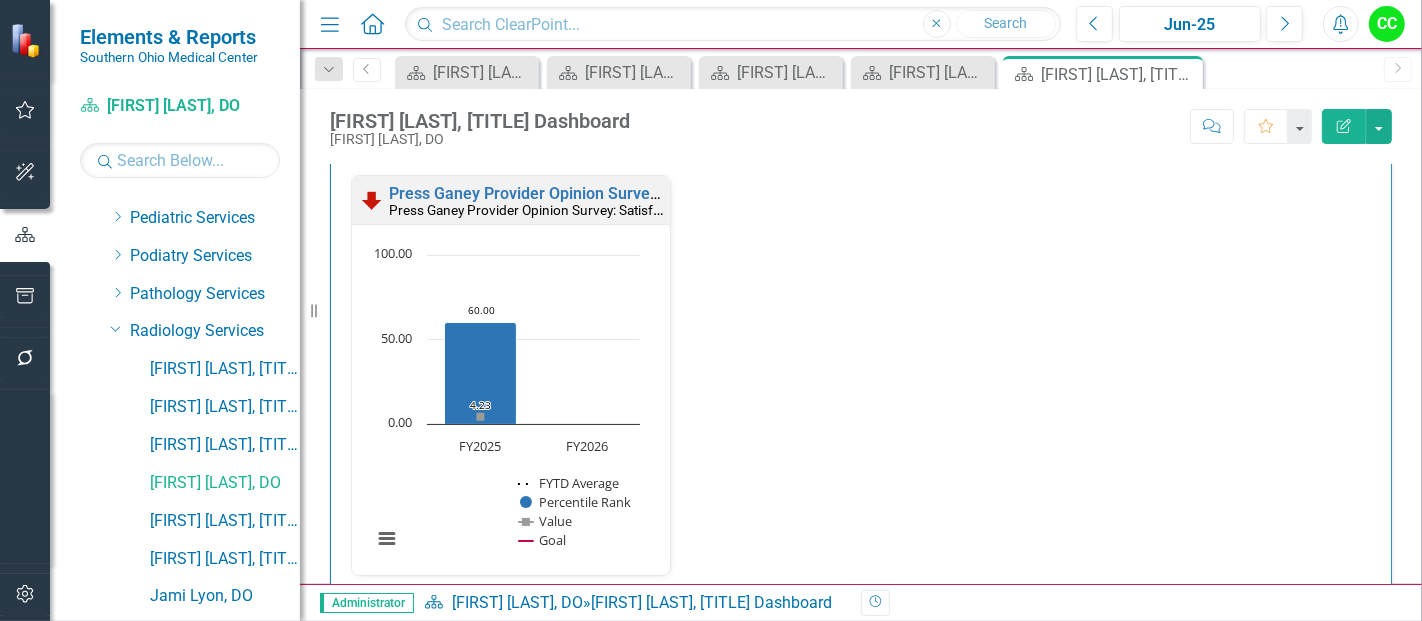 scroll, scrollTop: 2046, scrollLeft: 0, axis: vertical 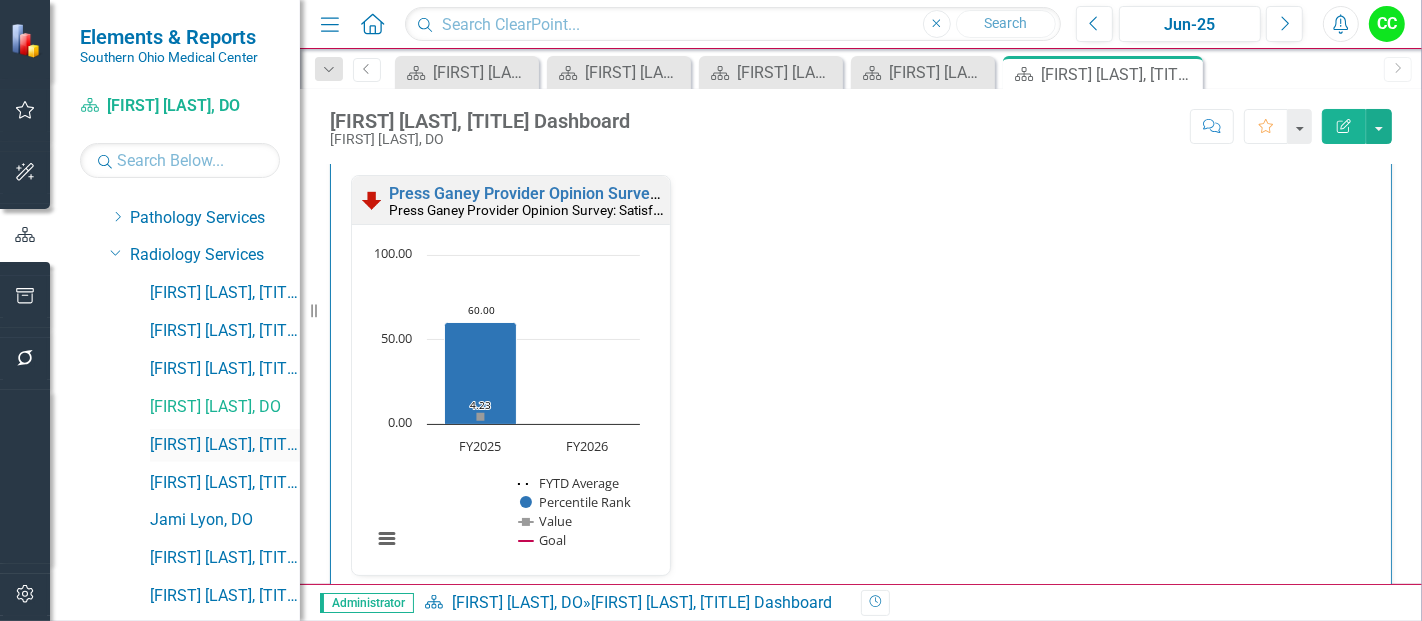 click on "[FIRST] [LAST], [PROFESSION]" at bounding box center [225, 445] 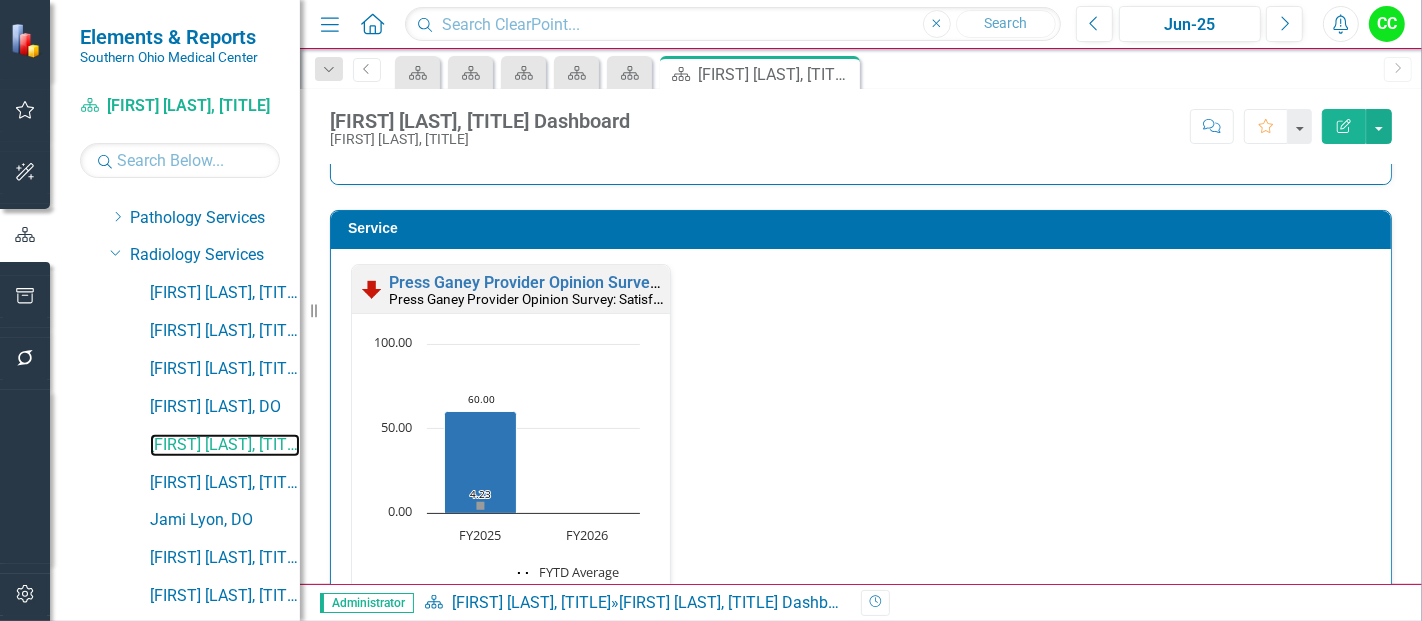 scroll, scrollTop: 1970, scrollLeft: 0, axis: vertical 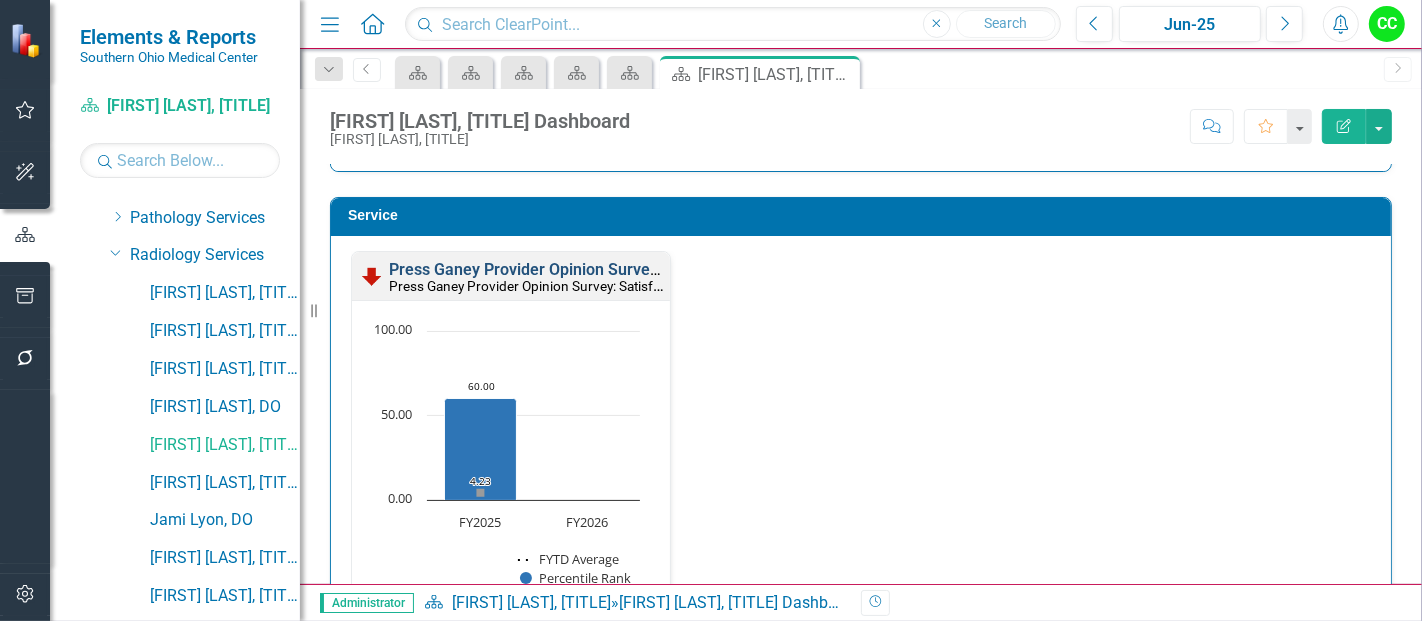 click on "Press Ganey Provider Opinion Survey: Satisfaction With Radiology Services" at bounding box center [659, 269] 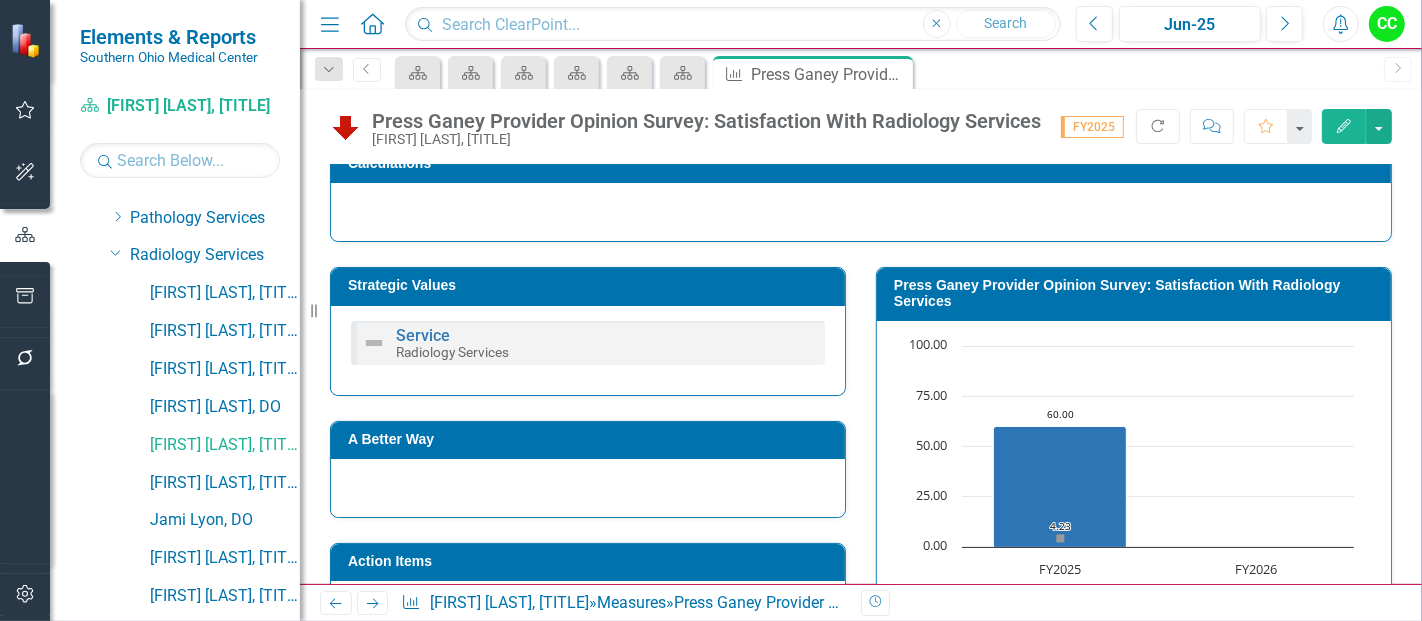 scroll, scrollTop: 270, scrollLeft: 0, axis: vertical 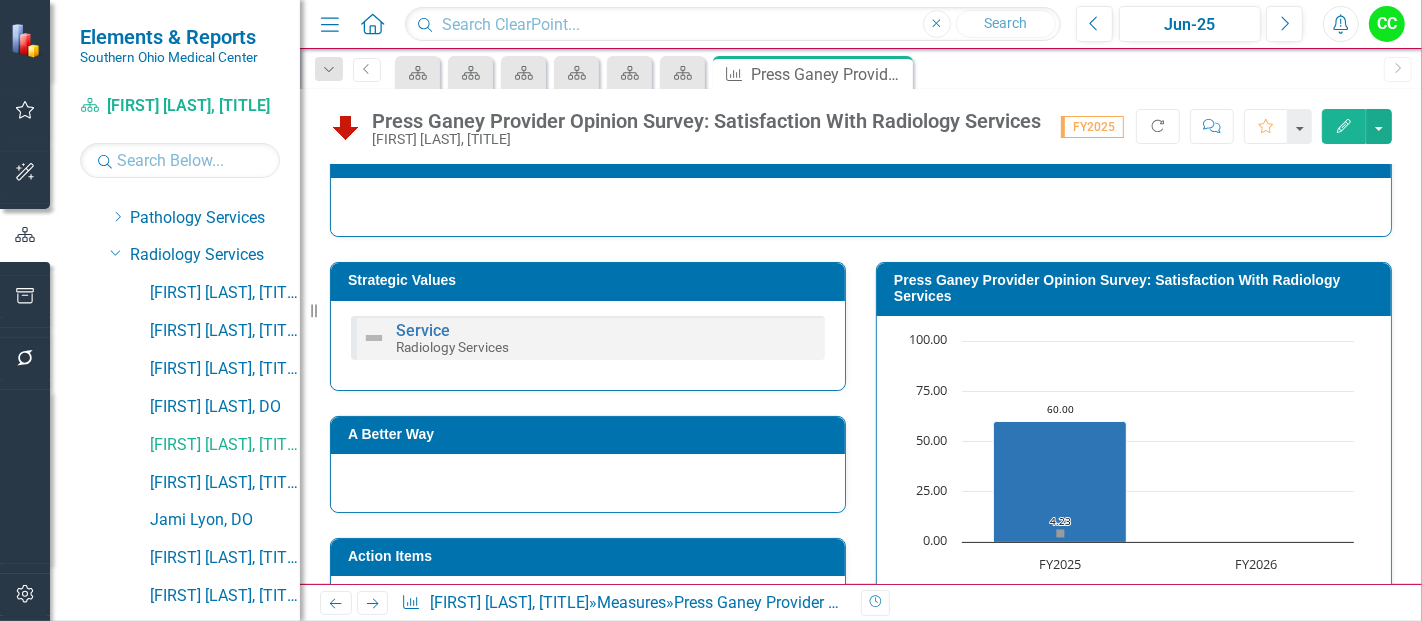click on "Press Ganey Provider Opinion Survey: Satisfaction With Radiology Services" at bounding box center (1137, 288) 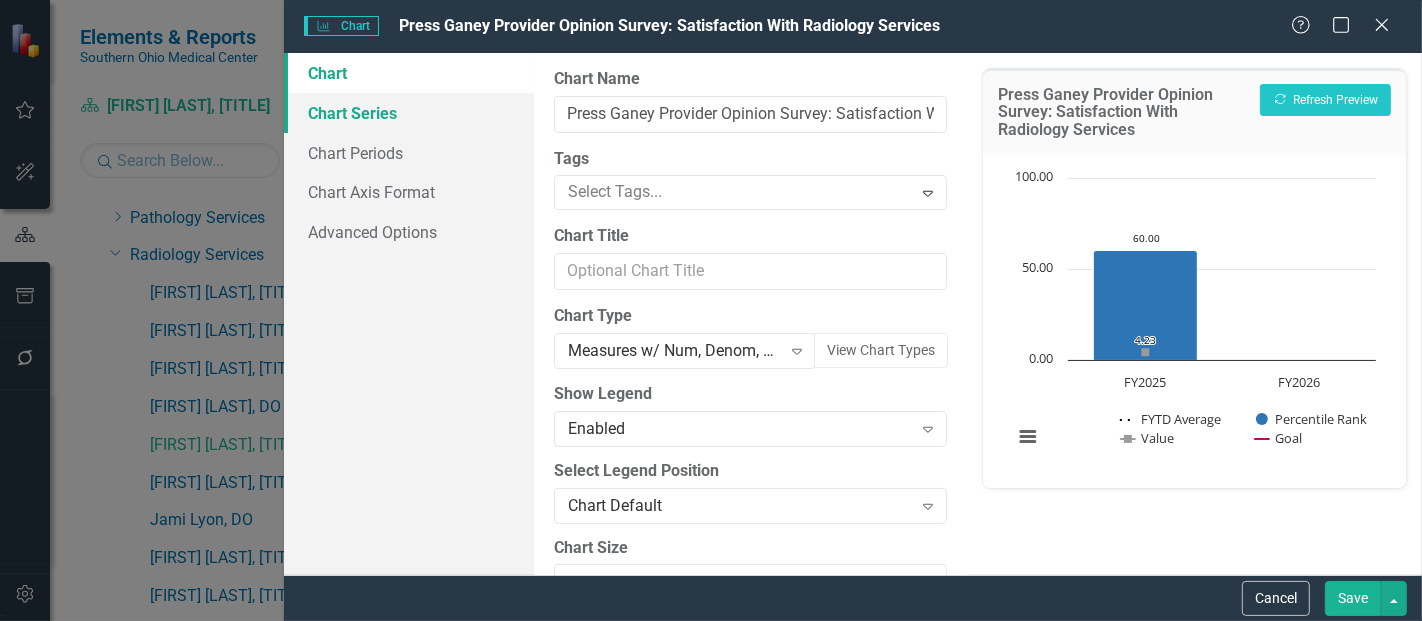 click on "Chart Series" at bounding box center [409, 113] 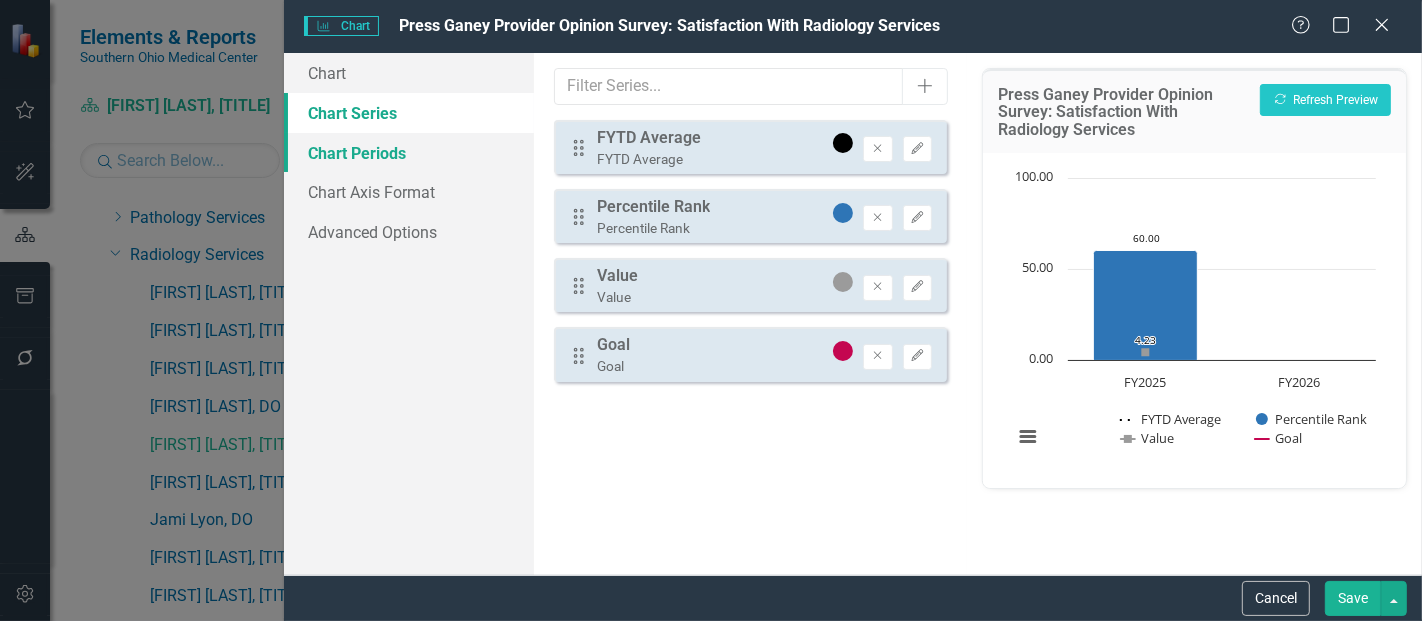 click on "Chart Periods" at bounding box center [409, 153] 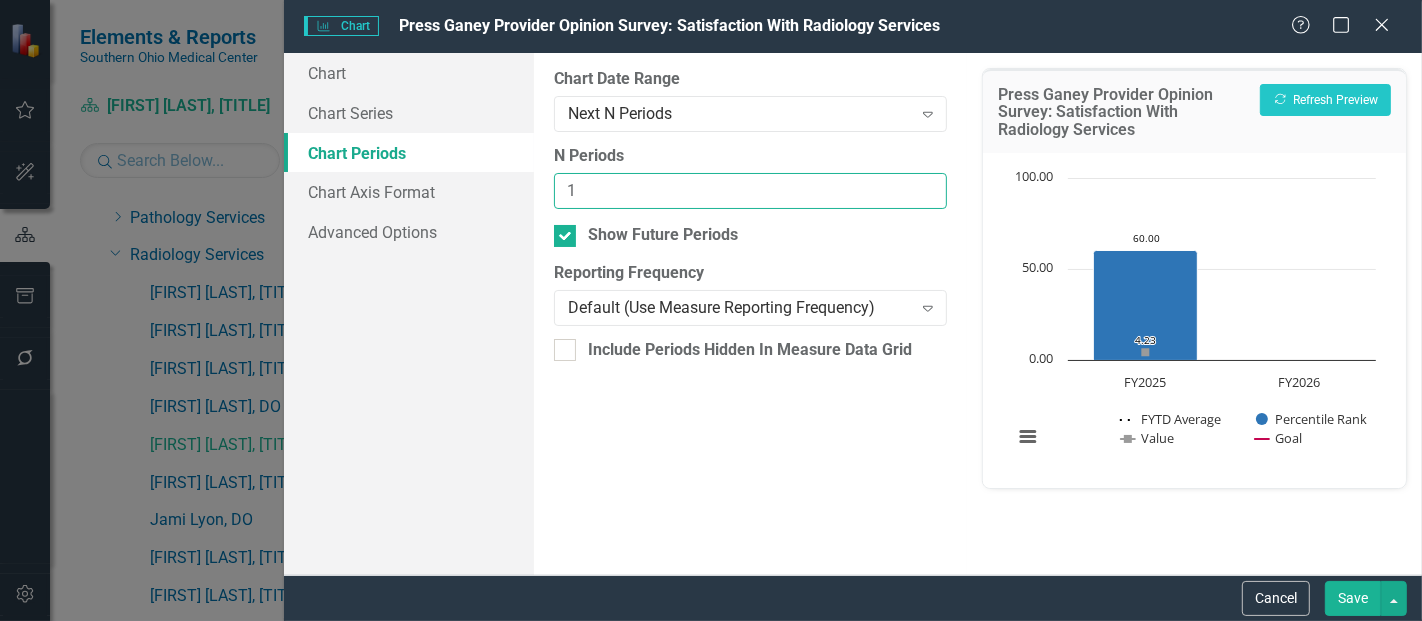 type on "1" 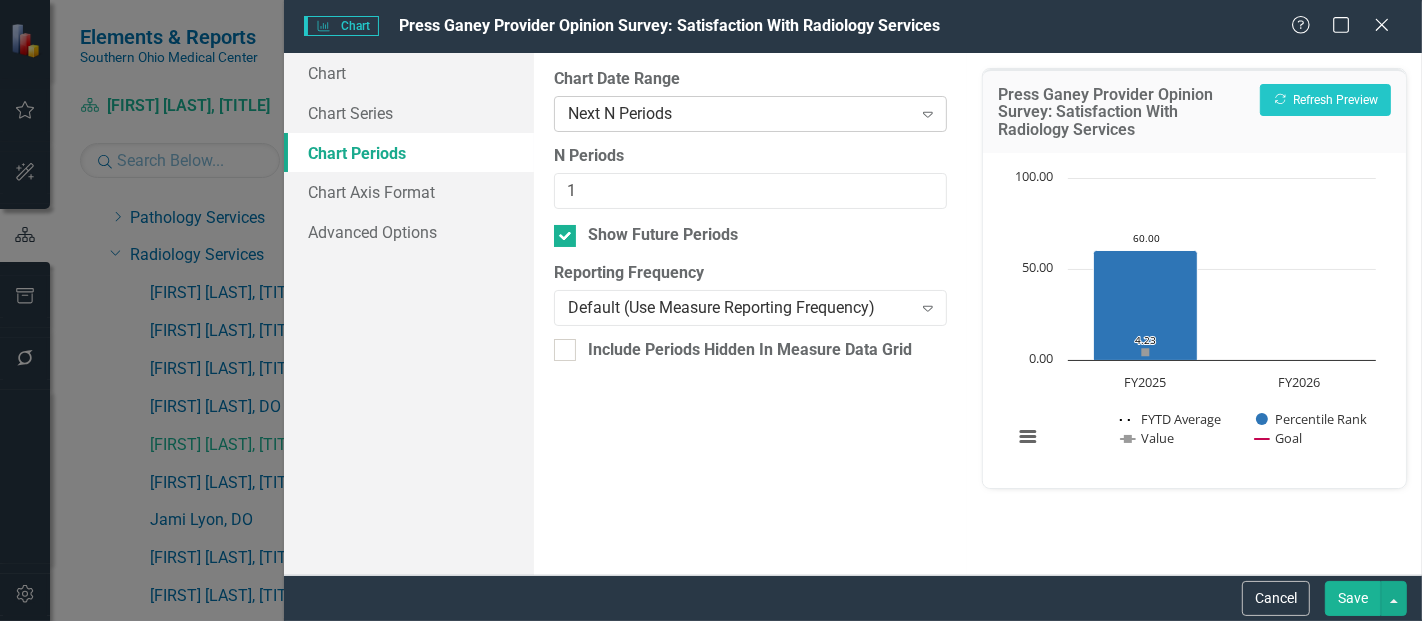 click on "Expand" at bounding box center (928, 114) 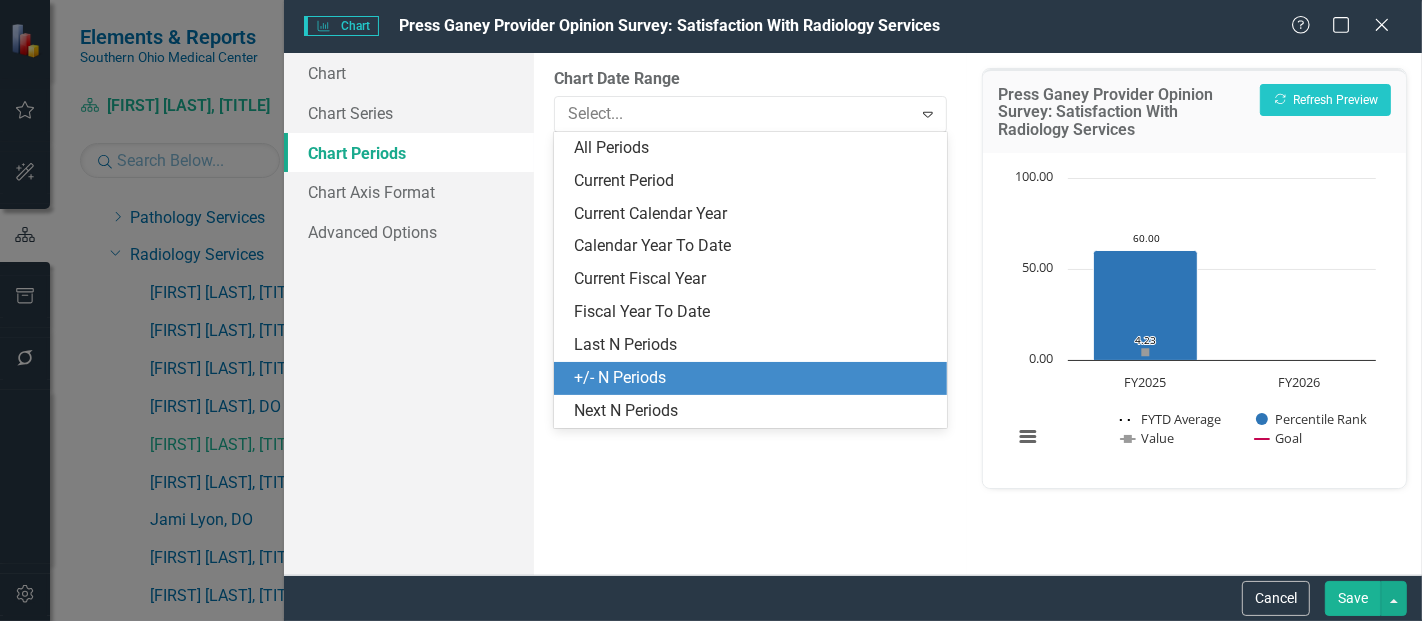 click on "+/- N Periods" at bounding box center [754, 378] 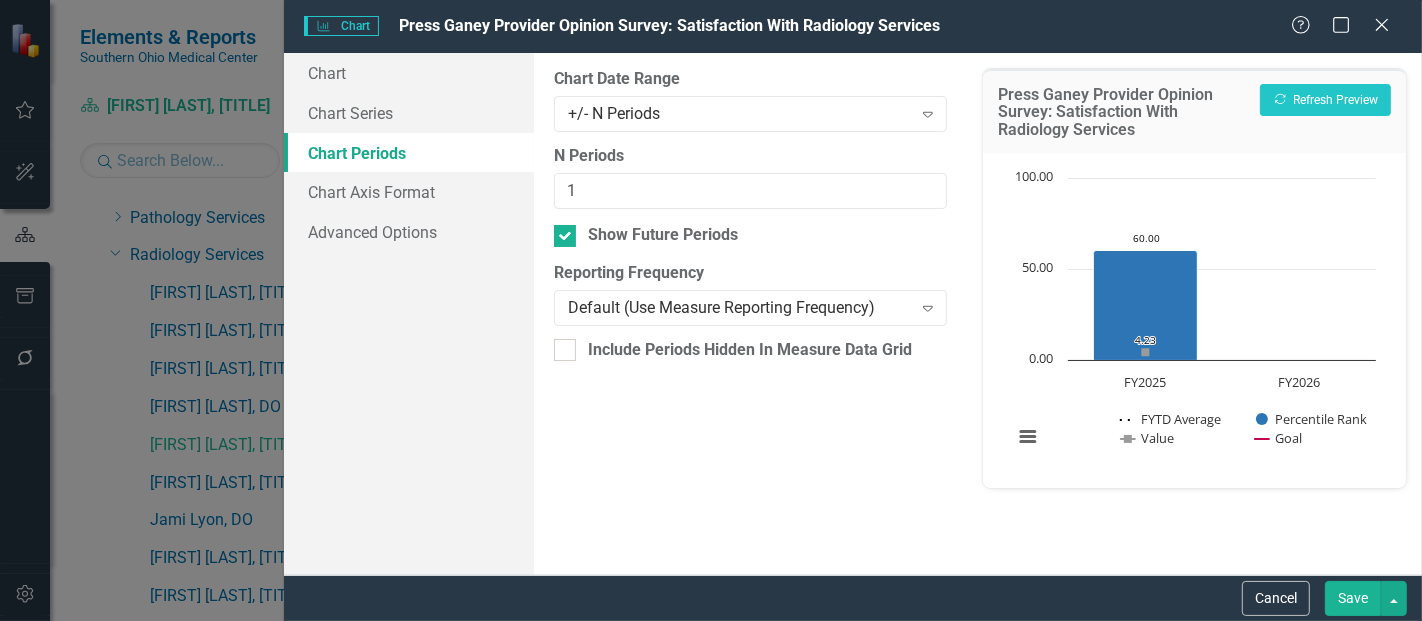 click on "Save" at bounding box center (1353, 598) 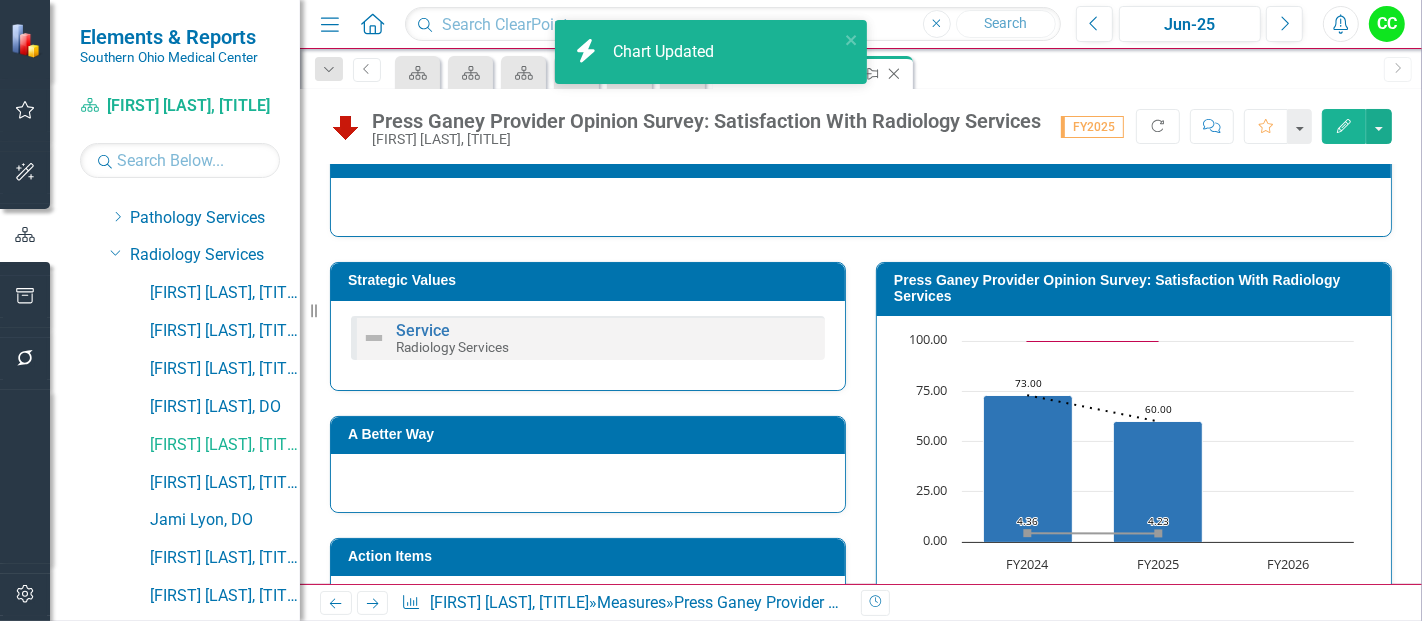 click on "Close" 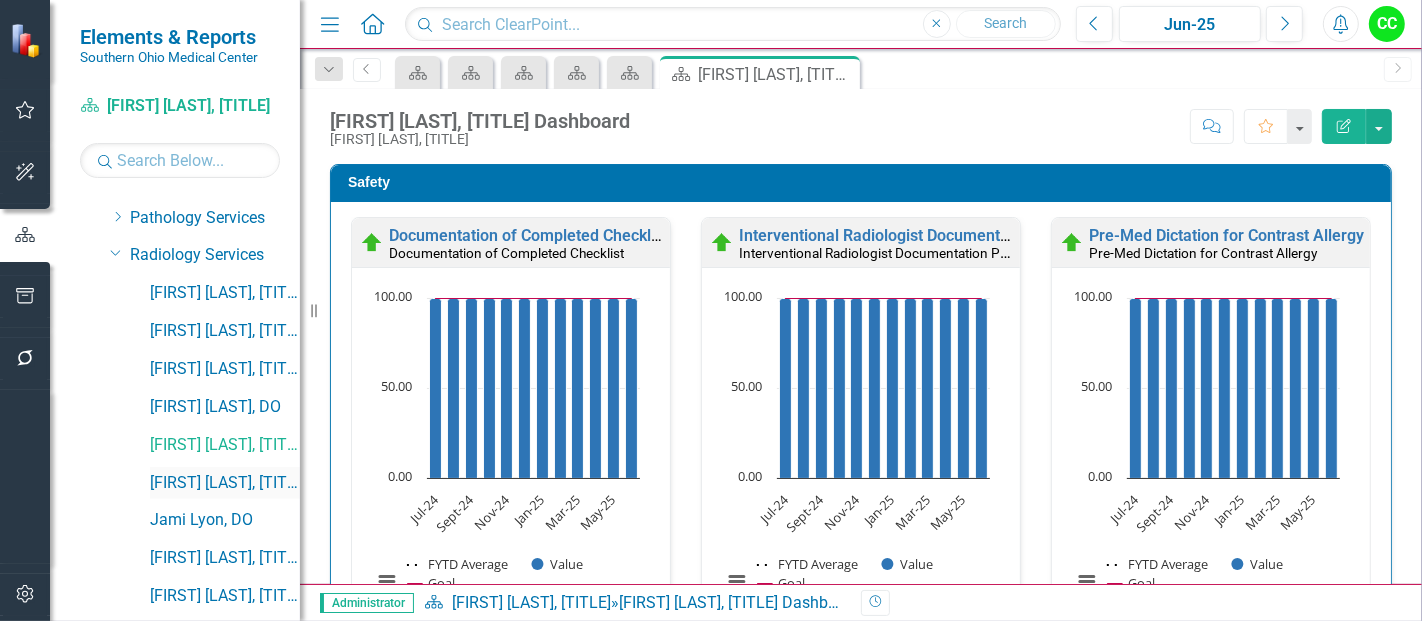 click on "[FIRST] [LAST], [PROFESSION]" at bounding box center (225, 483) 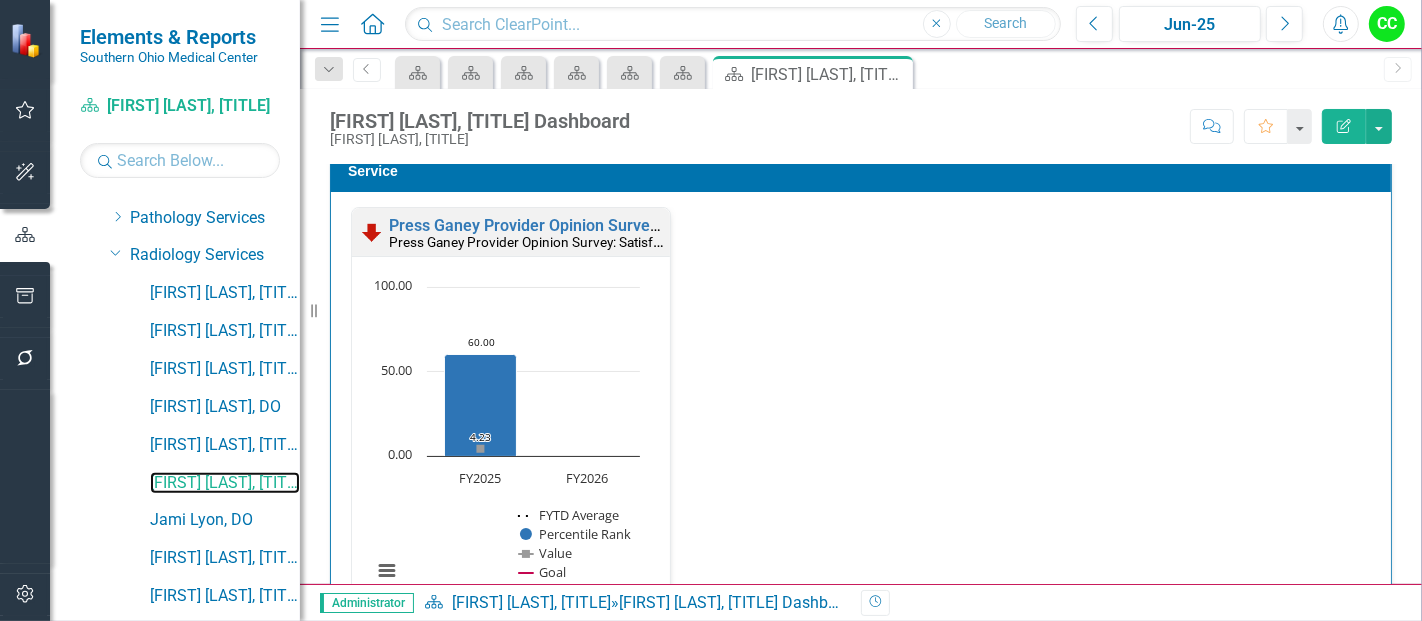 scroll, scrollTop: 2005, scrollLeft: 0, axis: vertical 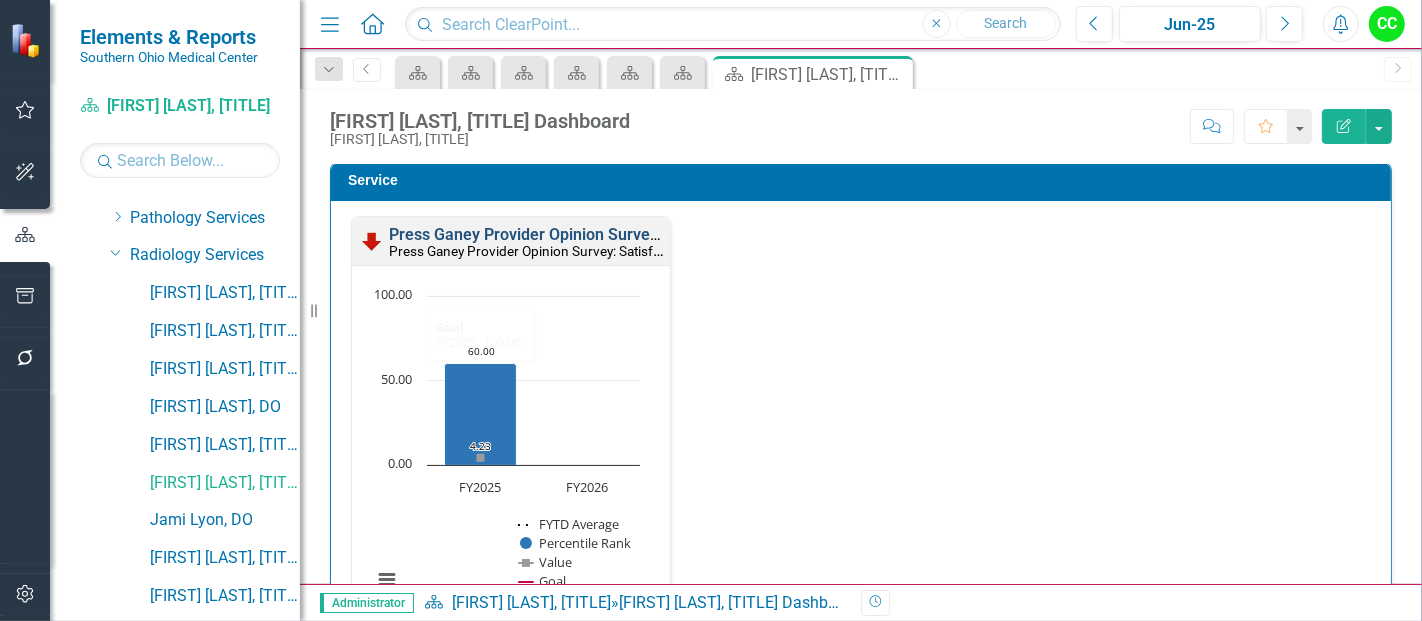 click on "Press Ganey Provider Opinion Survey: Satisfaction With Radiology Services" at bounding box center (659, 234) 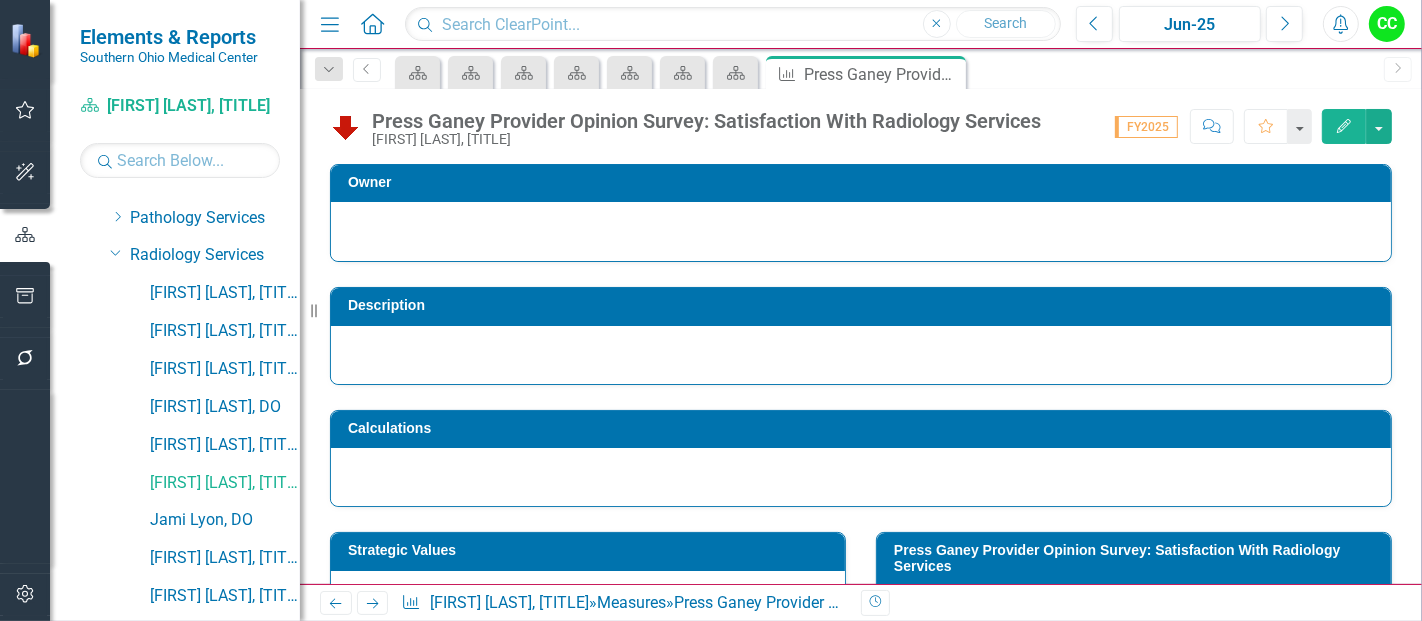 scroll, scrollTop: 133, scrollLeft: 0, axis: vertical 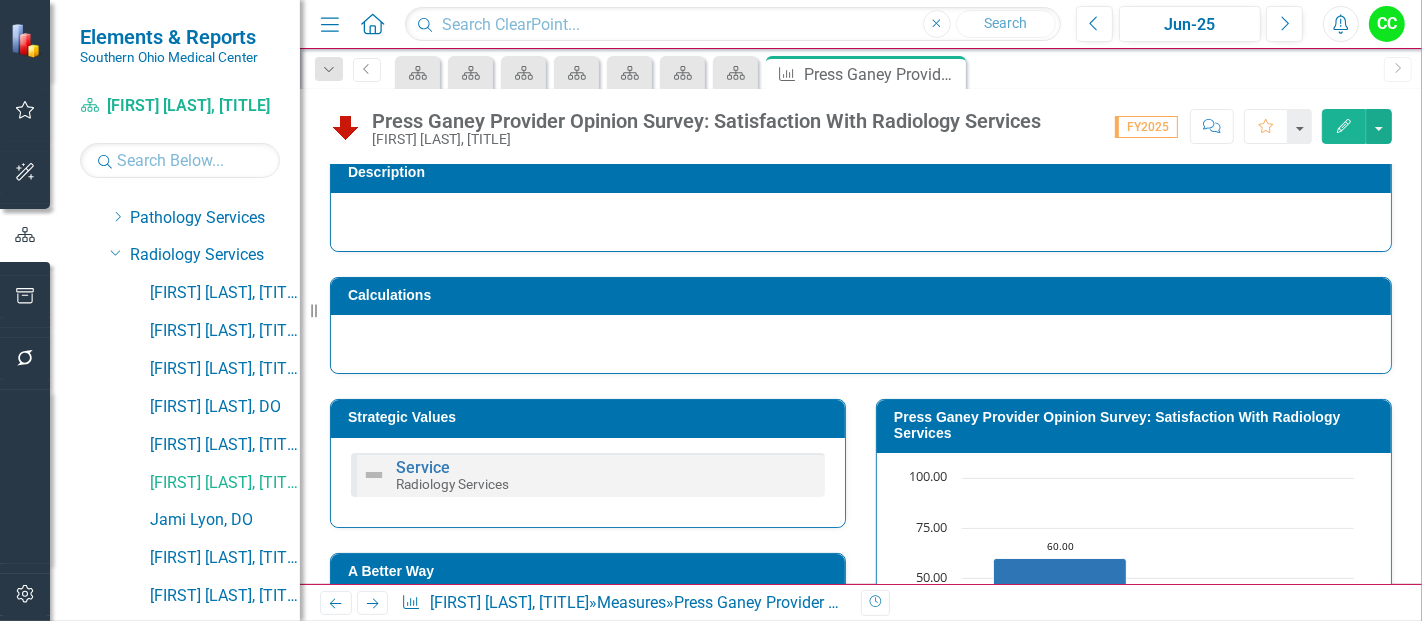 click on "Press Ganey Provider Opinion Survey: Satisfaction With Radiology Services" at bounding box center (1137, 425) 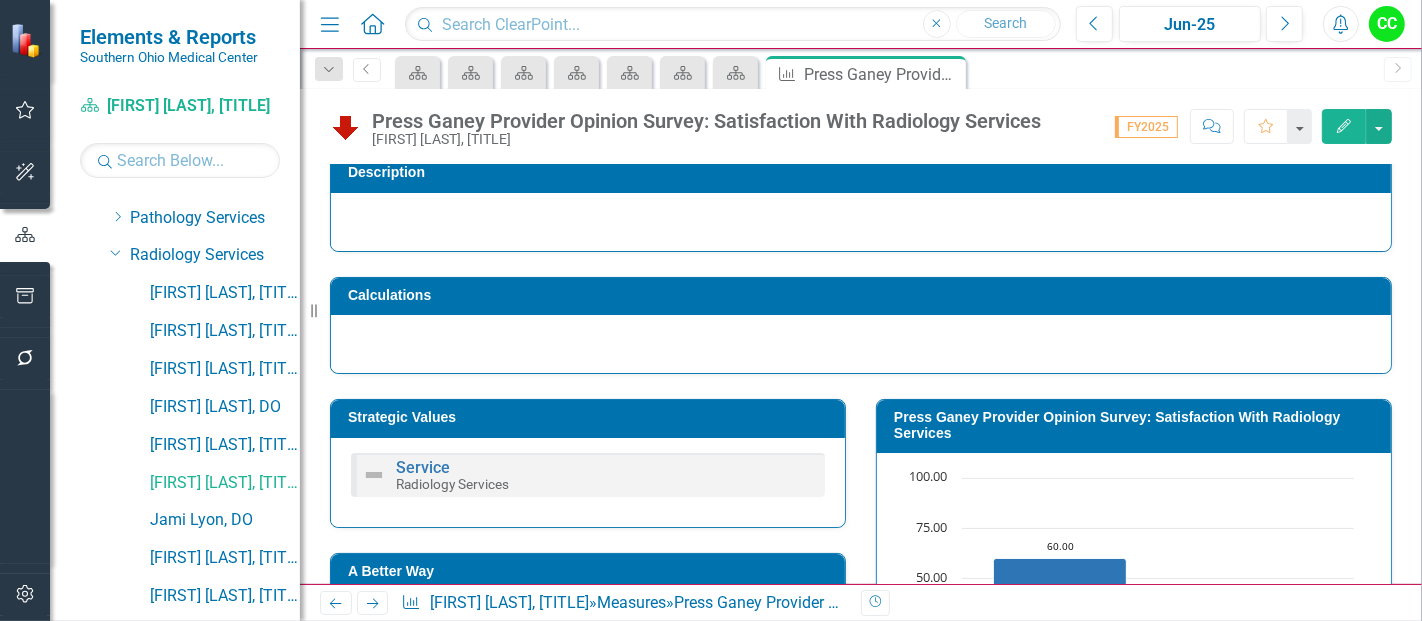 click on "Press Ganey Provider Opinion Survey: Satisfaction With Radiology Services" at bounding box center (1137, 425) 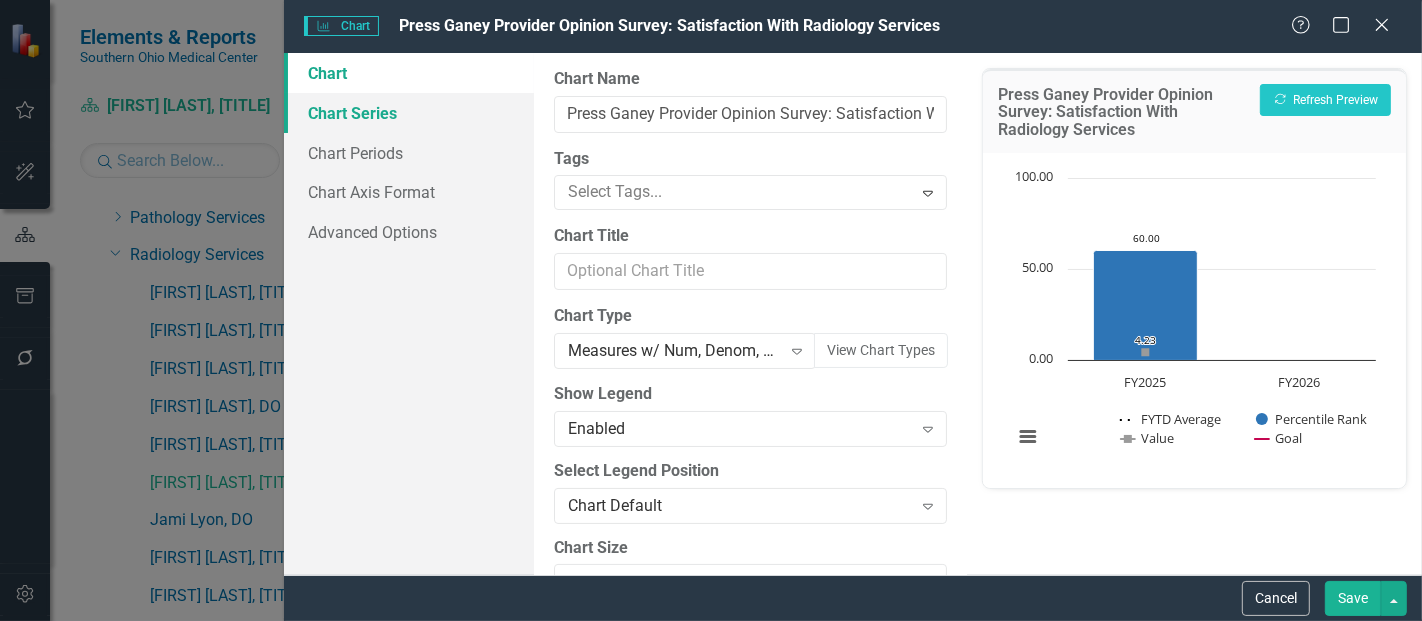 click on "Chart Series" at bounding box center (409, 113) 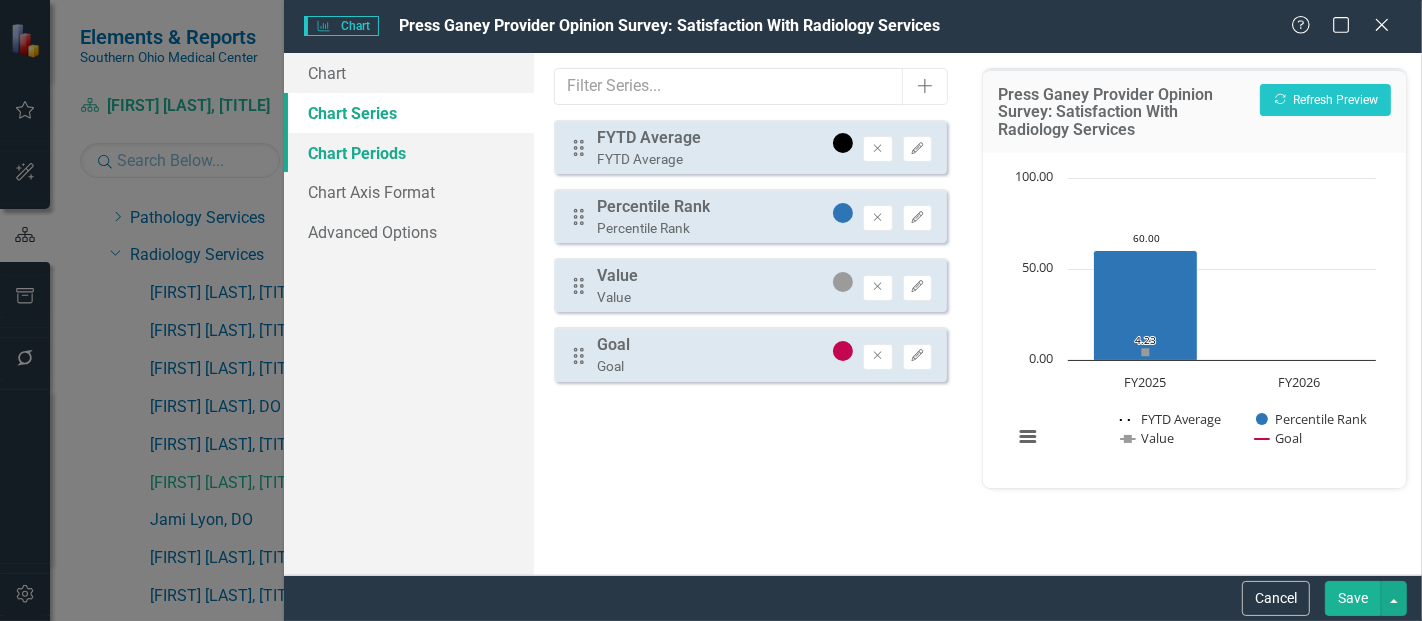 click on "Chart Periods" at bounding box center (409, 153) 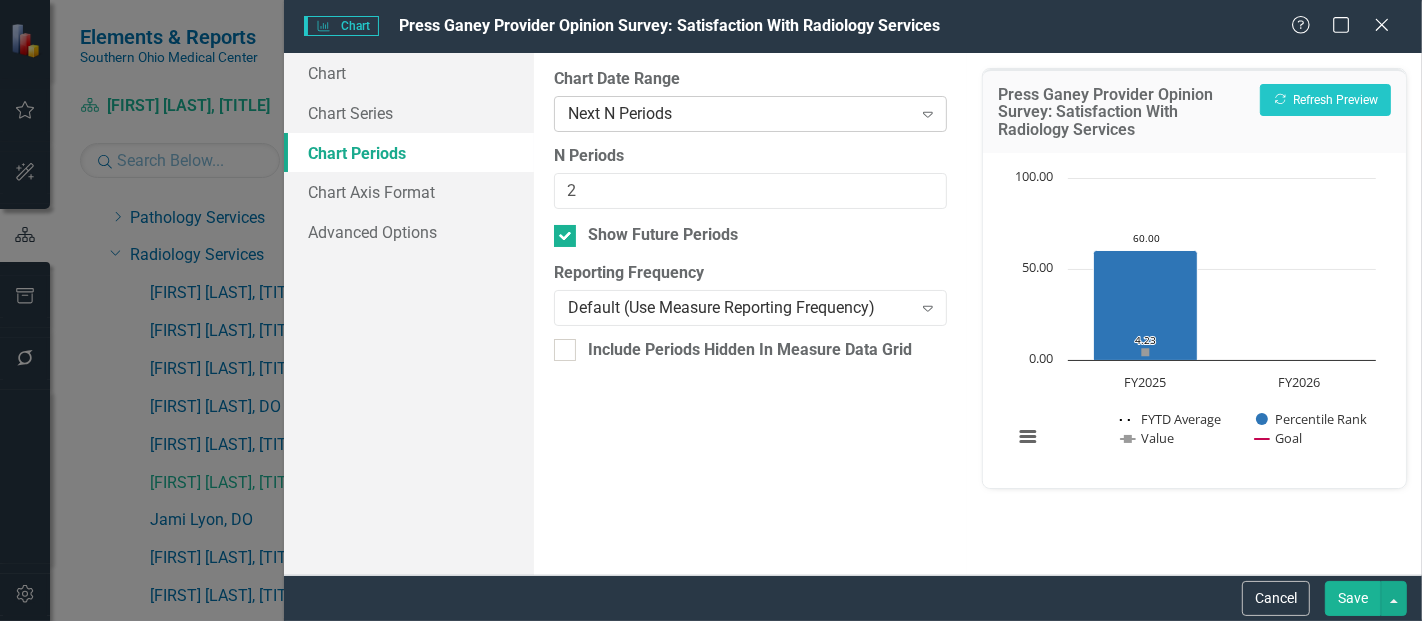 click on "Next N Periods" at bounding box center [739, 113] 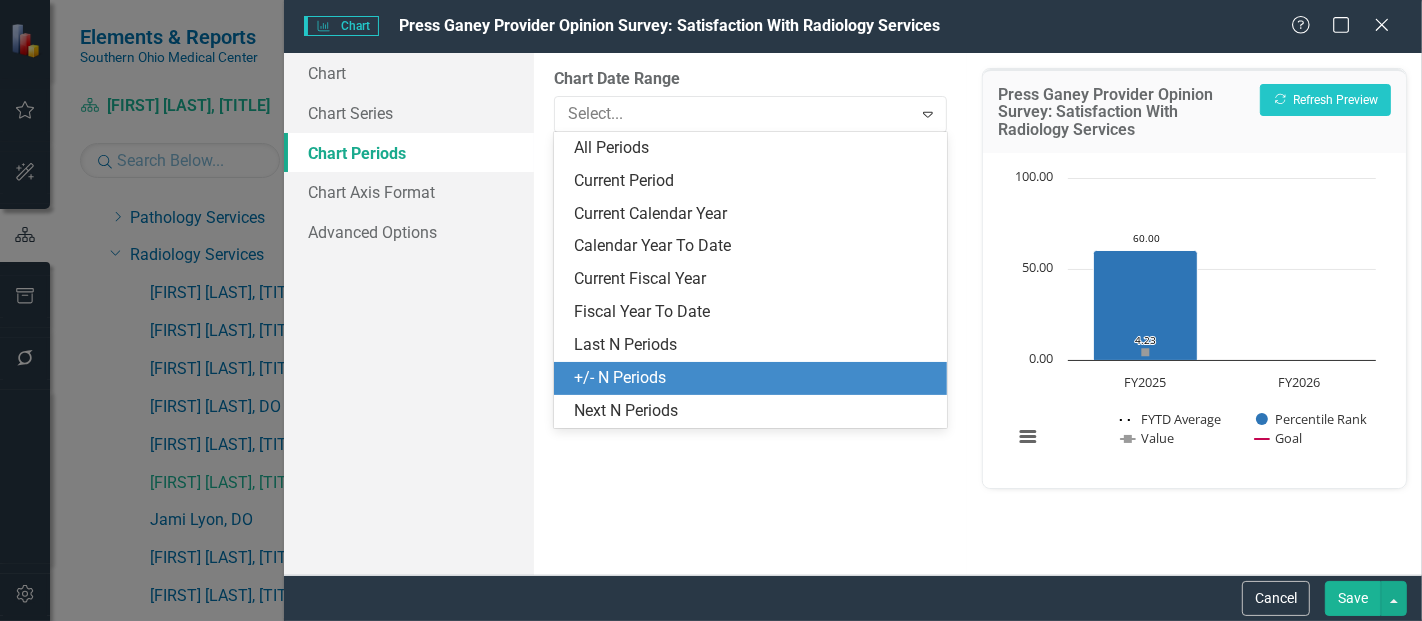 click on "+/- N Periods" at bounding box center (754, 378) 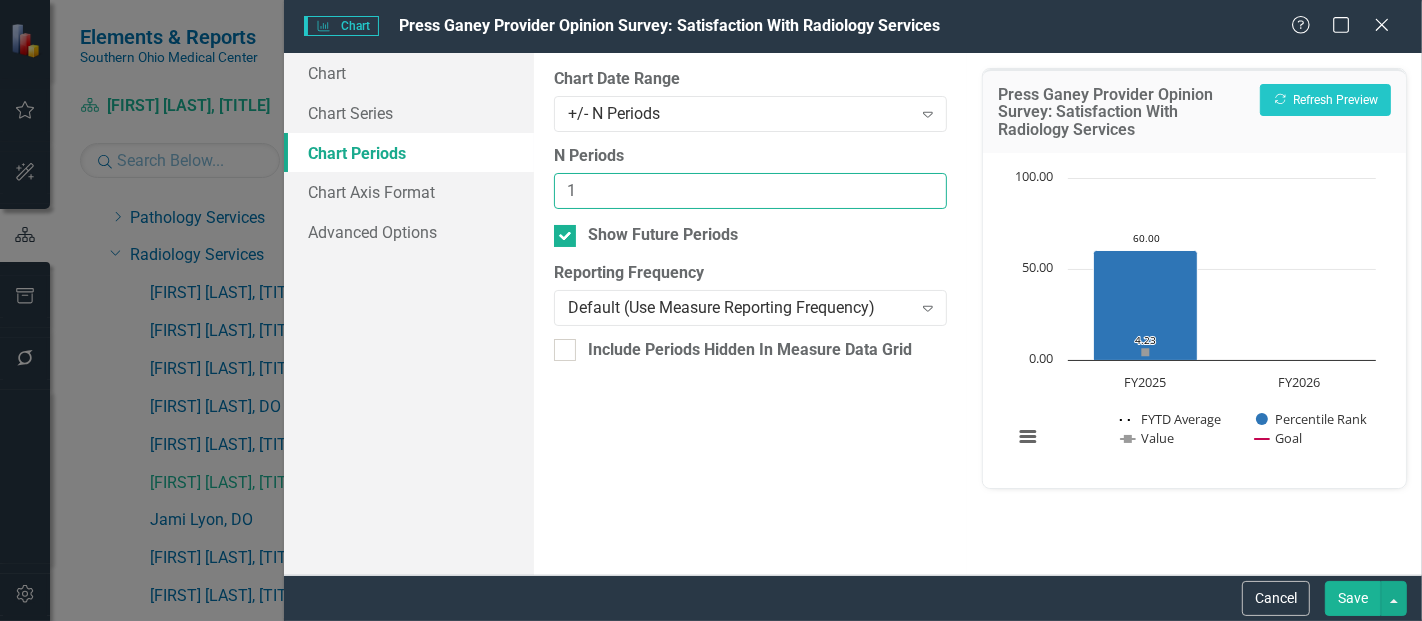 type on "1" 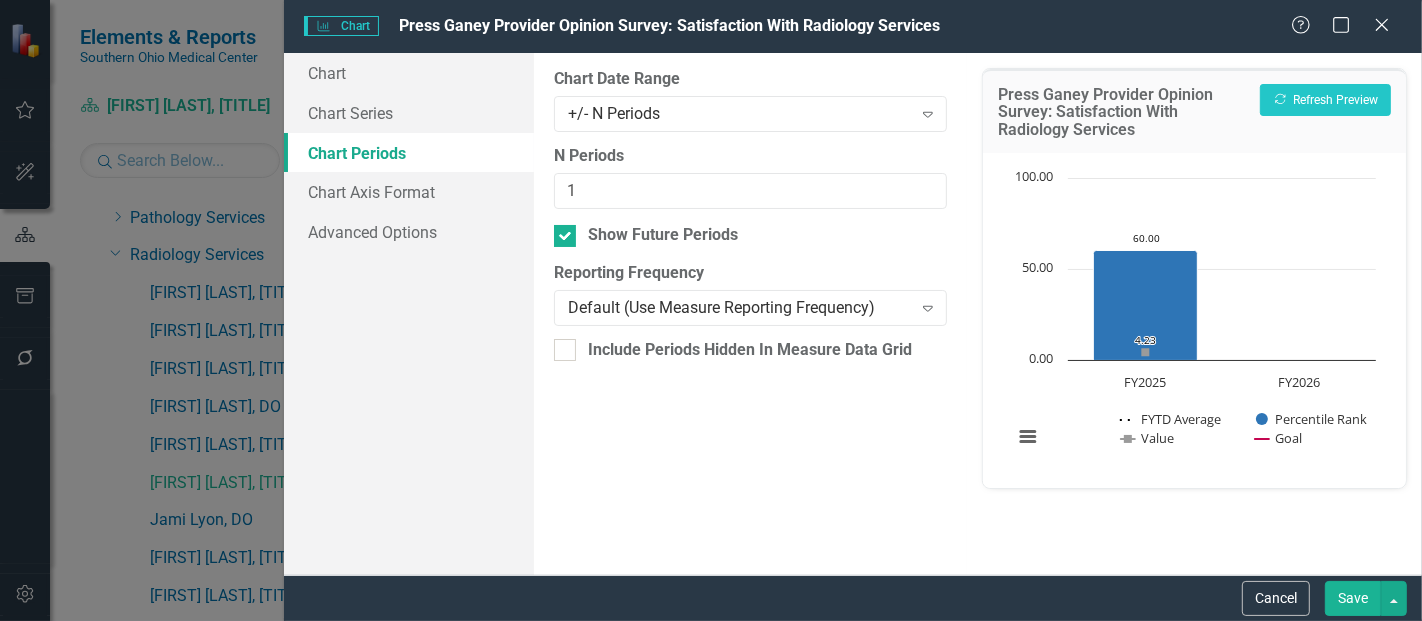 click on "Save" at bounding box center (1353, 598) 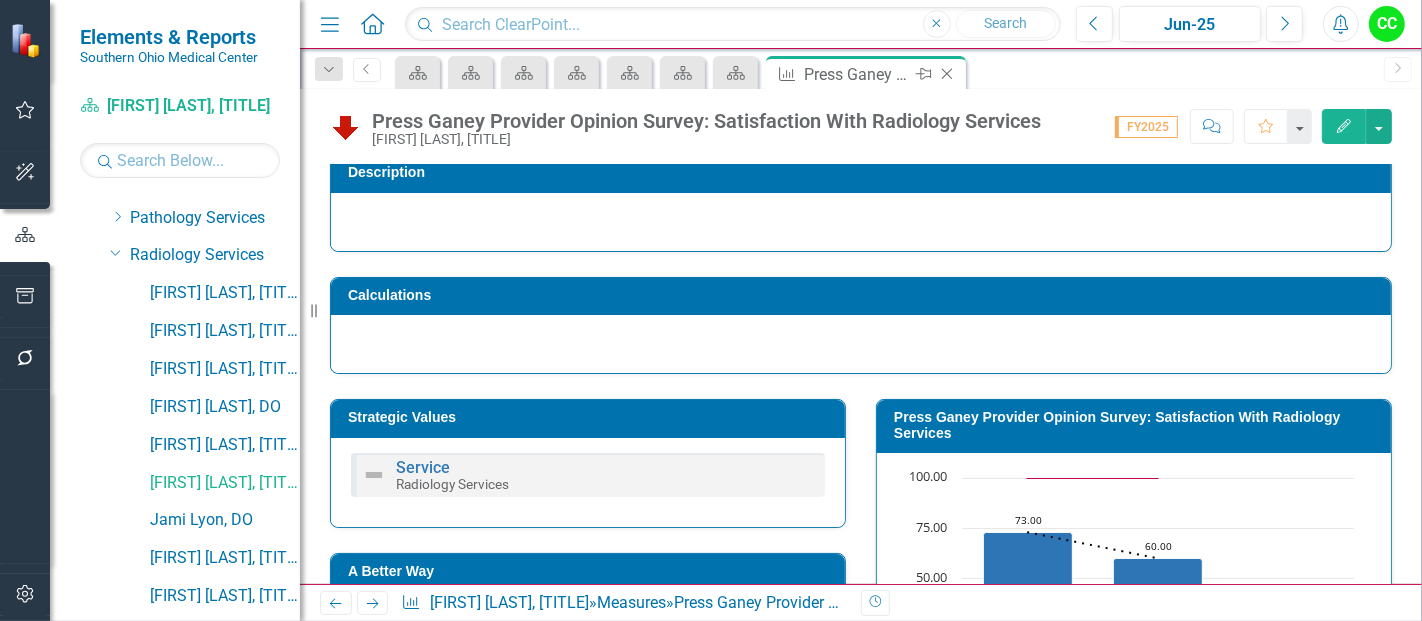 click on "Close" 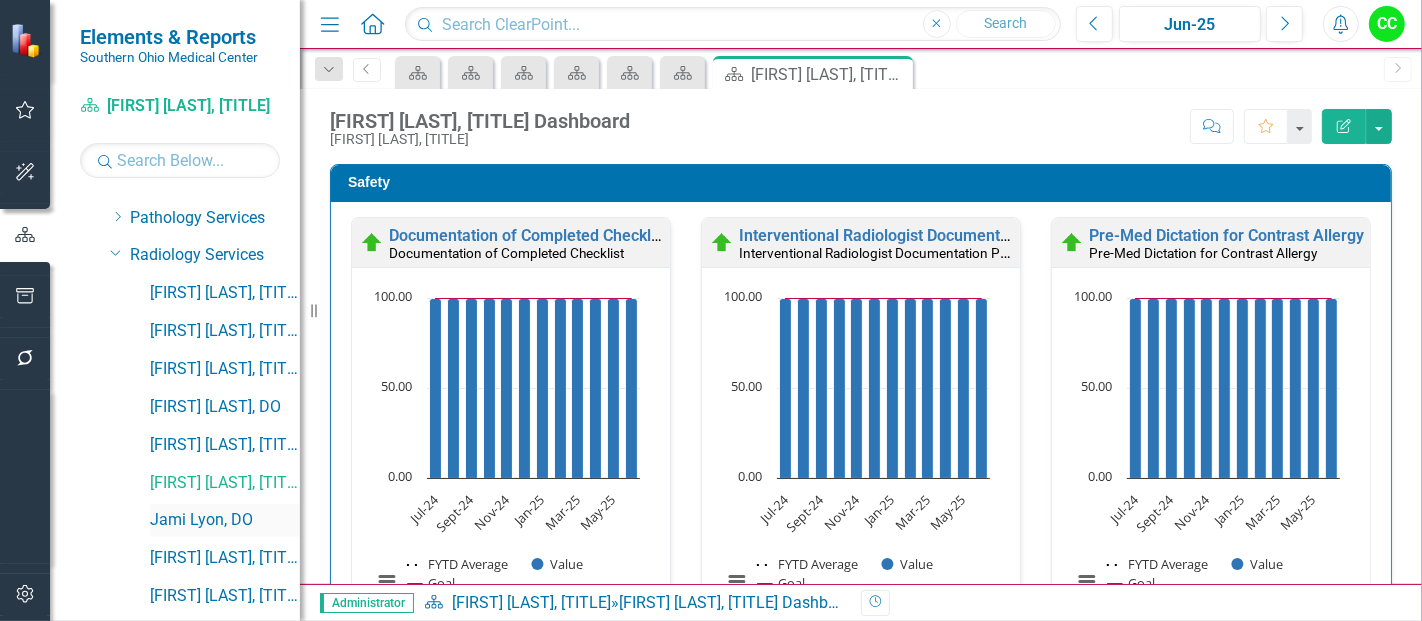click on "Jami Lyon, DO" at bounding box center (225, 520) 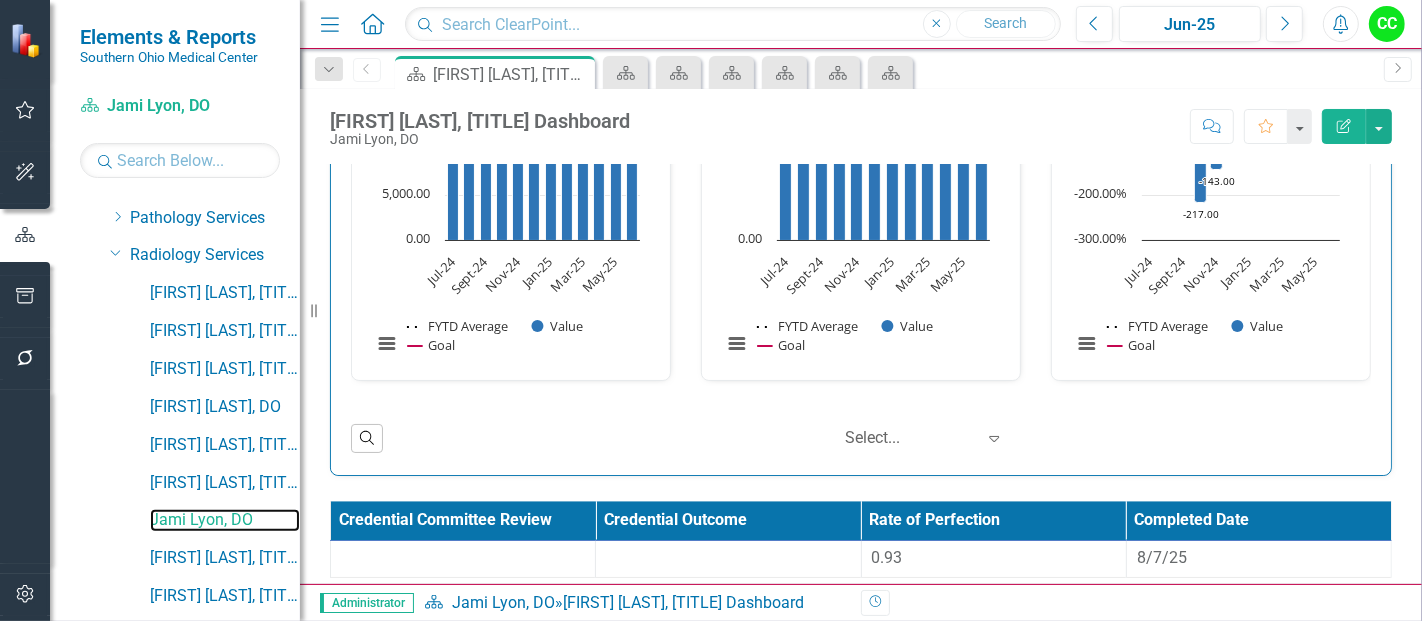 scroll, scrollTop: 3442, scrollLeft: 0, axis: vertical 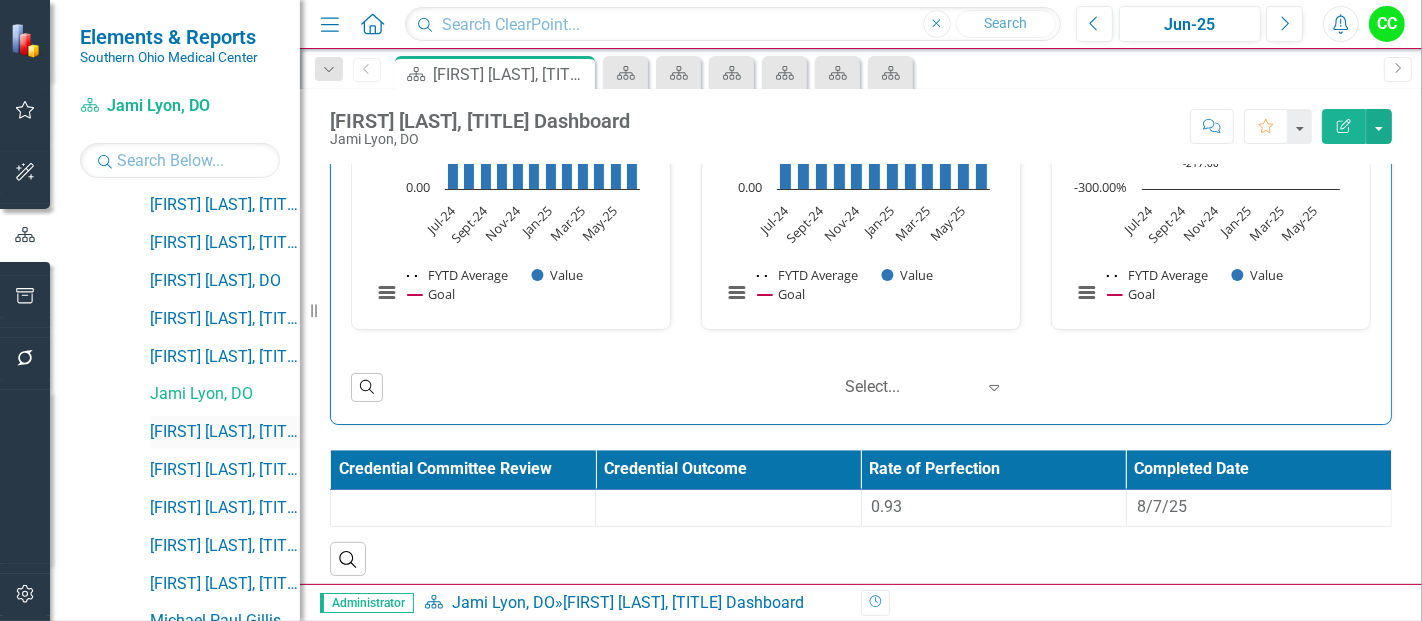 click on "[FIRST] [LAST], [PROFESSION]" at bounding box center [225, 432] 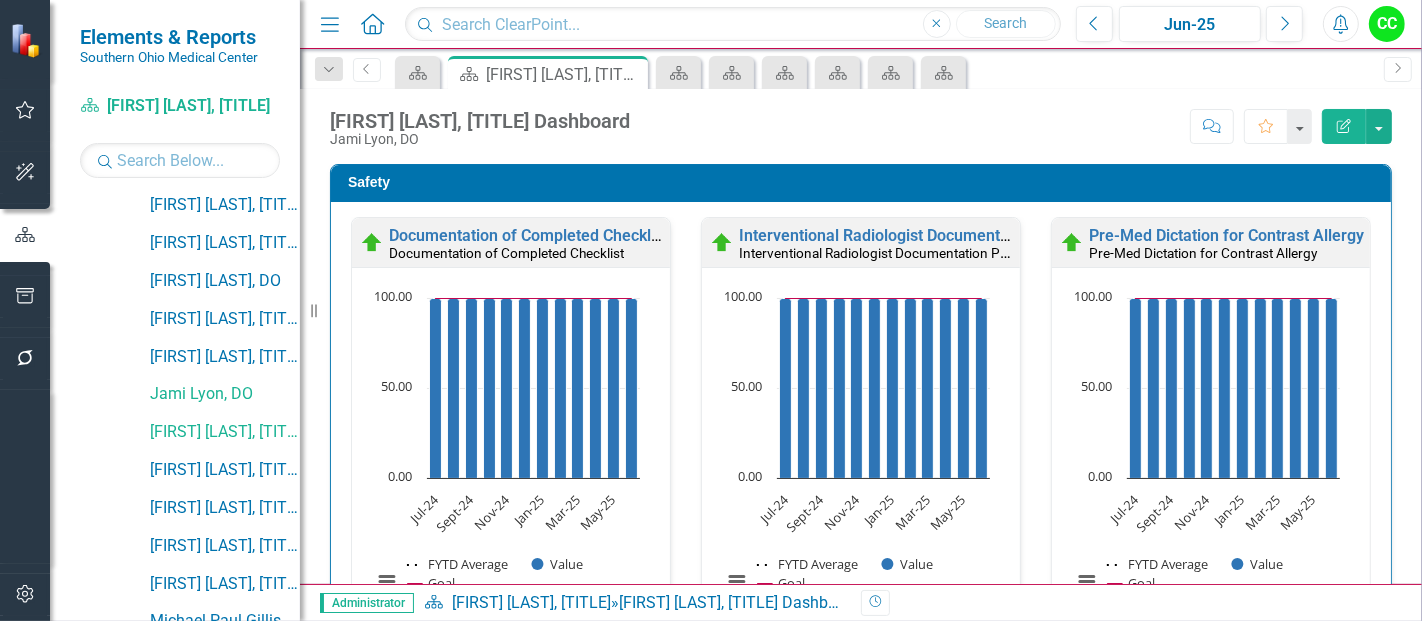 click 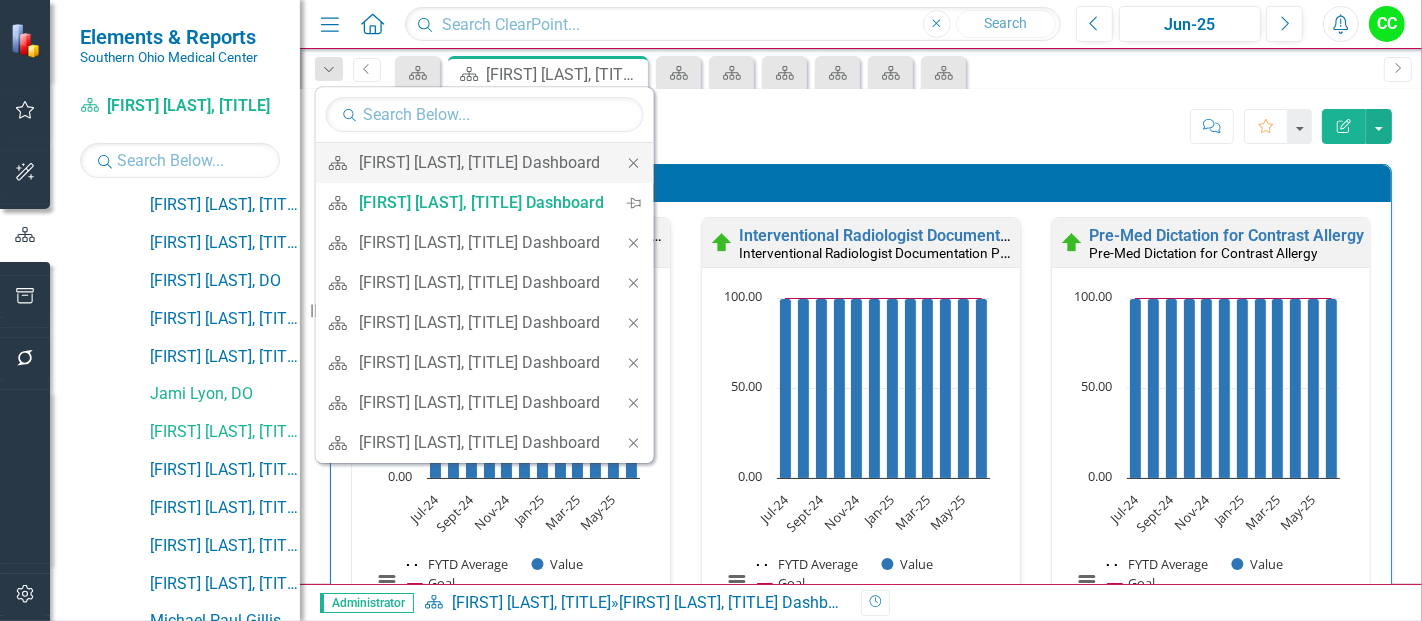 click on "Close" 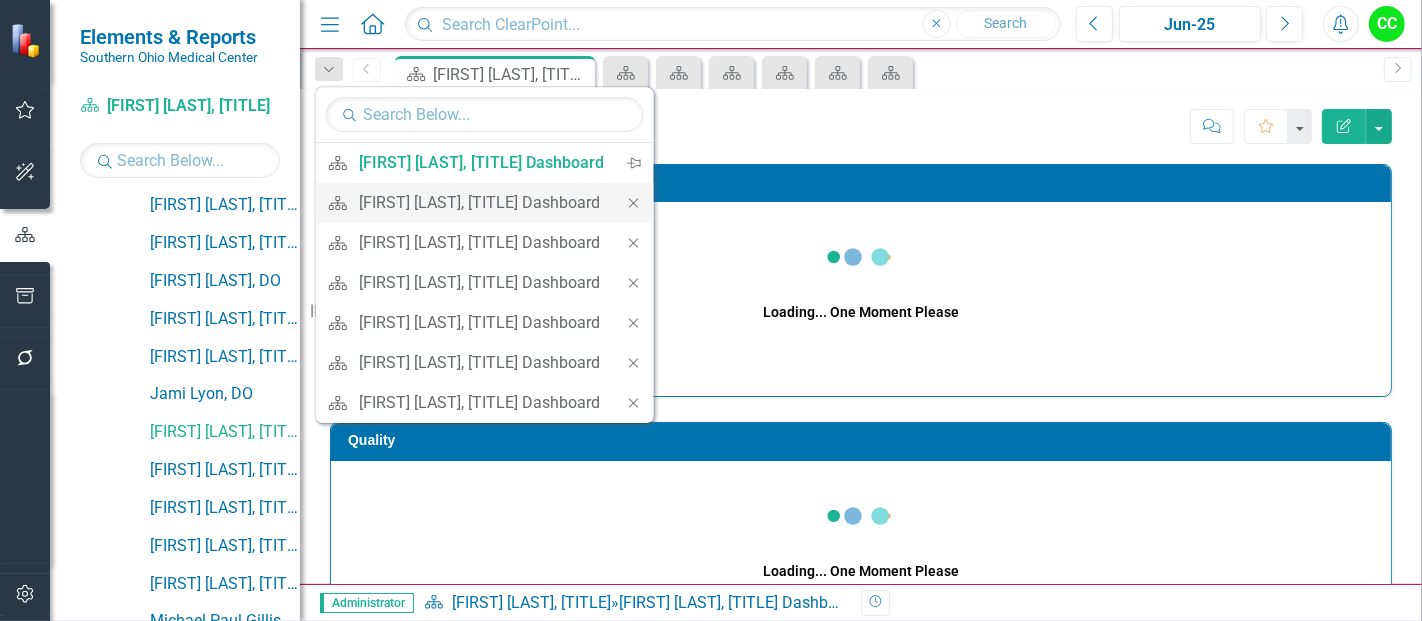 click on "Close" 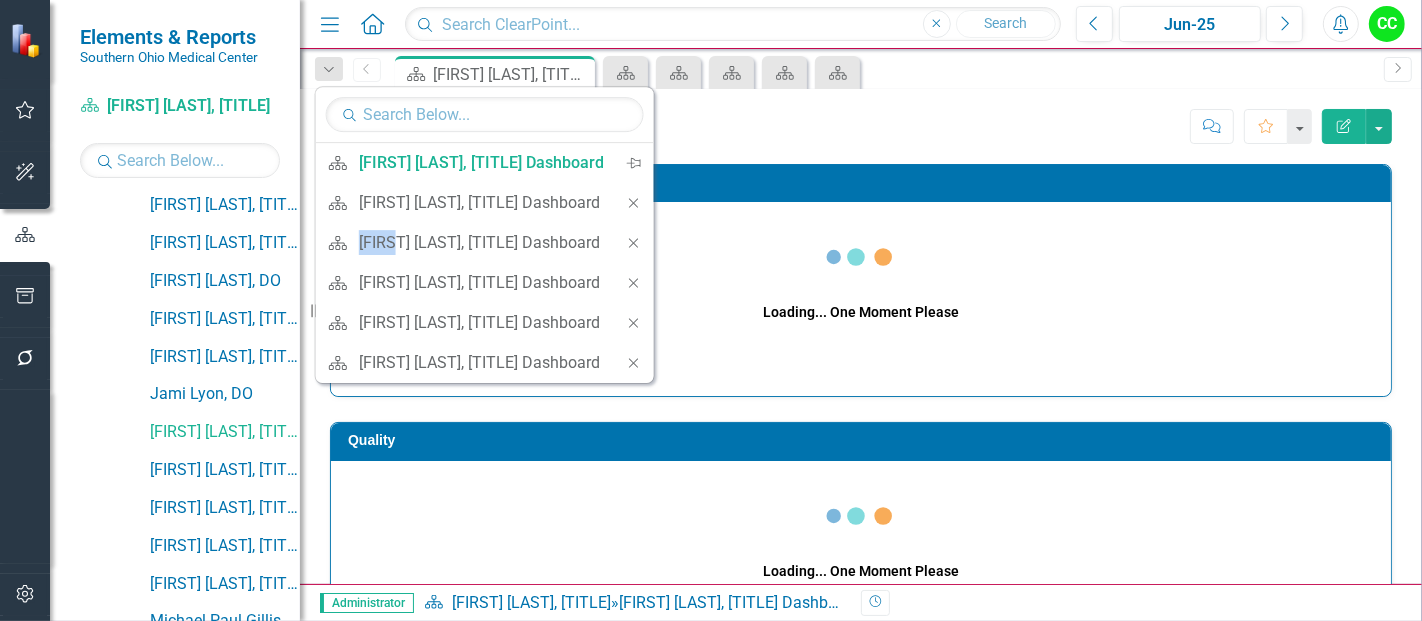 click on "Close" 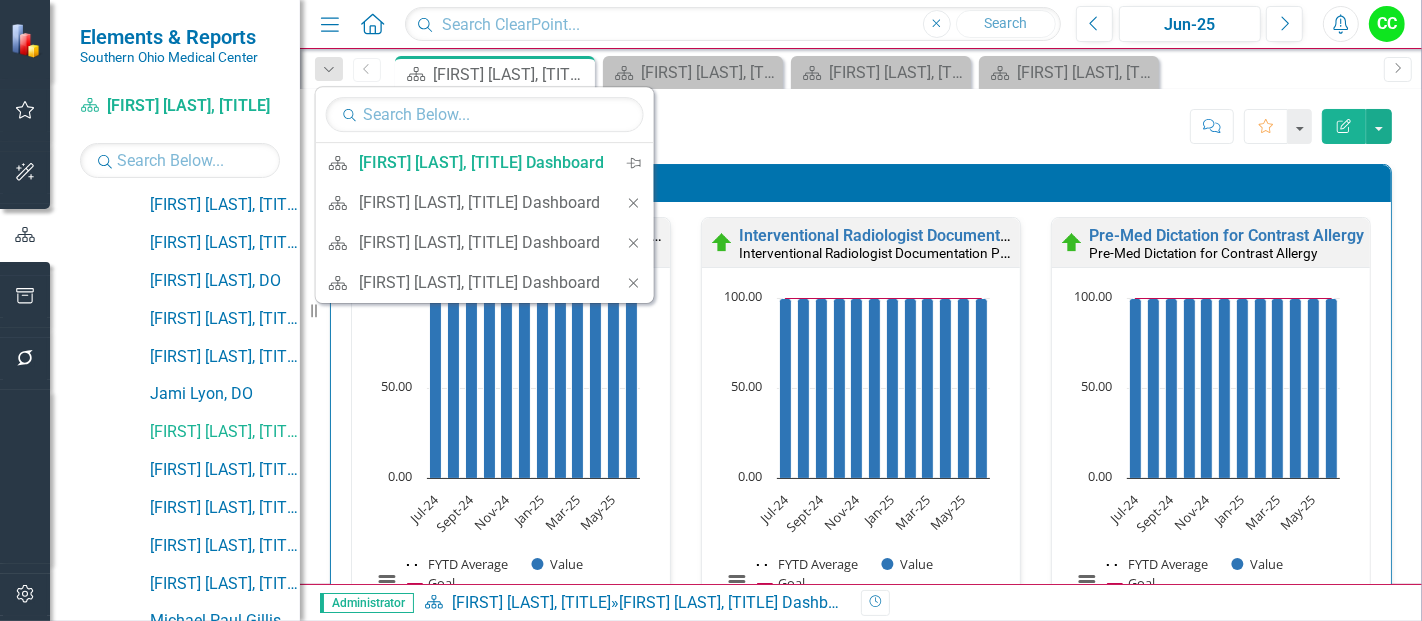 click on "Close" 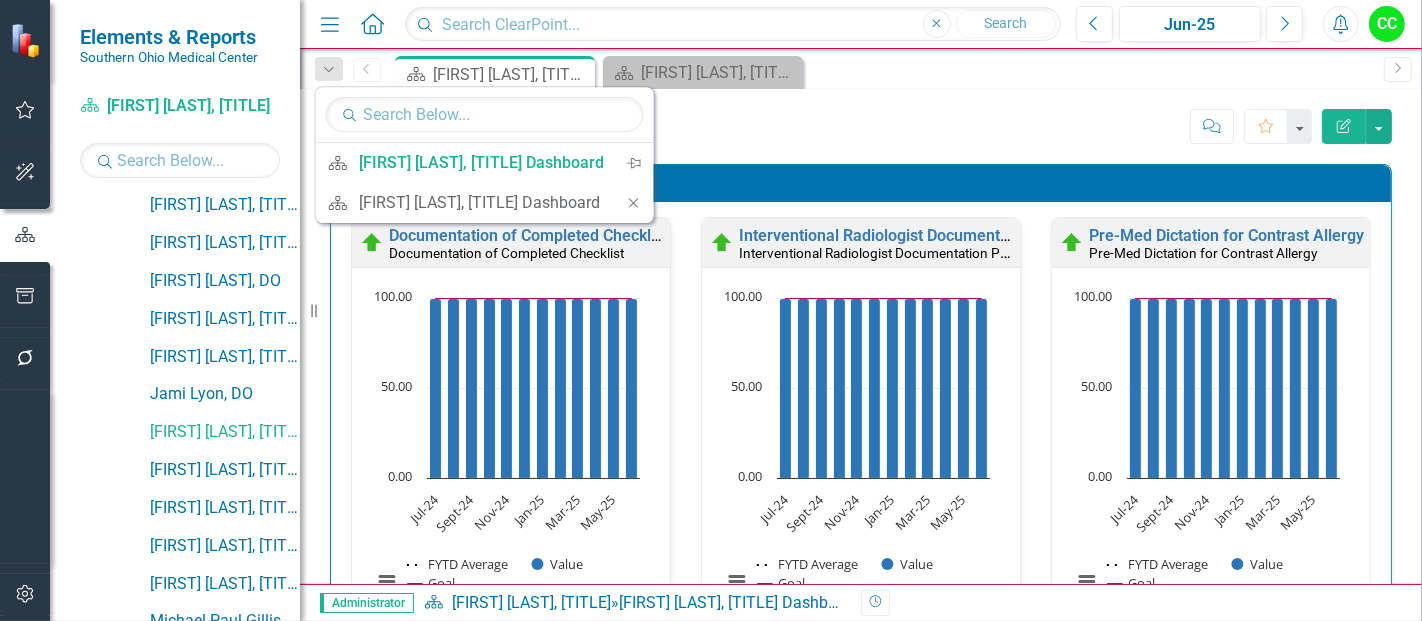 click on "Close" 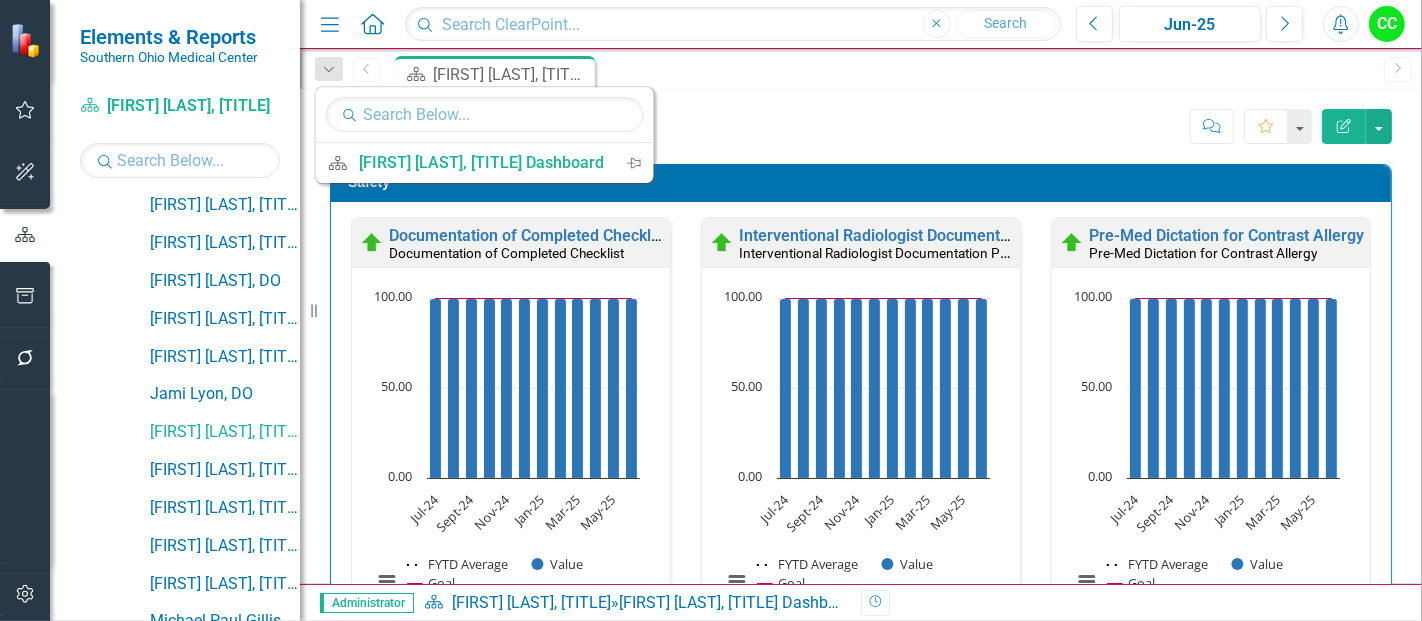 click on "Patrick McDonough, DO Dashboard Patrick McDonough, DO Score: N/A Jun-25 Completed  Comment Favorite Edit Report Safety Documentation of Completed Checklist Documentation of Completed Checklist Loading... Chart Combination chart with 3 data series. Documentation of Completed Checklist (Chart Type: Line Chart)
Plot Bands
Jul-24
FYTD Average: 100.00	Value: 100.00	Goal: 100.00
Aug-24
FYTD Average: 100.00	Value: 100.00	Goal: 100.00
Sept-24
FYTD Average: 100.00	Value: 100.00	Goal: 100.00
Oct-24
FYTD Average: 100.00	Value: 100.00	Goal: 100.00
Nov-24
FYTD Average: 100.00	Value: 100.00	Goal: 100.00
Dec-24
FYTD Average: 100.00	Value: 100.00	Goal: 100.00
Jan-25
FYTD Average: 100.00	Value: 100.00	Goal: 100.00
Feb-25
FYTD Average: 100.00	Value: 100.00	Goal: 100.00
Mar-25
FYTD Average: 100.00	Value: 100.00	Goal: 100.00
Apr-25
FYTD Average: 100.00	Value: 100.00	Goal: 100.00
May-25
FYTD Average: 100.00	Value: 100.00	Goal: 100.00
Jun-25
FYTD Average: 100.00	Value: 100.00	Goal: 100.00 Created with Highcharts 11.4.8 Value 1" at bounding box center [861, 336] 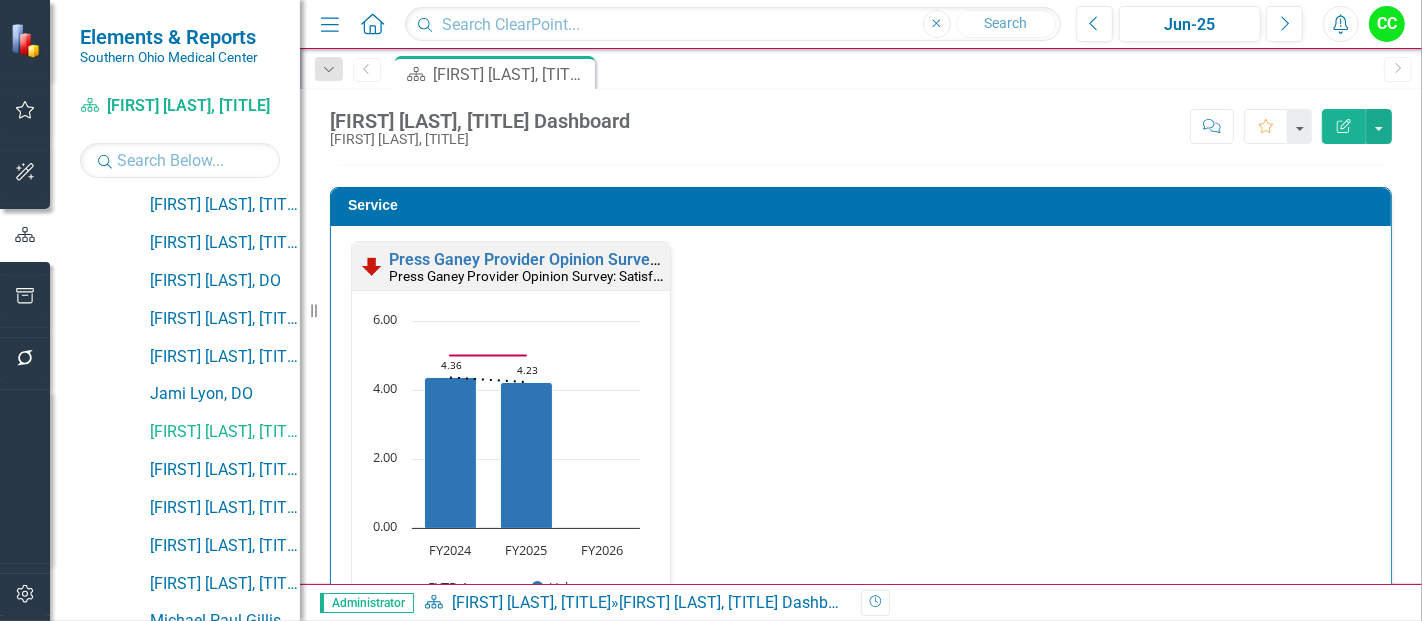 scroll, scrollTop: 1977, scrollLeft: 0, axis: vertical 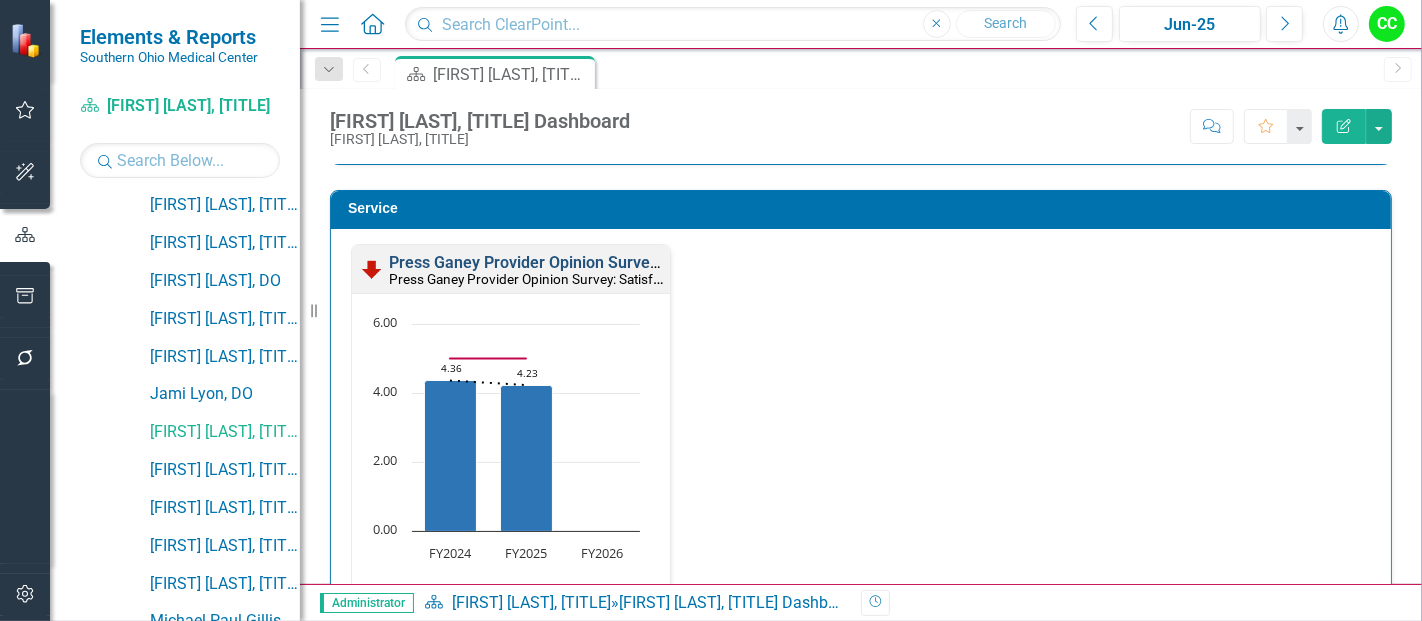 click on "Press Ganey Provider Opinion Survey: Satisfaction With Radiology Services" at bounding box center (659, 262) 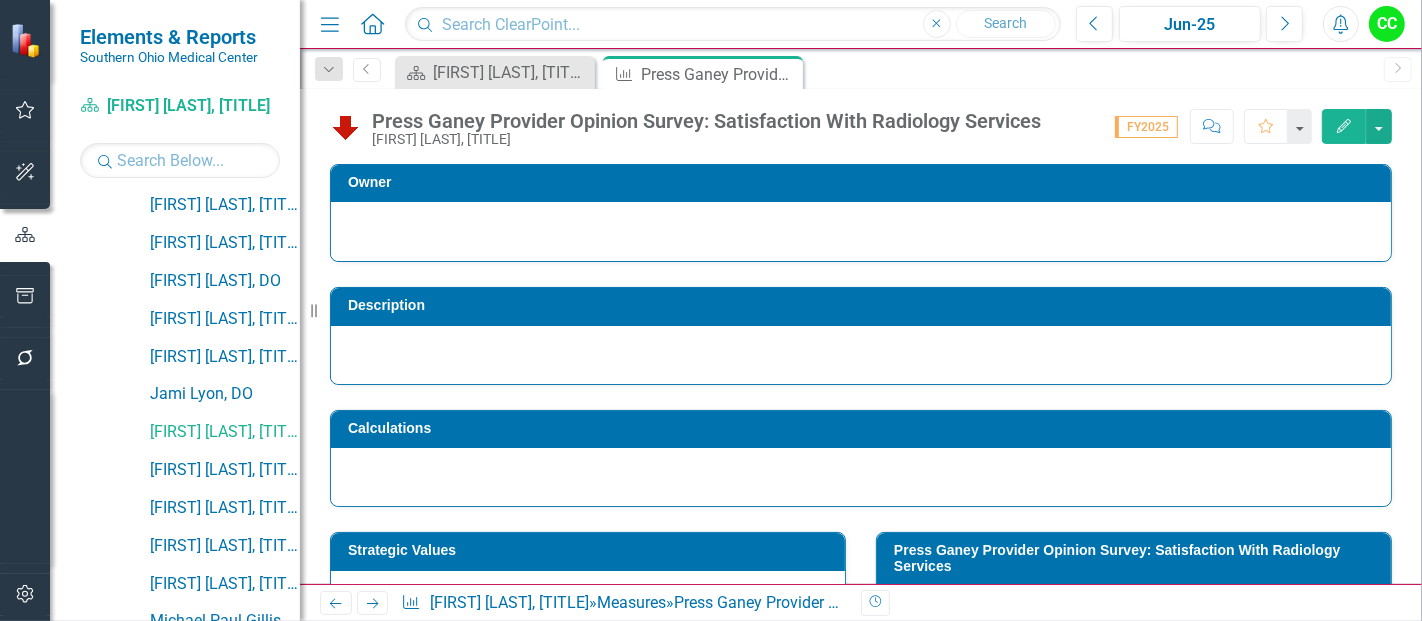 scroll, scrollTop: 73, scrollLeft: 0, axis: vertical 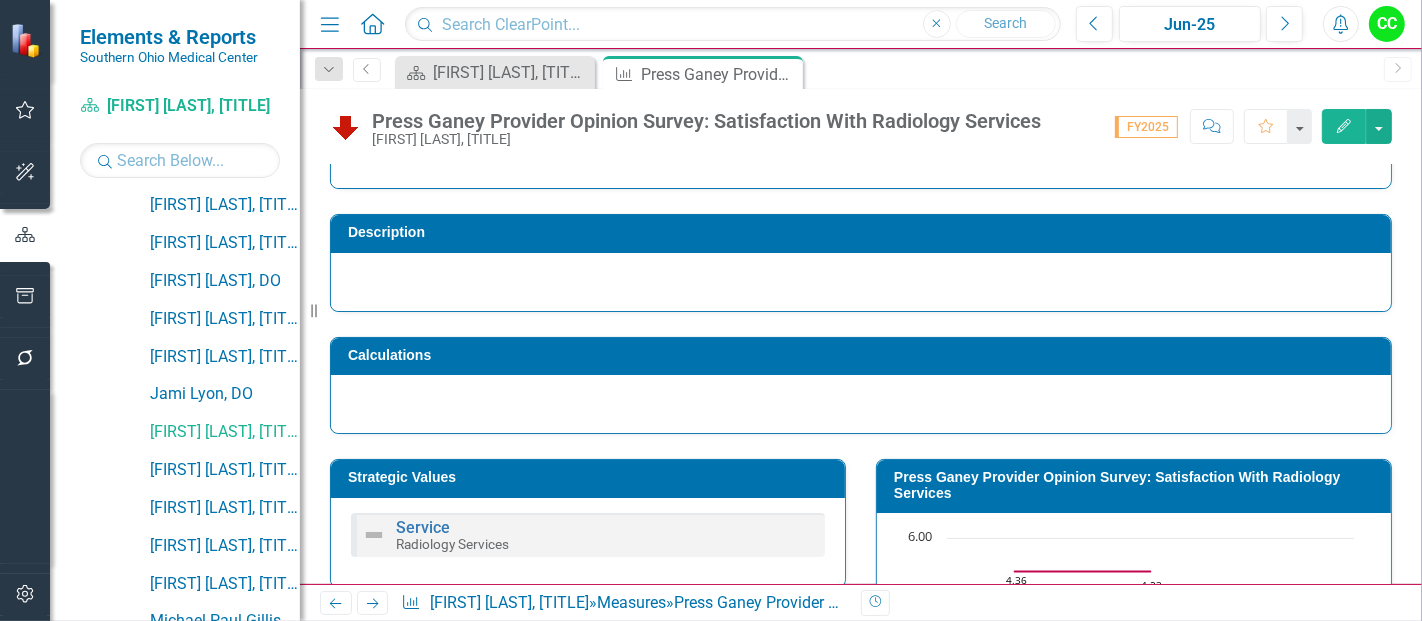 click on "Press Ganey Provider Opinion Survey: Satisfaction With Radiology Services" at bounding box center (1137, 485) 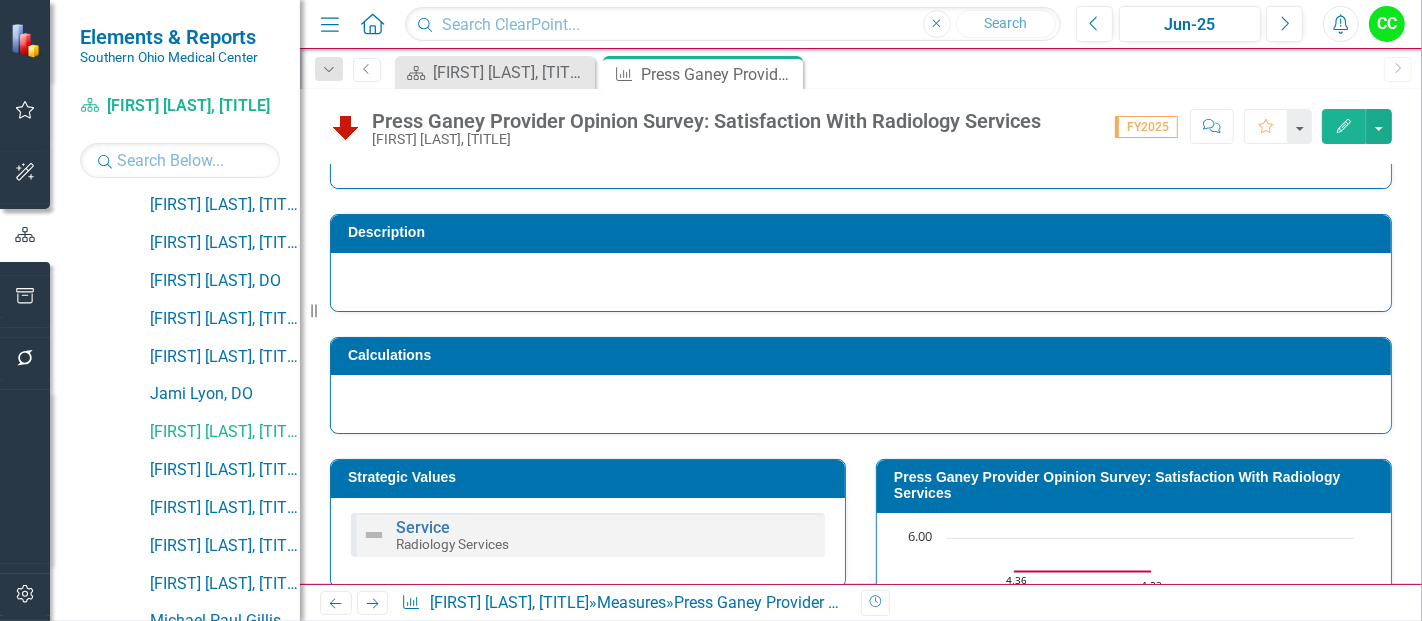 click on "Press Ganey Provider Opinion Survey: Satisfaction With Radiology Services" at bounding box center [1137, 485] 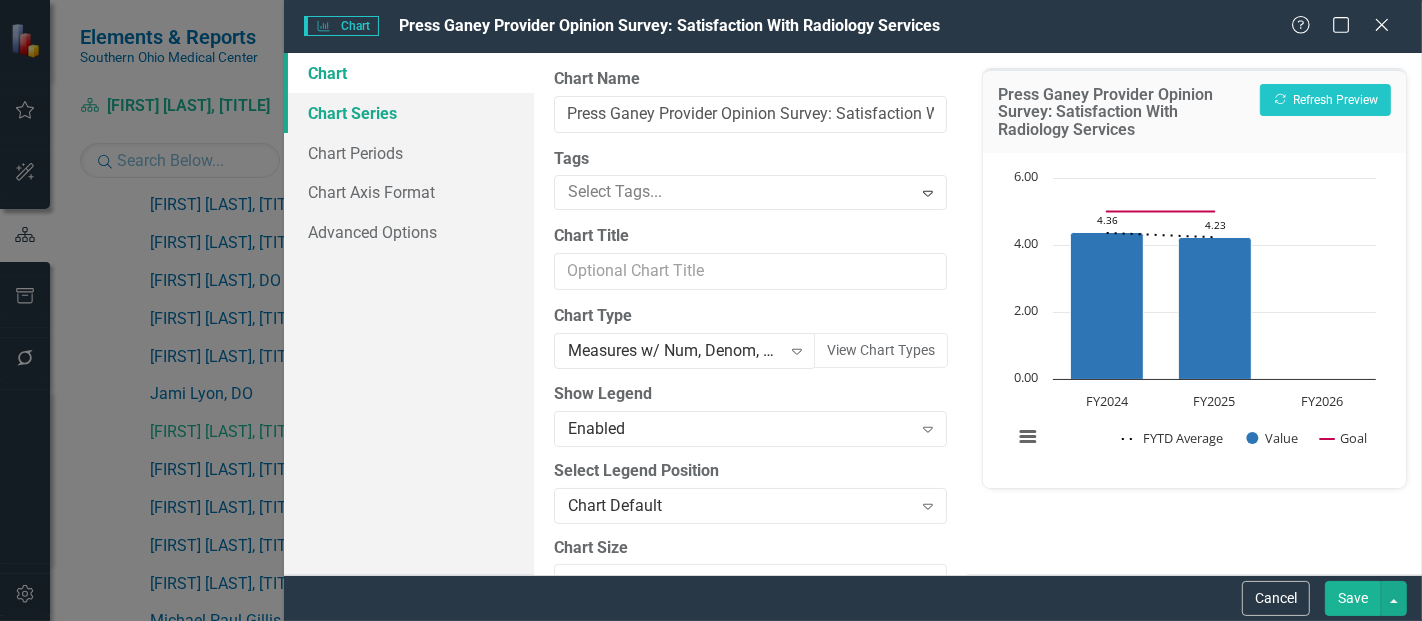 click on "Chart Series" at bounding box center [409, 113] 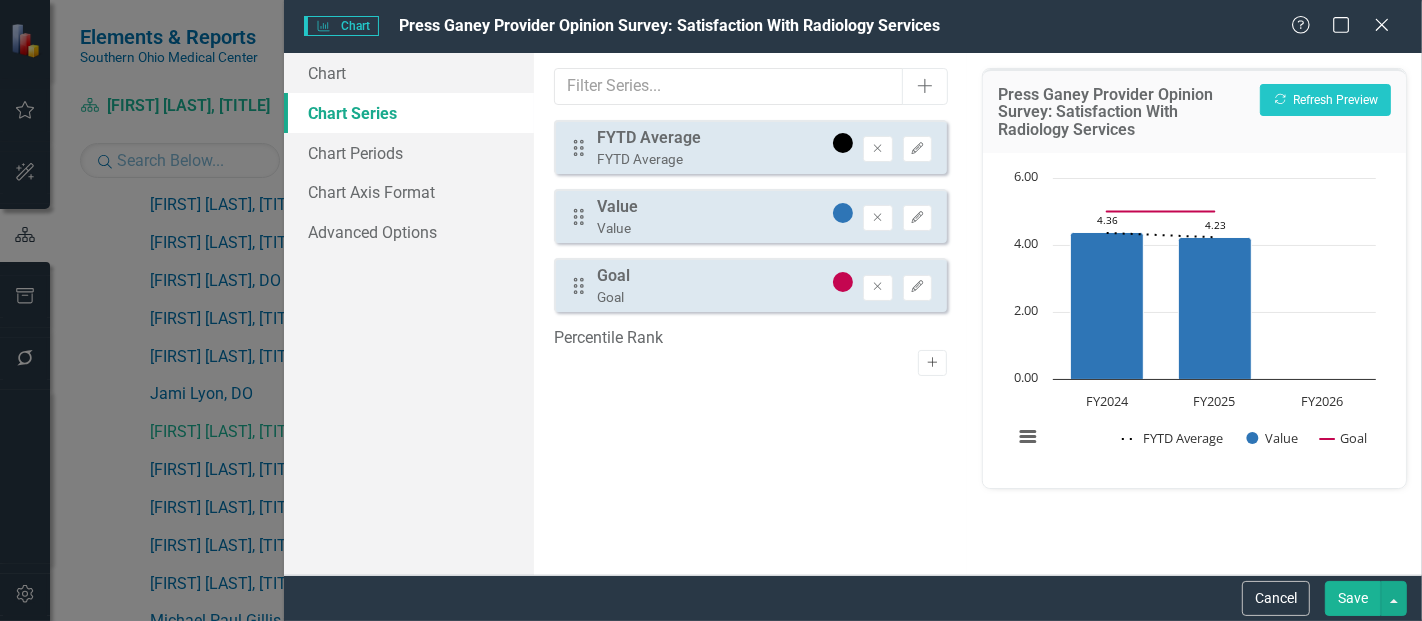 click on "Activate" at bounding box center [932, 363] 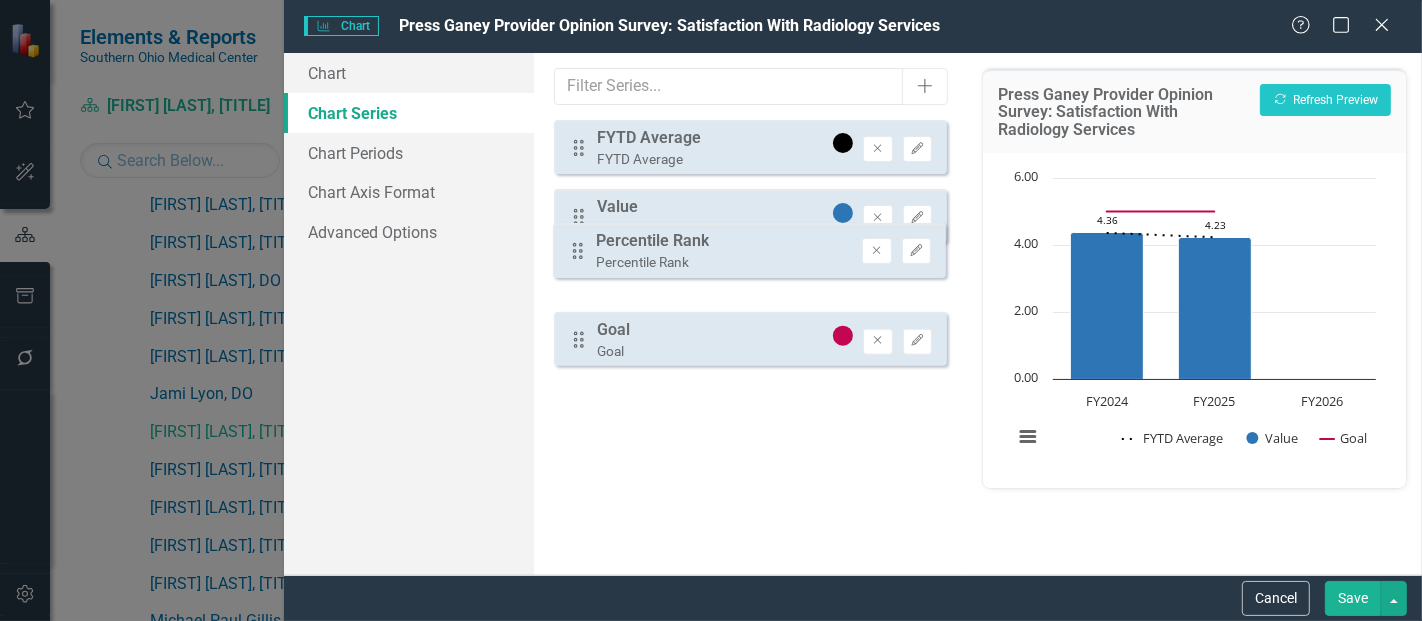 drag, startPoint x: 587, startPoint y: 355, endPoint x: 591, endPoint y: 223, distance: 132.0606 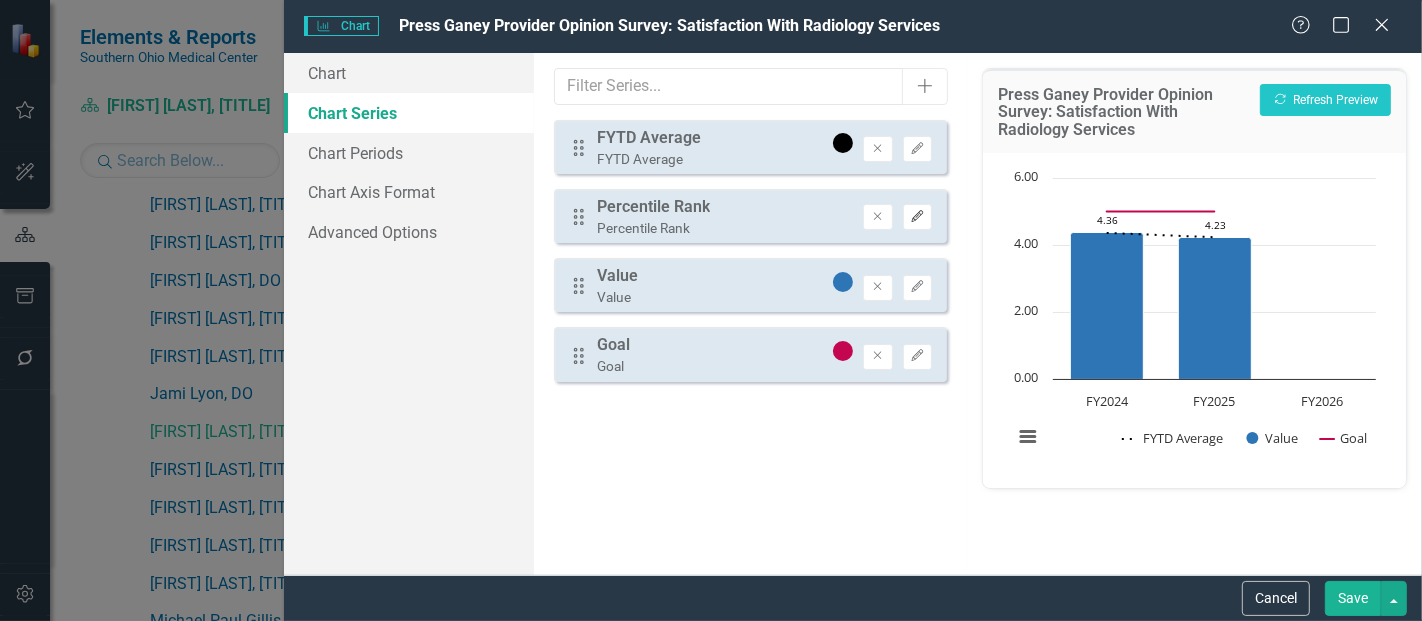 click on "Edit" at bounding box center [917, 217] 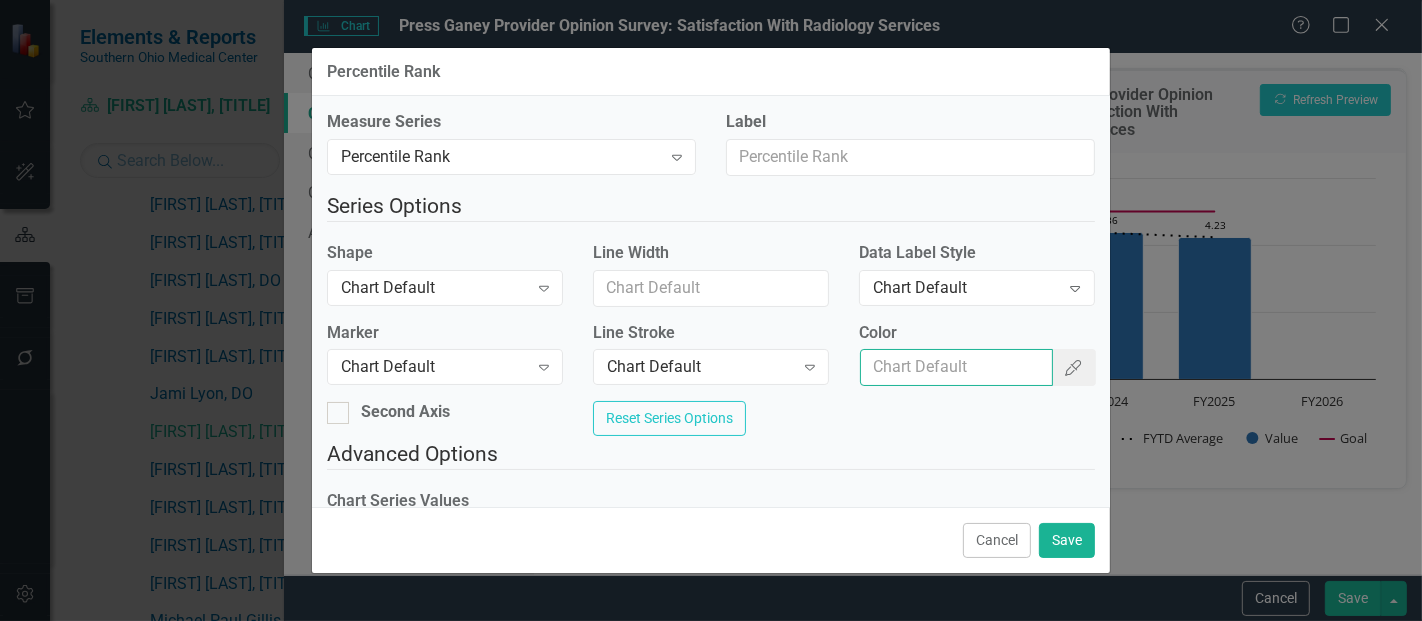 click on "Color" at bounding box center [957, 367] 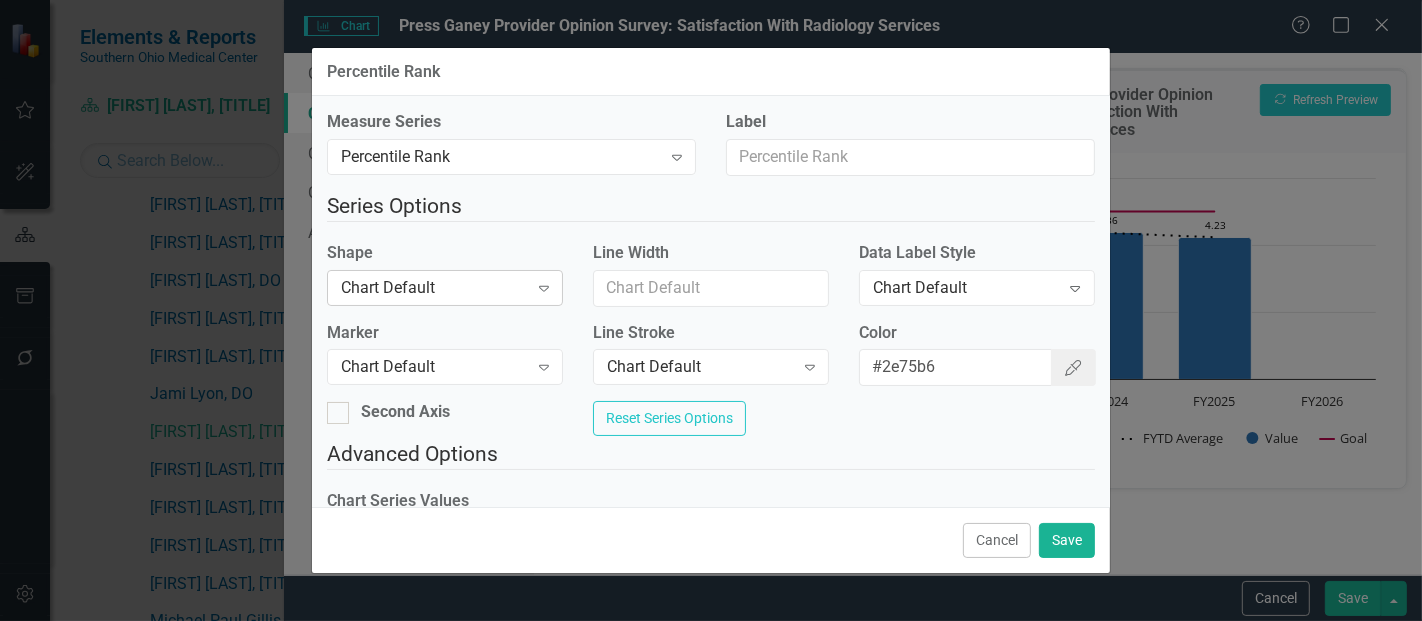 click on "Chart Default" at bounding box center (434, 287) 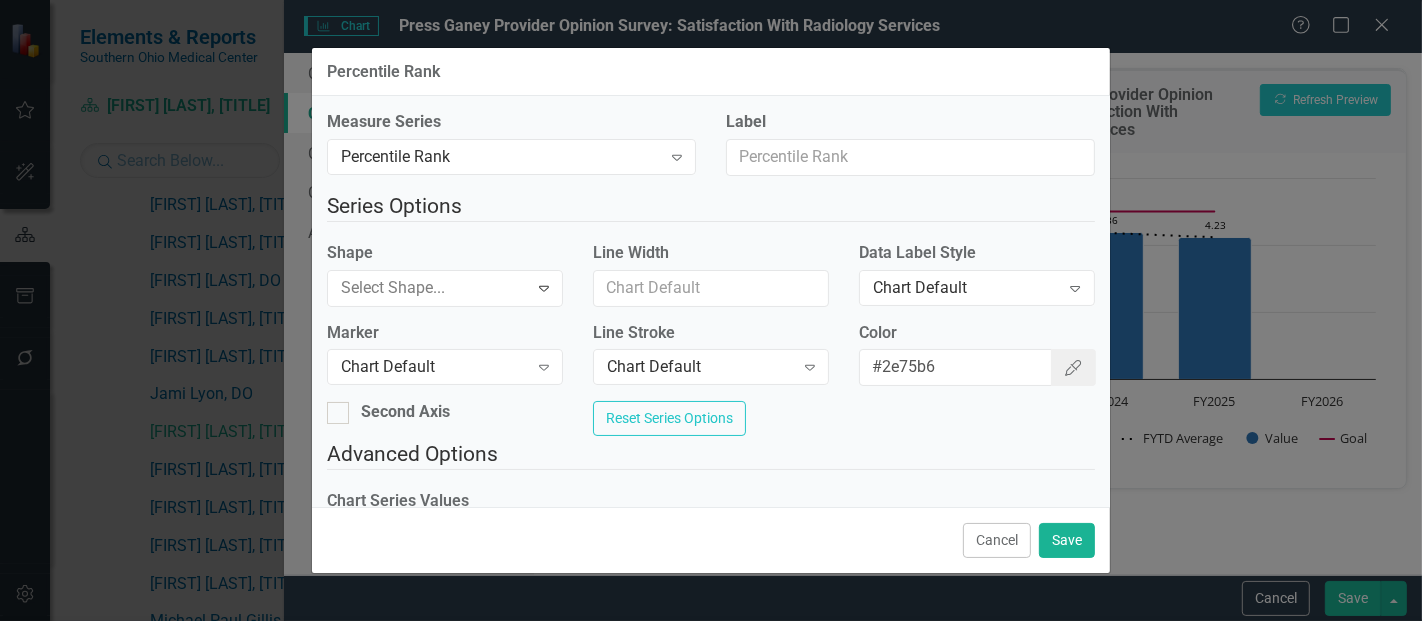 click on "Column" at bounding box center (715, 670) 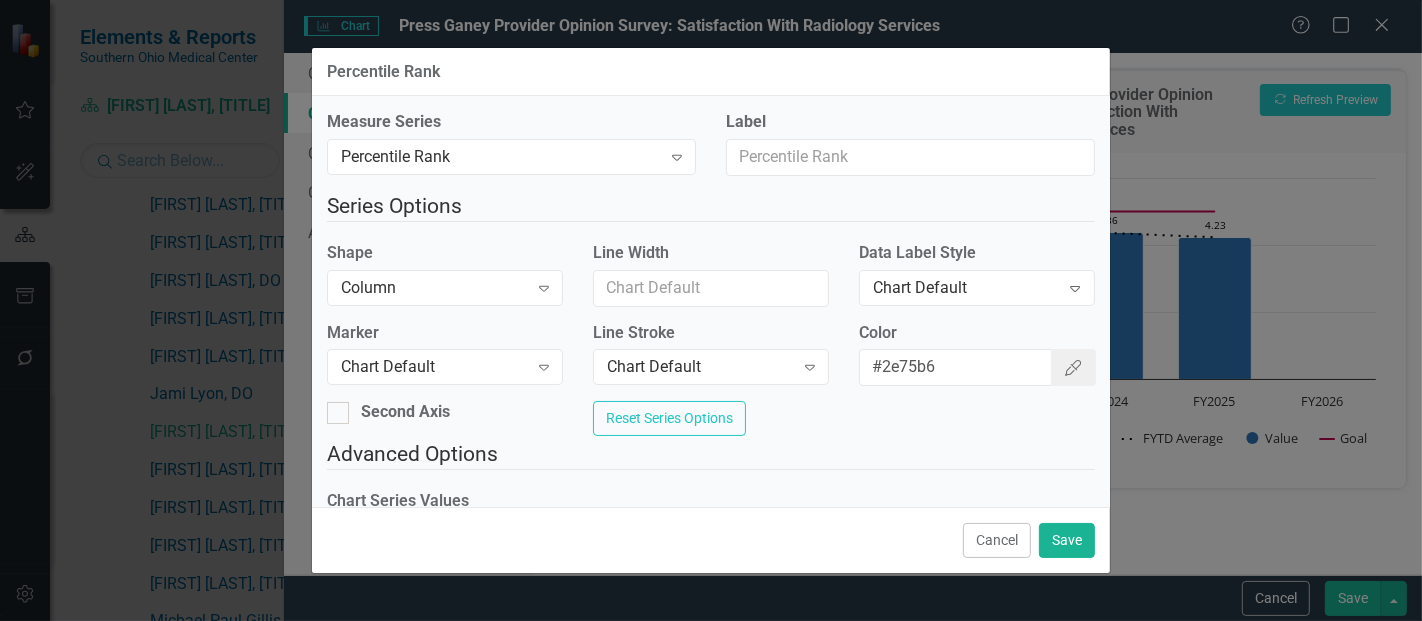 drag, startPoint x: 438, startPoint y: 365, endPoint x: 429, endPoint y: 347, distance: 20.12461 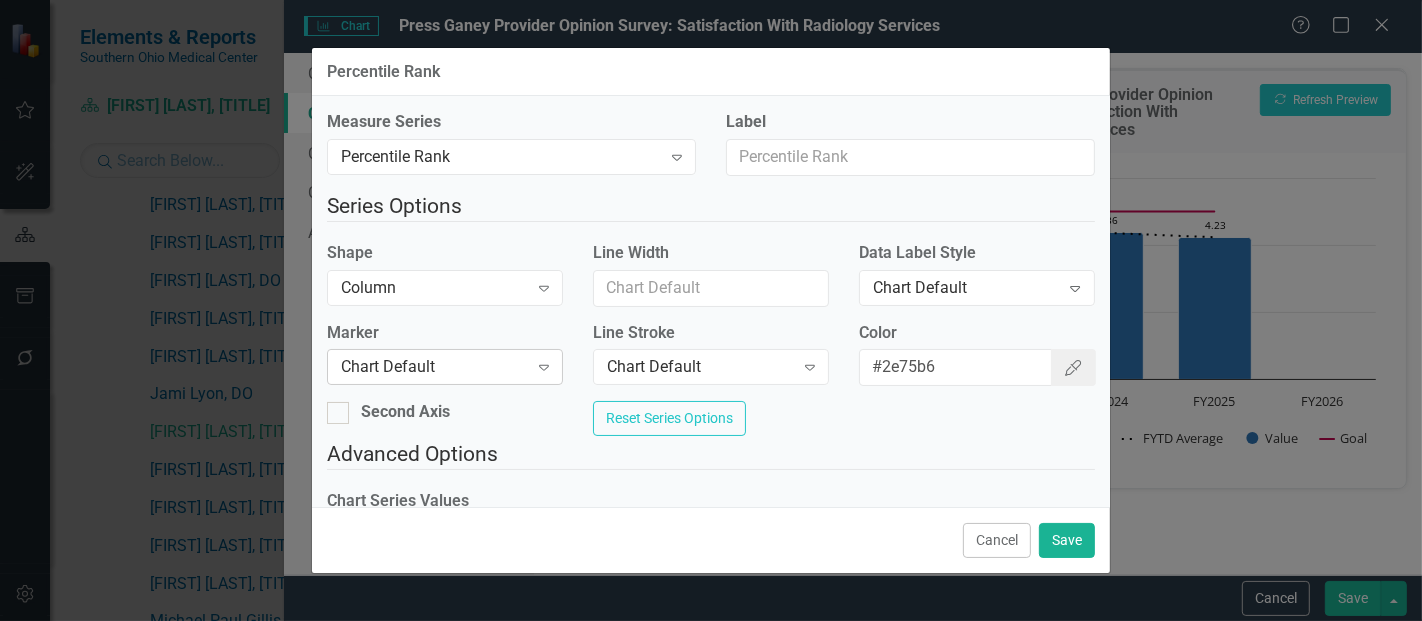 click on "Chart Default" at bounding box center (434, 367) 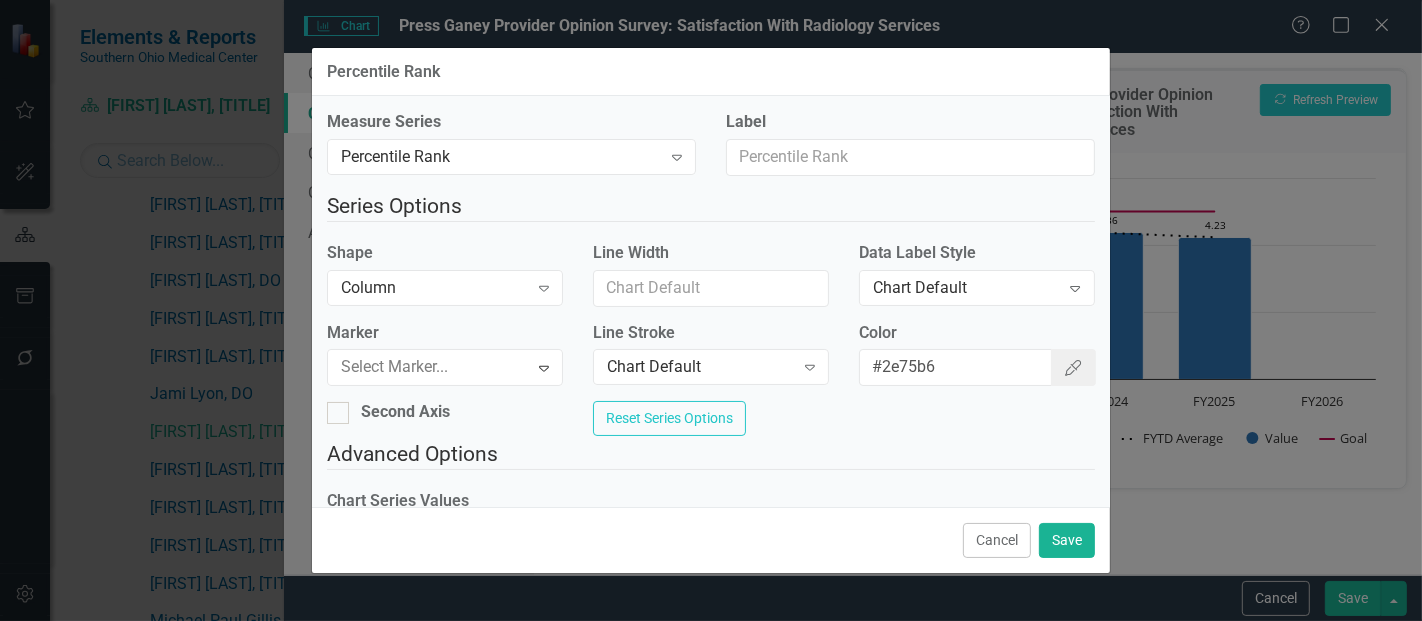 click on "None" at bounding box center (715, 670) 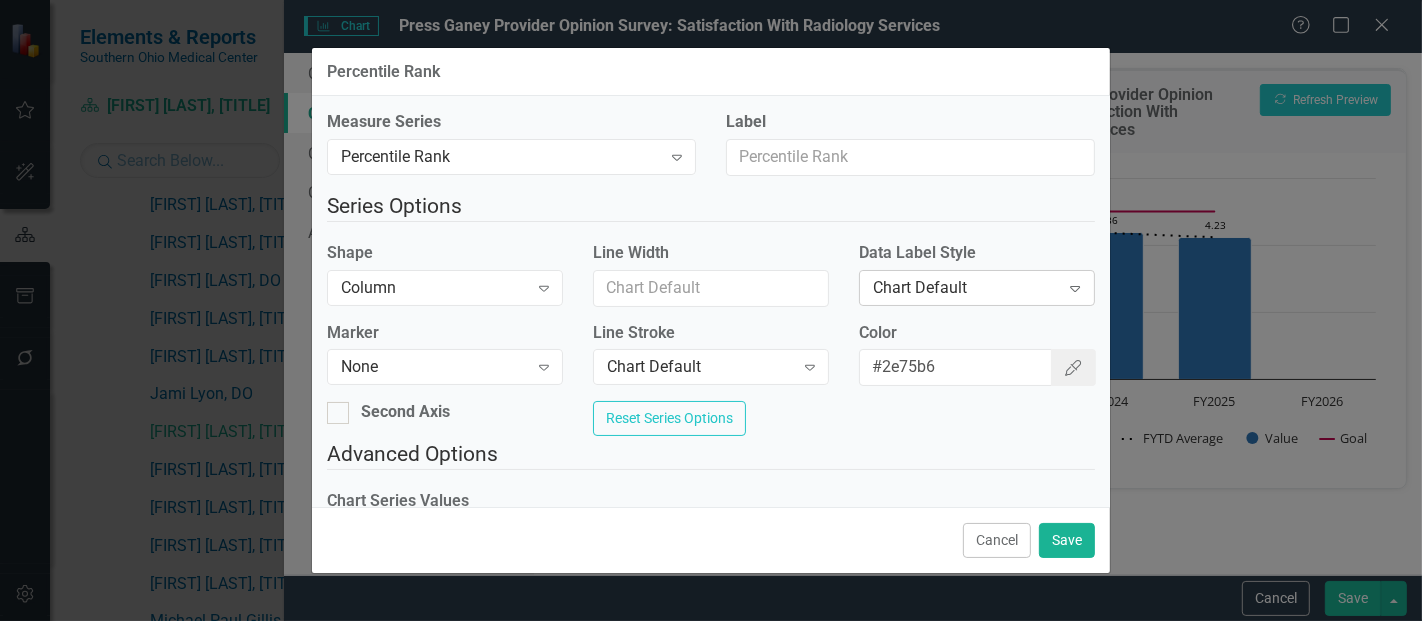click on "Chart Default" at bounding box center (966, 287) 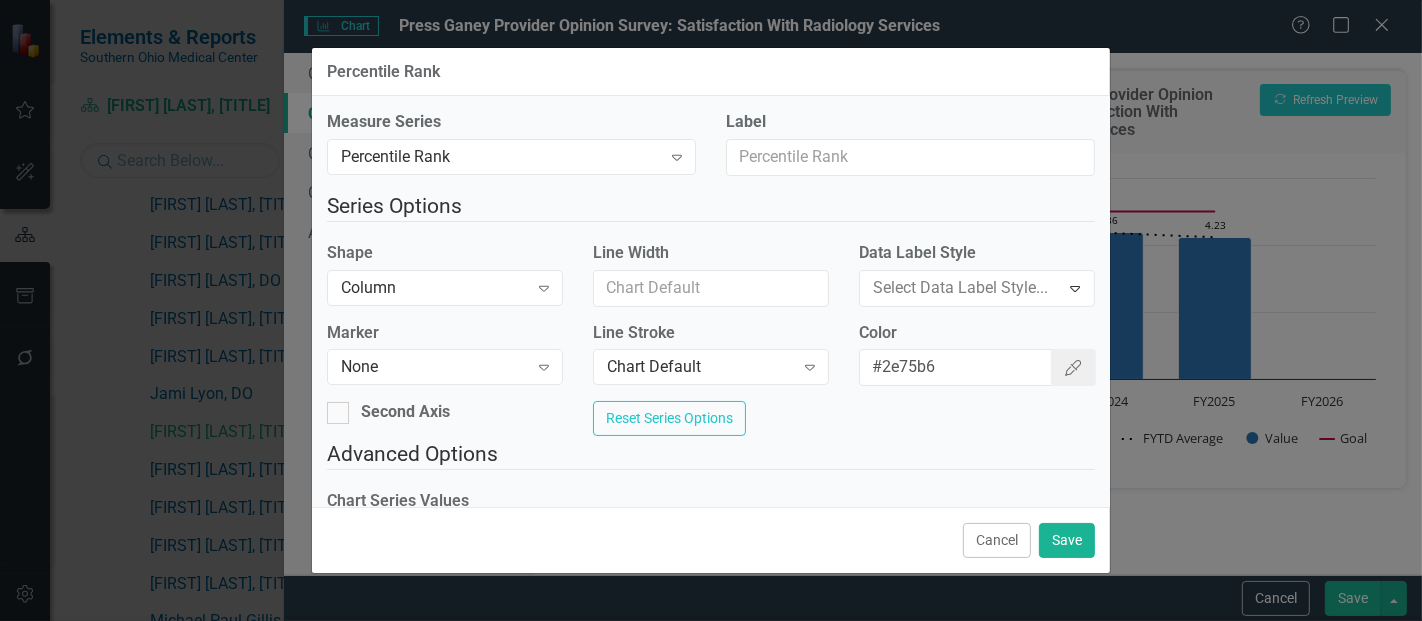 click on "Value" at bounding box center (715, 703) 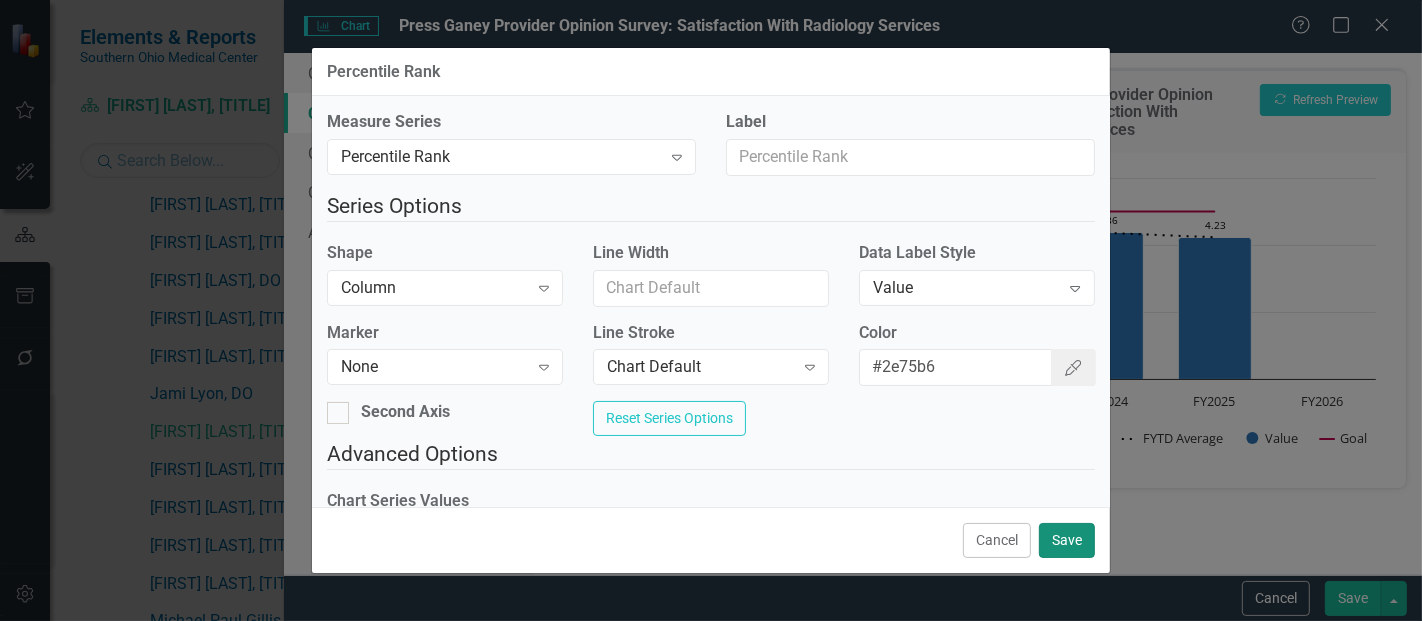 click on "Save" at bounding box center (1067, 540) 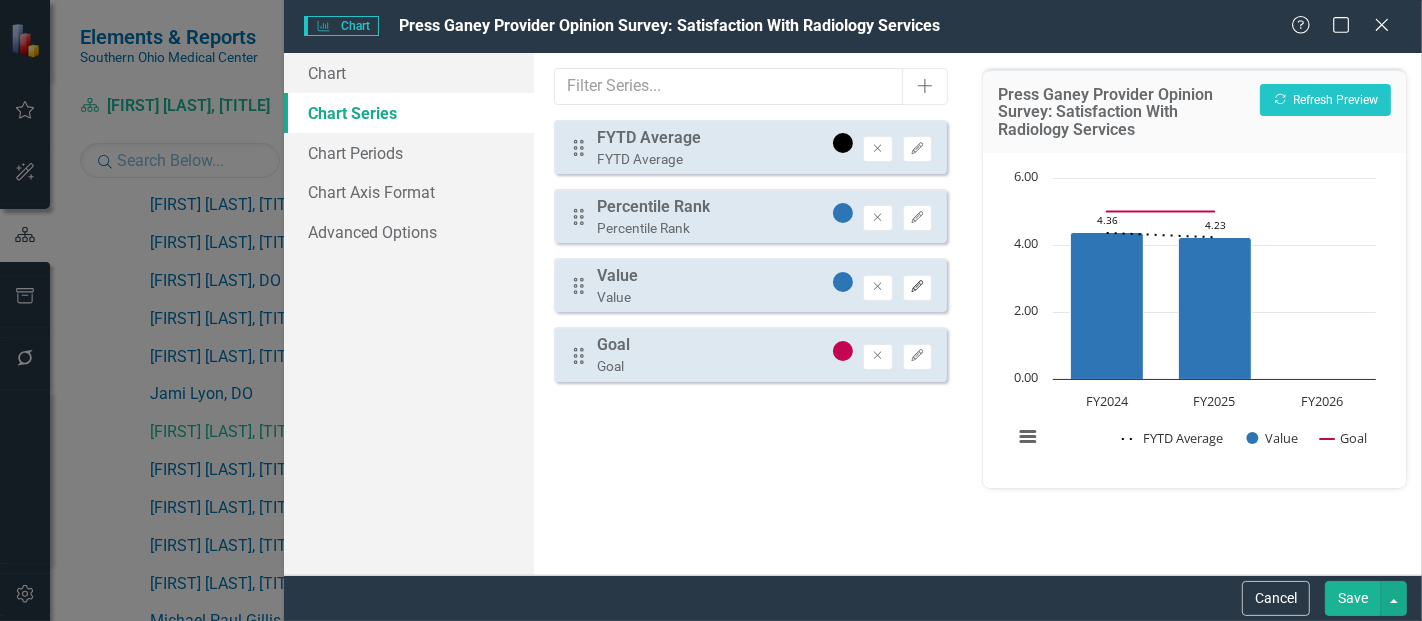 click on "Edit" 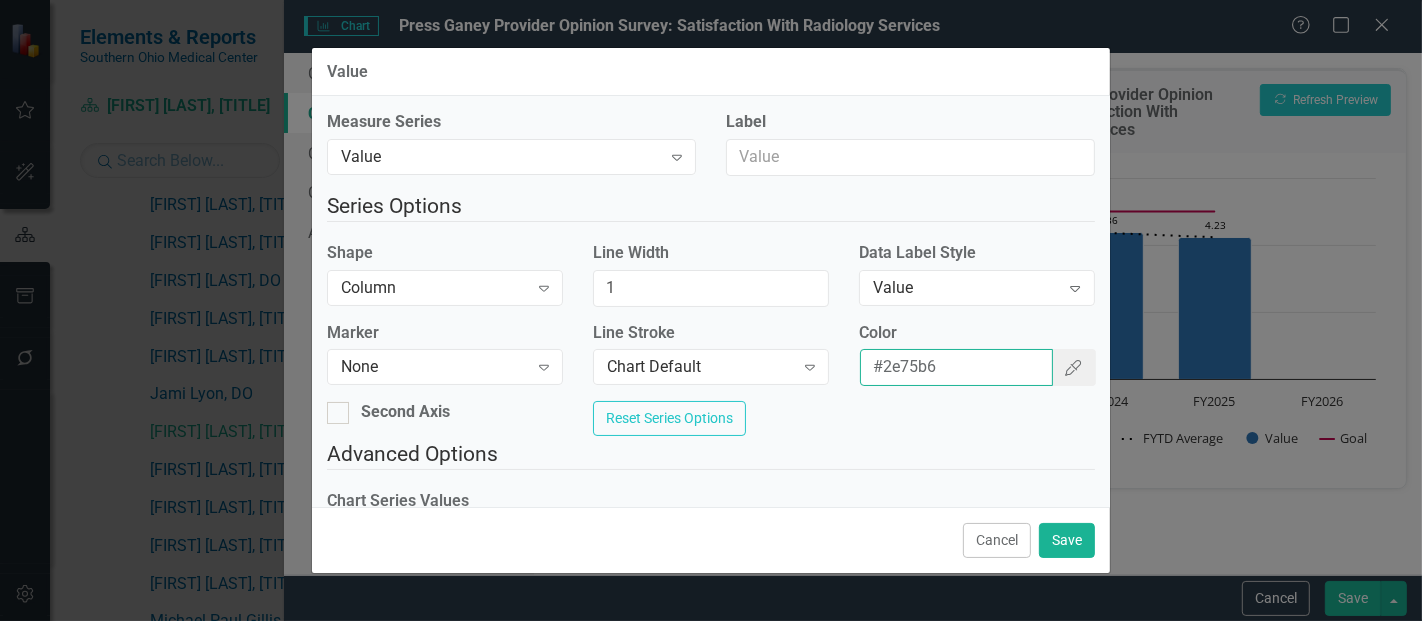 click on "#2e75b6" at bounding box center (957, 367) 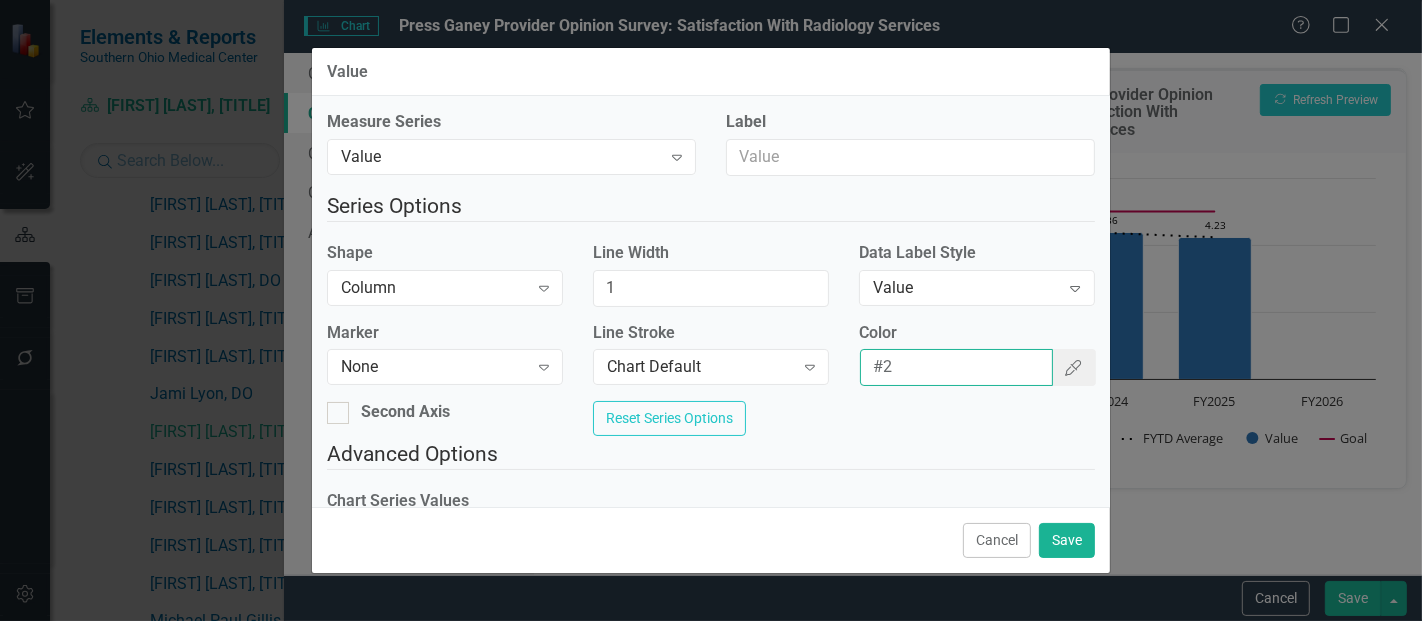 type on "#" 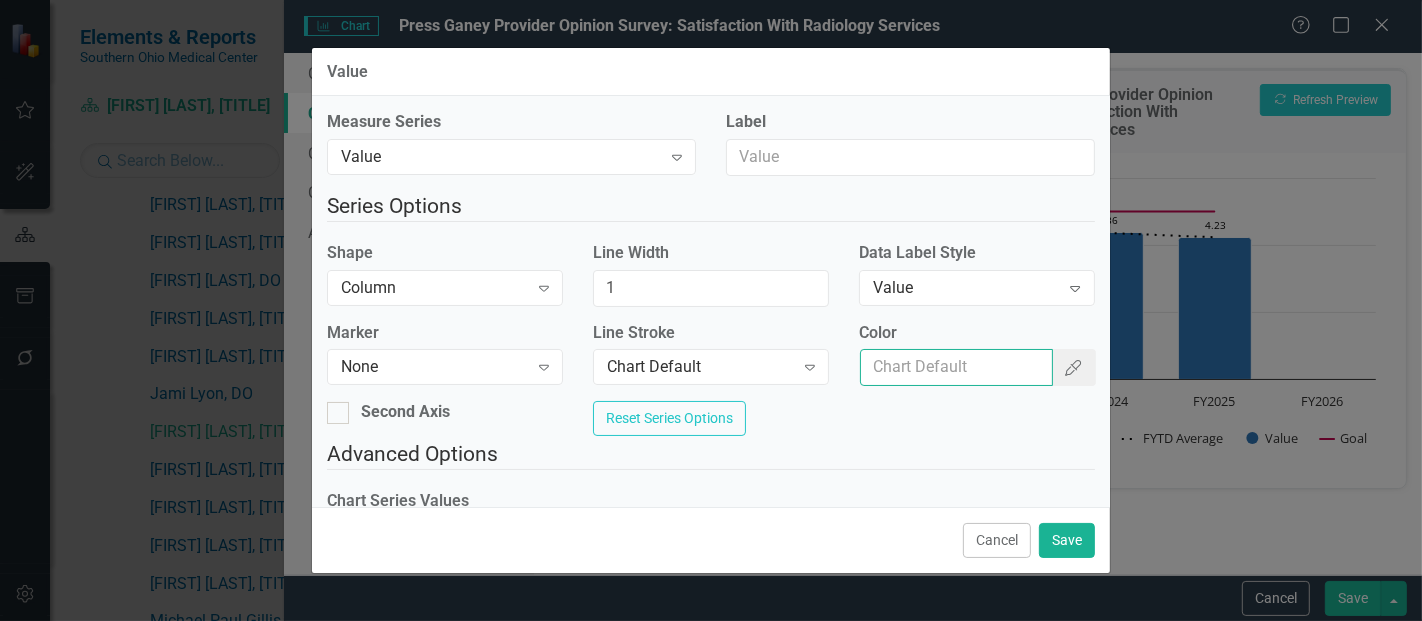 paste on "0.932278571" 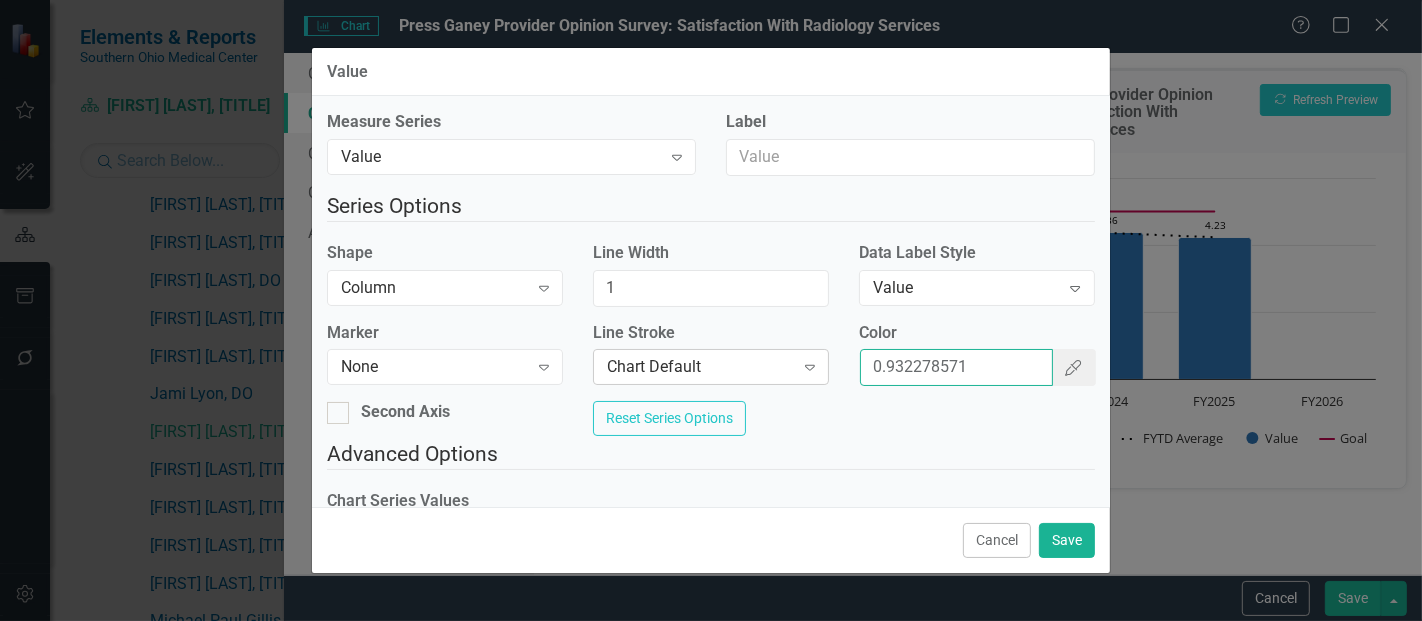 drag, startPoint x: 951, startPoint y: 365, endPoint x: 775, endPoint y: 374, distance: 176.22997 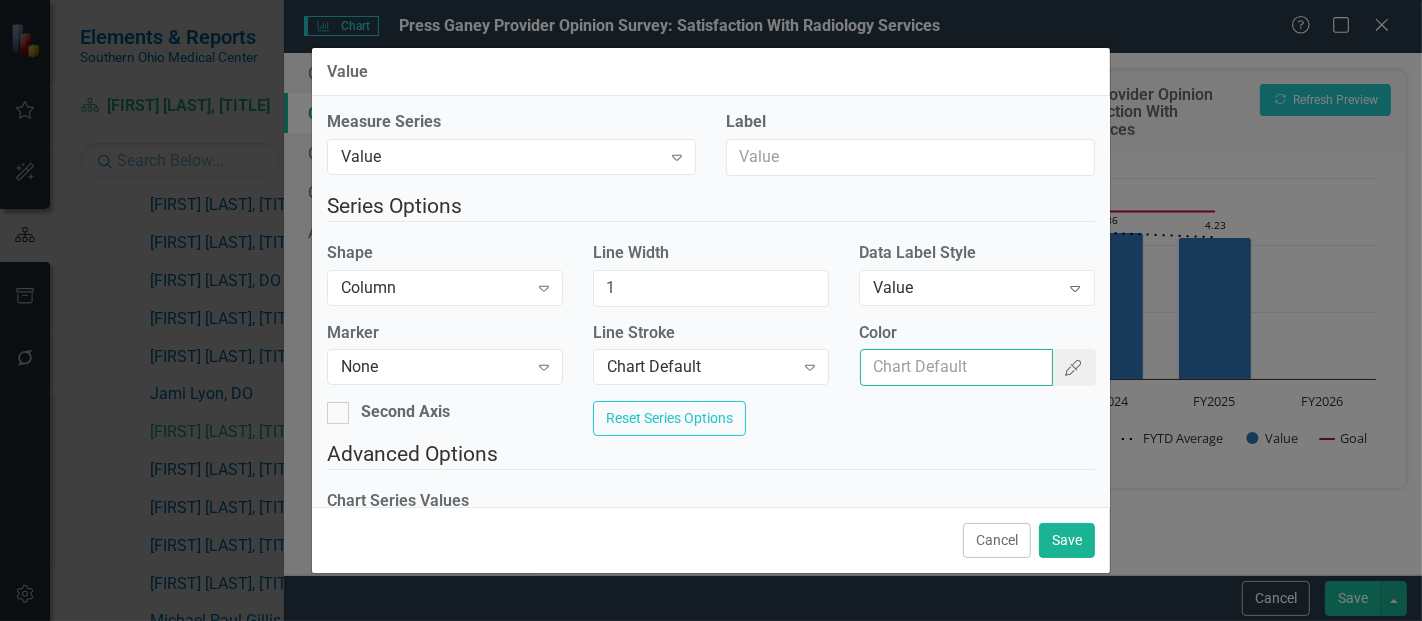 click on "Color" at bounding box center (957, 367) 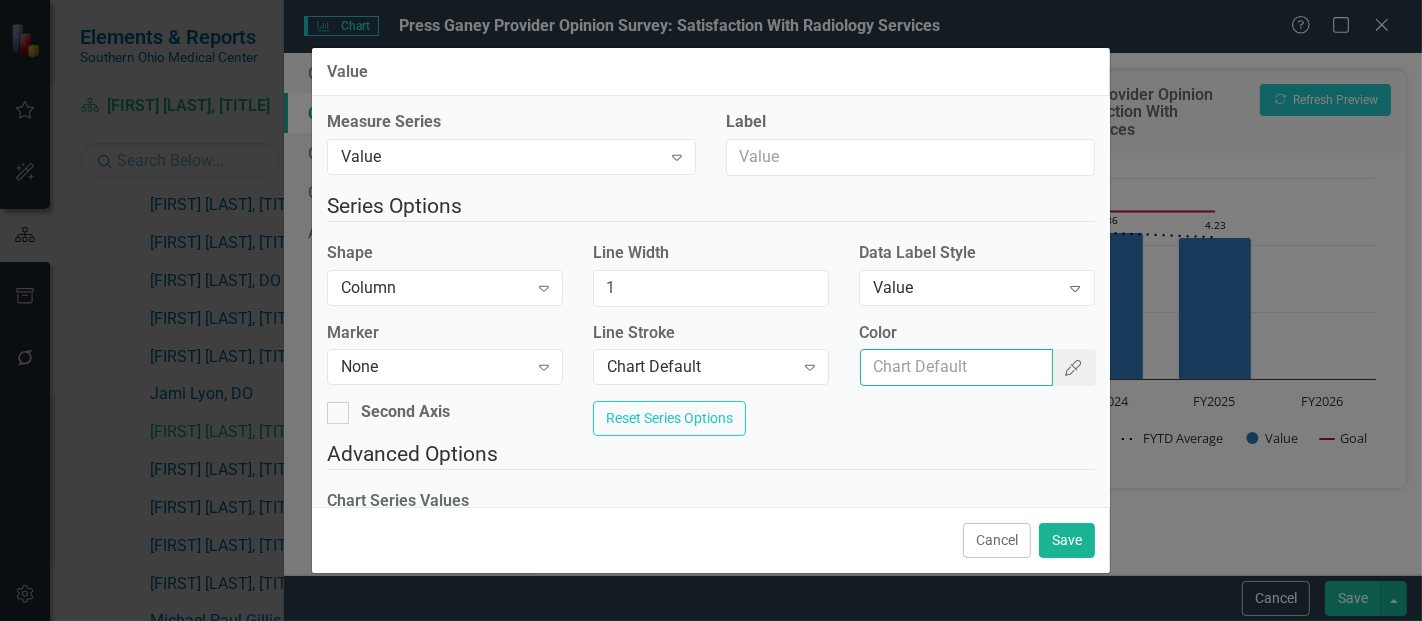 type on "#9b9b9b" 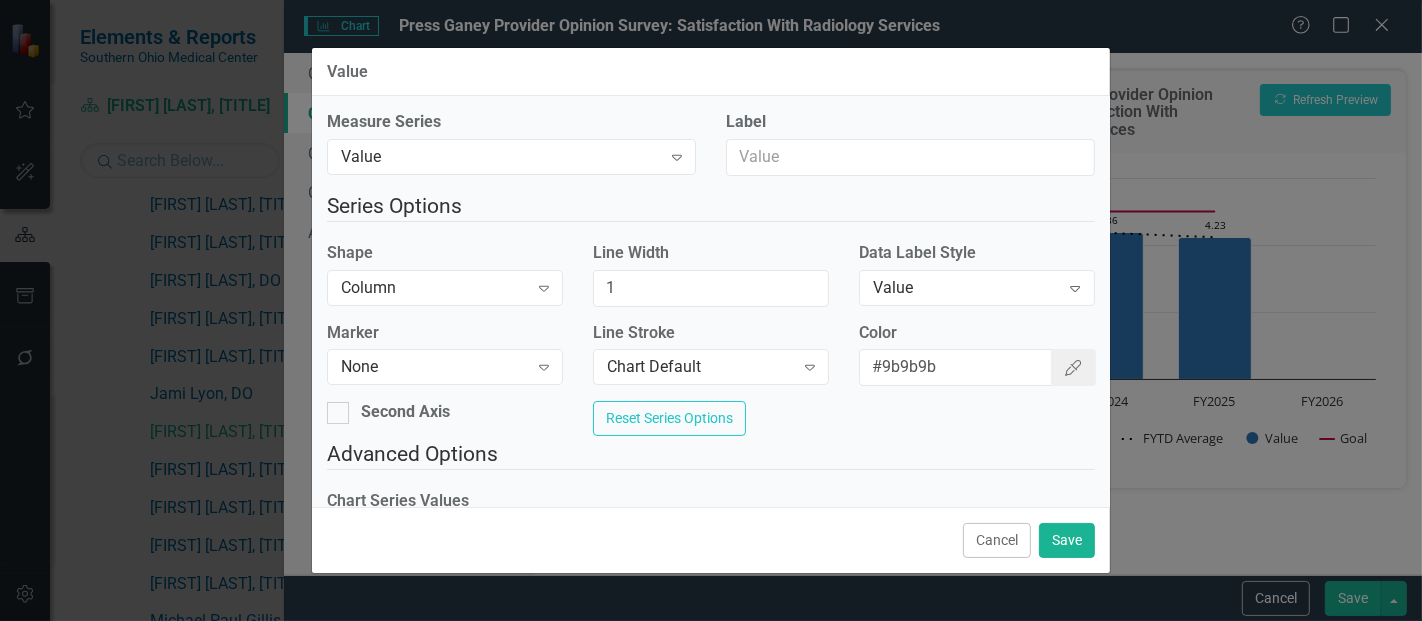 click on "Shape Column Expand" at bounding box center [445, 280] 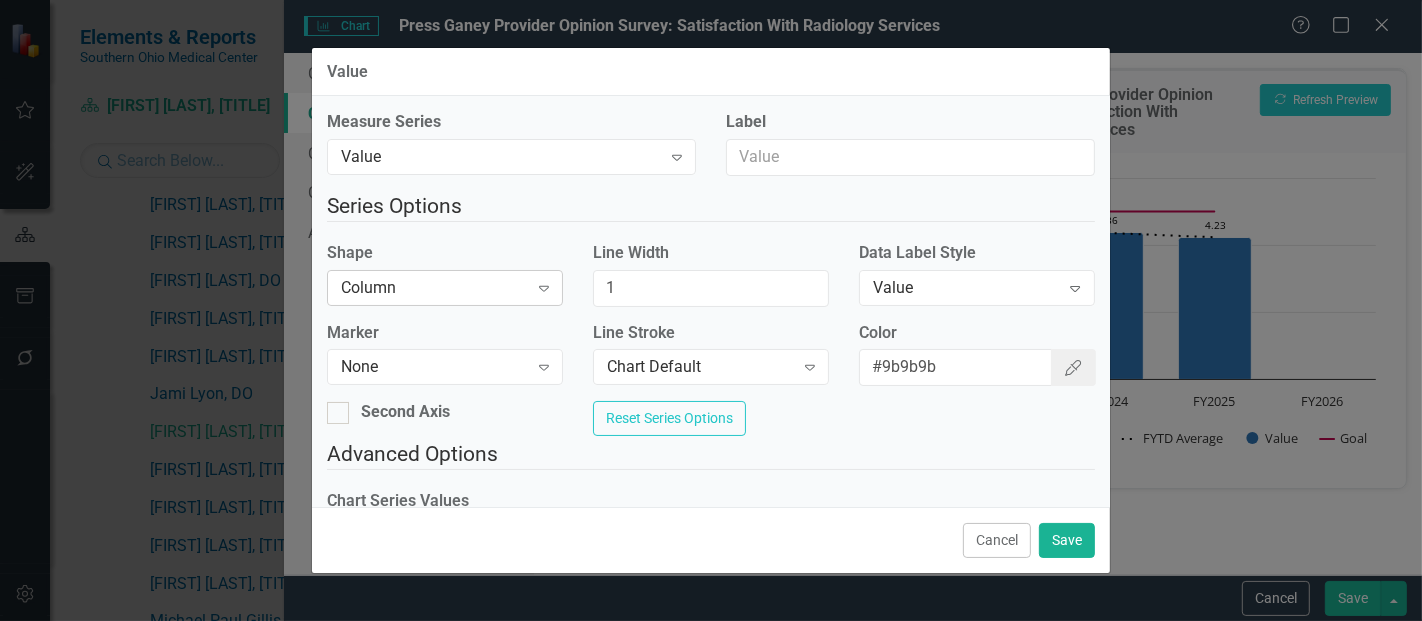click on "Column" at bounding box center (434, 287) 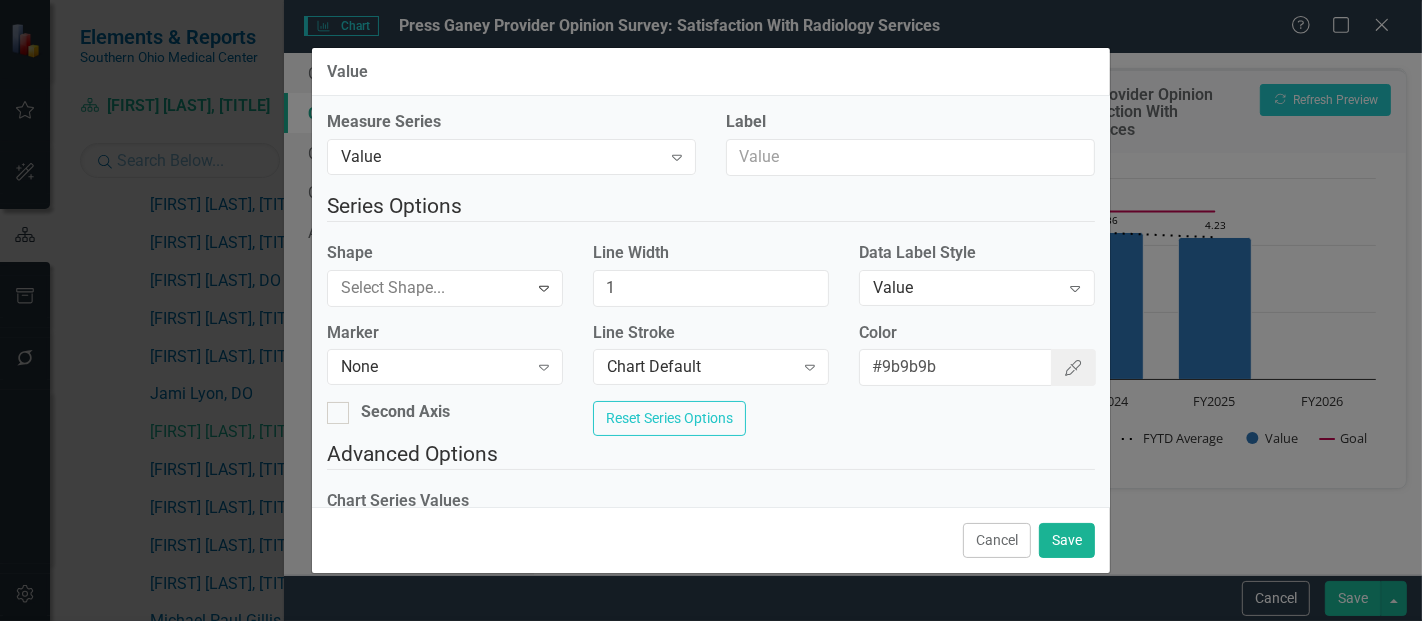 click on "Line" at bounding box center (715, 703) 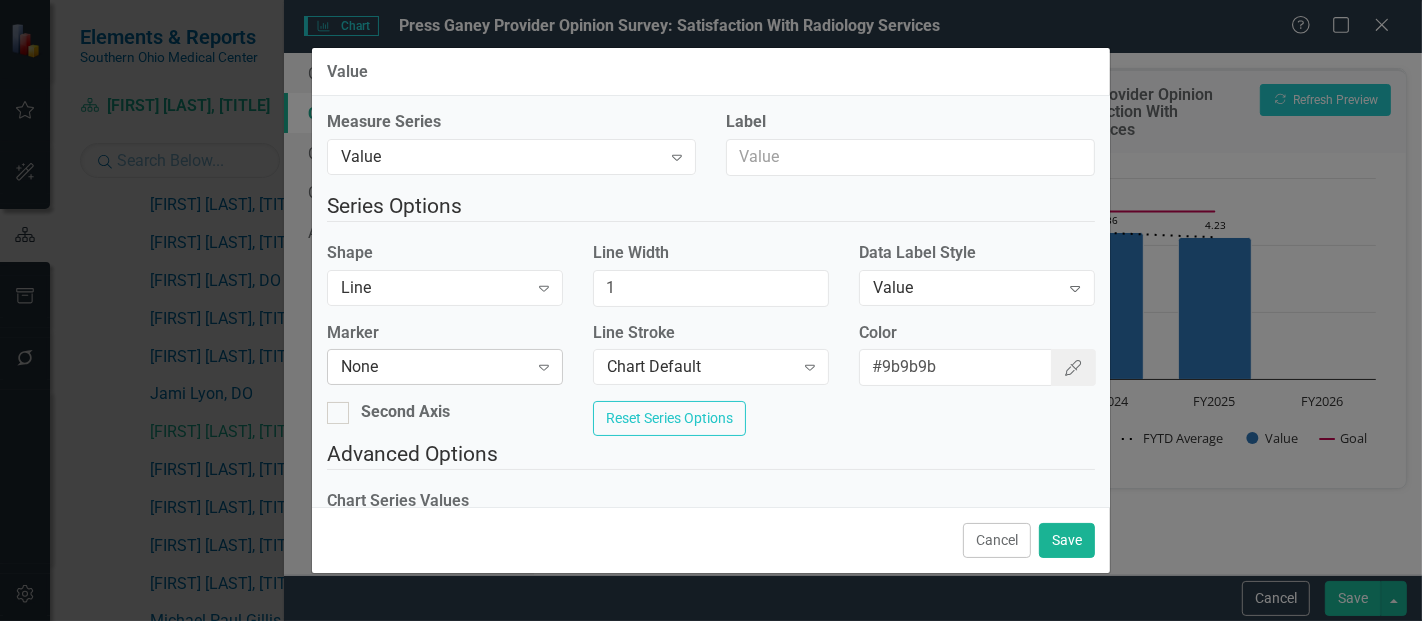 click on "None" at bounding box center (434, 367) 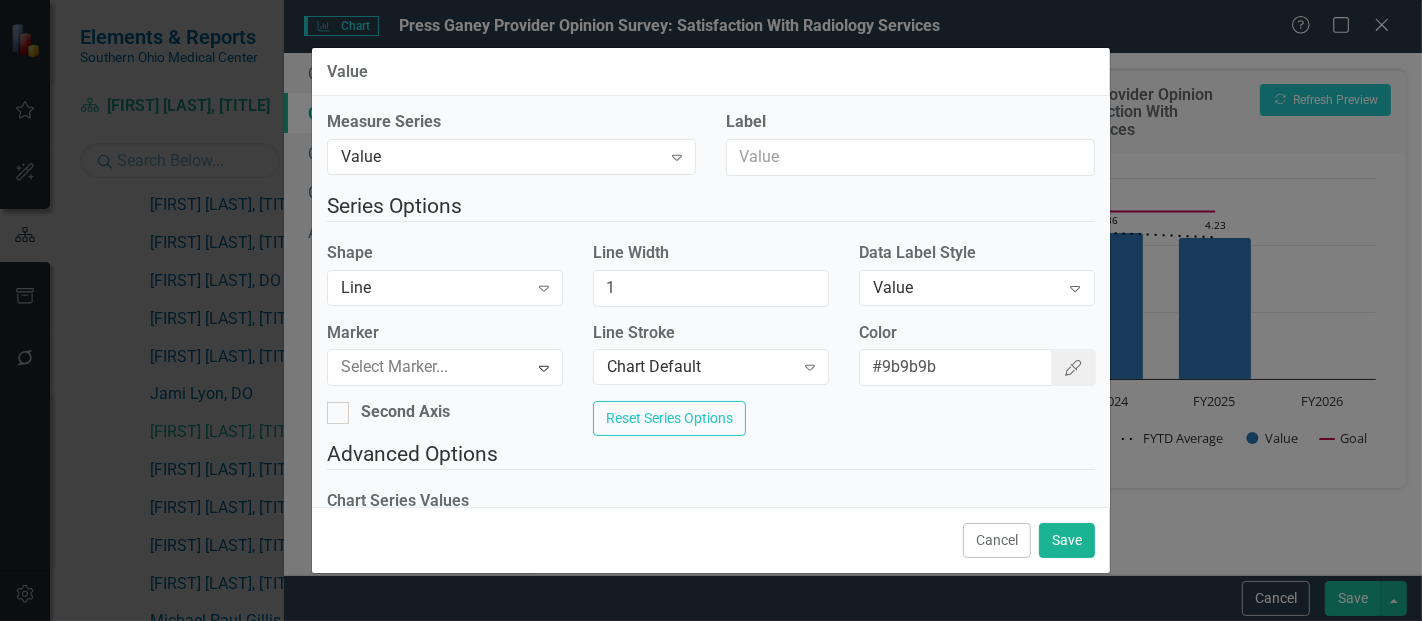click on "Square" at bounding box center [715, 736] 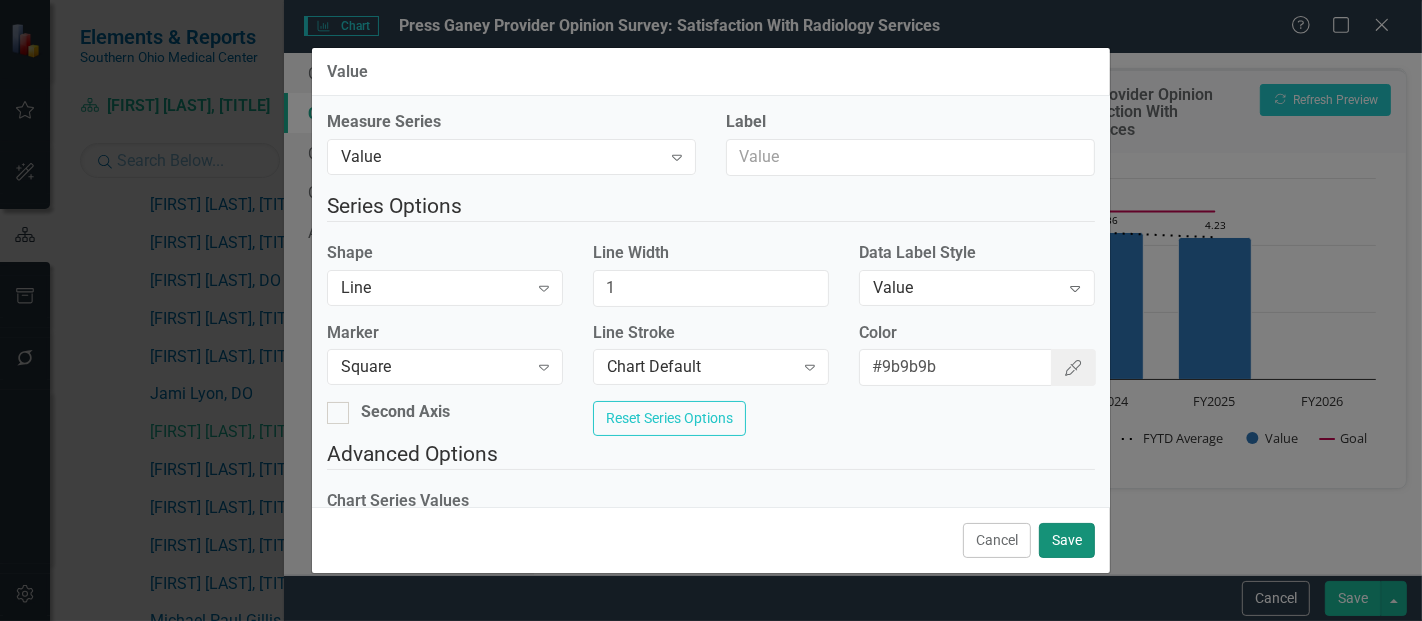 click on "Save" at bounding box center (1067, 540) 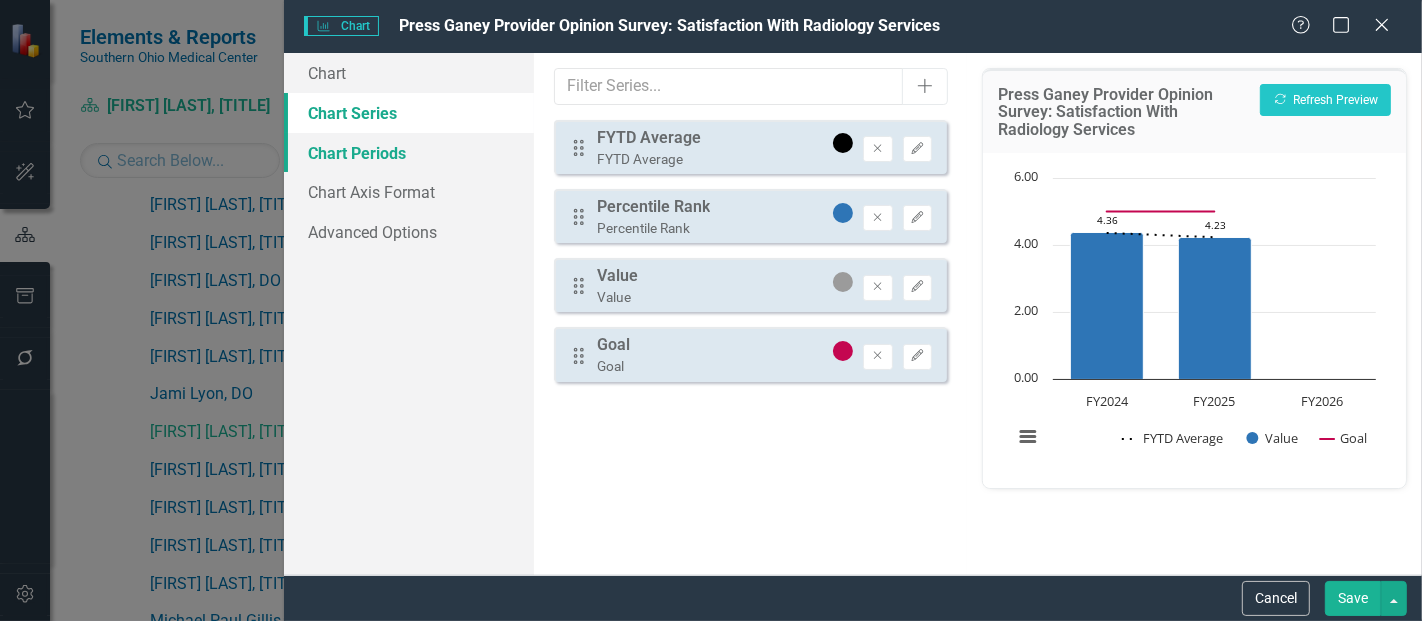 click on "Chart Periods" at bounding box center (409, 153) 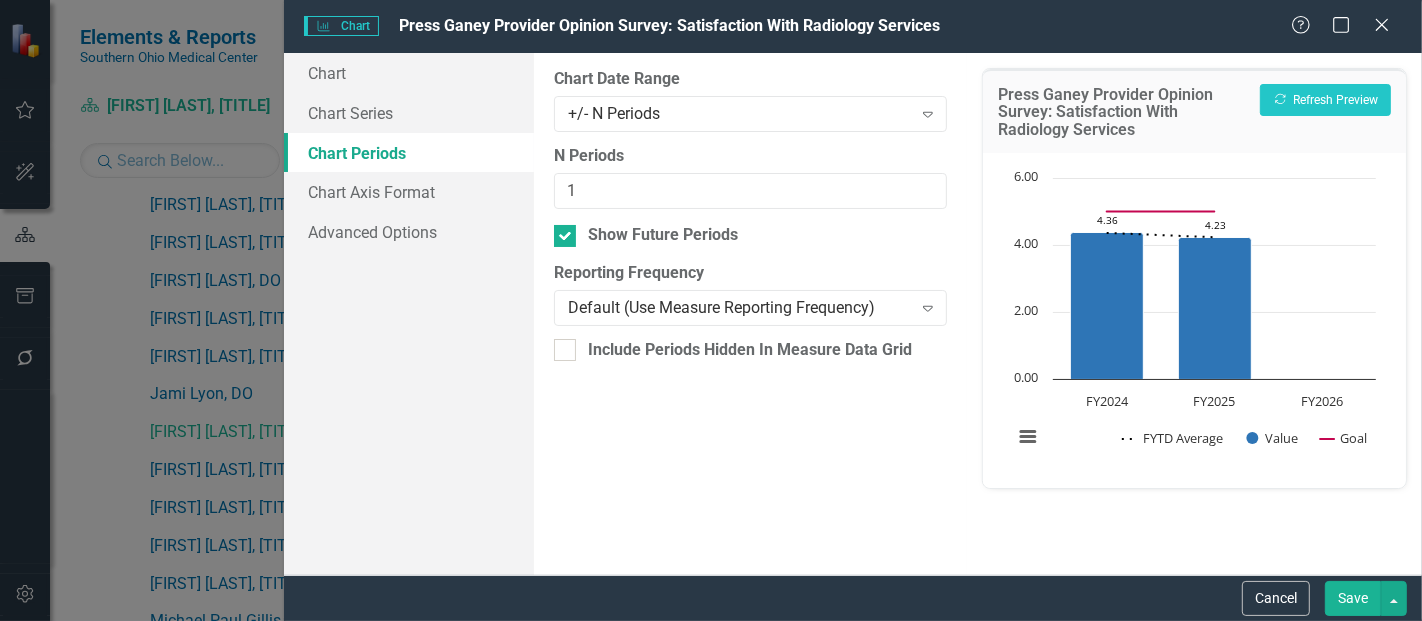 click on "Save" at bounding box center (1353, 598) 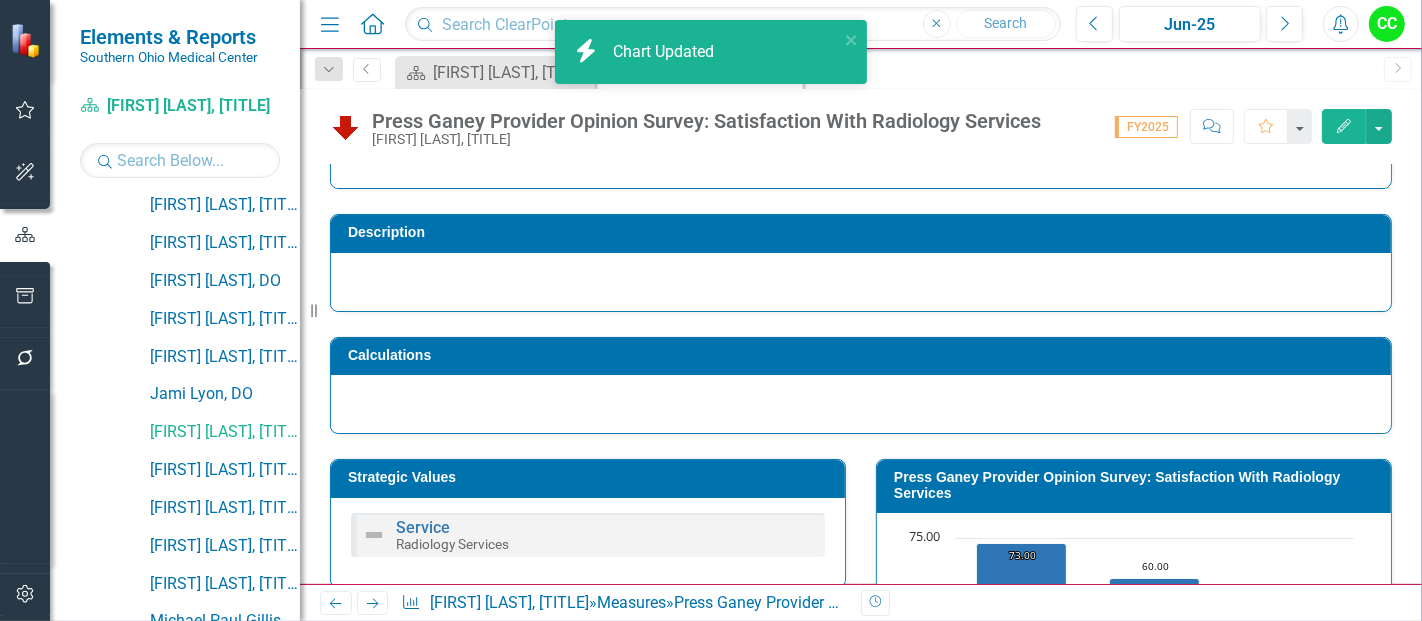 scroll, scrollTop: 765, scrollLeft: 0, axis: vertical 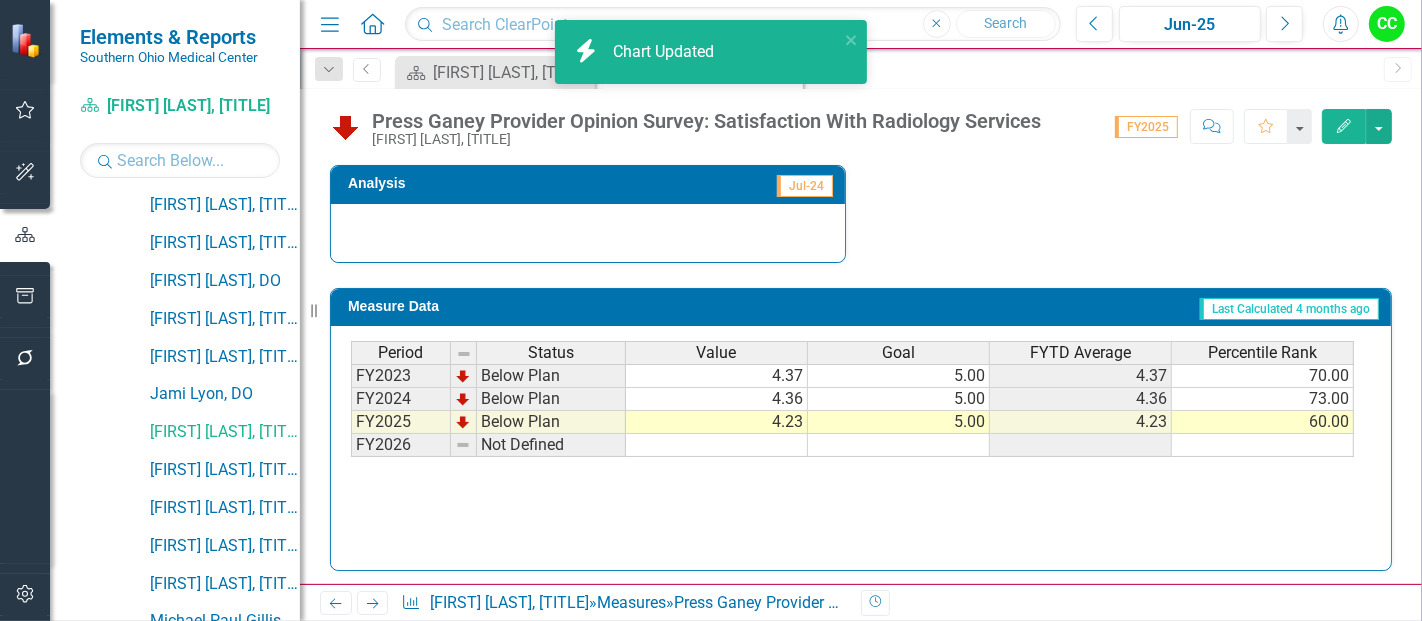 click on "5.00" at bounding box center (899, 376) 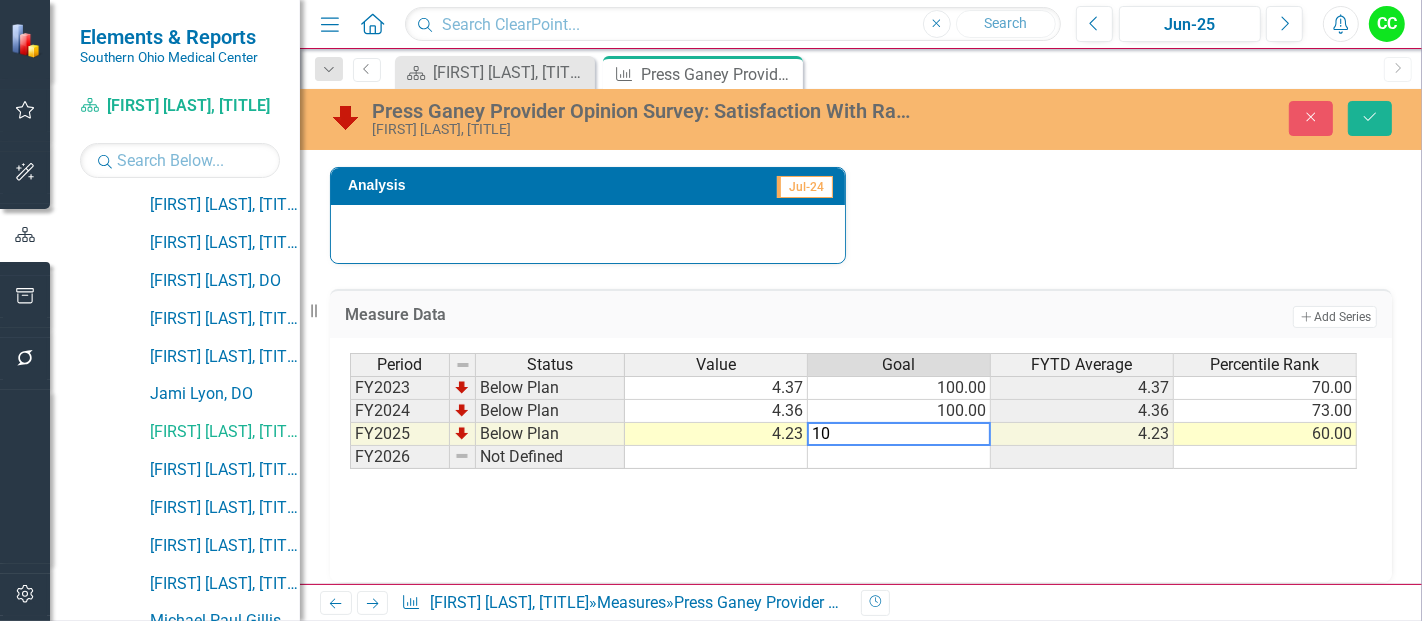 type on "100" 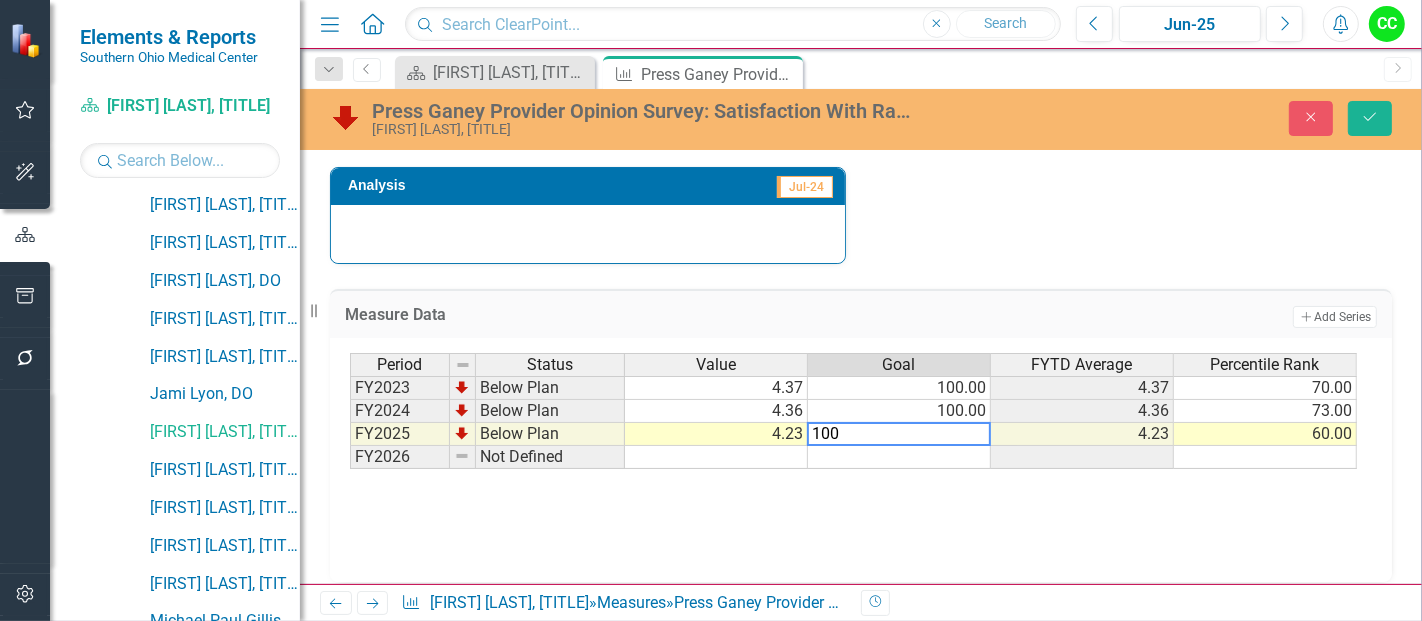 type 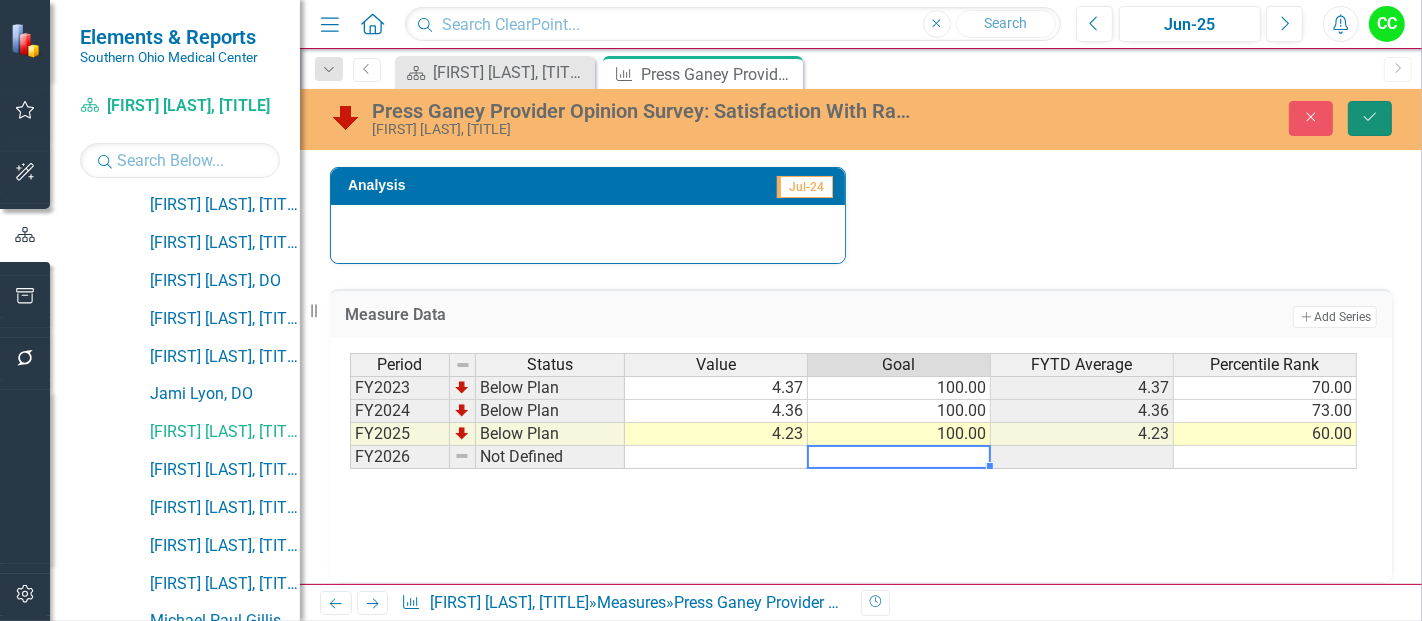 click on "Save" 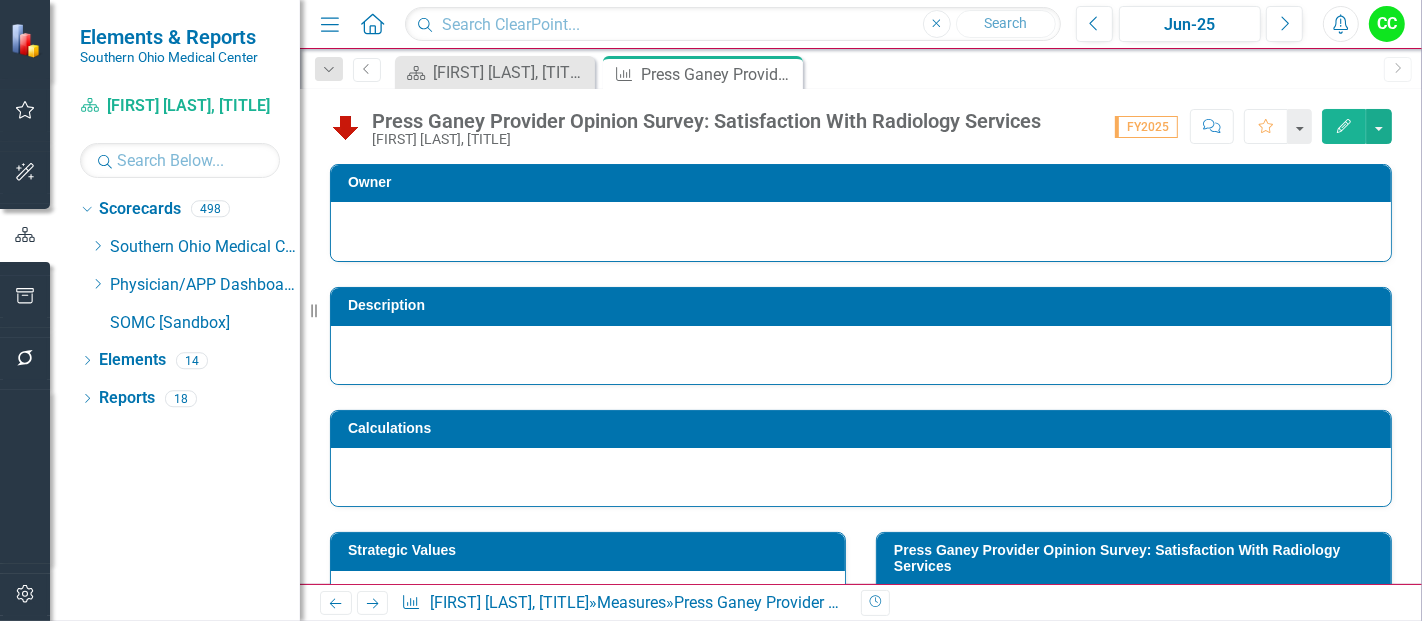 click on "Edit" at bounding box center (1344, 126) 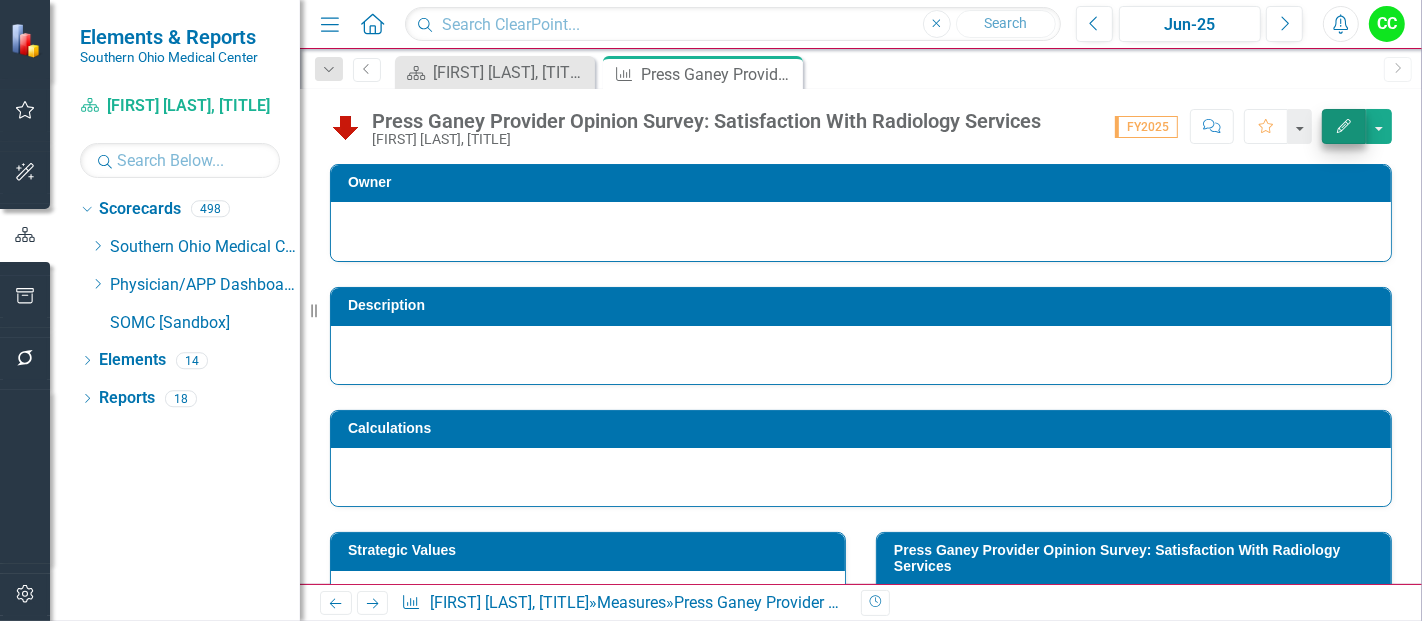 scroll, scrollTop: 332, scrollLeft: 0, axis: vertical 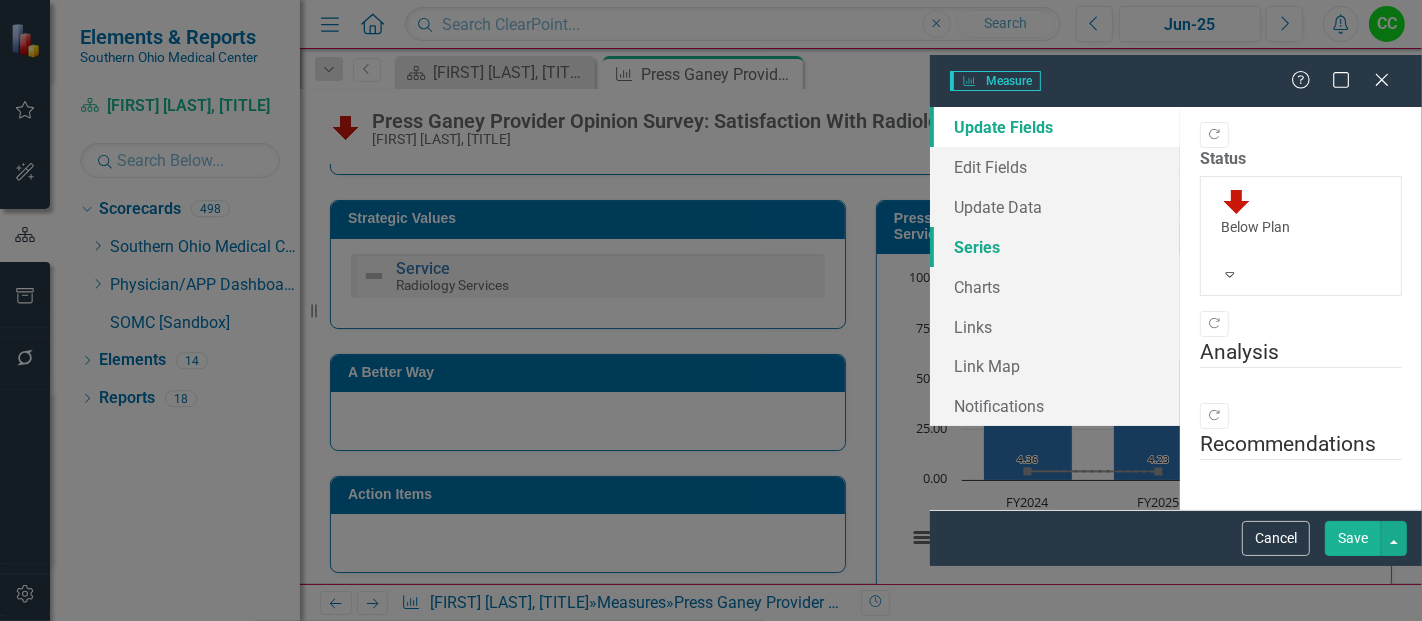 click on "Series" at bounding box center (1055, 247) 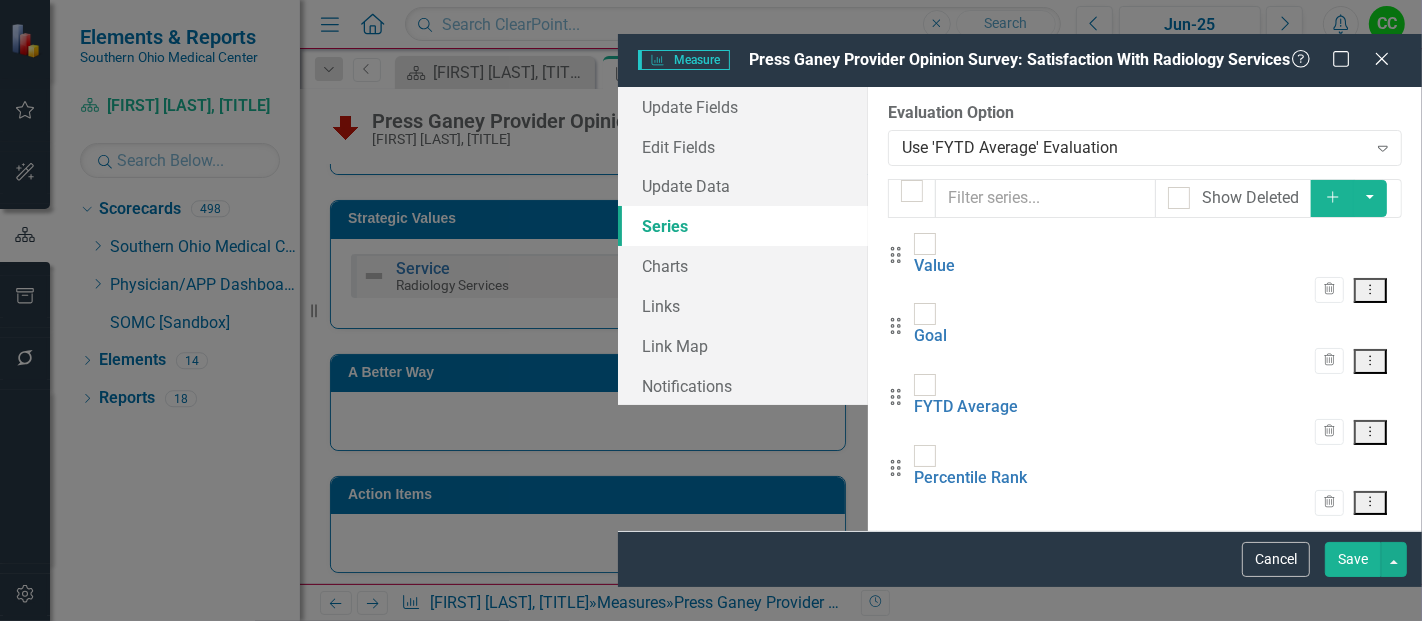 click on "Dropdown Menu" 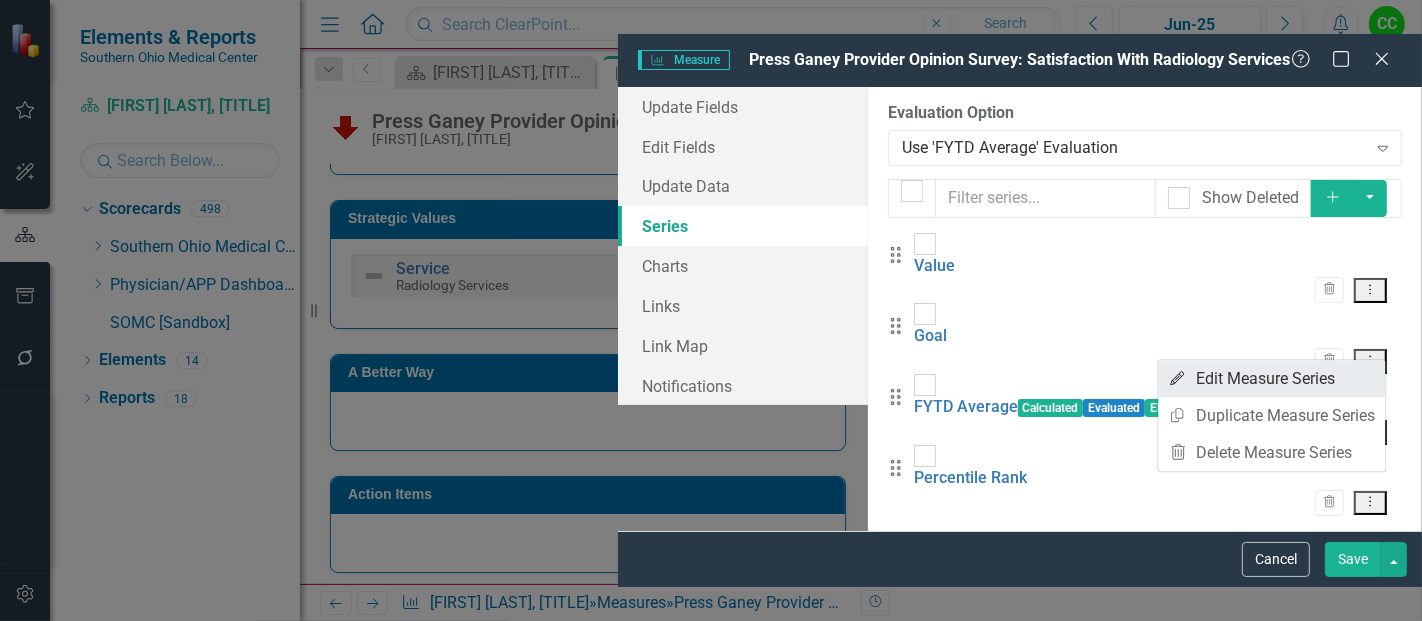 click on "Edit Edit Measure Series" at bounding box center (1271, 378) 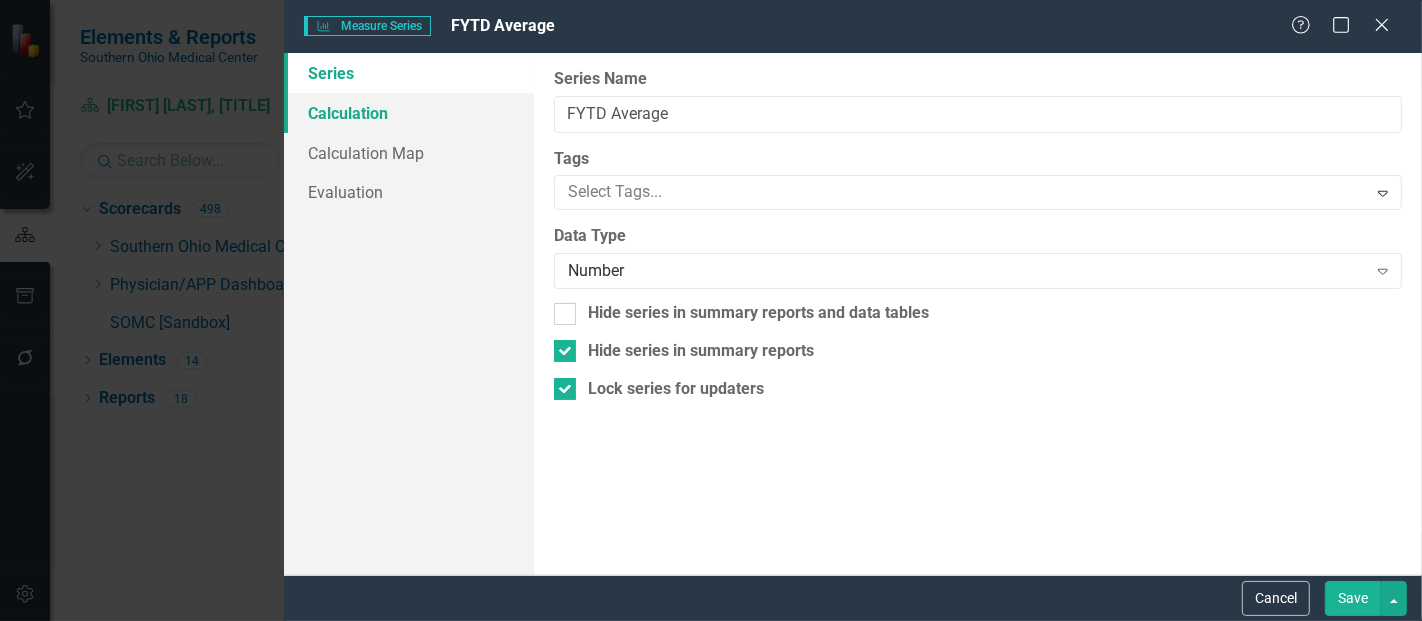 click on "Calculation" at bounding box center (409, 113) 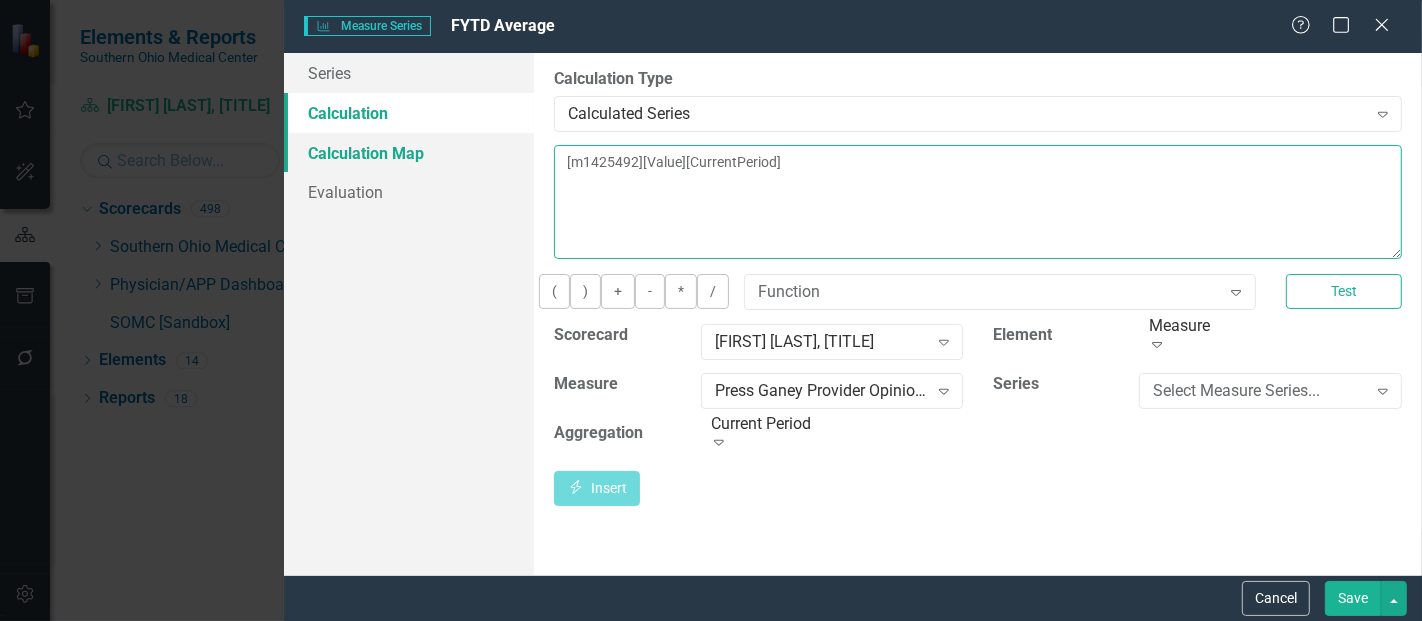 drag, startPoint x: 884, startPoint y: 184, endPoint x: 397, endPoint y: 146, distance: 488.4803 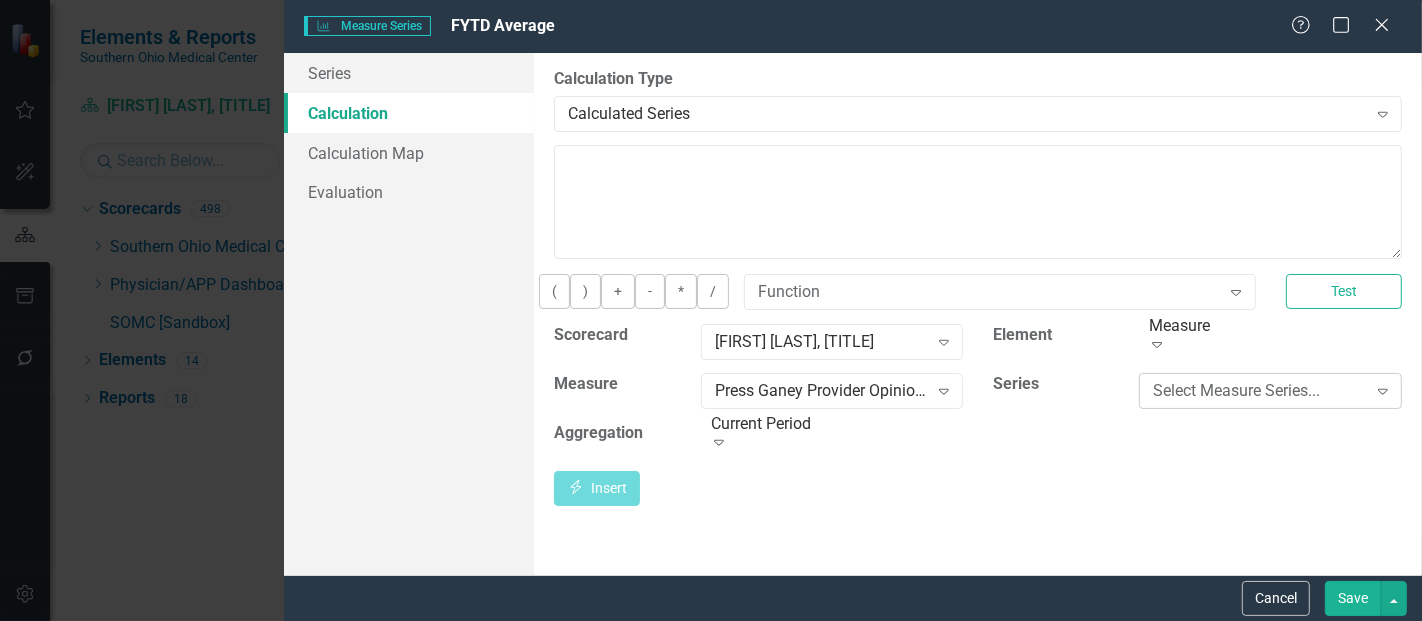 click on "Select Measure Series..." at bounding box center (1259, 390) 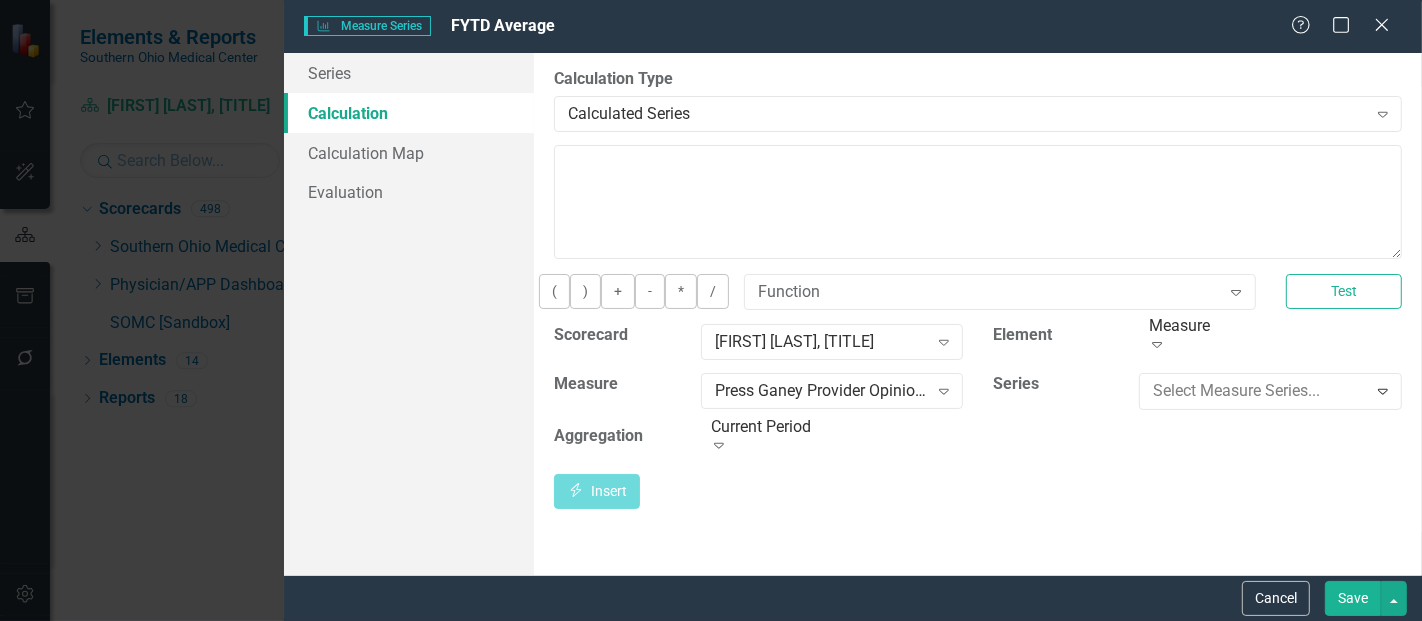 click on "Percentile Rank" at bounding box center [715, 736] 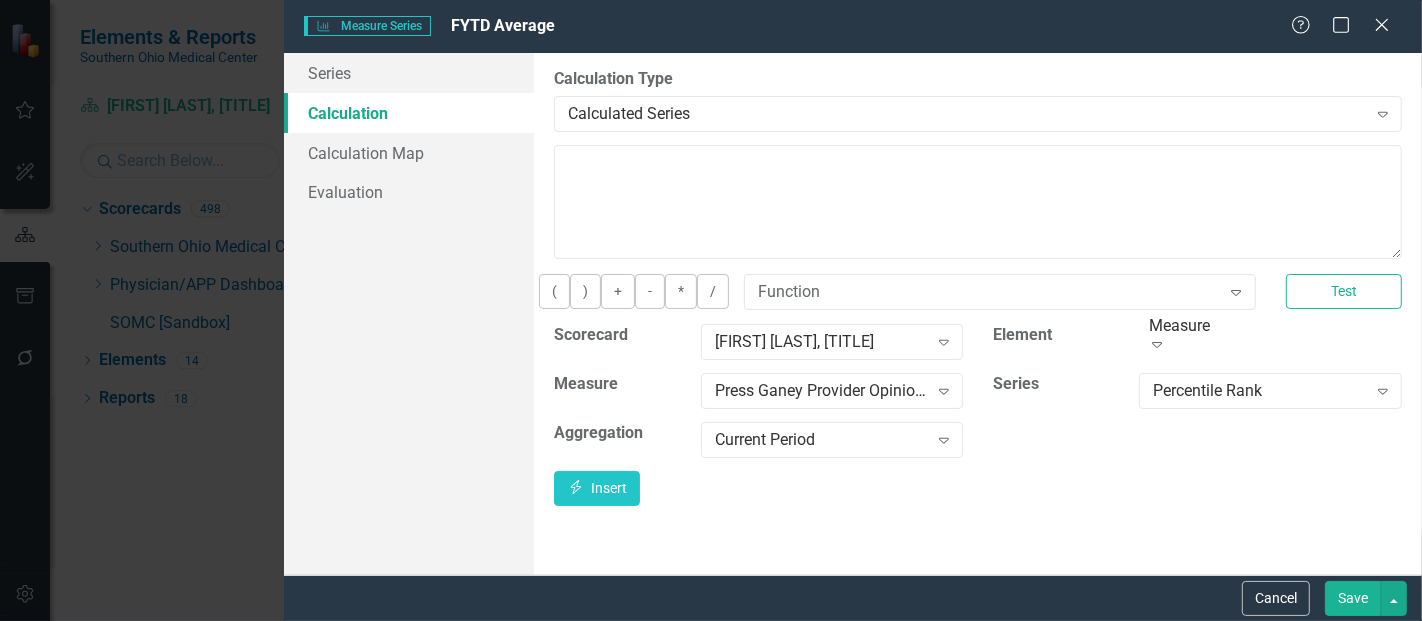click on "By default, series in ClearPoint are not calculated. So, if you leave the form below blank, you can manually enter (or upload) data into this series. However, if you want to calculate the series, you can use the drop-downs below to reference any other series value in ClearPoint, and (optionally) add aggregations. Standard mathematical operators and logical functions are also supported.    Learn more in the ClearPoint Support Center. Close Help Calculation Type Calculated Series Expand You can define a default calculation for this series by referencing other series in this measure like so: [m][Actual]. You can also reference existing measure series by using the standard [m123][Actual] notation. All series must exist or the calculation will be invalid.    Learn more in the ClearPoint Support Center. Close Help ( ) + - * / Function Expand Test Scorecard Patrick McDonough, DO Expand Element Measure Expand Measure Press Ganey Provider Opinion Survey: Satisfaction With Radiology Services Expand Series Expand" at bounding box center (978, 314) 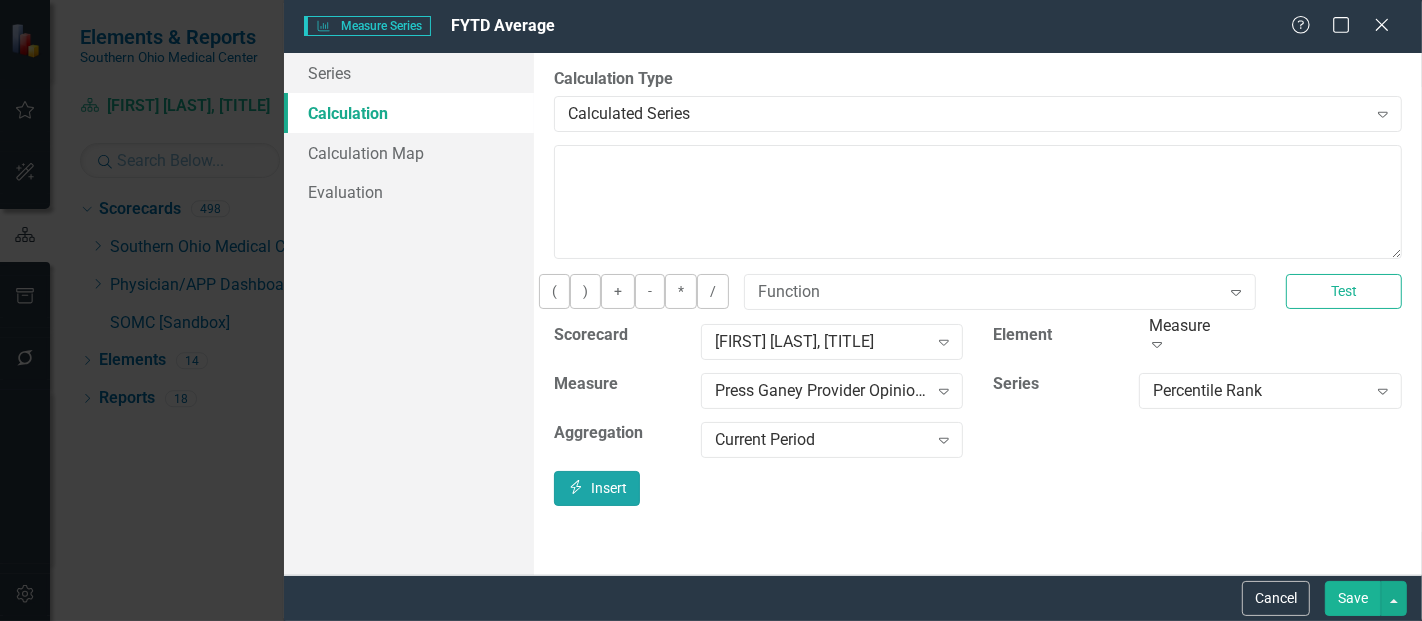 click on "Insert    Insert" at bounding box center [597, 488] 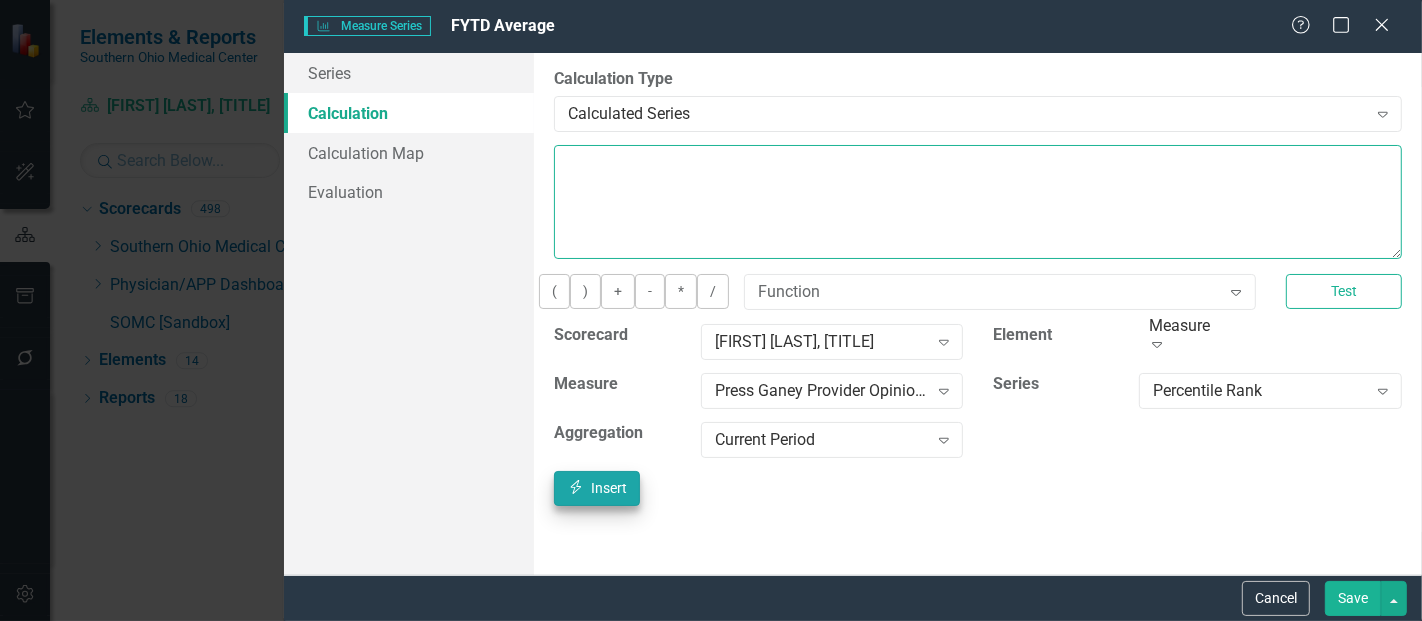 type on "[m1425492][Percentile Rank][CurrentPeriod]" 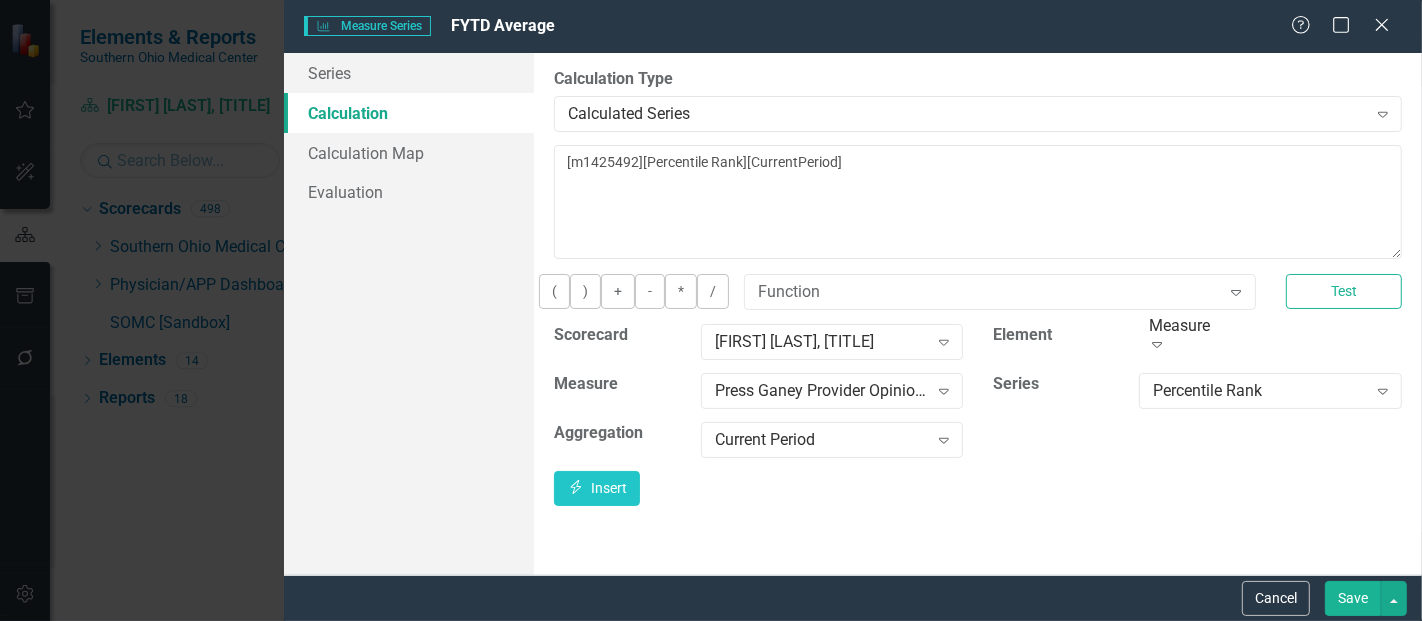 click on "Cancel Save" at bounding box center (853, 598) 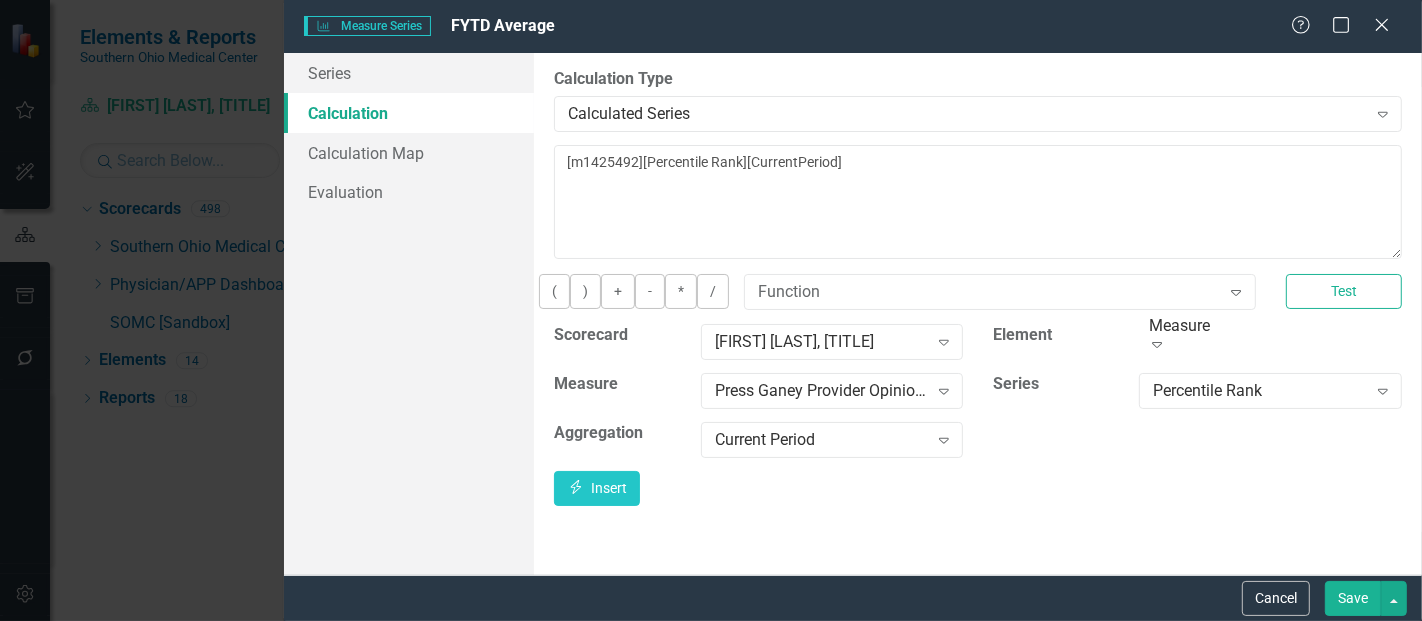 click on "Save" at bounding box center [1353, 598] 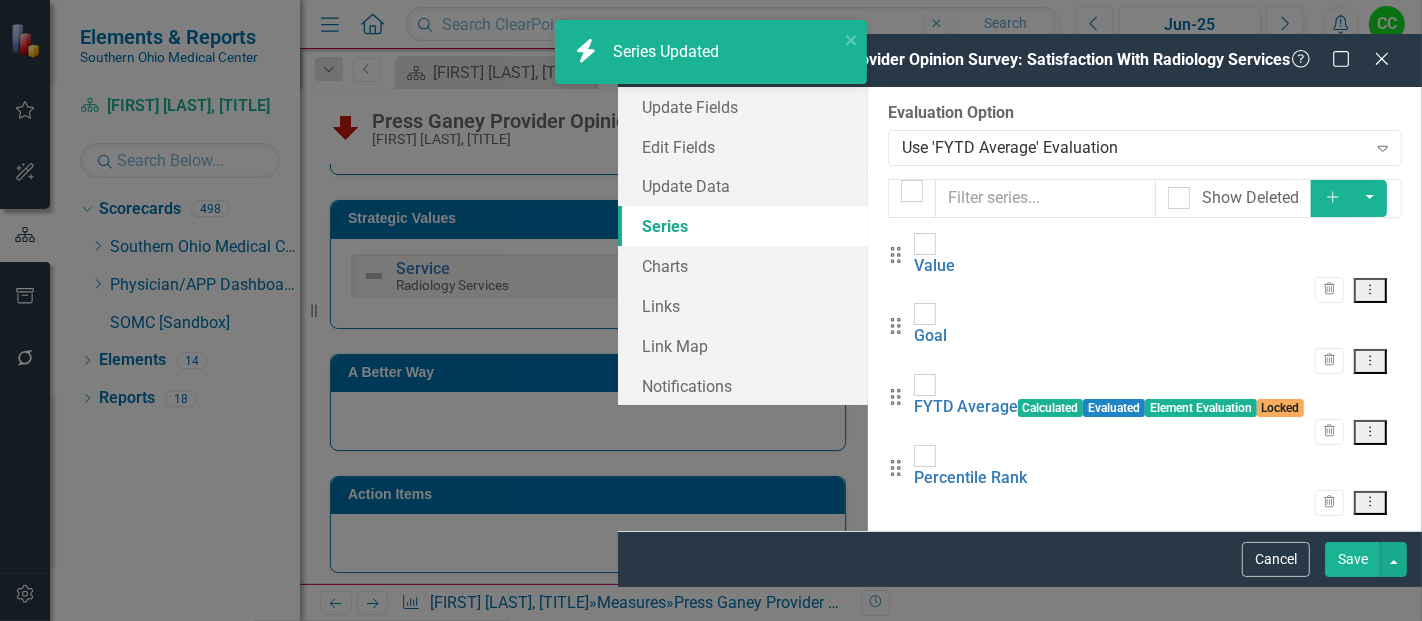 click on "Save" at bounding box center [1353, 559] 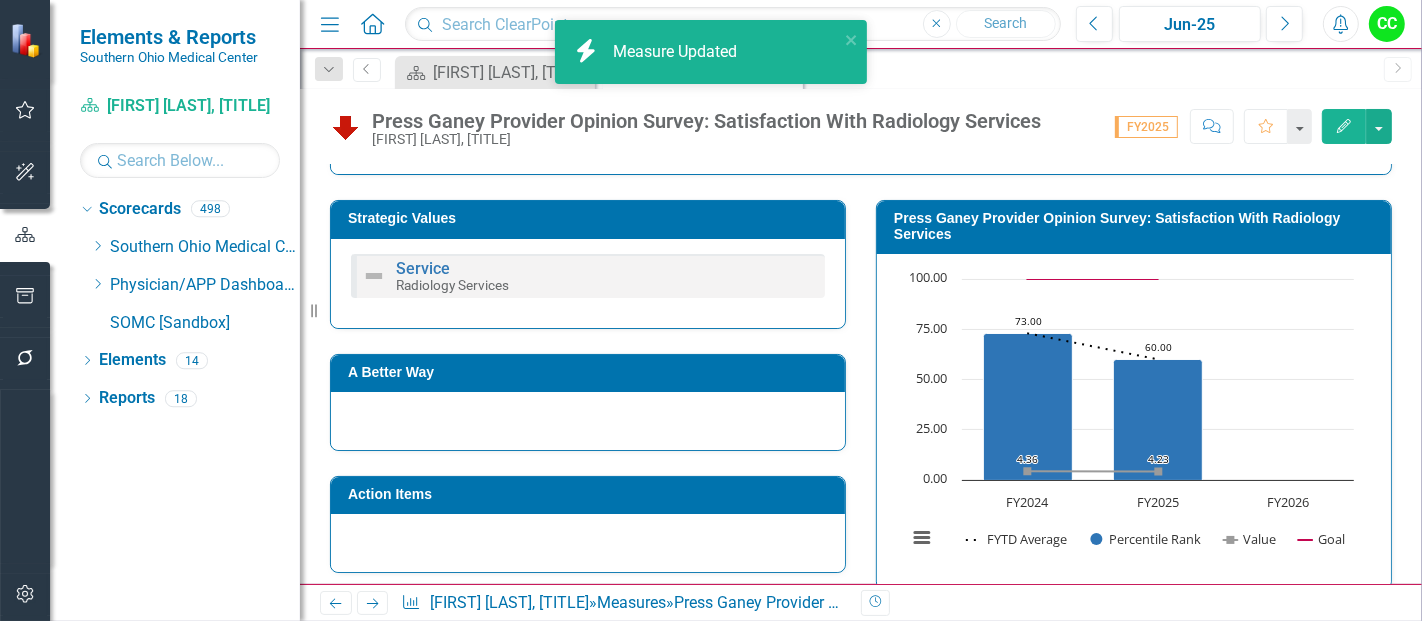 drag, startPoint x: 1162, startPoint y: 500, endPoint x: 996, endPoint y: 158, distance: 380.15787 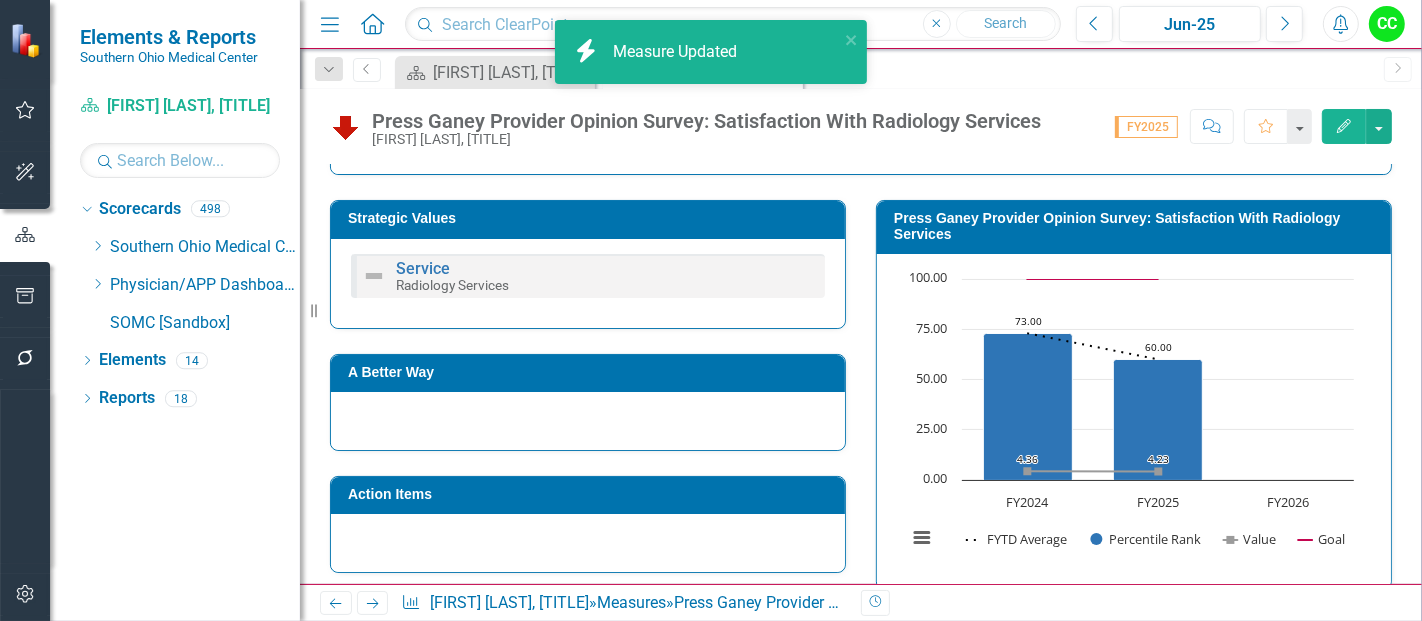 click on "Press Ganey Provider Opinion Survey: Satisfaction With Radiology Services Patrick McDonough, DO Score: 0.00 FY2025 Completed  Comment Favorite Edit Owner Description Calculations Strategic Values Service Radiology Services A Better Way Action Items Analysis Jul-24 Press Ganey Provider Opinion Survey: Satisfaction With Radiology Services Chart Combination chart with 4 data series. Press Ganey Provider Opinion Survey: Satisfaction With Radiology Services (Chart Type: Line Chart)
Plot Bands
FY2024
FYTD Average: 73.00	Percentile Rank: 73.00	Value: 4.36	Goal: 100.00
FY2025
FYTD Average: 60.00	Percentile Rank: 60.00	Value: 4.23	Goal: 100.00
FY2026
FYTD Average: No Value	Percentile Rank: No Value	Value: No Value	Goal: No Value The chart has 1 X axis displaying categories.  The chart has 1 Y axis displaying values. Data ranges from 4.23 to 100. Created with Highcharts 11.4.8 Chart context menu 73.00 ​ 73.00 60.00 ​ 60.00 4.36 ​ 4.36 4.23 ​ 4.23 FYTD Average Percentile Rank Value Goal FY2024 FY2025 FY2026" at bounding box center [861, 336] 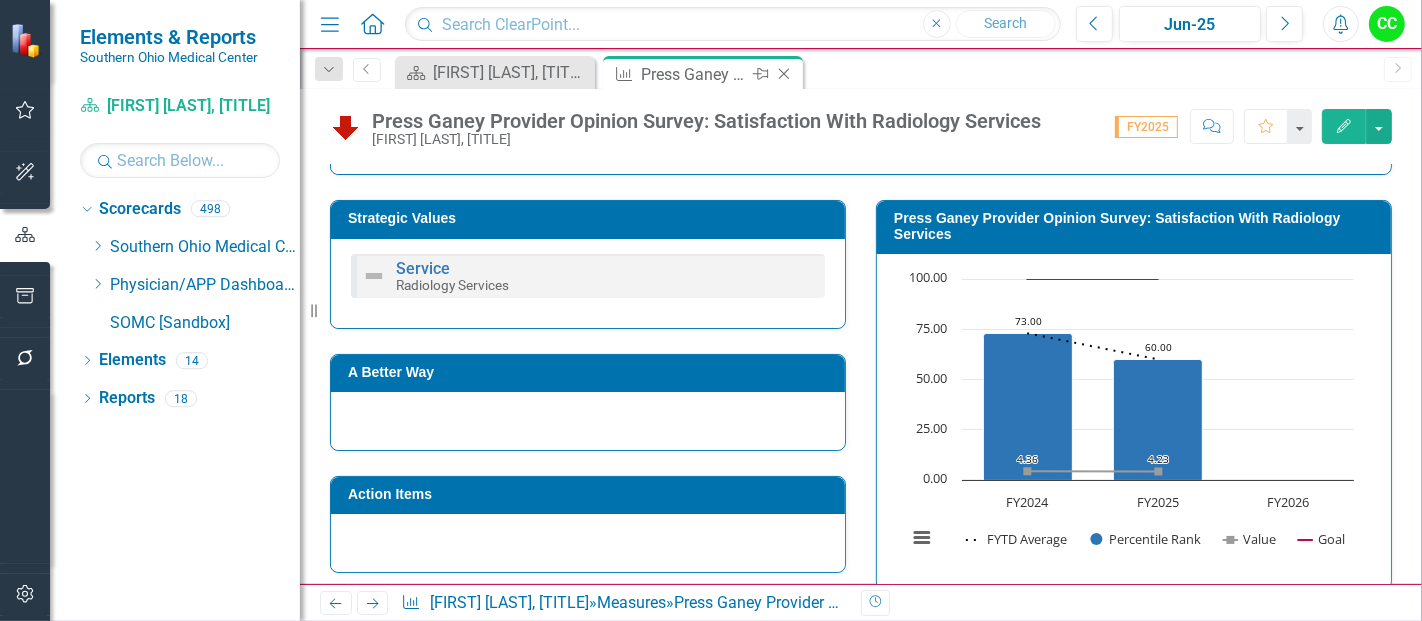 click 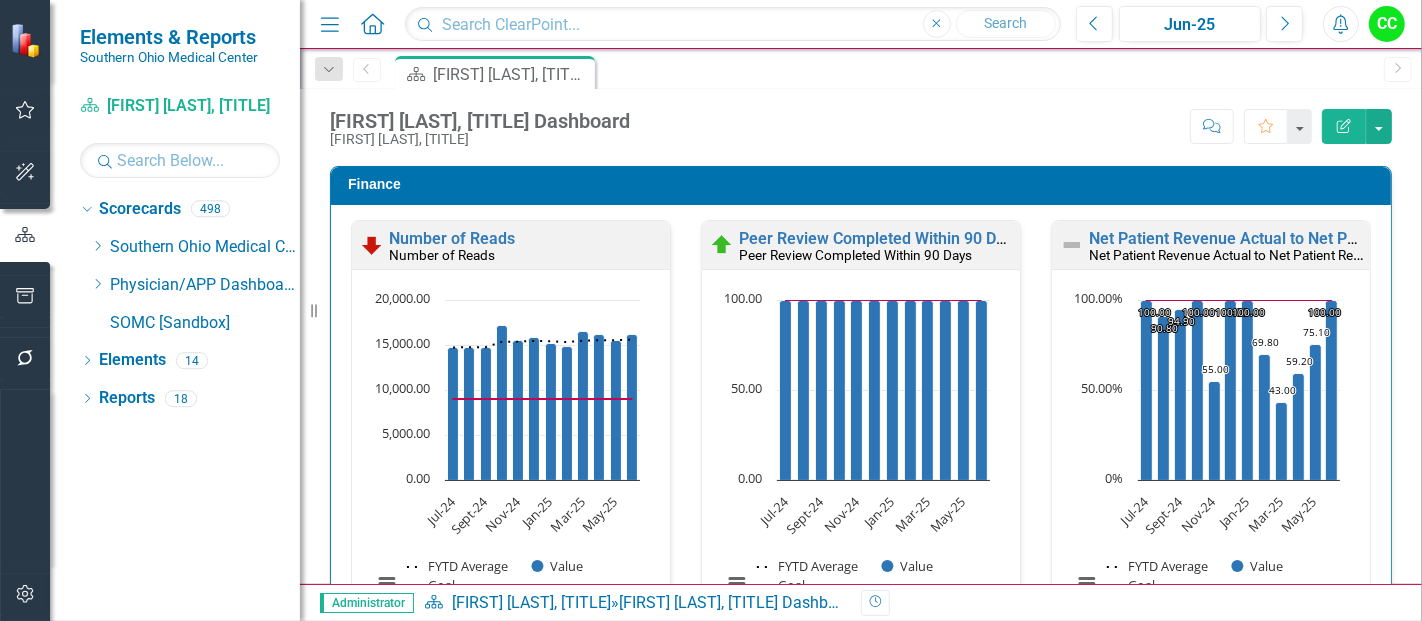 scroll, scrollTop: 3442, scrollLeft: 0, axis: vertical 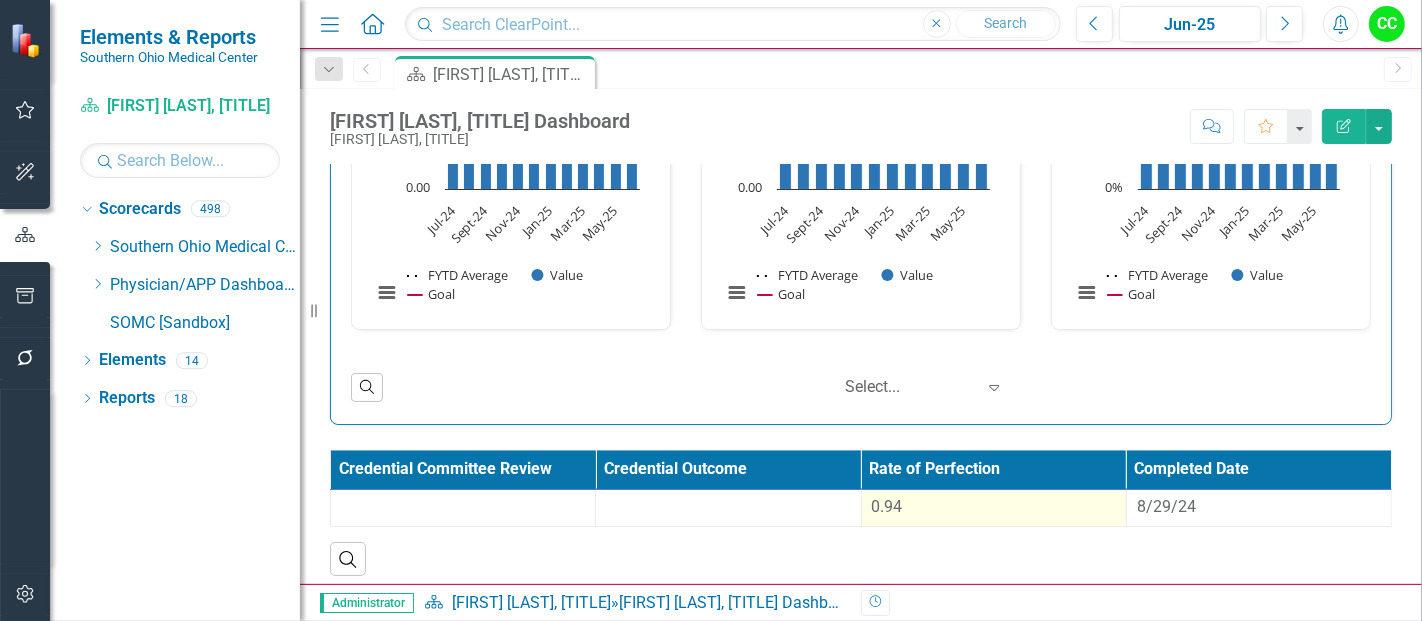 click on "0.94" at bounding box center [993, 507] 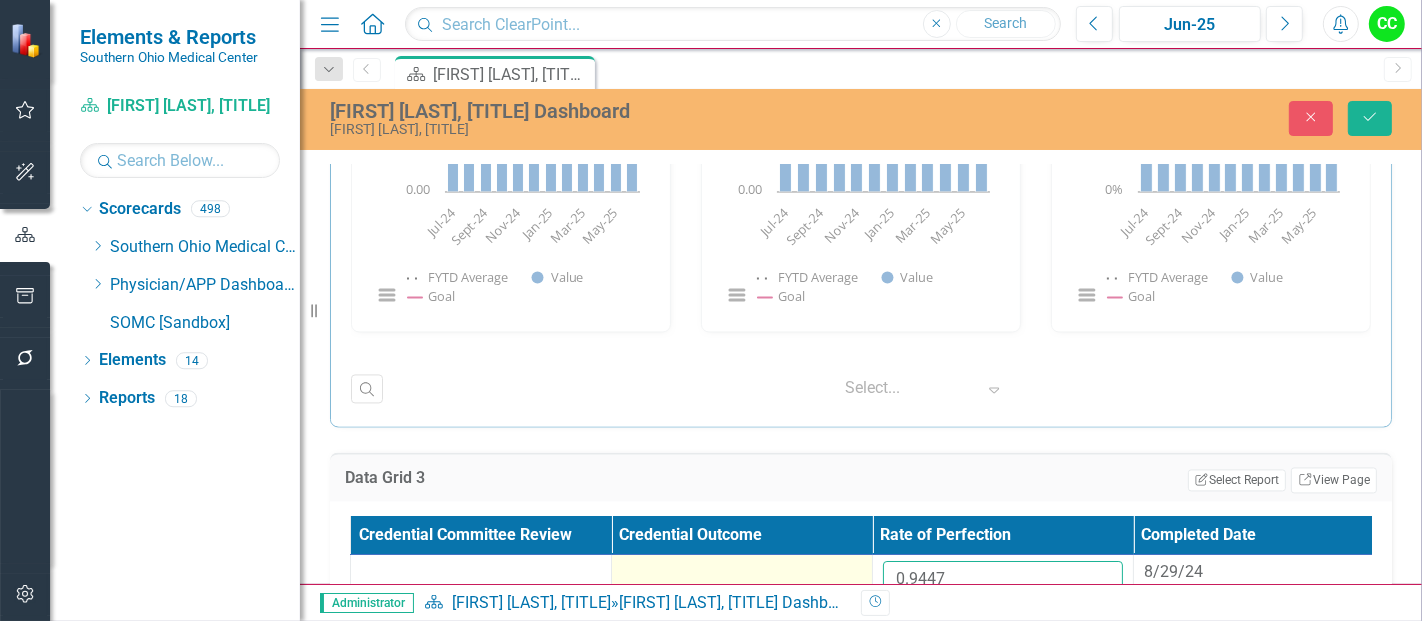 drag, startPoint x: 972, startPoint y: 569, endPoint x: 811, endPoint y: 574, distance: 161.07762 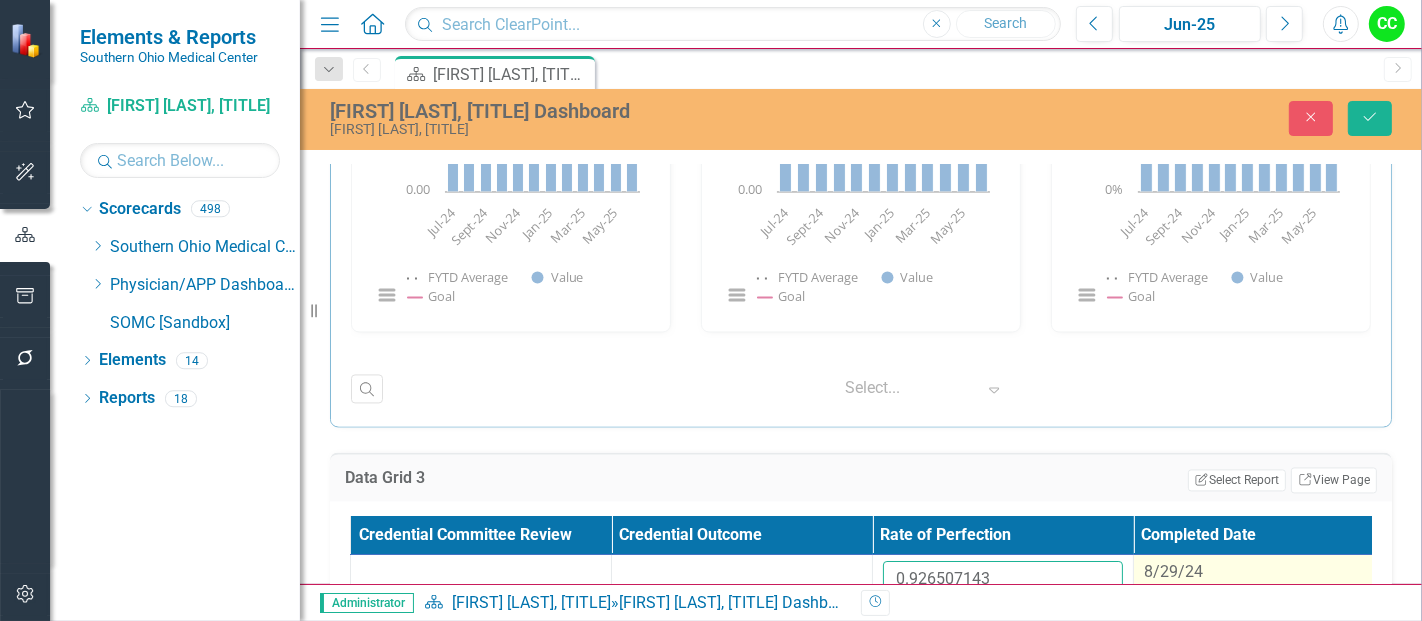 type on "0.926507143" 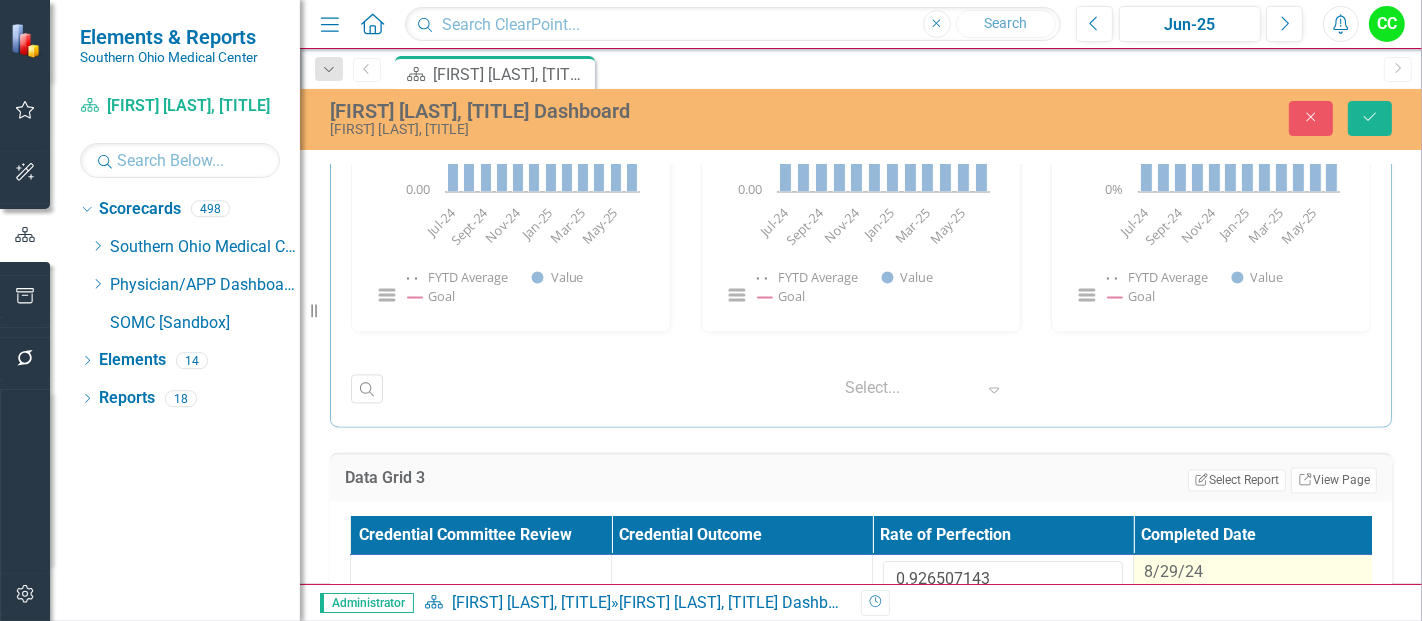 click on "8/29/24" at bounding box center [1173, 571] 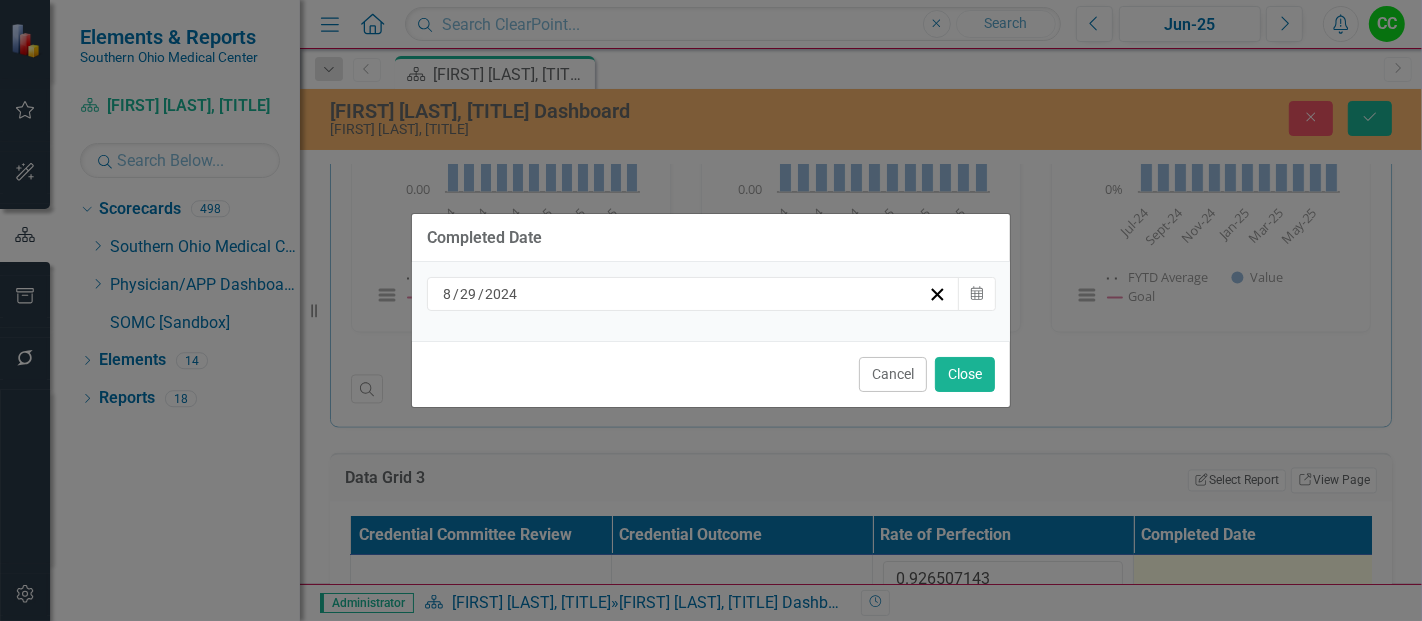 click on "8 / 29 / 2024" at bounding box center [684, 294] 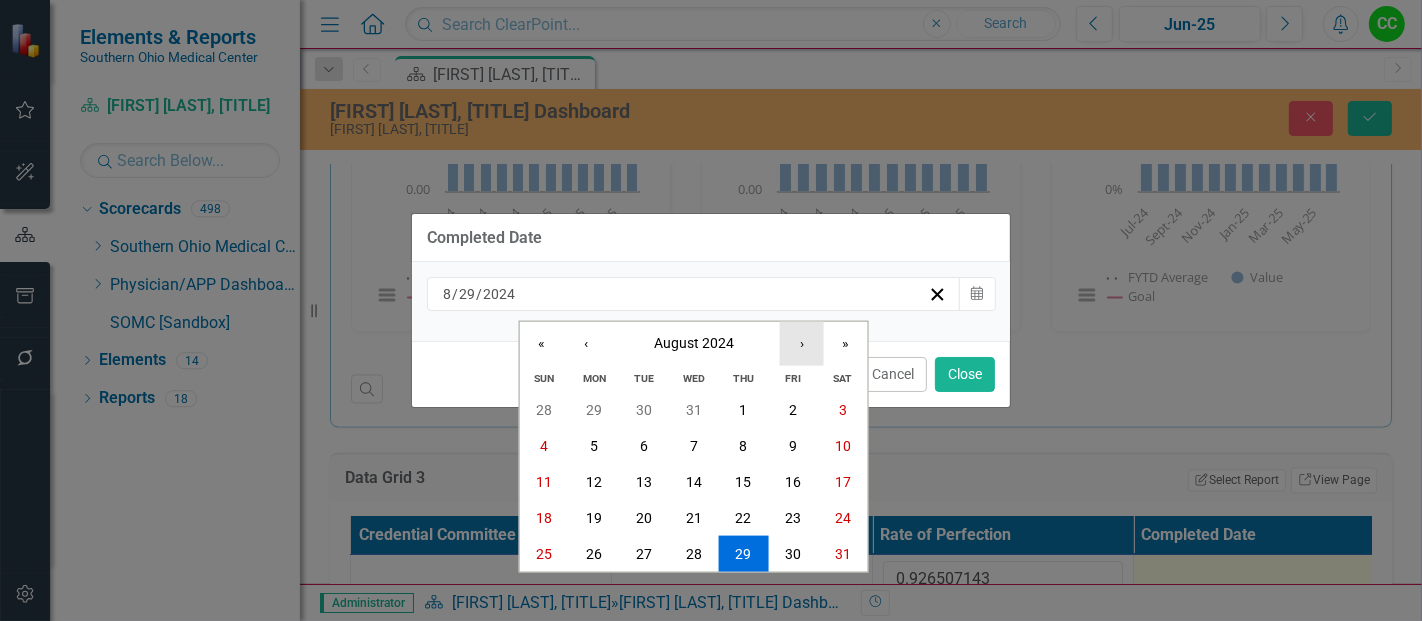click on "›" at bounding box center (802, 343) 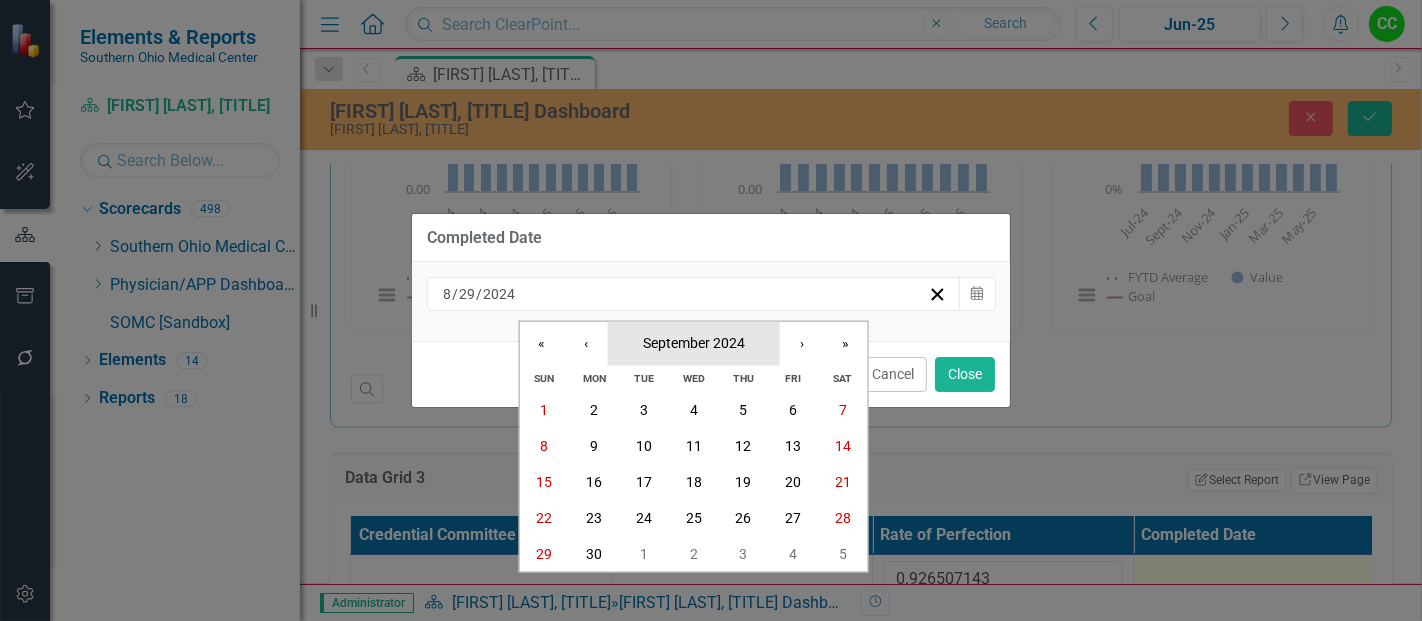 click on "September 2024" at bounding box center [694, 342] 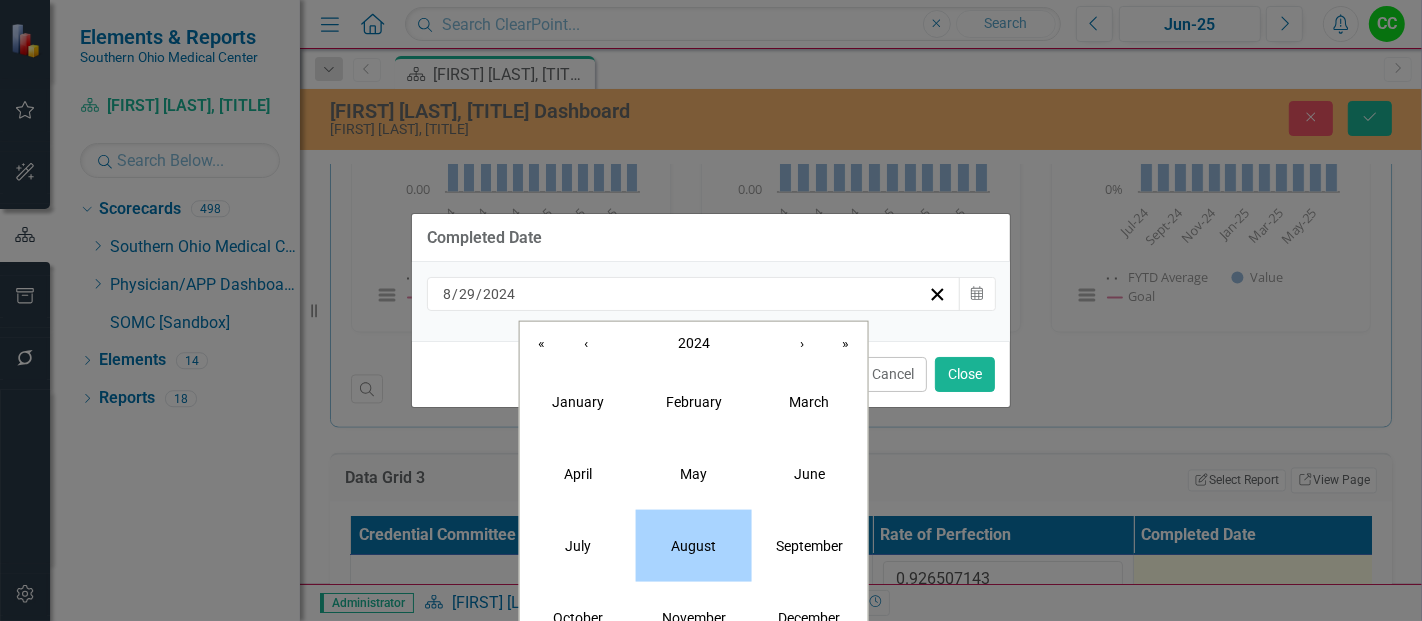 click on "August" at bounding box center [693, 545] 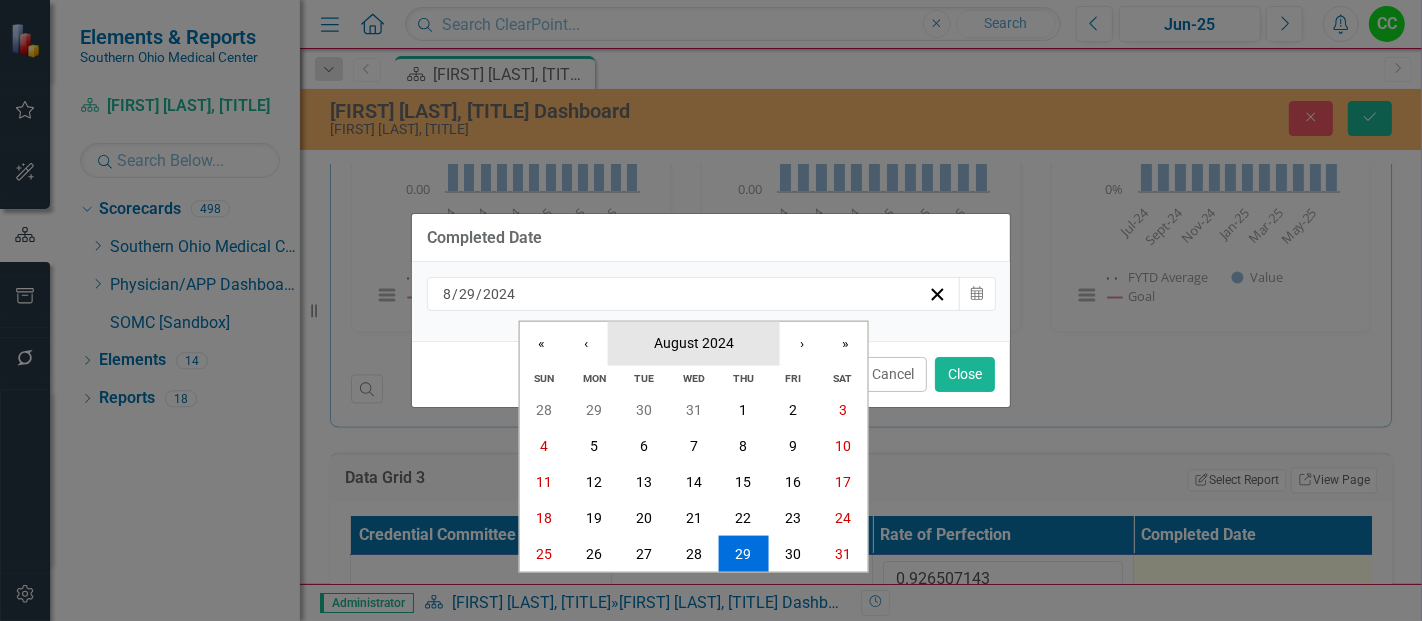 click on "August 2024" at bounding box center [694, 343] 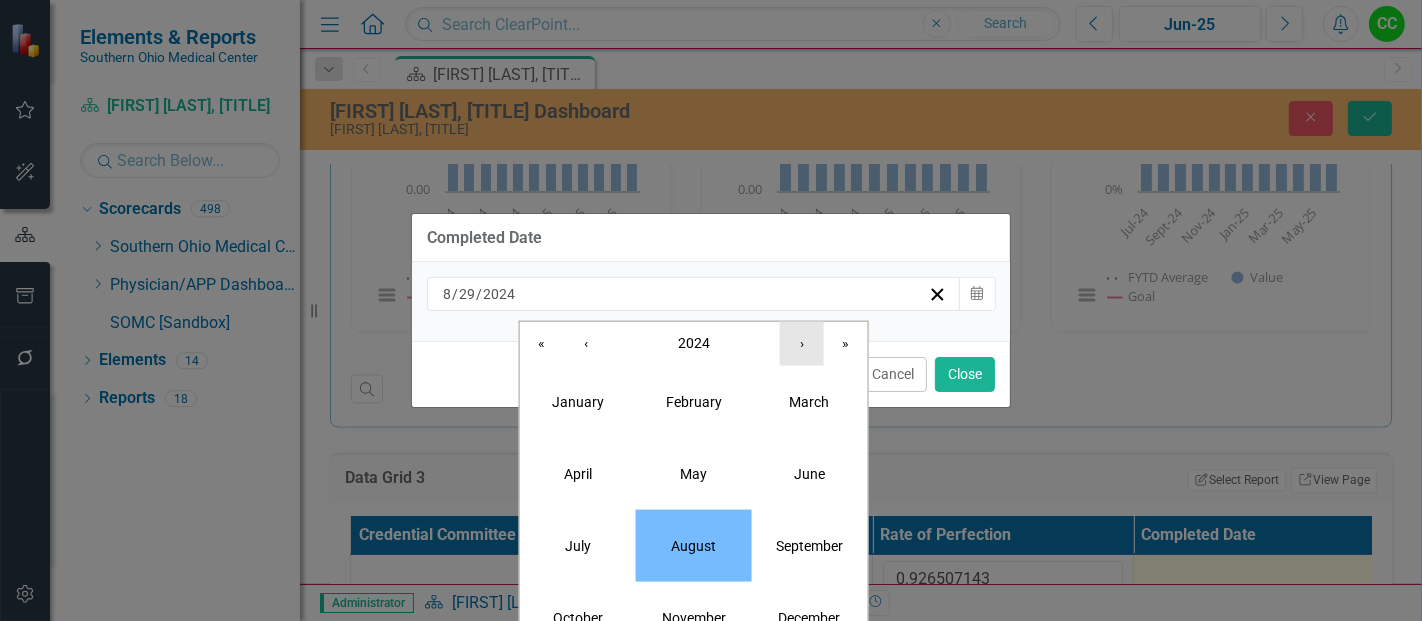 click on "›" at bounding box center (802, 343) 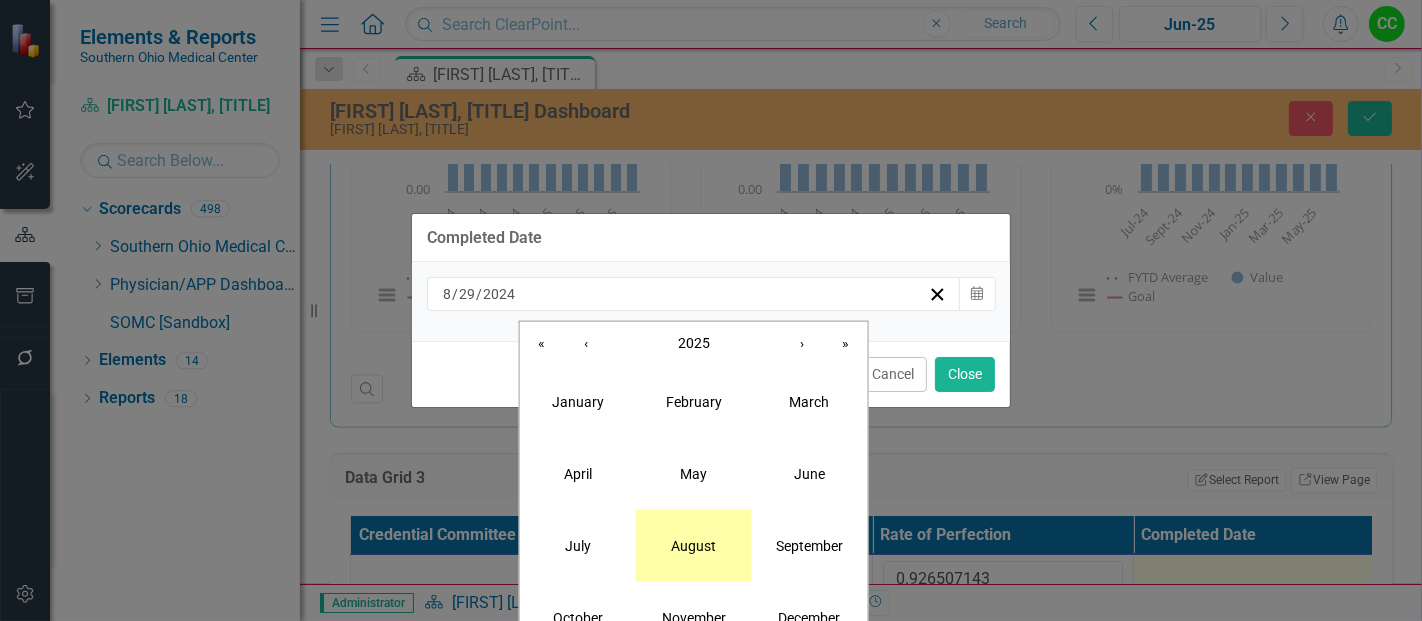 click on "August" at bounding box center (694, 545) 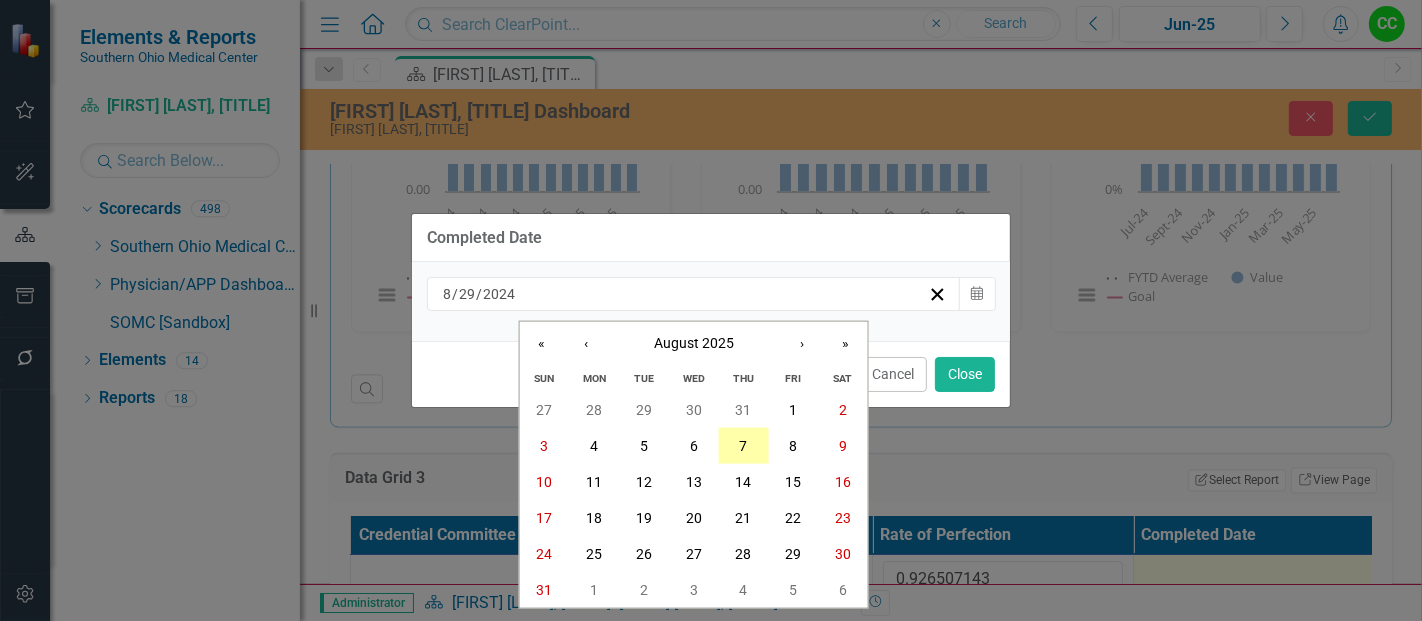 click on "7" at bounding box center (743, 446) 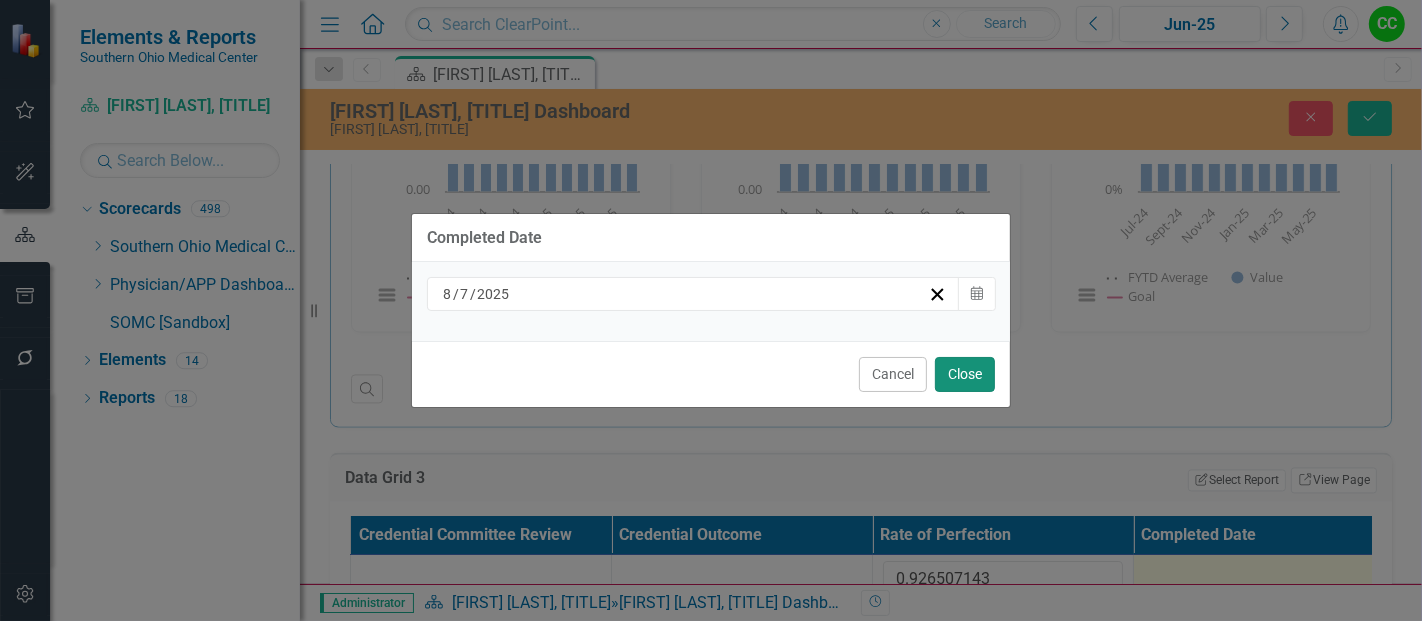 click on "Close" at bounding box center (965, 374) 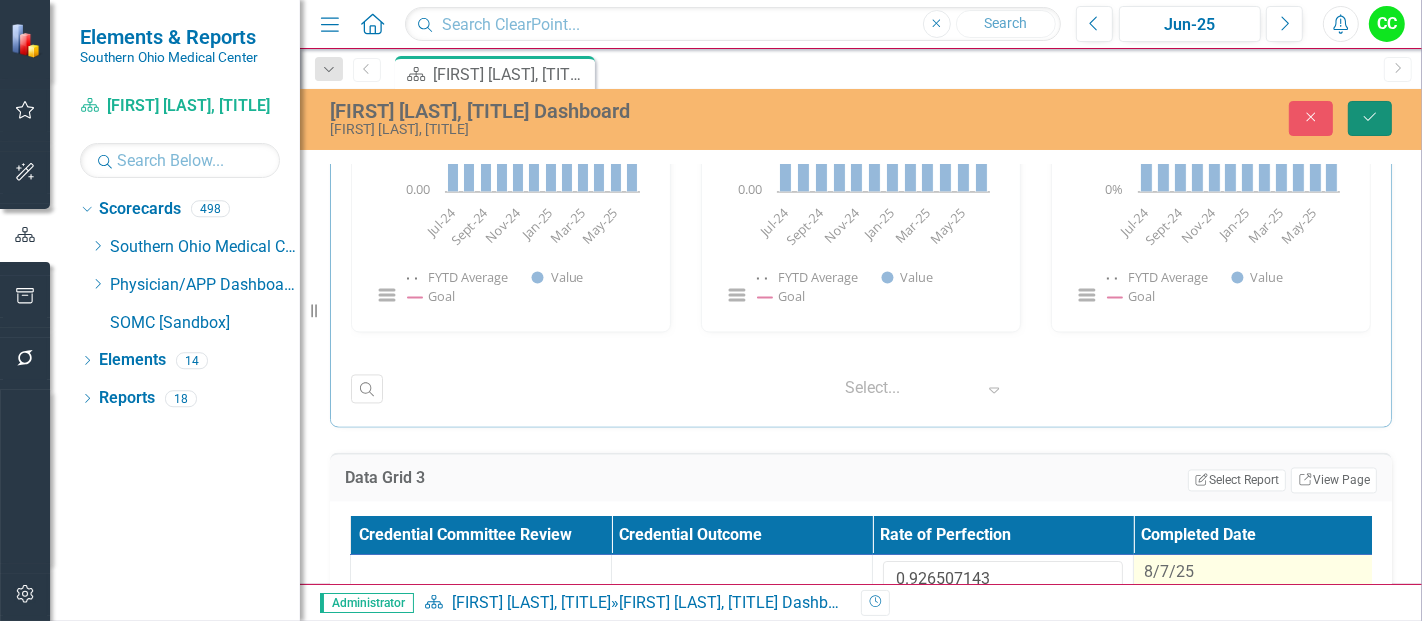 click on "Save" at bounding box center (1370, 118) 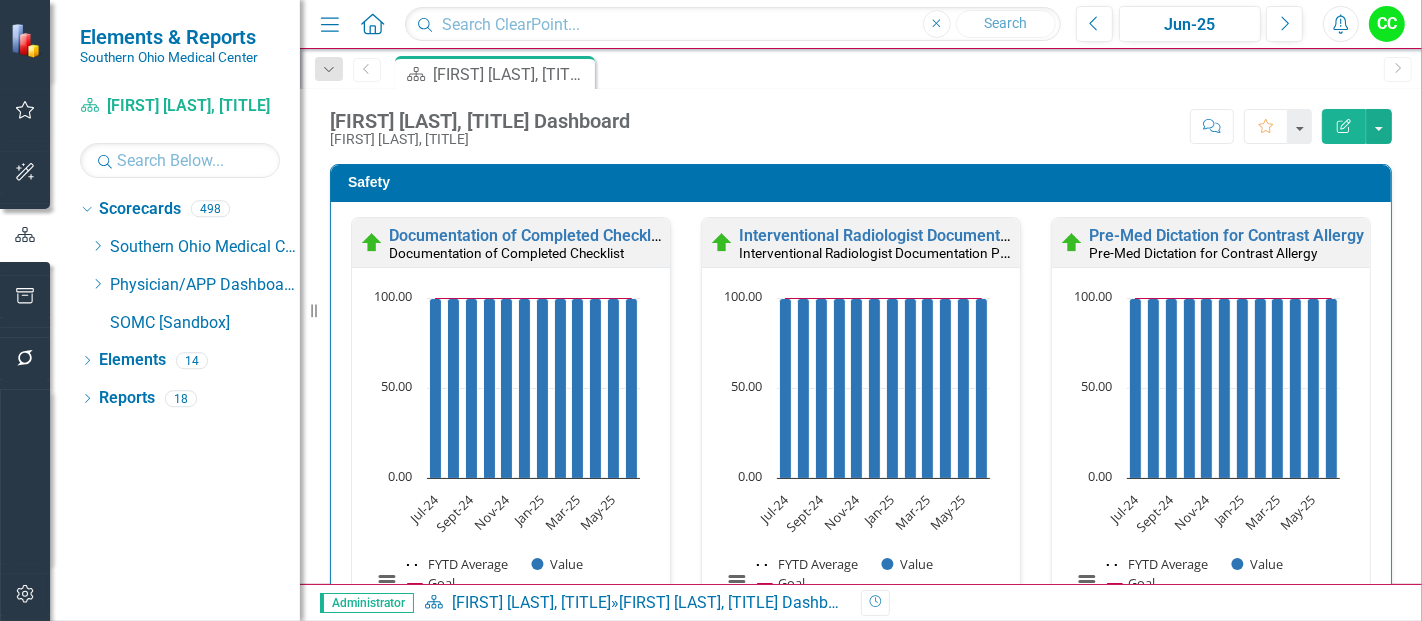 scroll, scrollTop: 1, scrollLeft: 0, axis: vertical 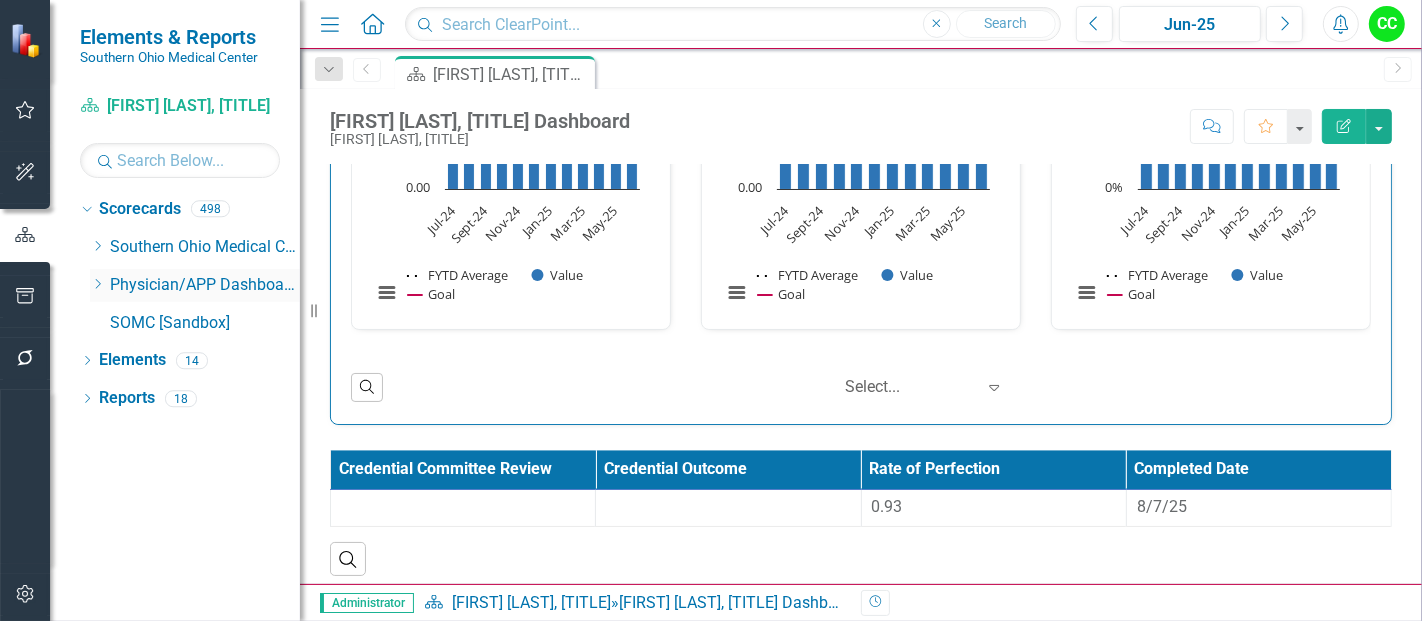 click on "Dropdown" 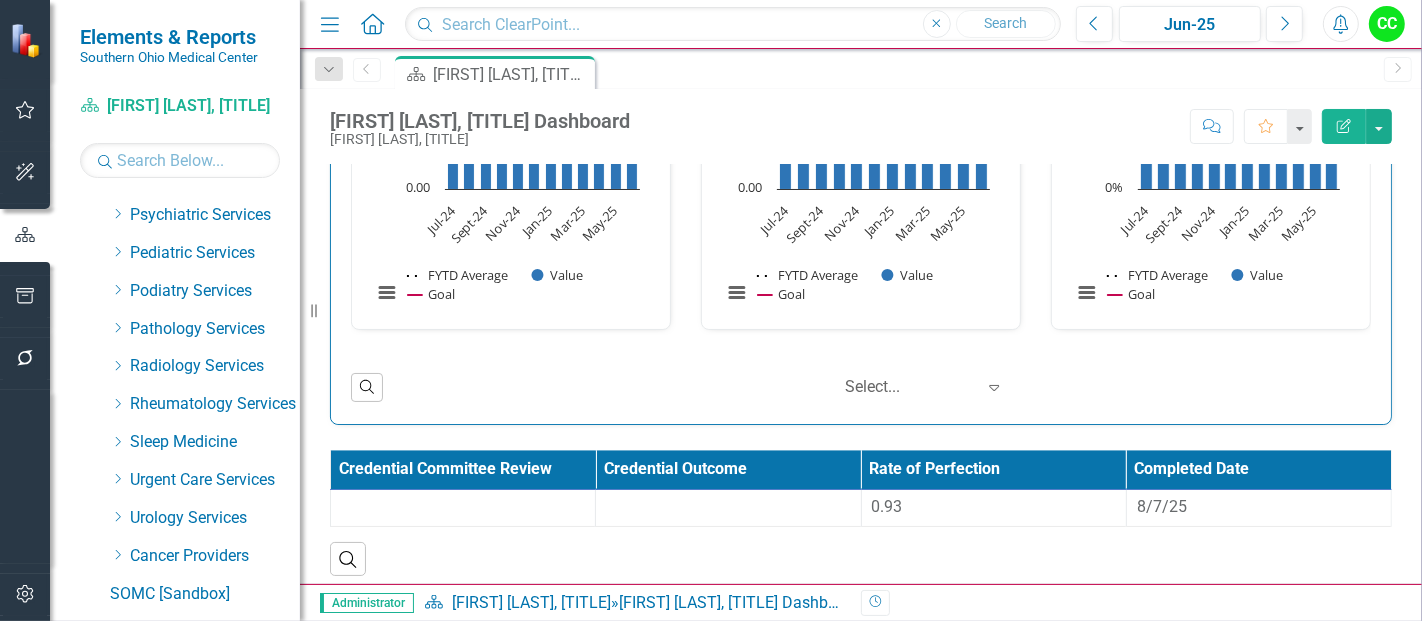 scroll, scrollTop: 942, scrollLeft: 0, axis: vertical 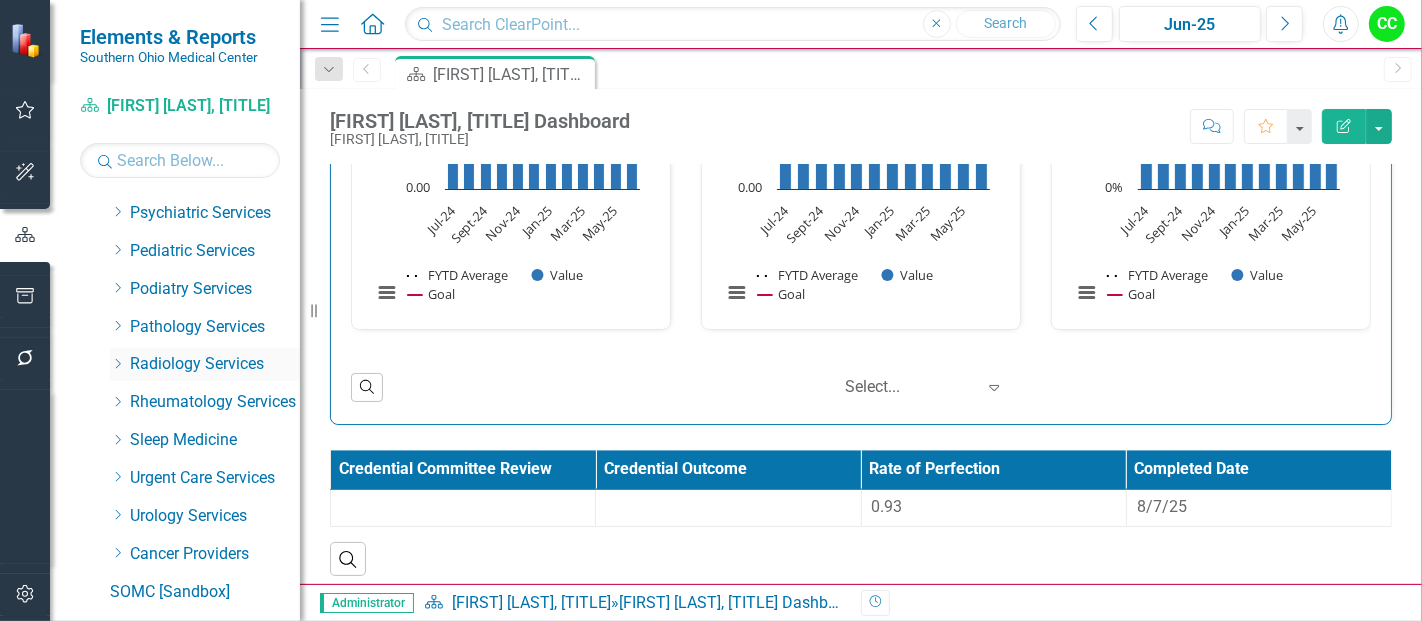 click on "Dropdown" 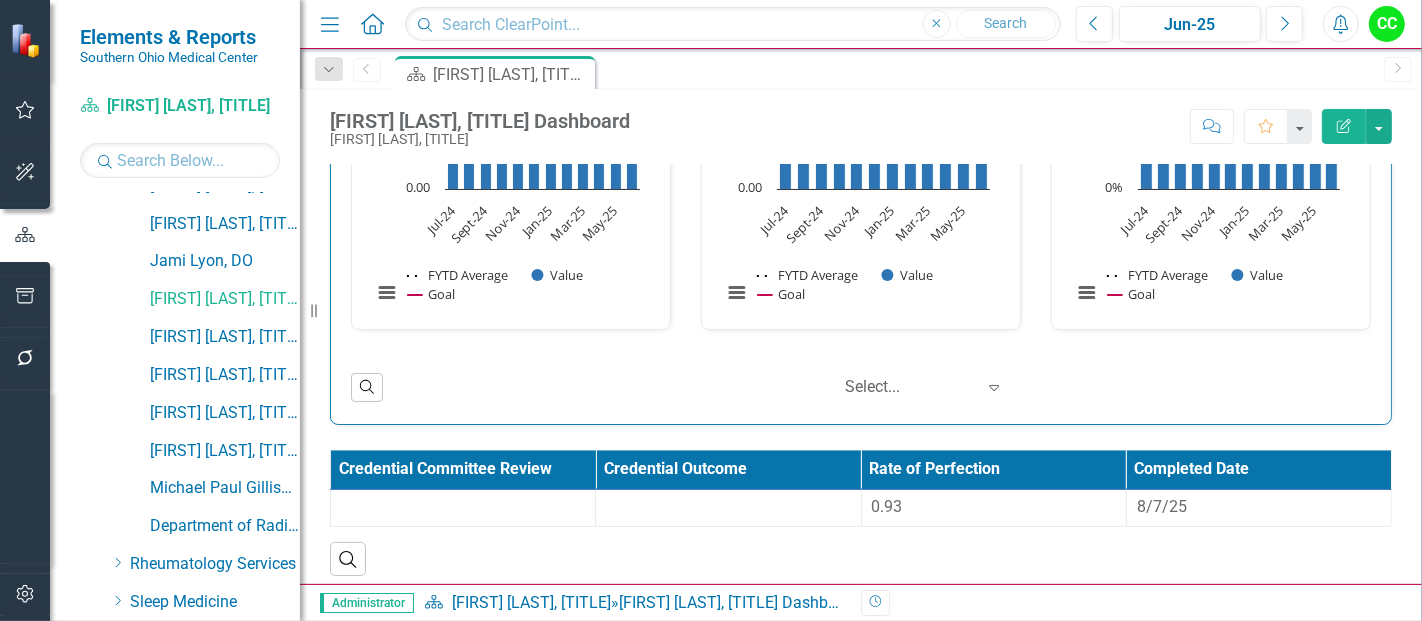 scroll, scrollTop: 1313, scrollLeft: 0, axis: vertical 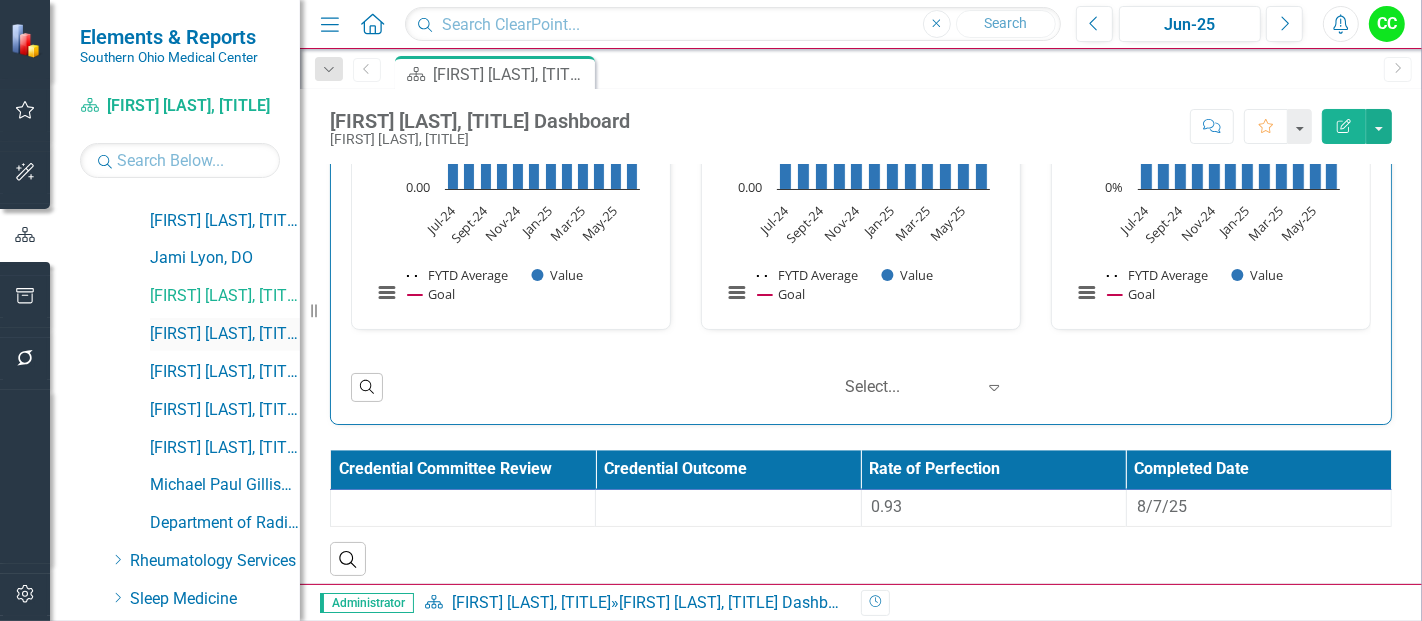 click on "[FIRST] [LAST], MD" at bounding box center (225, 334) 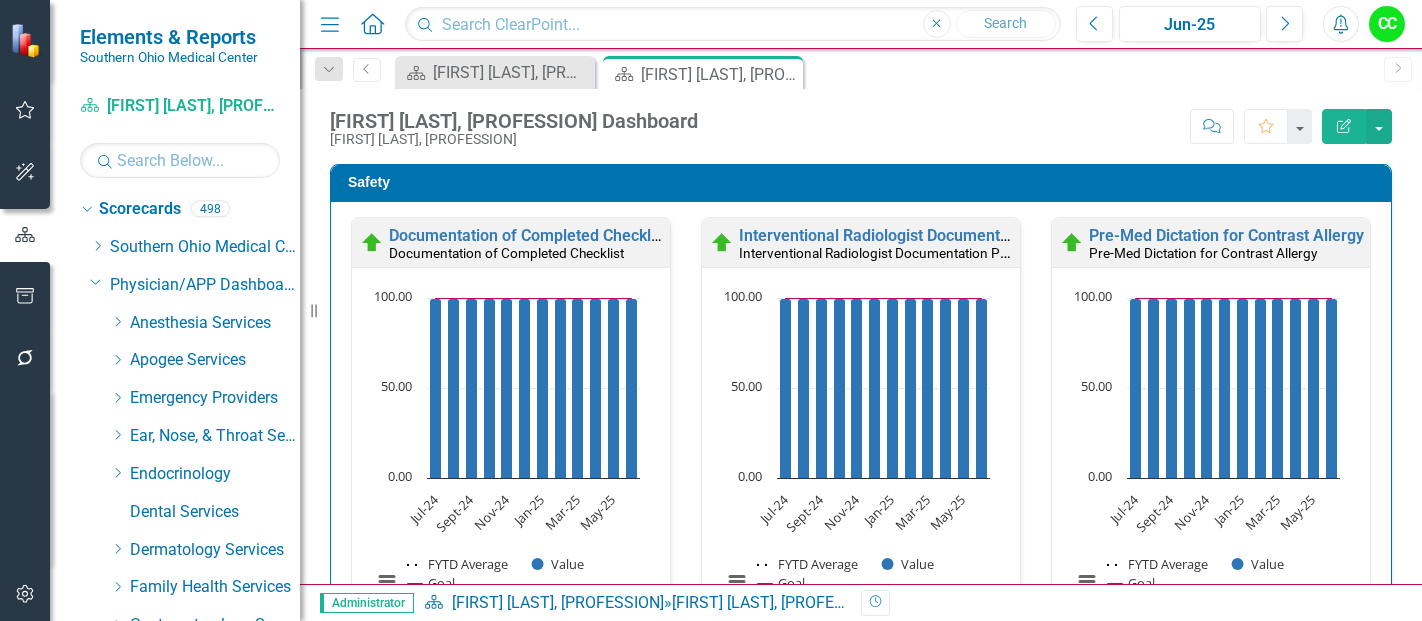 scroll, scrollTop: 0, scrollLeft: 0, axis: both 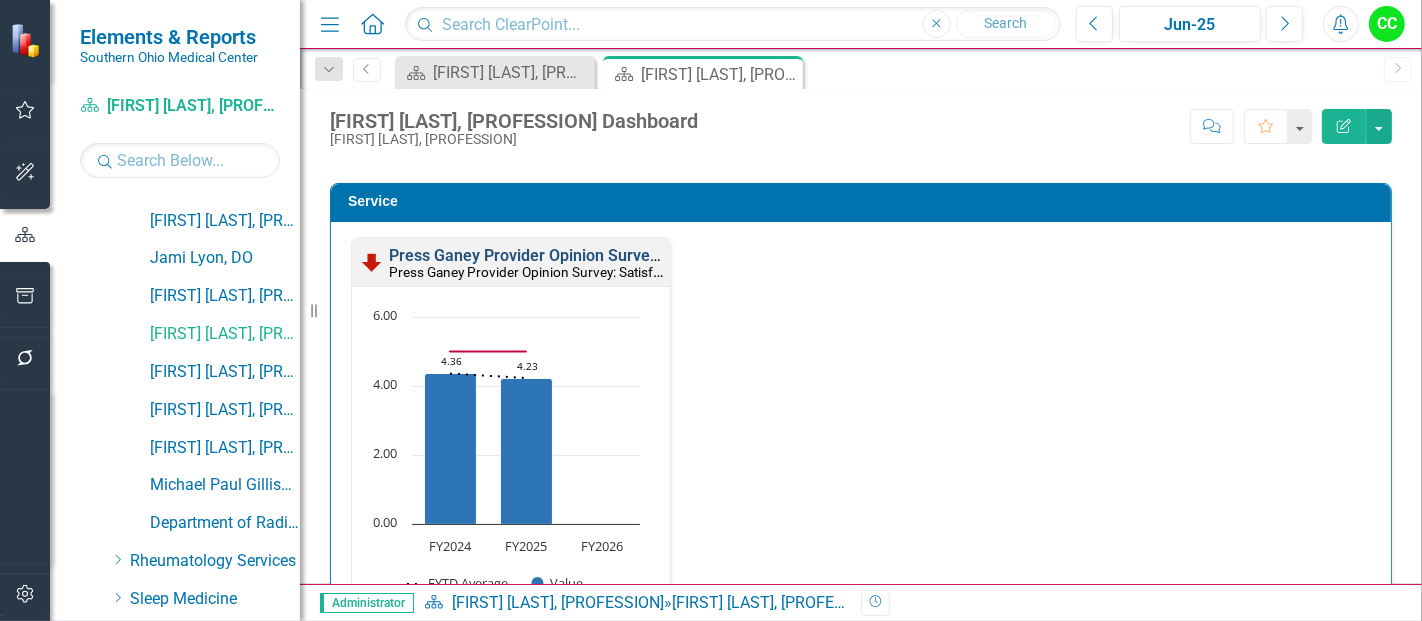 click on "Press Ganey Provider Opinion Survey: Satisfaction With Radiology Services" at bounding box center (659, 255) 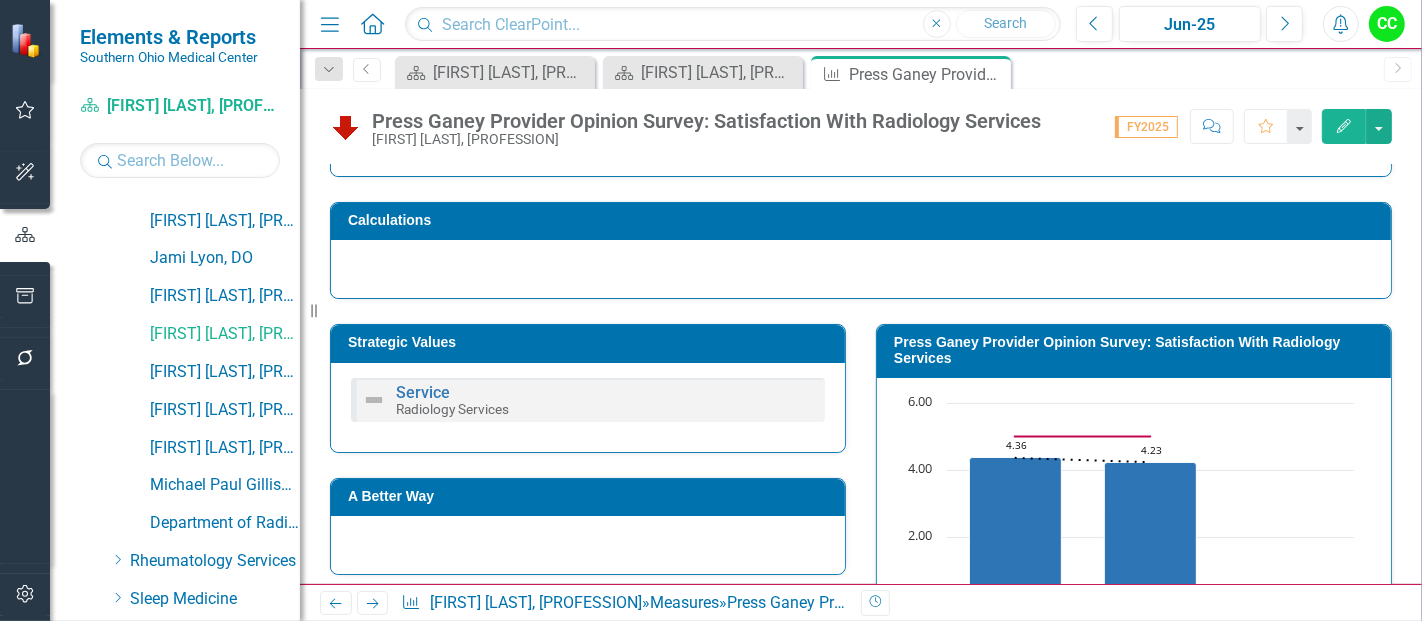 scroll, scrollTop: 214, scrollLeft: 0, axis: vertical 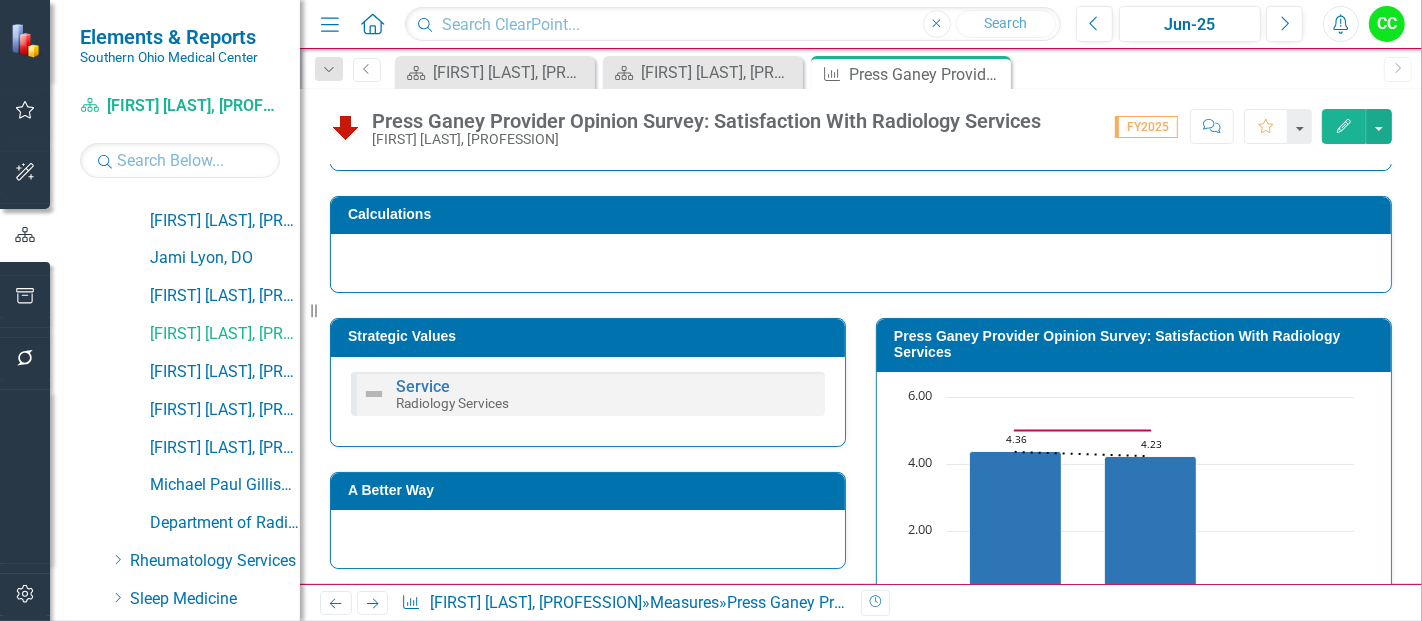 click on "Press Ganey Provider Opinion Survey: Satisfaction With Radiology Services" at bounding box center [1137, 344] 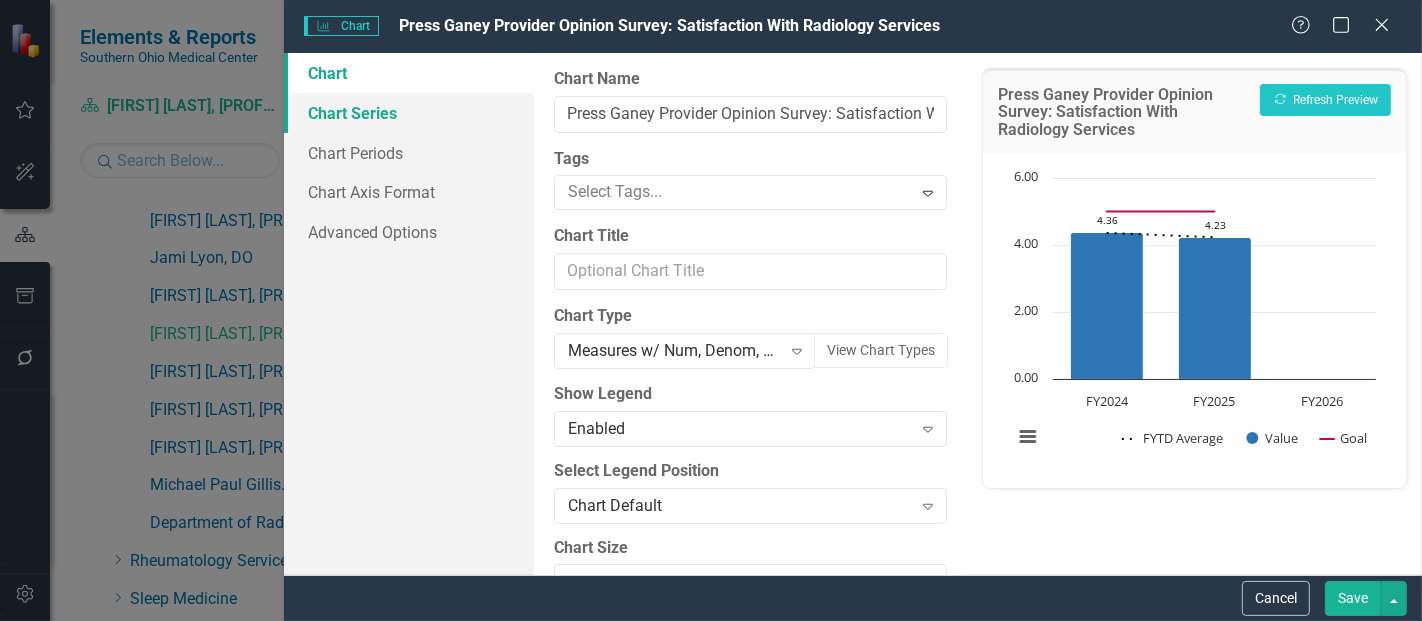 click on "Chart Series" at bounding box center (409, 113) 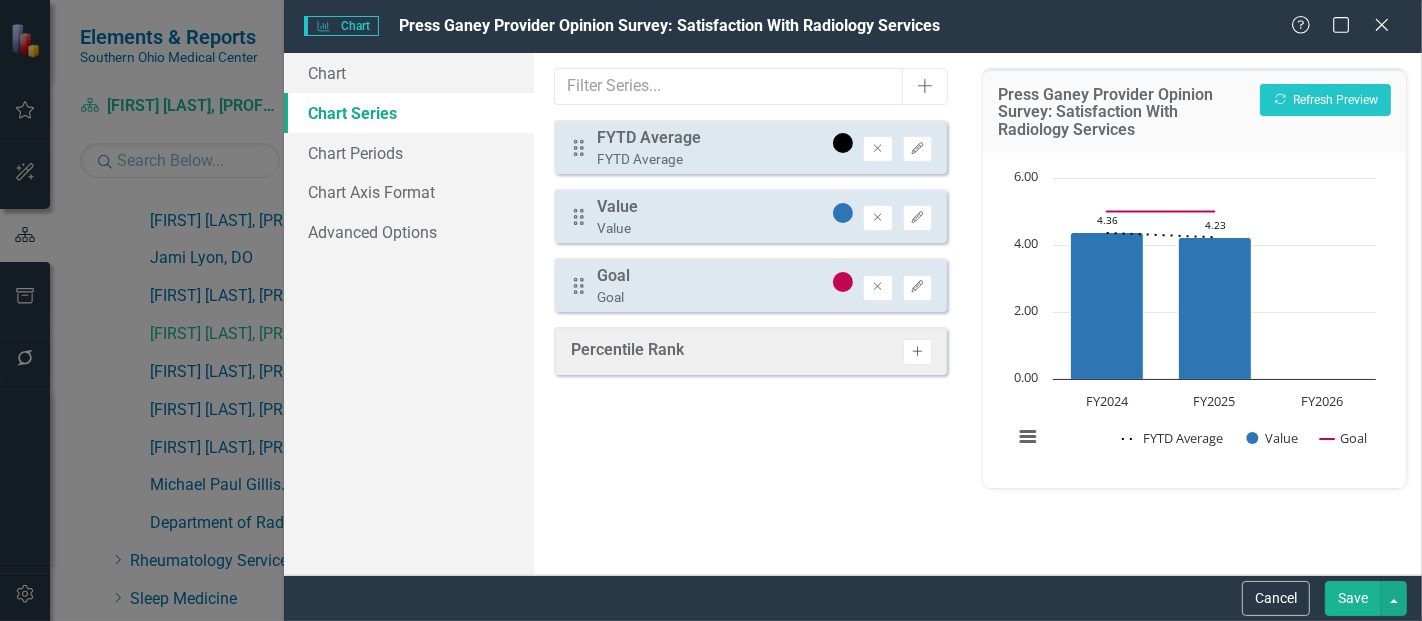 click on "Activate" 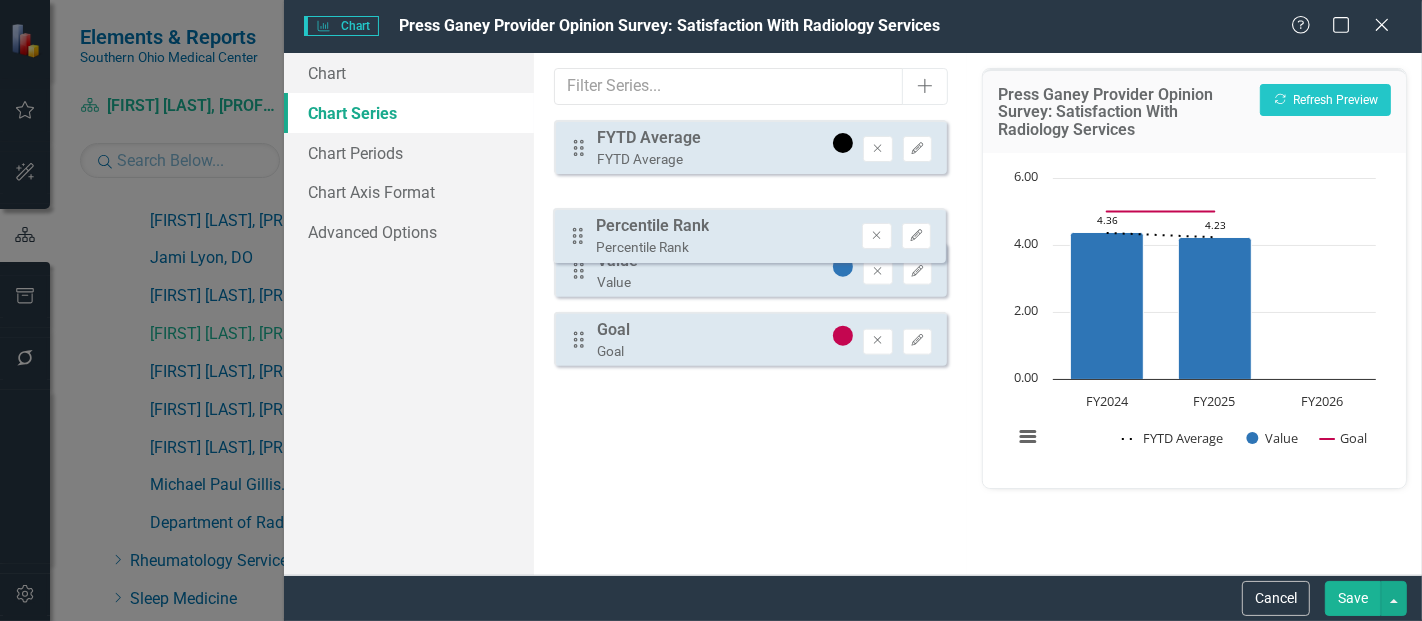 drag, startPoint x: 585, startPoint y: 350, endPoint x: 586, endPoint y: 215, distance: 135.00371 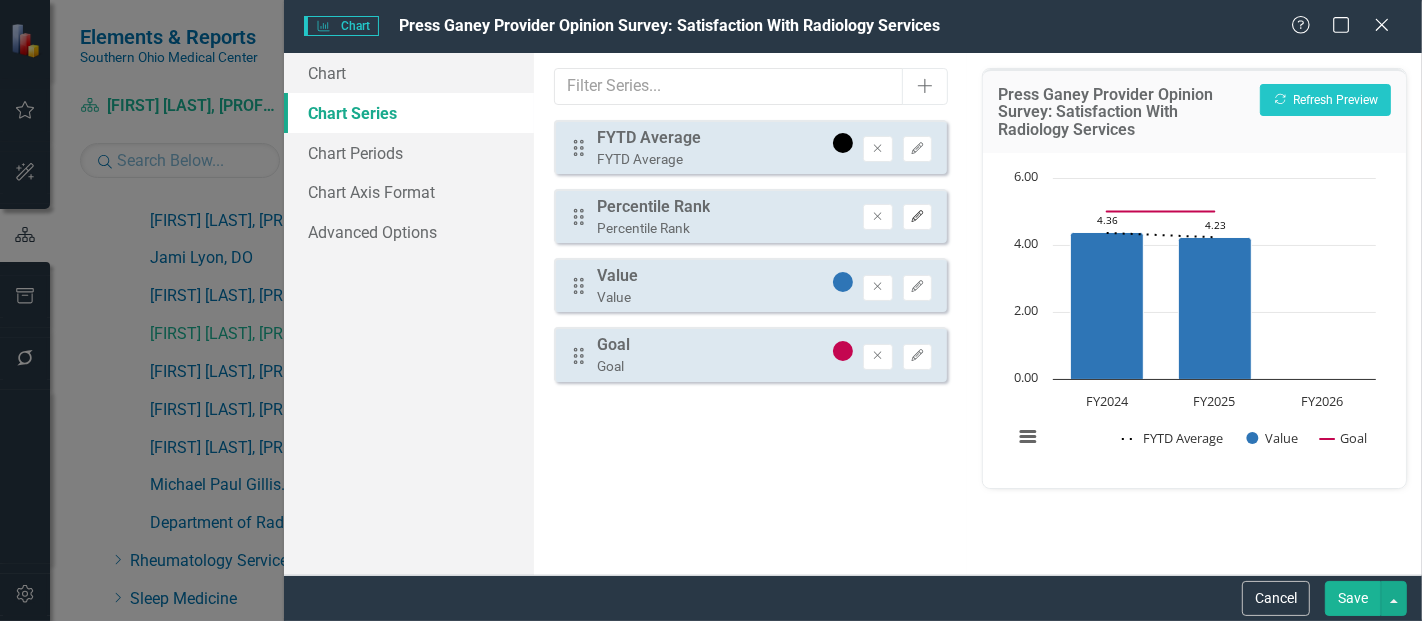 click on "Edit" 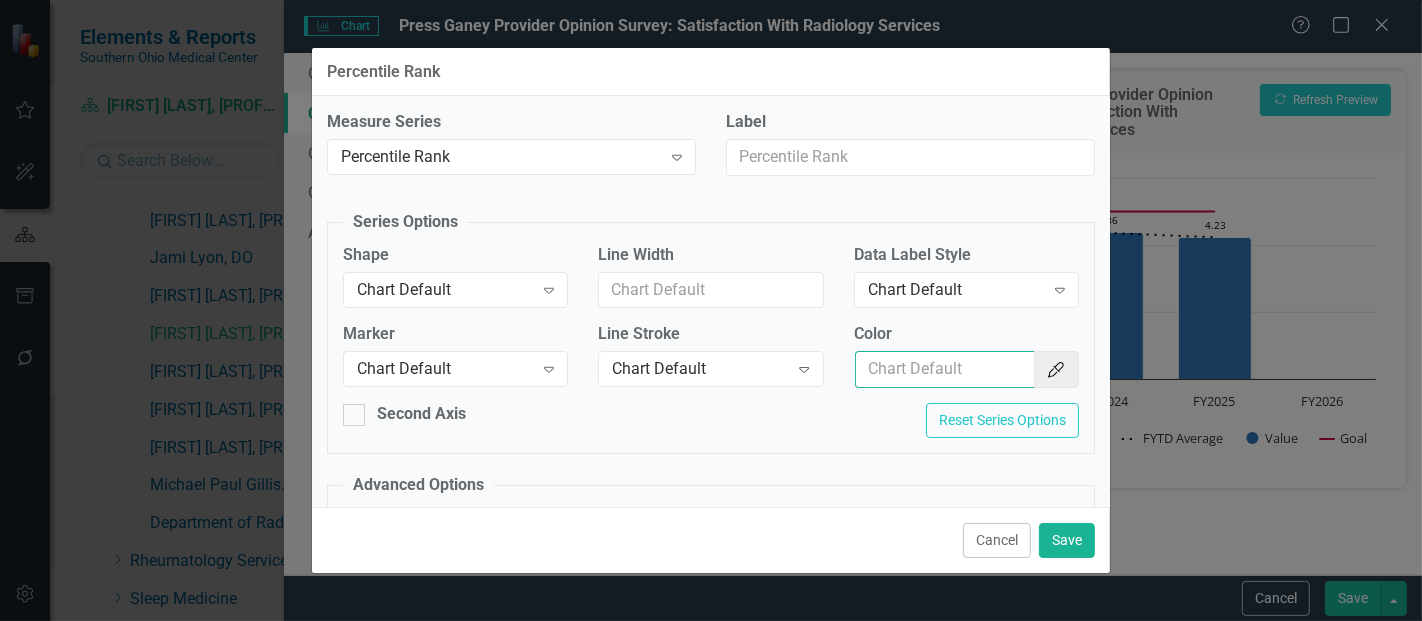 click on "Color" at bounding box center [945, 369] 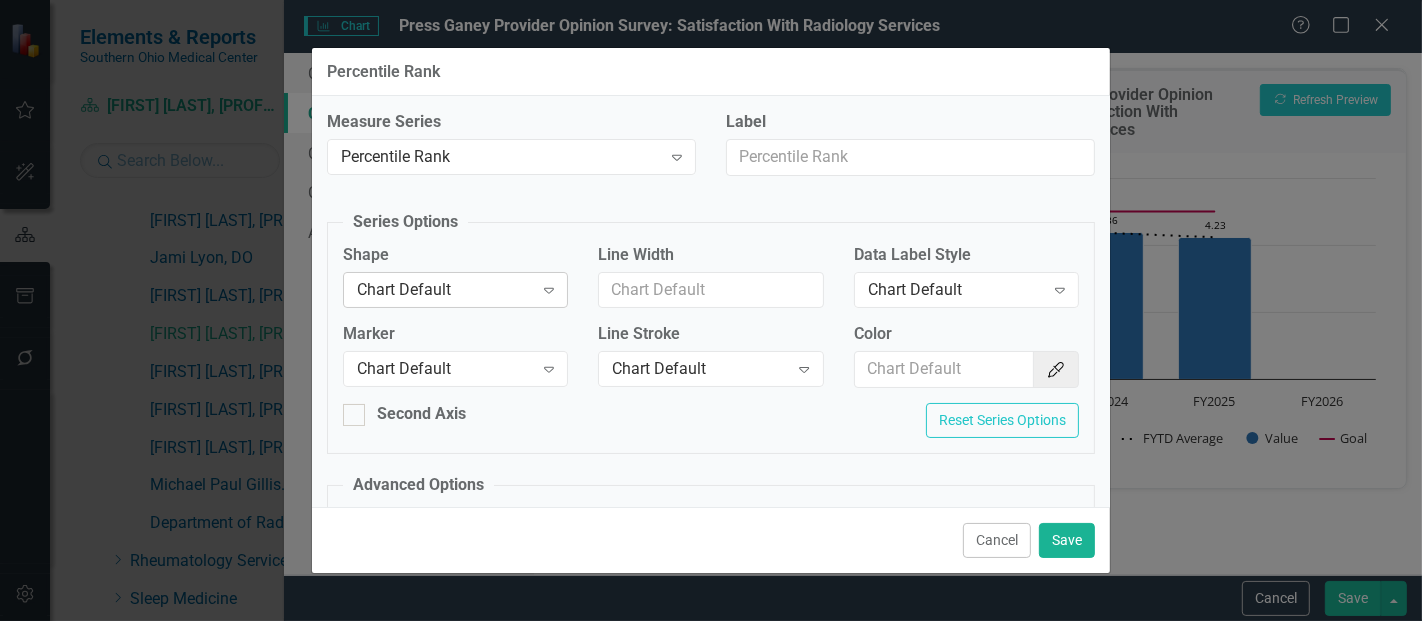 click on "Chart Default" at bounding box center (445, 289) 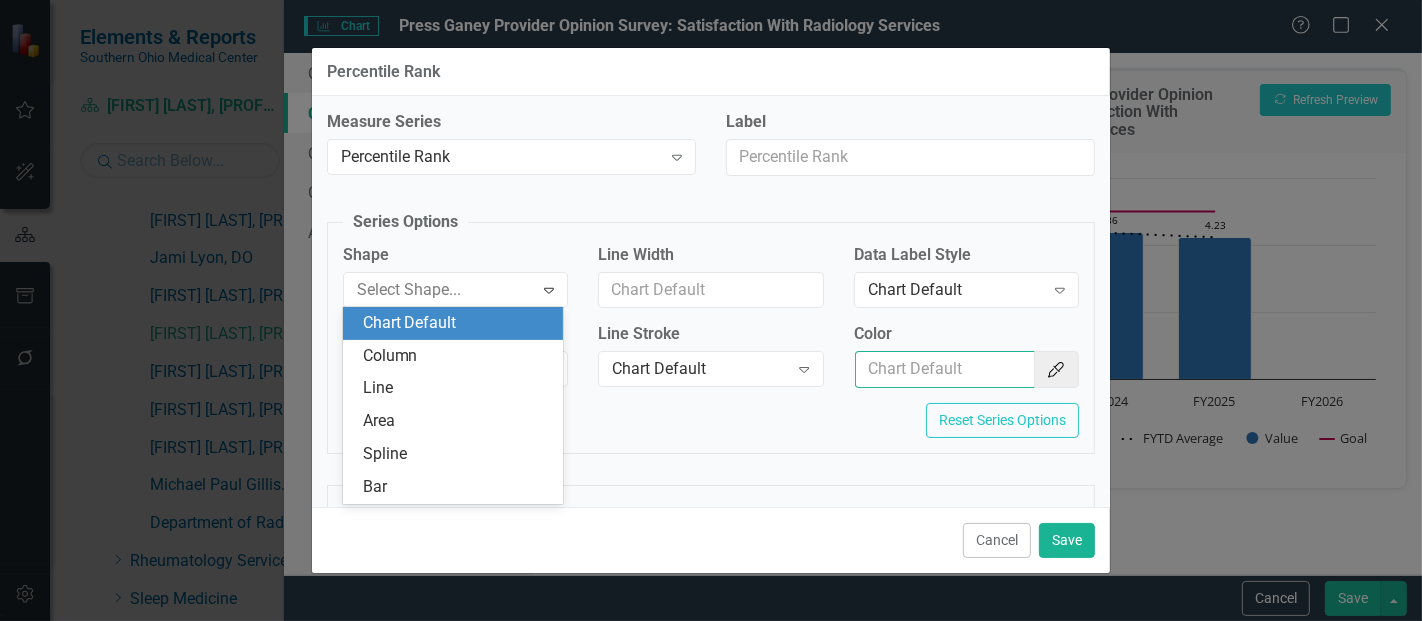 click on "Color" at bounding box center [945, 369] 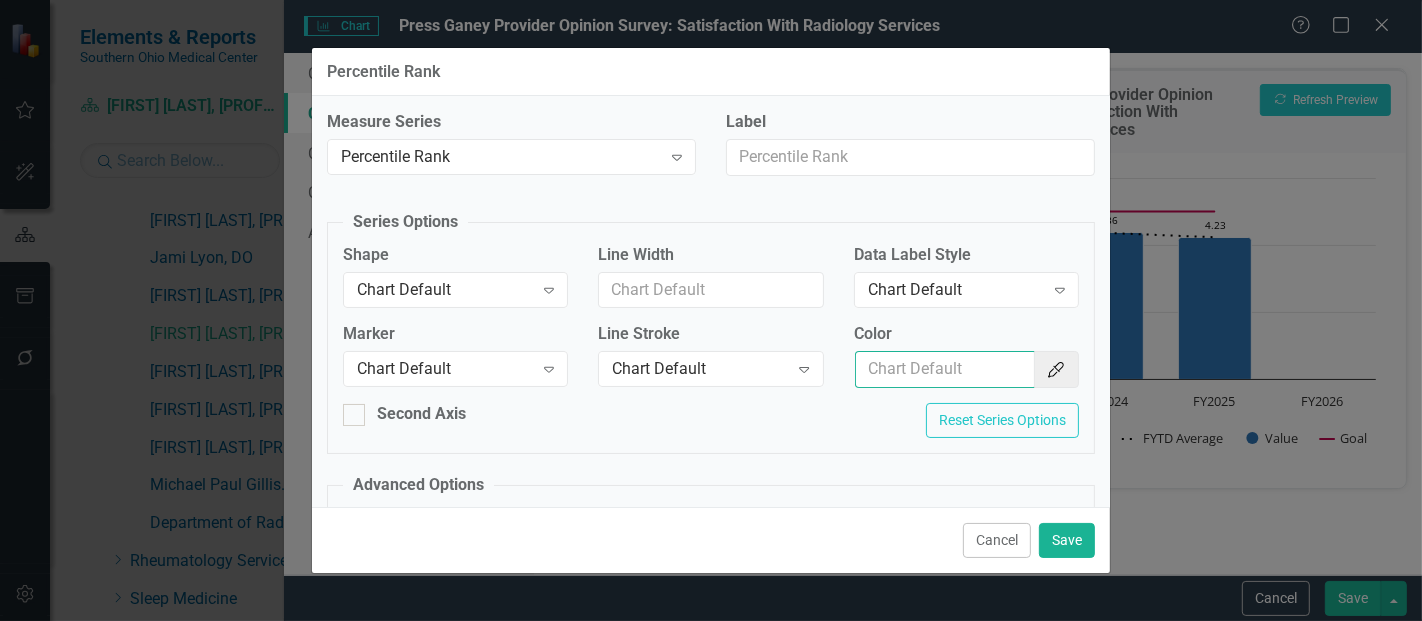 type on "#2e75b6" 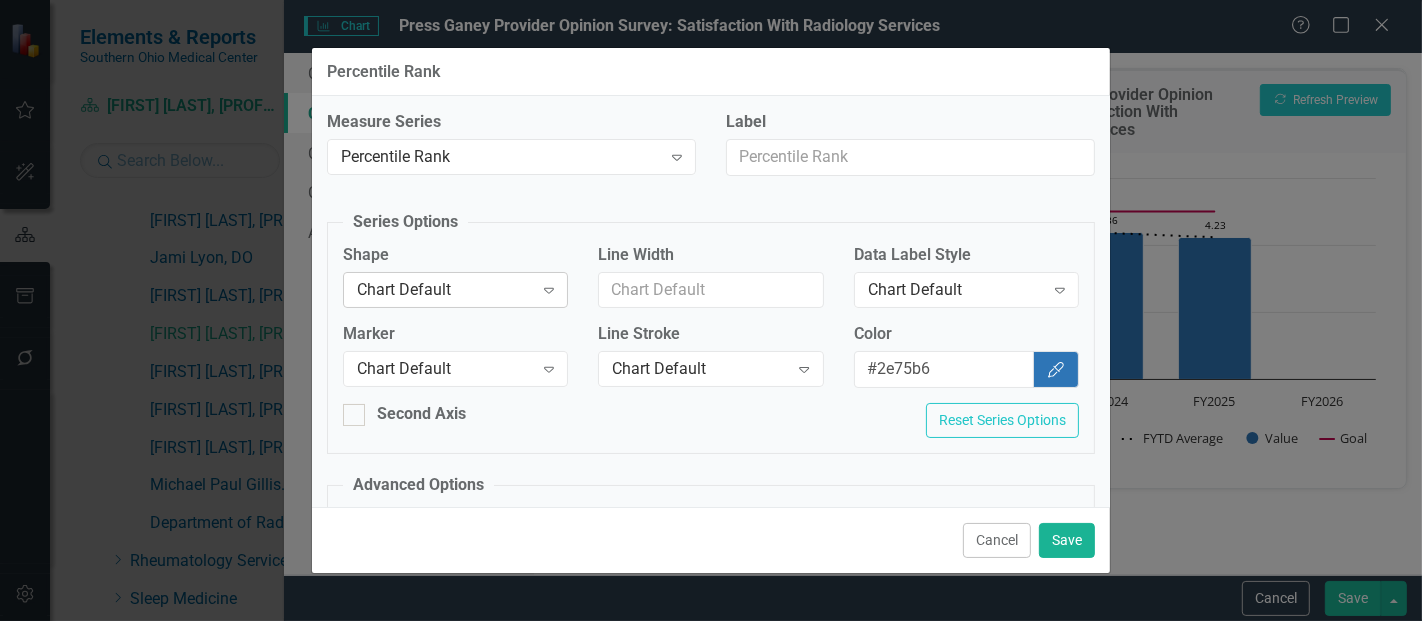 click on "Chart Default" at bounding box center (445, 289) 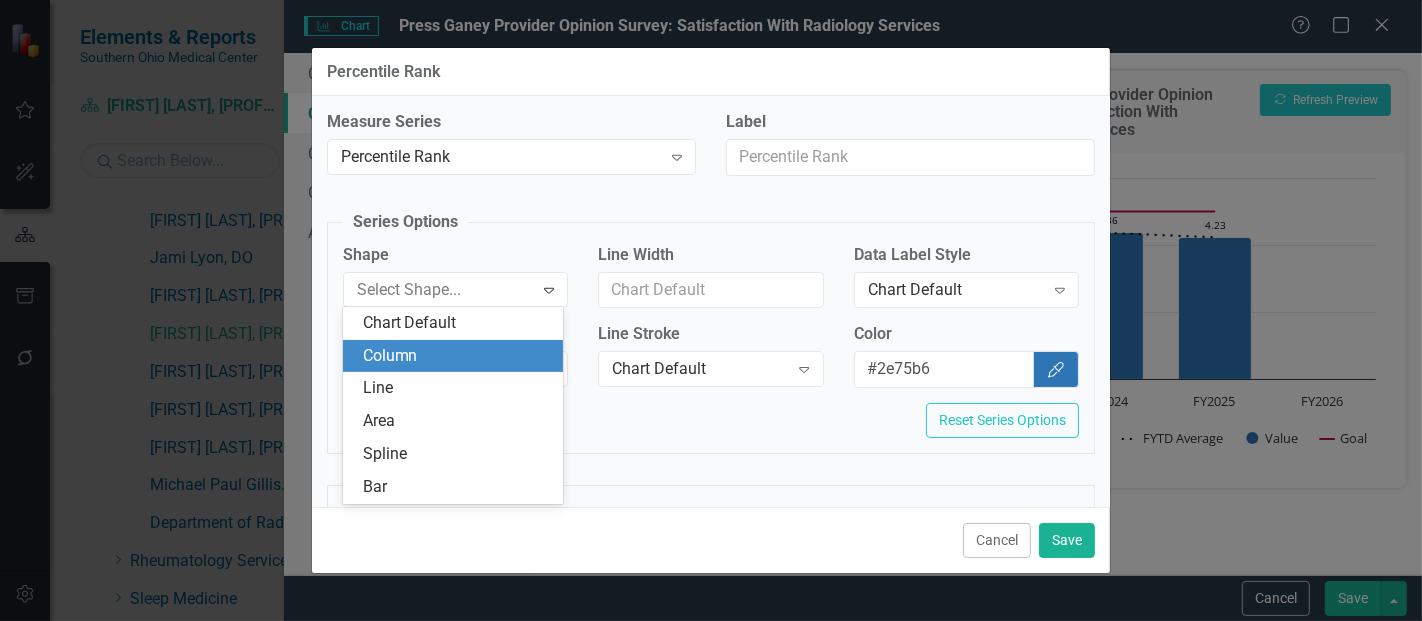 click on "Column" at bounding box center [457, 356] 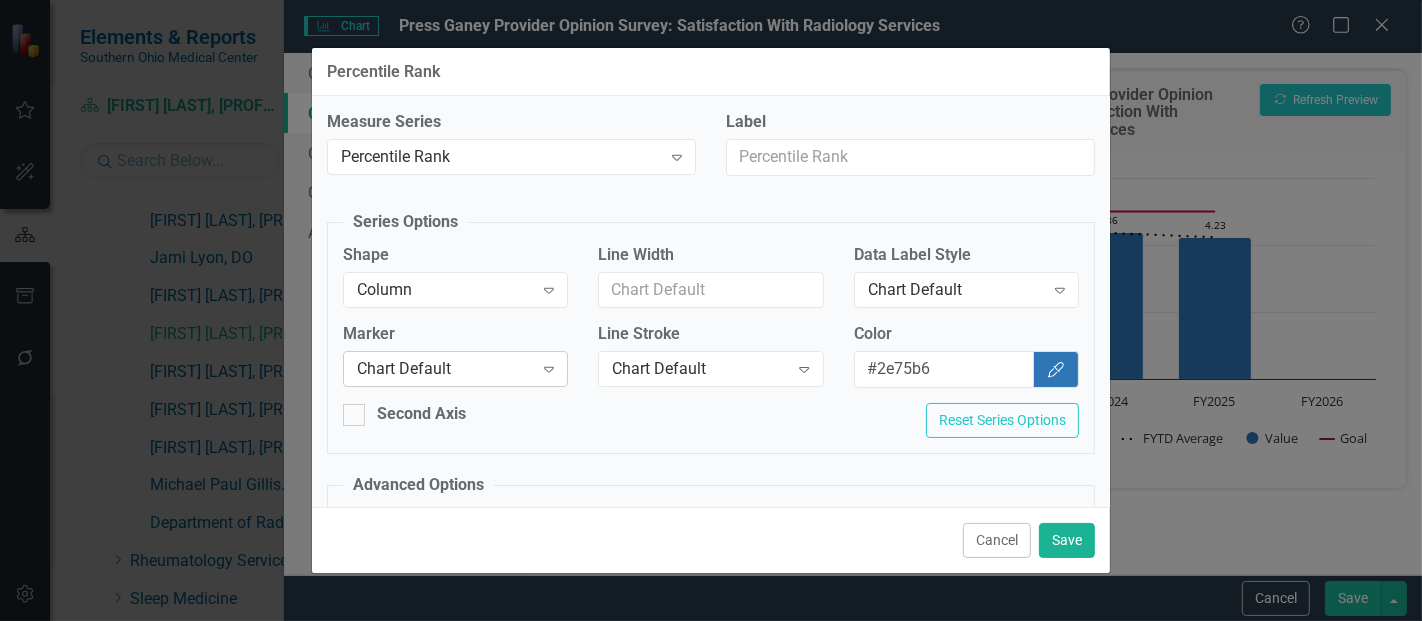click on "Chart Default" at bounding box center (445, 369) 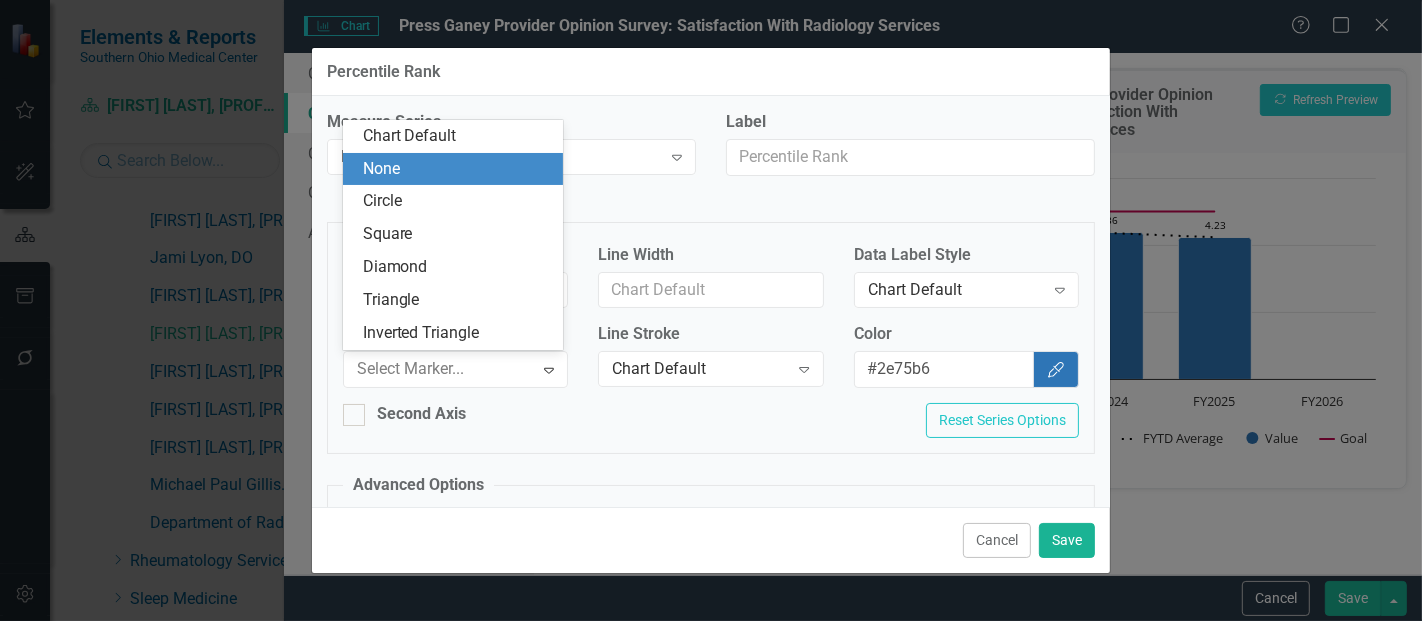 click on "None" at bounding box center [457, 169] 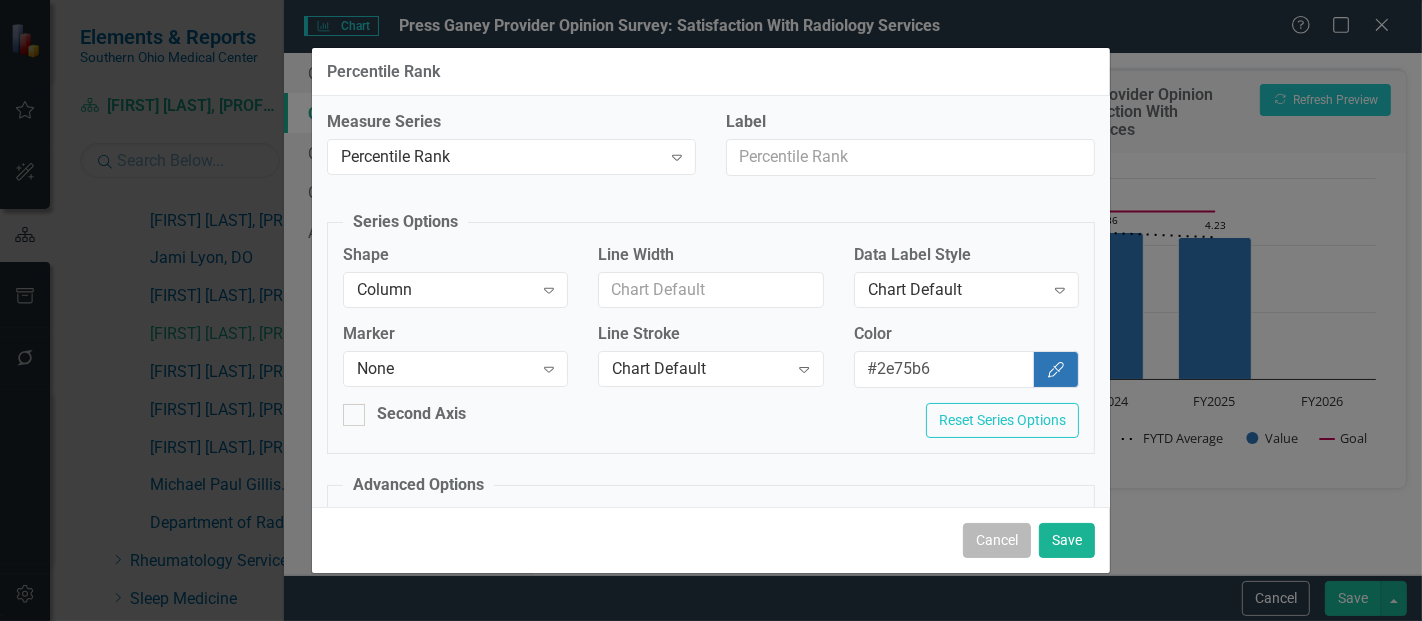click on "Cancel" at bounding box center [997, 540] 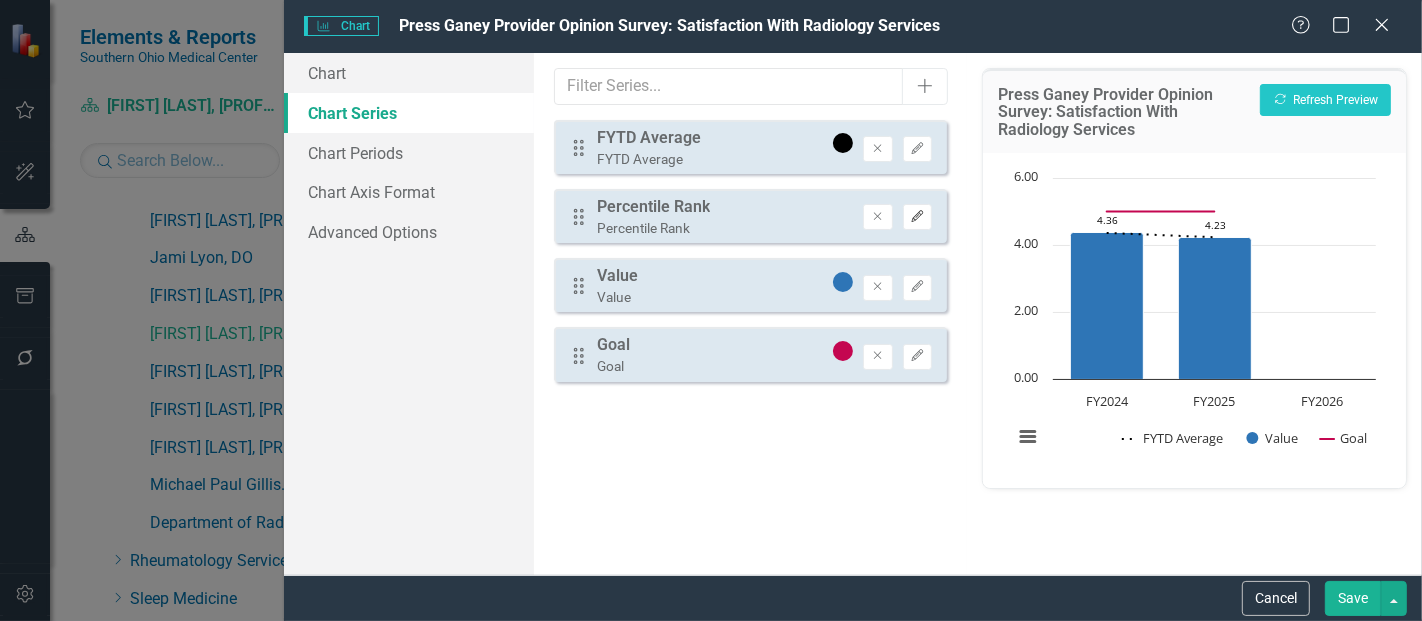 click on "Edit" at bounding box center [917, 217] 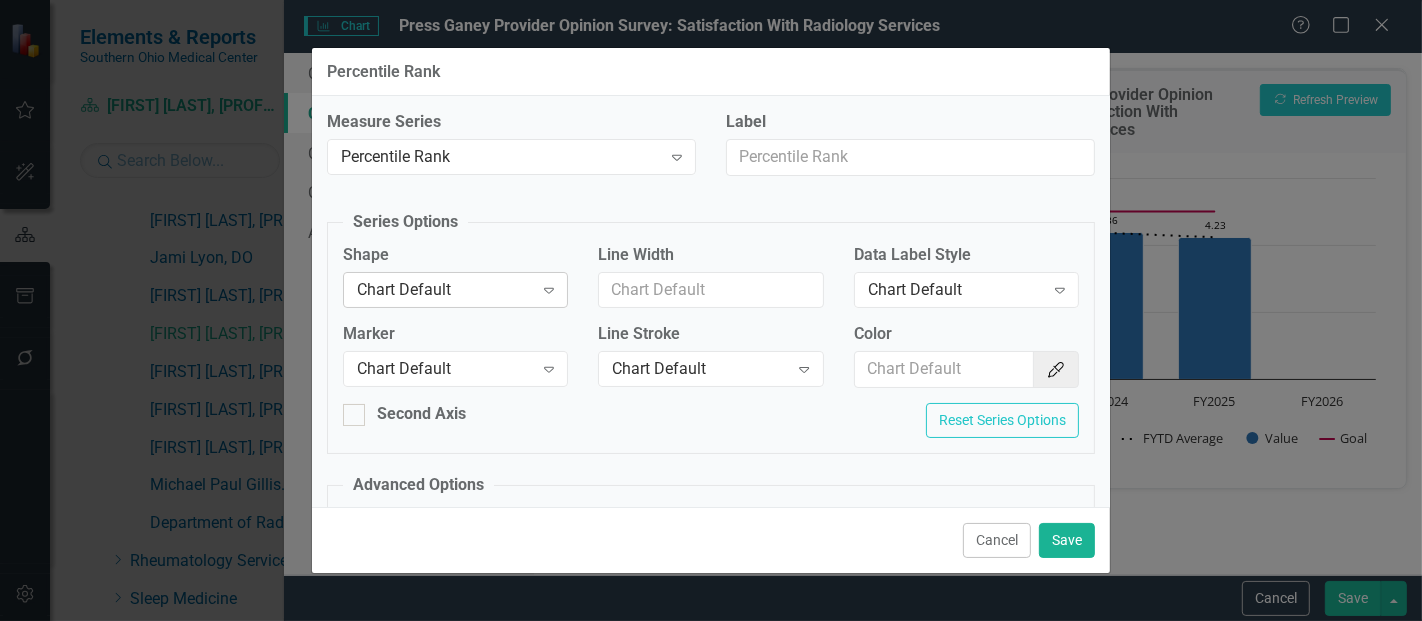 click on "Chart Default" at bounding box center (445, 289) 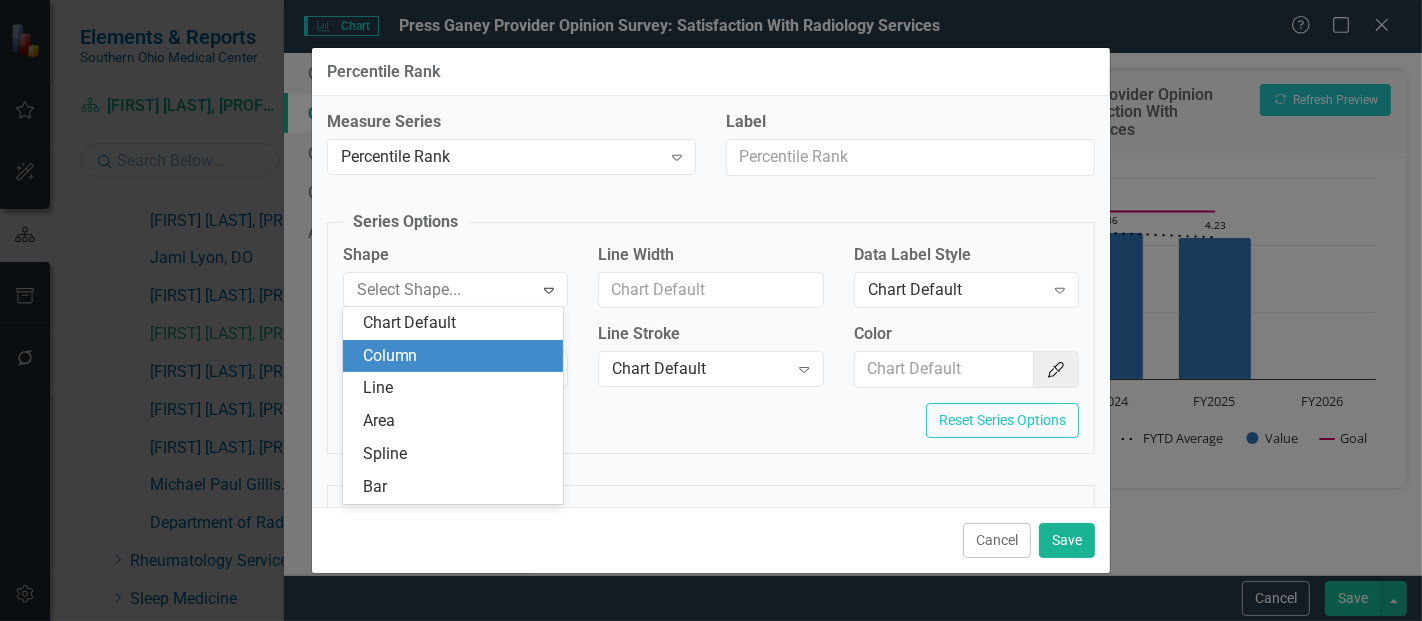 click on "Column" at bounding box center [457, 356] 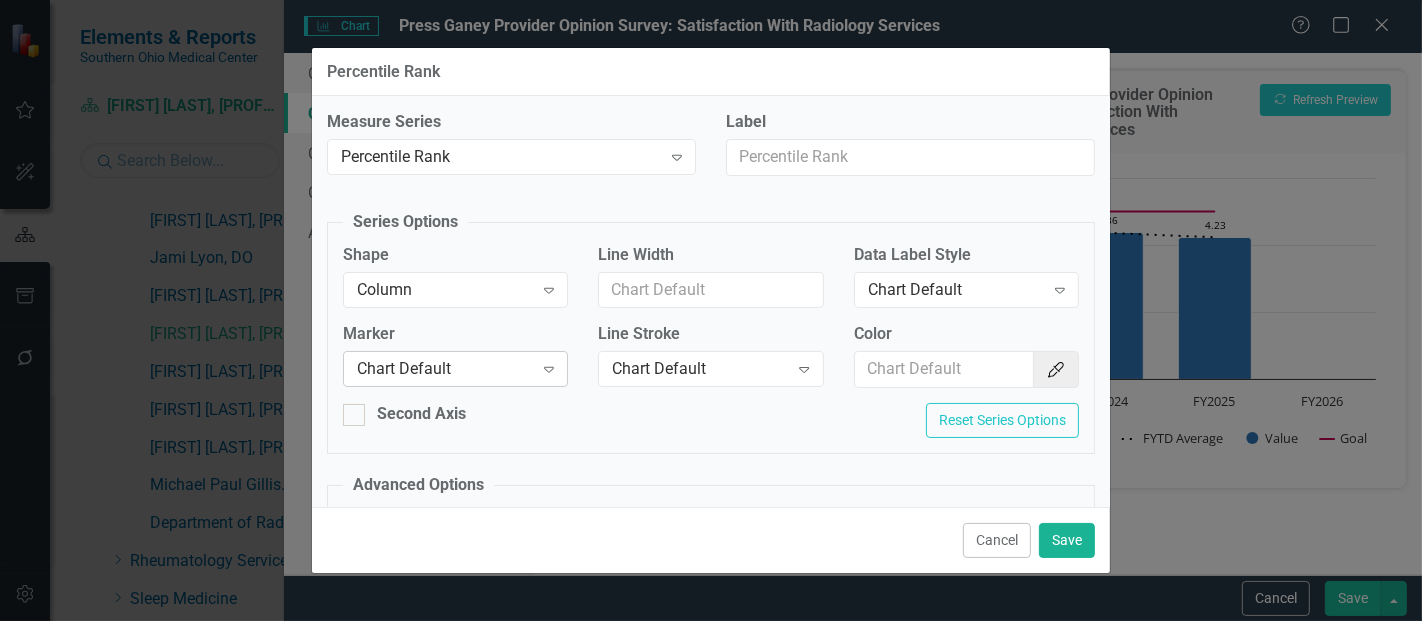click on "Chart Default" at bounding box center [445, 369] 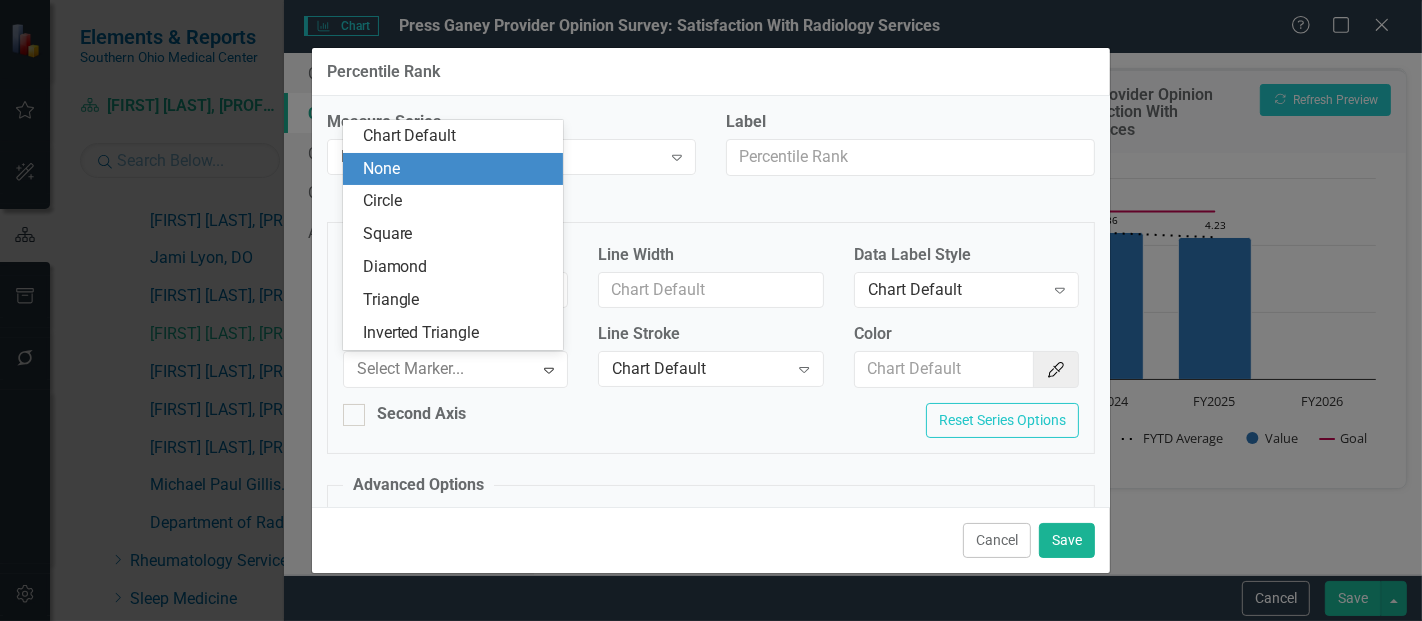 click on "None" at bounding box center [457, 169] 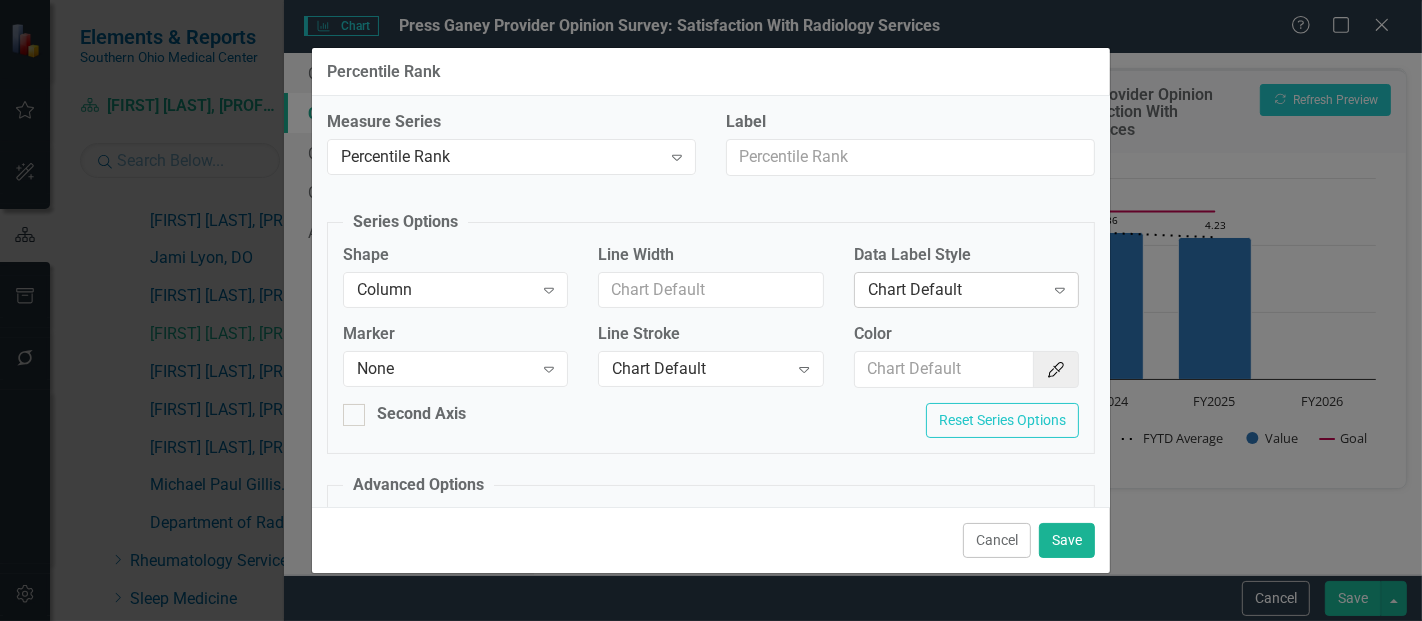 click on "Chart Default Expand" at bounding box center [966, 290] 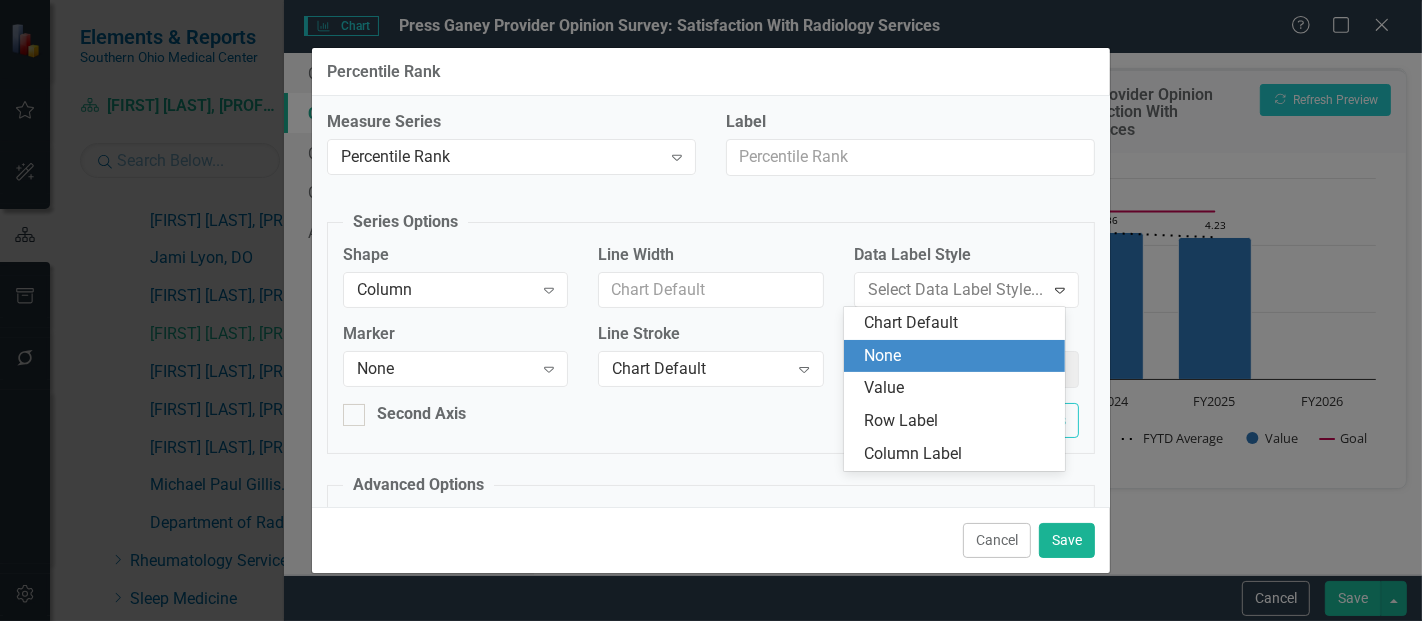 click on "None" at bounding box center [958, 356] 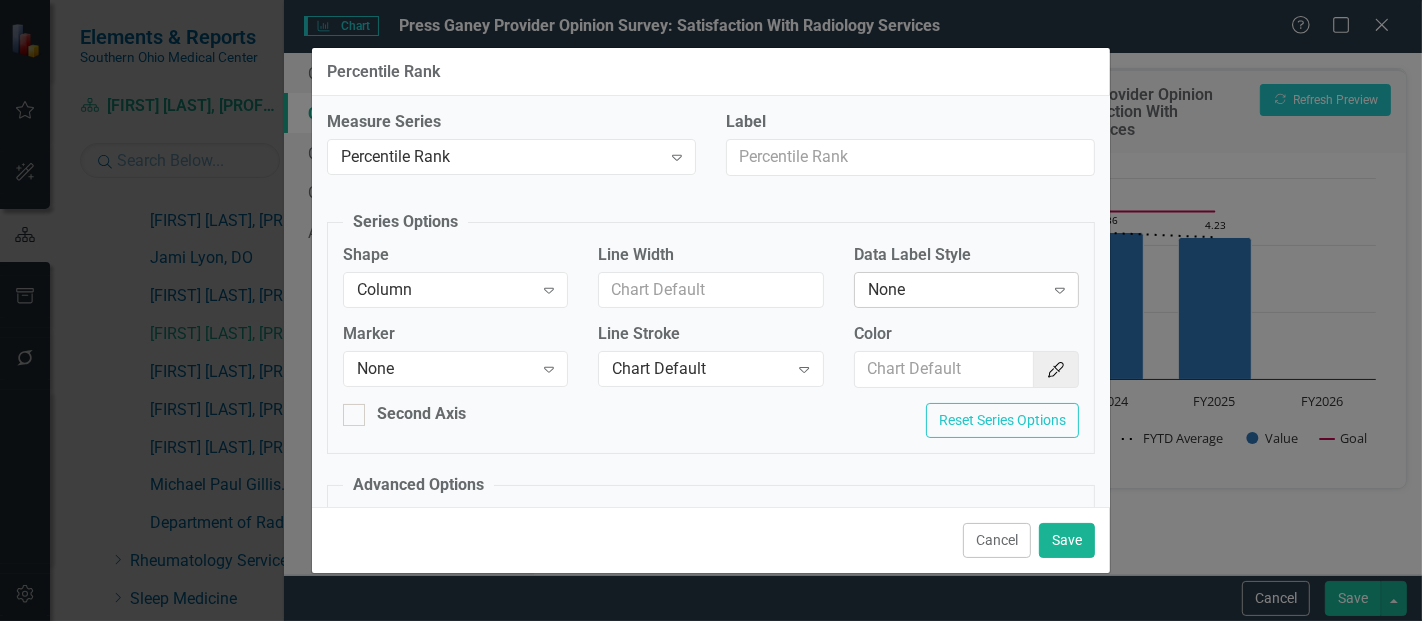 click on "None" at bounding box center (956, 289) 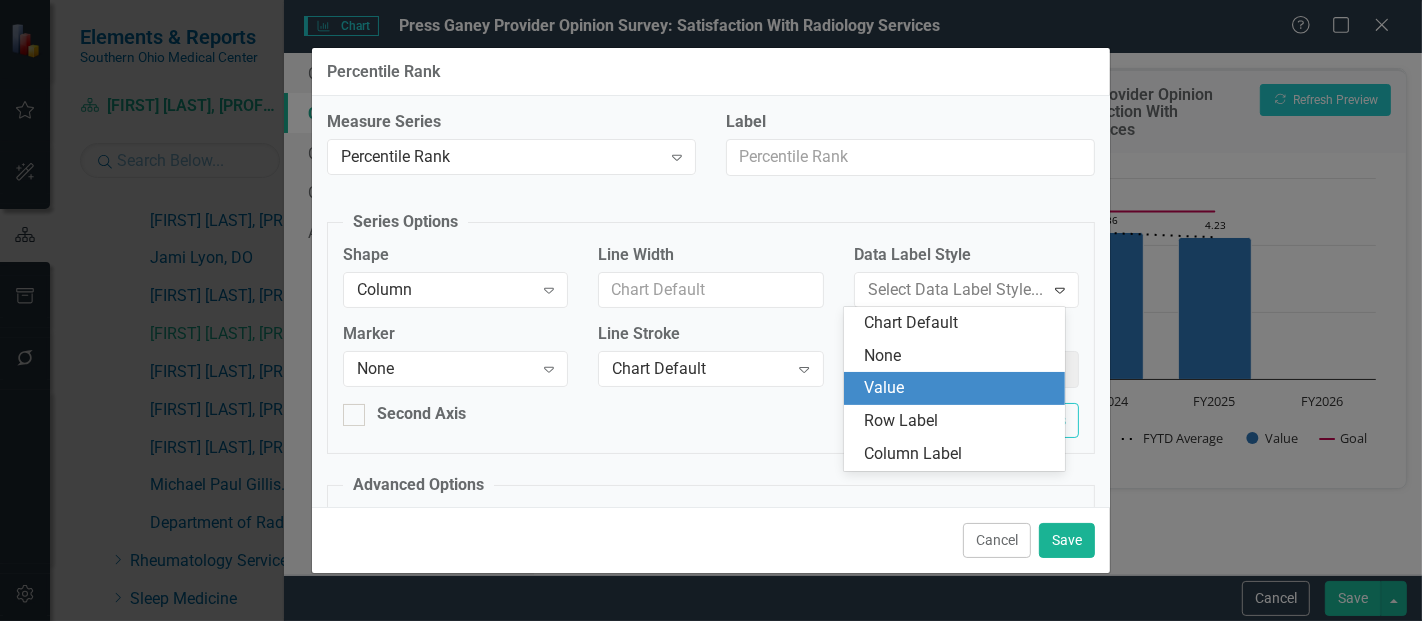 click on "Value" at bounding box center [958, 388] 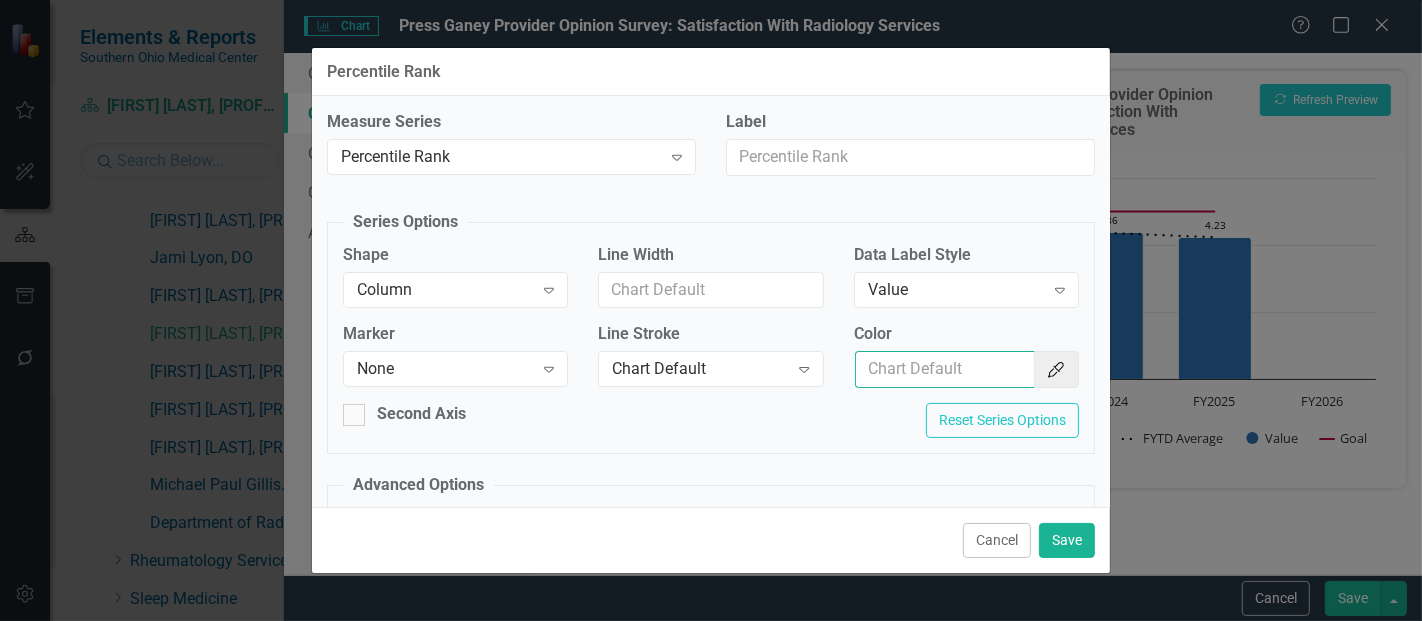 click on "Color" at bounding box center [945, 369] 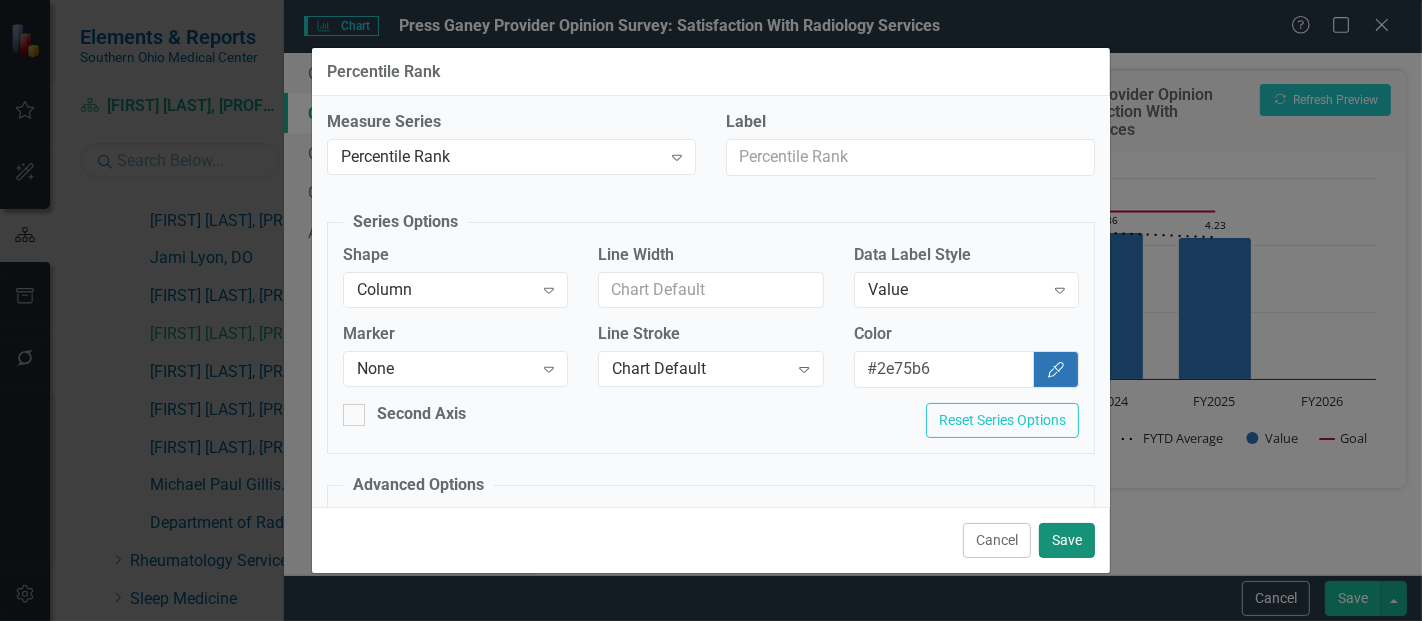 click on "Save" at bounding box center [1067, 540] 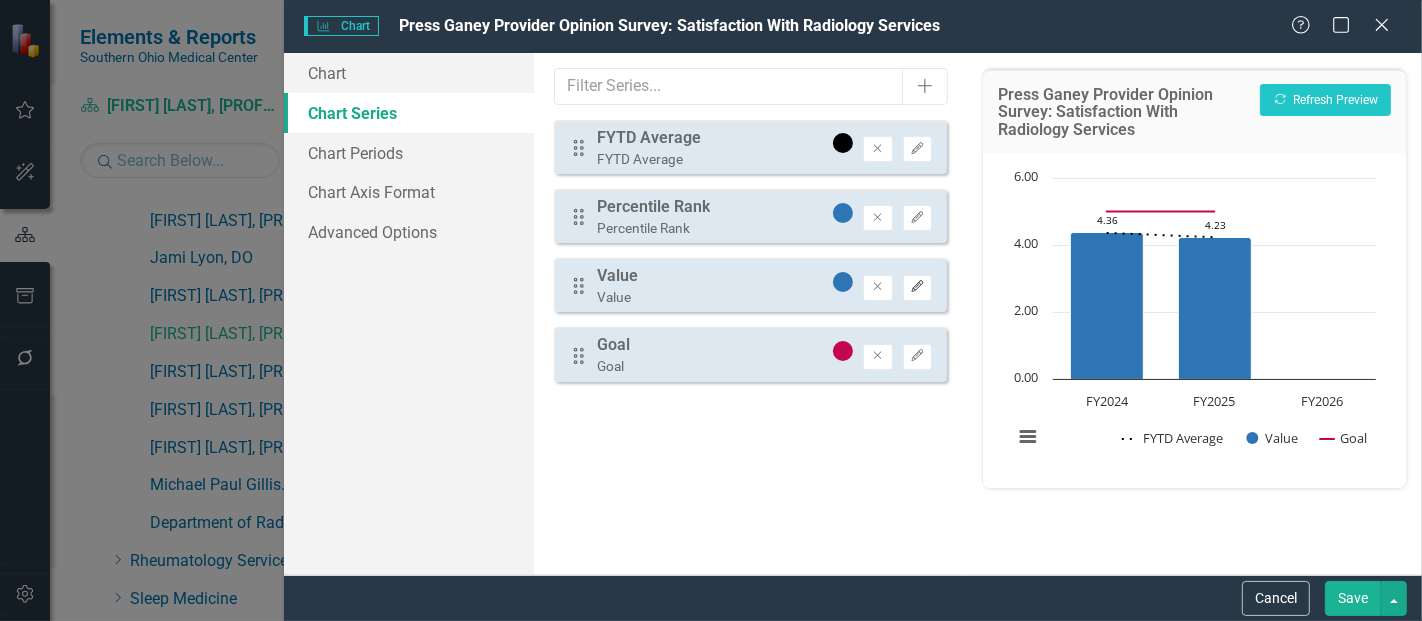 click on "Edit" at bounding box center (917, 288) 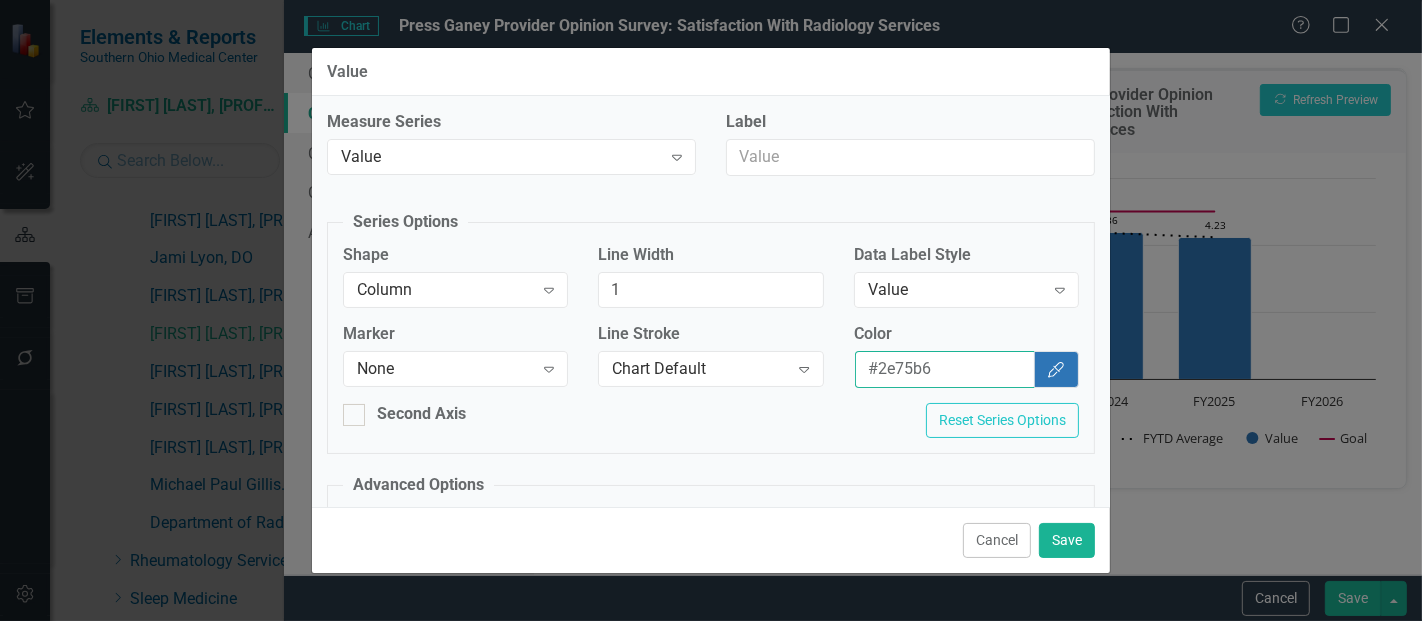 click on "#2e75b6" at bounding box center (945, 369) 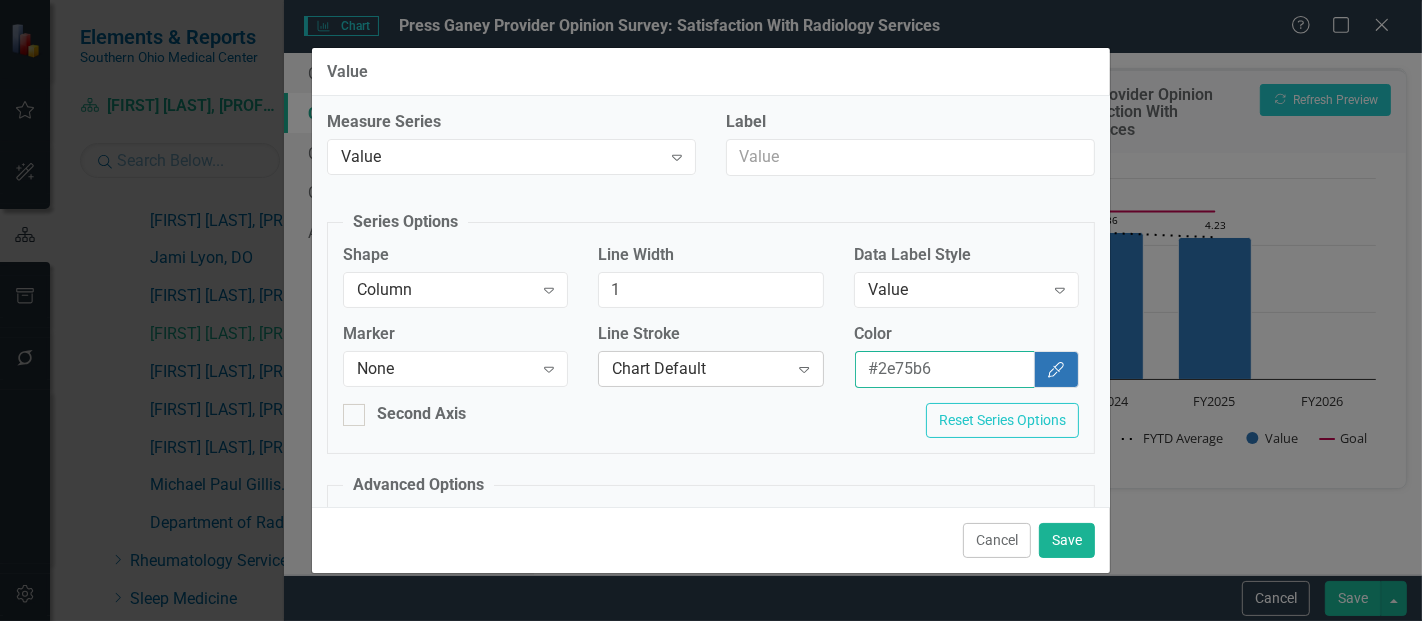 drag, startPoint x: 965, startPoint y: 384, endPoint x: 789, endPoint y: 359, distance: 177.76671 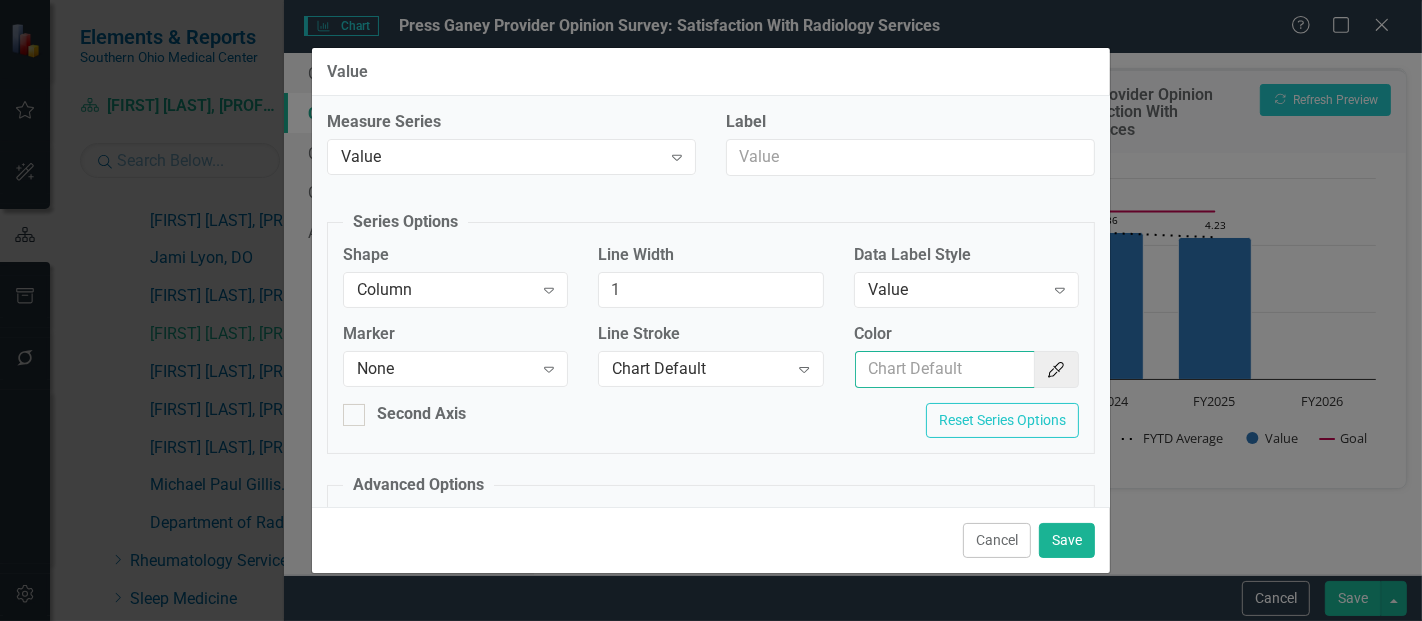 click on "Color" at bounding box center [945, 369] 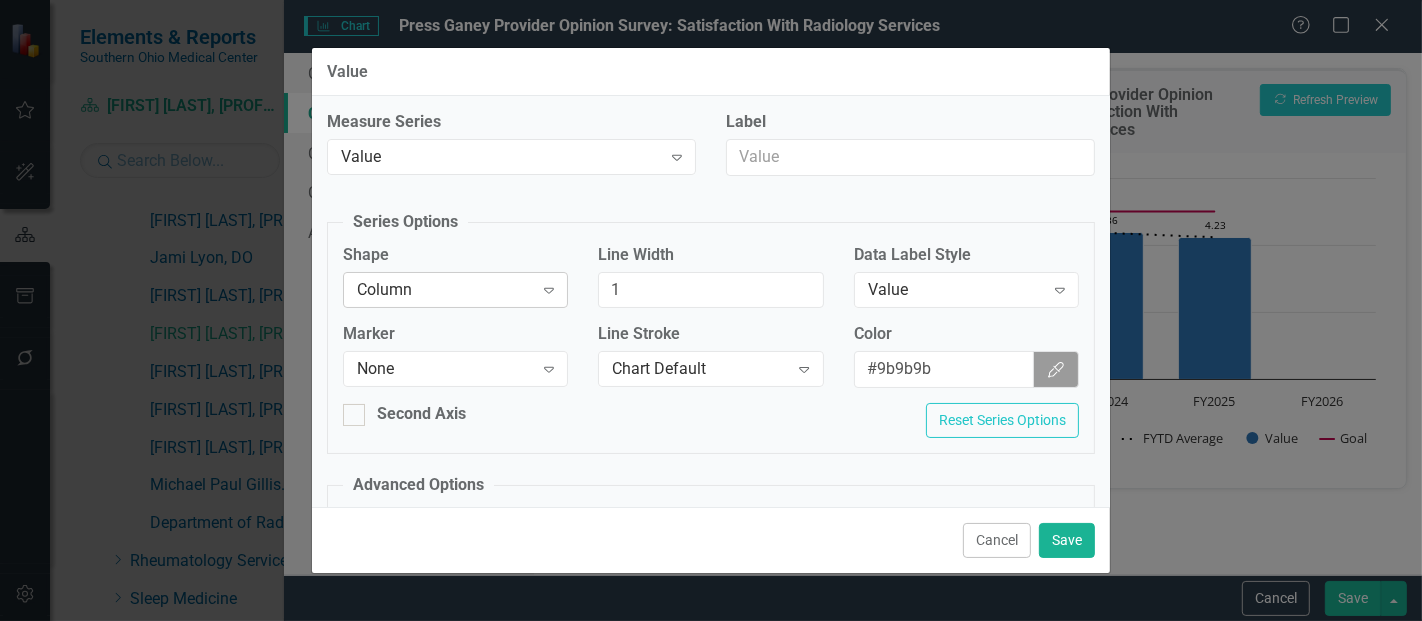 click on "Column" at bounding box center (445, 289) 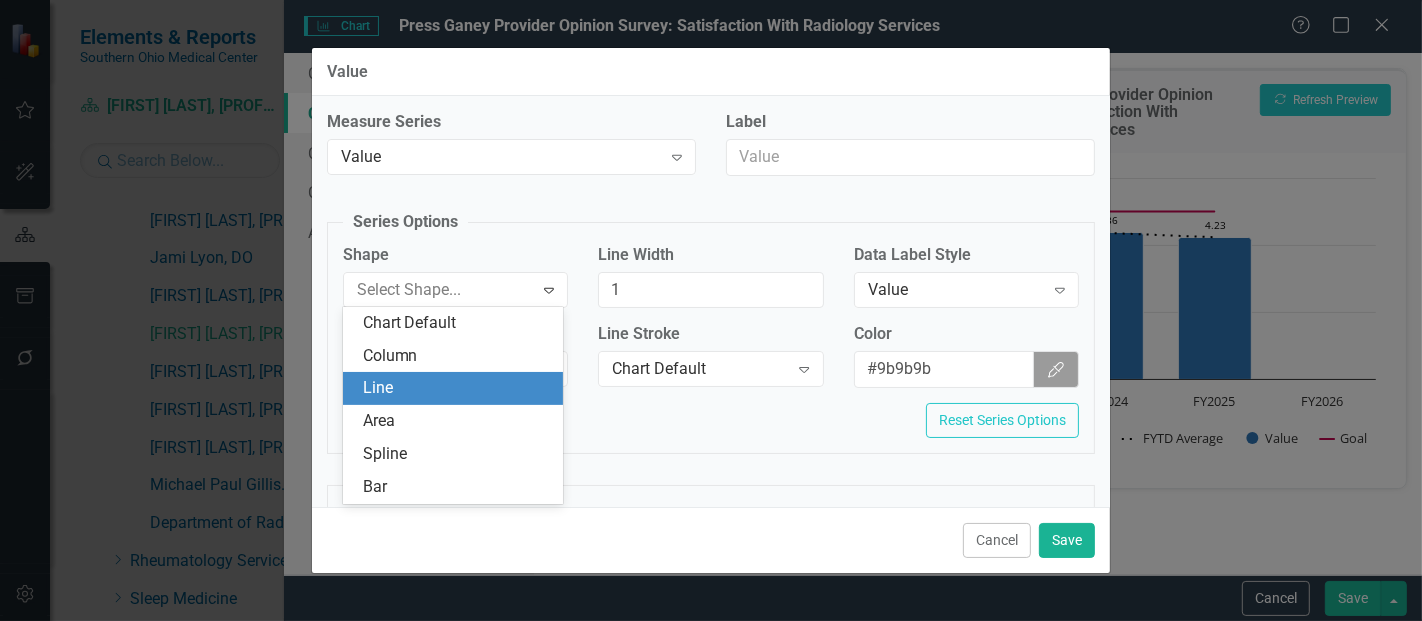 click on "Line" at bounding box center [457, 388] 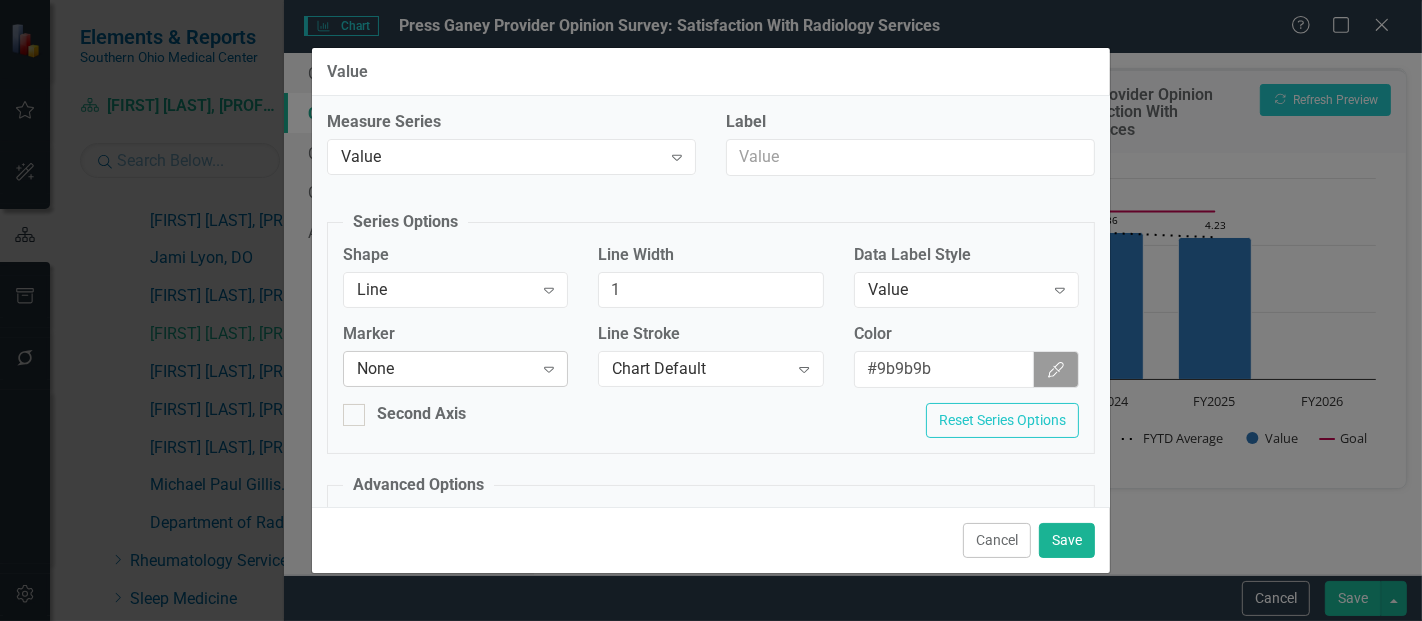 click on "None" at bounding box center [445, 369] 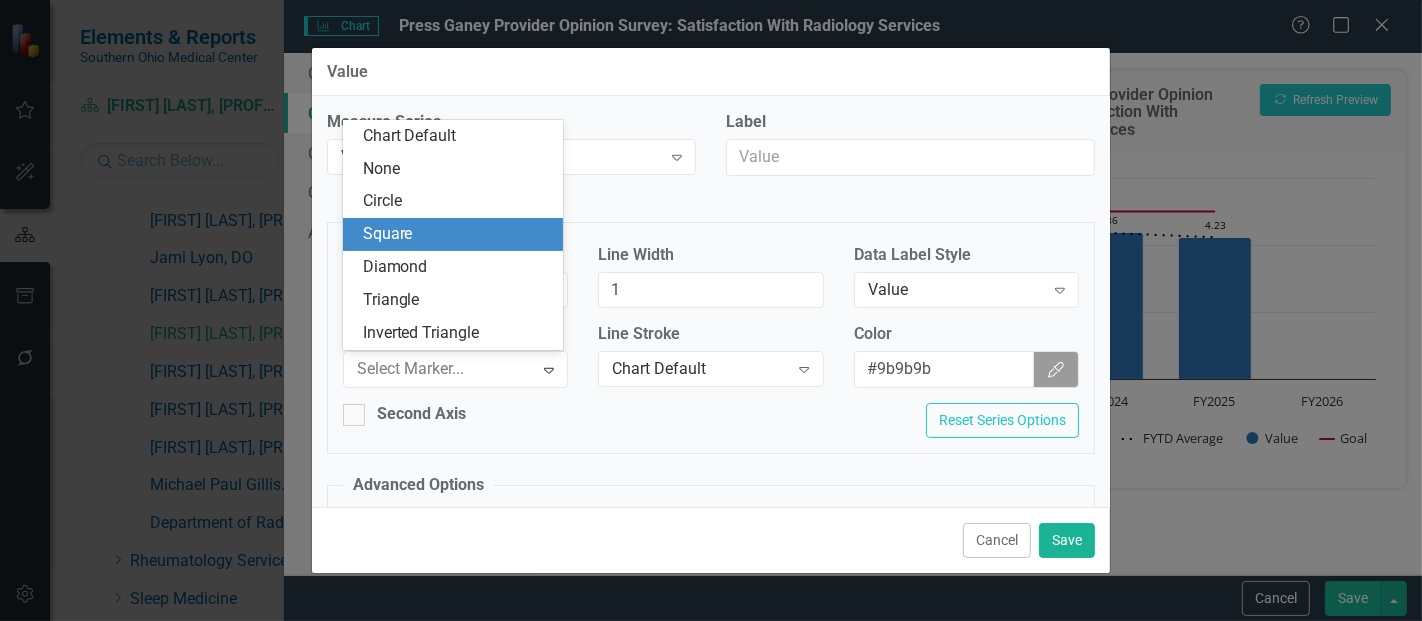 click on "Square" at bounding box center [457, 234] 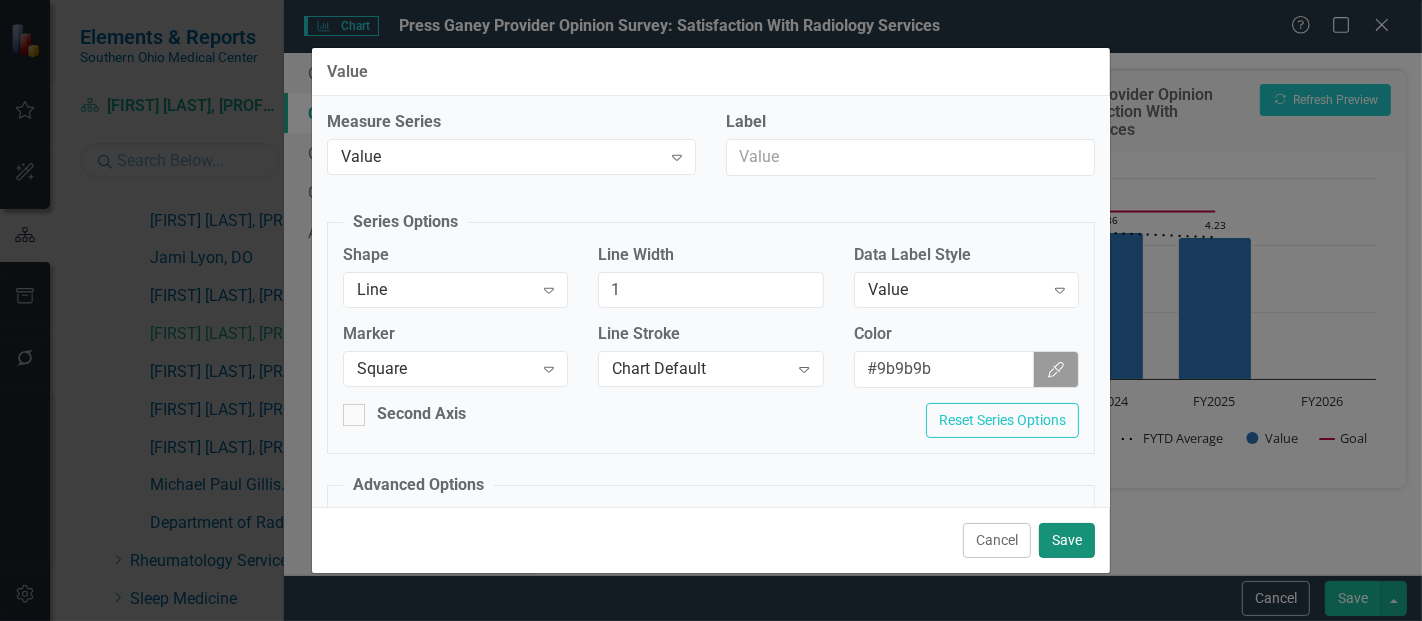 click on "Save" at bounding box center [1067, 540] 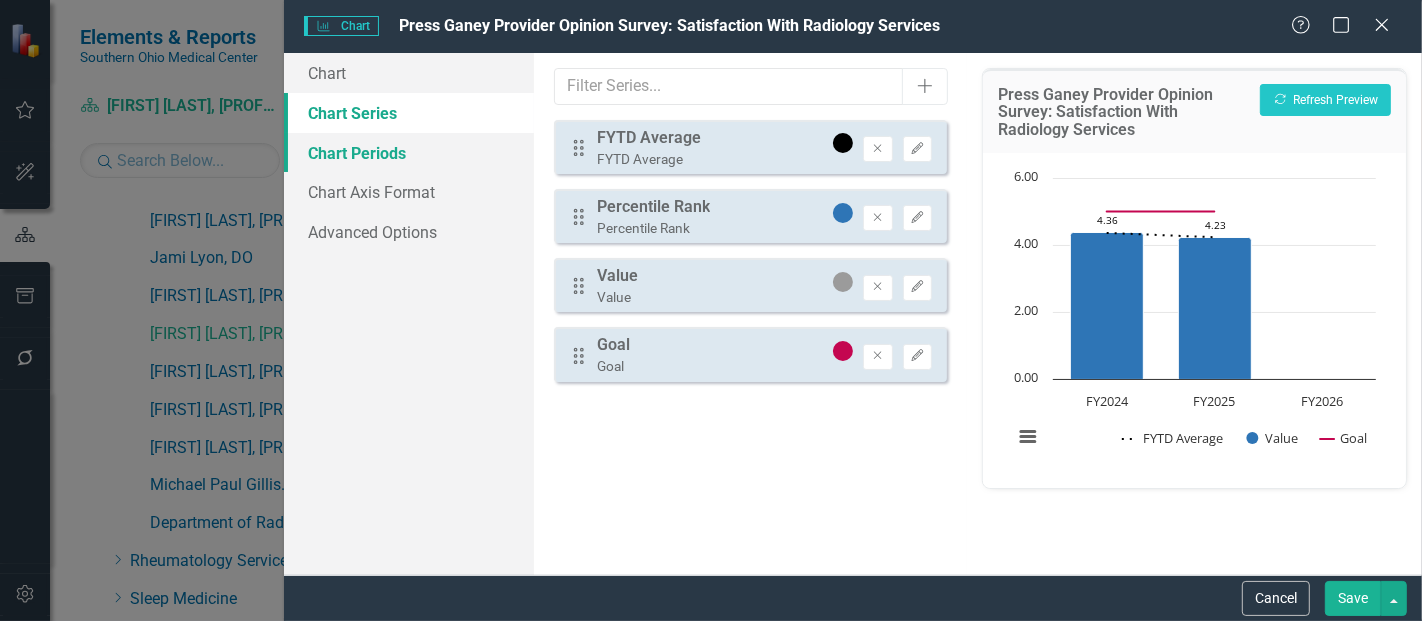 click on "Chart Periods" at bounding box center (409, 153) 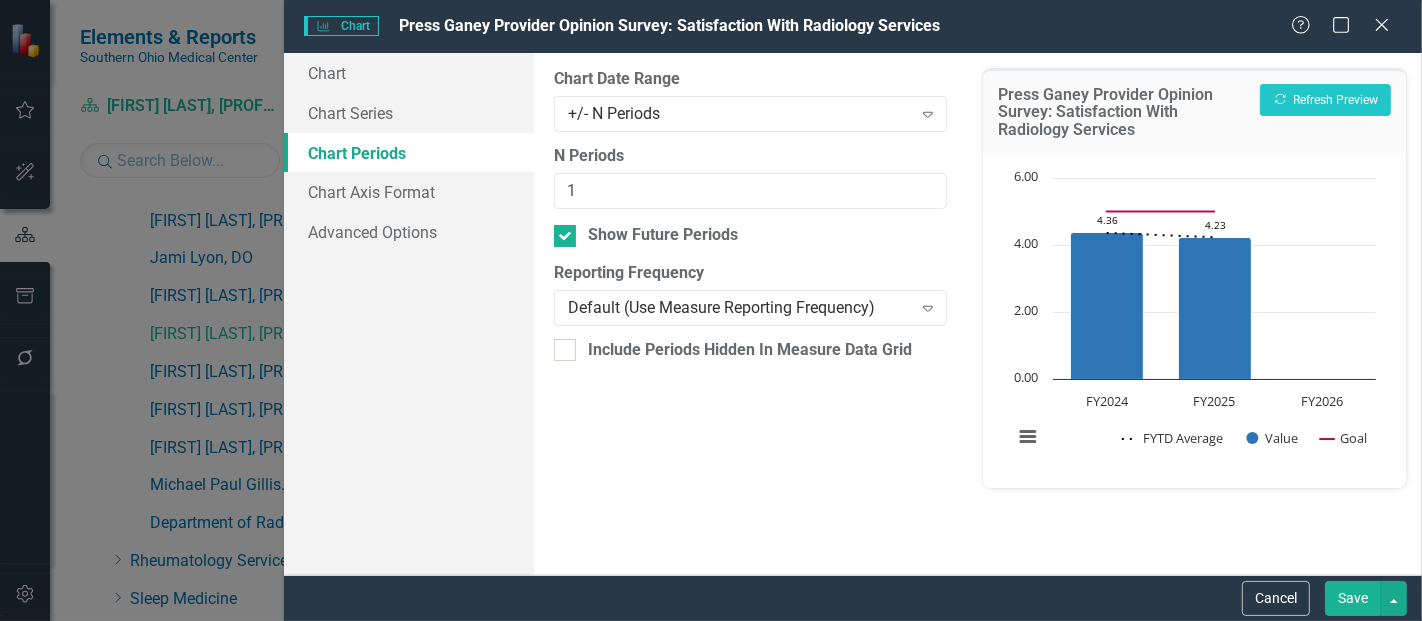 click on "Save" at bounding box center (1353, 598) 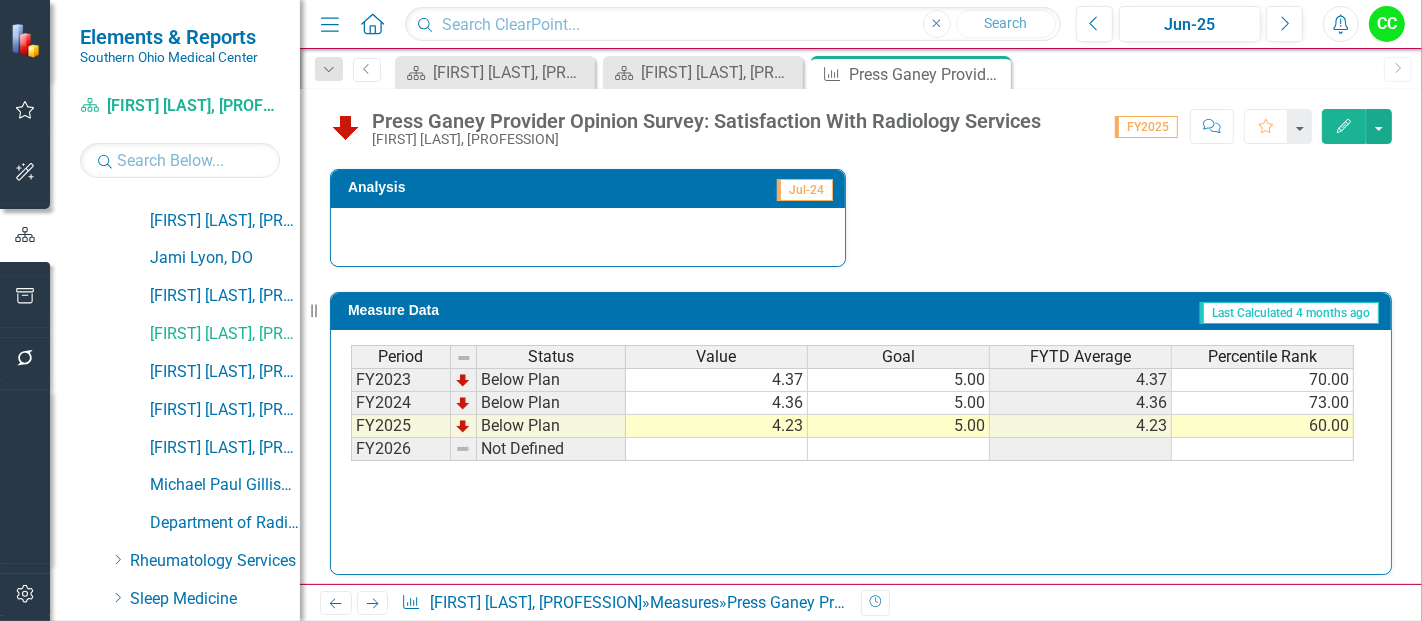 scroll, scrollTop: 765, scrollLeft: 0, axis: vertical 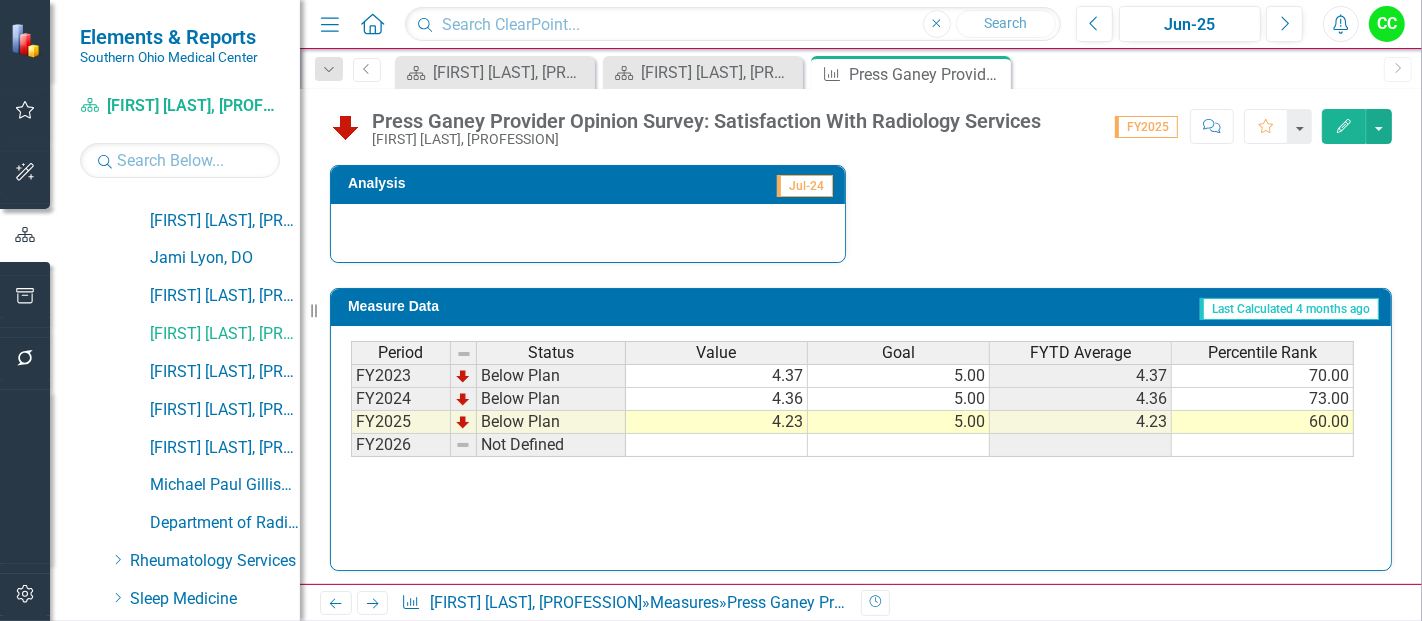 click on "5.00" at bounding box center [899, 376] 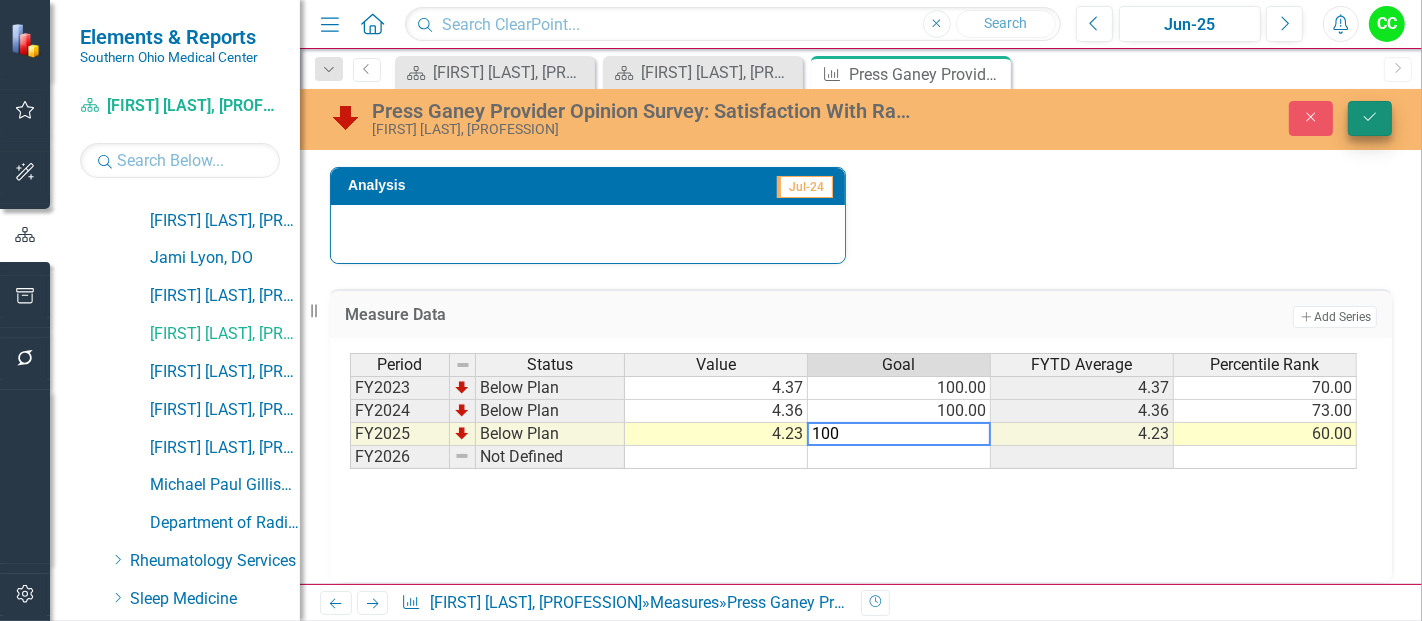type on "100" 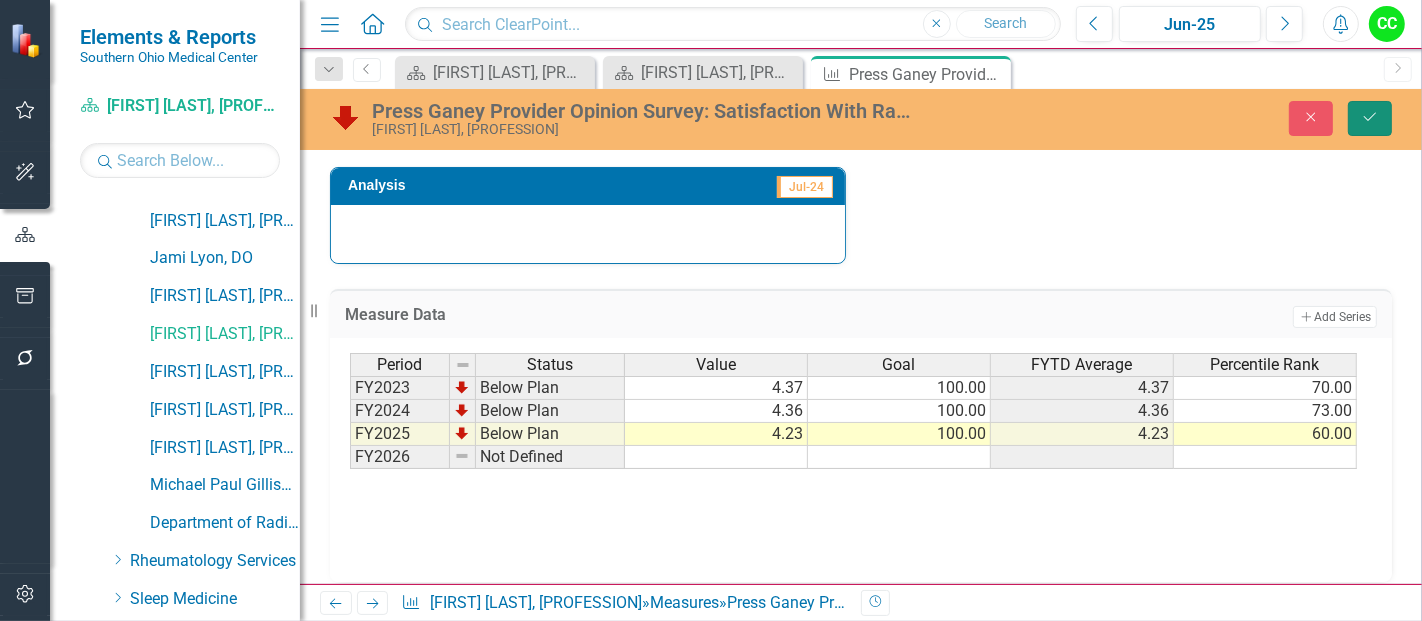 click on "Save" at bounding box center [1370, 118] 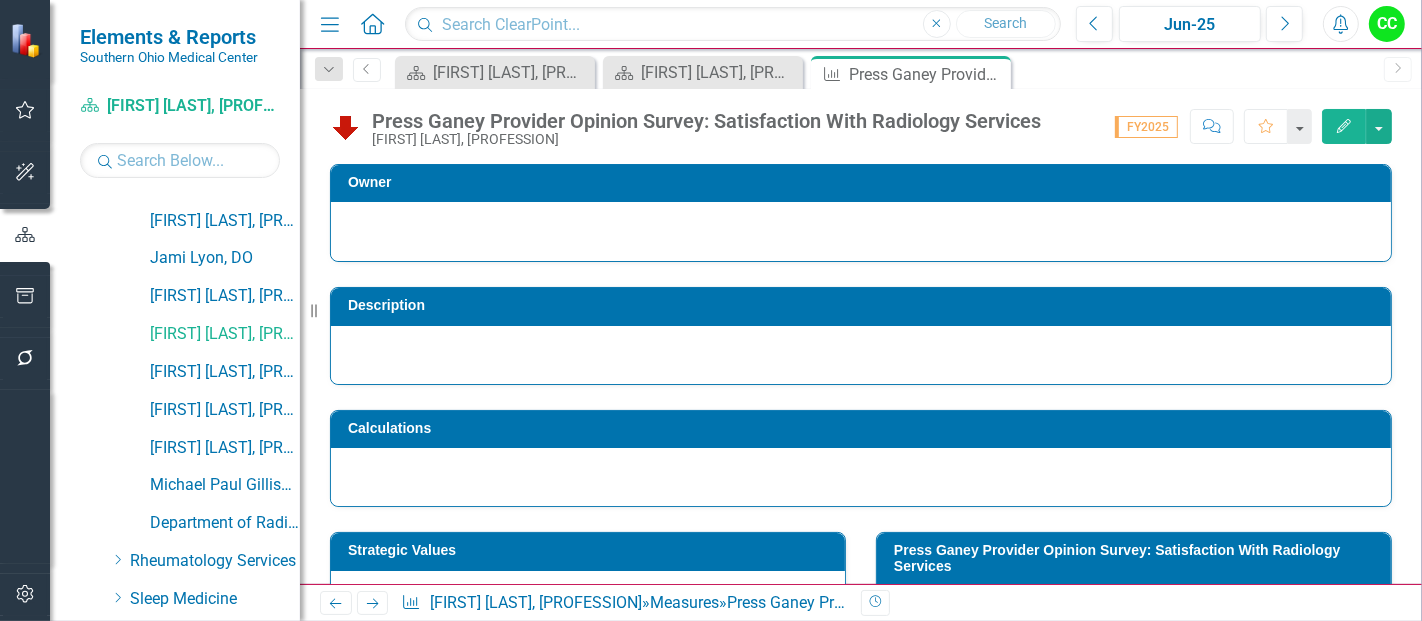 click on "Edit" 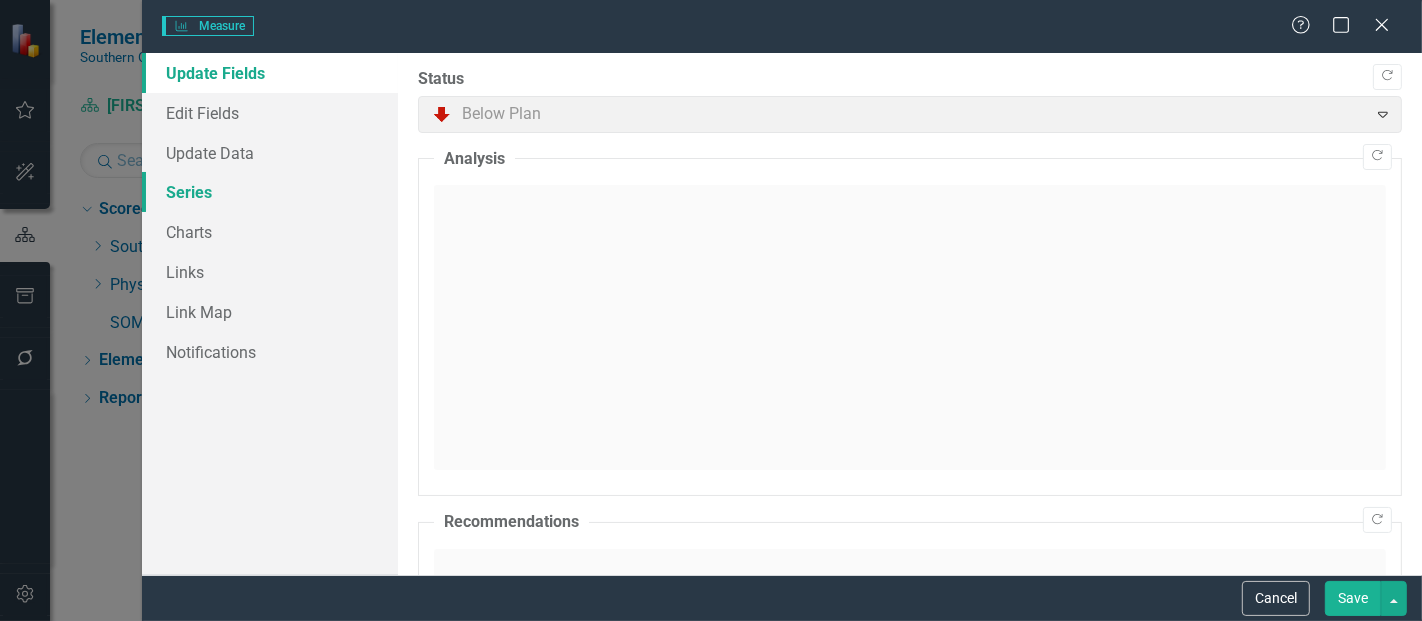 click on "Series" at bounding box center (270, 192) 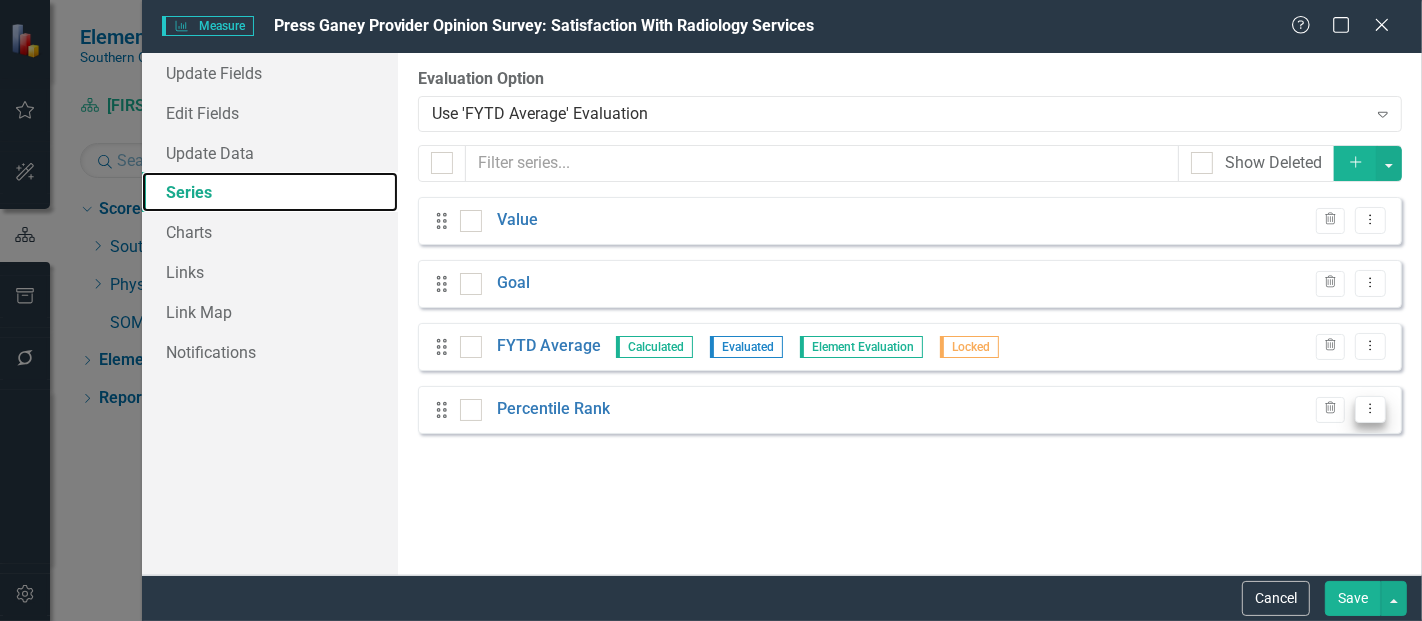 scroll, scrollTop: 0, scrollLeft: 0, axis: both 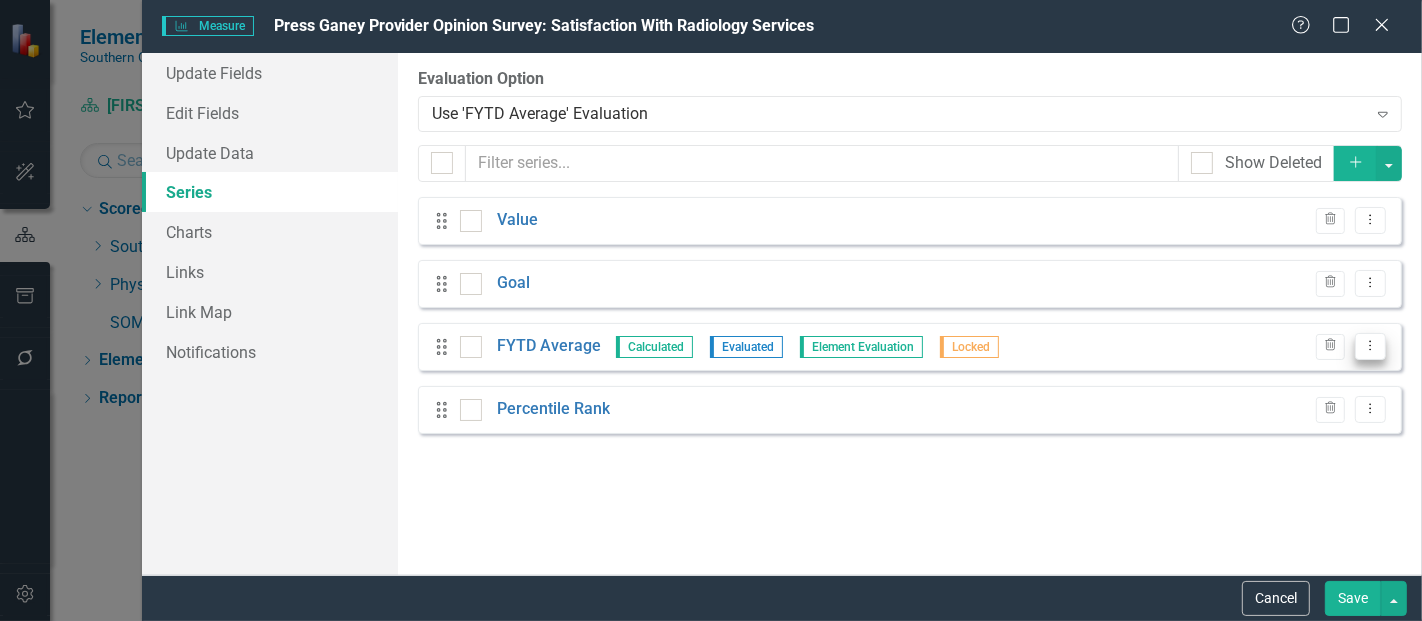 click on "Dropdown Menu" at bounding box center (1370, 346) 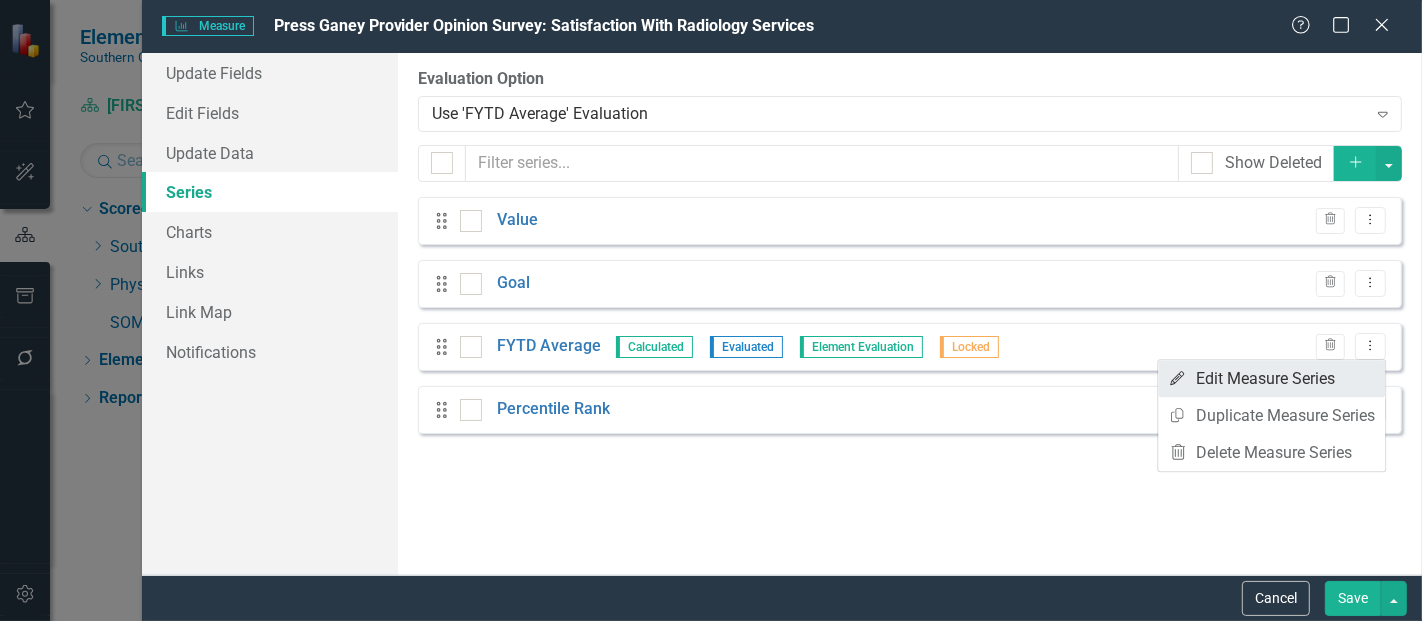 click on "Edit Edit Measure Series" at bounding box center [1271, 378] 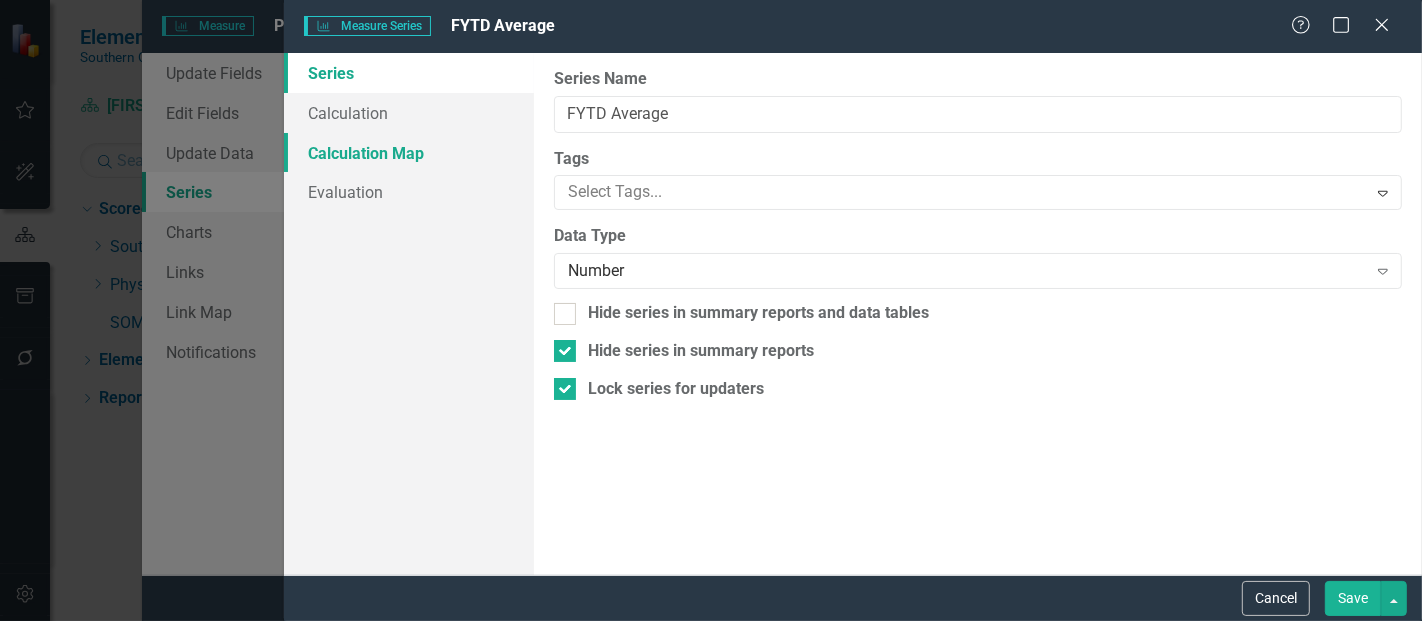 click on "Calculation Map" at bounding box center (409, 153) 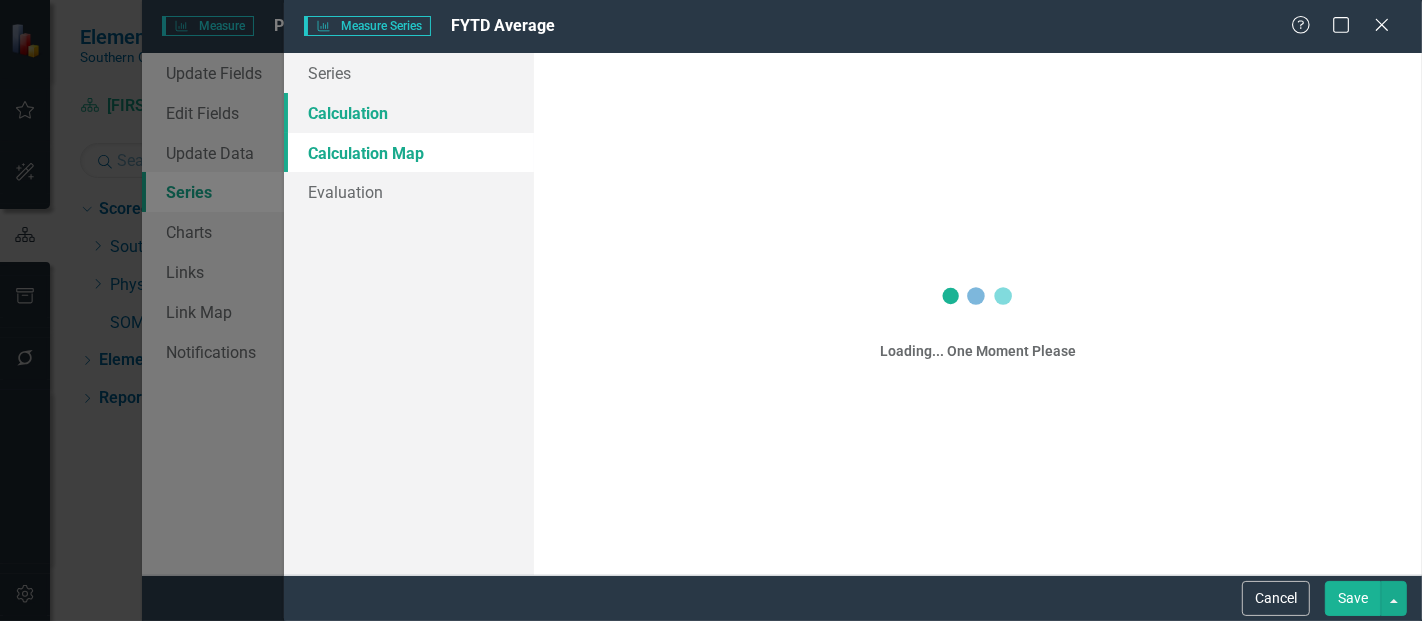 click on "Calculation" at bounding box center [409, 113] 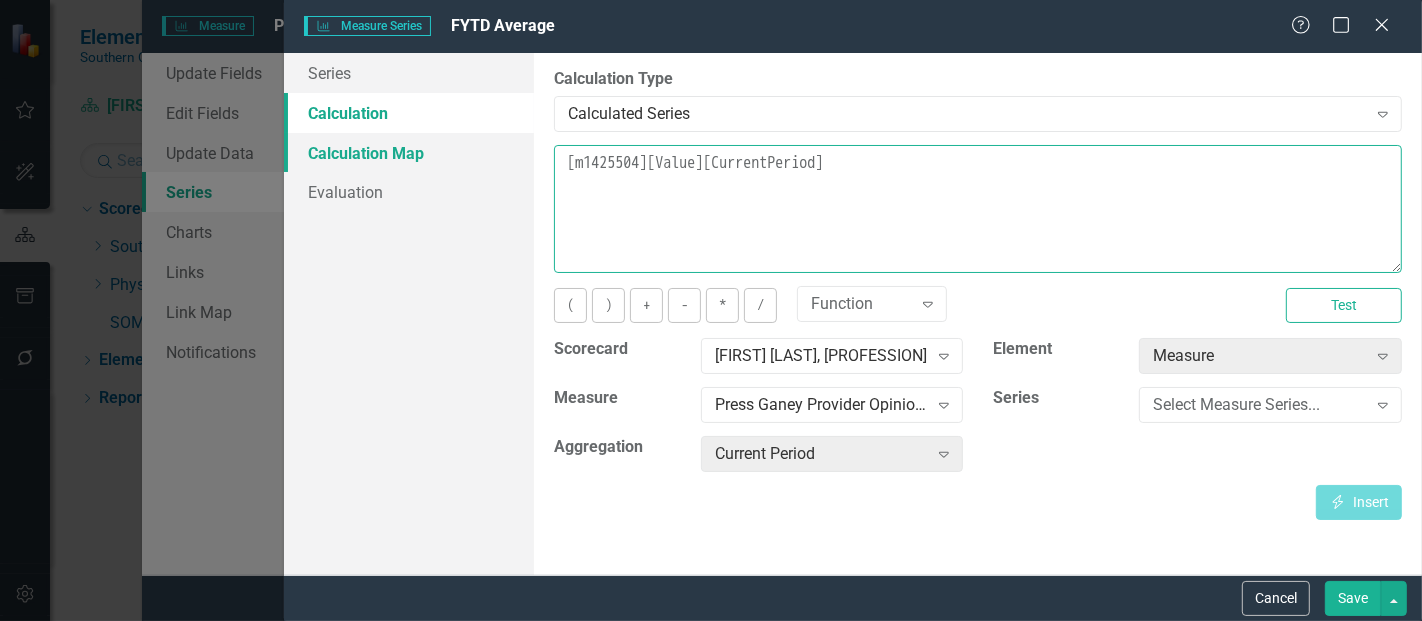 drag, startPoint x: 917, startPoint y: 168, endPoint x: 474, endPoint y: 147, distance: 443.49747 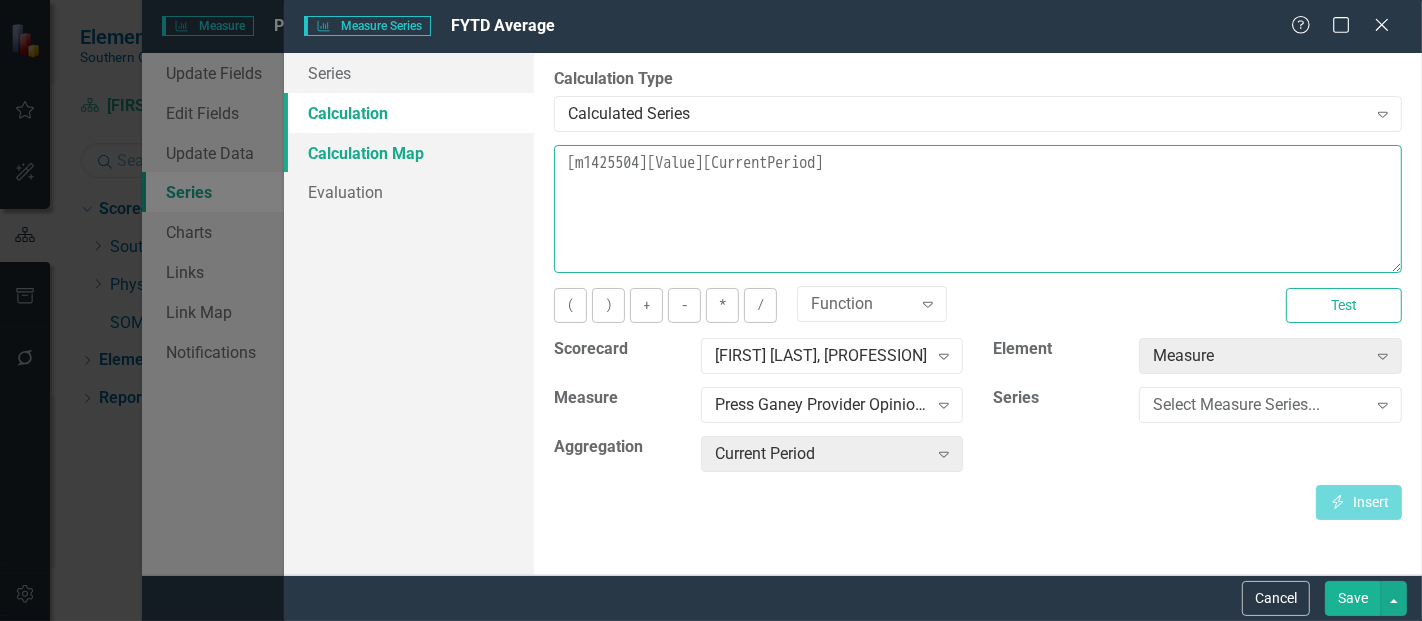 click on "Series Calculation Calculation Map Evaluation From this page, you can edit the name, type, and visibility options of your series.  Learn more in the ClearPoint Support Center. Close Help Series Name FYTD Average Tags Select Tags... Expand Data Type Number Expand Hide series in summary reports and data tables Hide series in summary reports Lock series for updaters By default, series in ClearPoint are not calculated. So, if you leave the form below blank, you can manually enter (or upload) data into this series. However, if you want to calculate the series, you can use the drop-downs below to reference any other series value in ClearPoint, and (optionally) add aggregations. Standard mathematical operators and logical functions are also supported.  Learn more in the ClearPoint Support Center. Close Help Calculation Type Calculated Series Expand  Learn more in the ClearPoint Support Center. Close Help [m1425504][Value][CurrentPeriod] ( ) + - * / Function Expand Test Scorecard [FIRST] [LAST], [PROFESSION] Expand Expand" at bounding box center [853, 314] 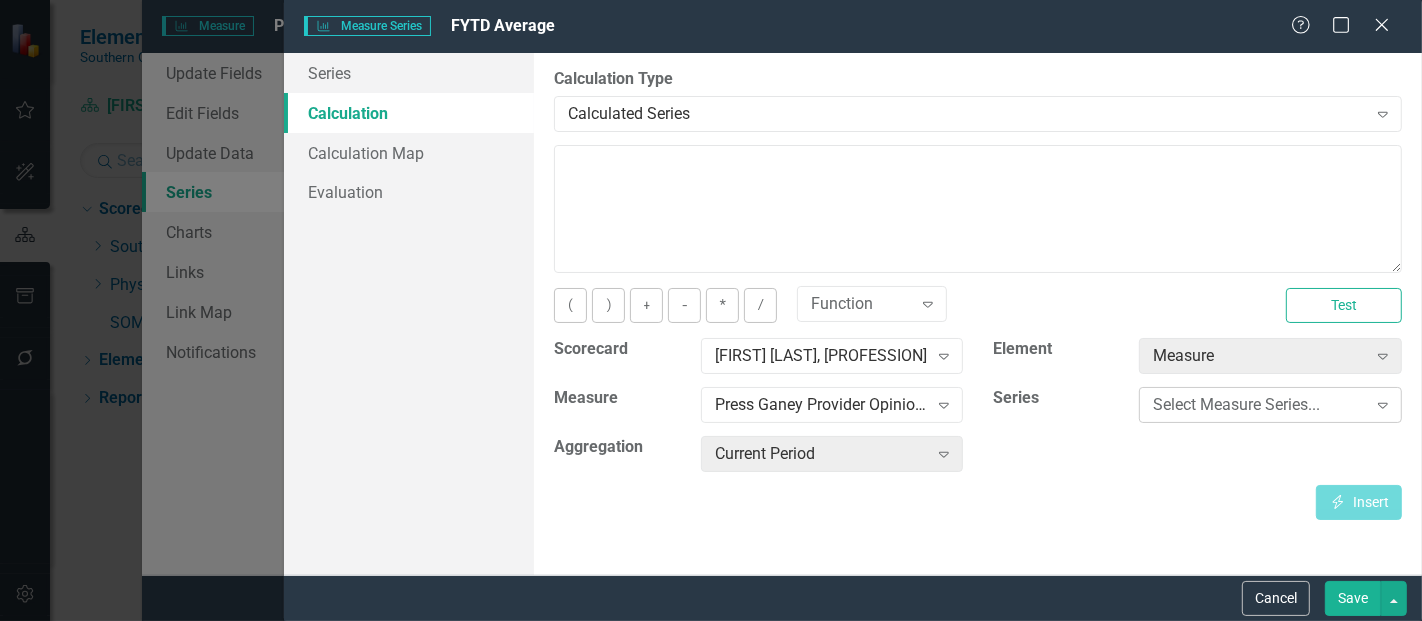 click on "Select Measure Series..." at bounding box center [1259, 405] 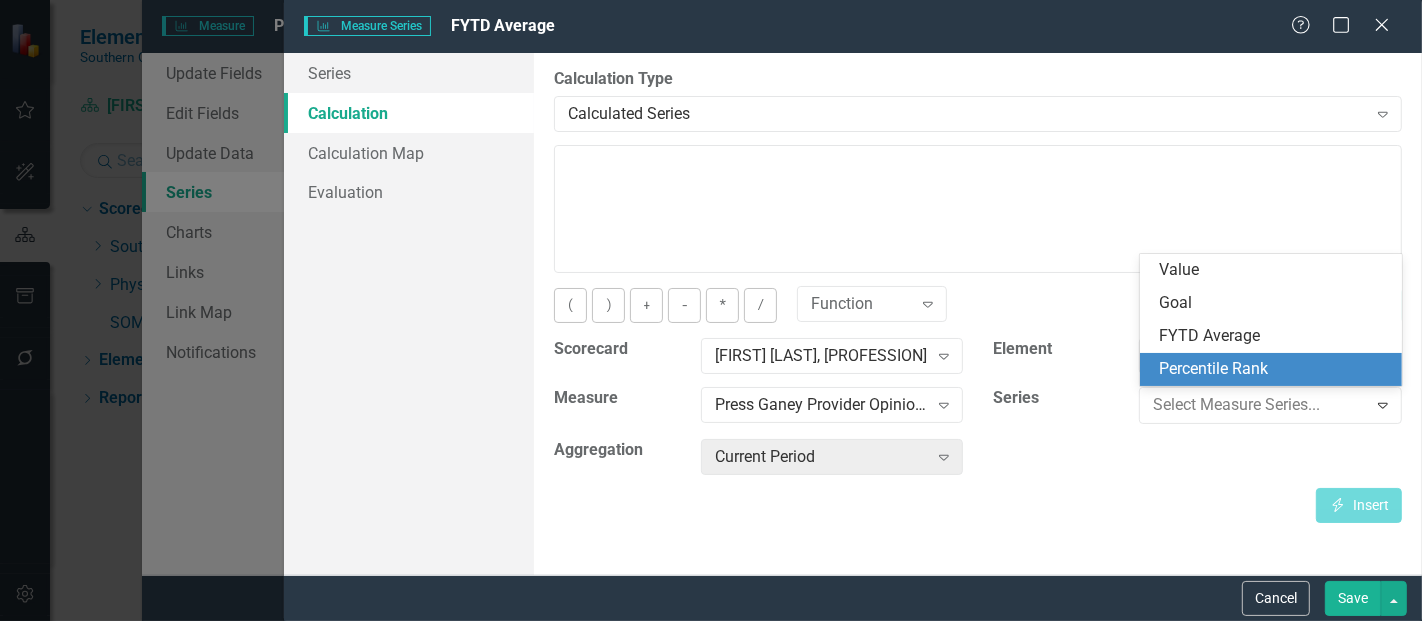 click on "Percentile Rank" at bounding box center [1275, 369] 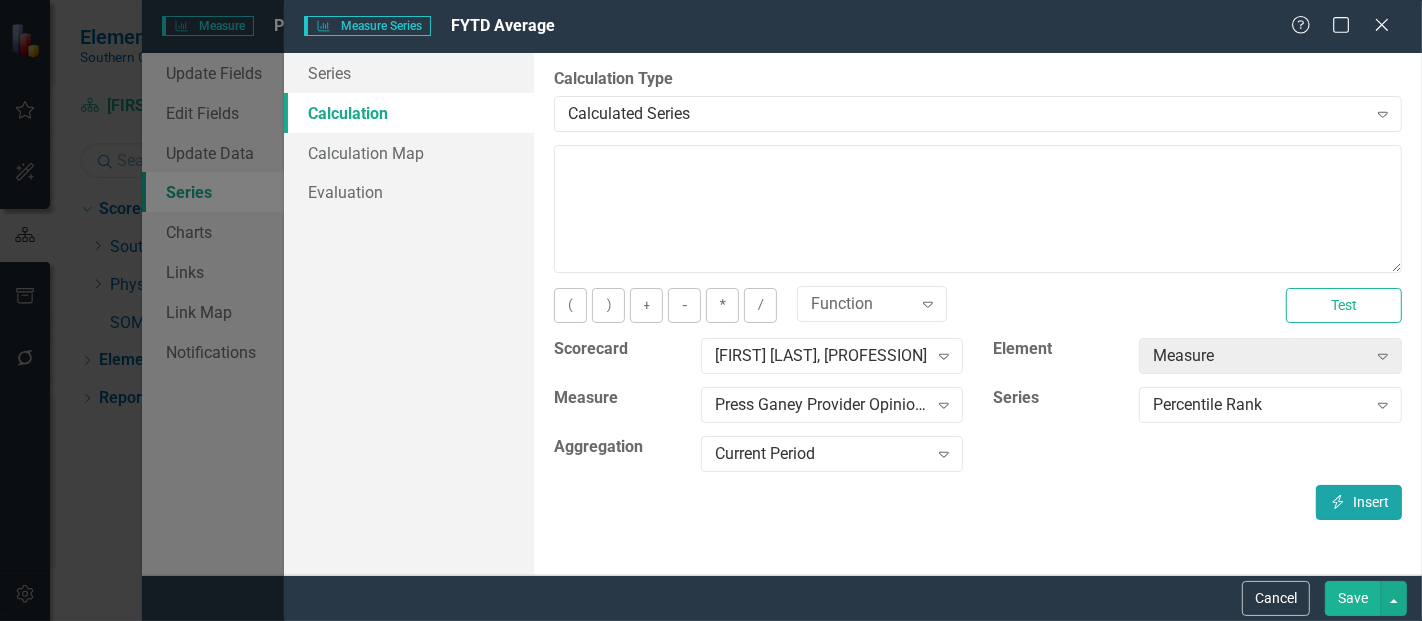 click on "Insert    Insert" at bounding box center (1359, 502) 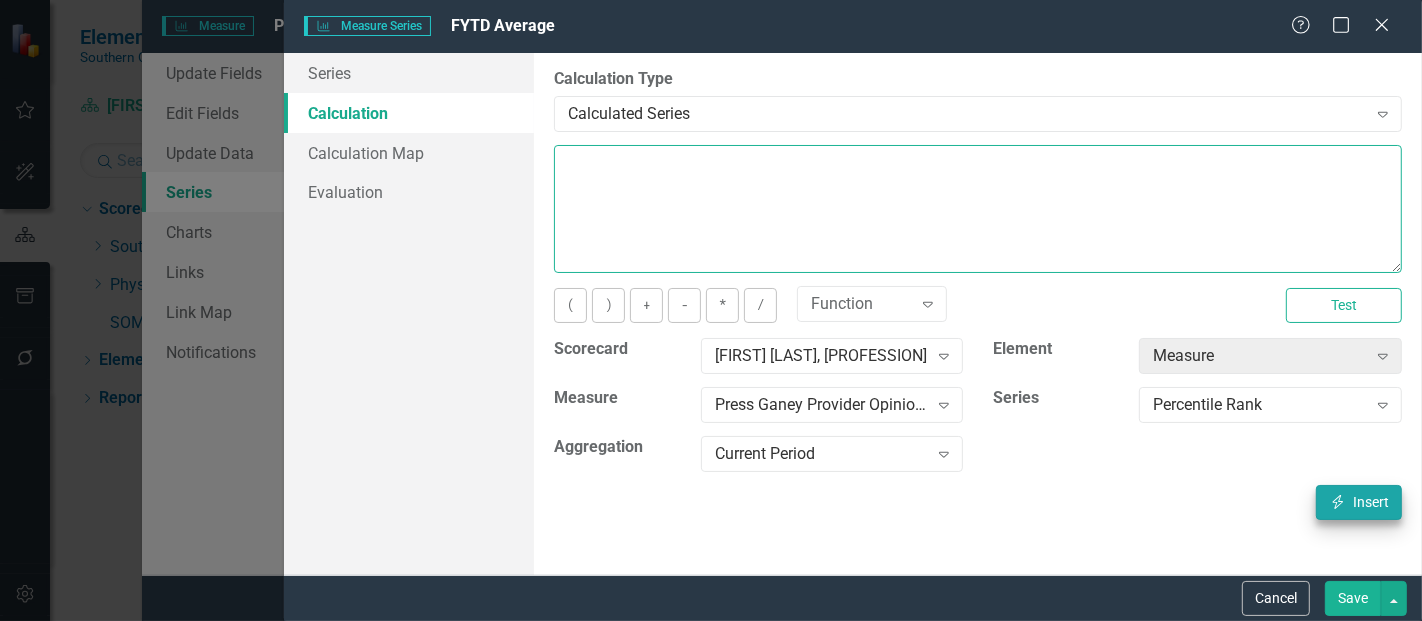 type on "[m1425504][Percentile Rank][CurrentPeriod]" 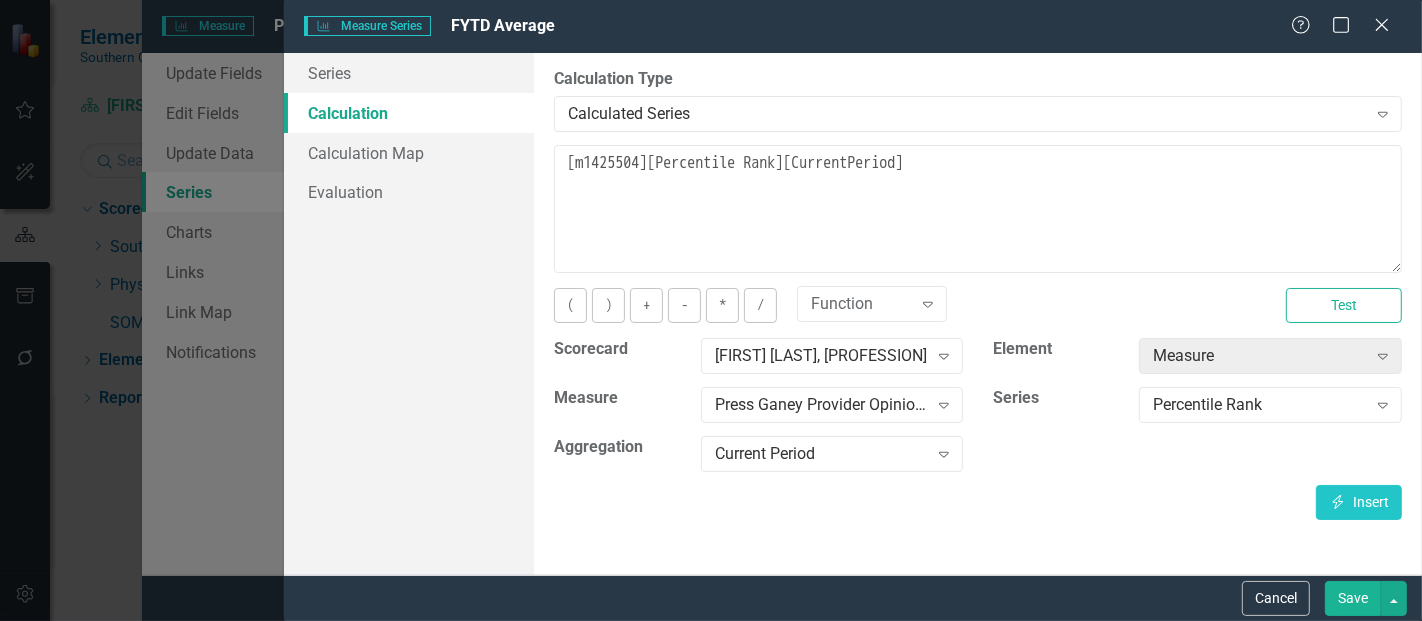 click on "Save" at bounding box center [1353, 598] 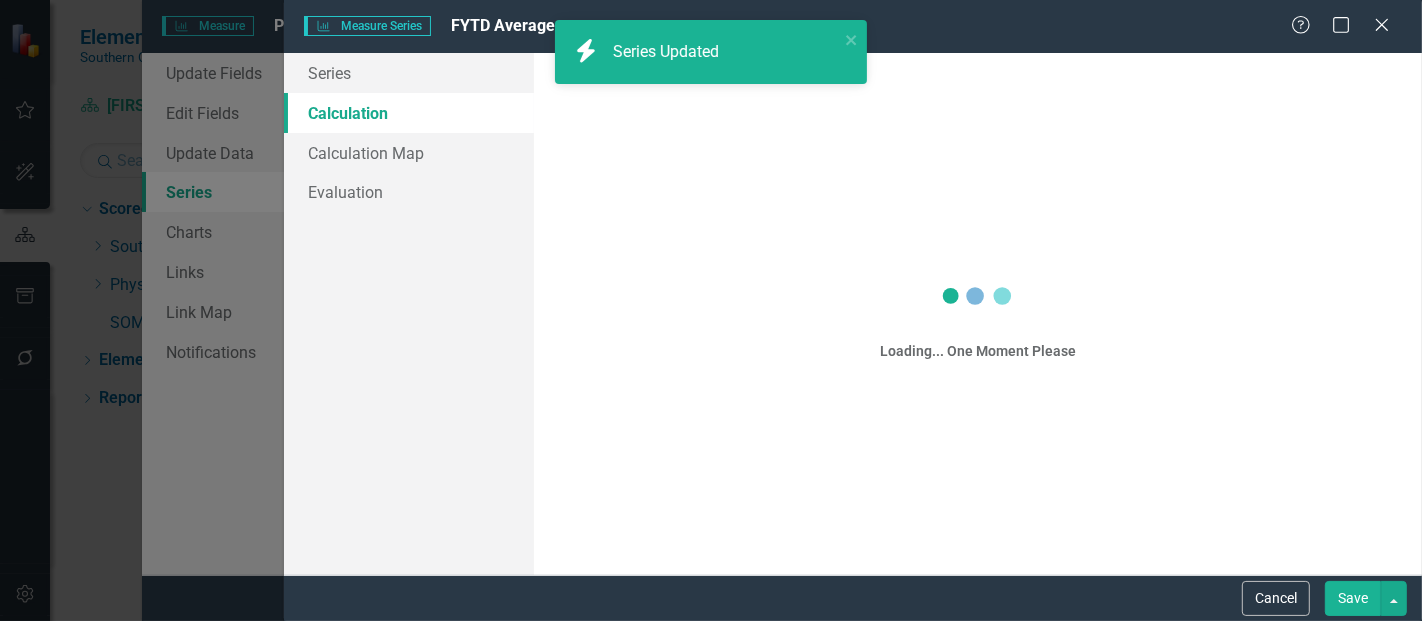 click on "Save" at bounding box center (1353, 598) 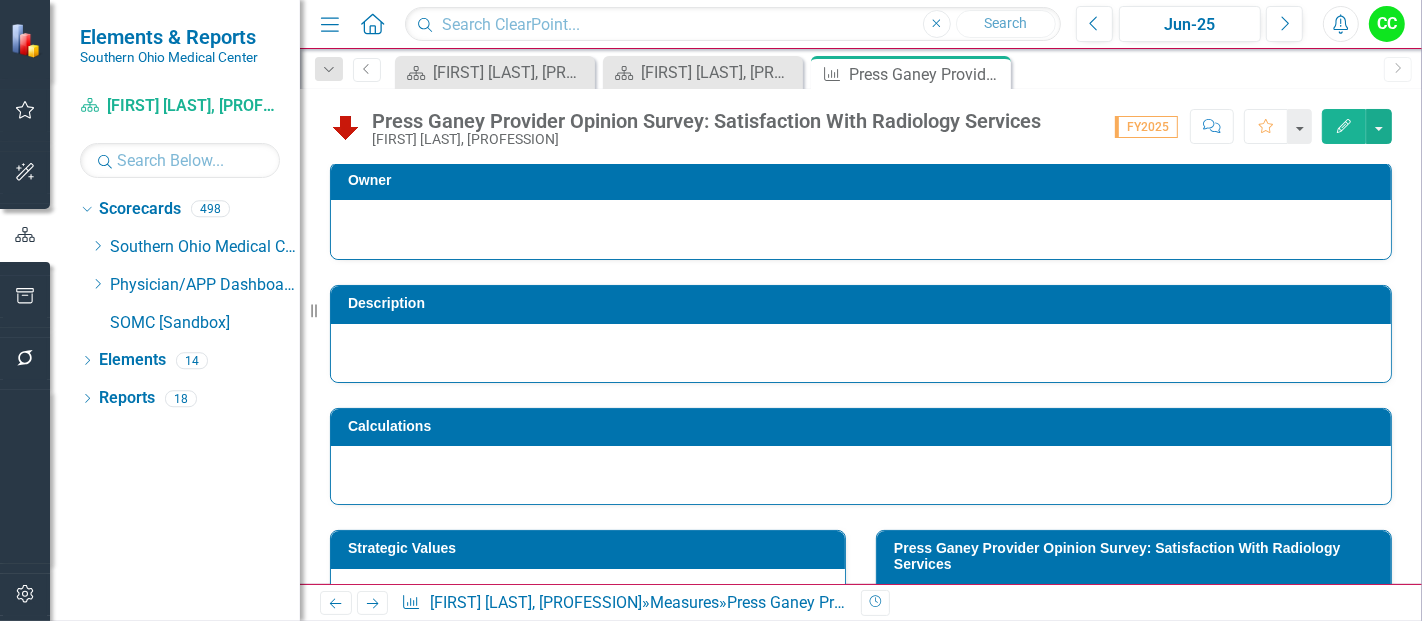 scroll, scrollTop: 0, scrollLeft: 0, axis: both 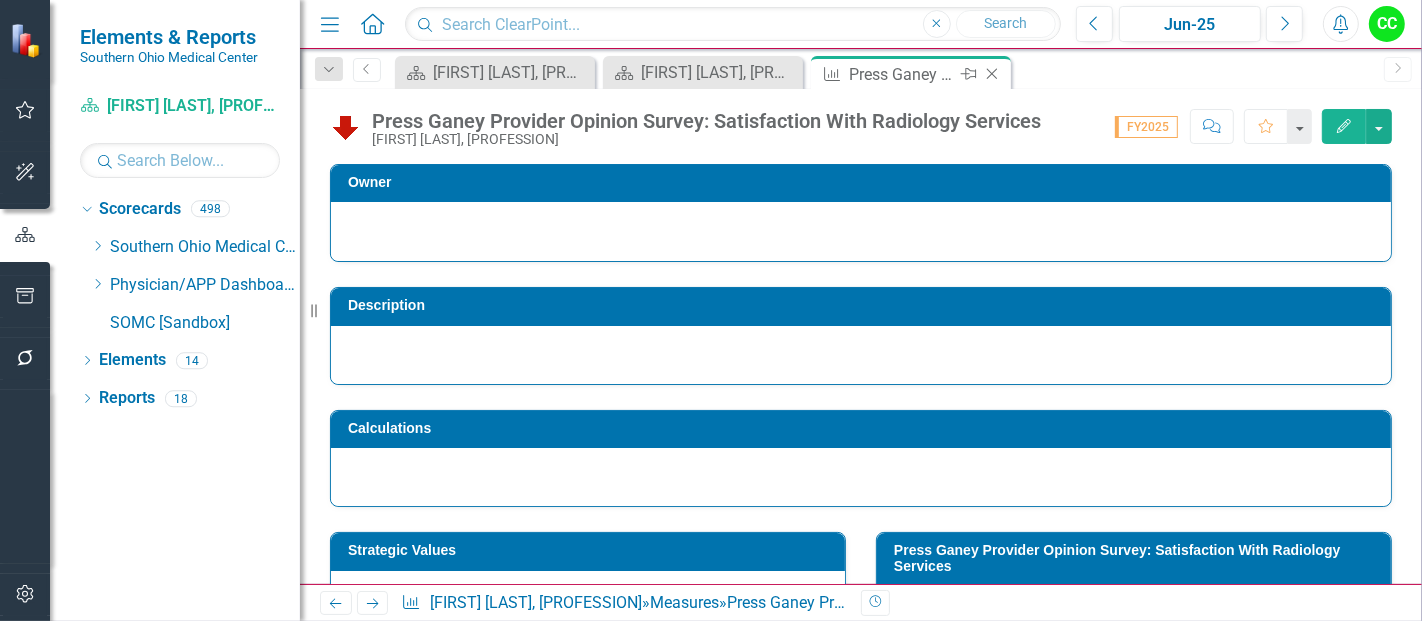 click on "Close" 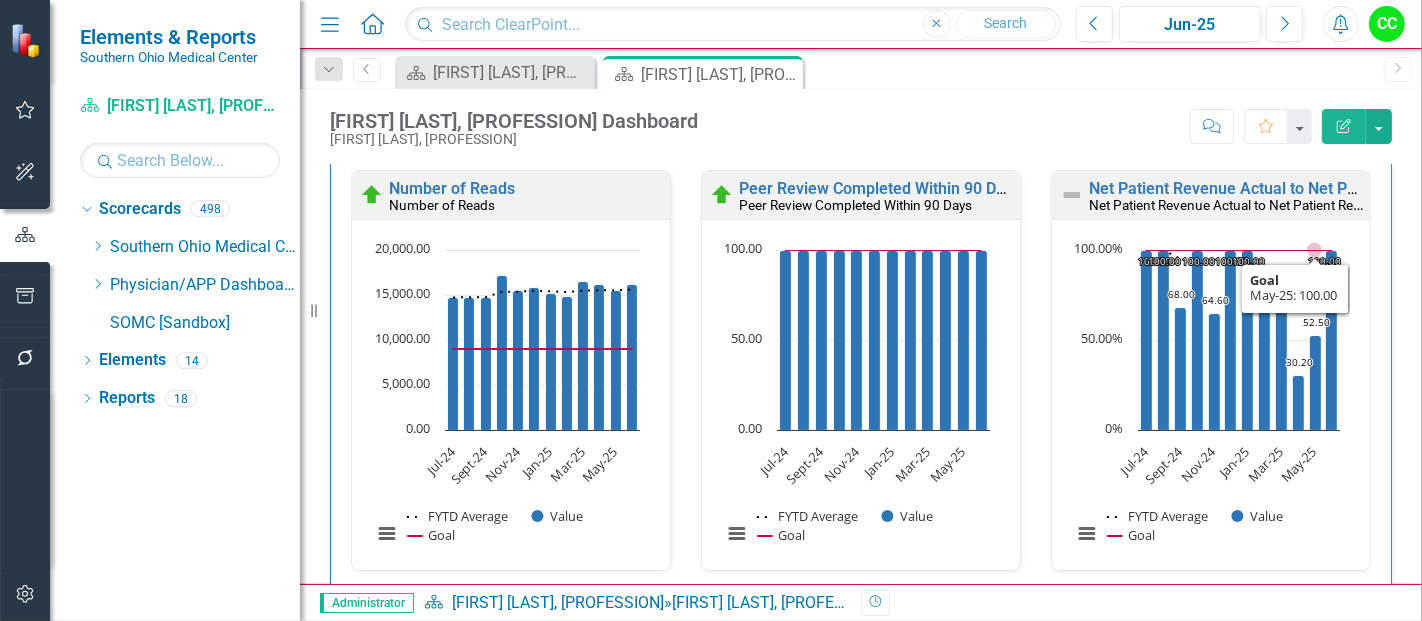scroll, scrollTop: 3442, scrollLeft: 0, axis: vertical 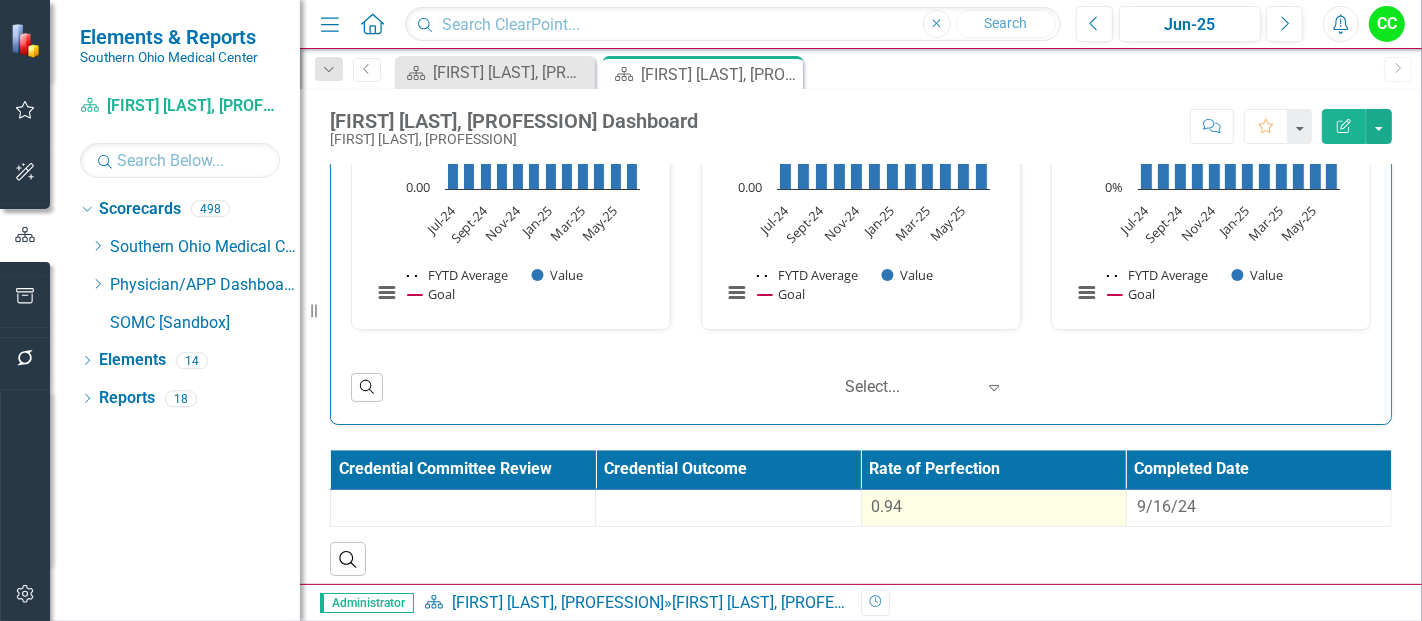 click on "0.94" at bounding box center (994, 507) 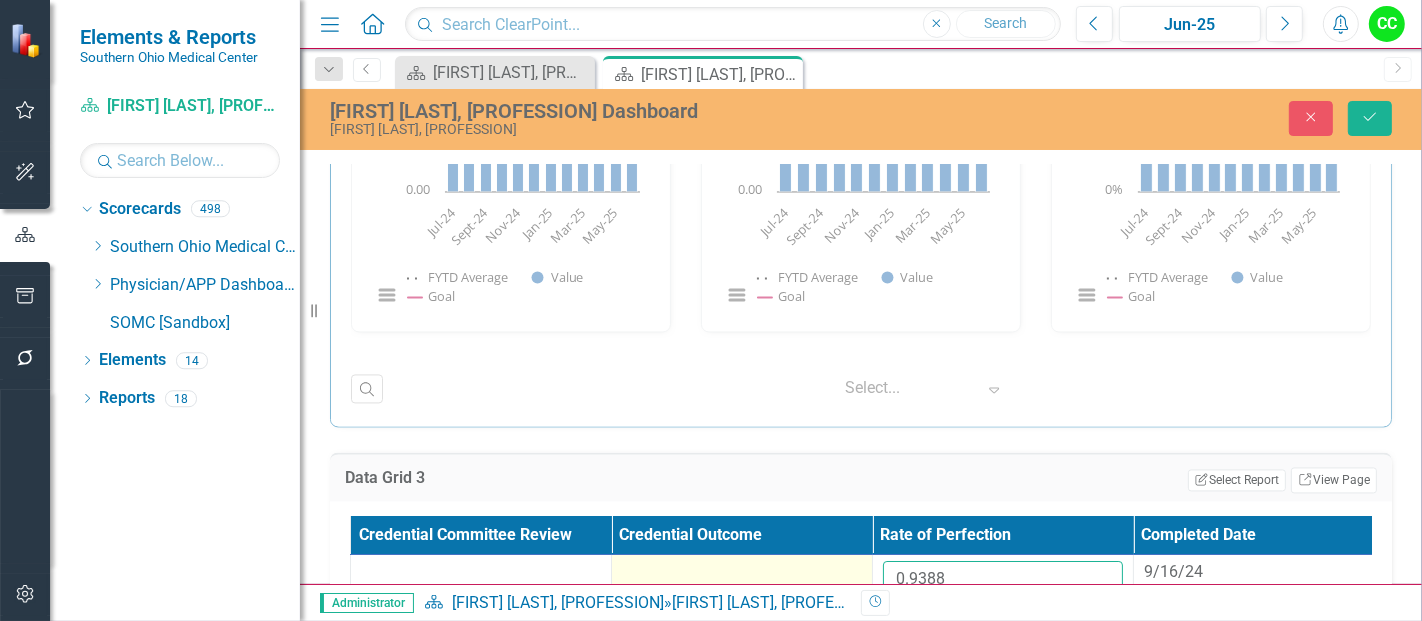 drag, startPoint x: 964, startPoint y: 561, endPoint x: 767, endPoint y: 560, distance: 197.00253 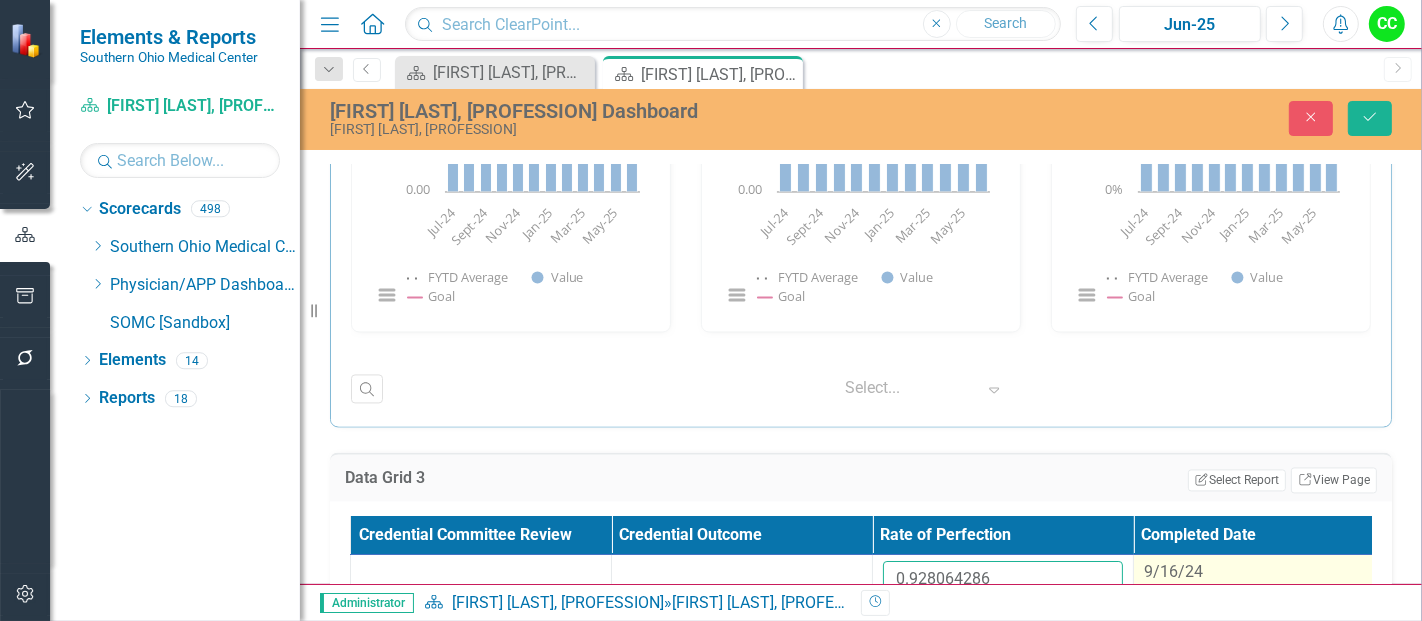 type on "0.928064286" 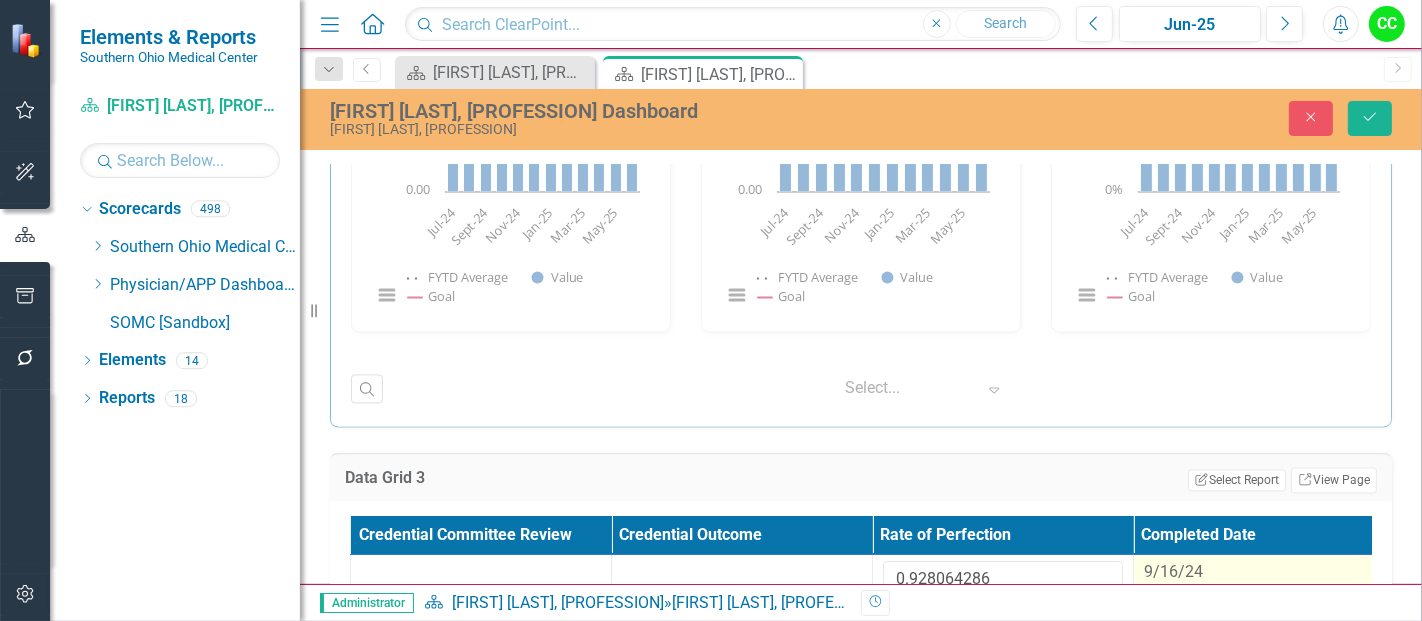 click on "9/16/24" at bounding box center (1264, 572) 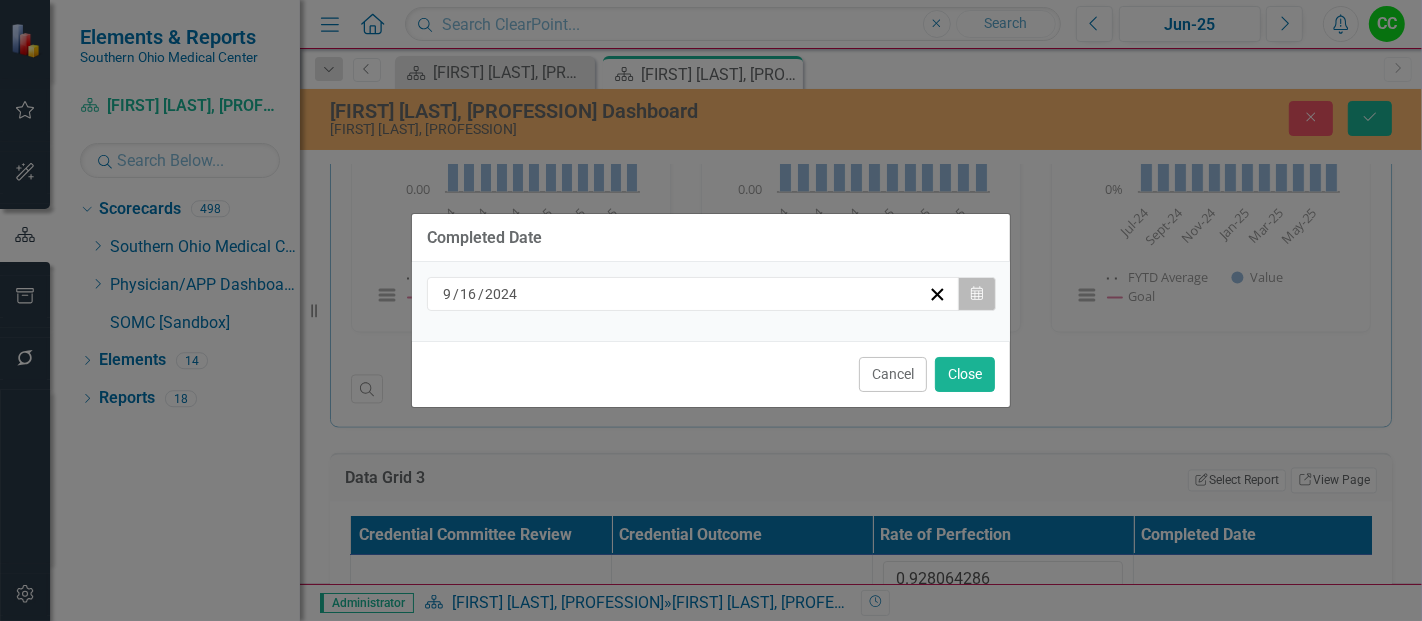 click on "Calendar" 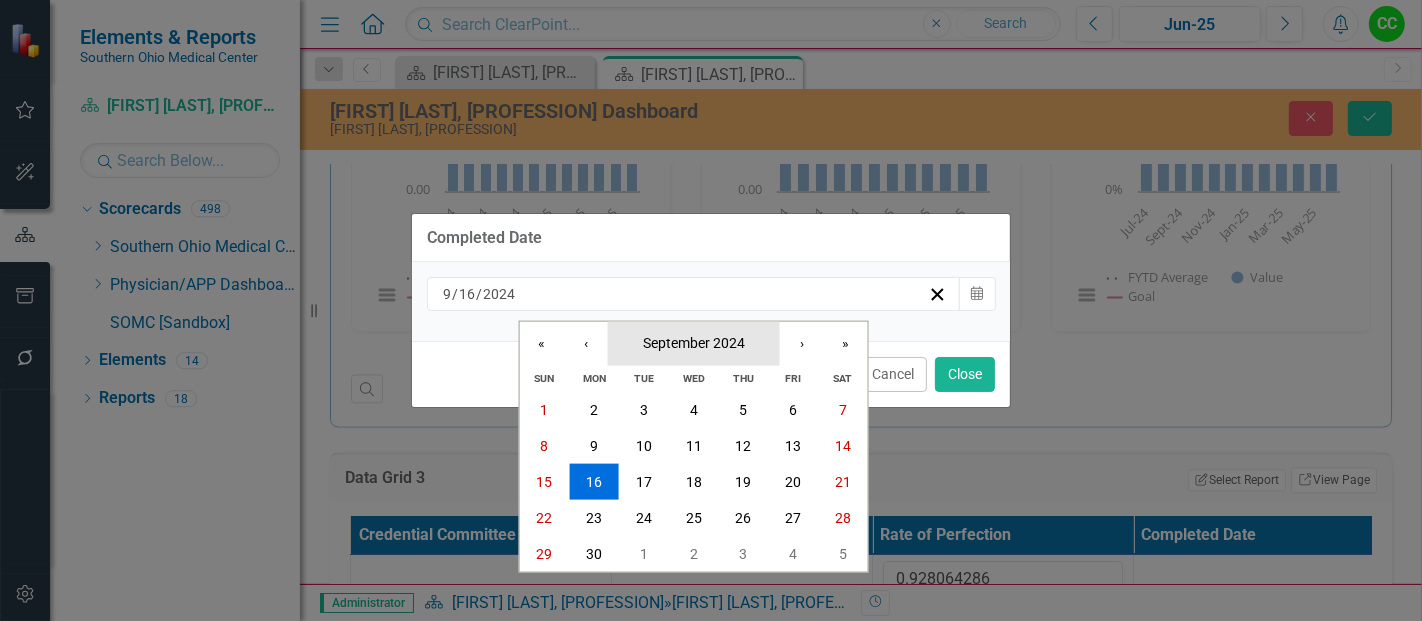 click on "September 2024" at bounding box center (694, 342) 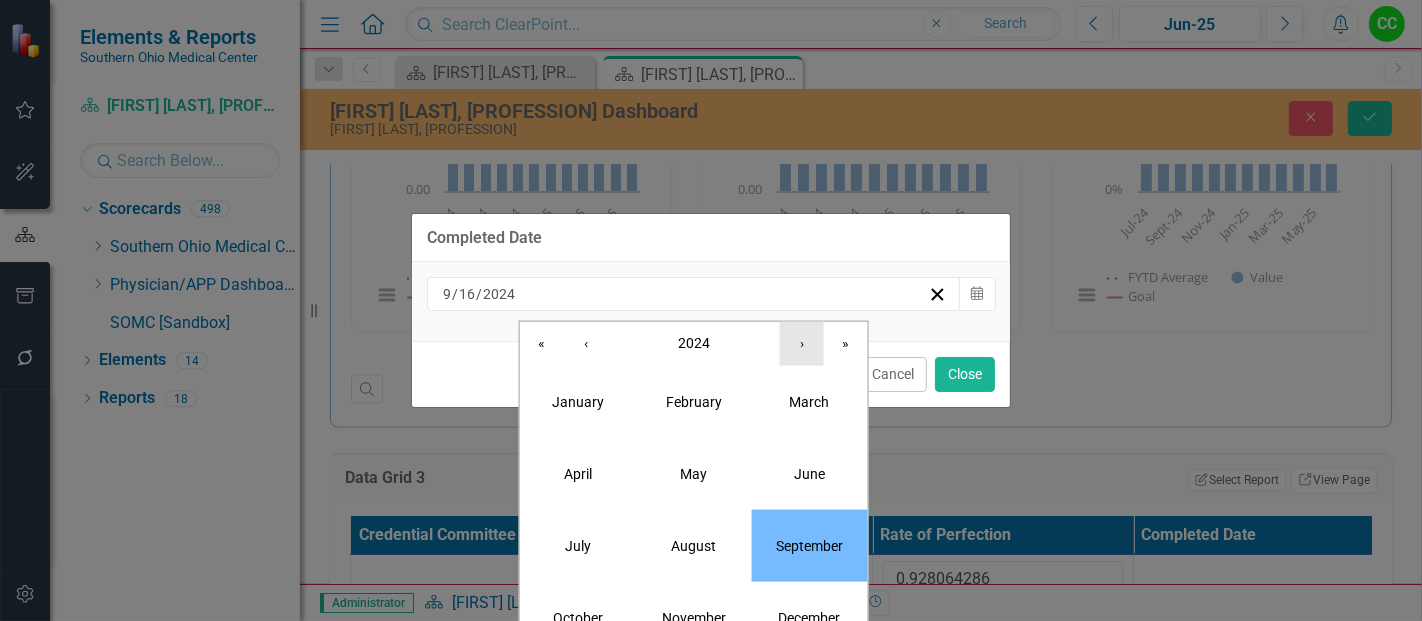 click on "›" at bounding box center [802, 343] 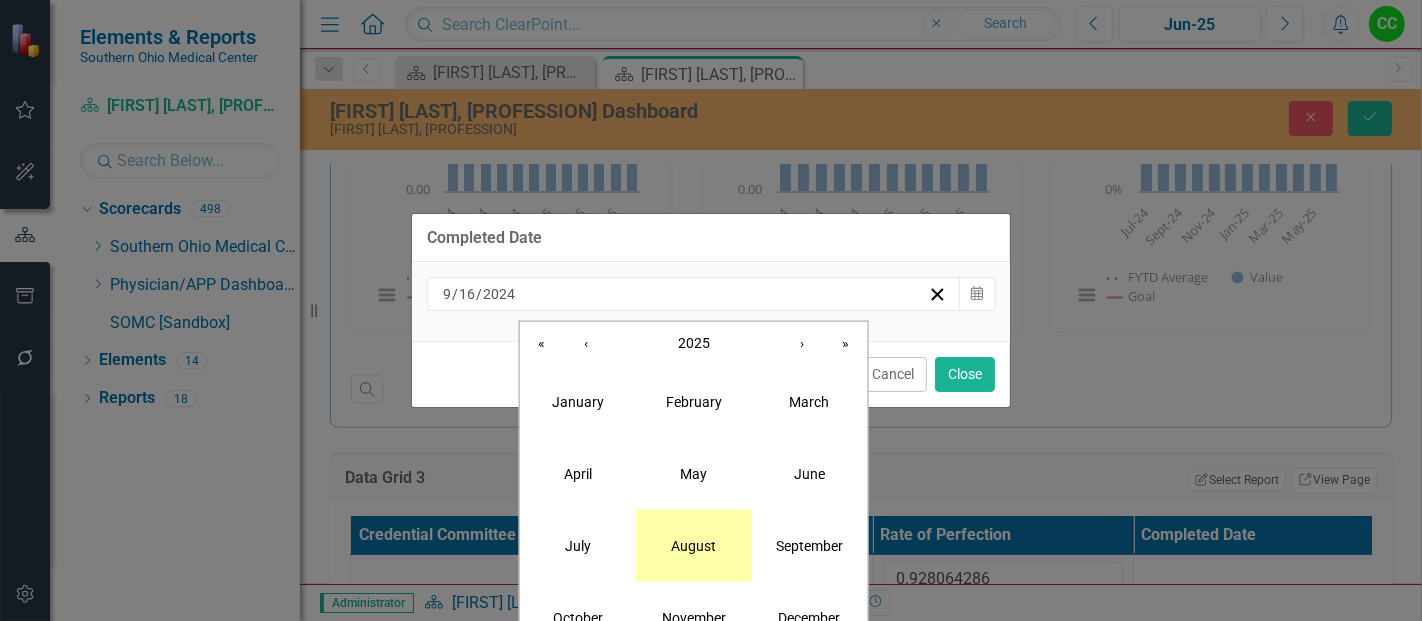 click on "August" at bounding box center (694, 545) 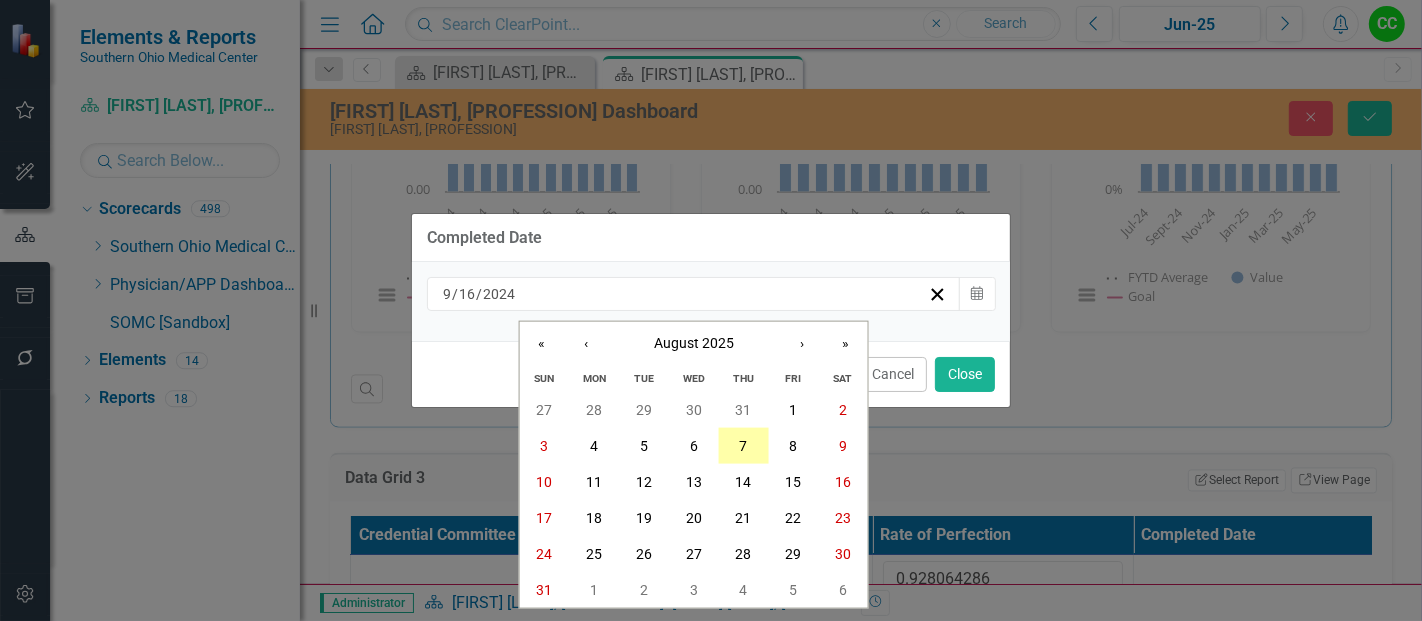 click on "7" at bounding box center (743, 446) 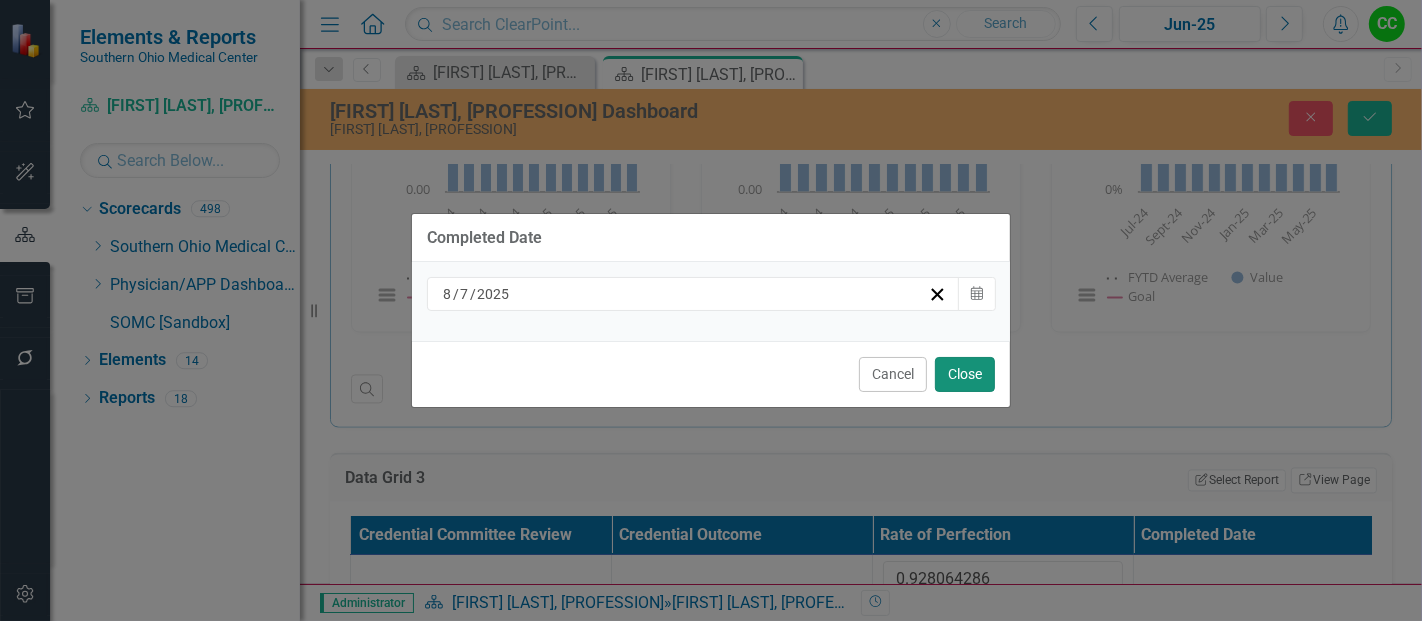 click on "Close" at bounding box center [965, 374] 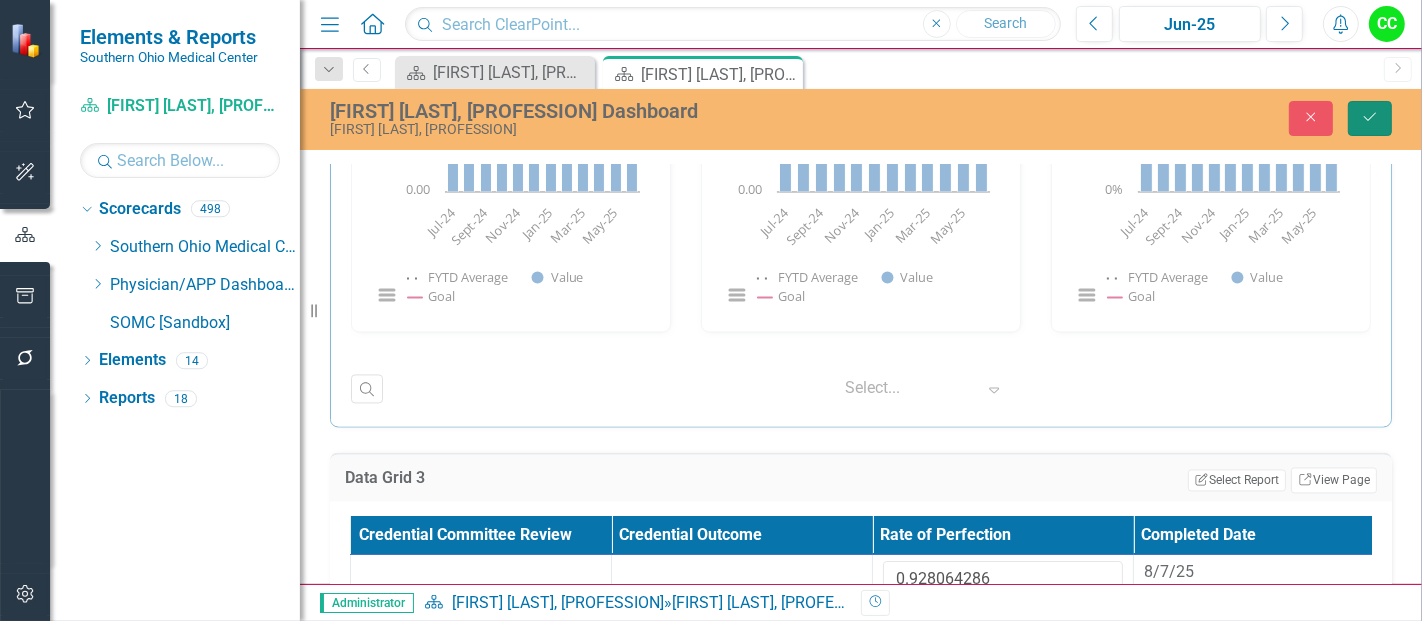 click on "Save" at bounding box center [1370, 118] 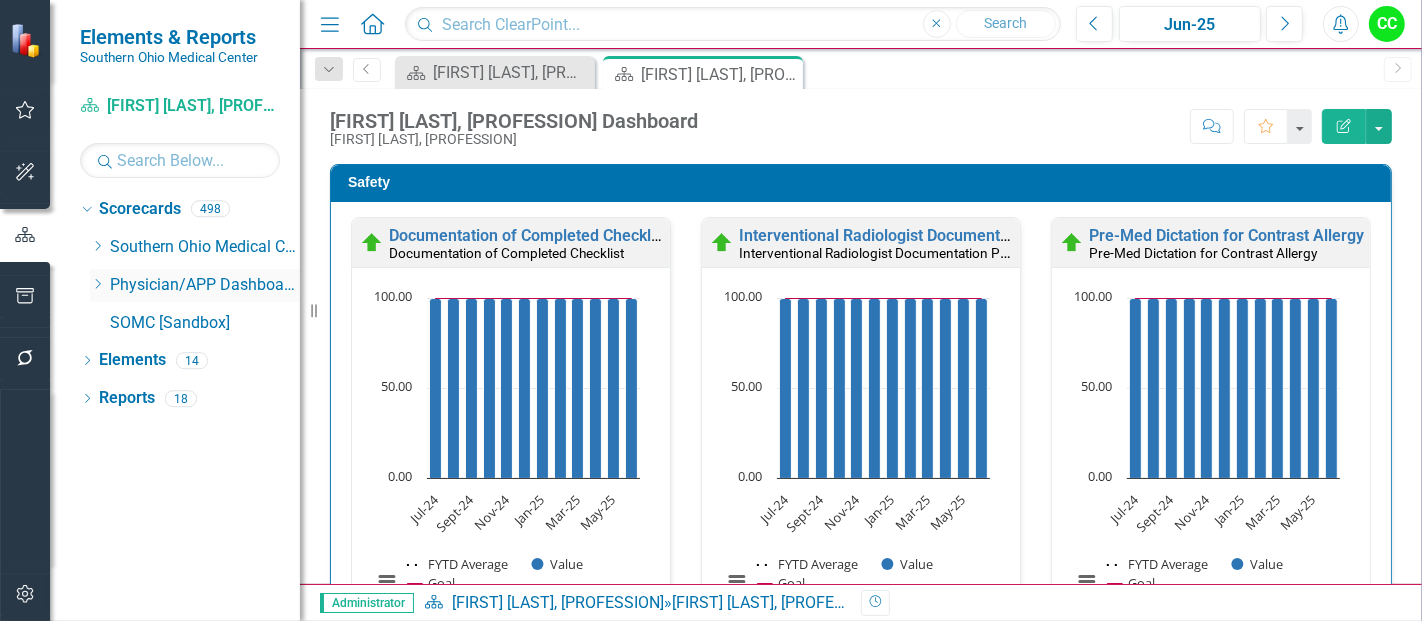 click on "Dropdown" 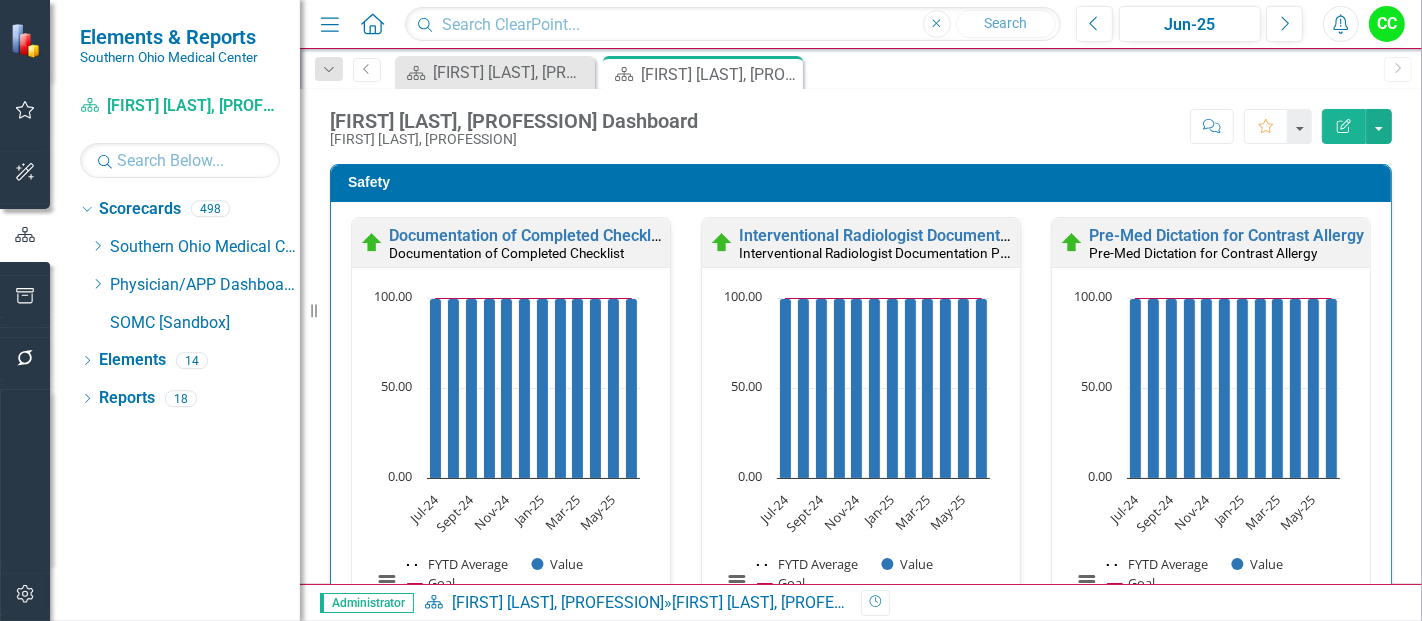 click on "Dropdown" 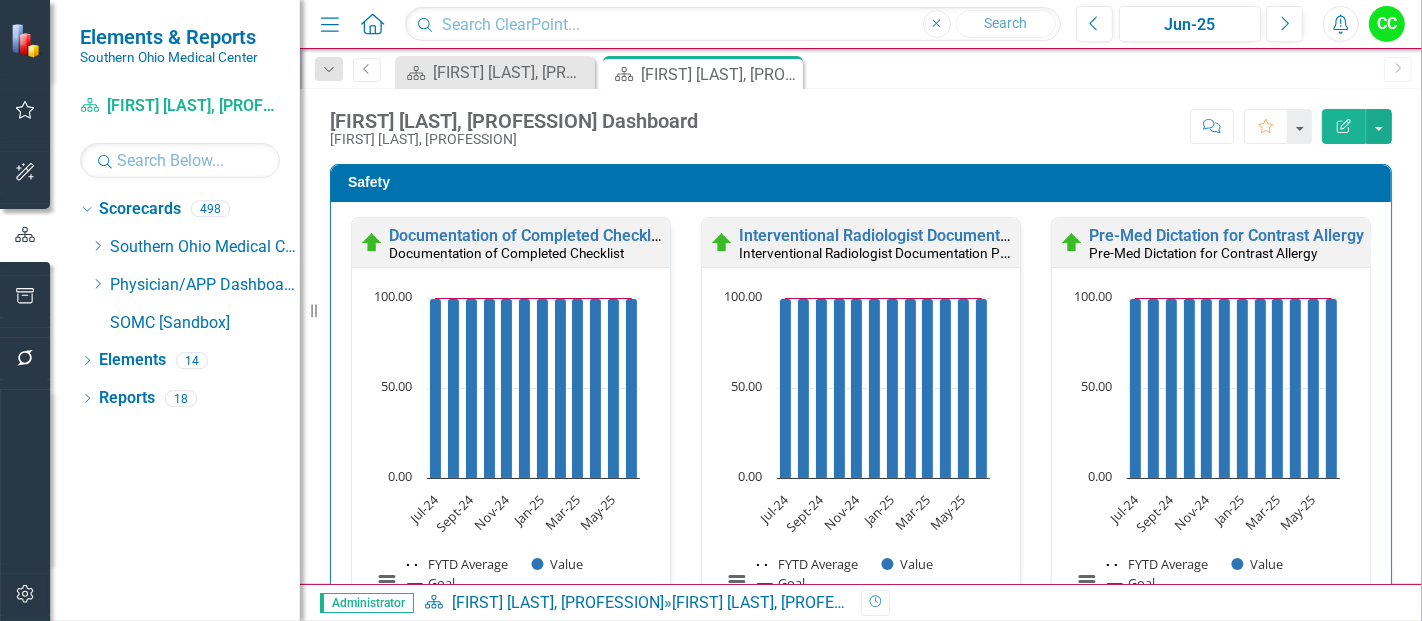 scroll, scrollTop: 0, scrollLeft: 0, axis: both 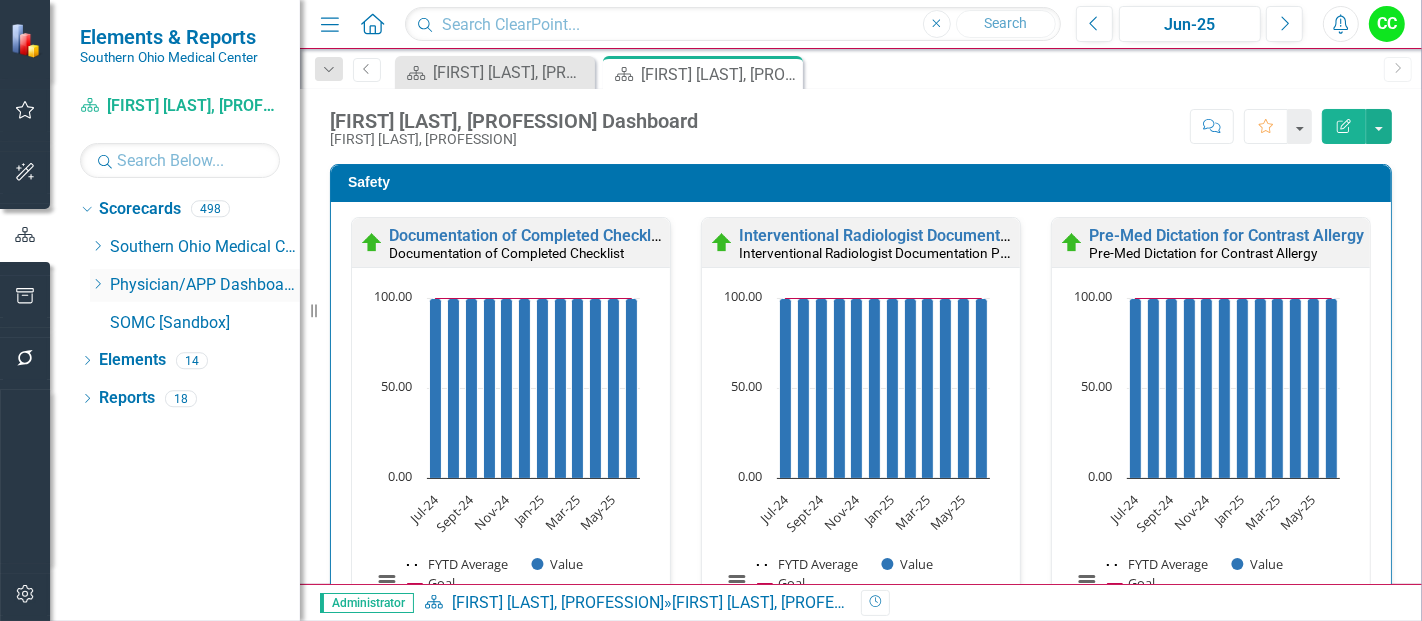 click on "Dropdown" 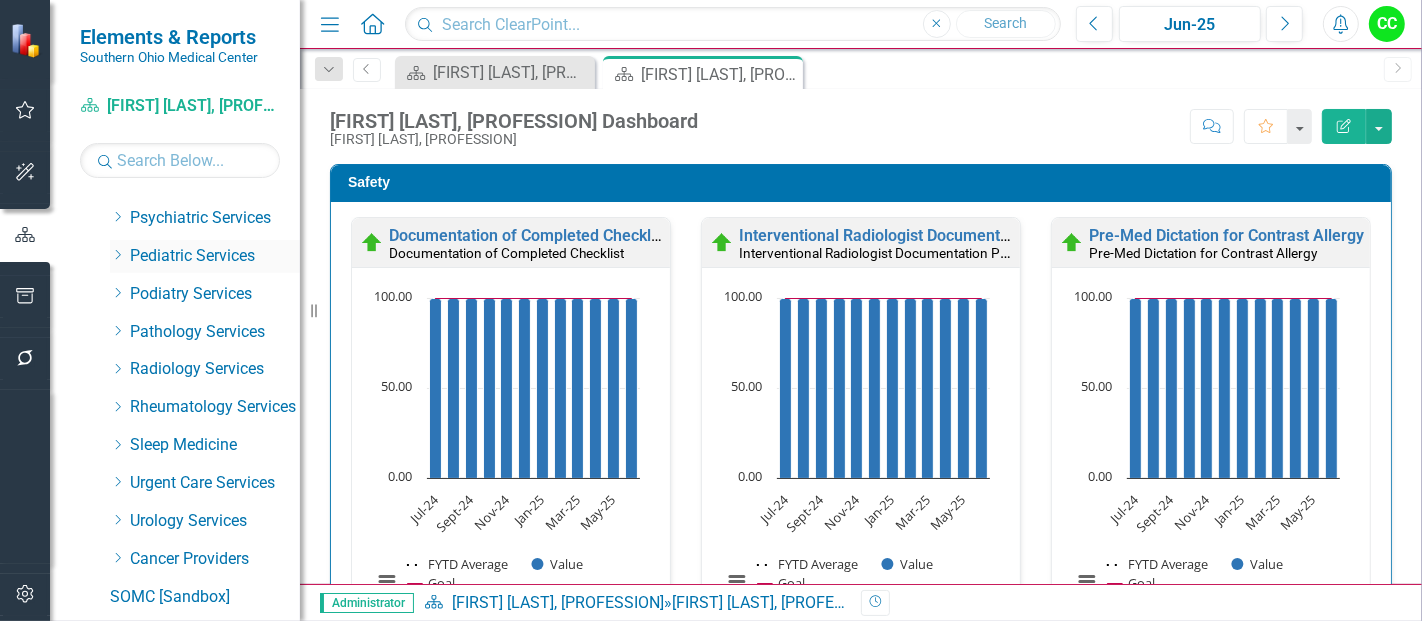 scroll, scrollTop: 942, scrollLeft: 0, axis: vertical 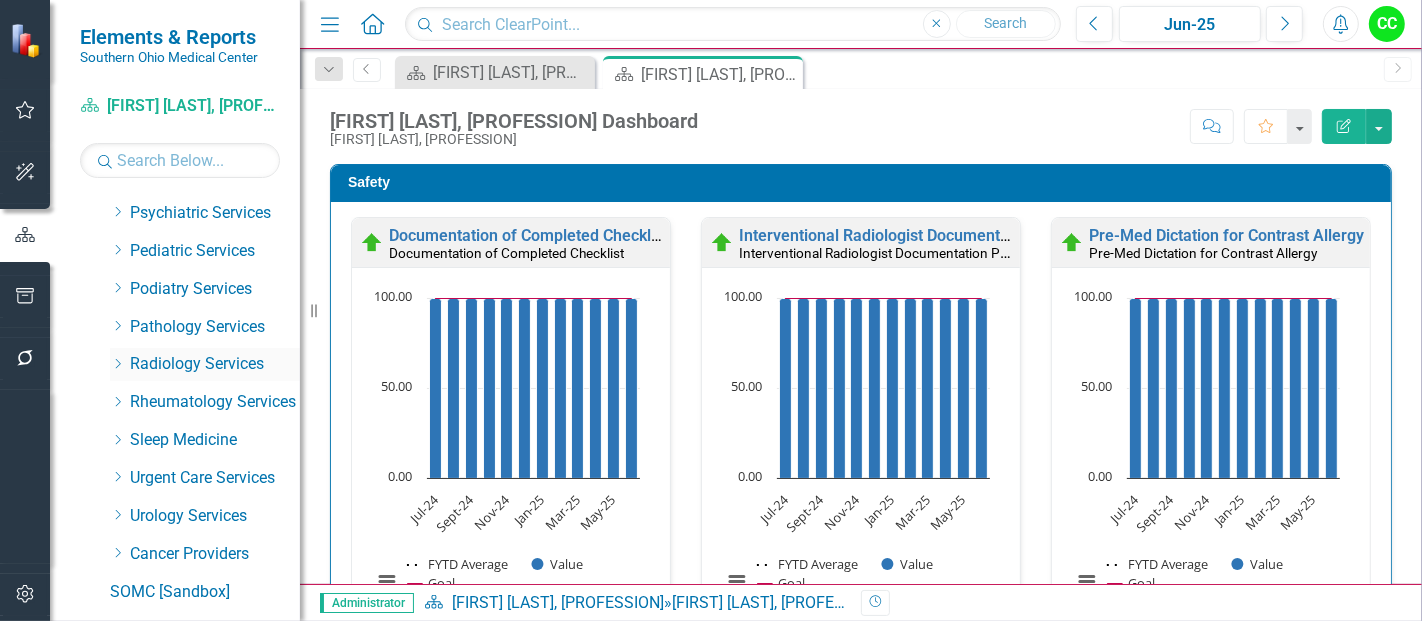 click on "Dropdown" 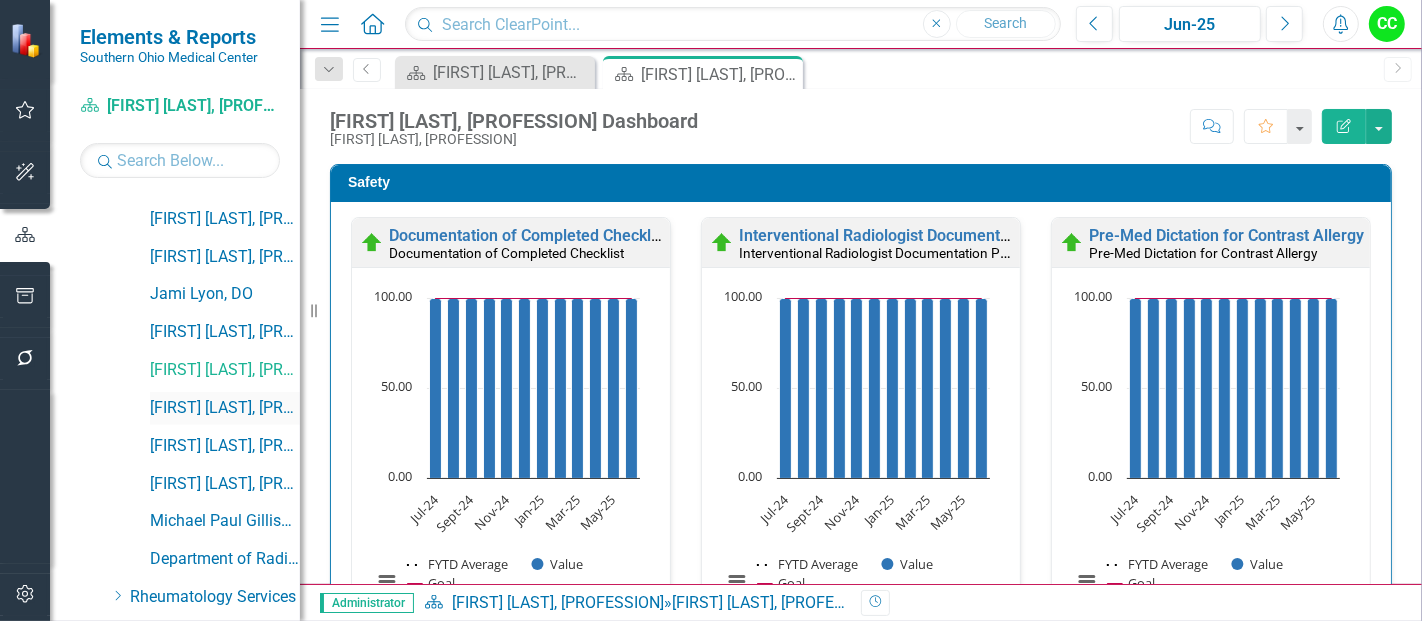 scroll, scrollTop: 1277, scrollLeft: 0, axis: vertical 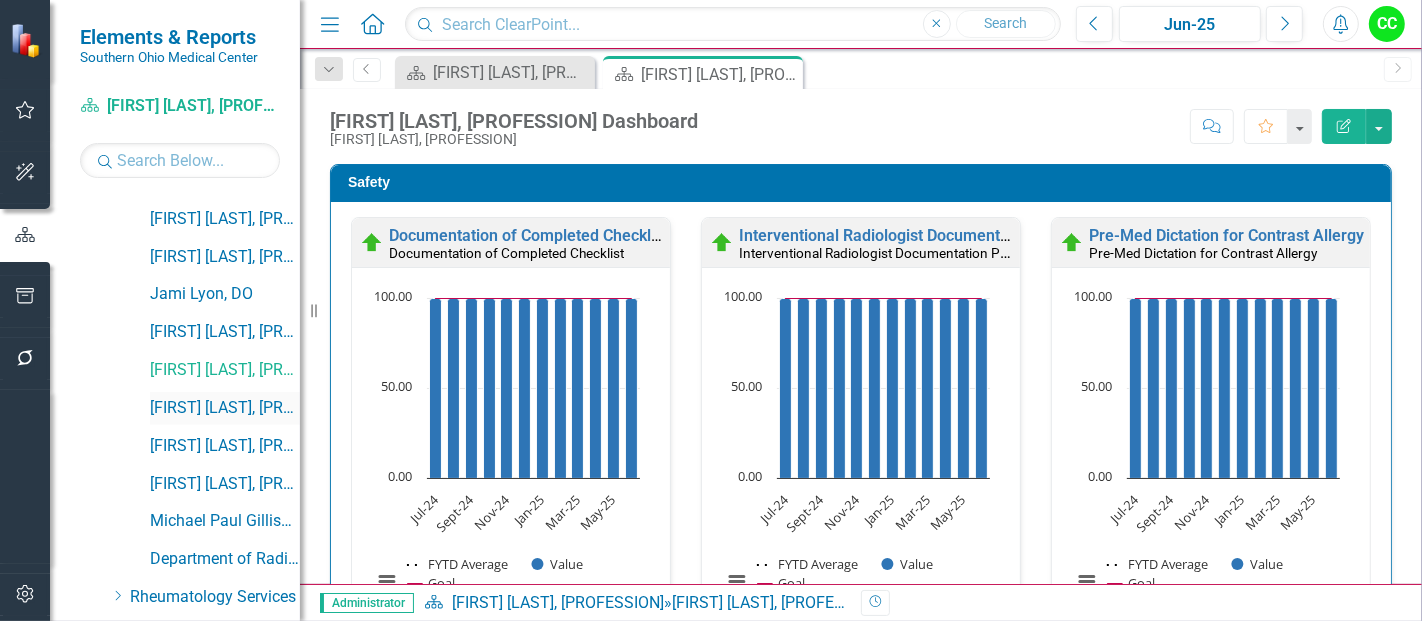 click on "[FIRST] [LAST], DO" at bounding box center (225, 408) 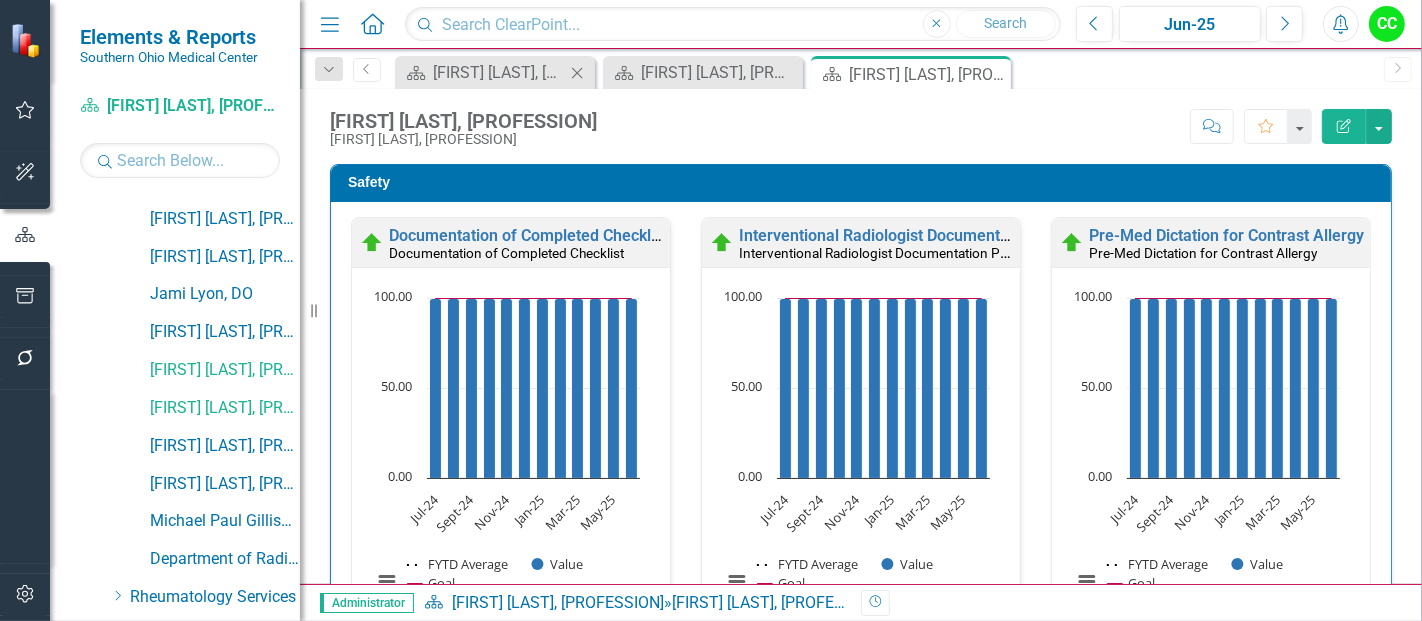 click on "Close" 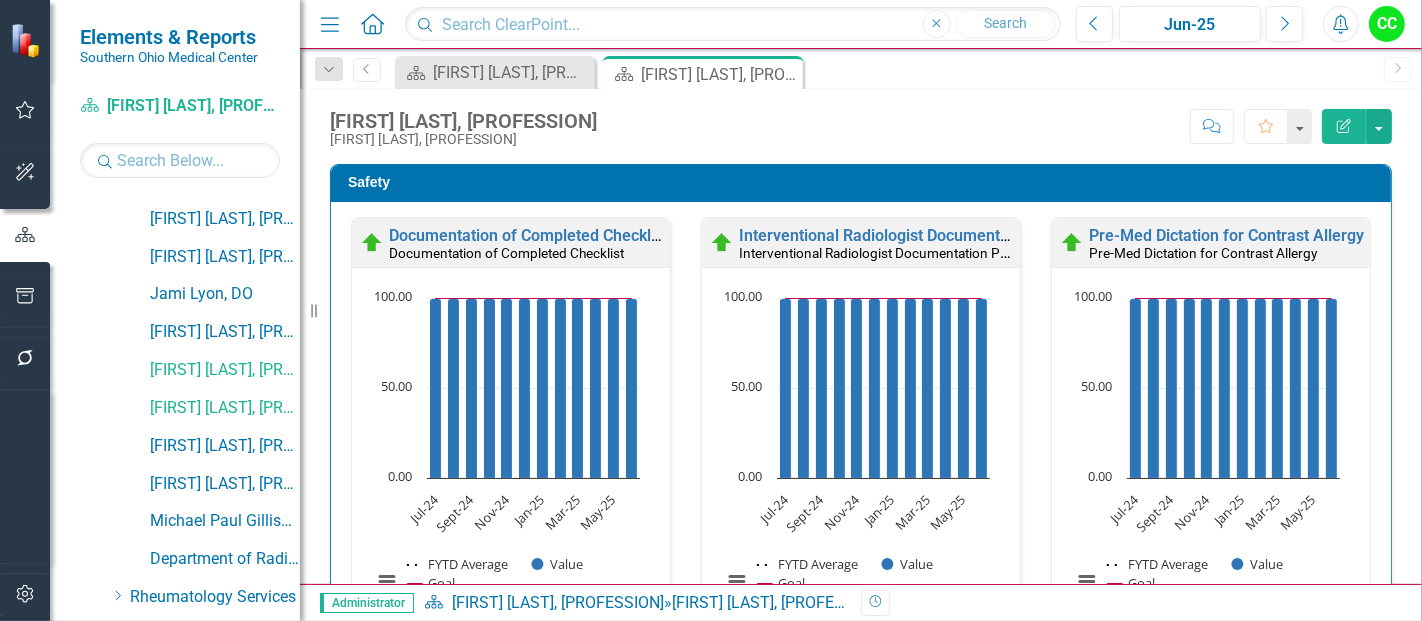 click on "Close" 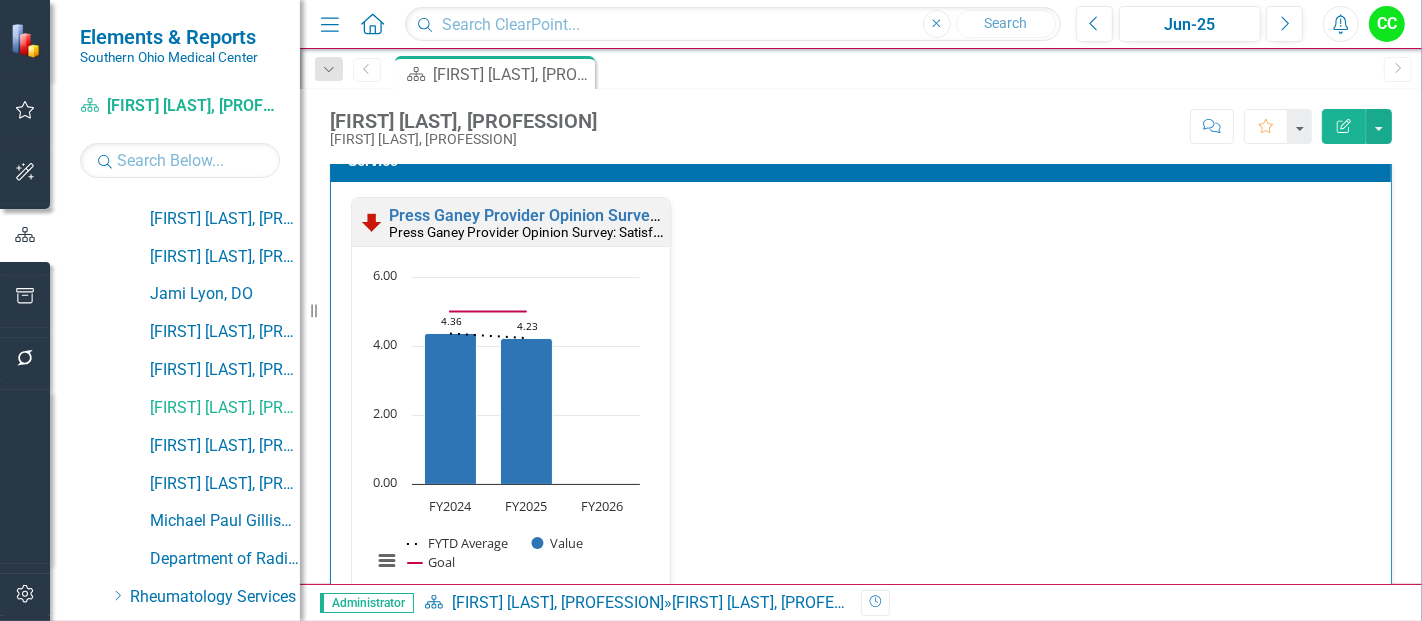 scroll, scrollTop: 2020, scrollLeft: 0, axis: vertical 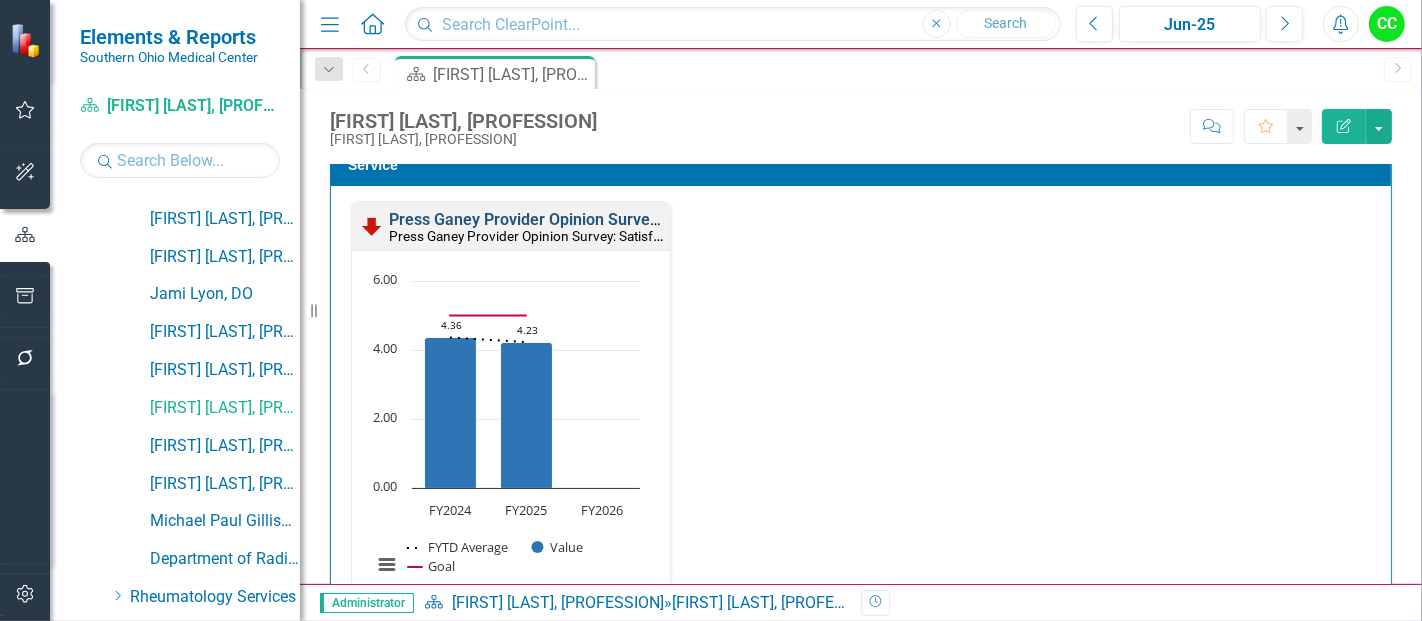 click on "Press Ganey Provider Opinion Survey: Satisfaction With Radiology Services" at bounding box center [659, 219] 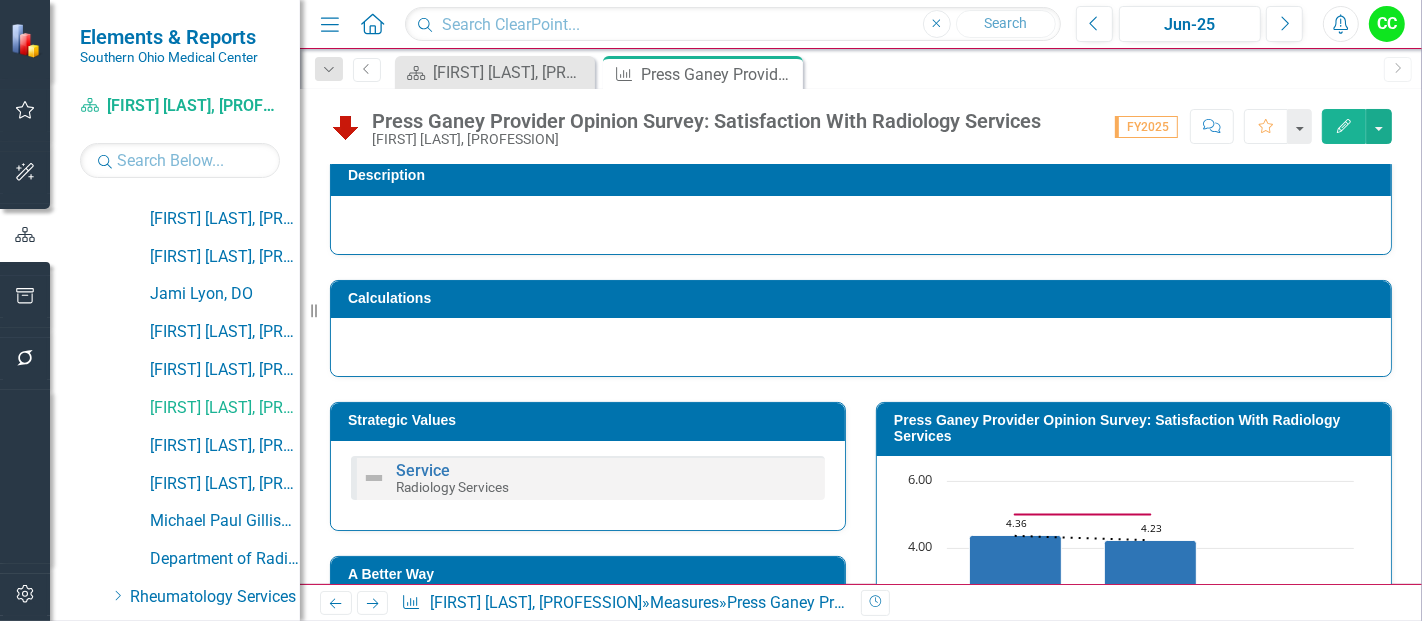 scroll, scrollTop: 142, scrollLeft: 0, axis: vertical 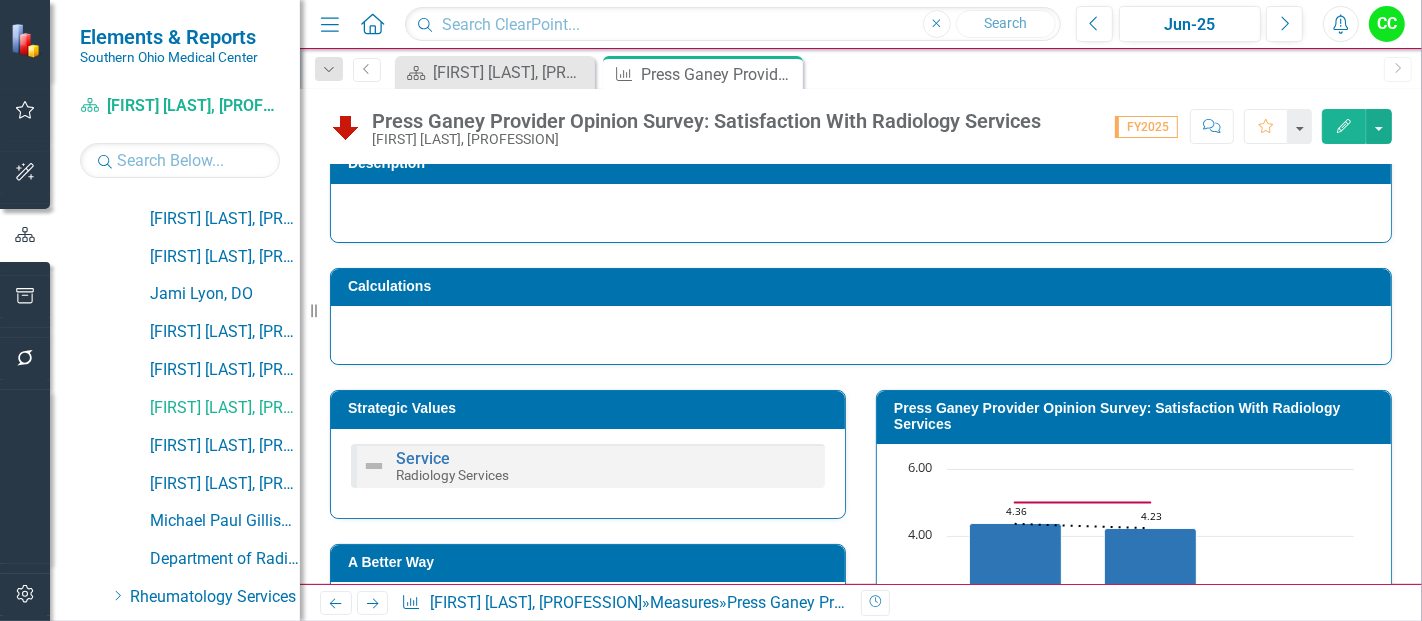 click on "Press Ganey Provider Opinion Survey: Satisfaction With Radiology Services" at bounding box center (1137, 416) 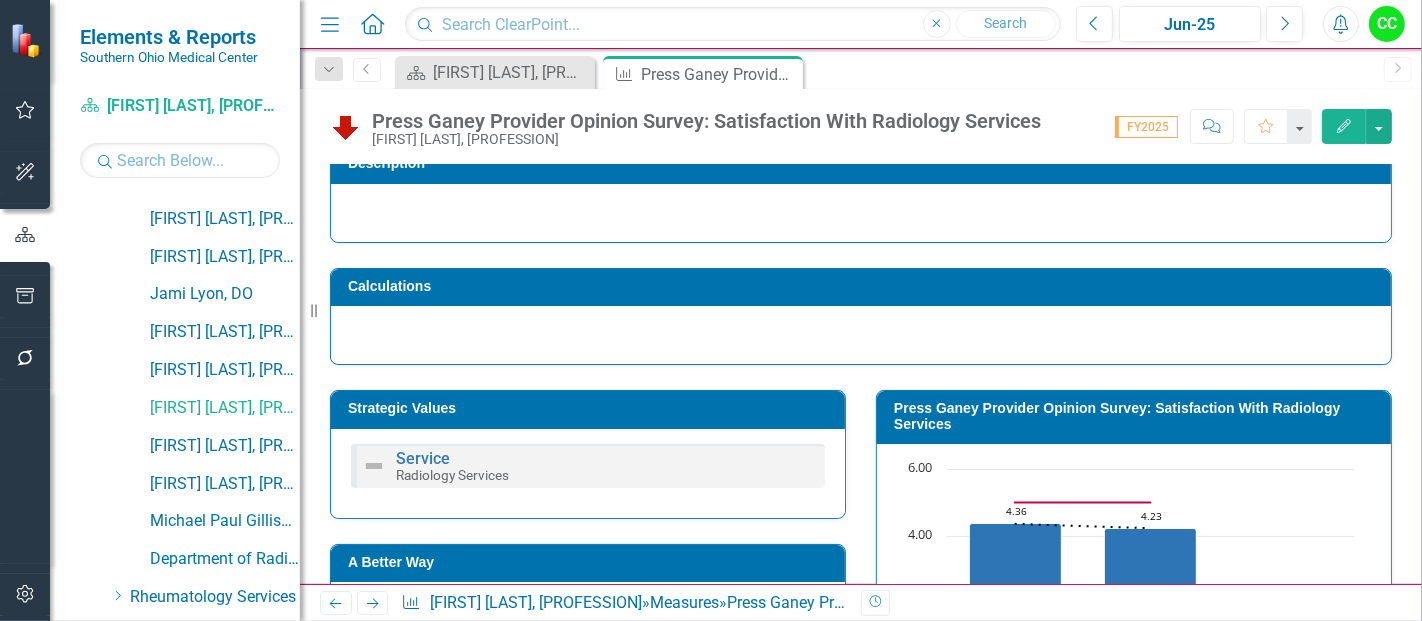 click on "Press Ganey Provider Opinion Survey: Satisfaction With Radiology Services" at bounding box center (1137, 416) 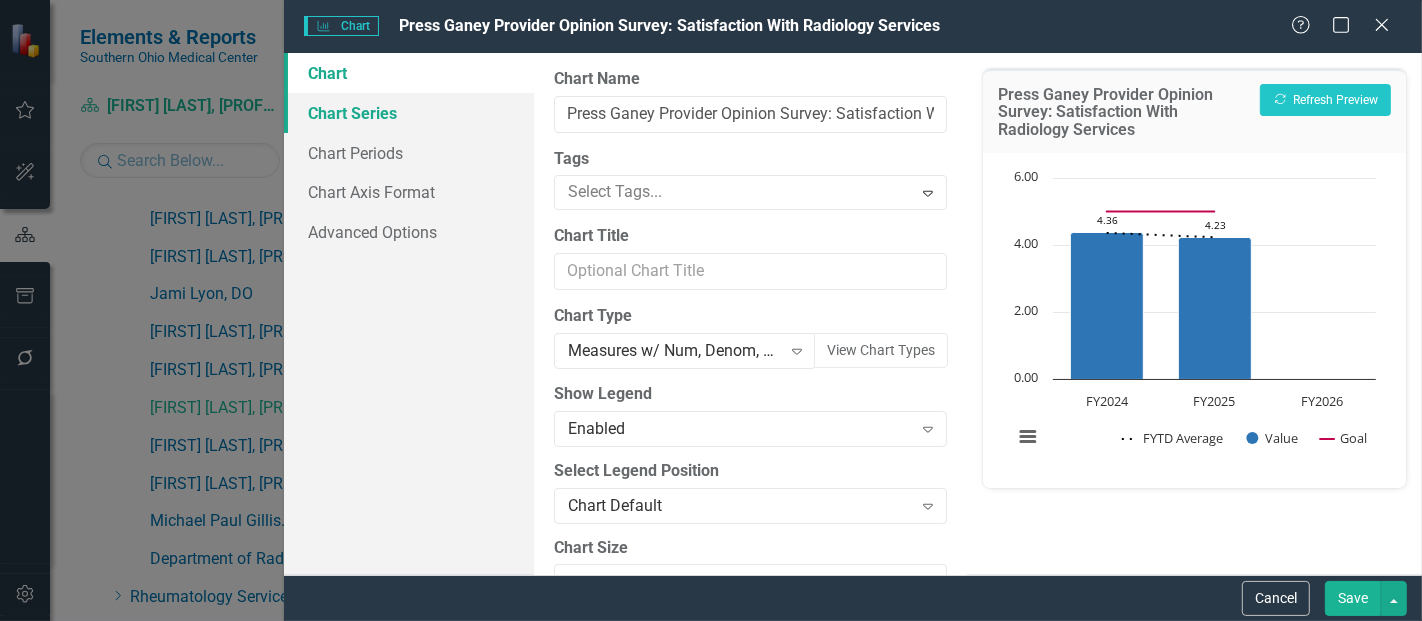 click on "Chart Series" at bounding box center (409, 113) 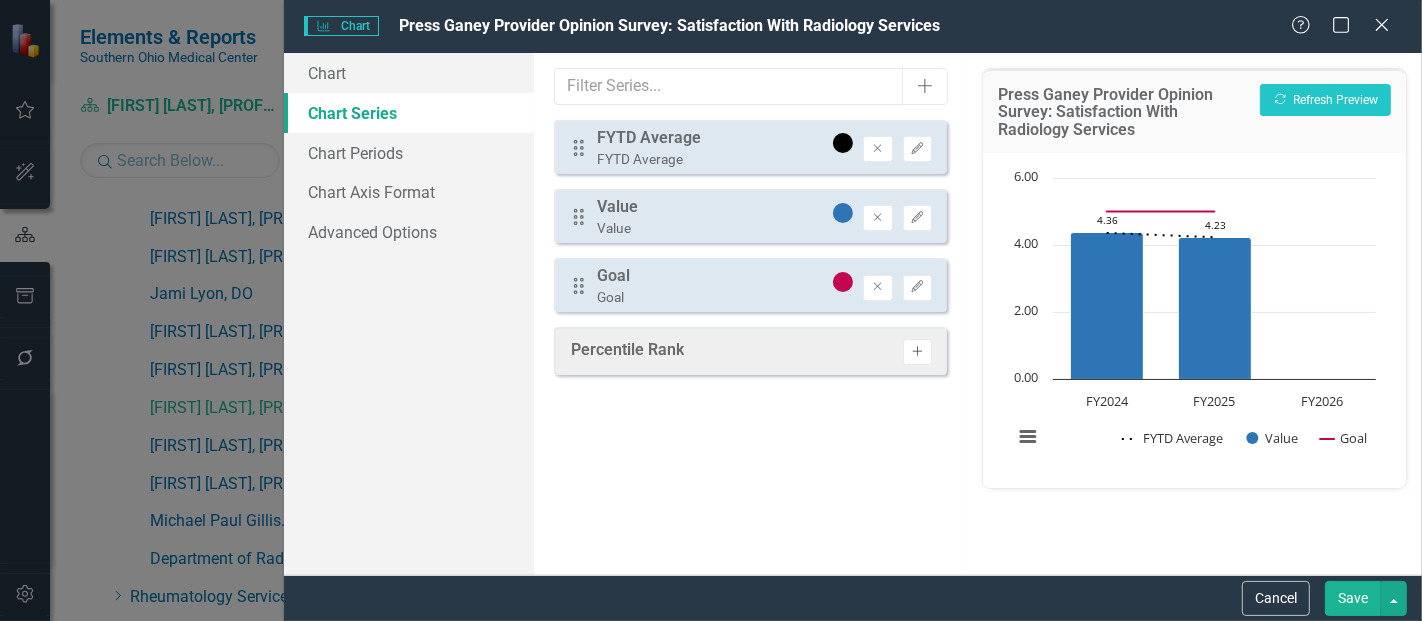 click on "Activate" at bounding box center (917, 352) 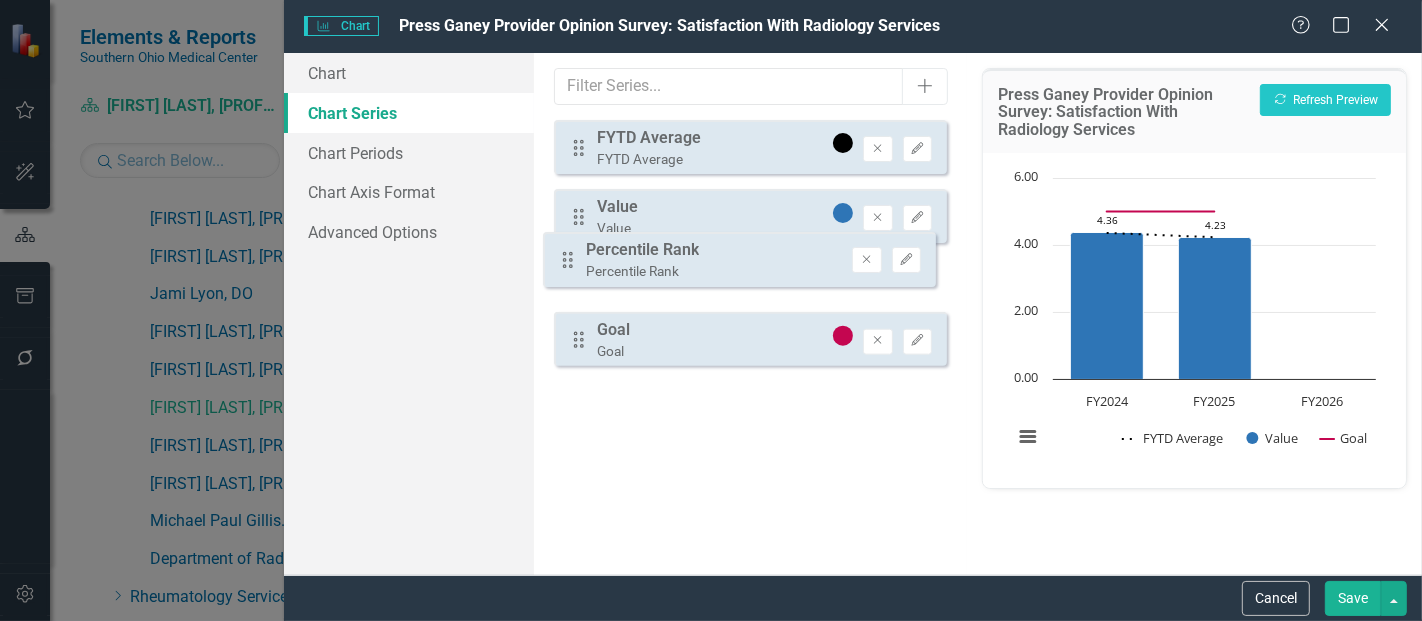 drag, startPoint x: 575, startPoint y: 353, endPoint x: 564, endPoint y: 231, distance: 122.494896 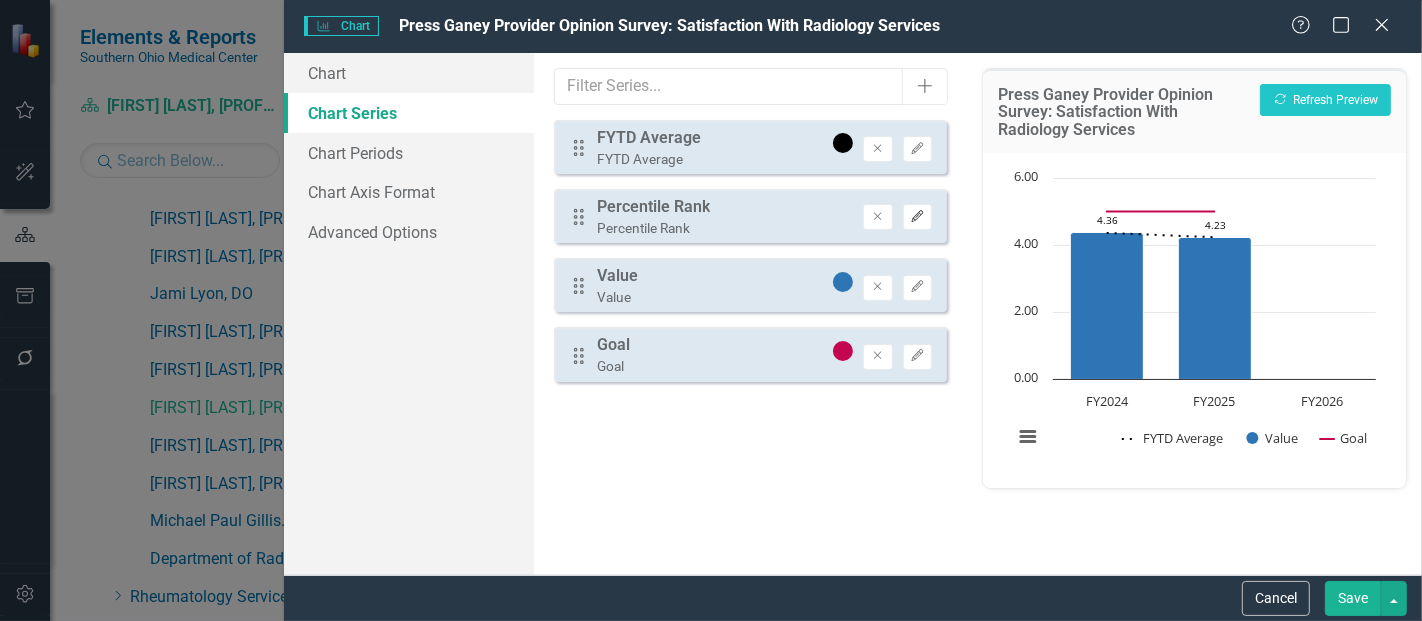 click 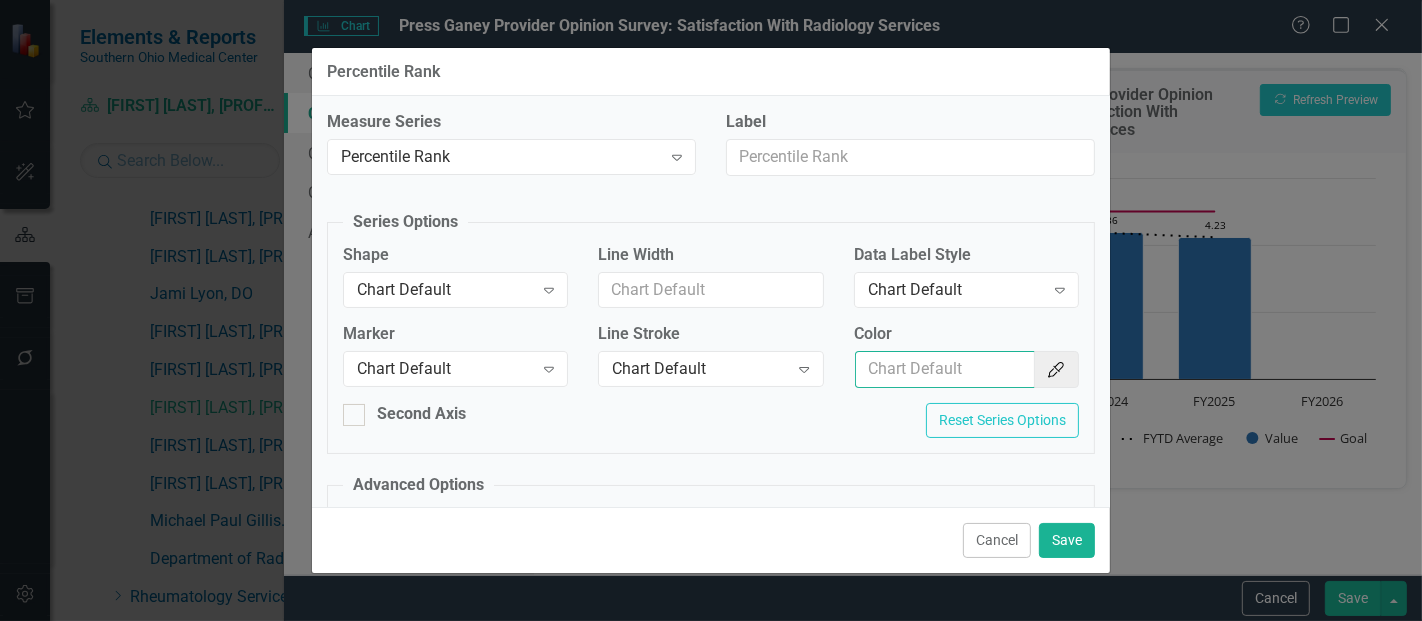 click on "Color" at bounding box center (945, 369) 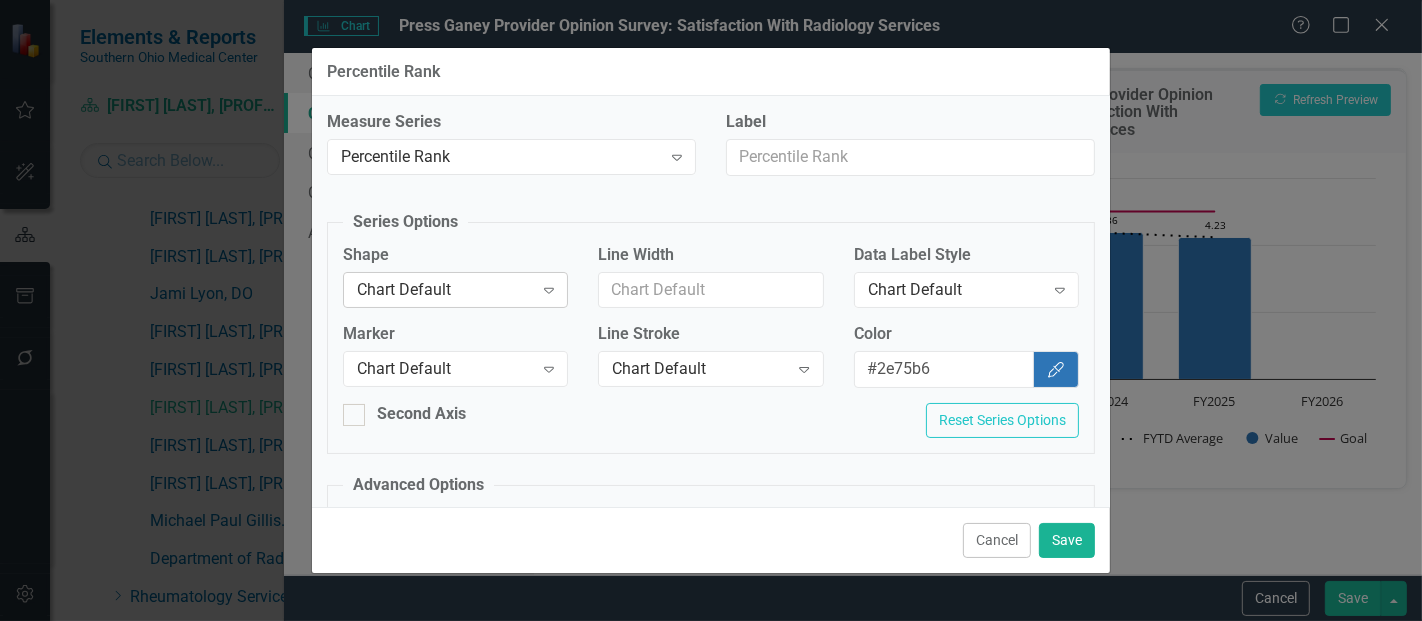click on "Chart Default" at bounding box center (445, 289) 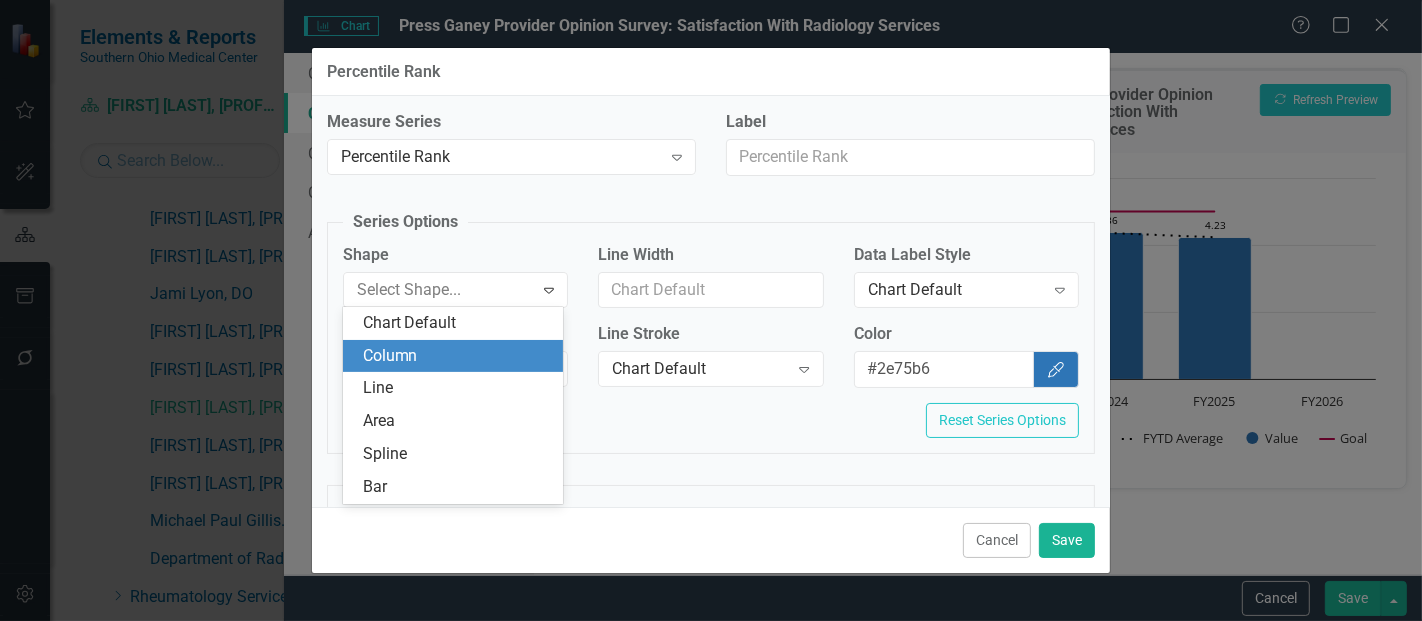 click on "Column" at bounding box center (457, 356) 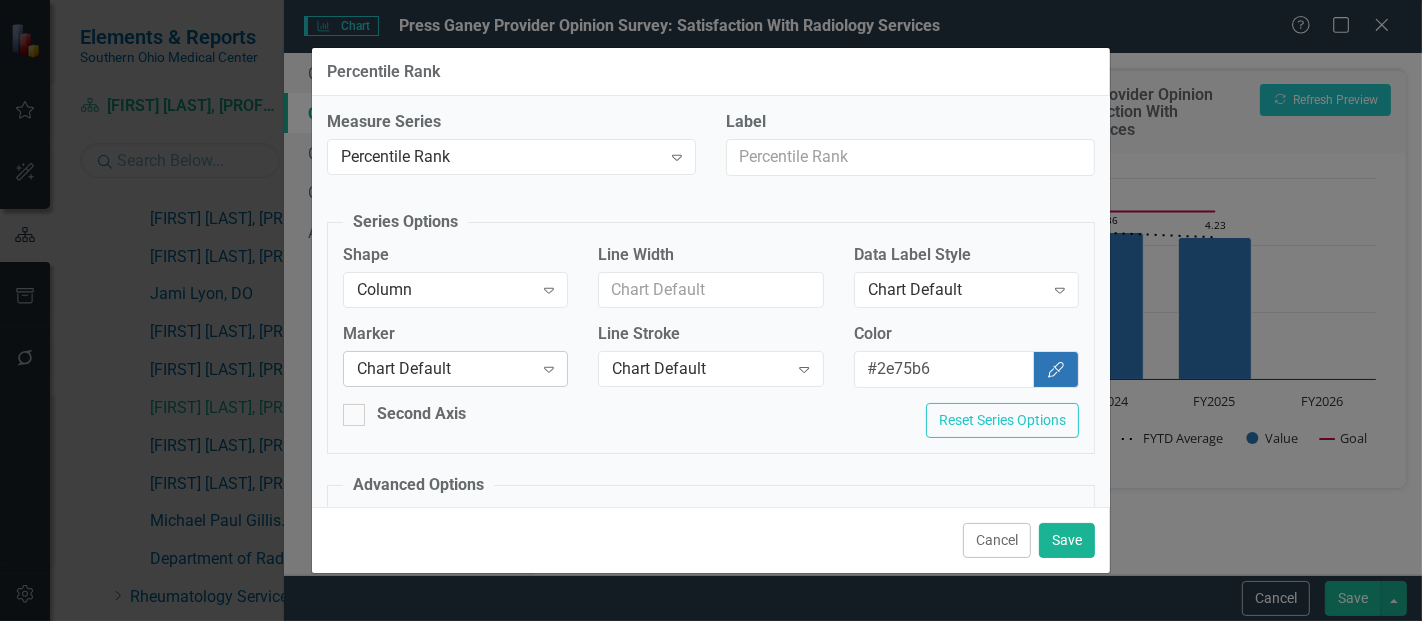 click on "Chart Default" at bounding box center [445, 369] 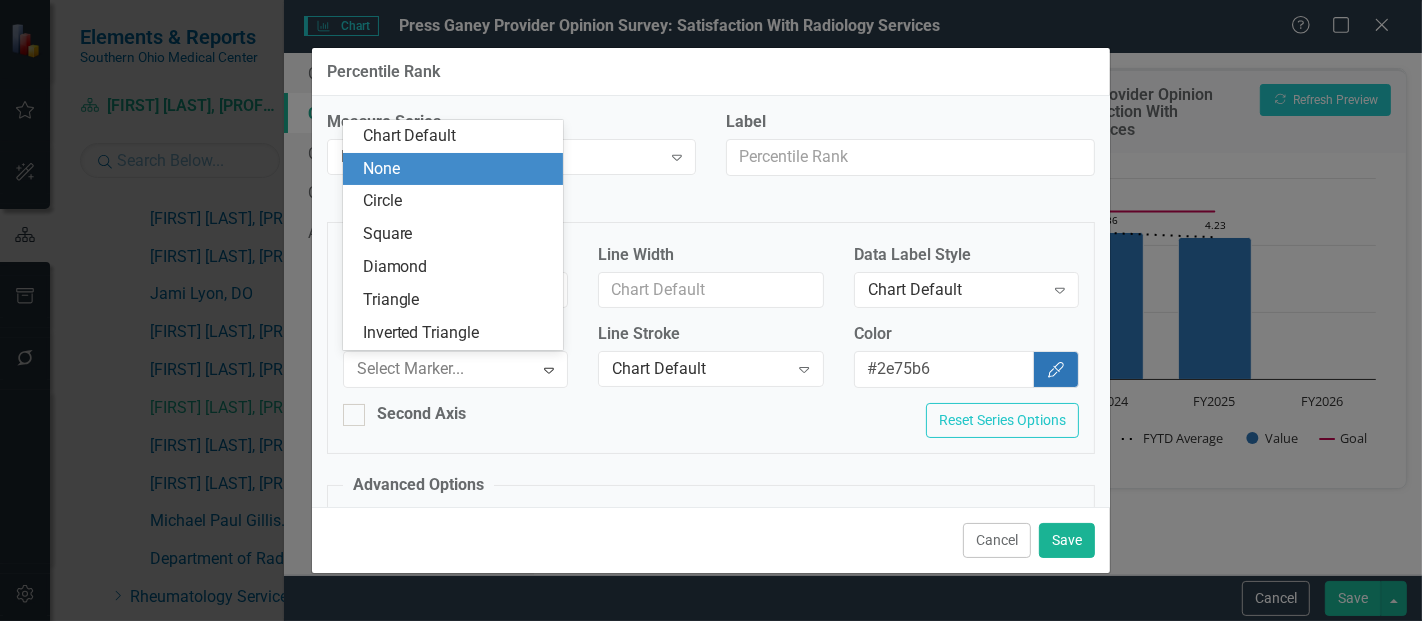 click on "None" at bounding box center [457, 169] 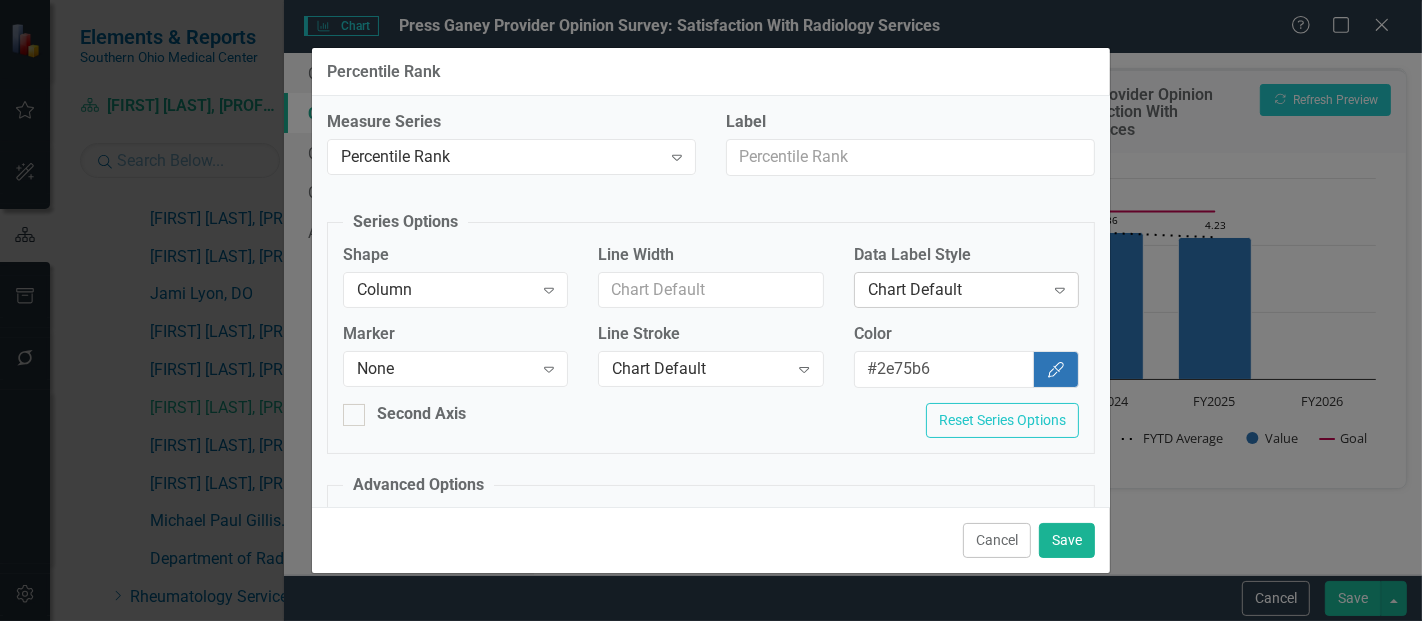 click on "Chart Default" at bounding box center (956, 289) 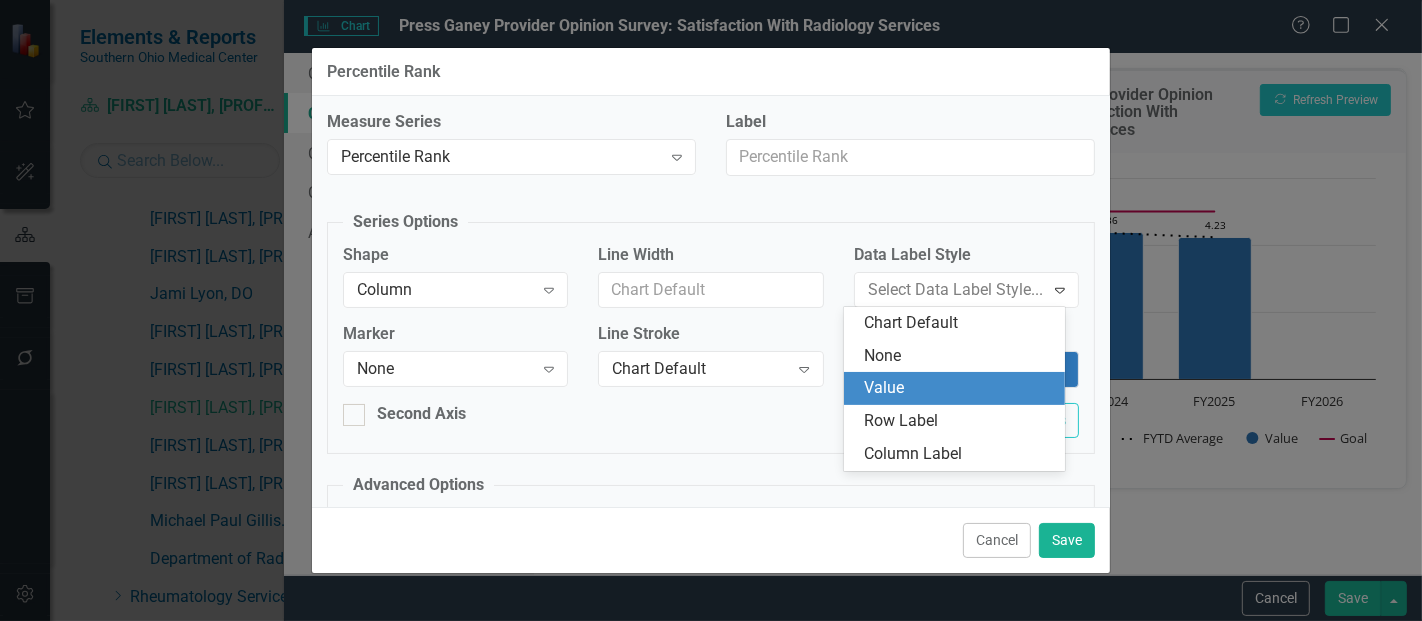 click on "Value" at bounding box center [958, 388] 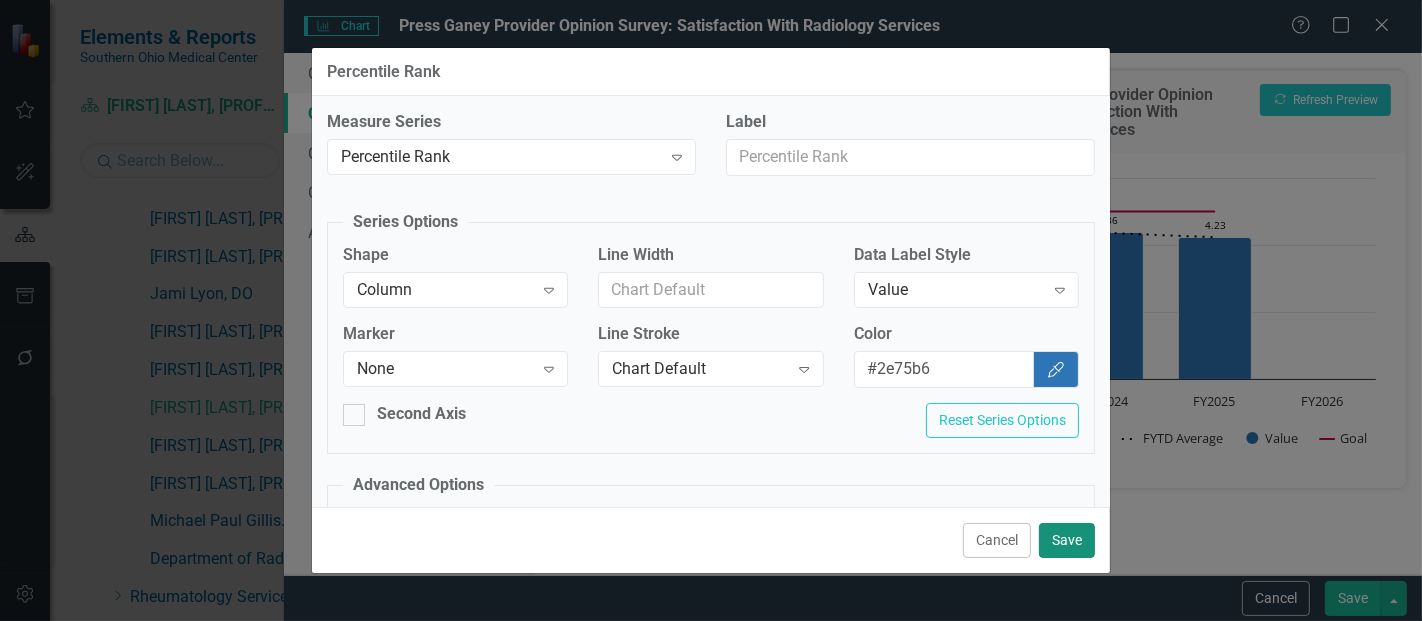 click on "Save" at bounding box center [1067, 540] 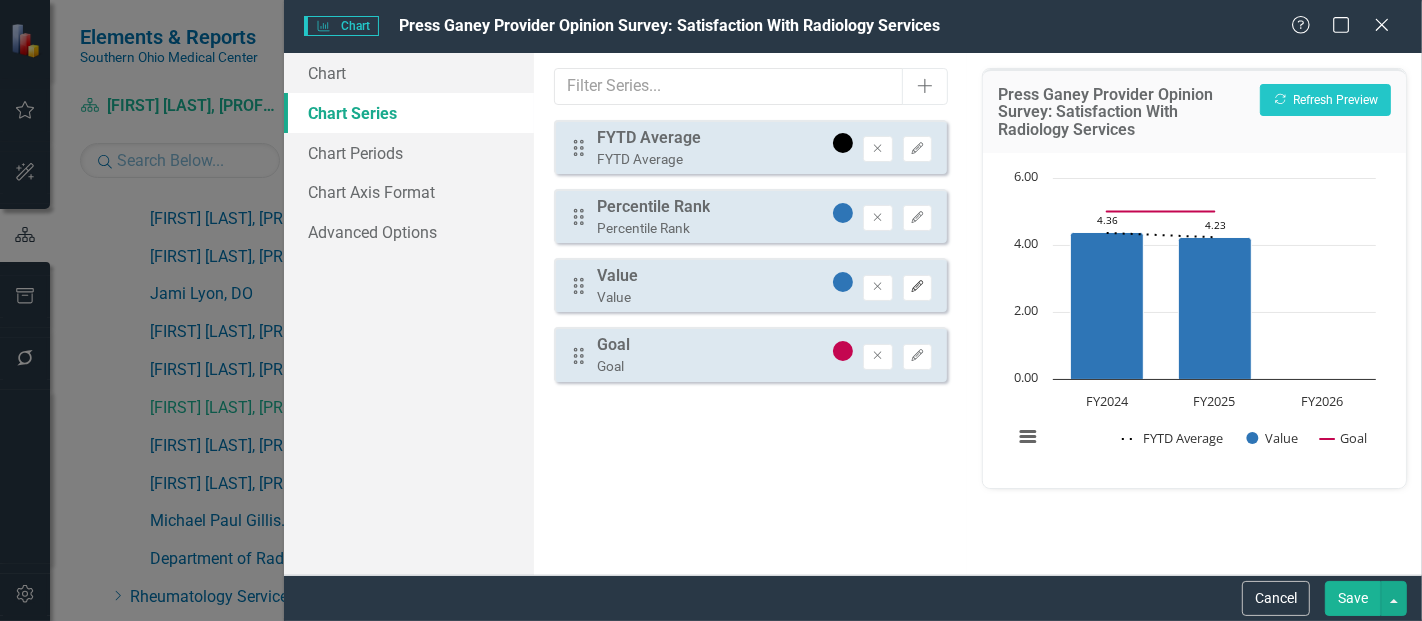 click on "Edit" 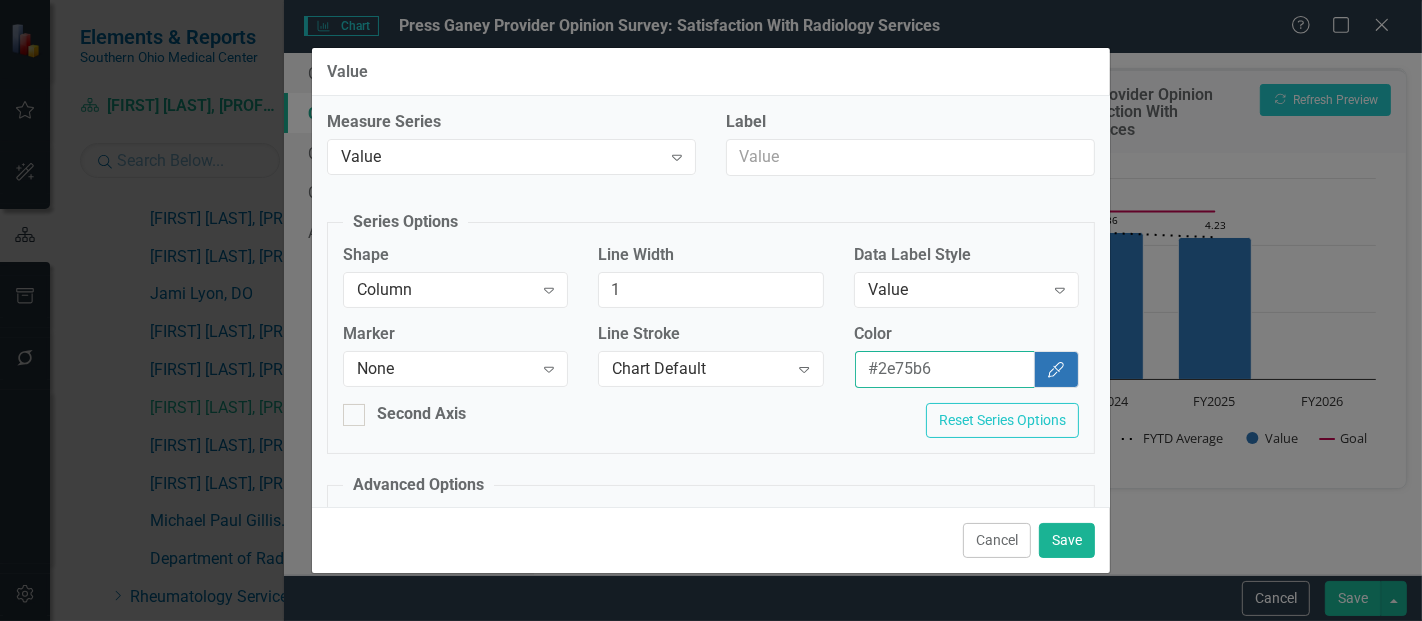 click on "#2e75b6" at bounding box center [945, 369] 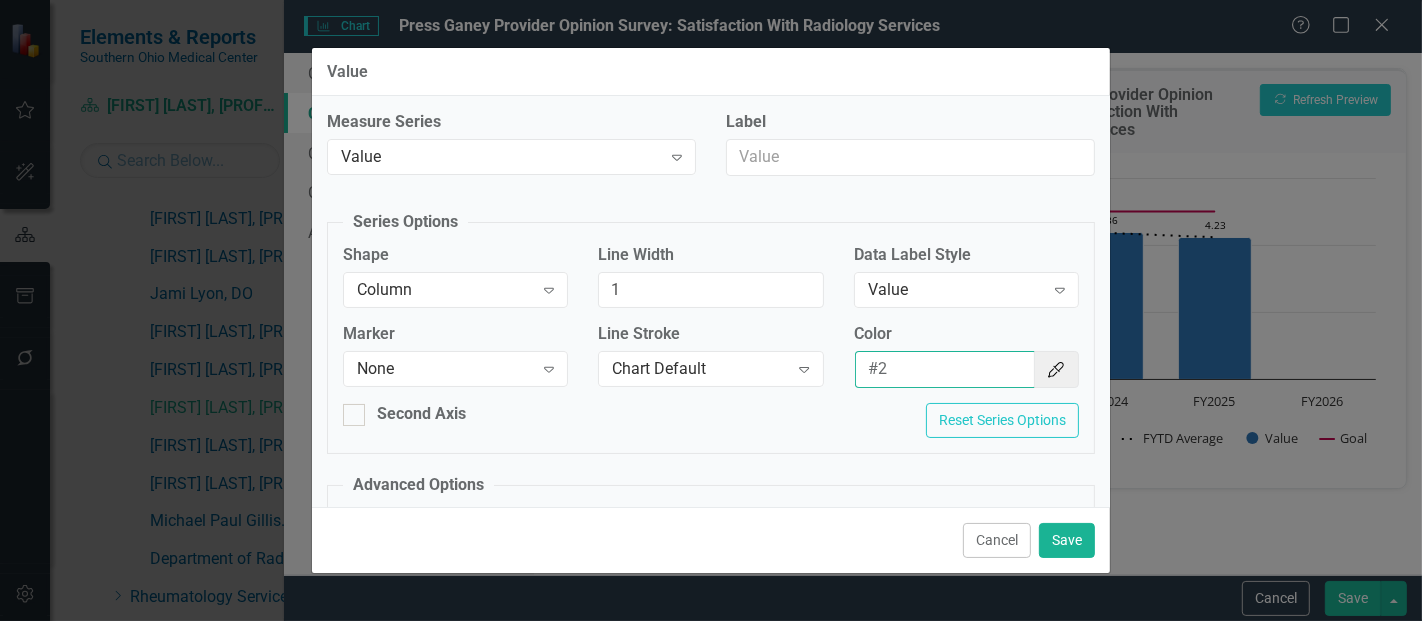 type on "#" 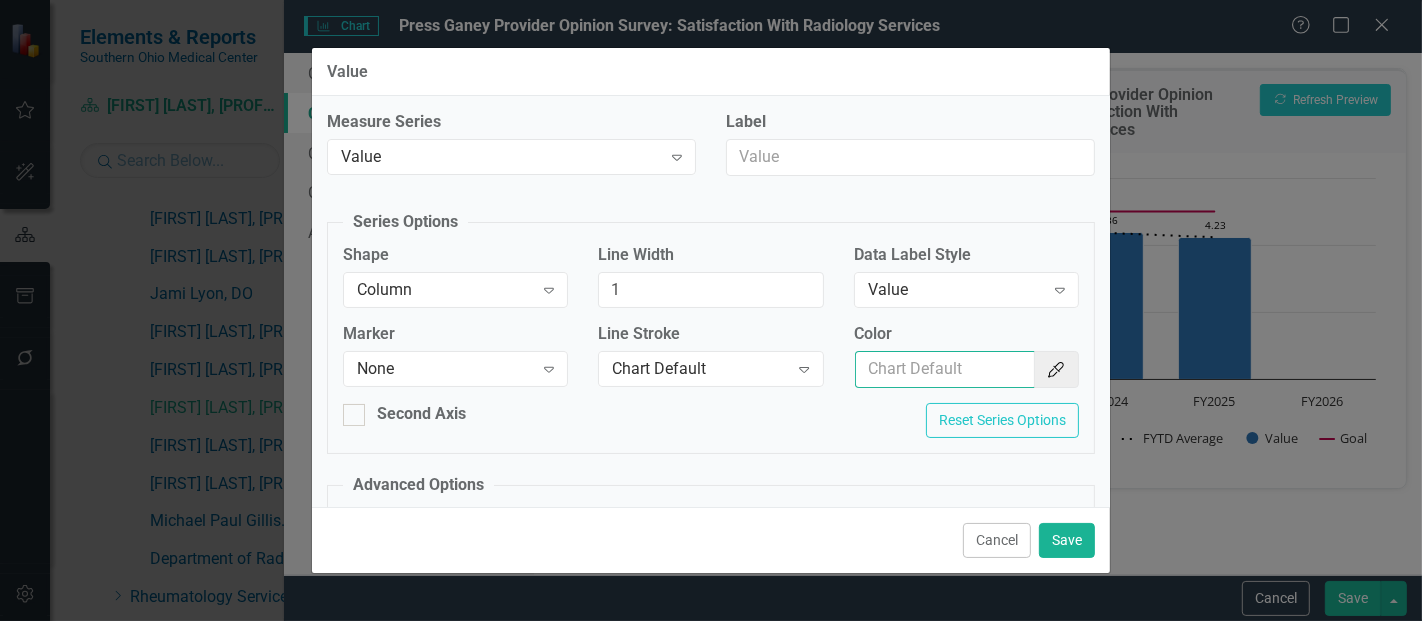 click on "Color" at bounding box center (945, 369) 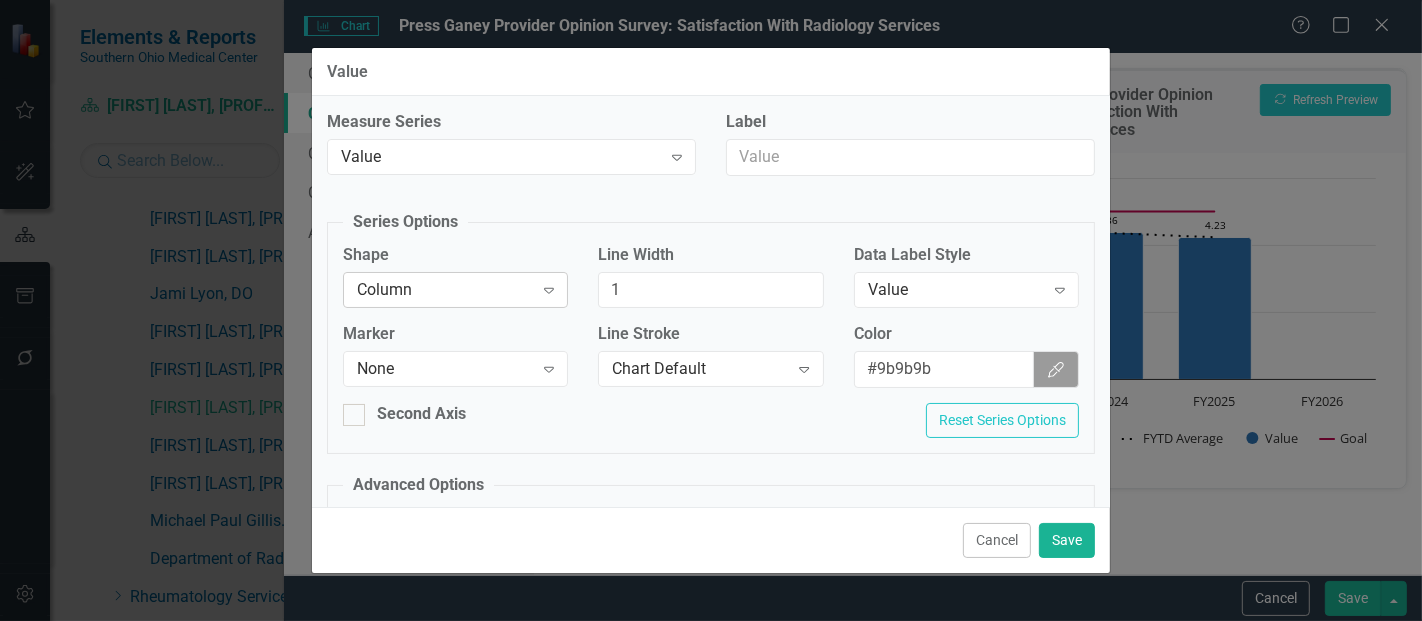 click on "Column" at bounding box center [445, 289] 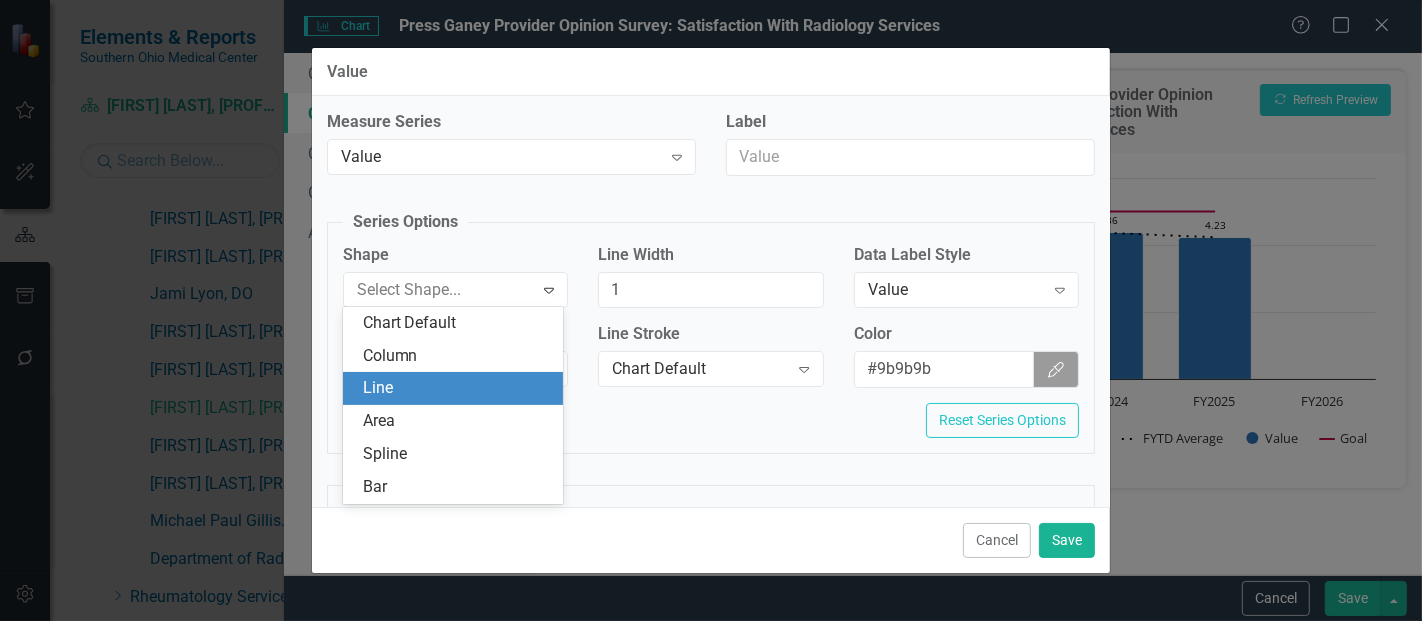 click on "Line" at bounding box center [457, 388] 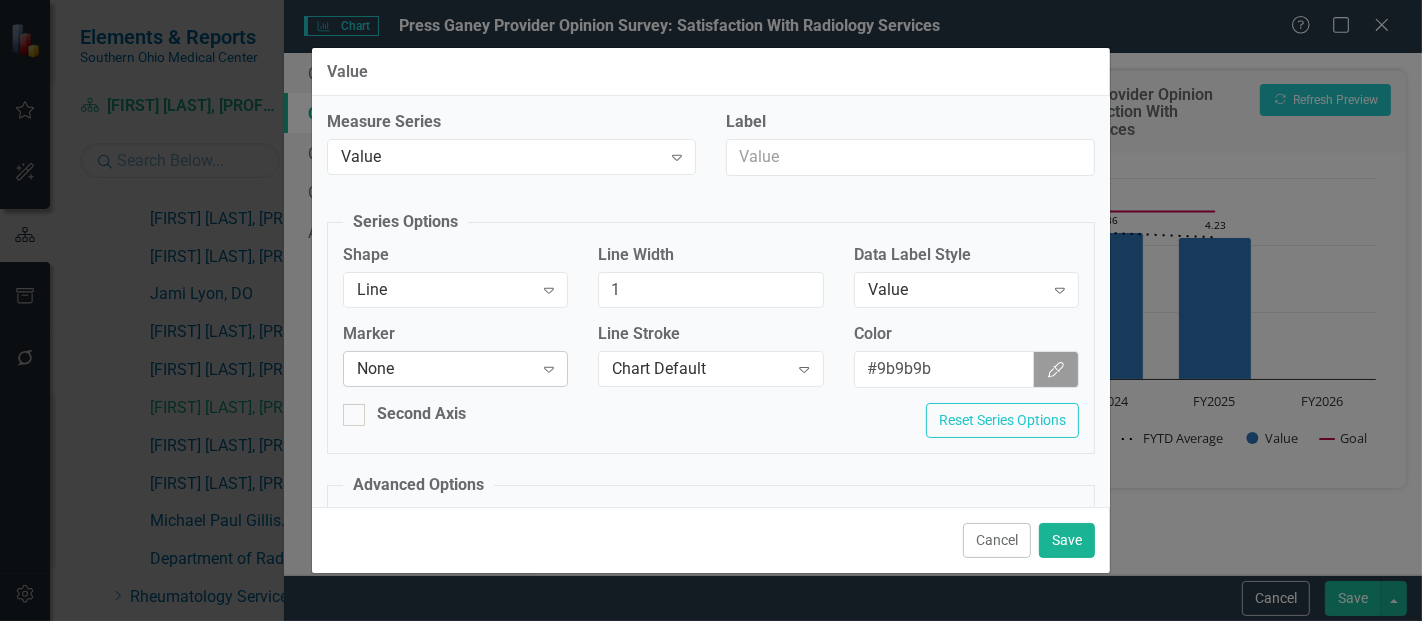 click on "None" at bounding box center [445, 369] 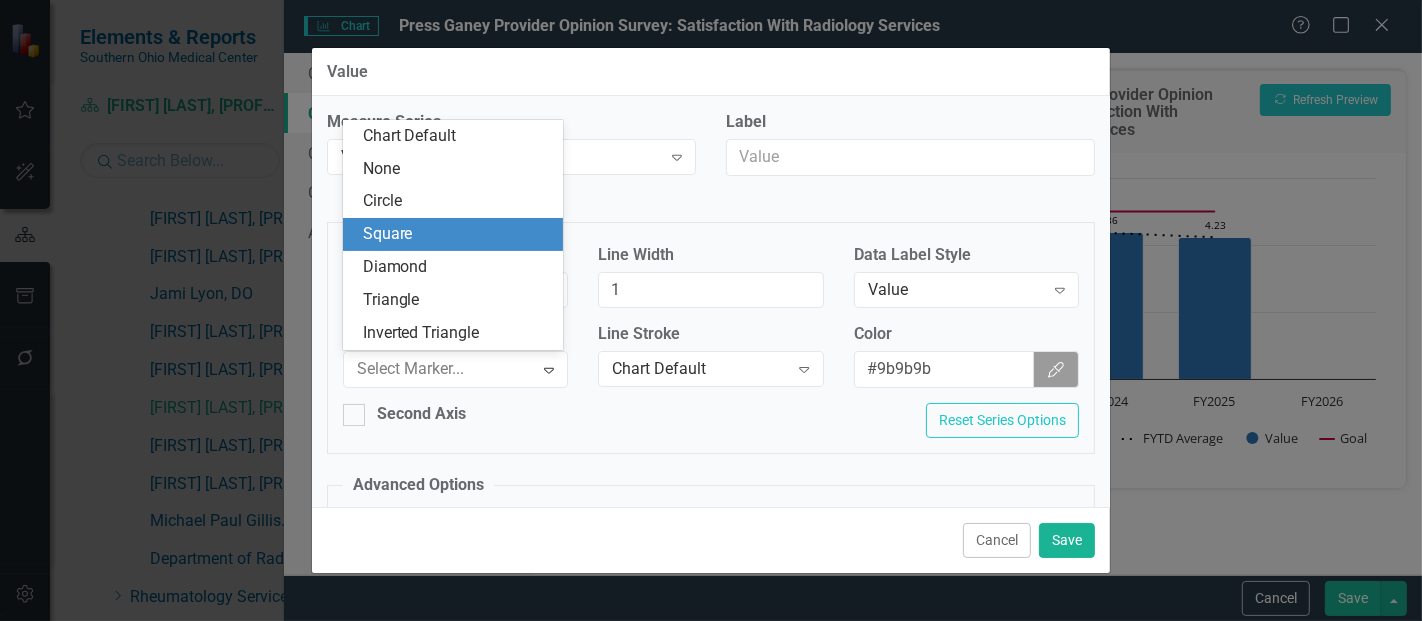 click on "Square" at bounding box center [457, 234] 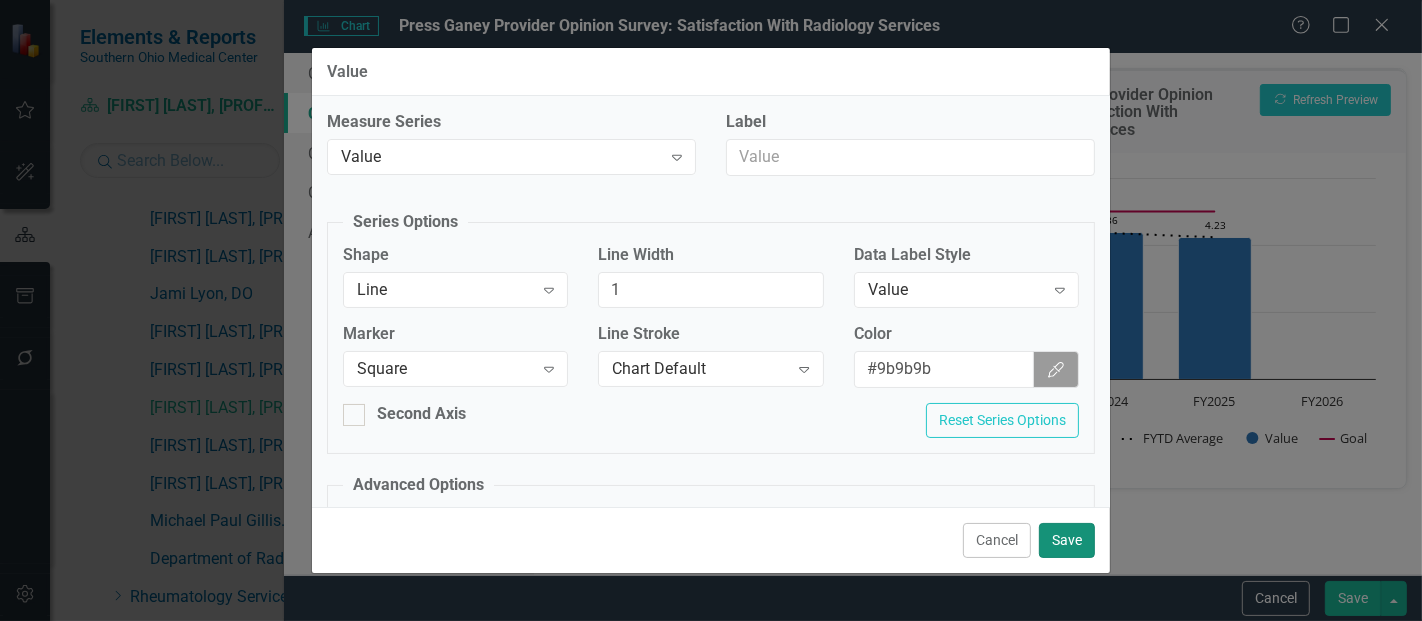 click on "Save" at bounding box center (1067, 540) 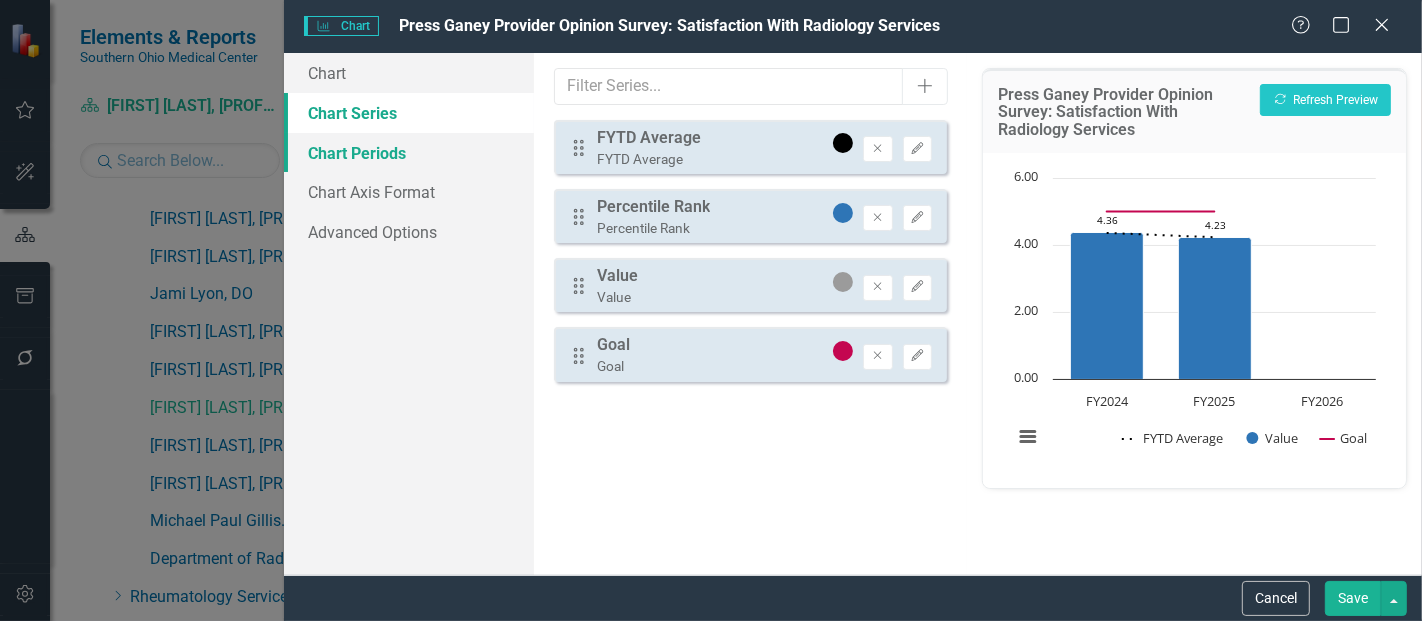 click on "Chart Periods" at bounding box center (409, 153) 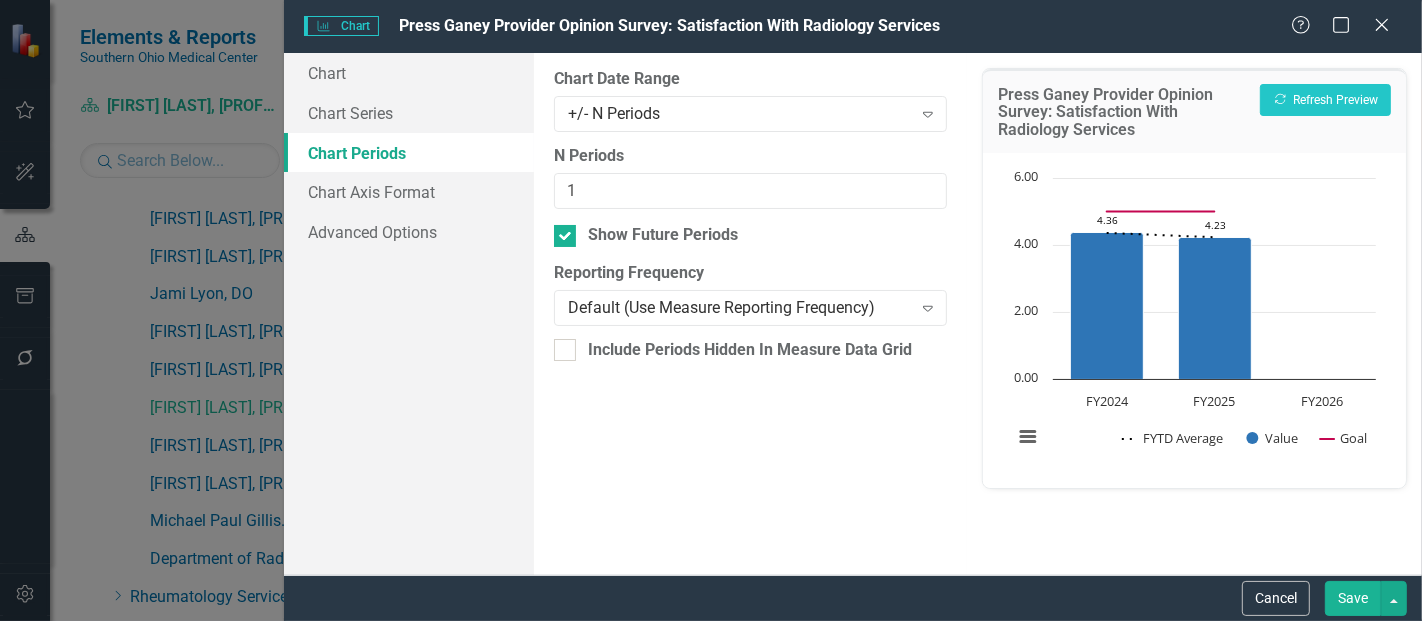 click on "Save" at bounding box center [1353, 598] 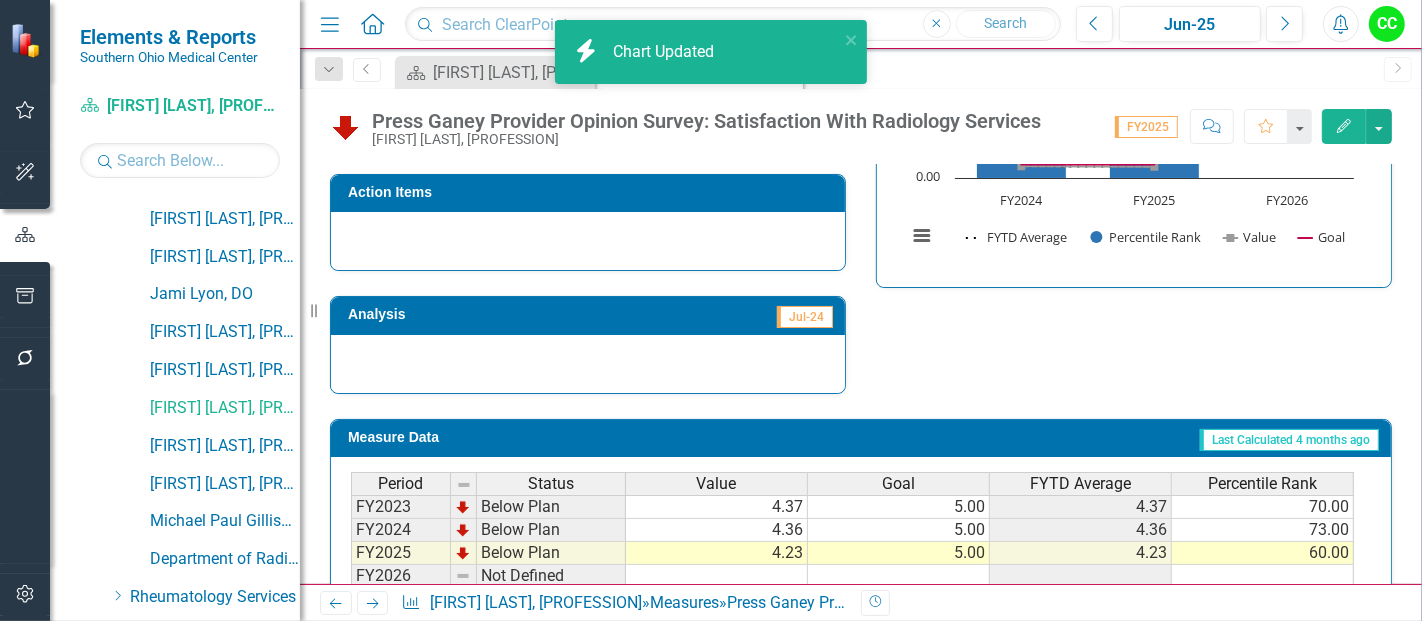 scroll, scrollTop: 765, scrollLeft: 0, axis: vertical 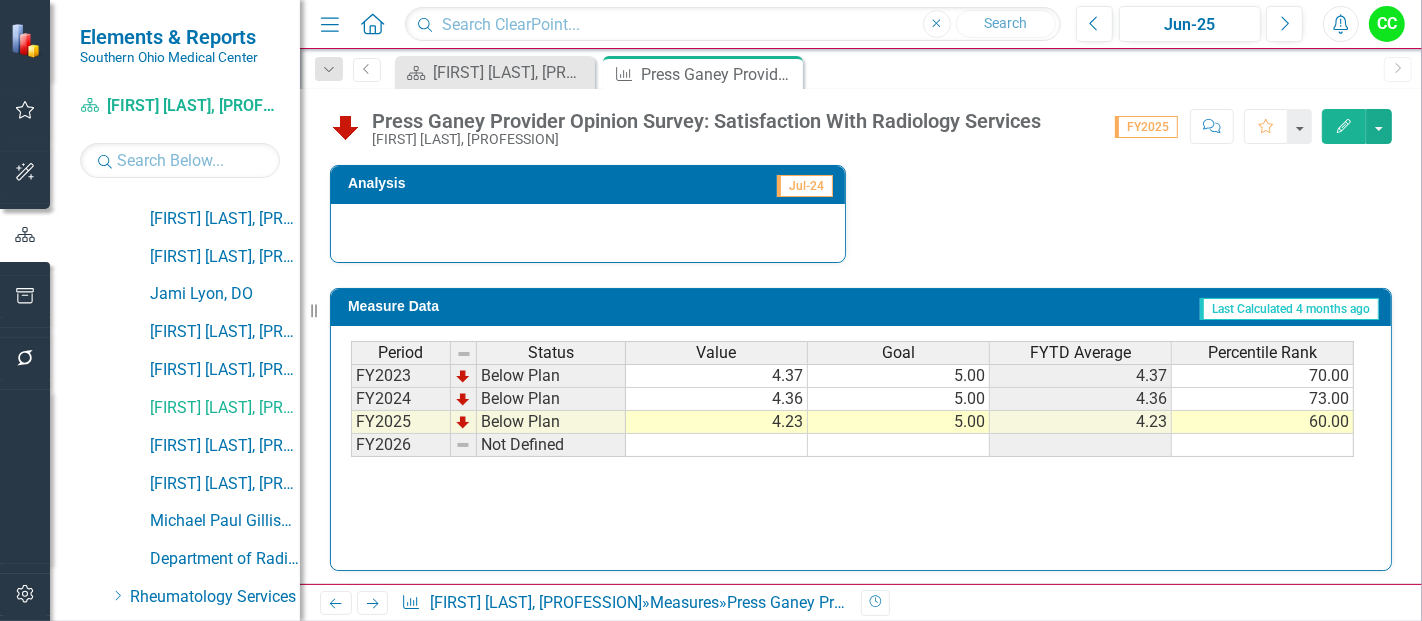 click on "Period Status Value Goal FYTD Average Percentile Rank" at bounding box center (853, 354) 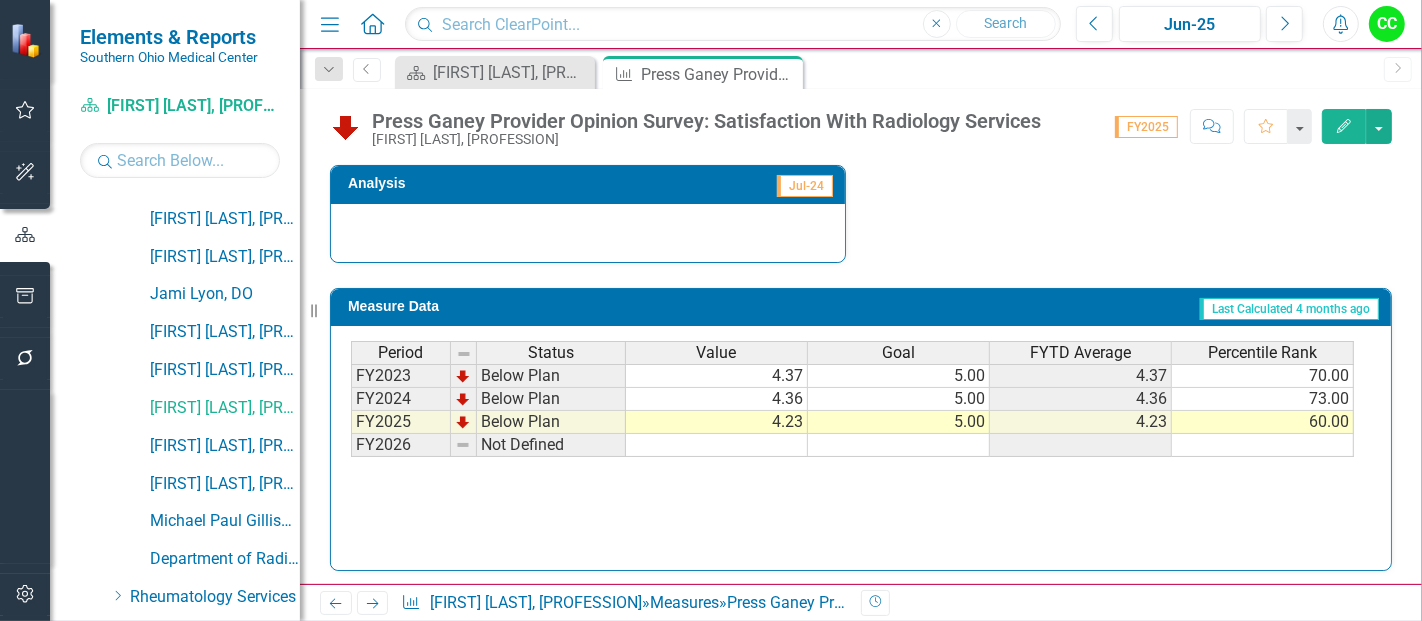 click on "5.00" at bounding box center (899, 376) 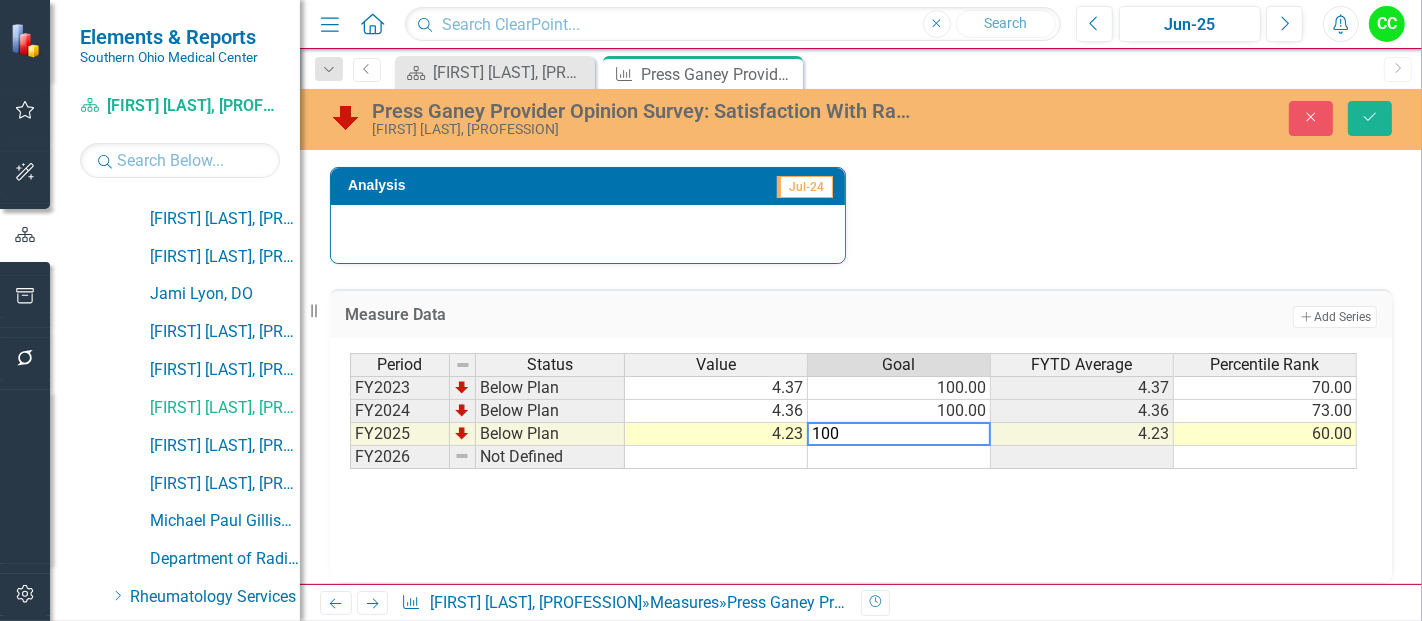 type on "100" 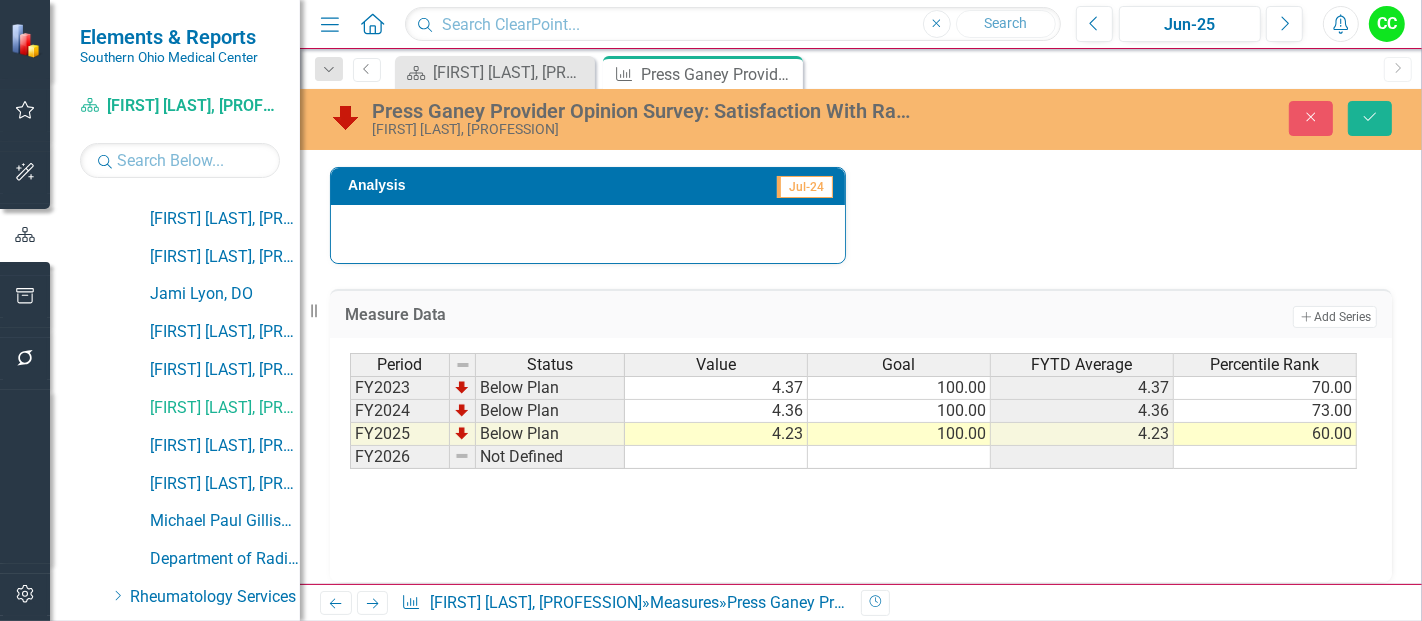 click on "Press Ganey Provider Opinion Survey: Satisfaction With Radiology Services Ben Roach, DO Close Save" at bounding box center [861, 119] 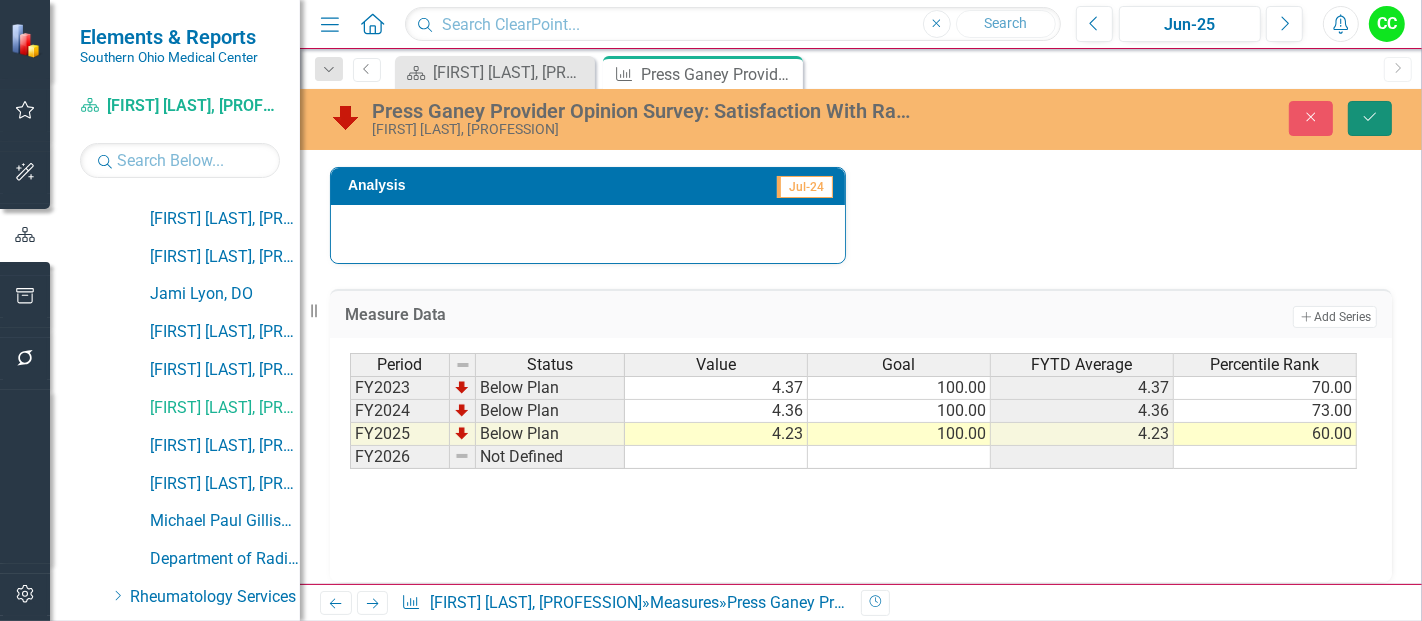 click on "Save" at bounding box center (1370, 118) 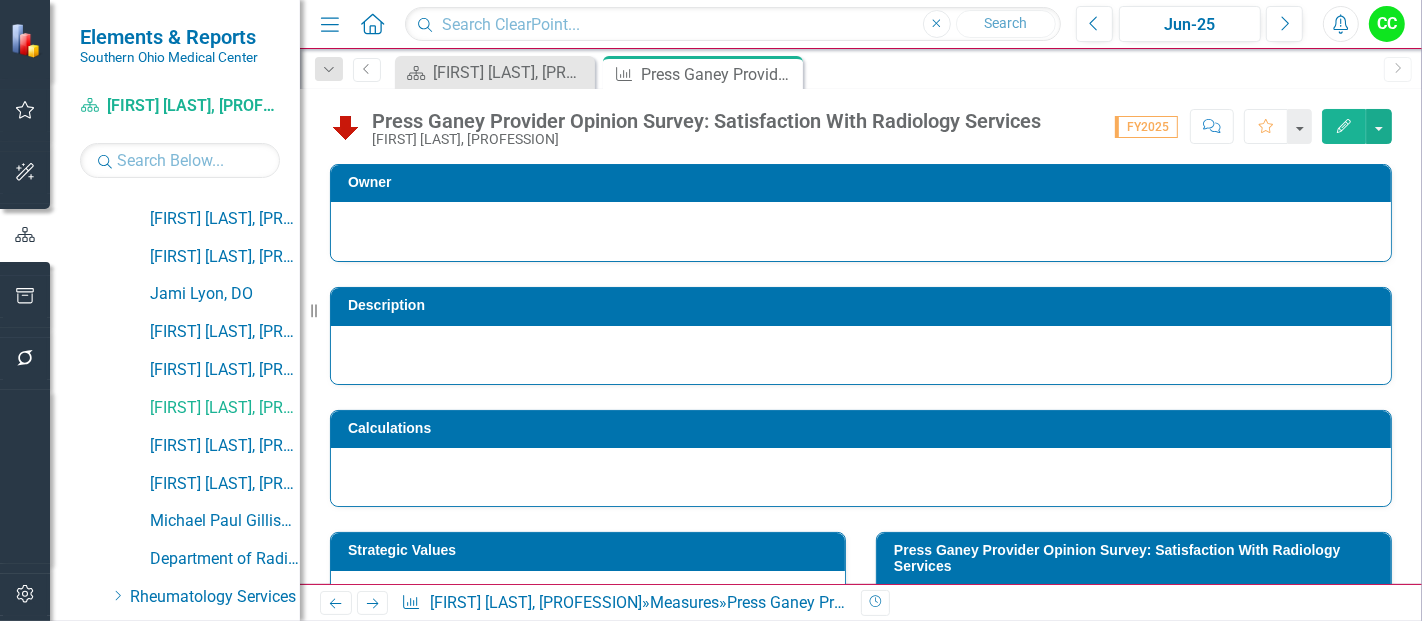 click on "Edit" at bounding box center (1344, 126) 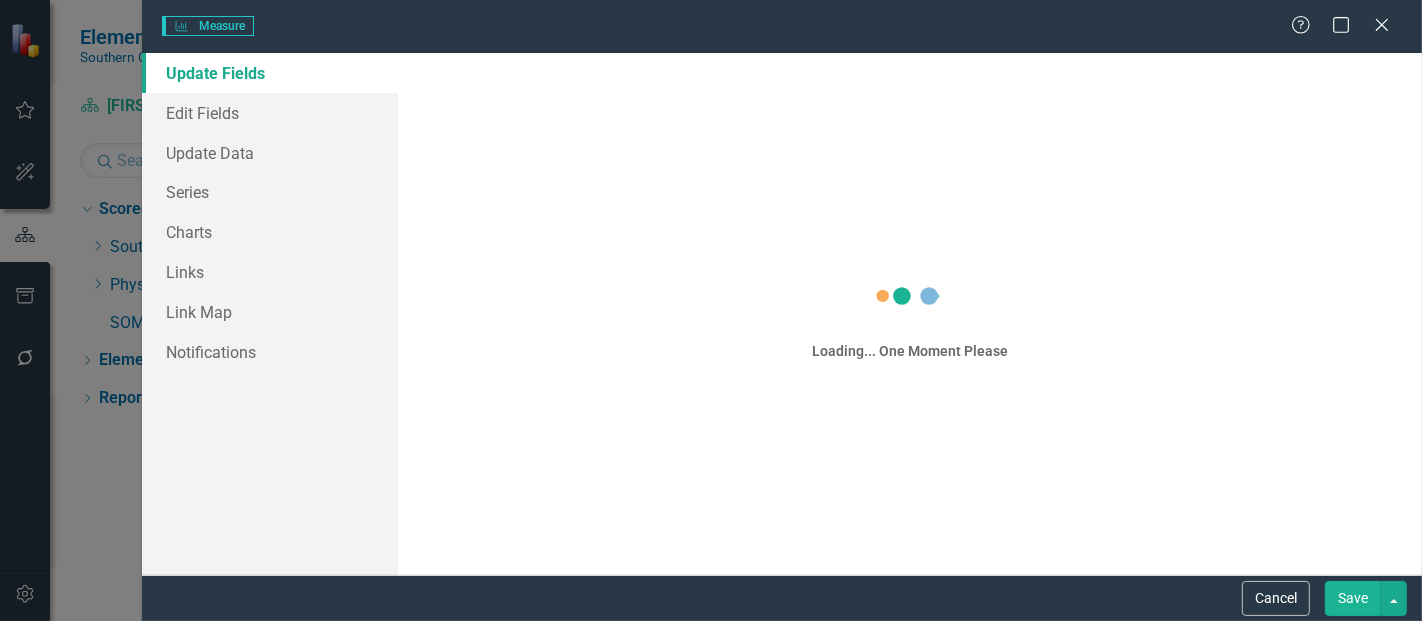 scroll, scrollTop: 0, scrollLeft: 0, axis: both 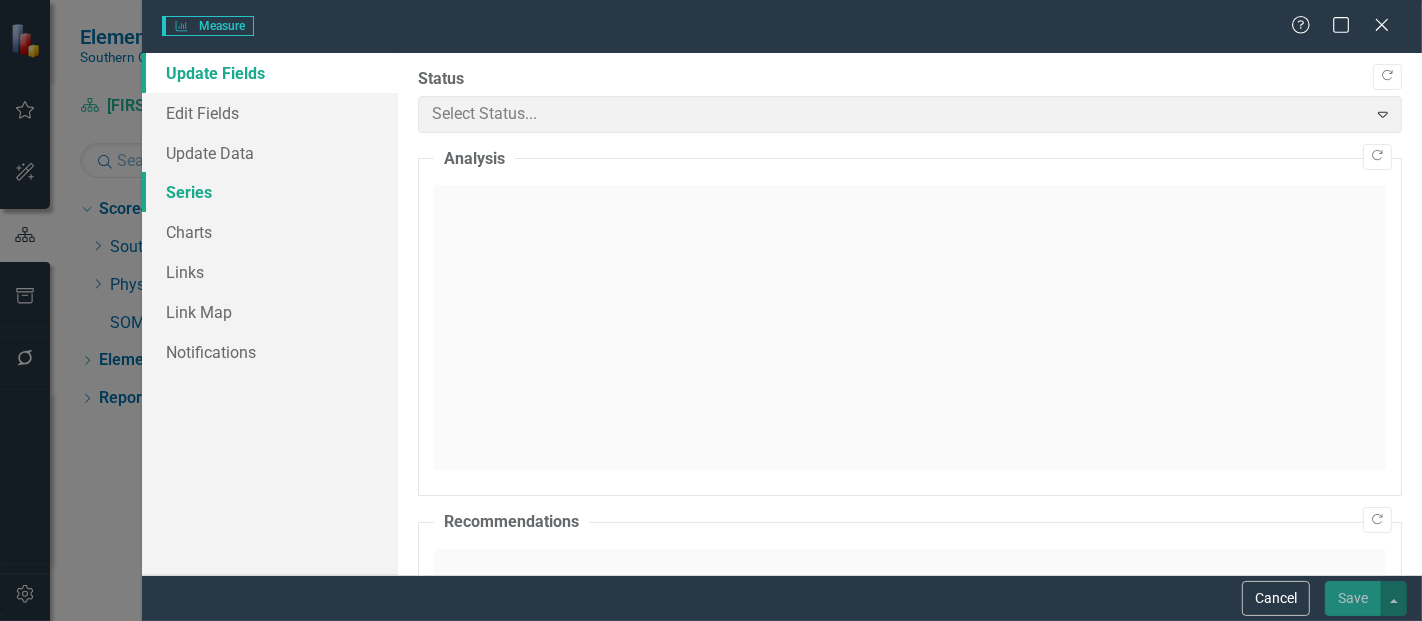 click on "Series" at bounding box center (270, 192) 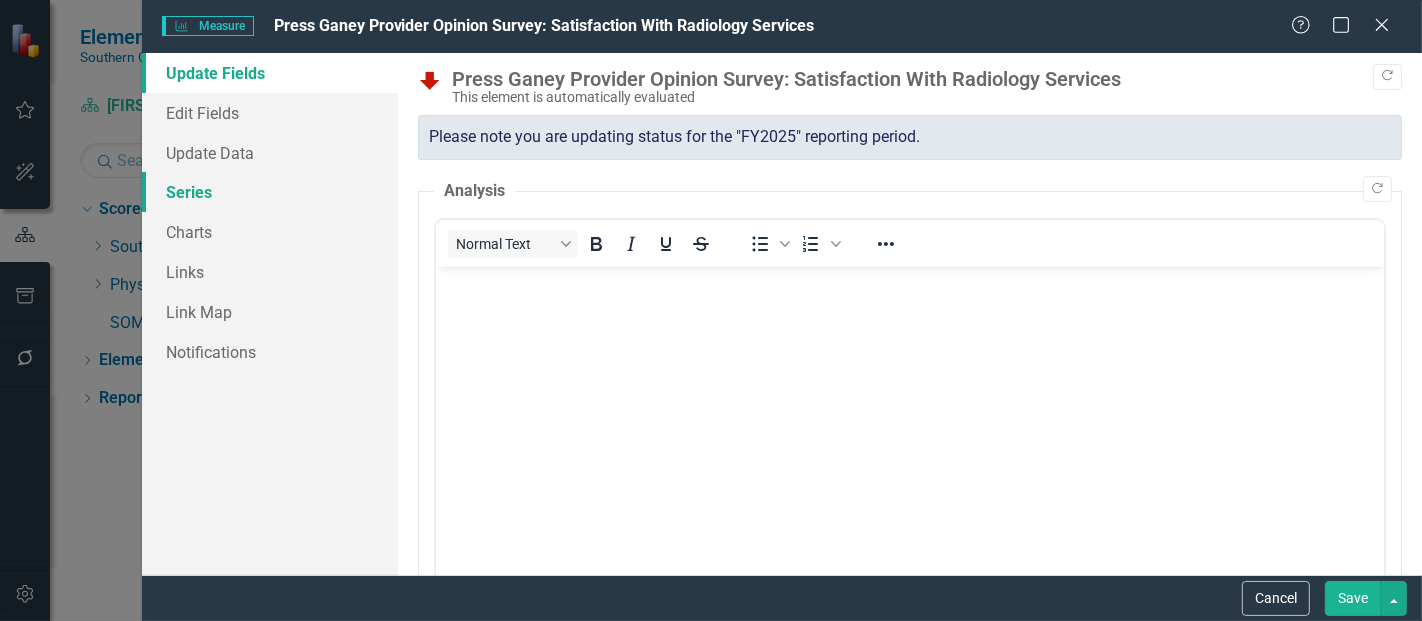 scroll, scrollTop: 0, scrollLeft: 0, axis: both 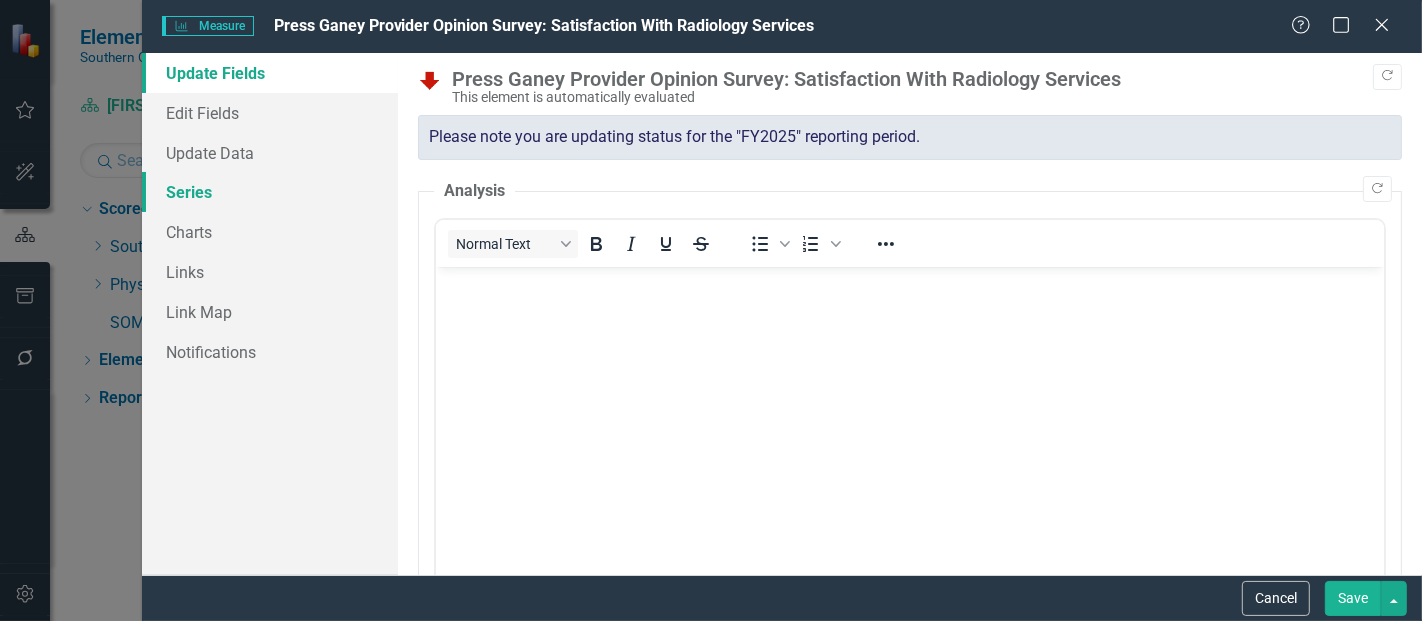 click on "Series" at bounding box center [270, 192] 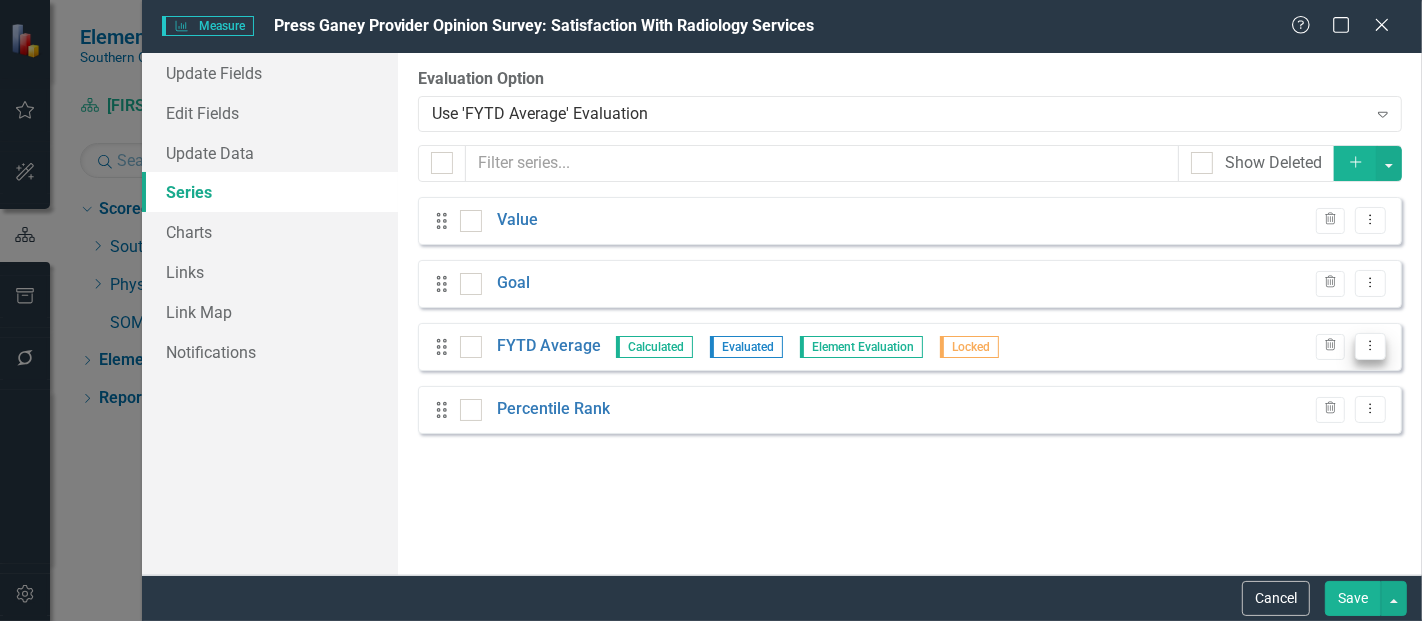 click on "Dropdown Menu" 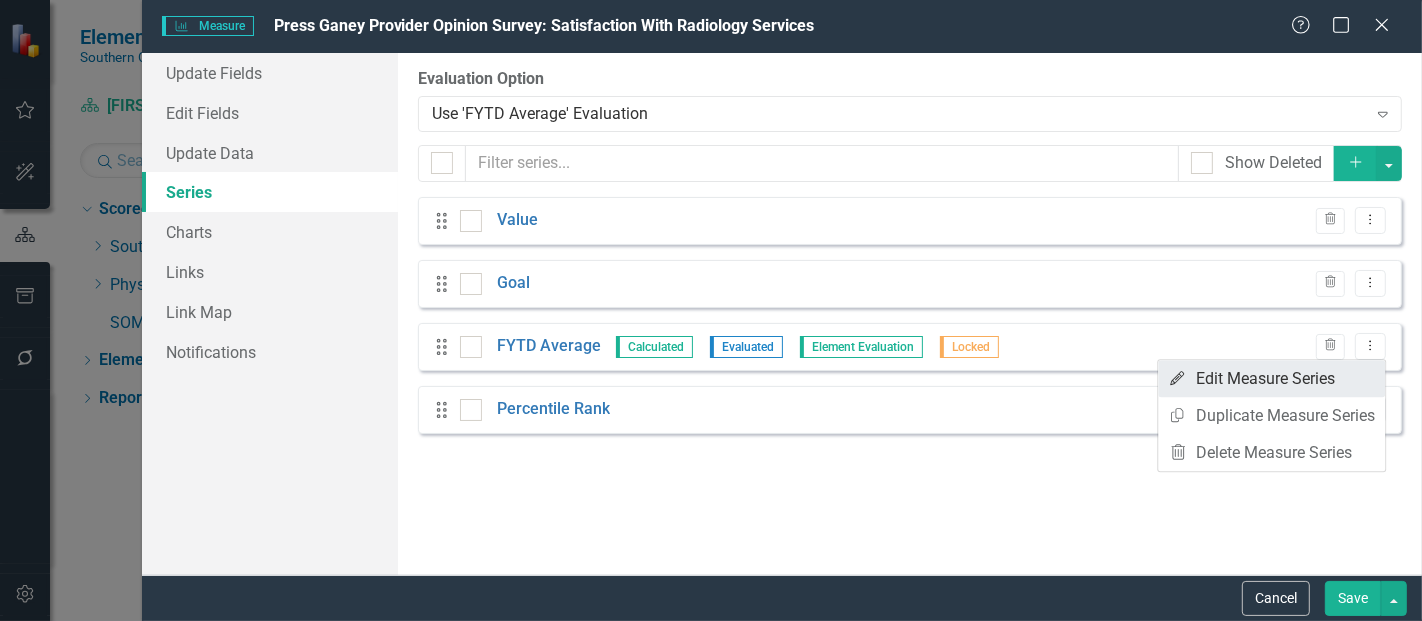 click on "Edit Edit Measure Series" at bounding box center [1271, 378] 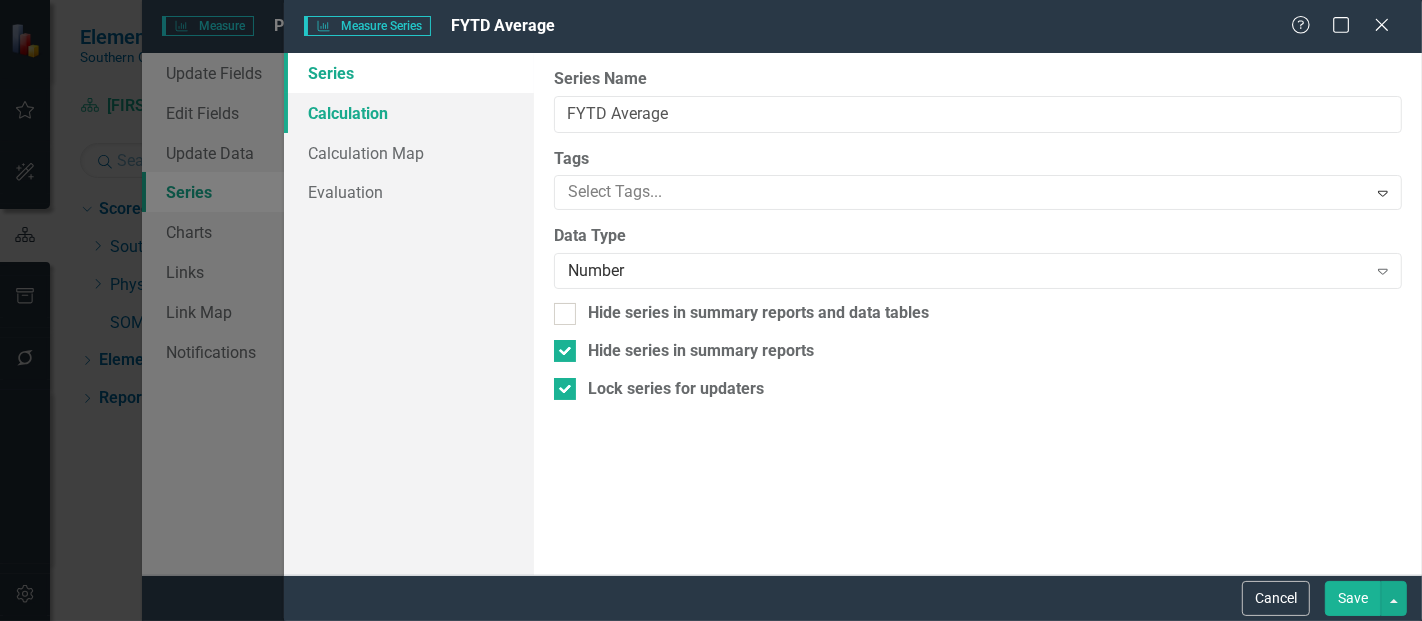 click on "Calculation" at bounding box center [409, 113] 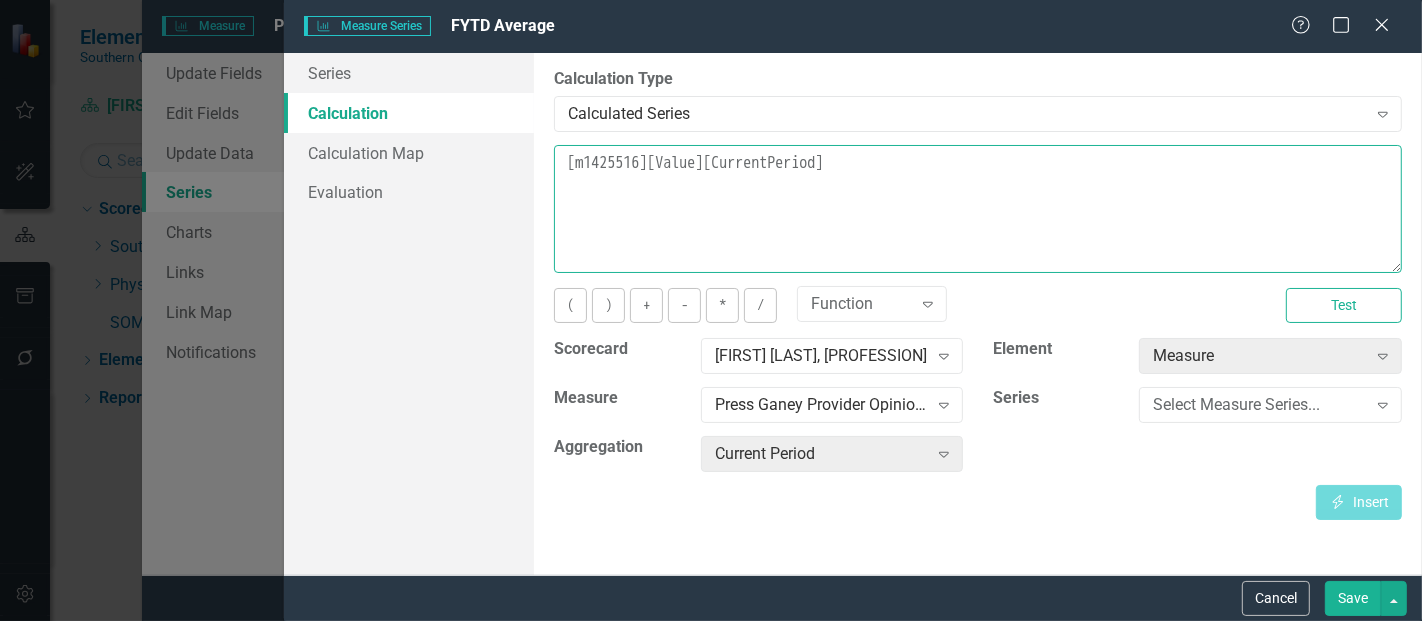 drag, startPoint x: 935, startPoint y: 174, endPoint x: 545, endPoint y: 155, distance: 390.46255 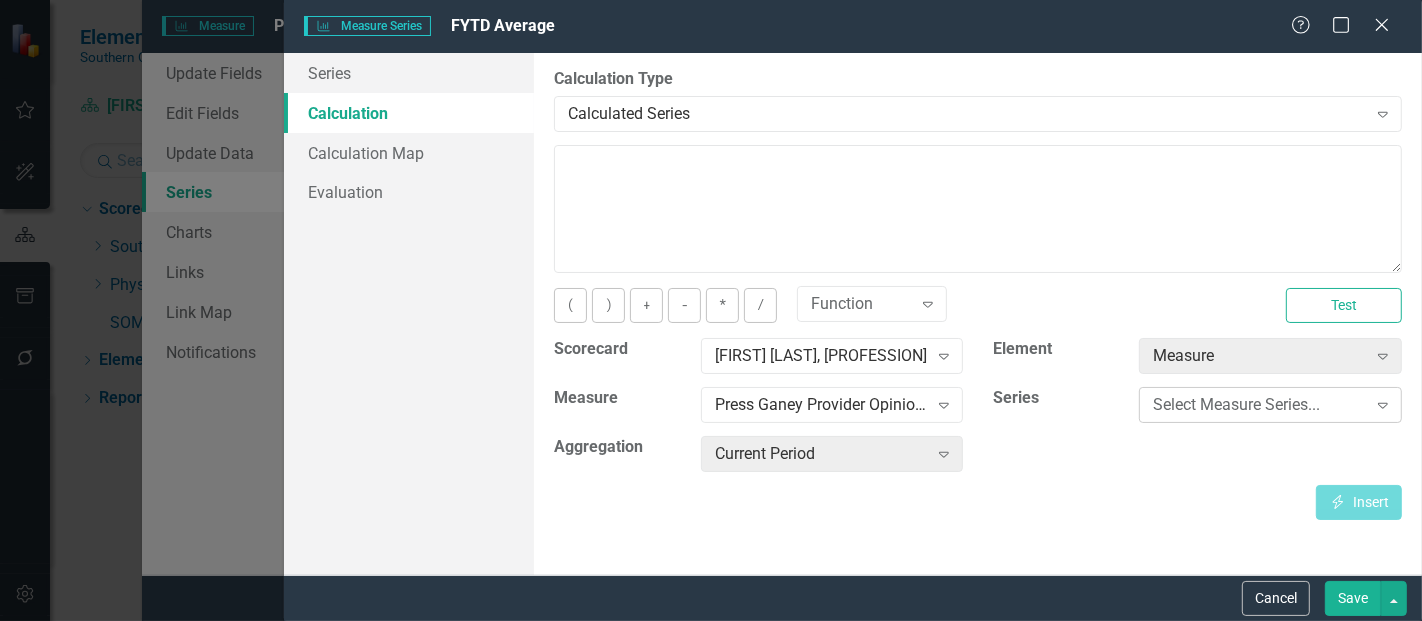 click on "Select Measure Series..." at bounding box center [1259, 405] 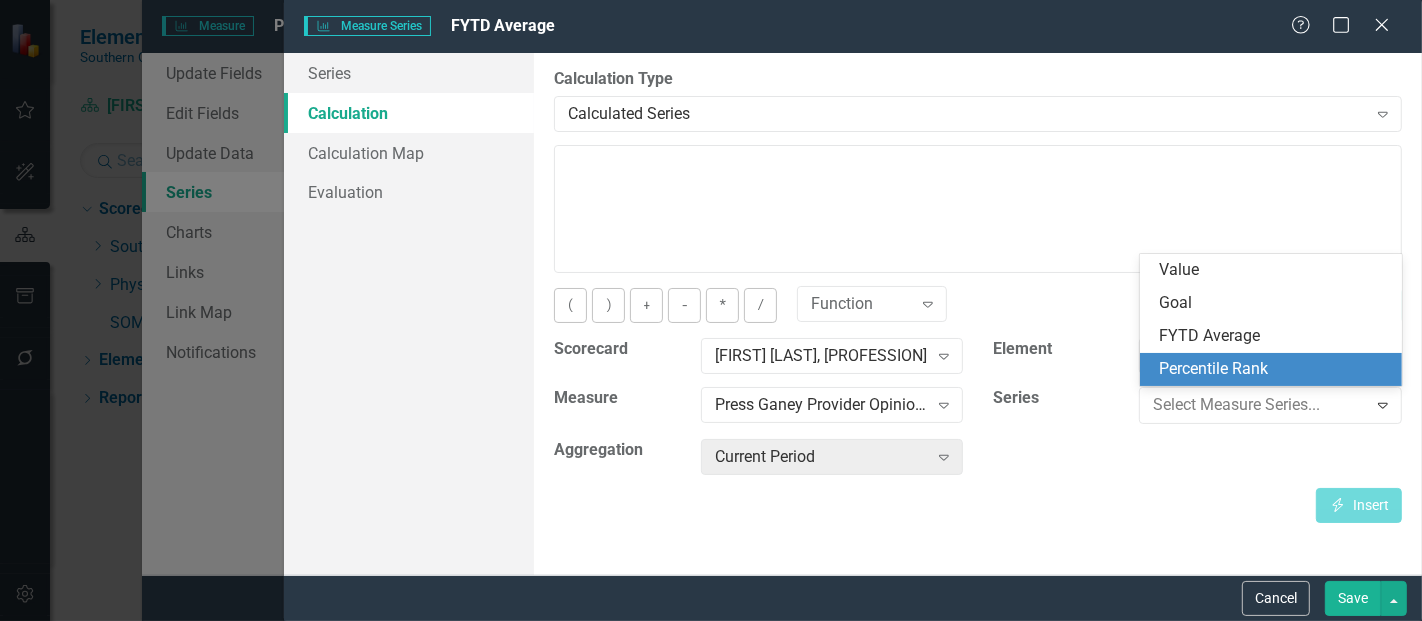 click on "Percentile Rank" at bounding box center (1275, 369) 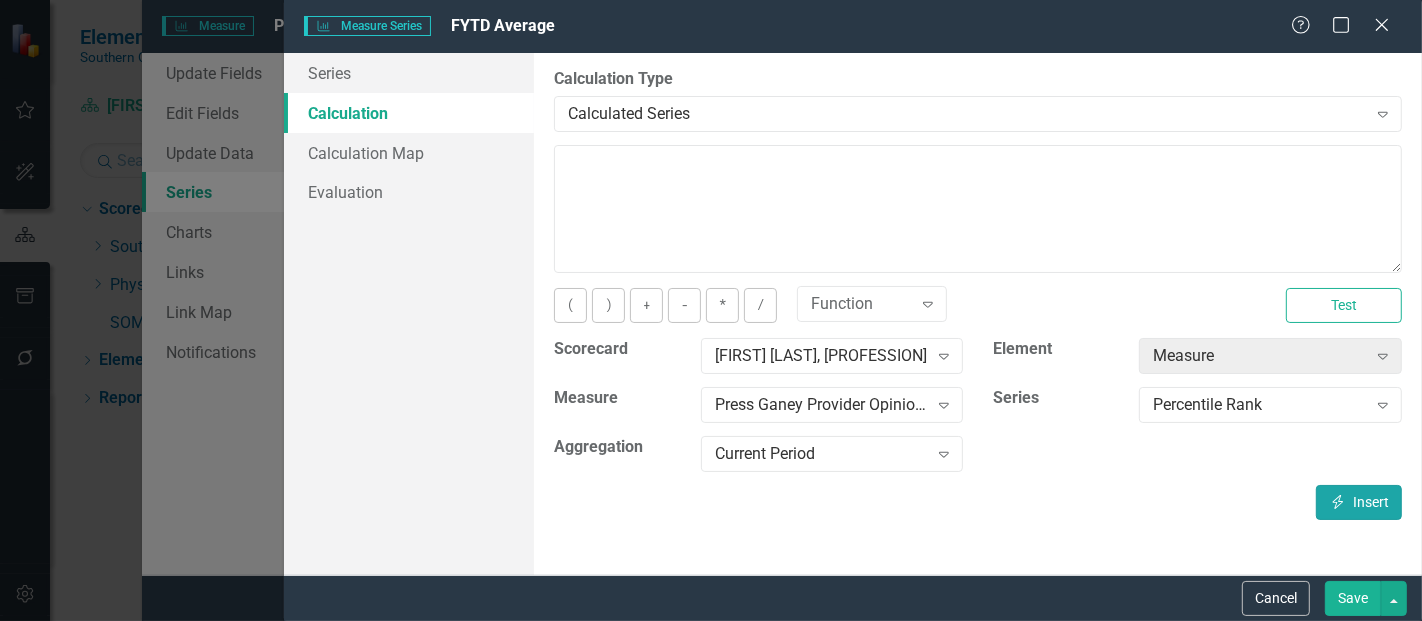 click on "Insert" 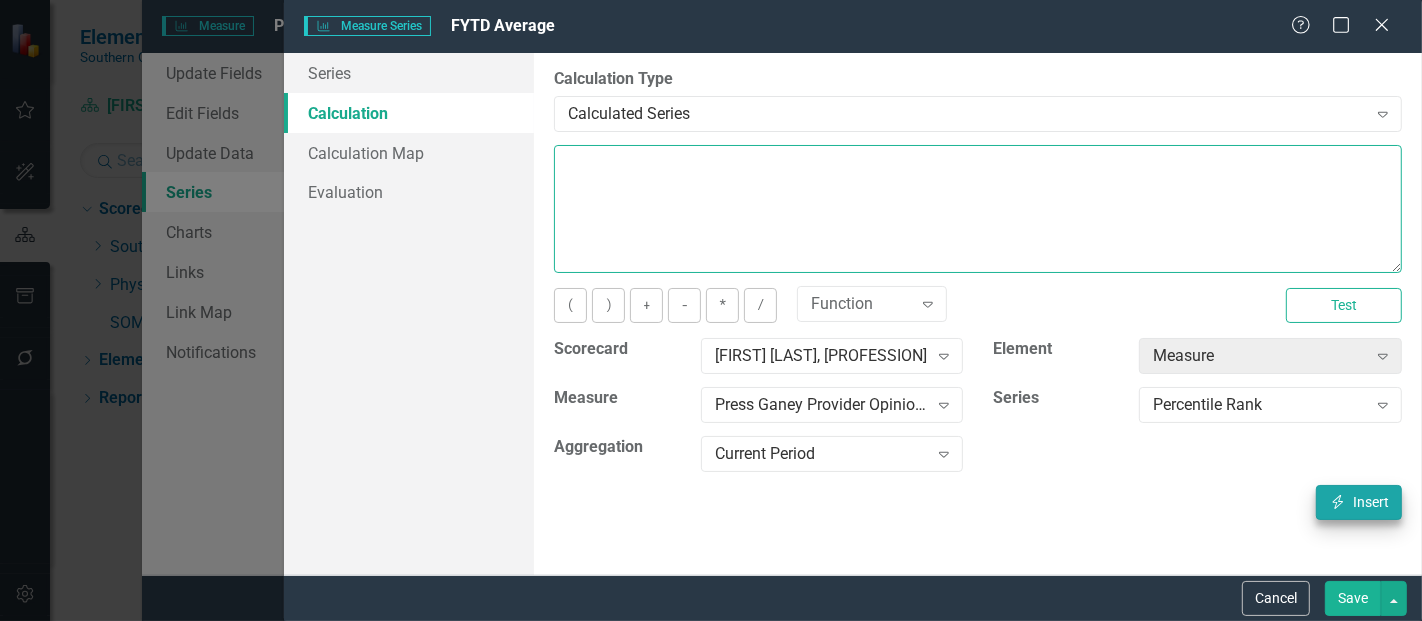 type on "[m1425516][Percentile Rank][CurrentPeriod]" 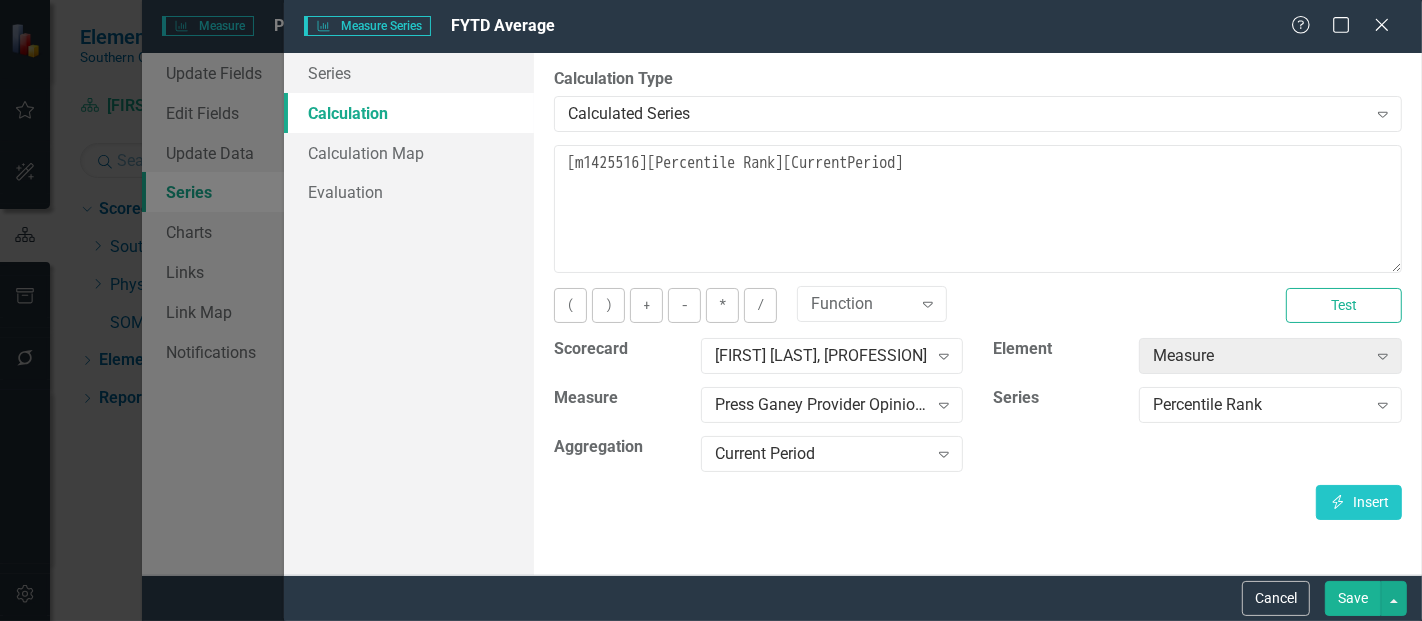 click on "Save" at bounding box center (1353, 598) 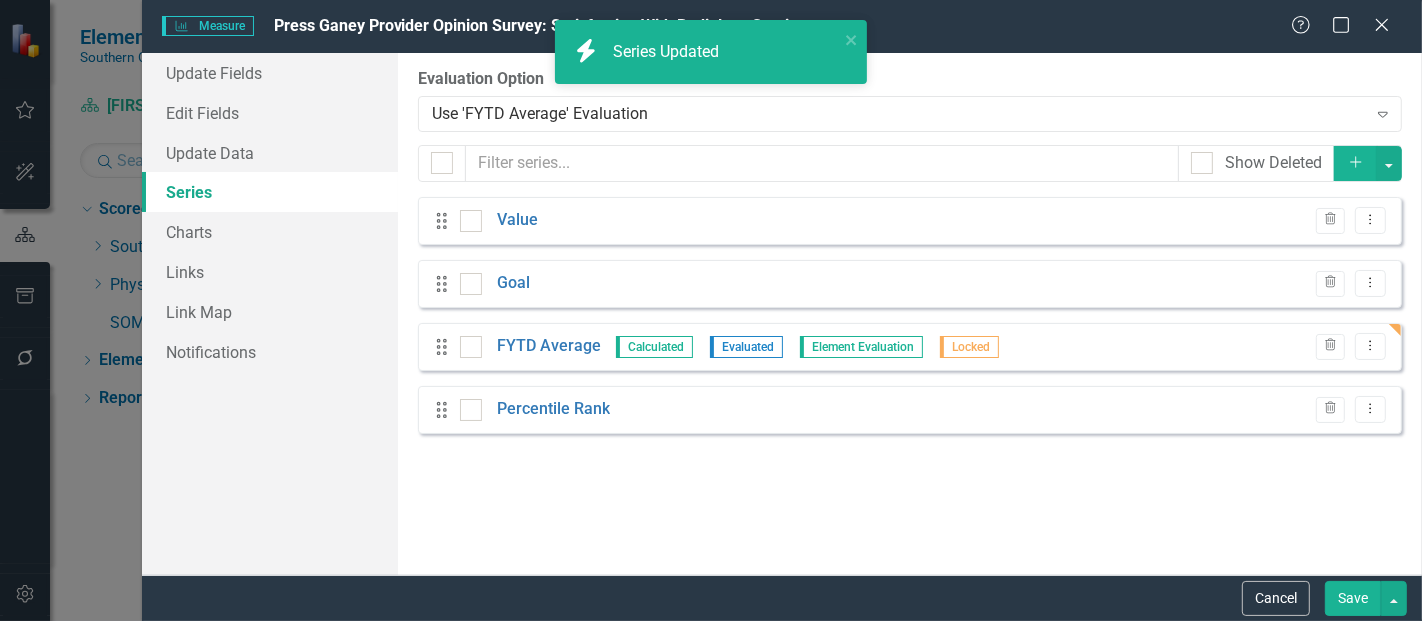 click on "Save" at bounding box center (1353, 598) 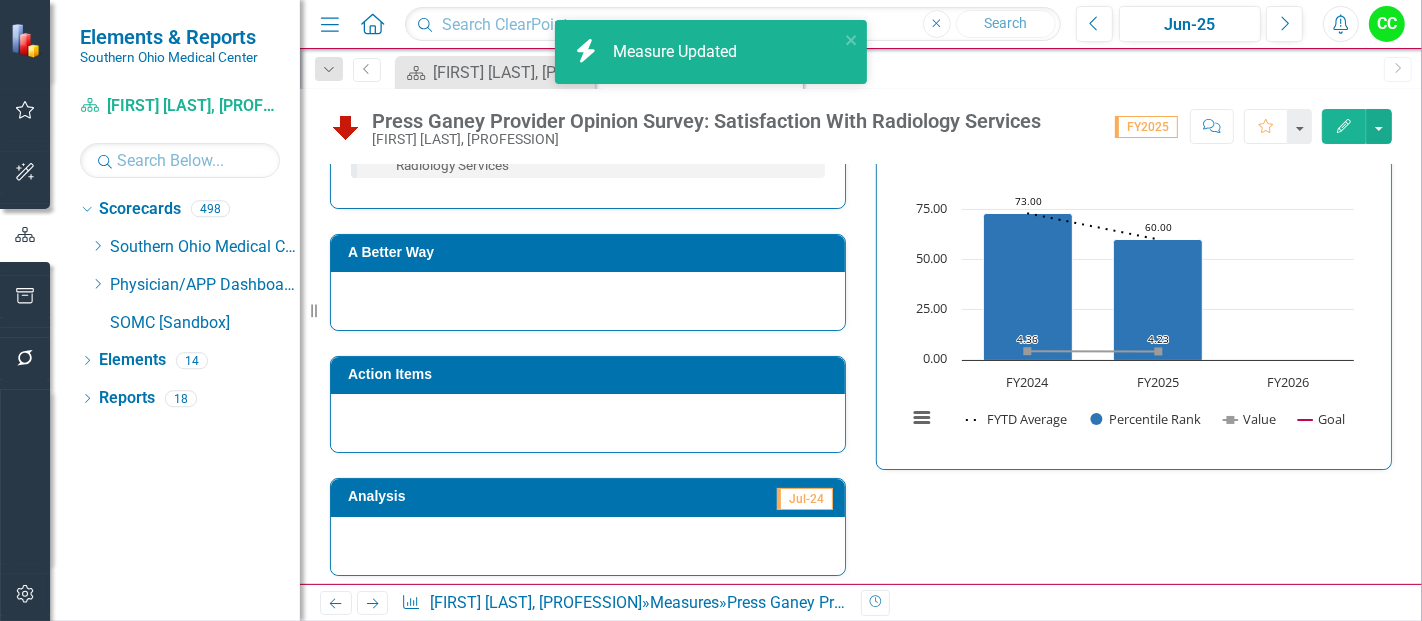 scroll, scrollTop: 765, scrollLeft: 0, axis: vertical 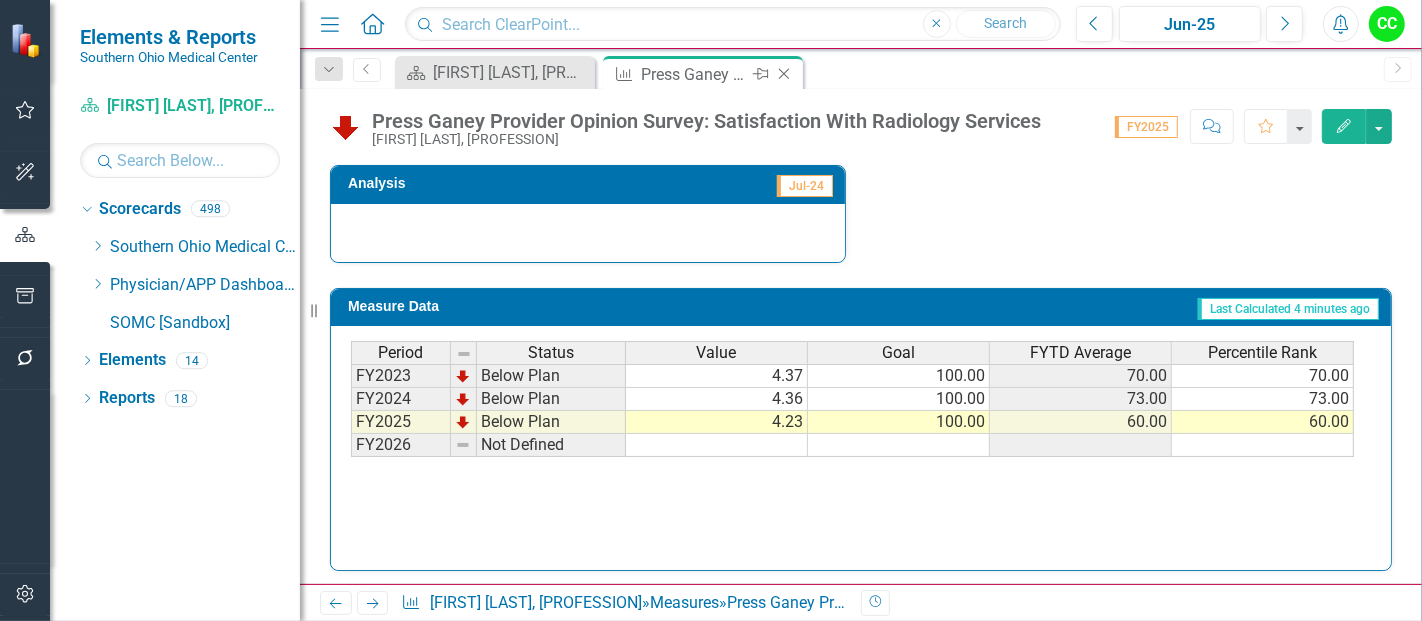 click 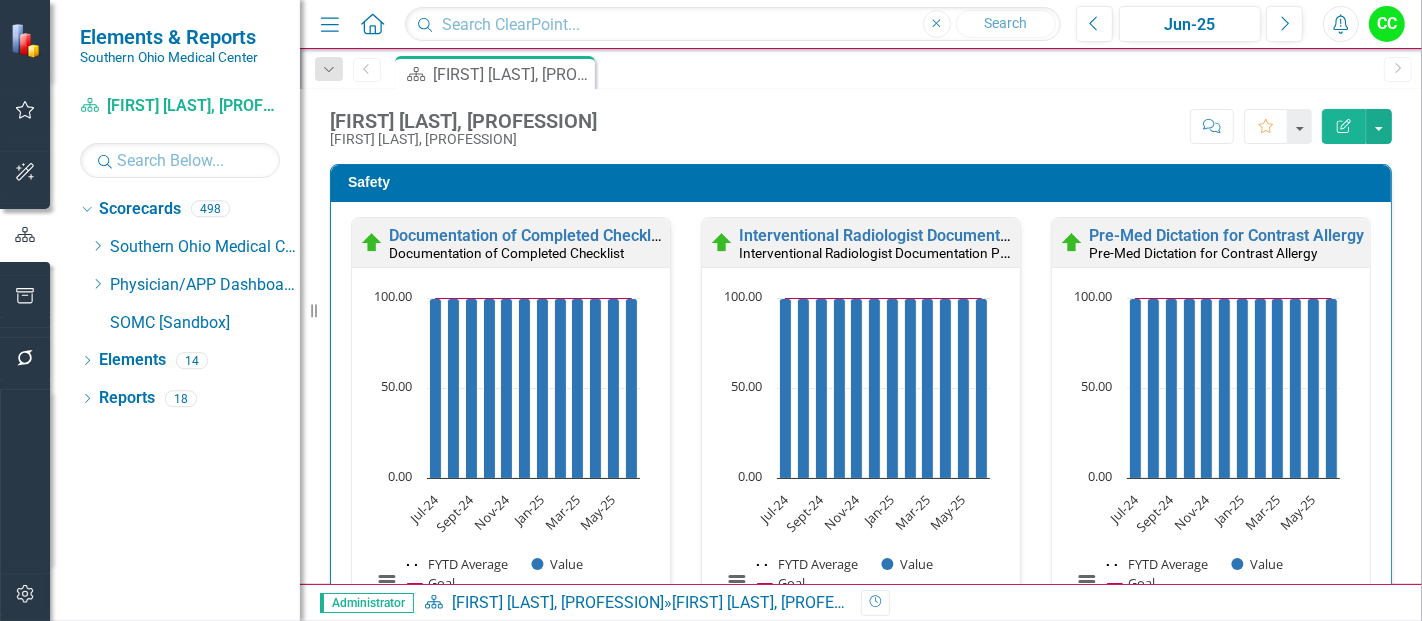 scroll, scrollTop: 2534, scrollLeft: 0, axis: vertical 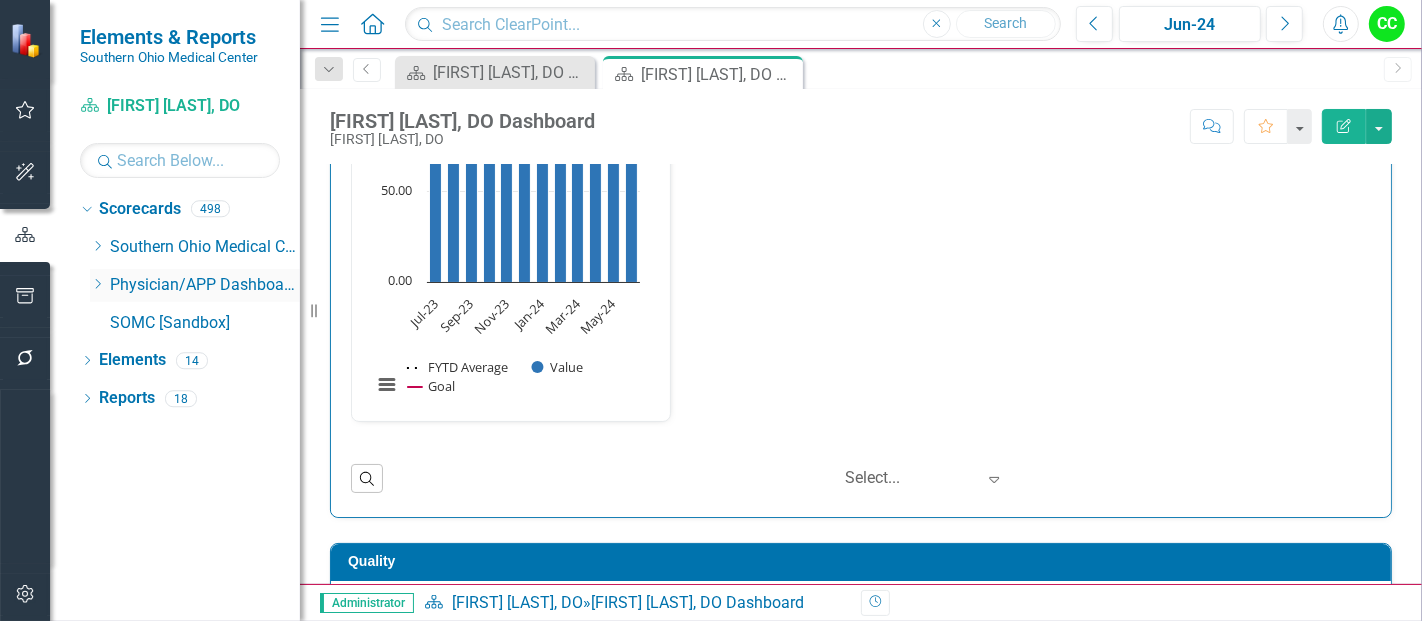 click on "Dropdown" 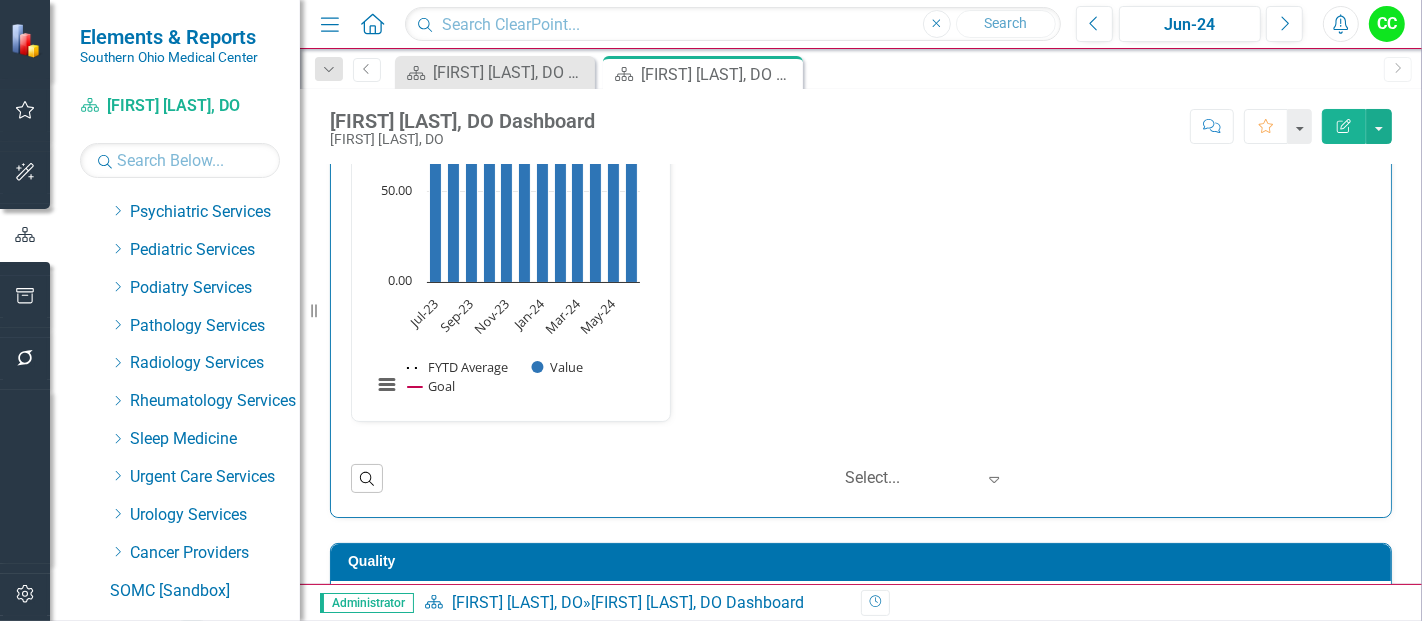 scroll, scrollTop: 954, scrollLeft: 0, axis: vertical 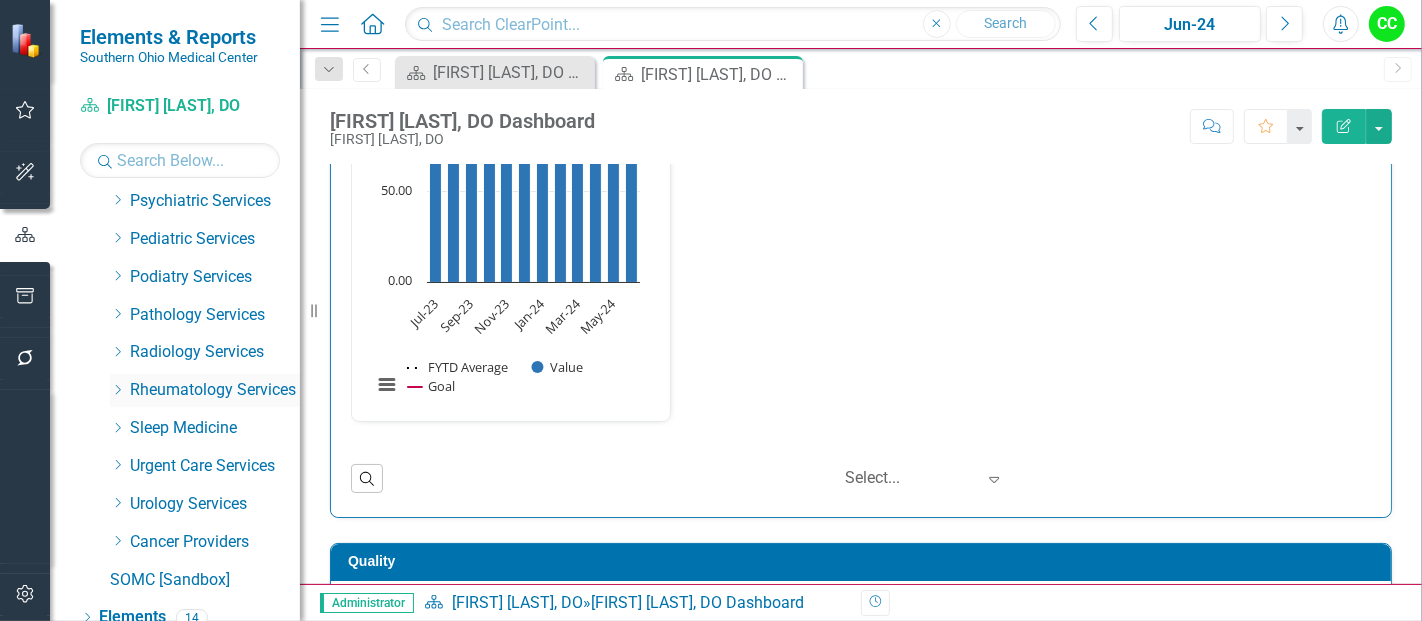 click on "Dropdown" 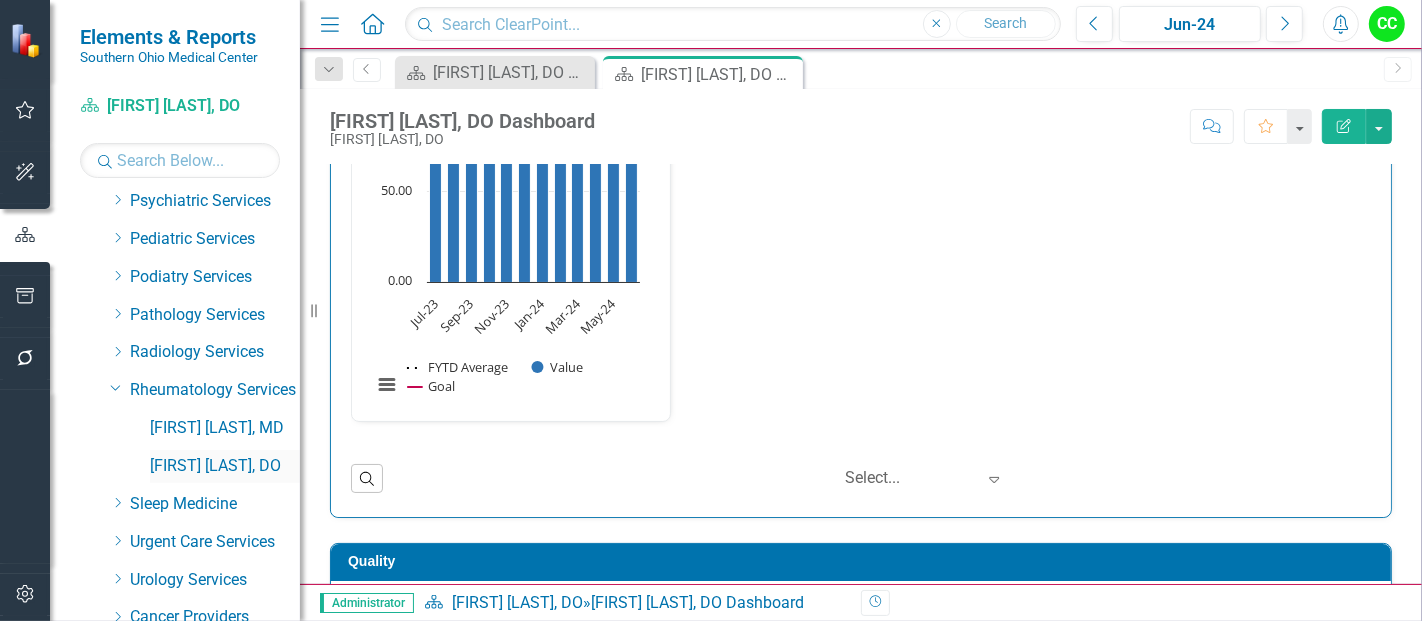 click on "[FIRST] [LAST], DO" at bounding box center [225, 466] 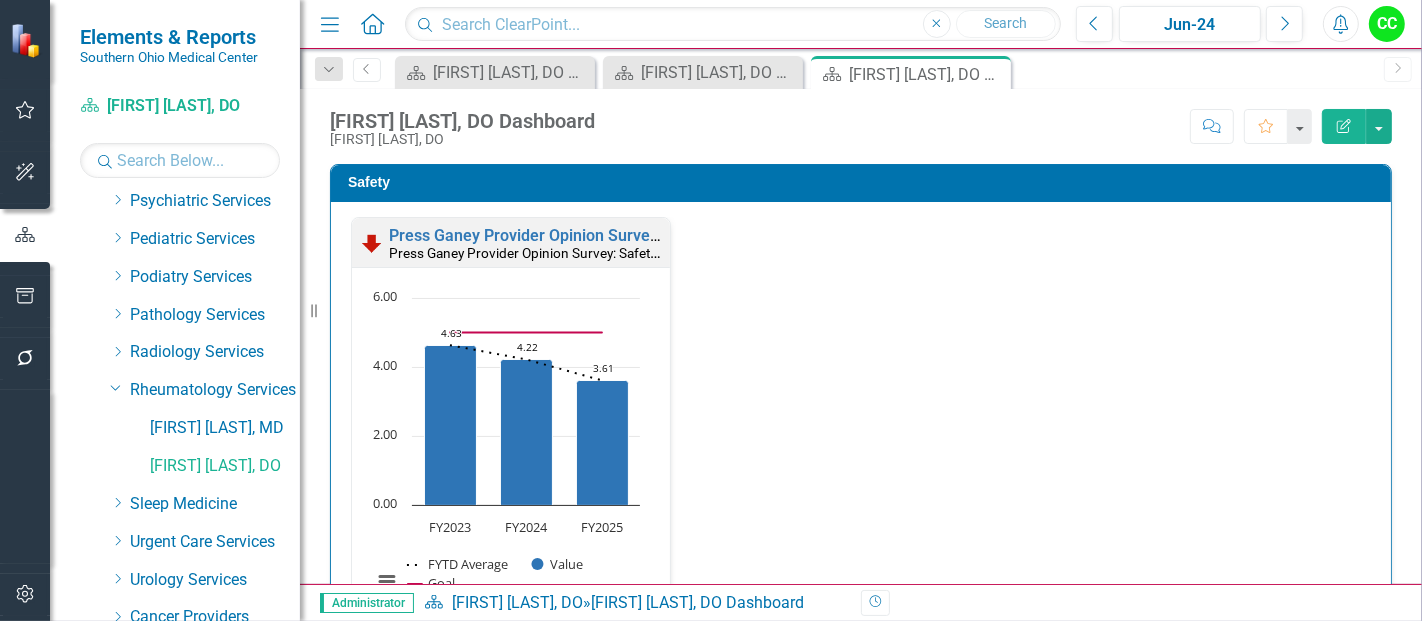 scroll, scrollTop: 0, scrollLeft: 0, axis: both 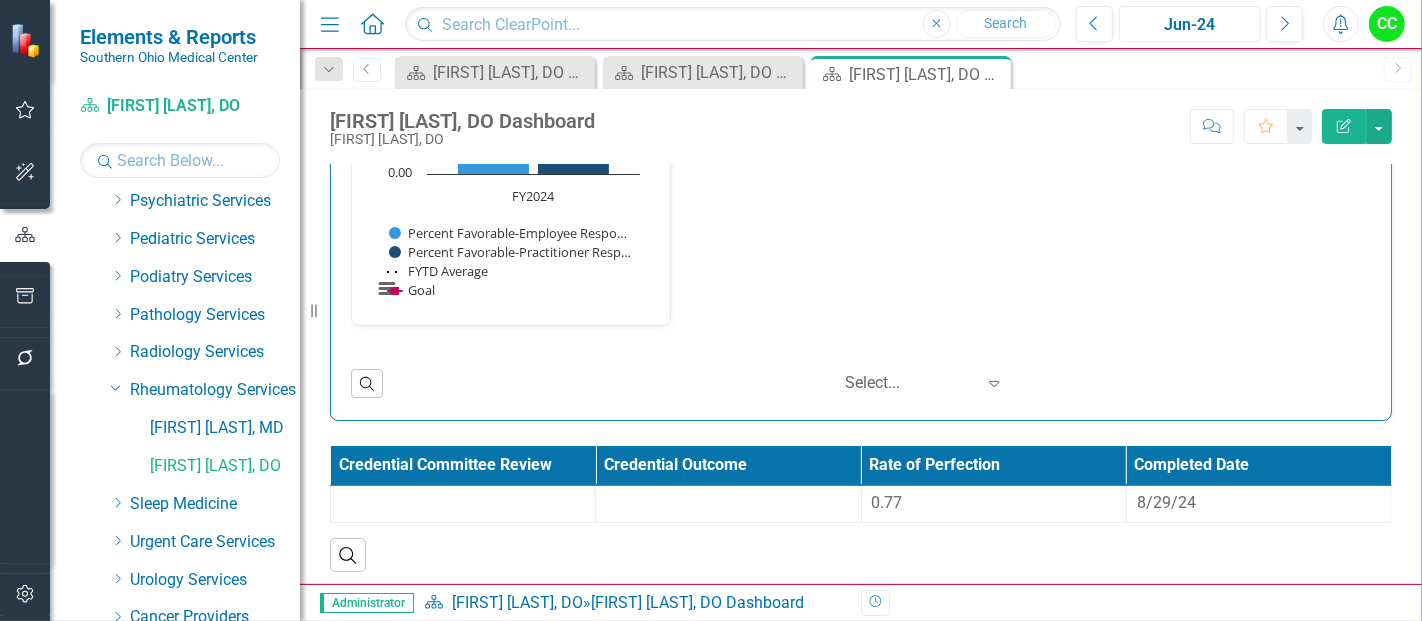 click on "Jun-24" at bounding box center (1190, 25) 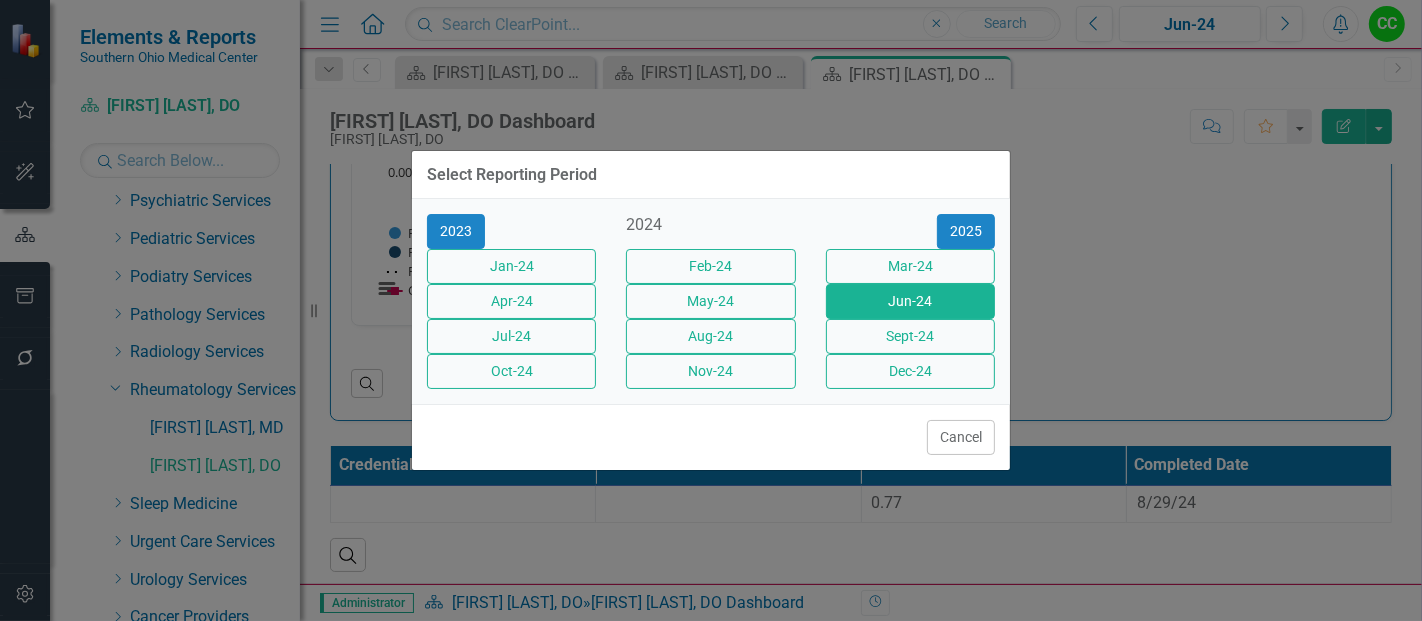 click on "2023 2024 2025 Jan-24 Feb-24 Mar-24 Apr-24 May-24 Jun-24 Jul-24 Aug-24 Sept-24 Oct-24 Nov-24 Dec-24" at bounding box center (711, 301) 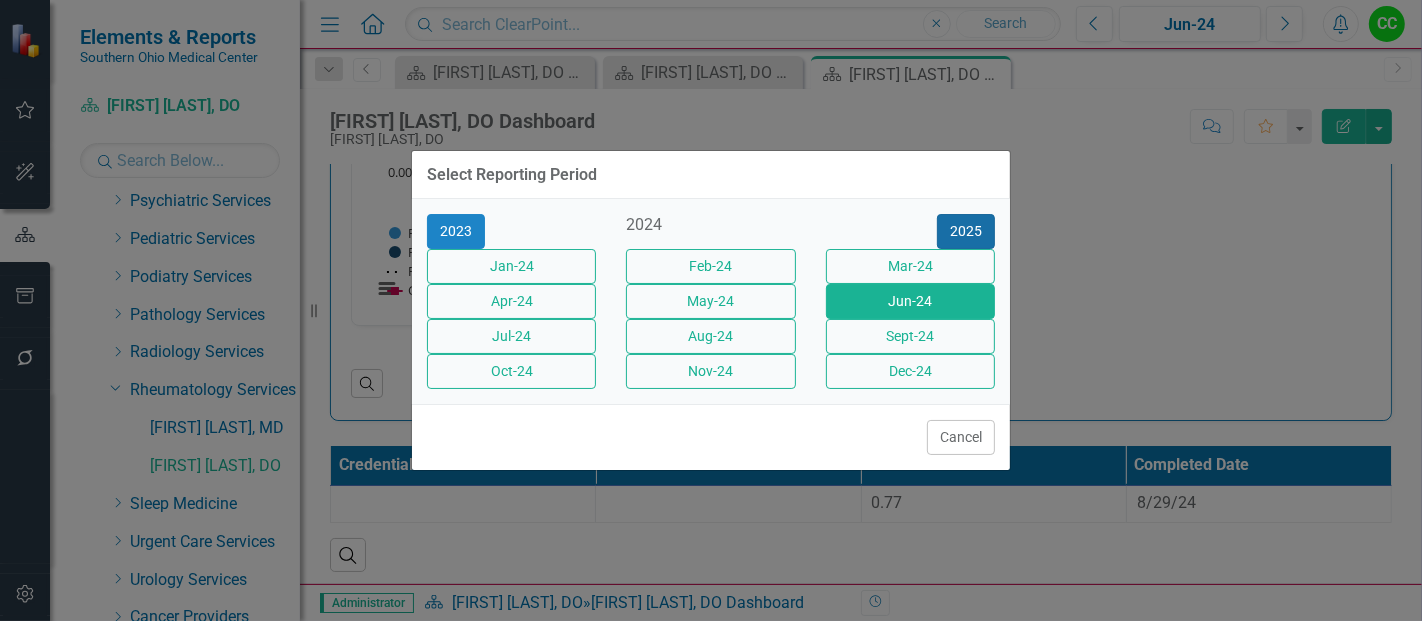 click on "2025" at bounding box center [966, 231] 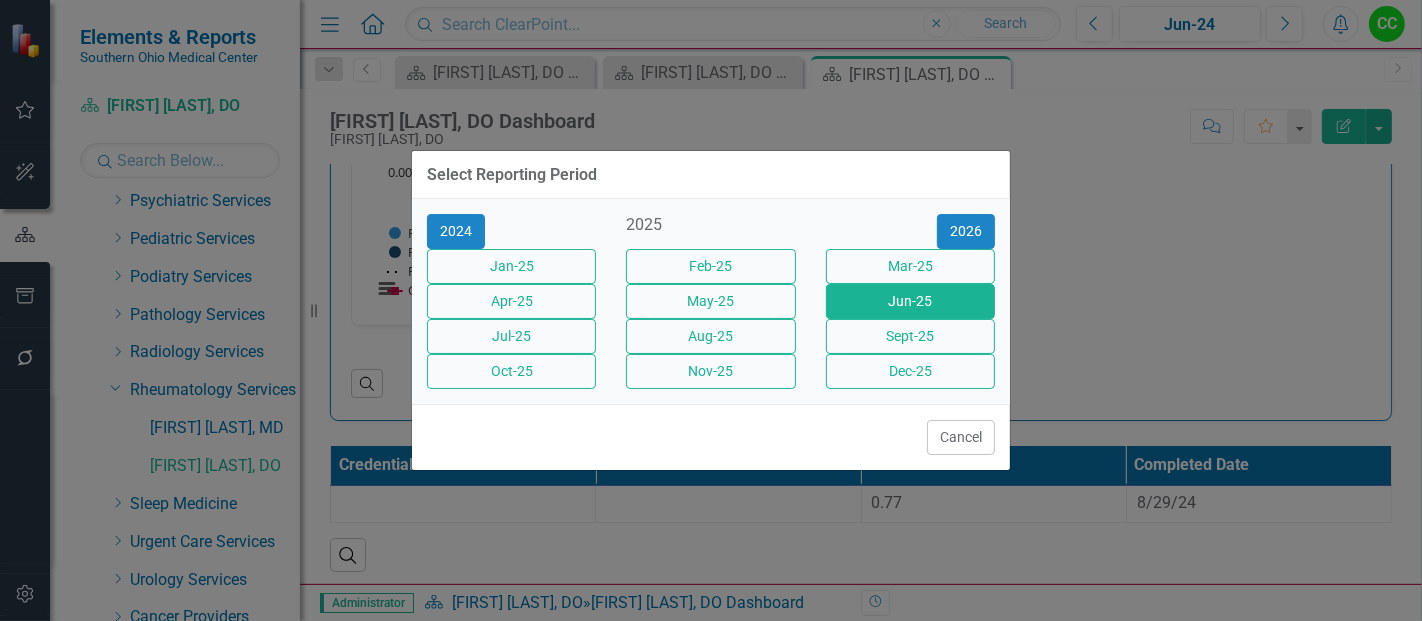 click on "Jun-25" at bounding box center [910, 301] 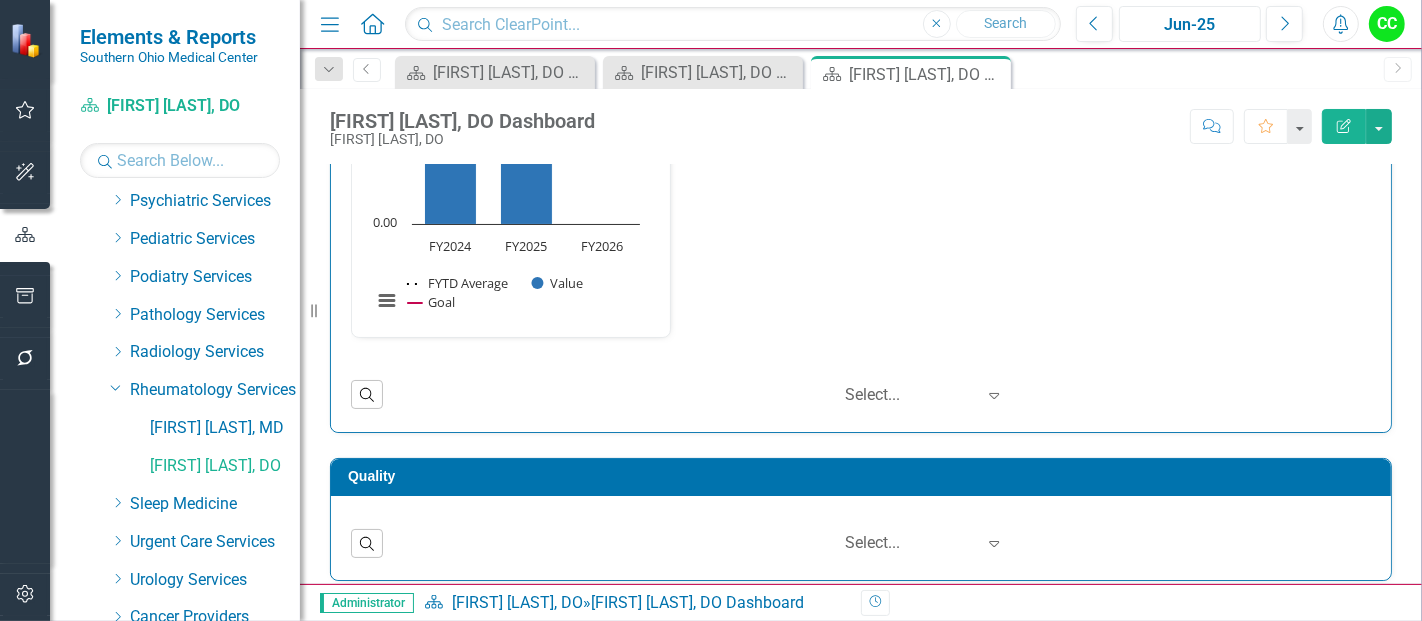scroll, scrollTop: 284, scrollLeft: 0, axis: vertical 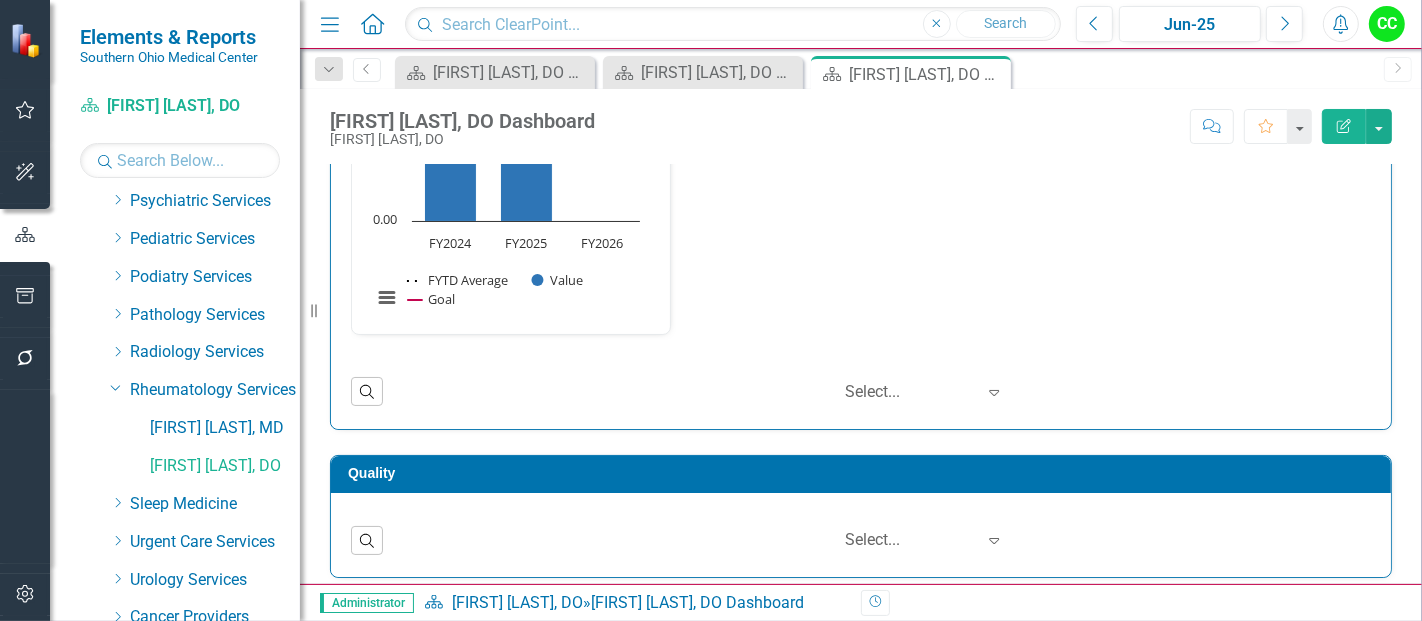 click on "Press Ganey Provider Opinion Survey: Safety Survey Results Press Ganey Provider Opinion Survey: Safety Survey Results Loading... Chart Combination chart with 3 data series. Press Ganey Provider Opinion Survey: Safety Survey Results (Chart Type: Line Chart)
Plot Bands
FY2024
FYTD Average: 4.22	Value: 4.22	Goal: 5.00
FY2025
FYTD Average: 3.61	Value: 3.61	Goal: 5.00
FY2026
FYTD Average: No Value	Value: No Value	Goal: No Value The chart has 1 X axis displaying categories.  The chart has 1 Y axis displaying values. Data ranges from 3.61 to 5. Created with Highcharts 11.4.8 Chart context menu 4.22 ​ 4.22 3.61 ​ 3.61 FYTD Average Value Goal FY2024 FY2025 FY2026 0.00 2.00 4.00 6.00 End of interactive chart." at bounding box center (861, 146) 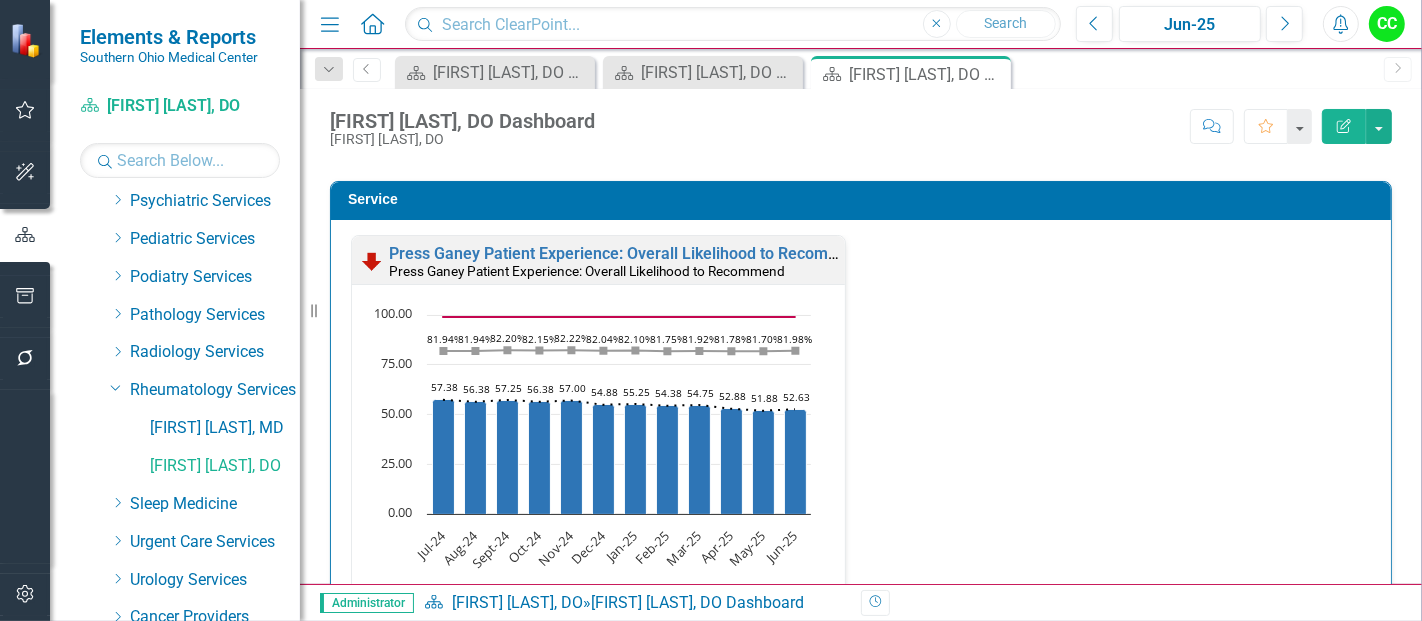 scroll, scrollTop: 735, scrollLeft: 0, axis: vertical 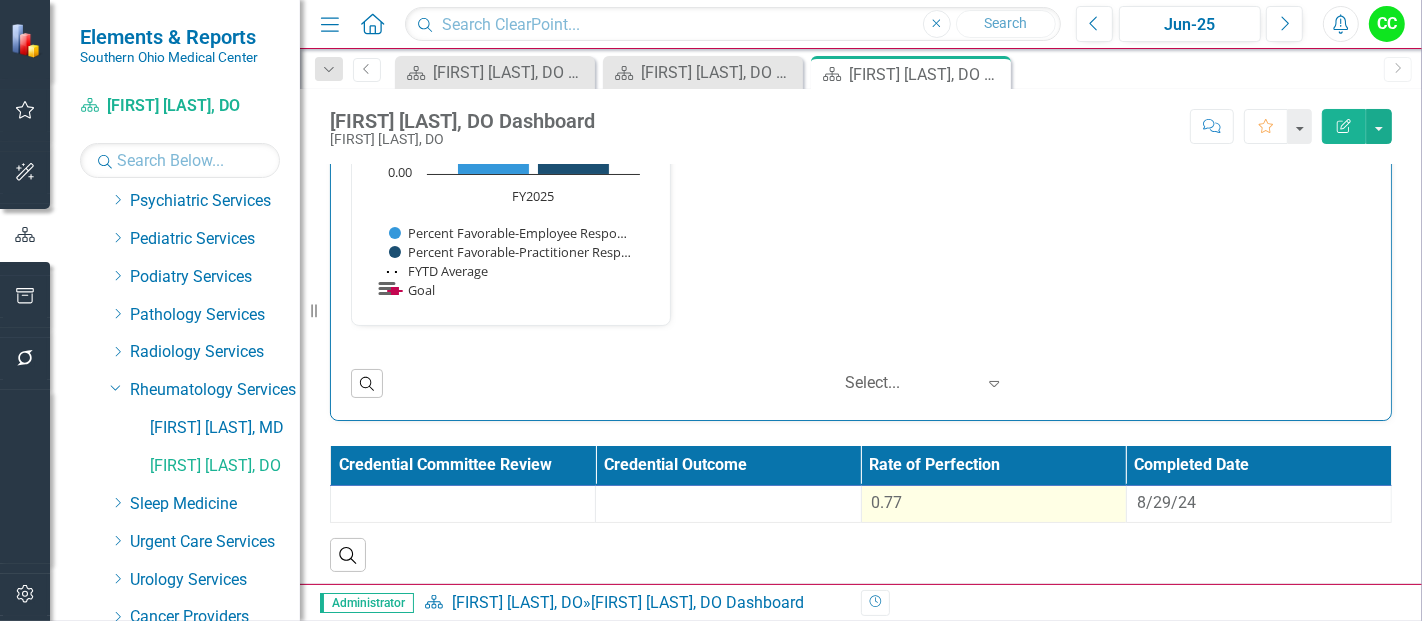 click on "0.77" at bounding box center [994, 503] 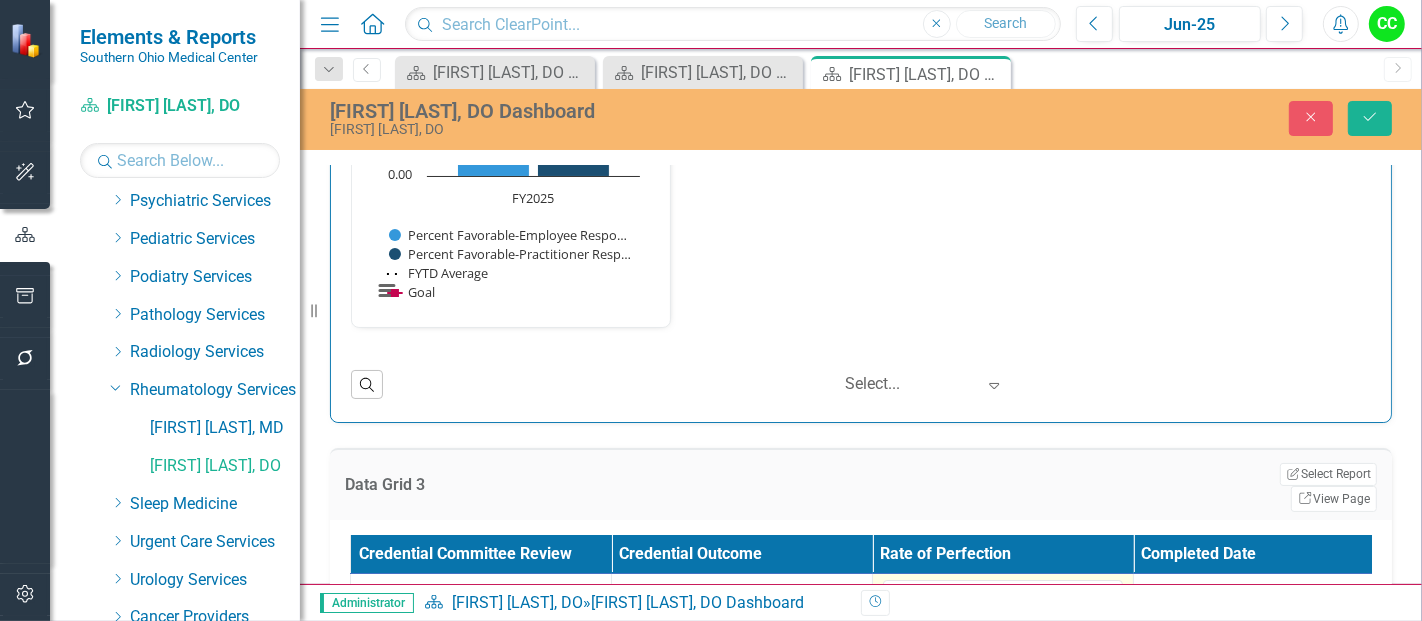 click on "Menu Home Search Close Search Previous Jun-25 Next Alerts CC User Edit Profile Disable Sound Silence Alerts Help Support Center icon.tutorial Show Tutorials Settings System Setup icon.portal Success Portal Logout Log Out Dropdown Search Scorecard Jami Lyon, DO Dashboard Close Scorecard Patrick McDonough, DO Dashboard Close Scorecard Rajesh Kataria, DO Dashboard Pin Previous Scorecard Jami Lyon, DO Dashboard Close Scorecard Patrick McDonough, DO Dashboard Close Scorecard Rajesh Kataria, DO Dashboard Pin Close Next Rajesh Kataria, DO Dashboard Rajesh Kataria, DO Close Save Safety Press Ganey Provider Opinion Survey: Safety Survey Results Press Ganey Provider Opinion Survey: Safety Survey Results Loading... Chart Combination chart with 3 data series. Press Ganey Provider Opinion Survey: Safety Survey Results (Chart Type: Line Chart)
Plot Bands
FY2024
FYTD Average: 4.22	Value: 4.22	Goal: 5.00
FY2025
FYTD Average: 3.61	Value: 3.61	Goal: 5.00
FY2026
FYTD Average: No Value	Value: No Value	Goal: No Value 4.22 ​" at bounding box center (861, 310) 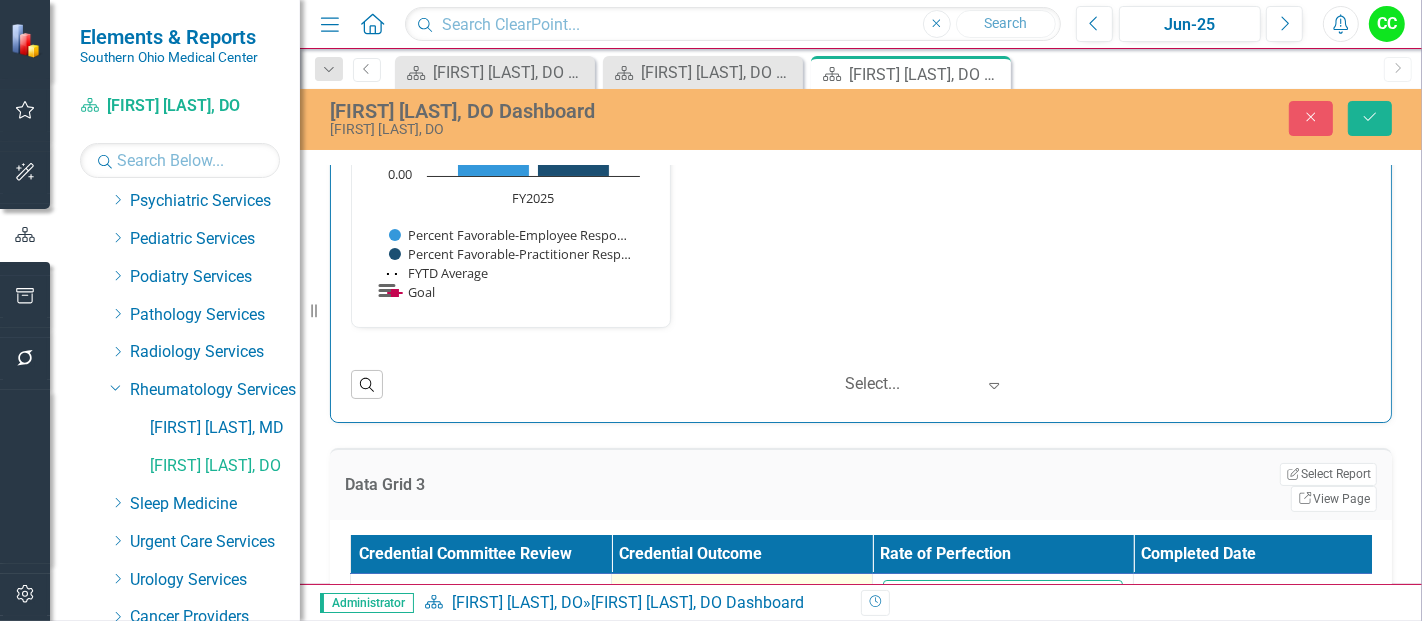 drag, startPoint x: 958, startPoint y: 579, endPoint x: 802, endPoint y: 564, distance: 156.7195 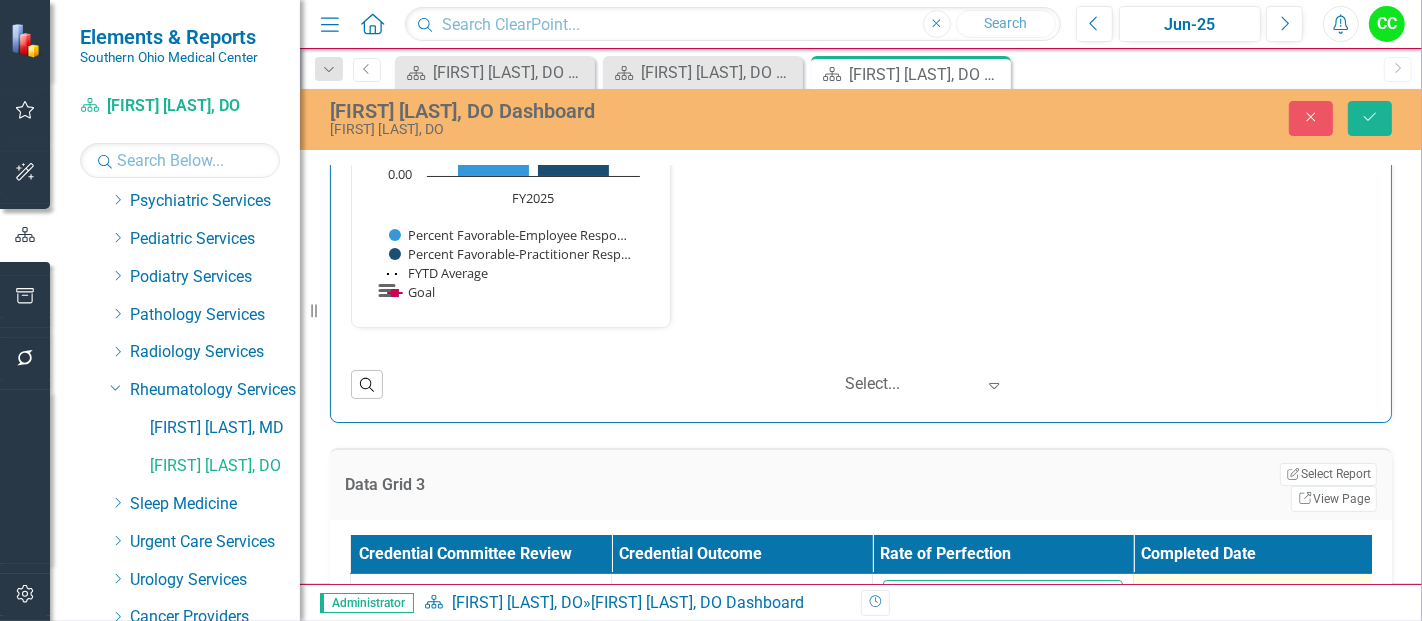 type on "0.672225" 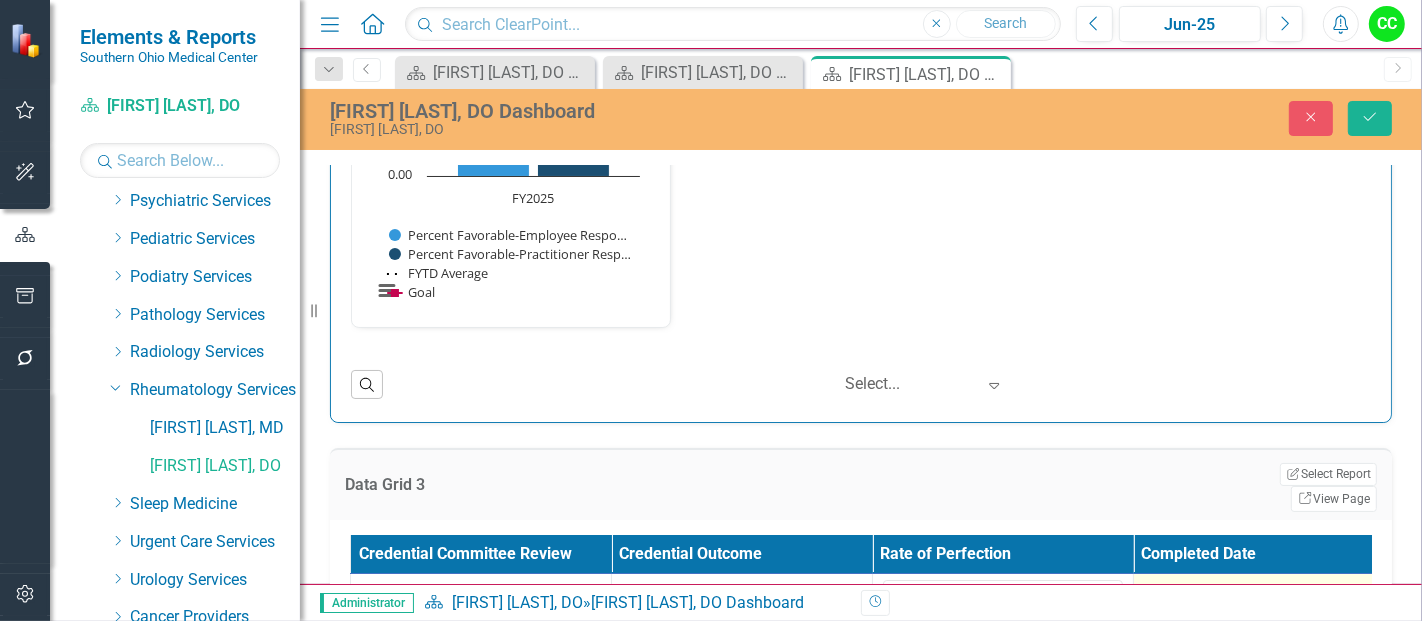 click on "8/29/24" at bounding box center (1173, 590) 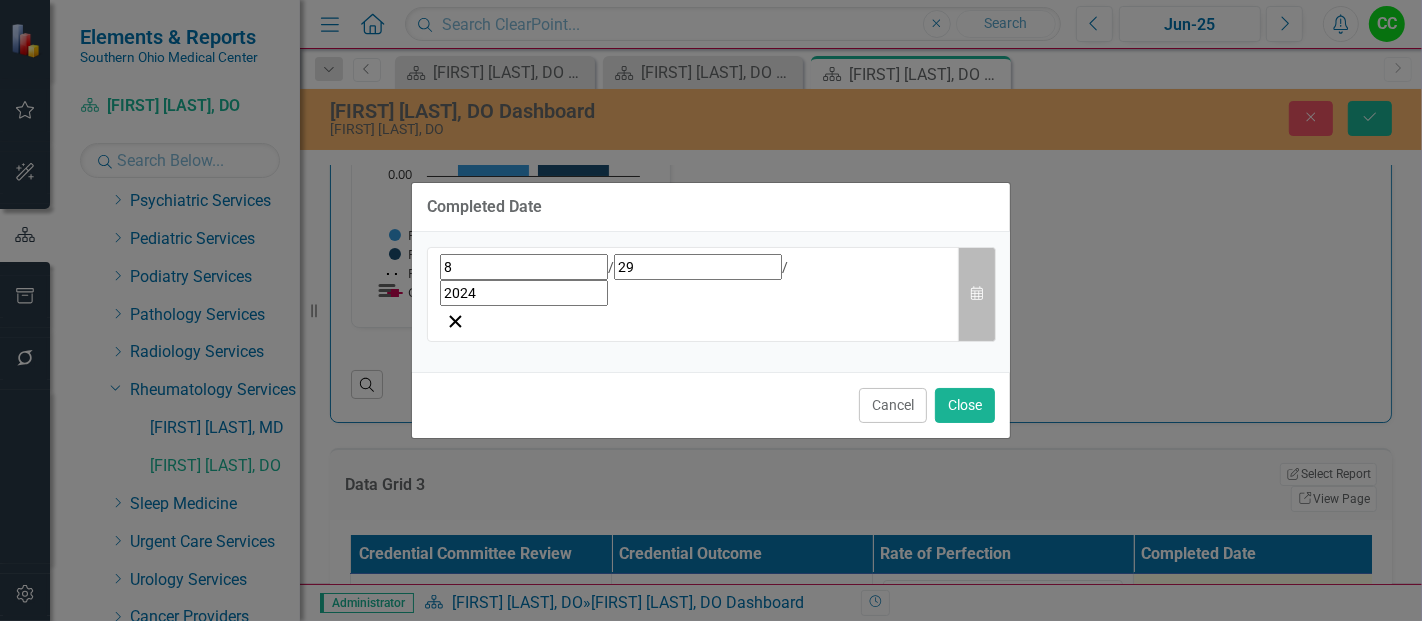 click on "Calendar" at bounding box center (977, 294) 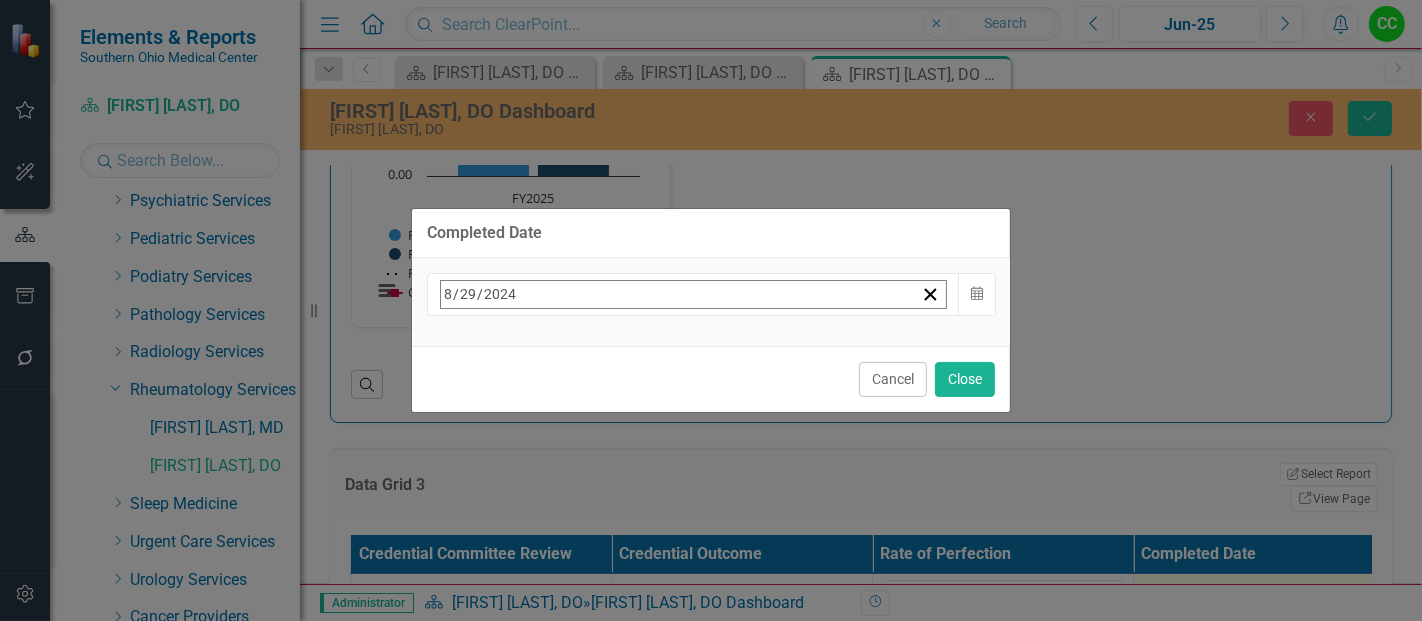click on "August 2024" at bounding box center (603, 337) 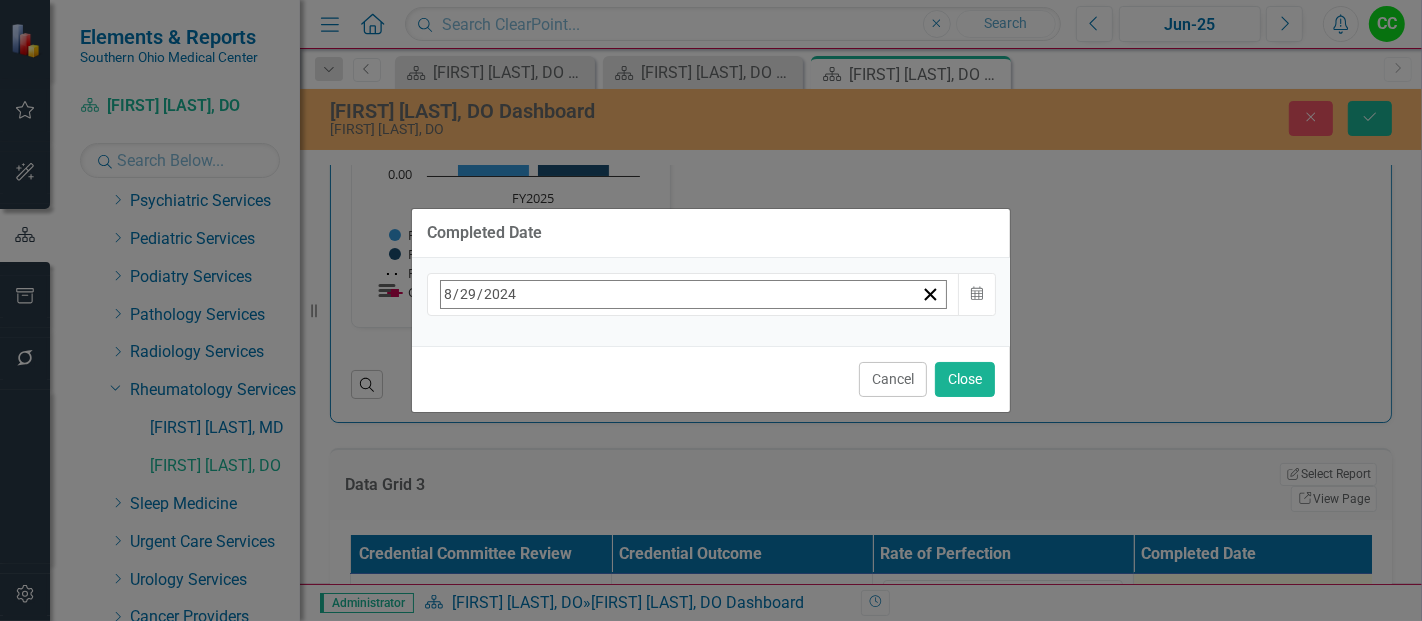 click on "›" at bounding box center (711, 338) 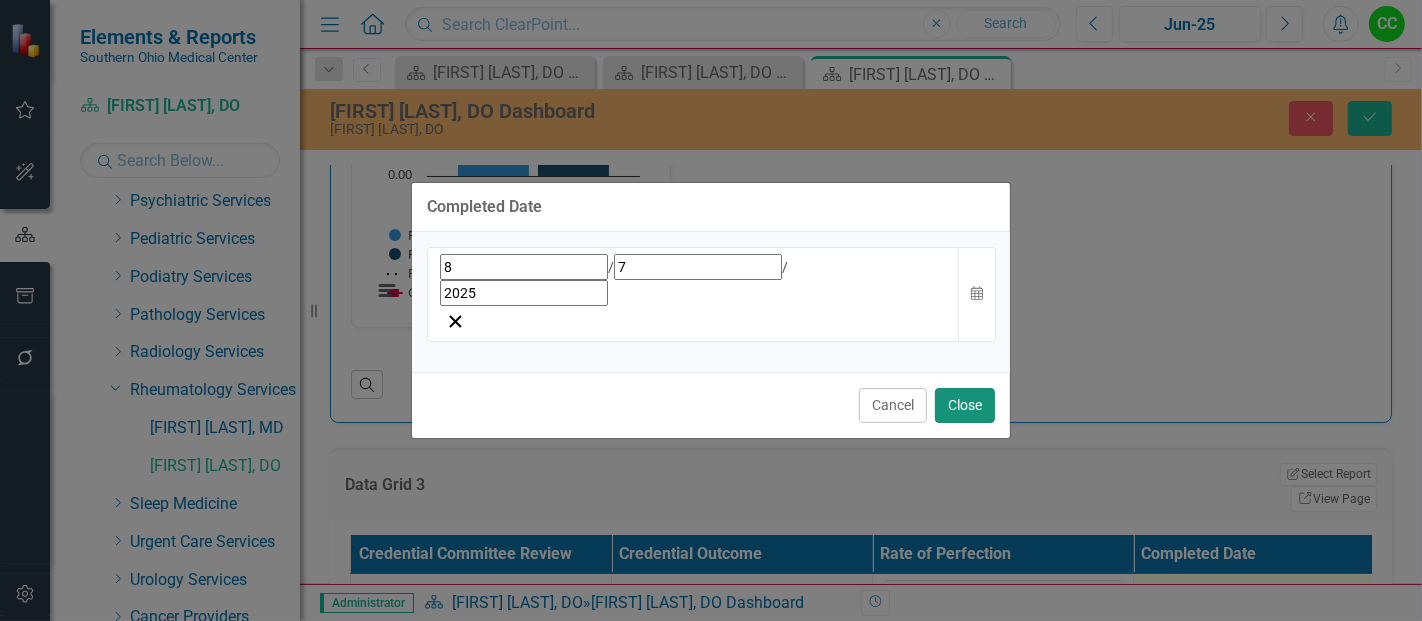 click on "Close" at bounding box center [965, 405] 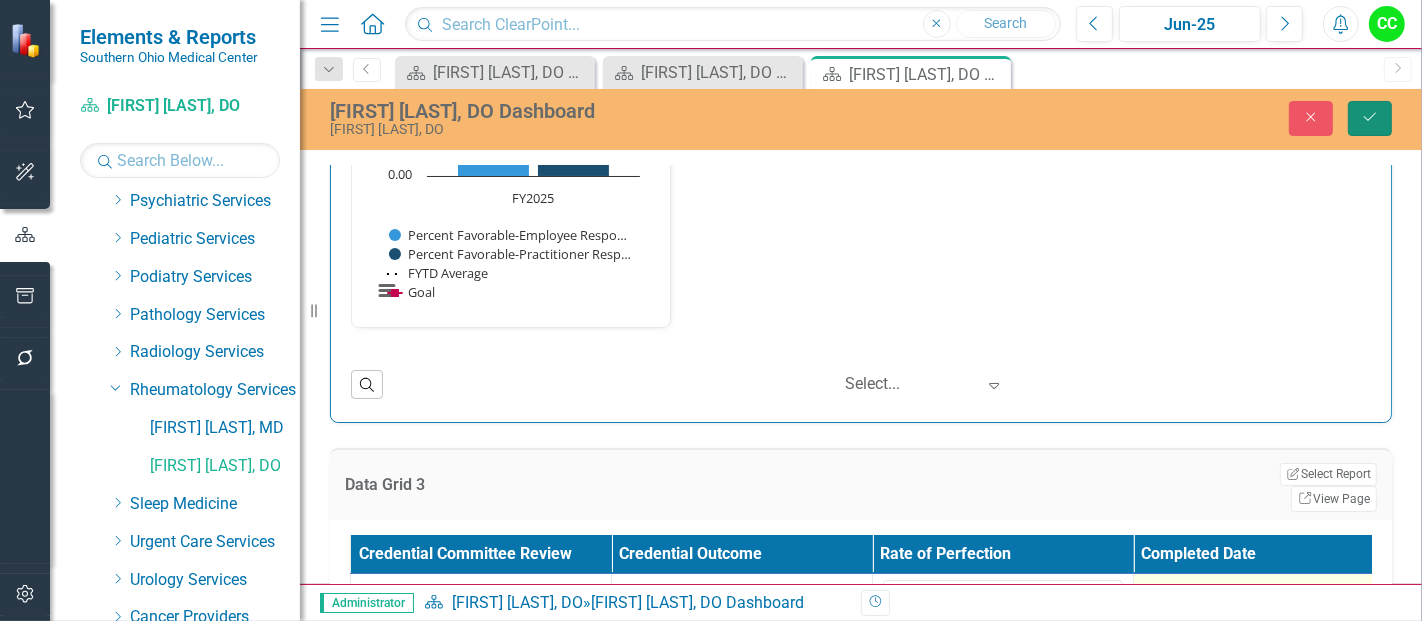 click on "Save" 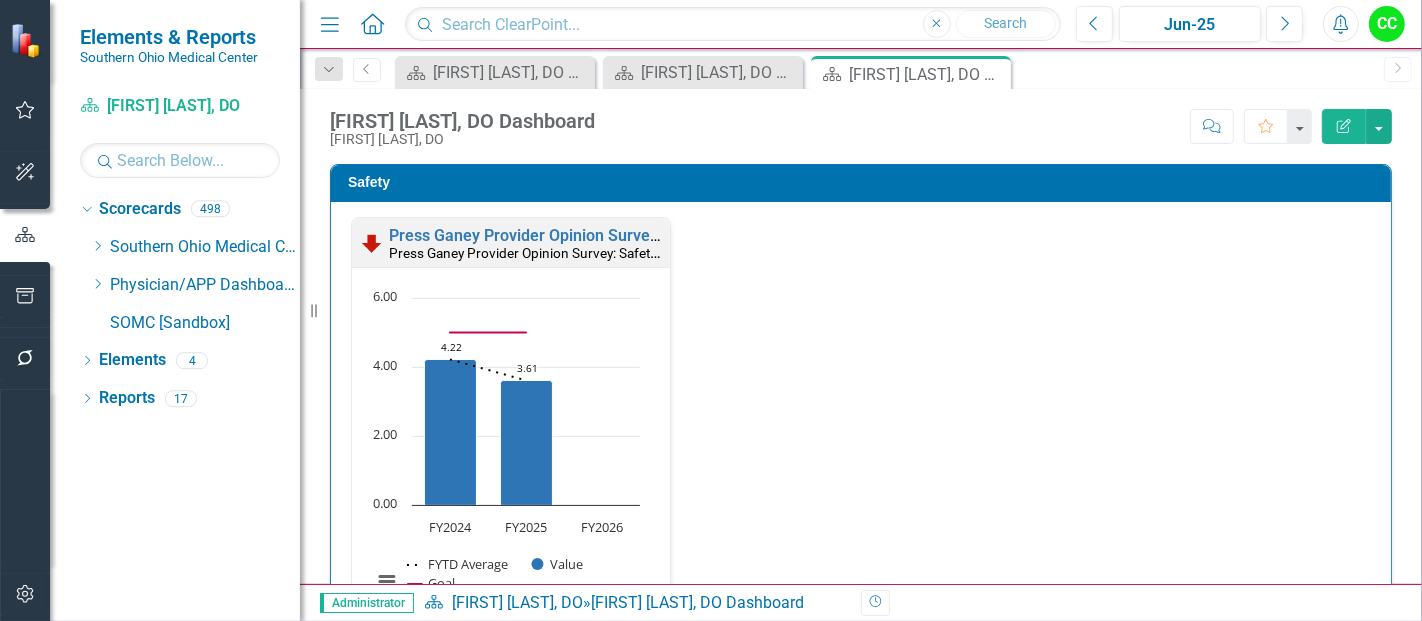scroll, scrollTop: 0, scrollLeft: 0, axis: both 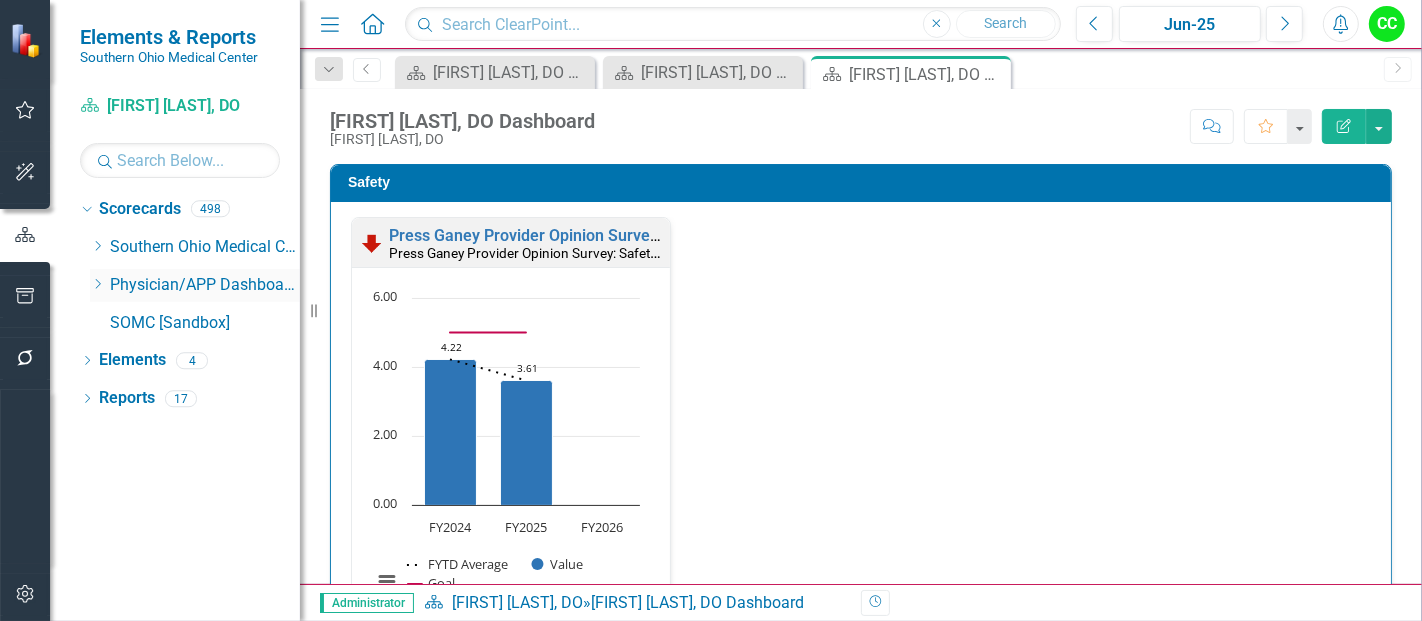 click 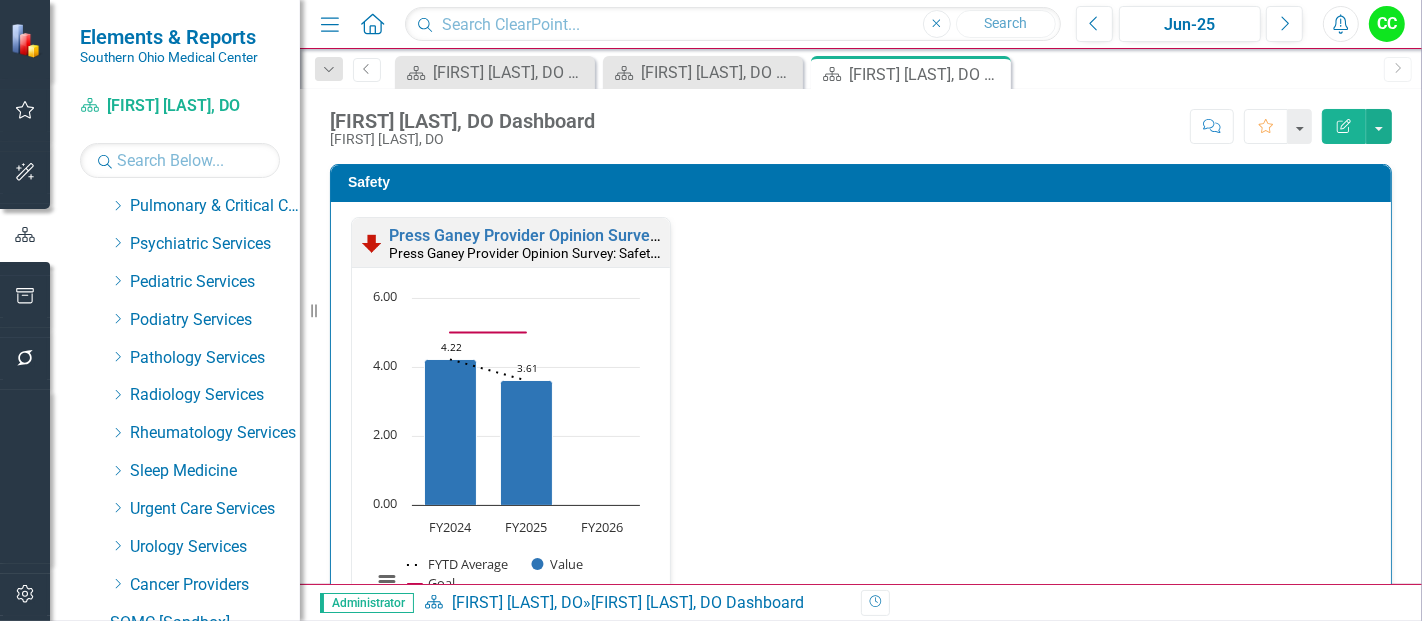 scroll, scrollTop: 912, scrollLeft: 0, axis: vertical 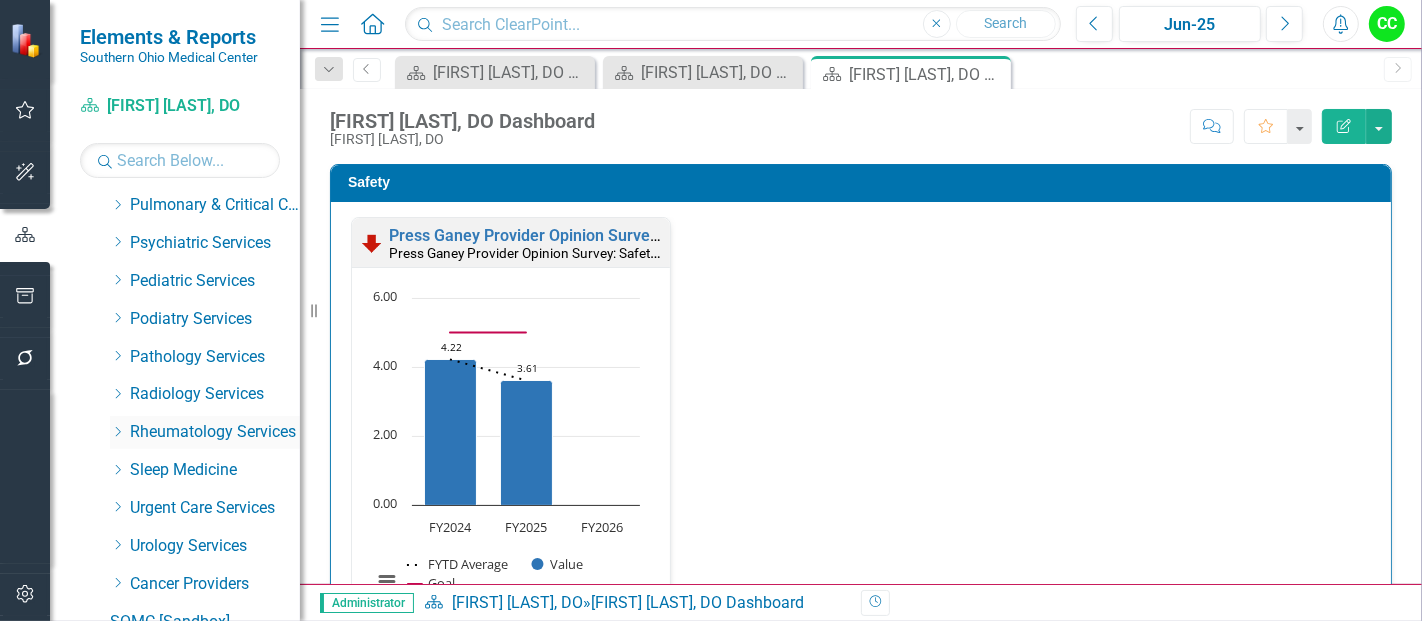 click on "Dropdown" 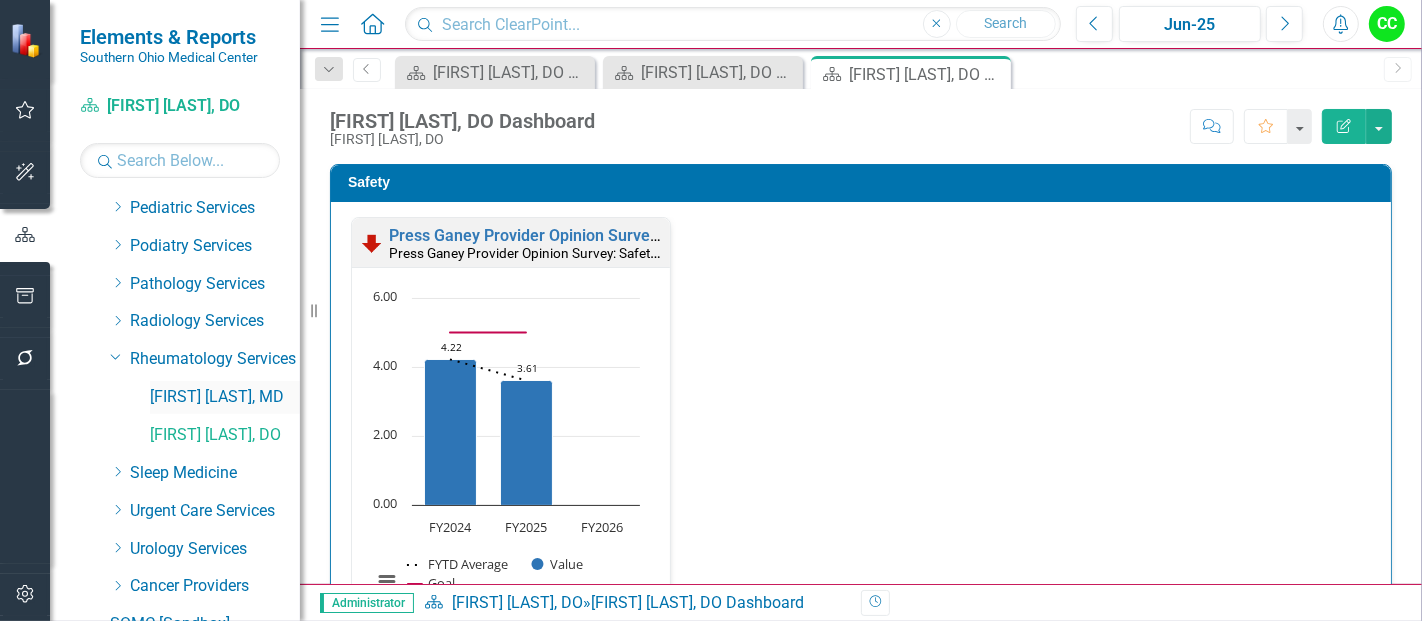 scroll, scrollTop: 986, scrollLeft: 0, axis: vertical 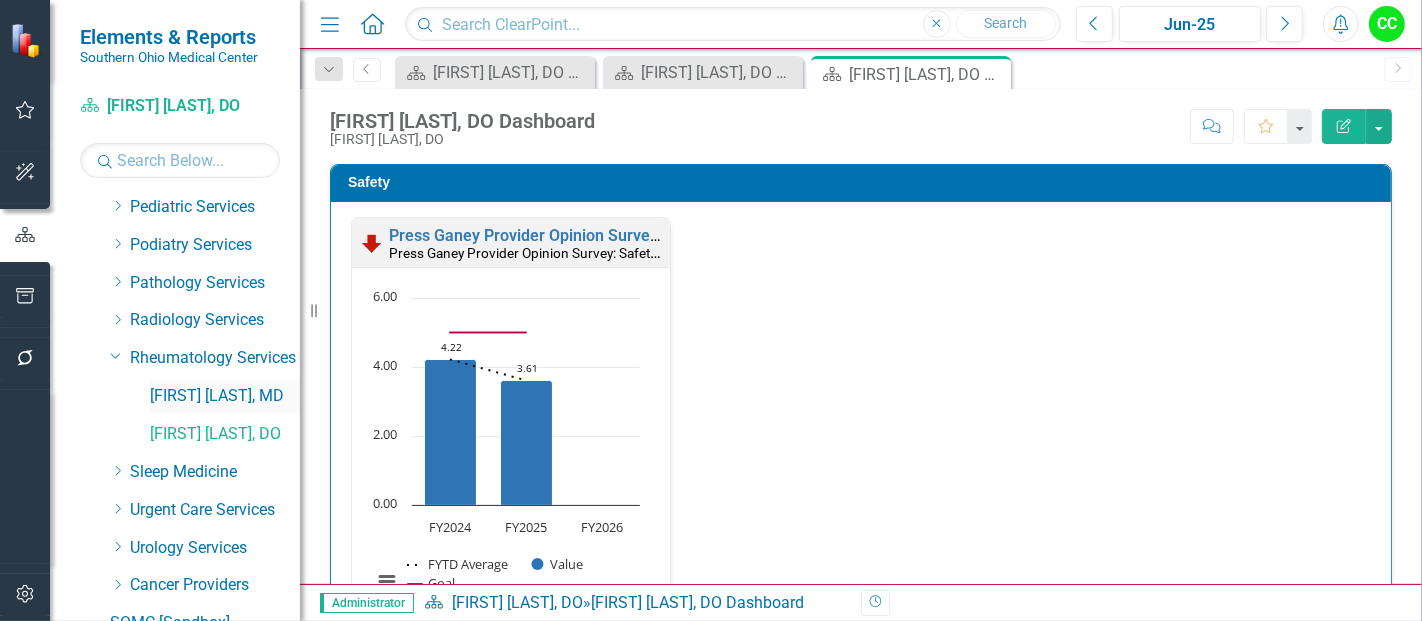 click on "[FIRST] [LAST], MD" at bounding box center [225, 396] 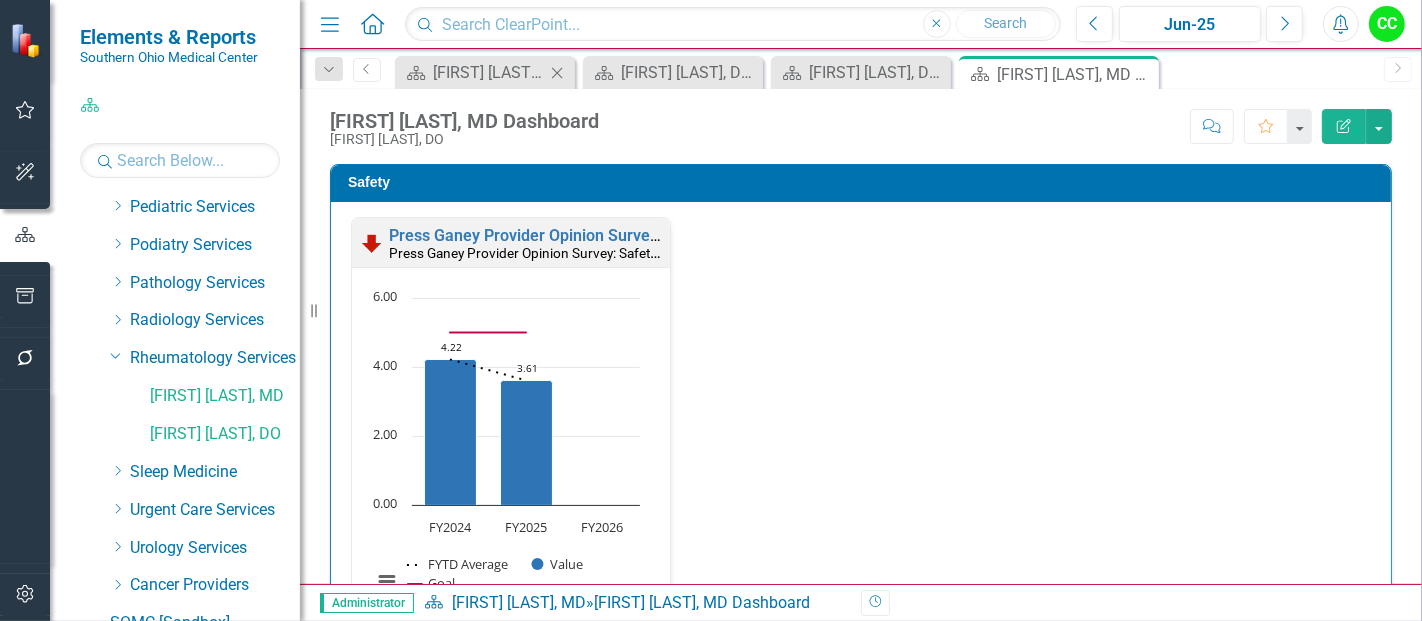 click 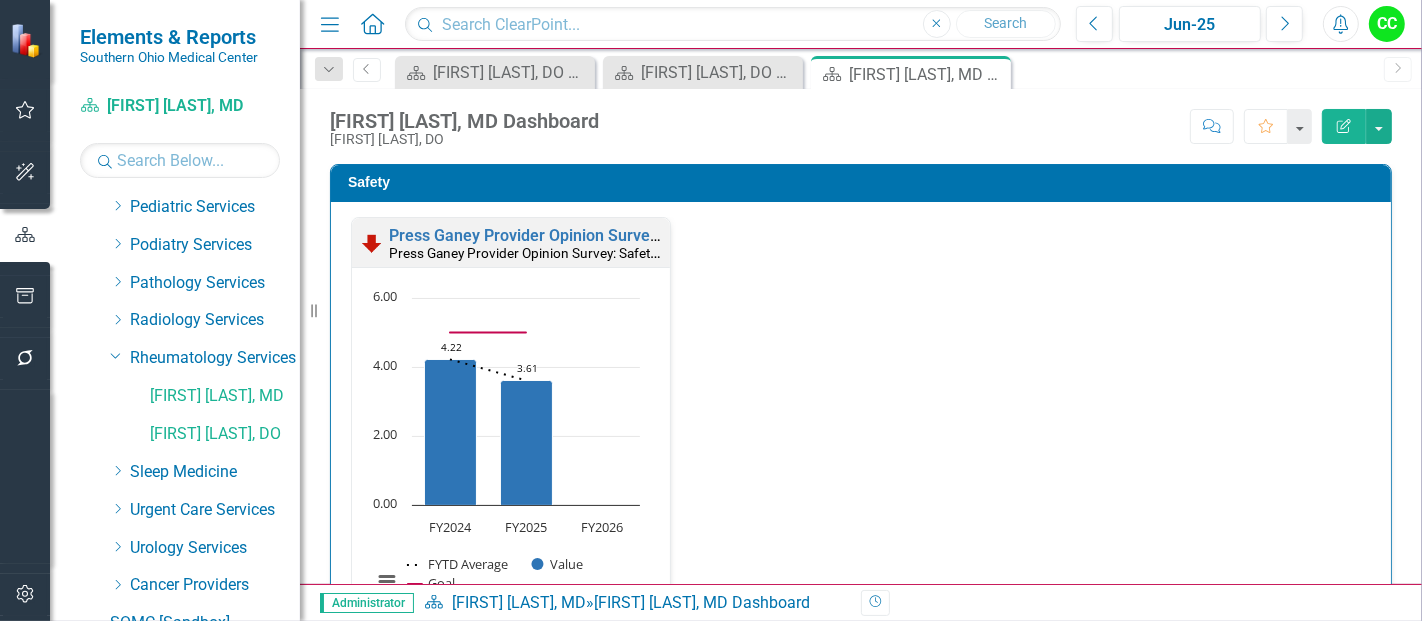 click on "Close" 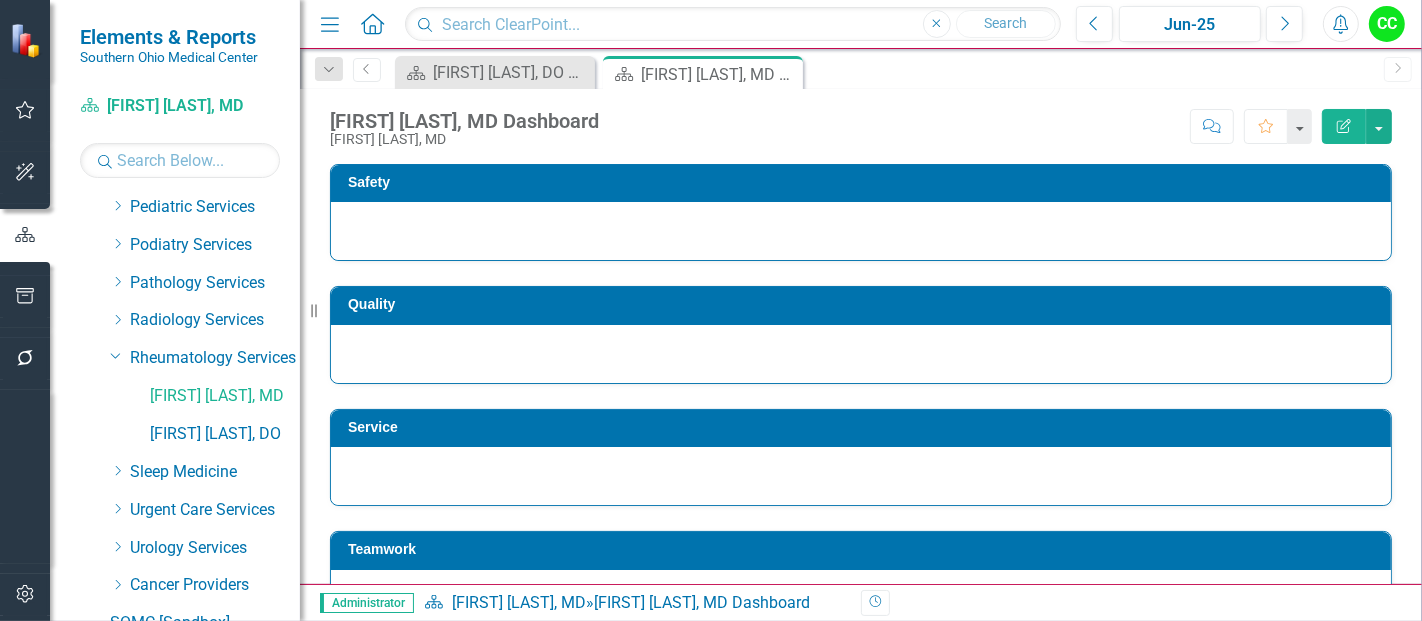 click on "Close" 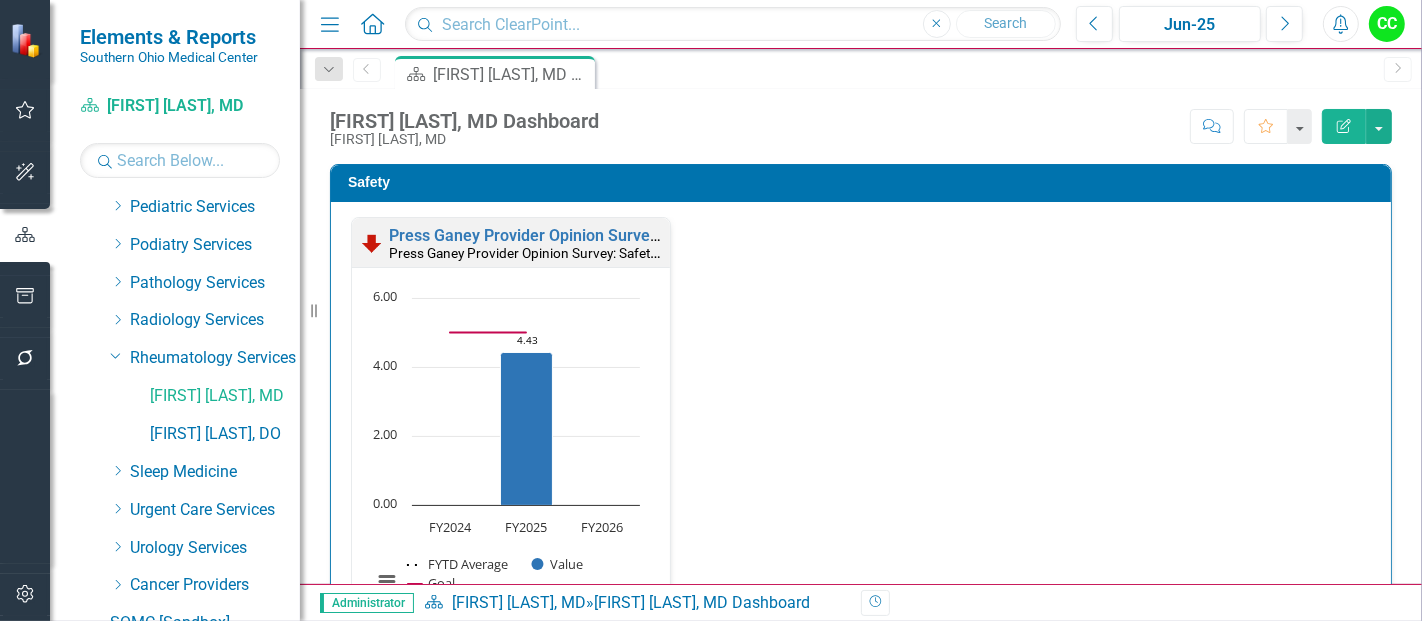 drag, startPoint x: 1011, startPoint y: 233, endPoint x: 948, endPoint y: 327, distance: 113.15918 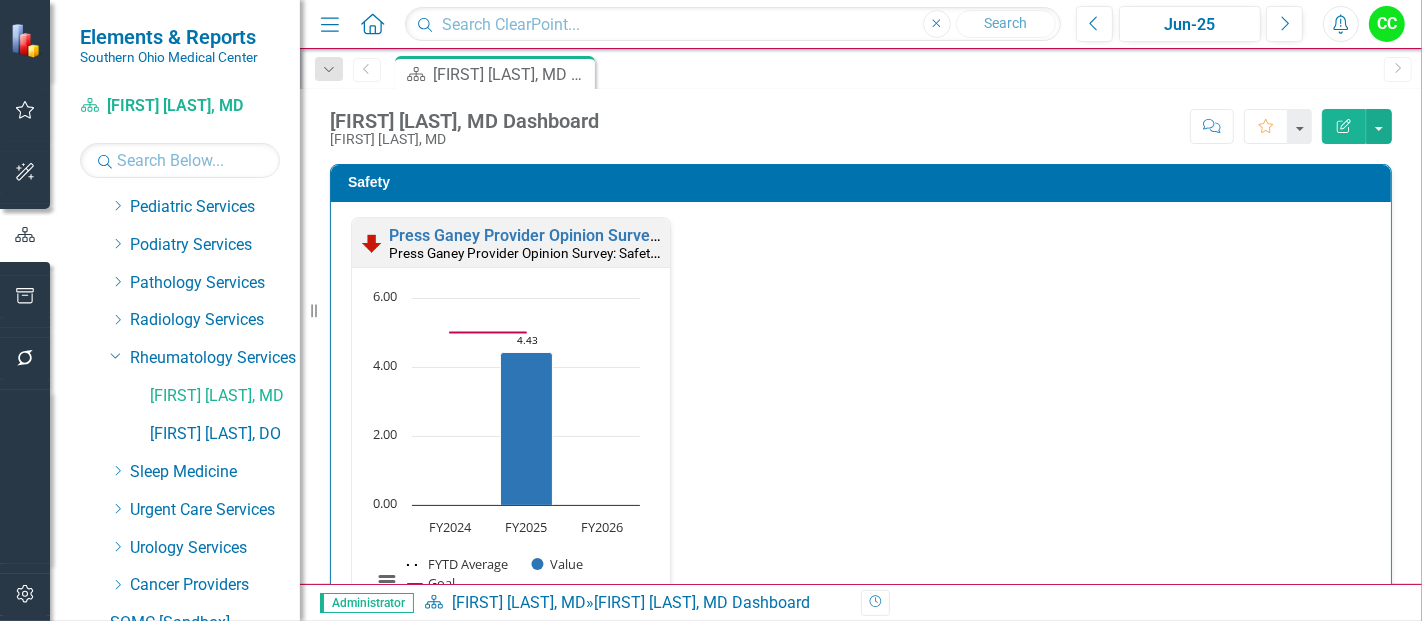 click on "Press Ganey Provider Opinion Survey: Safety Survey Results Press Ganey Provider Opinion Survey: Safety Survey Results Loading... Chart Combination chart with 3 data series. Press Ganey Provider Opinion Survey: Safety Survey Results (Chart Type: Line Chart)
Plot Bands
FY2024
FYTD Average: No Value	Value: No Value	Goal: 5.00
FY2025
FYTD Average: 4.43	Value: 4.43	Goal: 5.00
FY2026
FYTD Average: No Value	Value: No Value	Goal: No Value The chart has 1 X axis displaying categories.  The chart has 1 Y axis displaying values. Data ranges from 4.43 to 5. Created with Highcharts 11.4.8 Chart context menu 4.43 ​ 4.43 FYTD Average Value Goal FY2024 FY2025 FY2026 0.00 2.00 4.00 6.00 End of interactive chart." at bounding box center (861, 430) 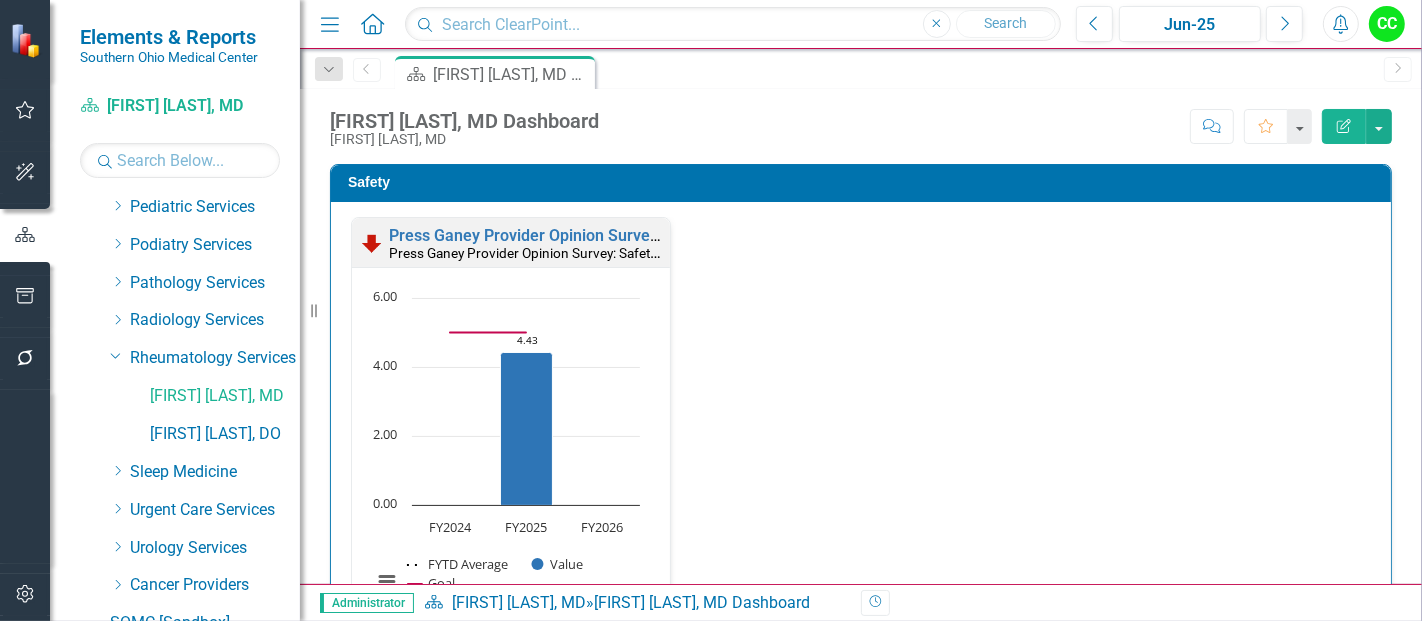 click on "Press Ganey Provider Opinion Survey: Safety Survey Results Press Ganey Provider Opinion Survey: Safety Survey Results Loading... Chart Combination chart with 3 data series. Press Ganey Provider Opinion Survey: Safety Survey Results (Chart Type: Line Chart)
Plot Bands
FY2024
FYTD Average: No Value	Value: No Value	Goal: 5.00
FY2025
FYTD Average: 4.43	Value: 4.43	Goal: 5.00
FY2026
FYTD Average: No Value	Value: No Value	Goal: No Value The chart has 1 X axis displaying categories.  The chart has 1 Y axis displaying values. Data ranges from 4.43 to 5. Created with Highcharts 11.4.8 Chart context menu 4.43 ​ 4.43 FYTD Average Value Goal FY2024 FY2025 FY2026 0.00 2.00 4.00 6.00 End of interactive chart." at bounding box center [861, 430] 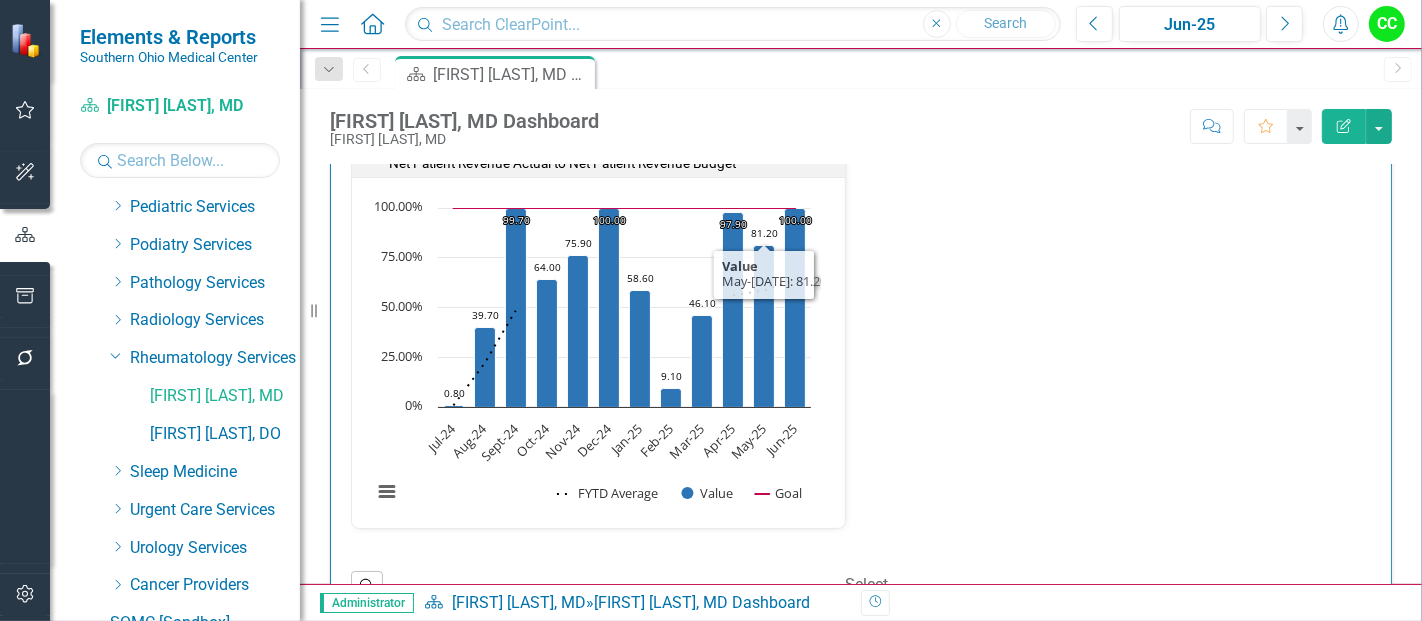 scroll, scrollTop: 3017, scrollLeft: 0, axis: vertical 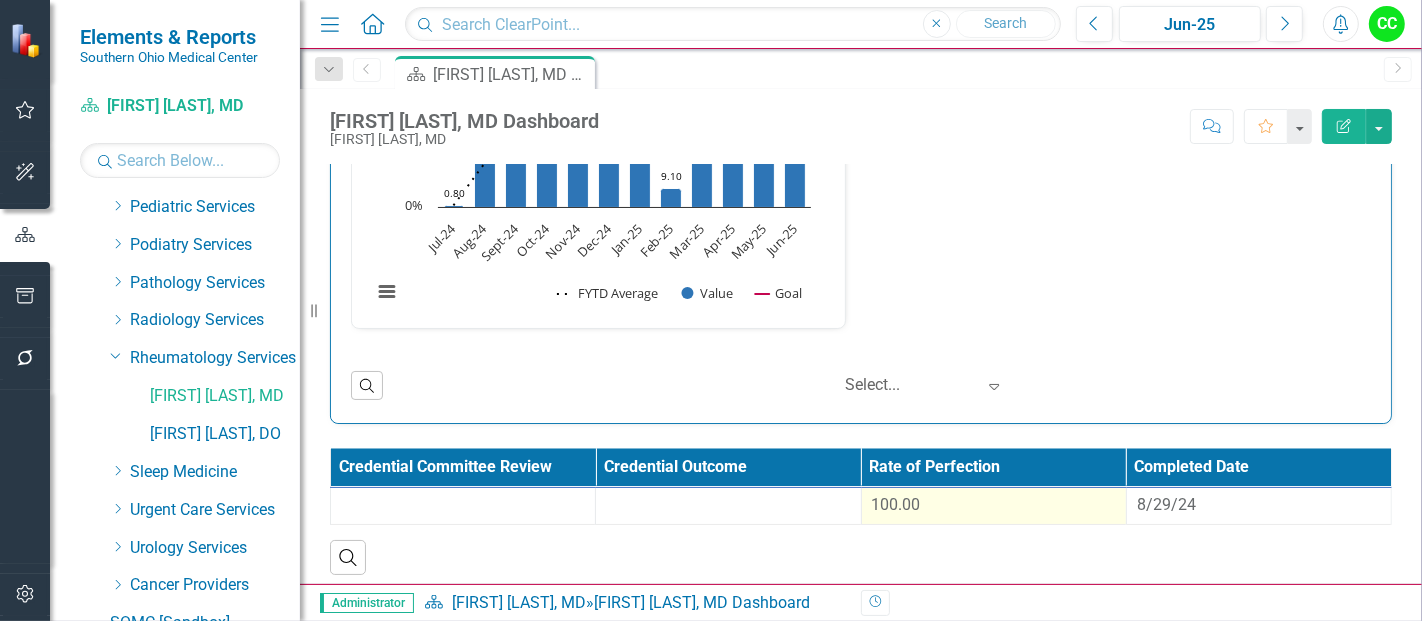 click on "100.00" at bounding box center [994, 505] 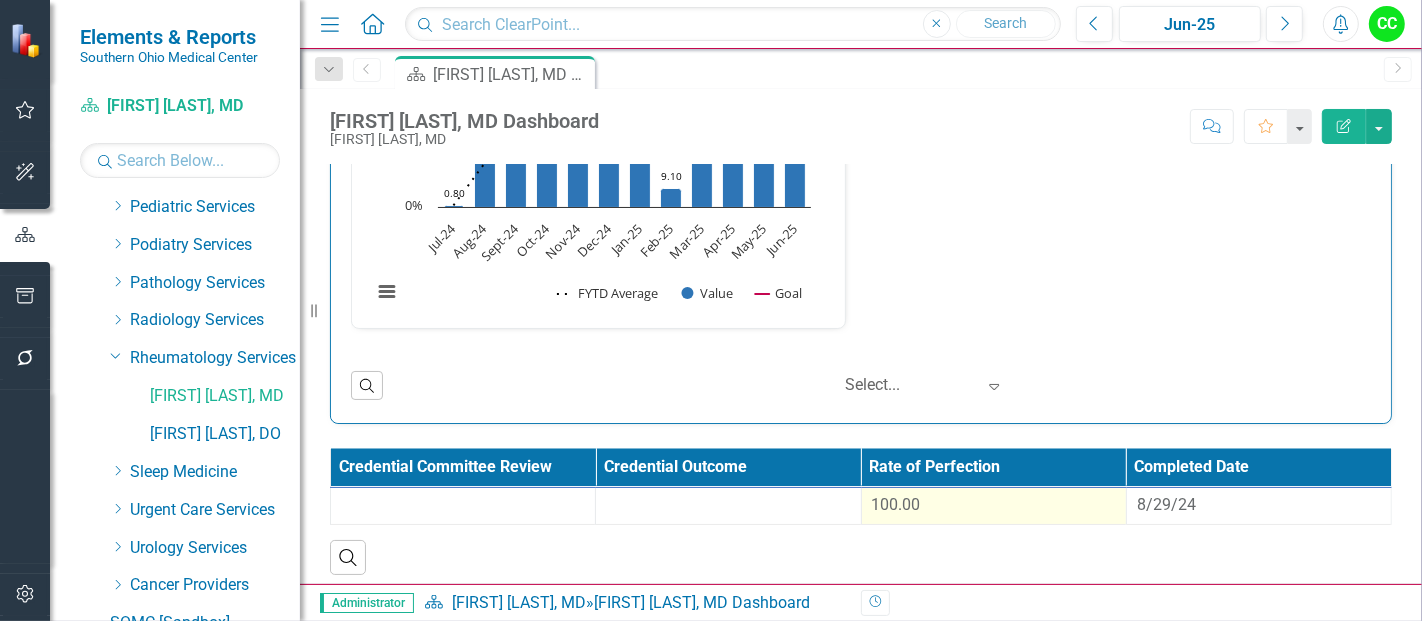 click on "100.00" at bounding box center [994, 505] 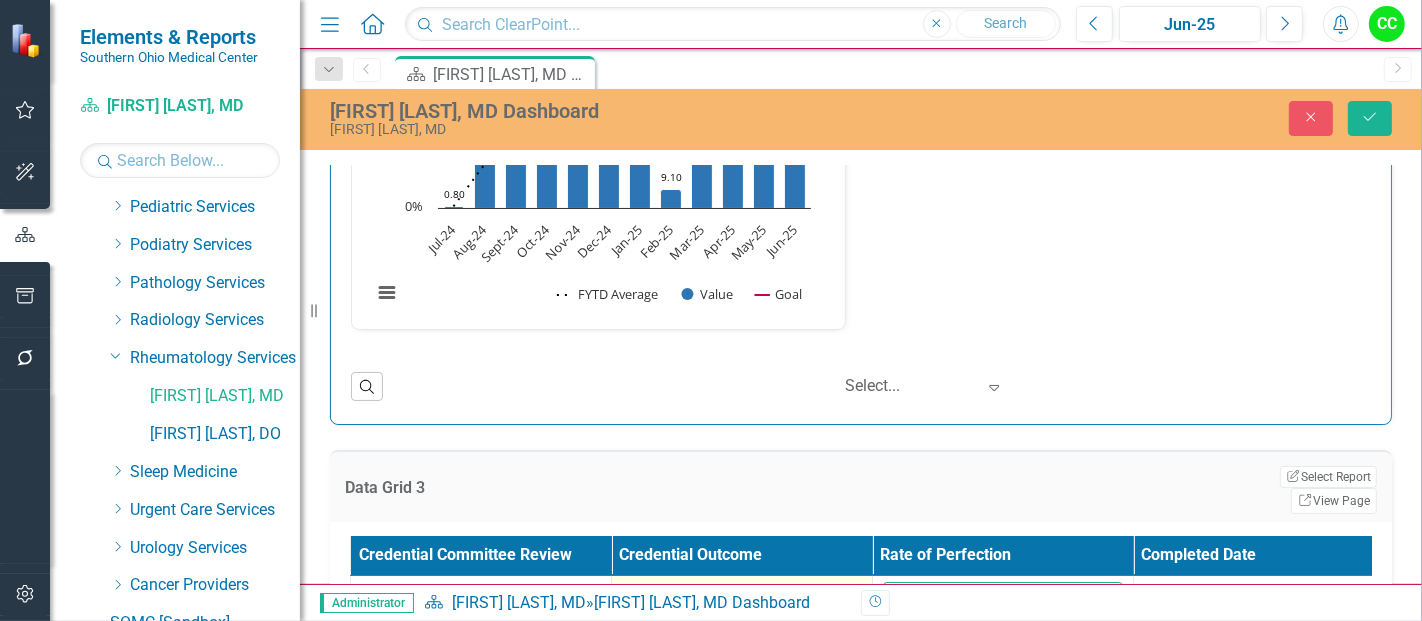 drag, startPoint x: 982, startPoint y: 562, endPoint x: 818, endPoint y: 565, distance: 164.02744 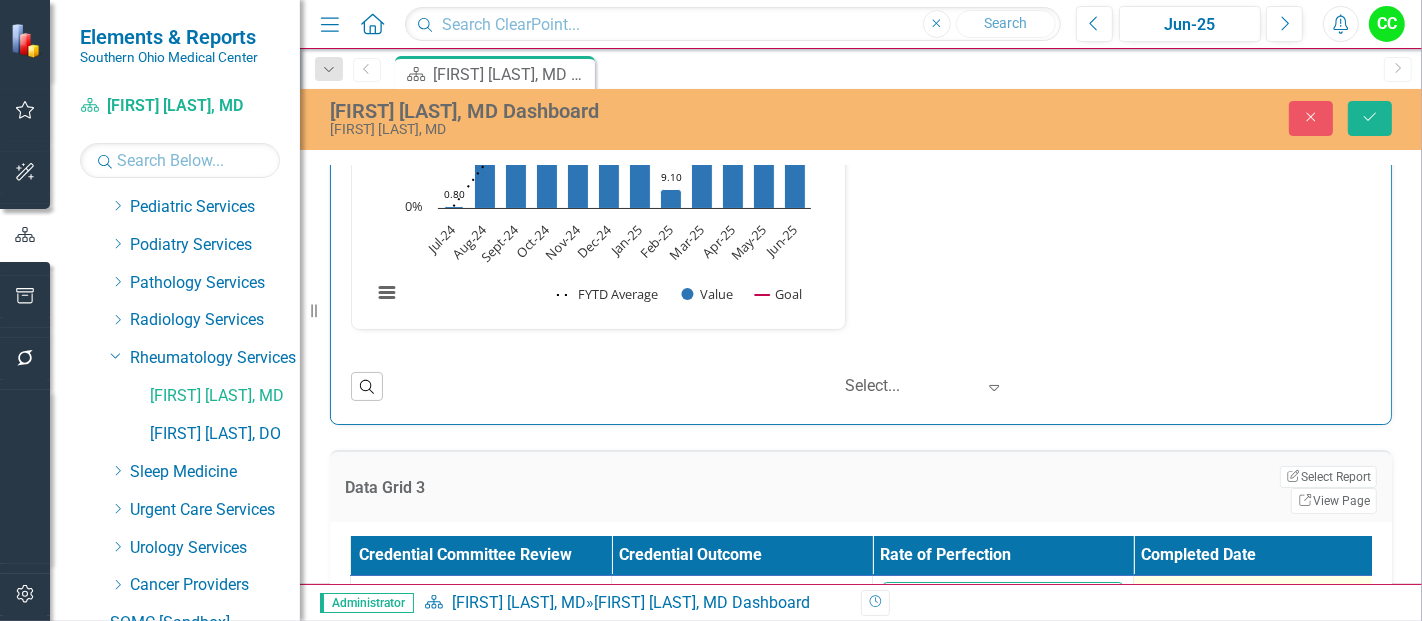 type on "0.5118" 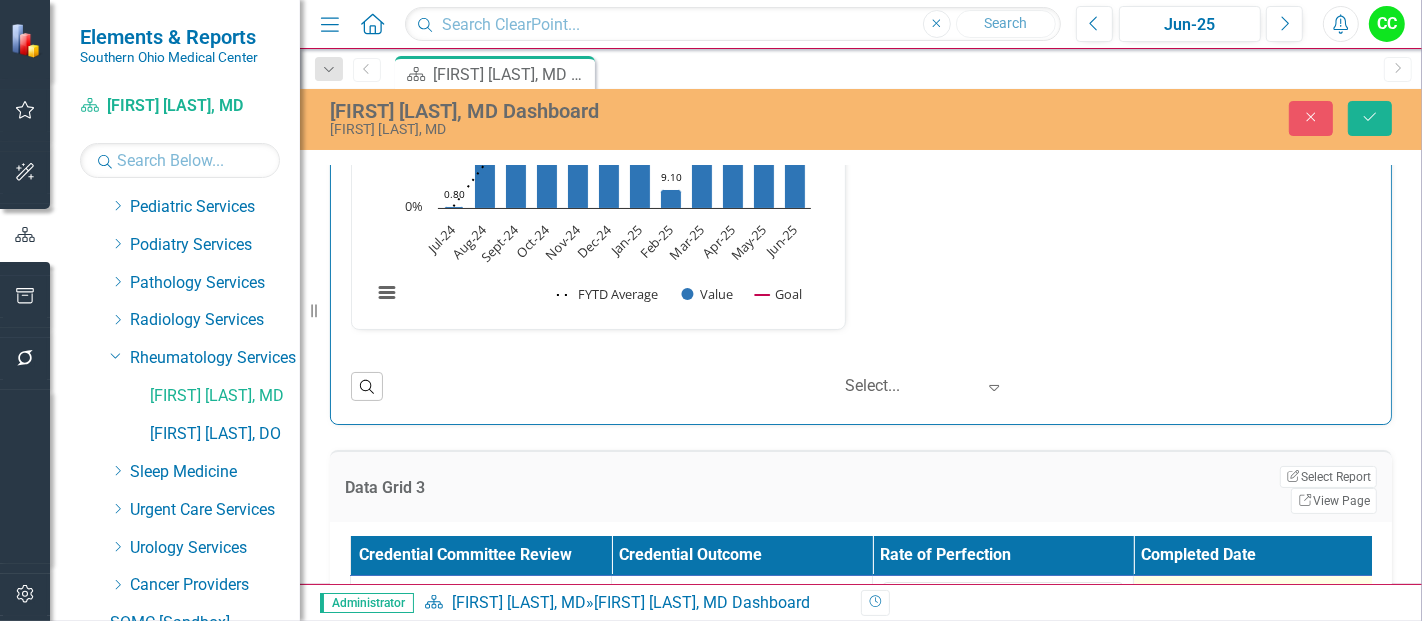 click on "8/29/24" at bounding box center [1173, 593] 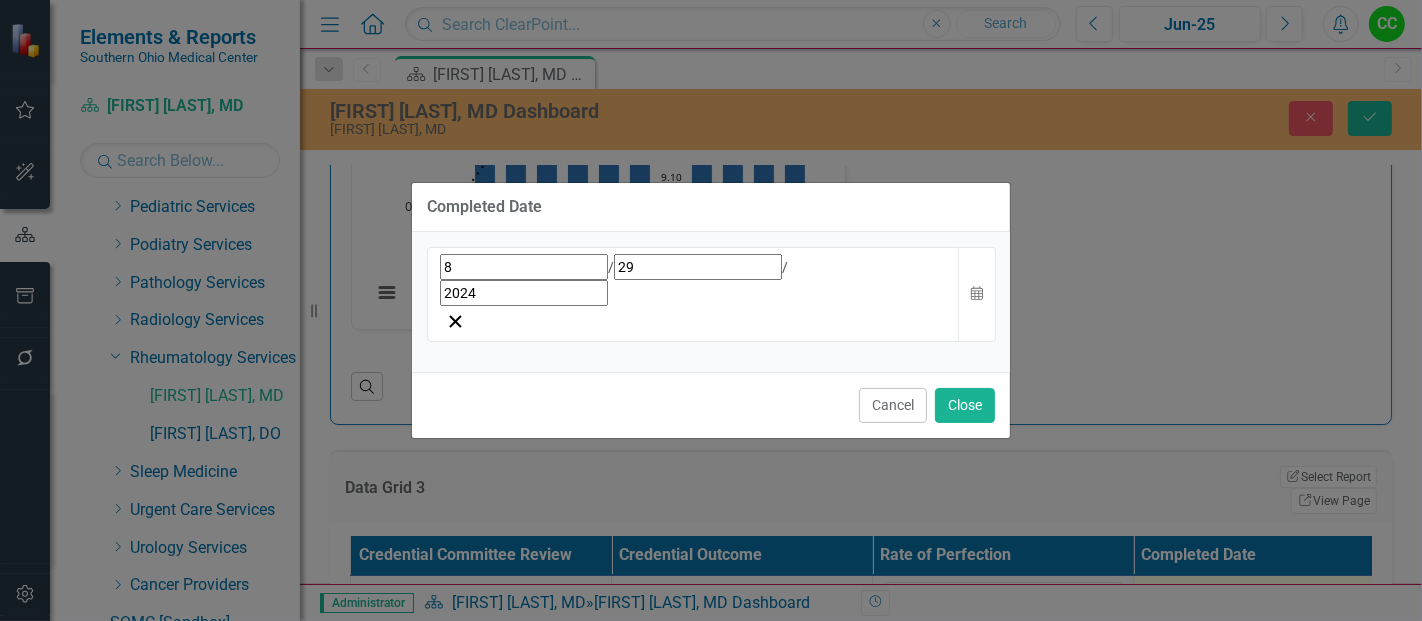 click on "8 / 29 / 2024" at bounding box center [693, 280] 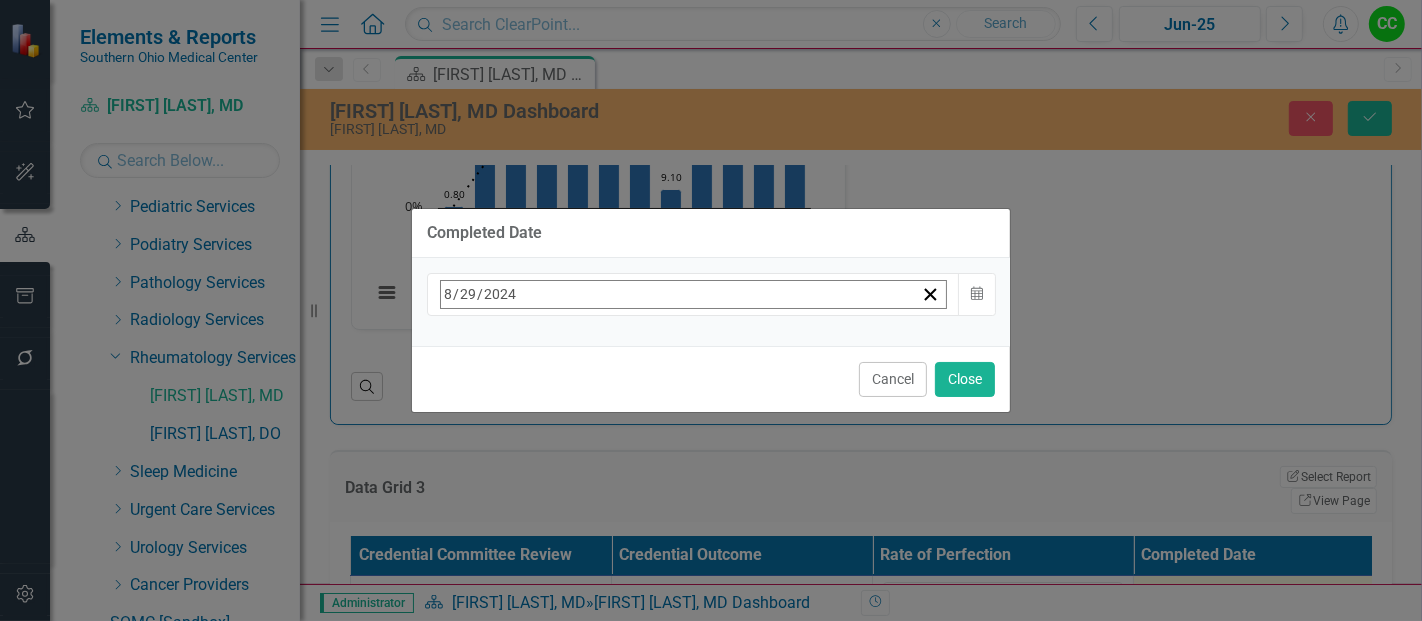 click on "August 2024" at bounding box center (603, 338) 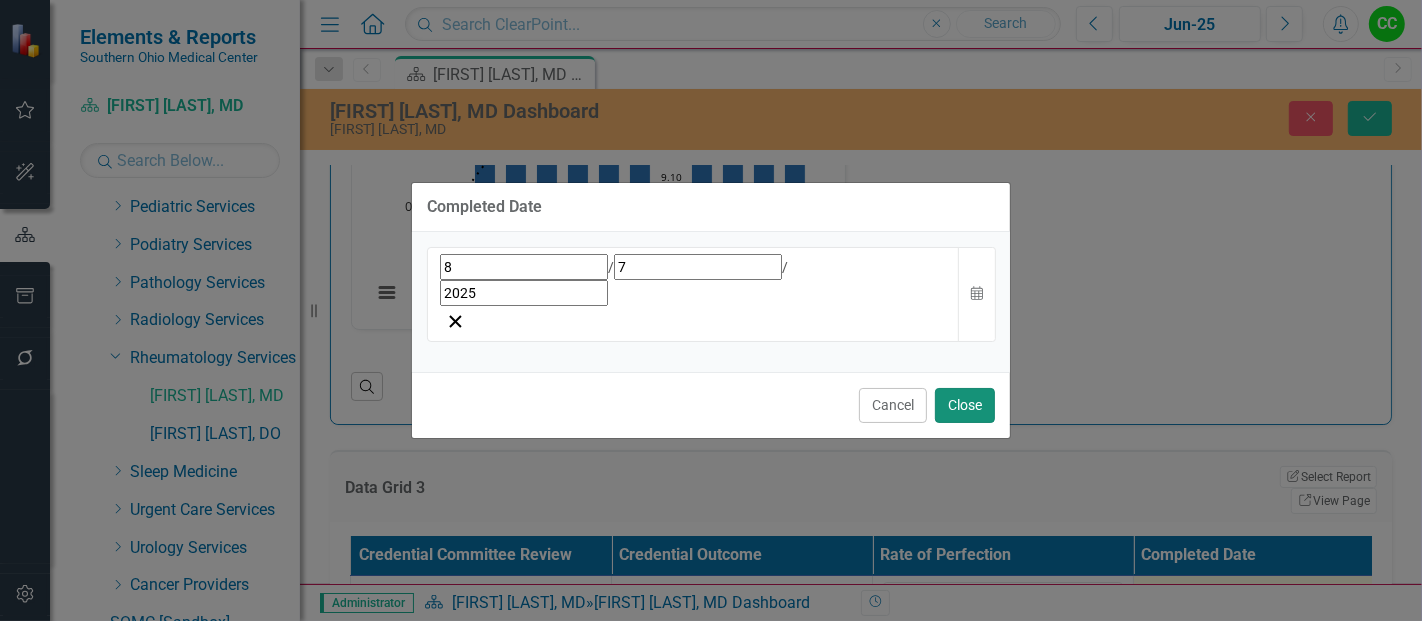 click on "Close" at bounding box center [965, 405] 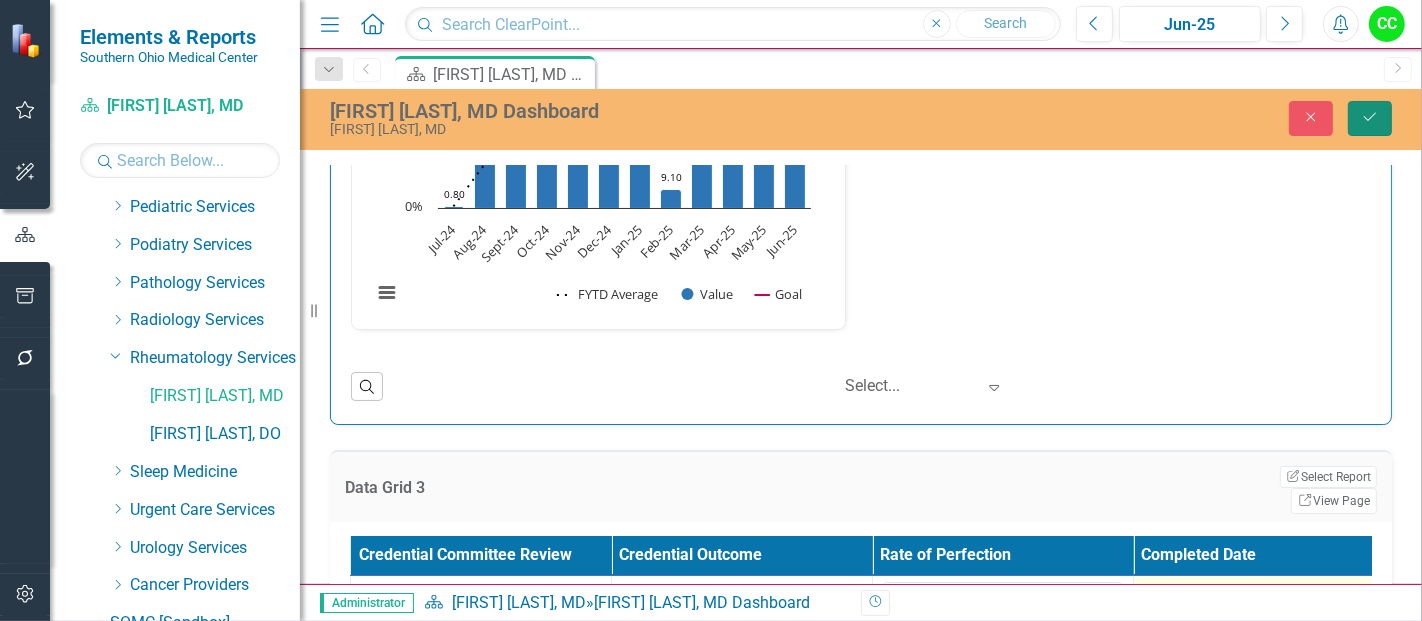 click on "Save" 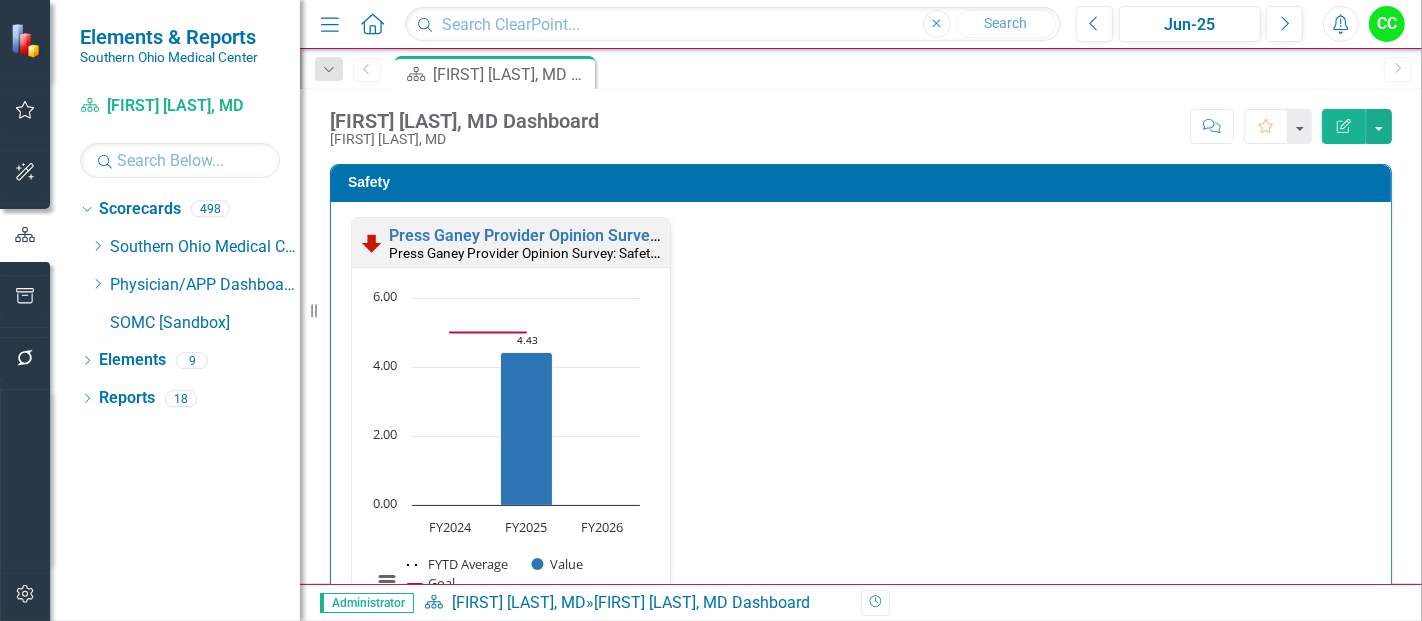 scroll, scrollTop: 0, scrollLeft: 0, axis: both 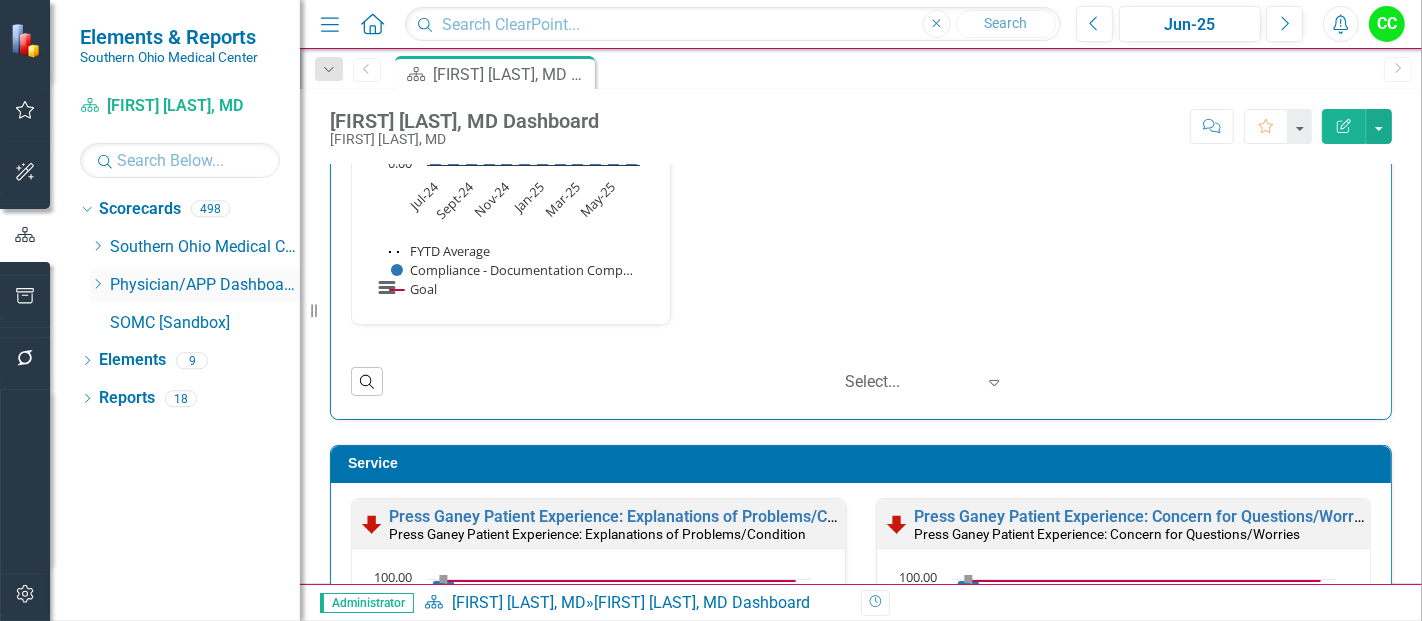 click on "Dropdown" 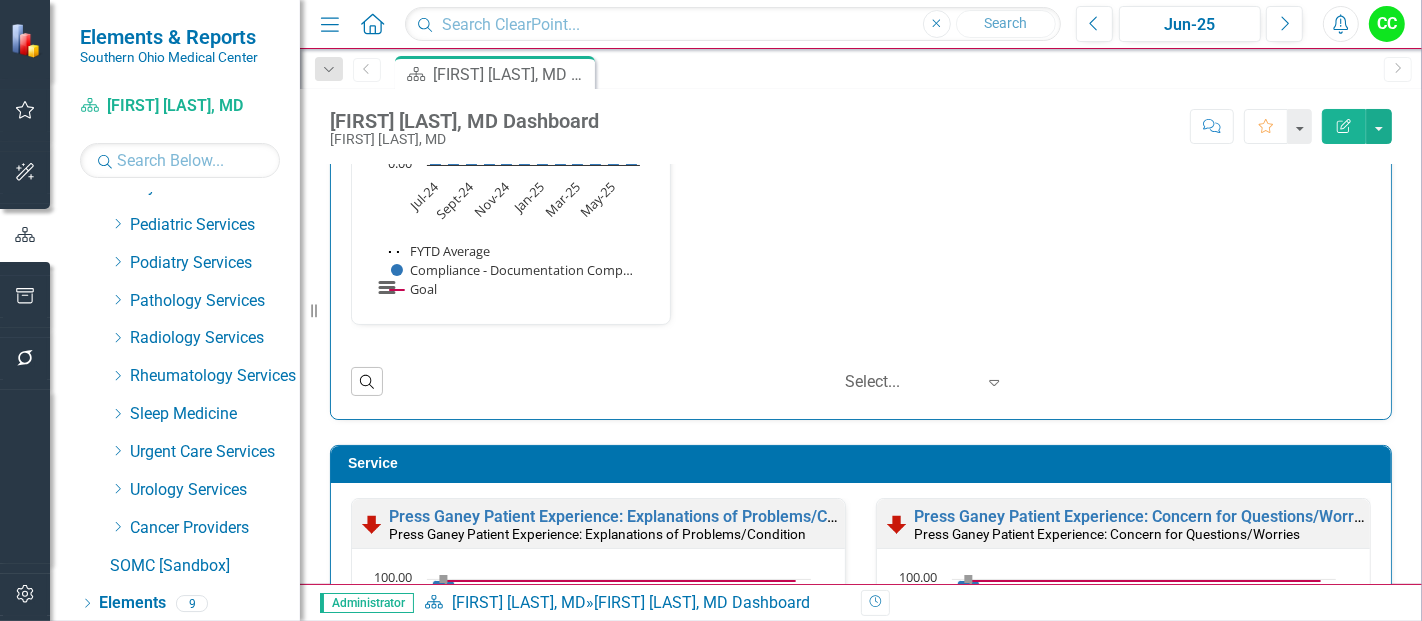 scroll, scrollTop: 1008, scrollLeft: 0, axis: vertical 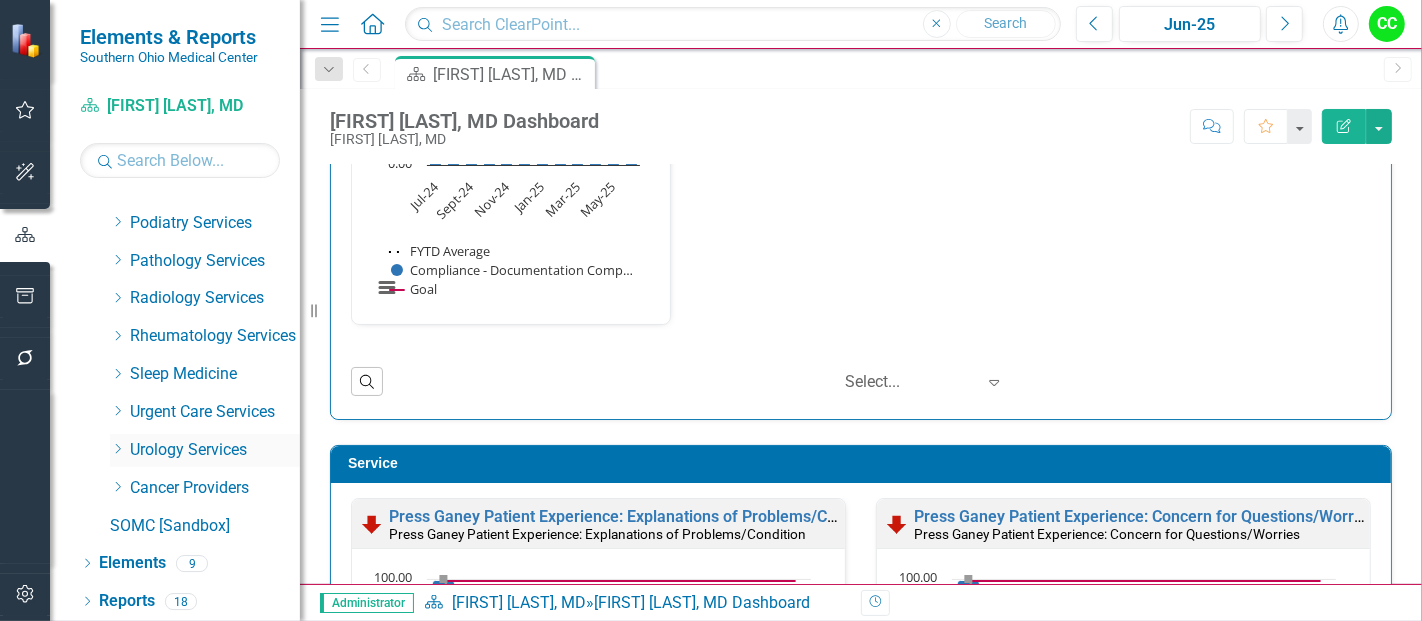 click 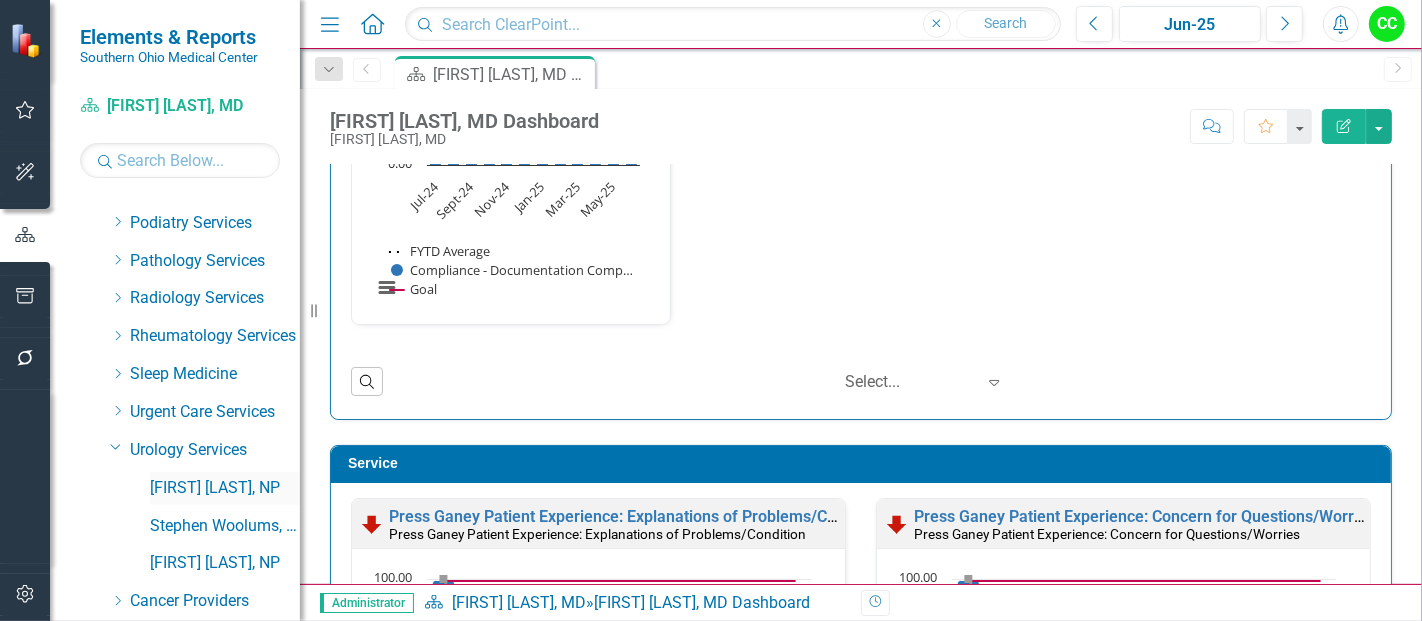 click on "[FIRST] [LAST], NP" at bounding box center [225, 488] 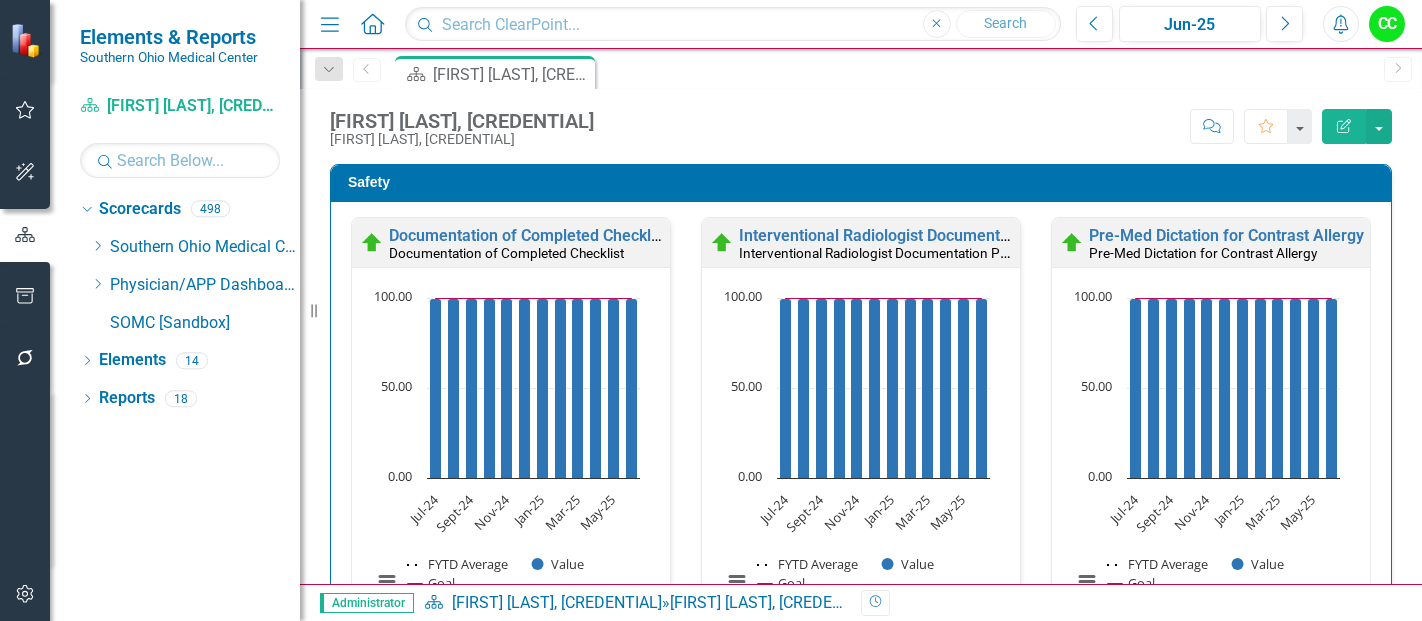scroll, scrollTop: 0, scrollLeft: 0, axis: both 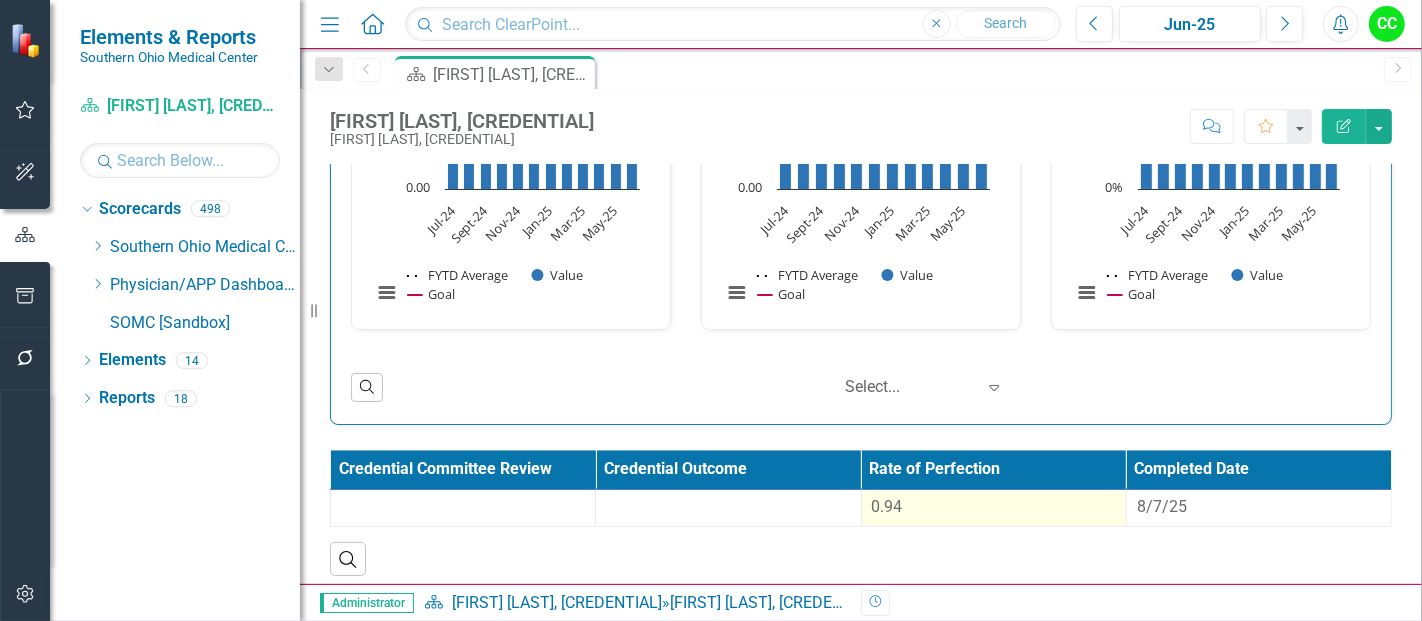 click on "0.94" at bounding box center [994, 507] 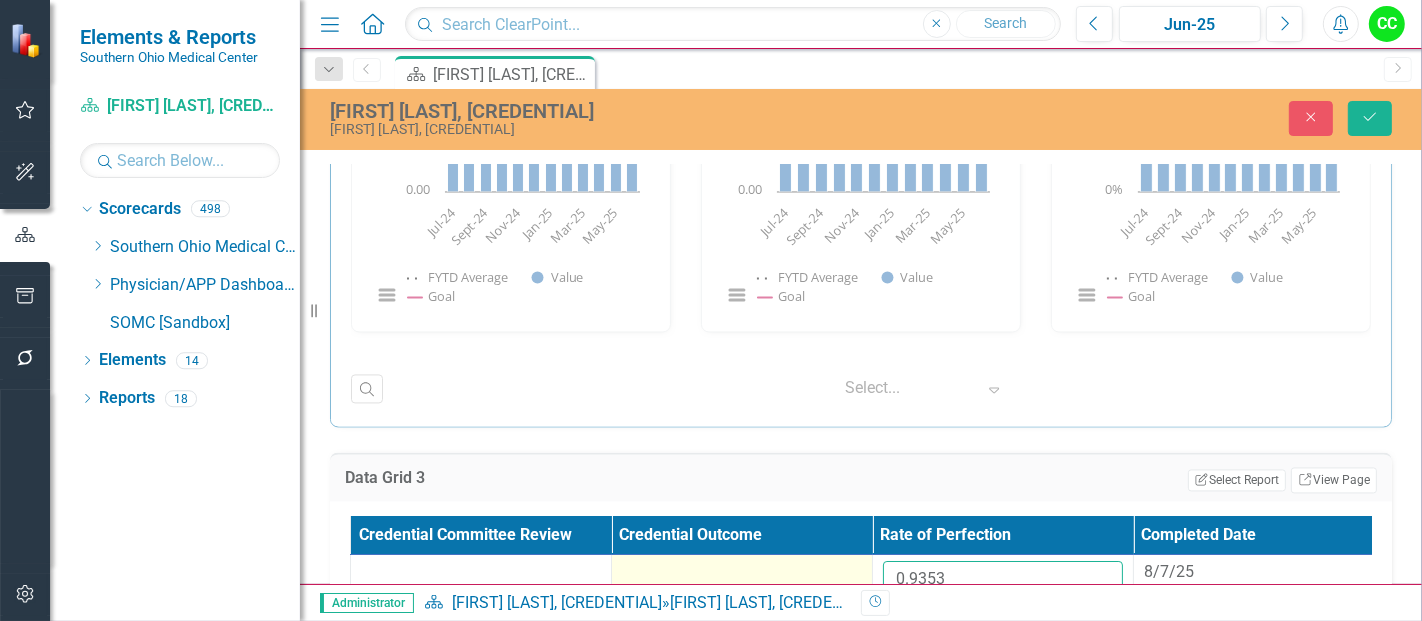 drag, startPoint x: 974, startPoint y: 566, endPoint x: 802, endPoint y: 584, distance: 172.9393 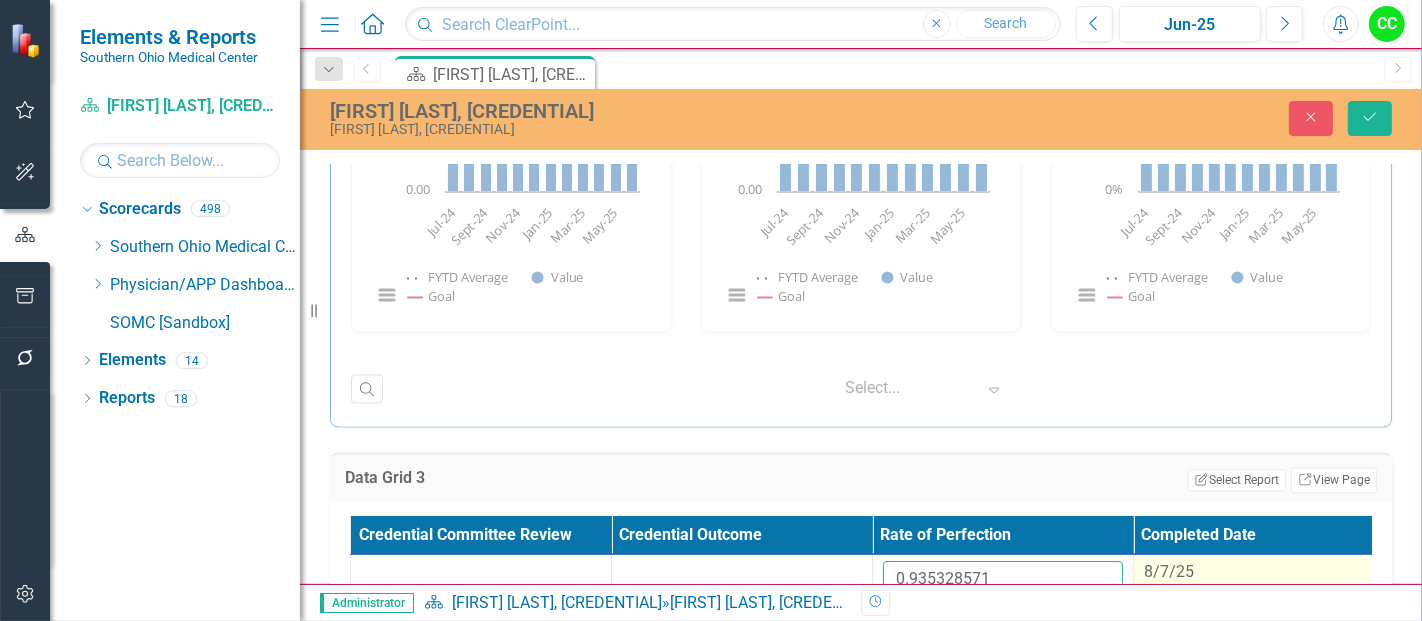 type on "0.935328571" 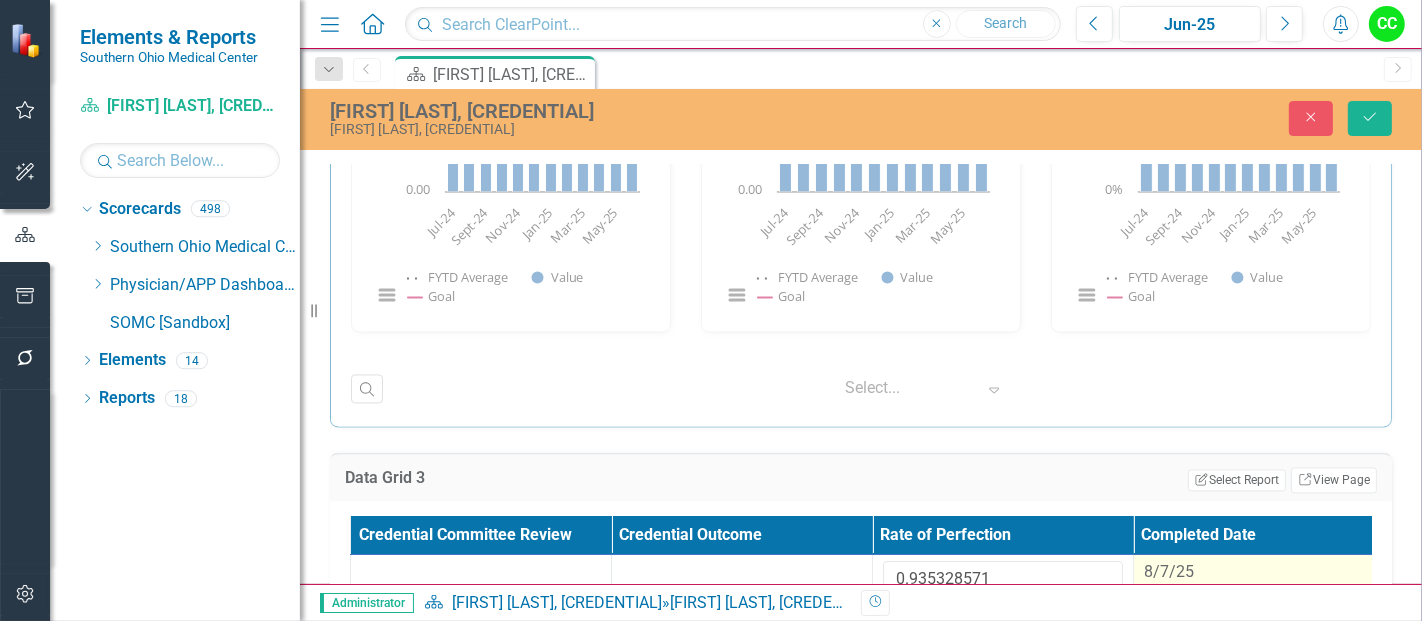 click on "8/7/25" at bounding box center [1264, 572] 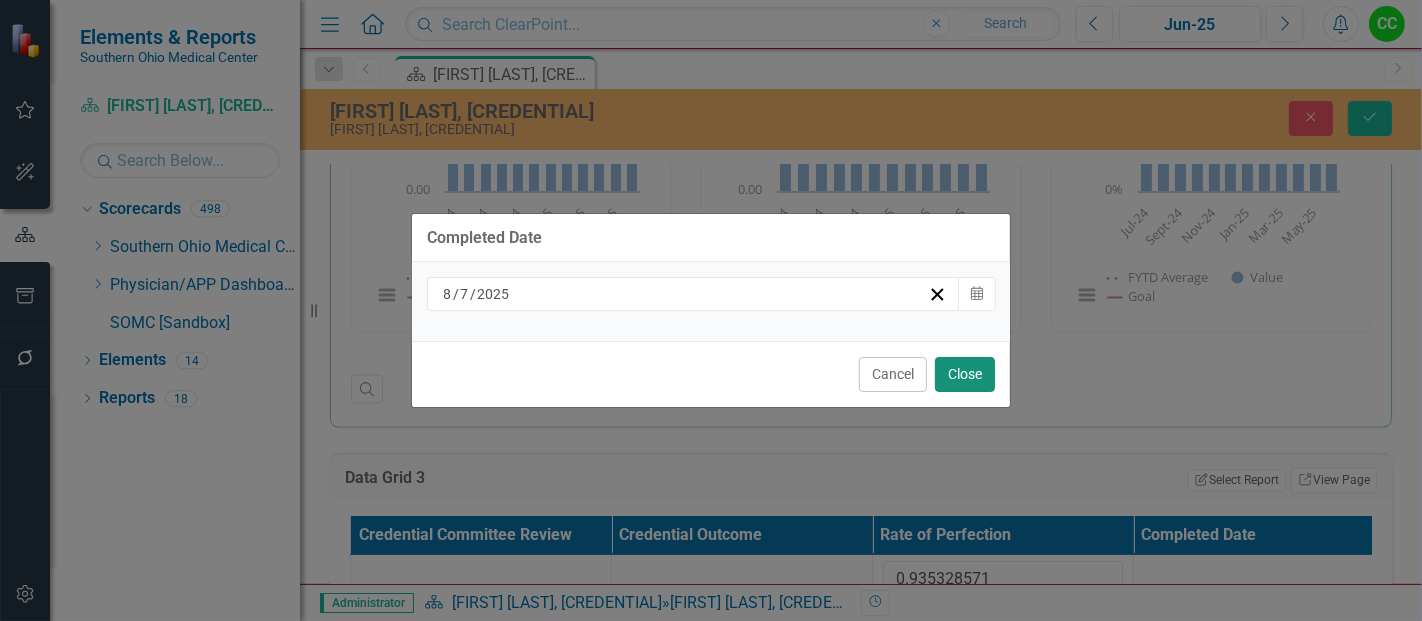 click on "Close" at bounding box center [965, 374] 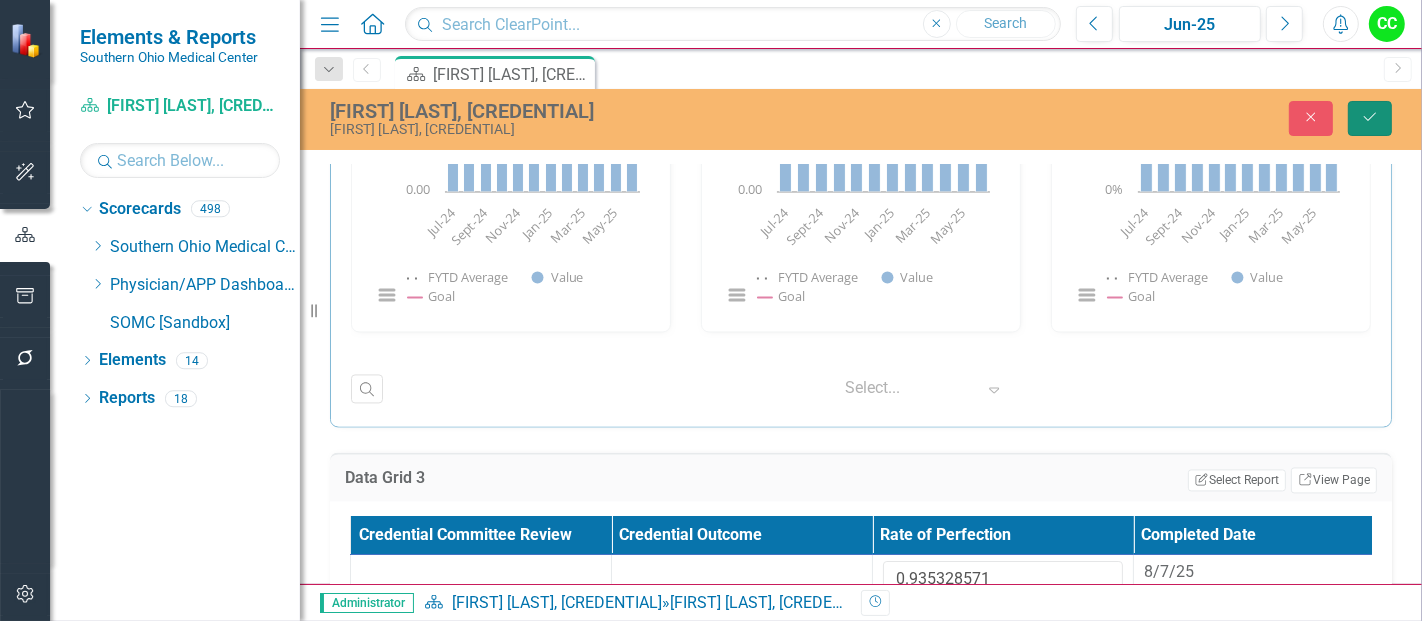 click on "Save" at bounding box center [1370, 118] 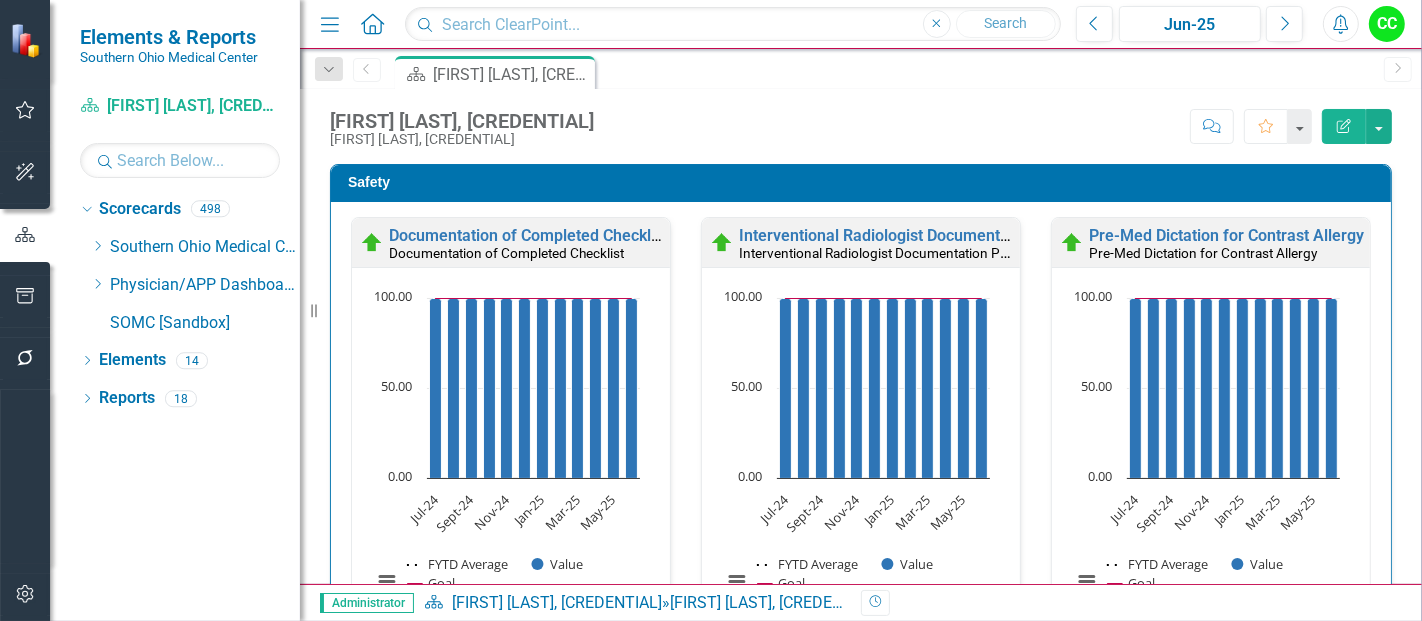 click on "Dropdown" 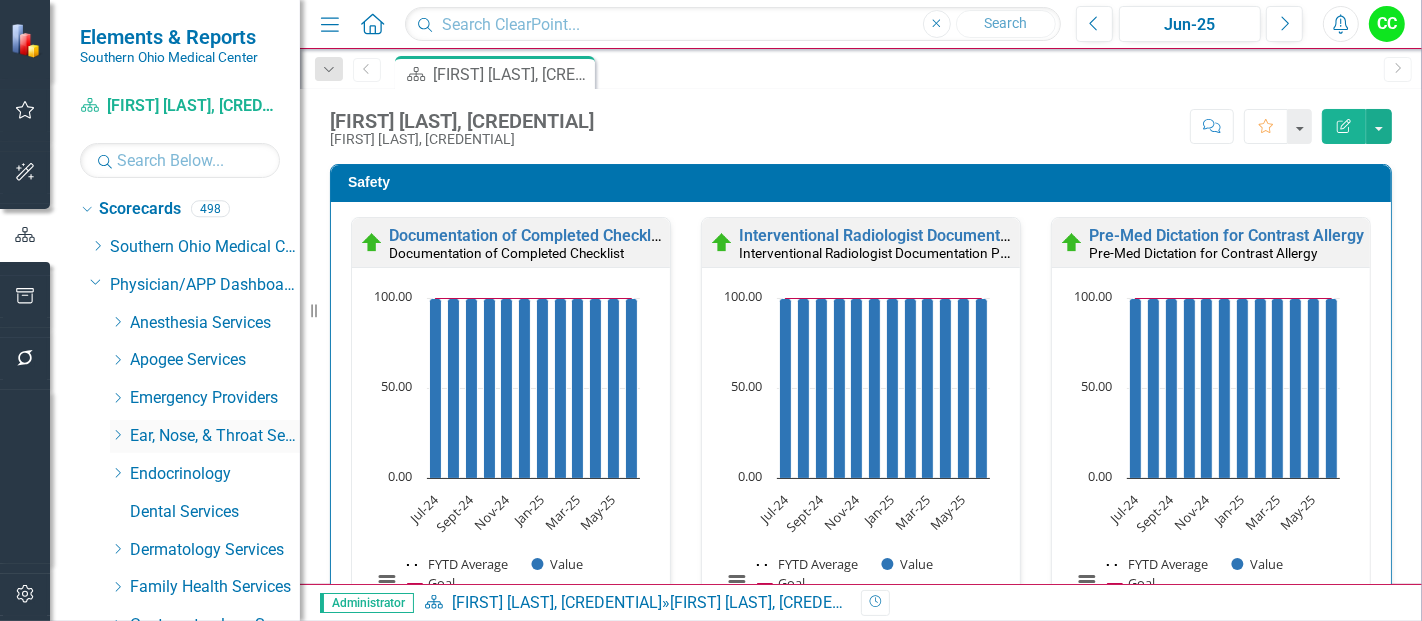 scroll, scrollTop: 3442, scrollLeft: 0, axis: vertical 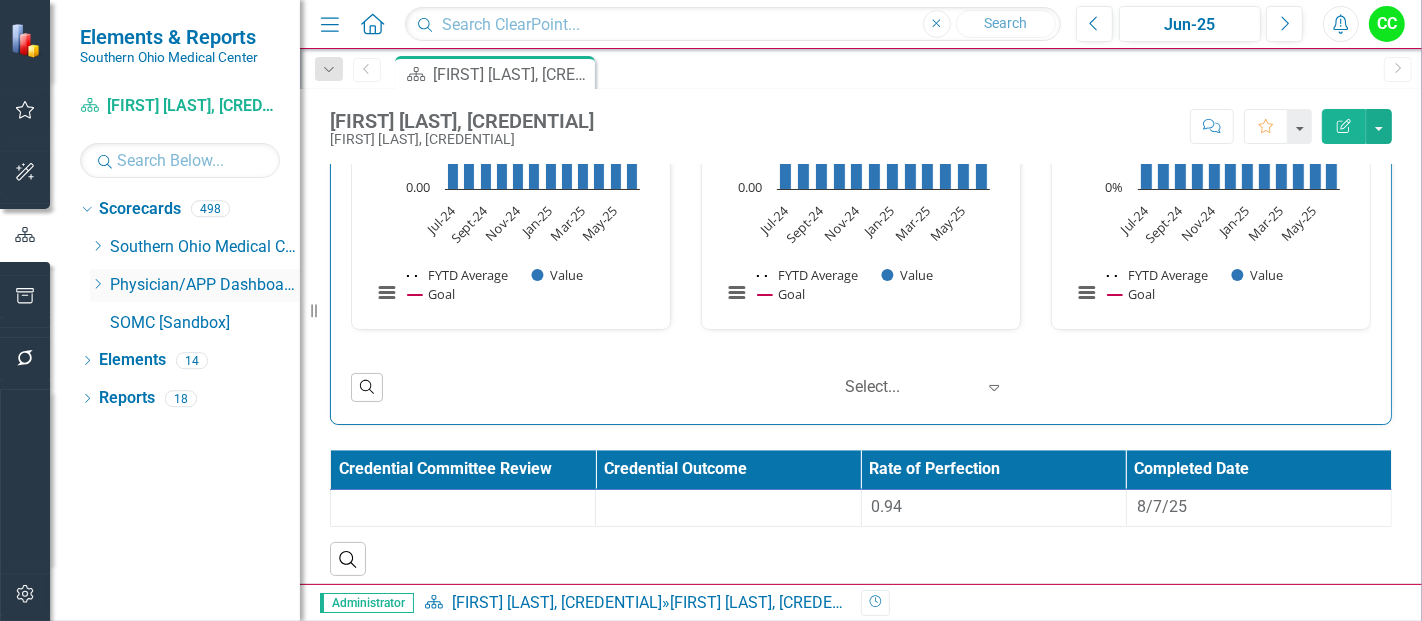 click on "Dropdown" 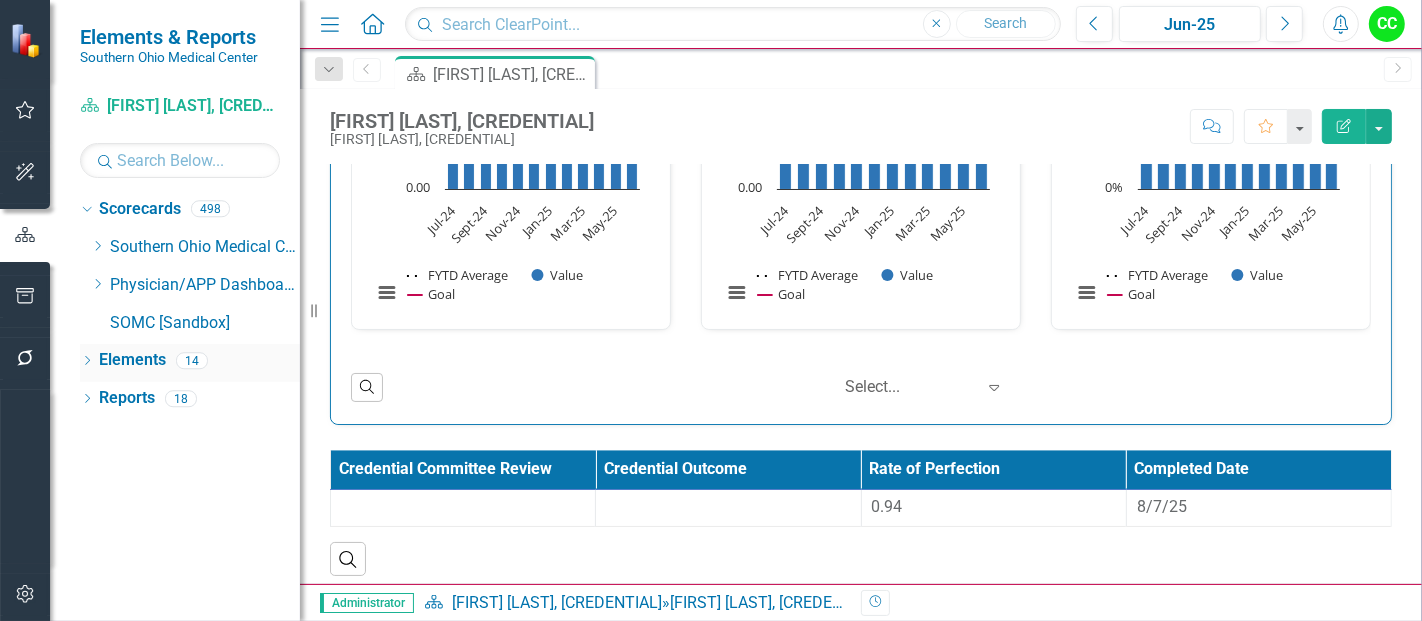 scroll, scrollTop: 0, scrollLeft: 0, axis: both 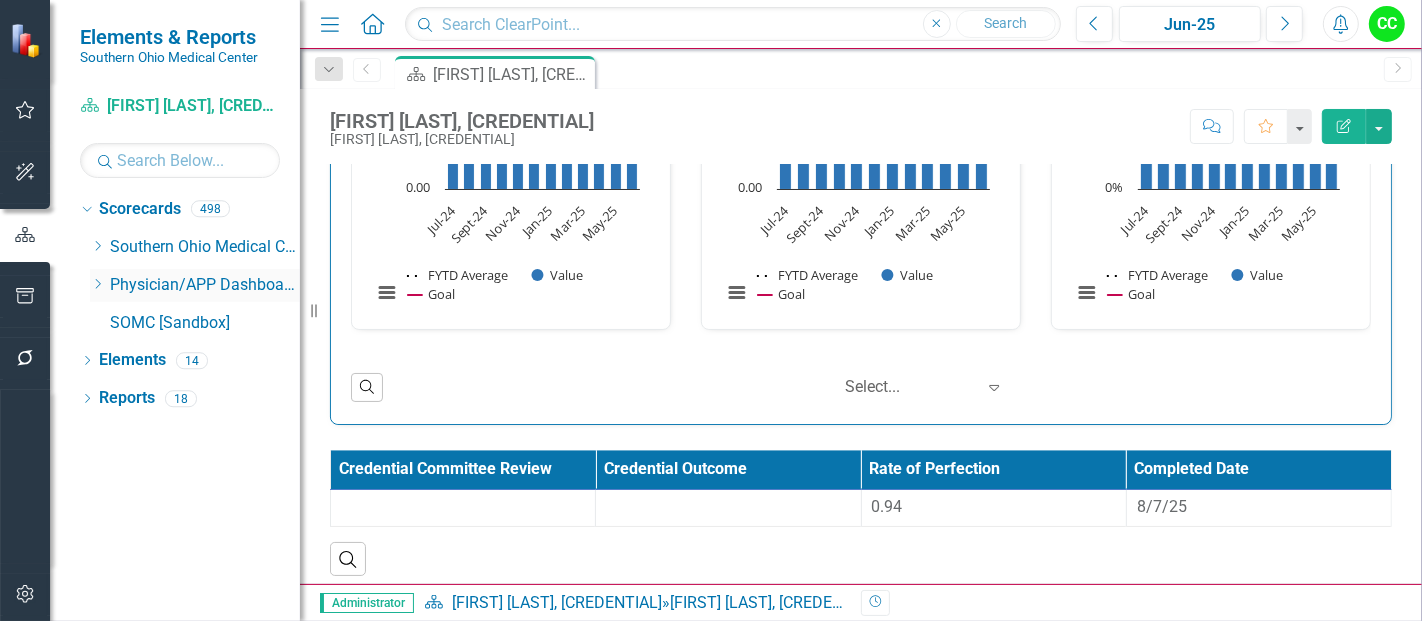 click on "Dropdown" 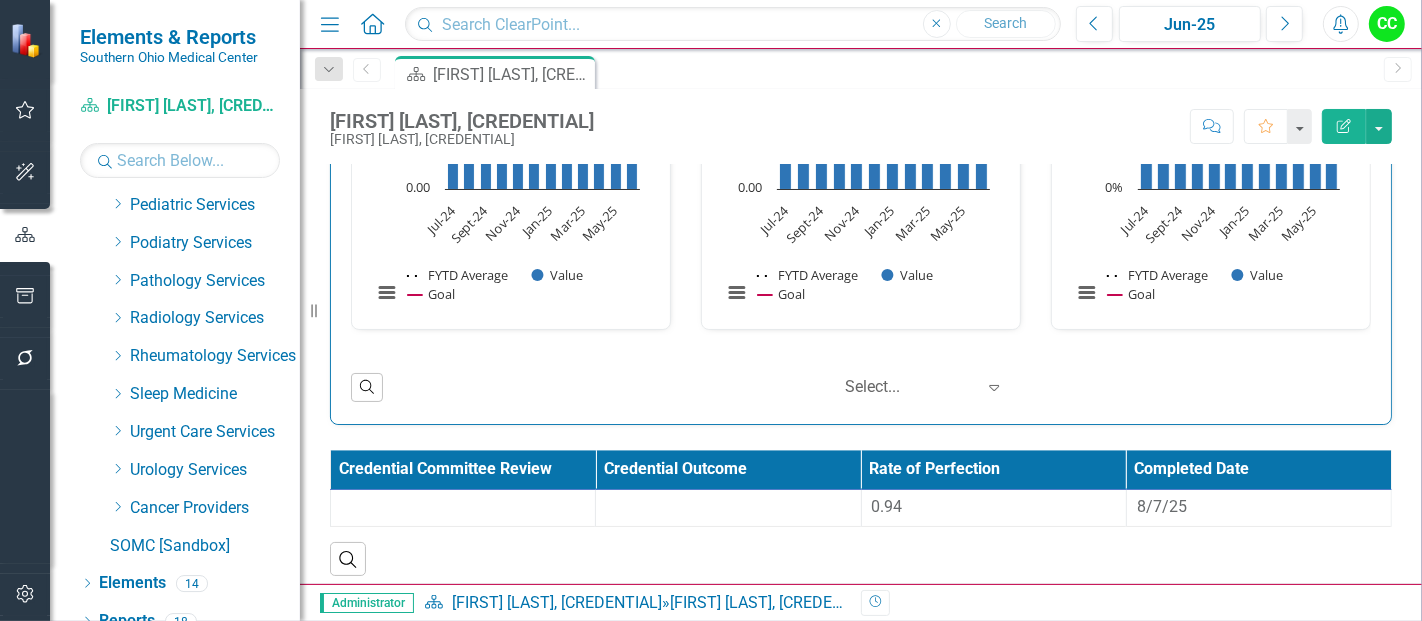 scroll, scrollTop: 988, scrollLeft: 0, axis: vertical 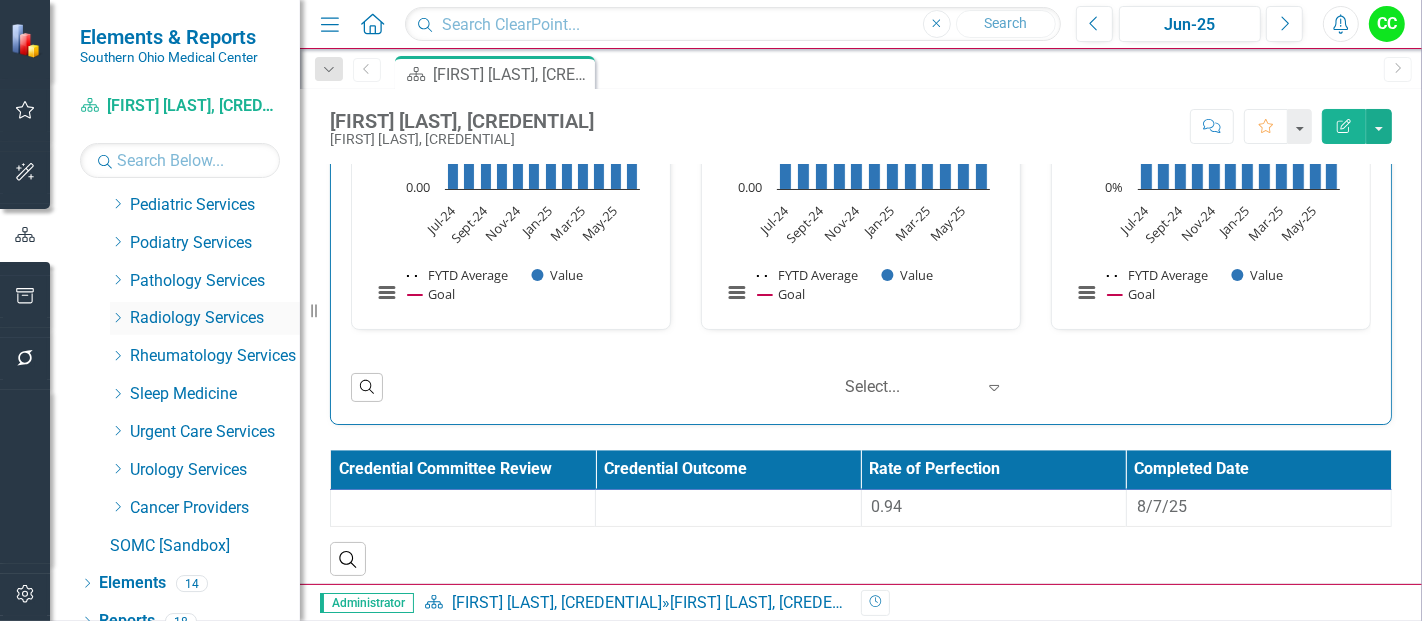 click on "Dropdown" 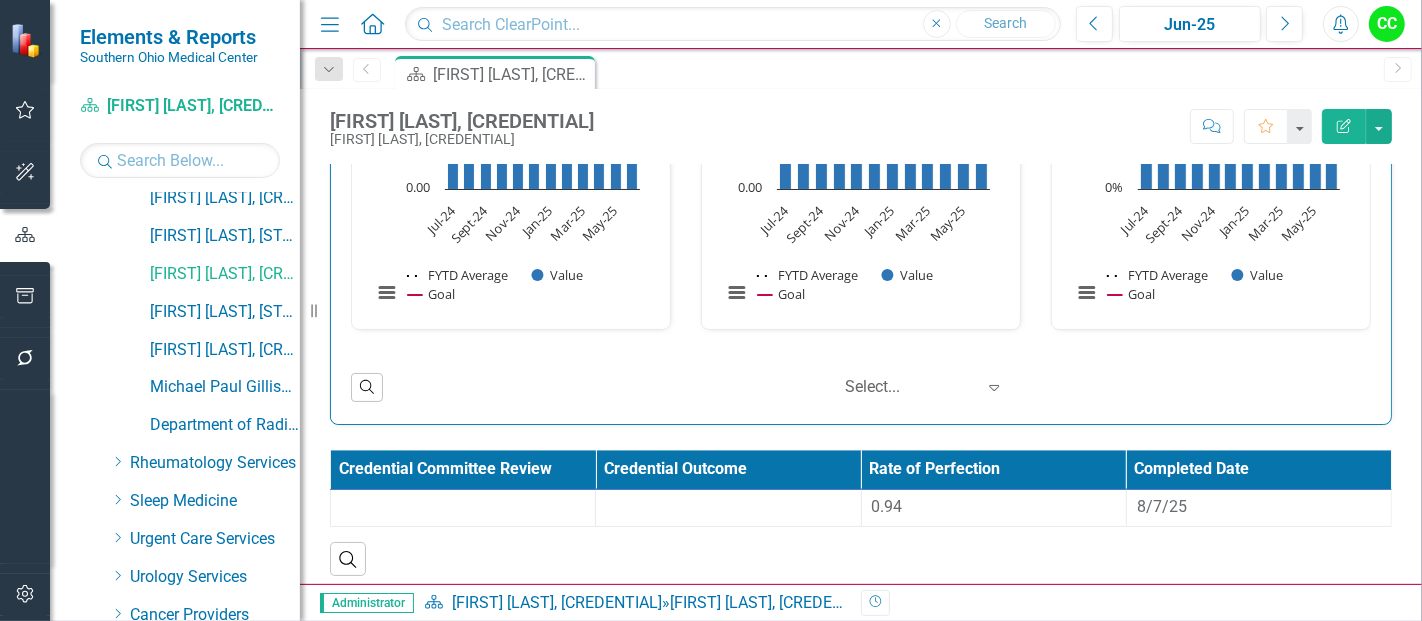 scroll, scrollTop: 1414, scrollLeft: 0, axis: vertical 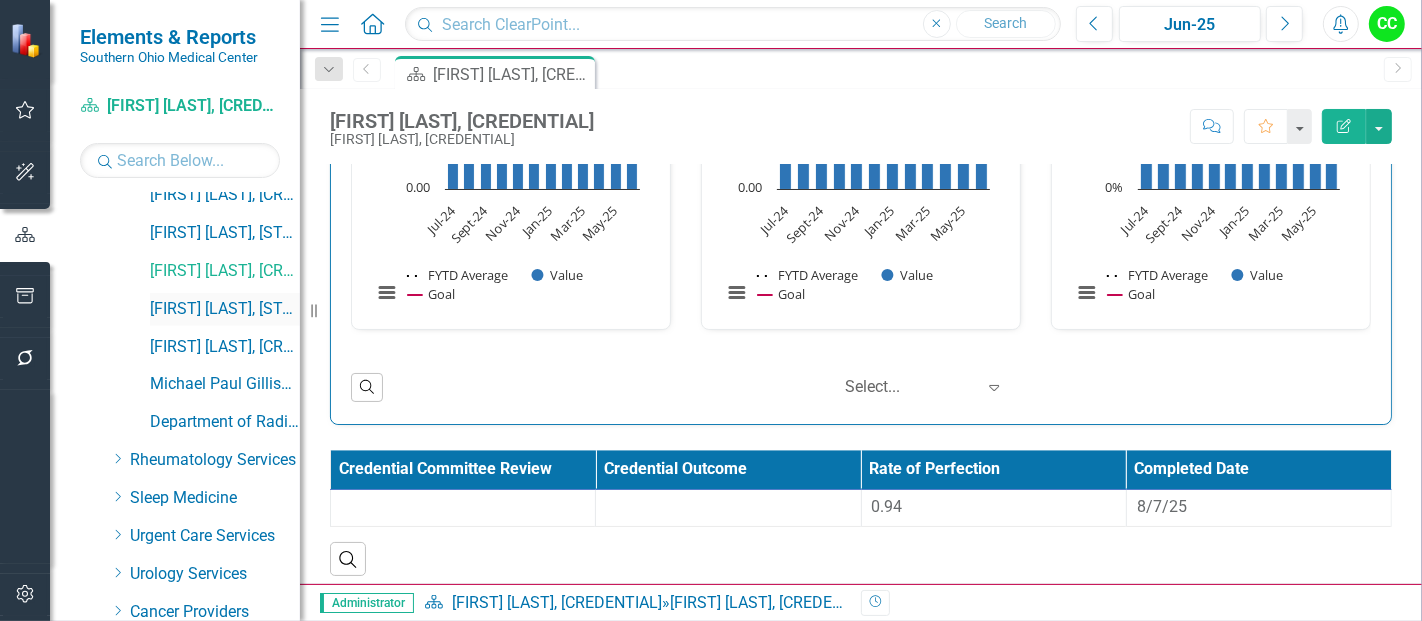 click on "[FIRST] [LAST], MD" at bounding box center (225, 309) 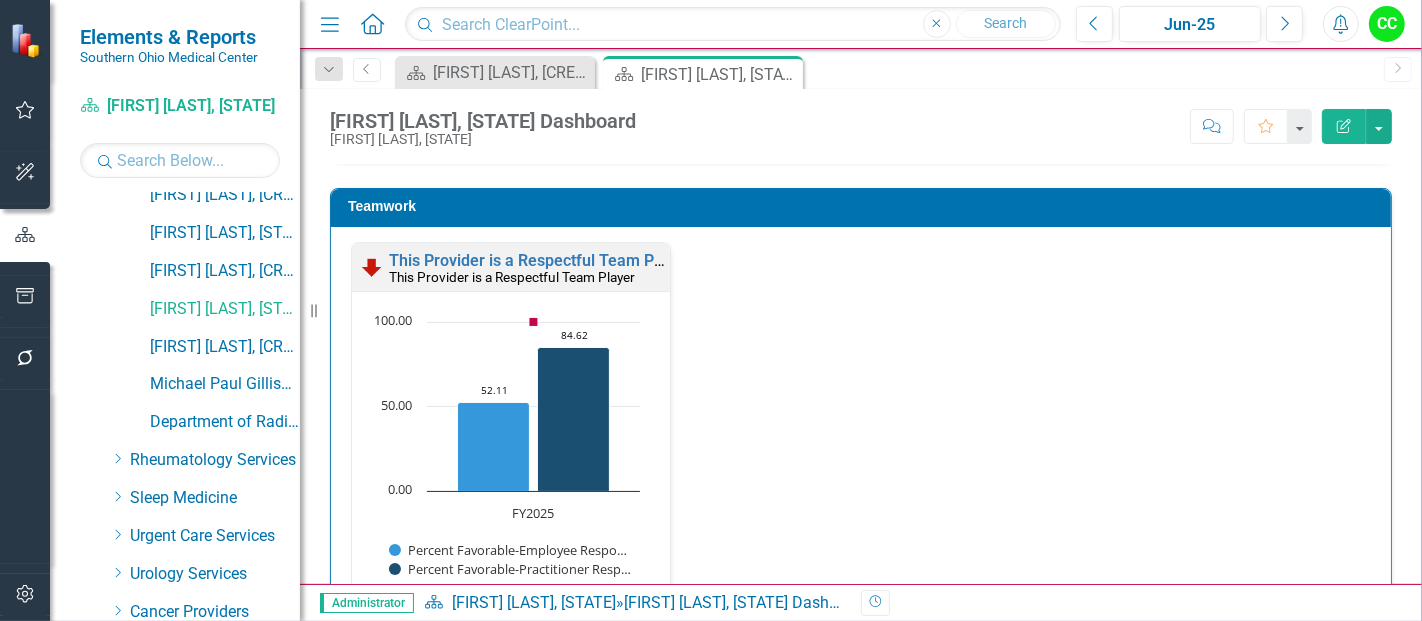 scroll, scrollTop: 1951, scrollLeft: 0, axis: vertical 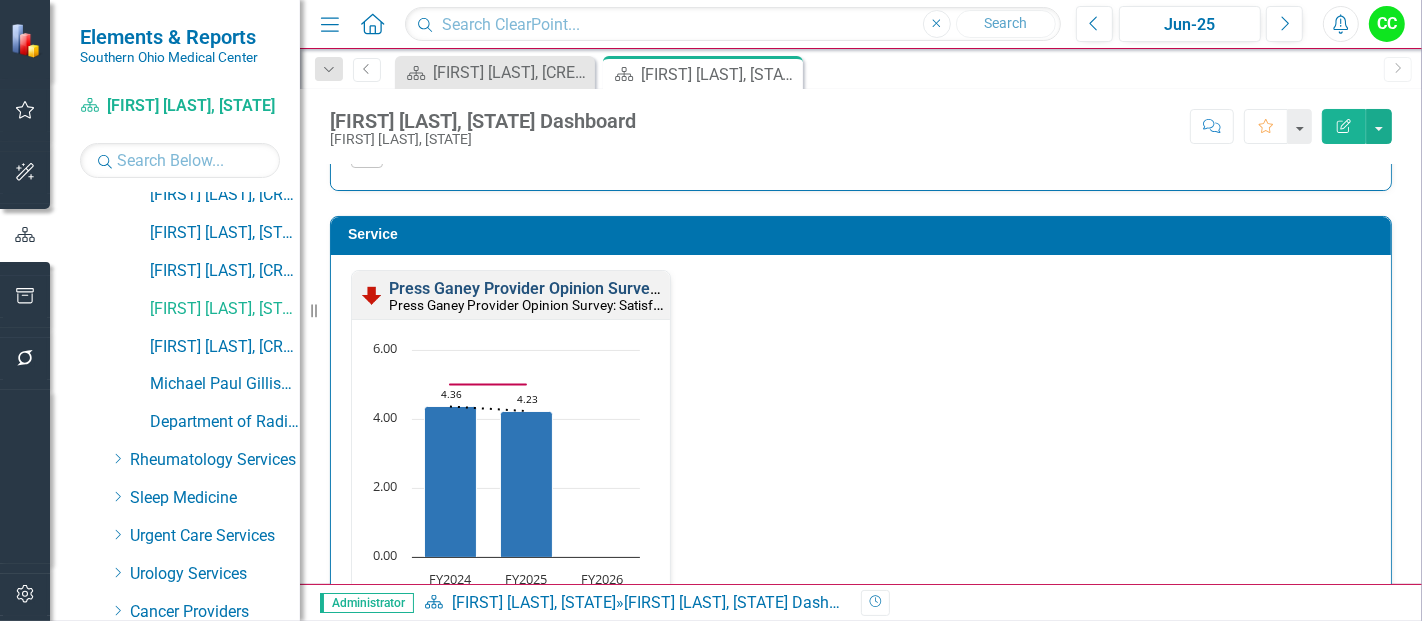 click on "Press Ganey Provider Opinion Survey: Satisfaction With Radiology Services" at bounding box center (659, 288) 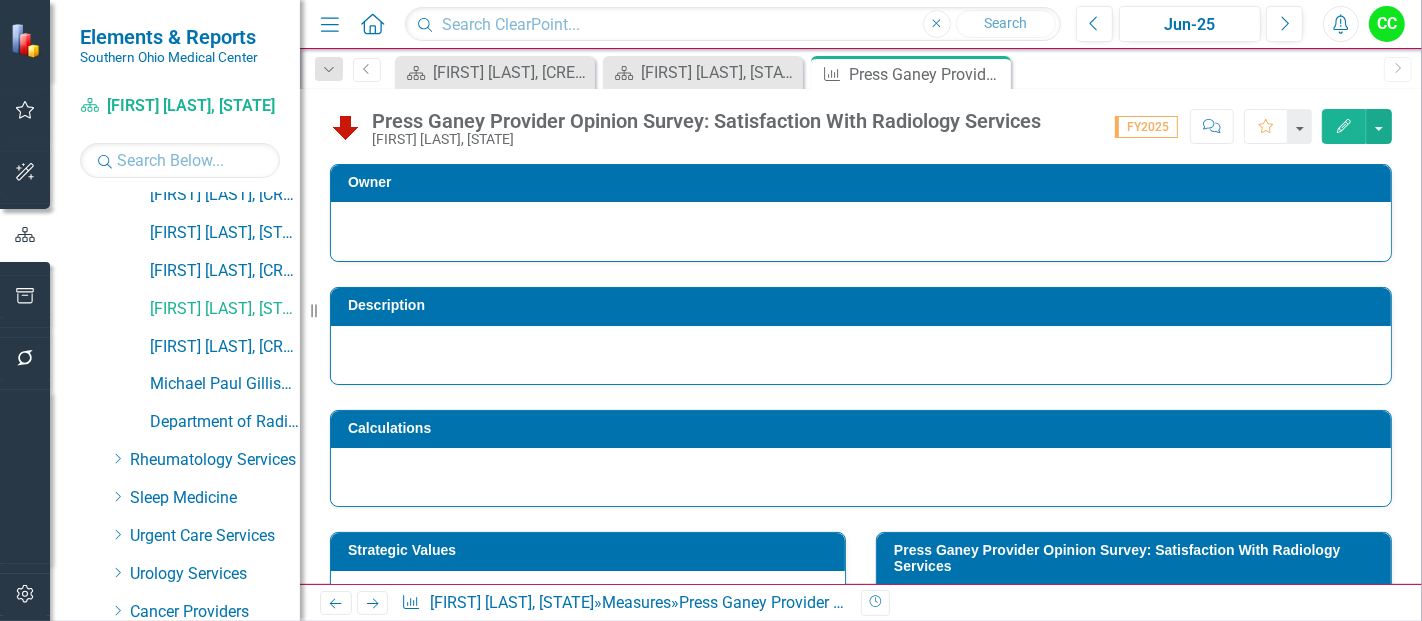 drag, startPoint x: 580, startPoint y: 279, endPoint x: 1307, endPoint y: 339, distance: 729.47174 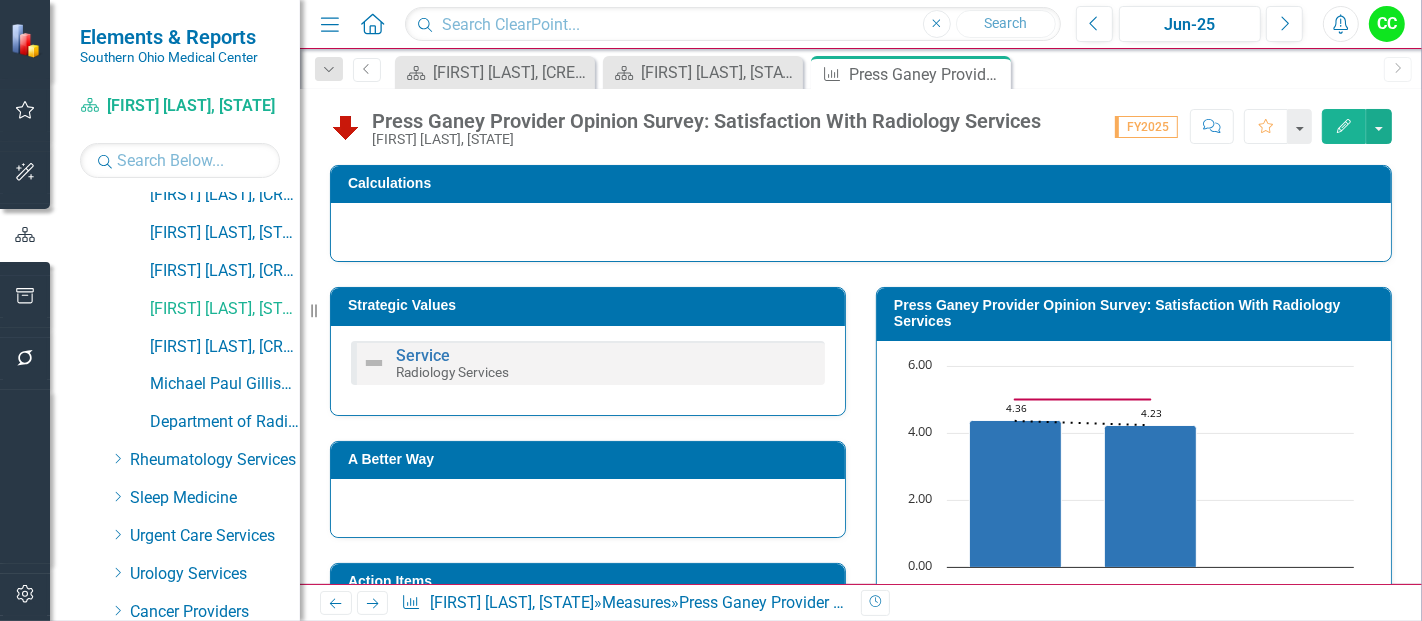 scroll, scrollTop: 246, scrollLeft: 0, axis: vertical 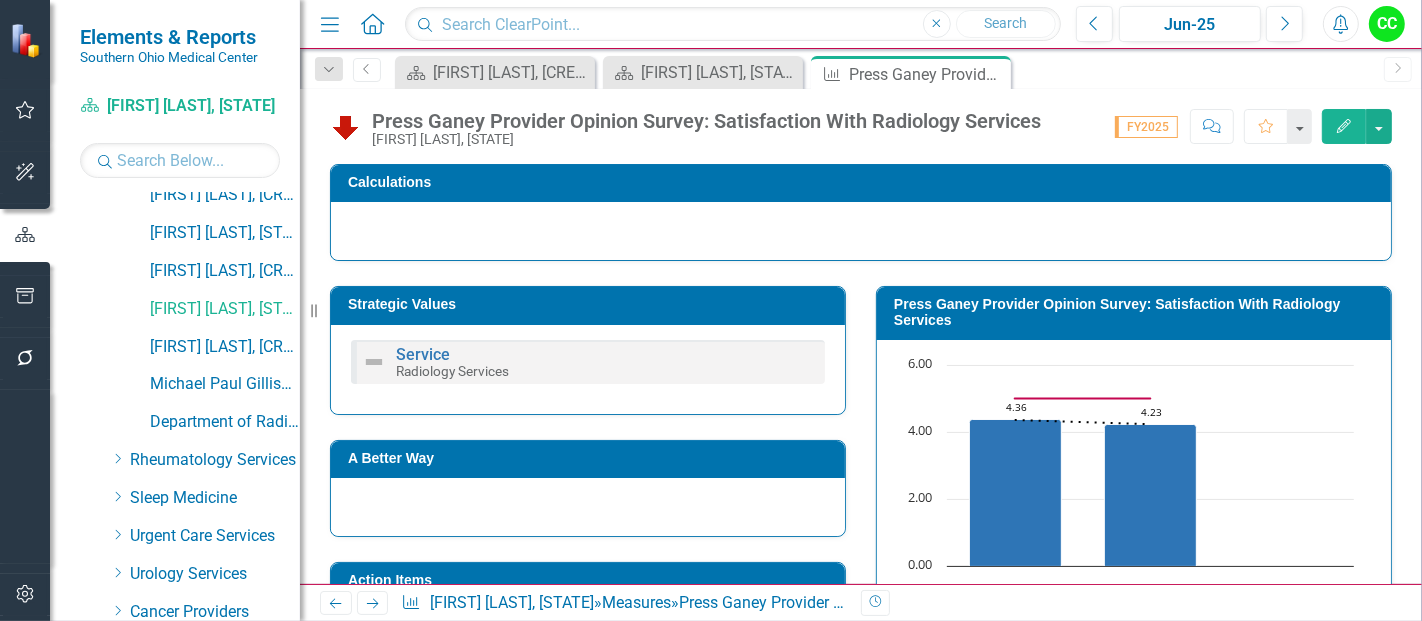 click on "Press Ganey Provider Opinion Survey: Satisfaction With Radiology Services" at bounding box center (1137, 312) 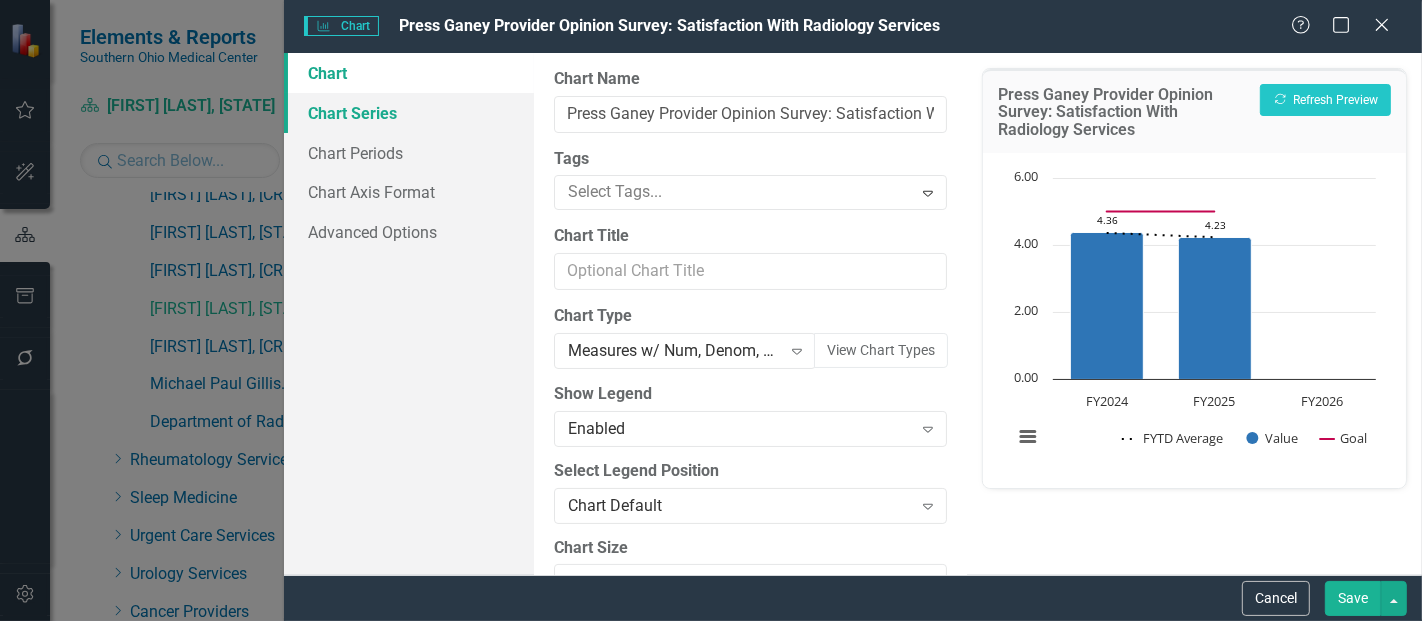 click on "Chart Series" at bounding box center (409, 113) 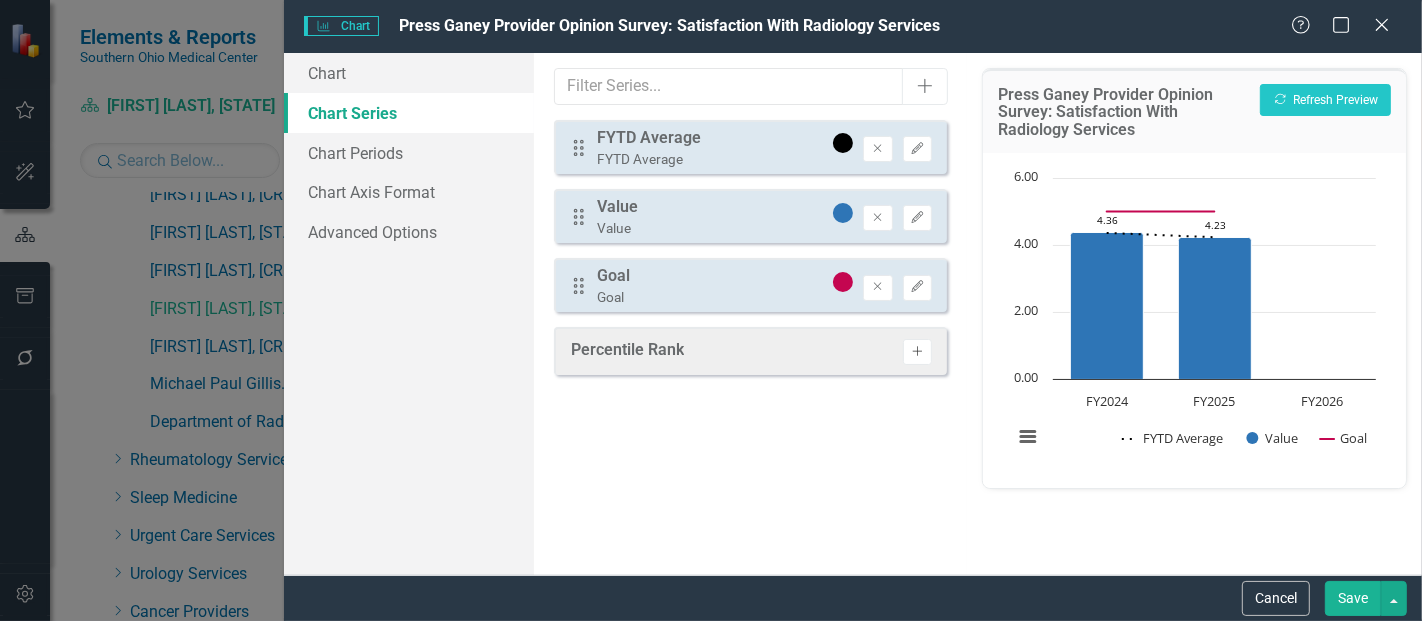 click on "Activate" 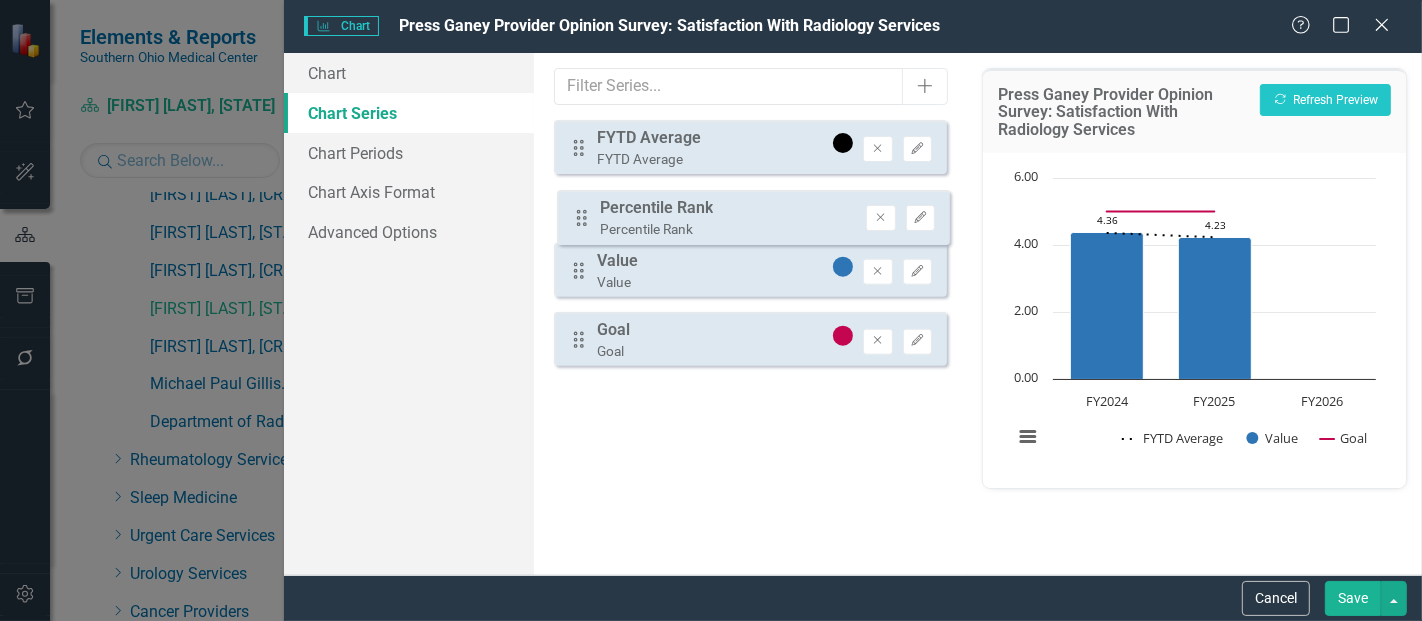 drag, startPoint x: 575, startPoint y: 347, endPoint x: 580, endPoint y: 208, distance: 139.0899 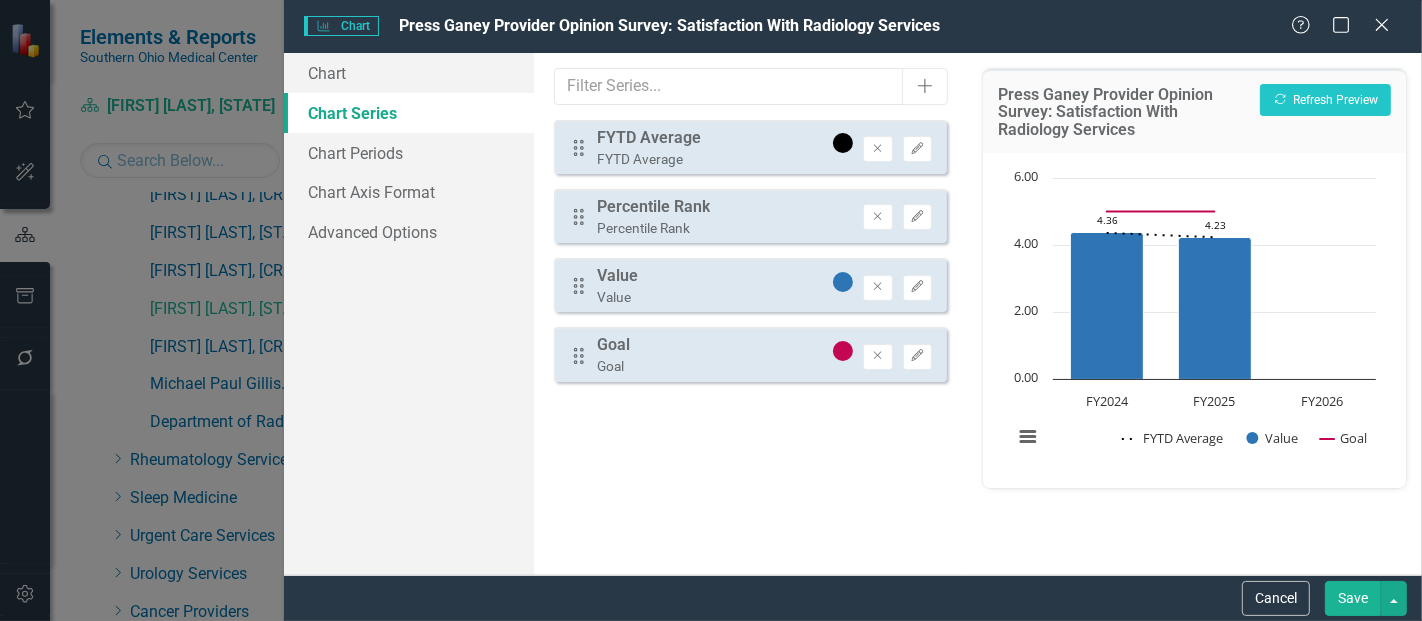 click on "Drag Percentile Rank Percentile Rank Remove Edit" at bounding box center (750, 216) 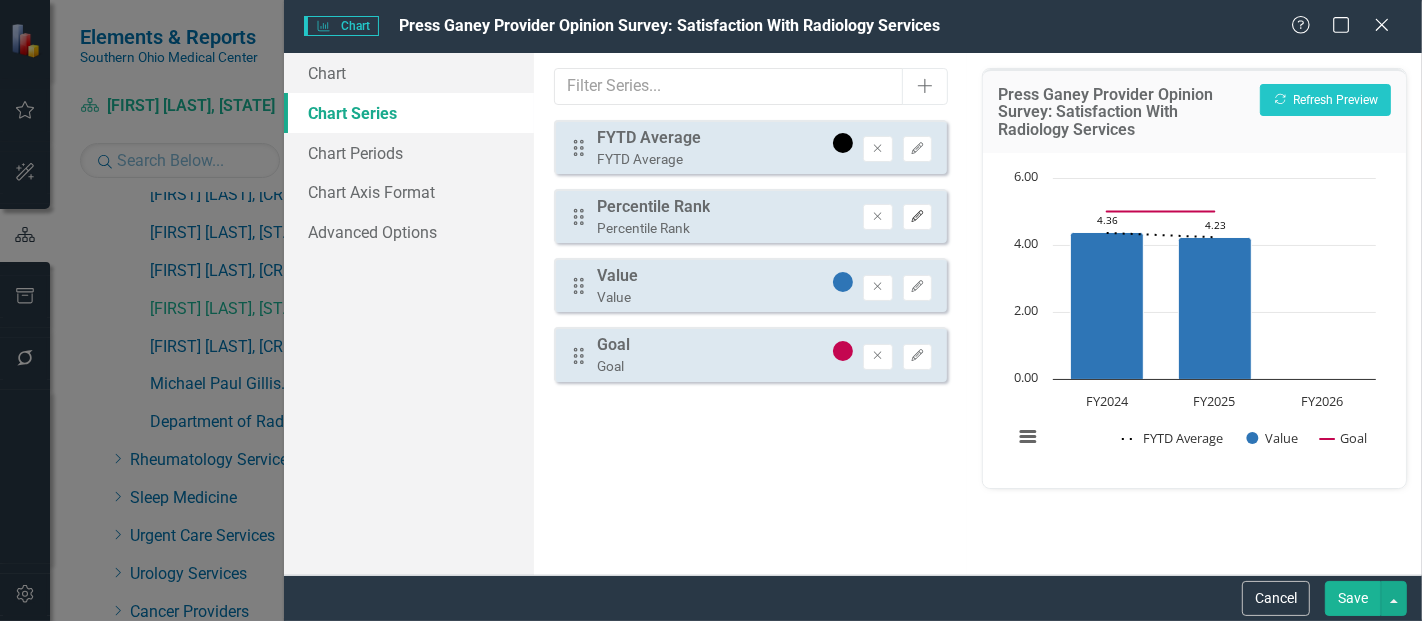 click on "Edit" 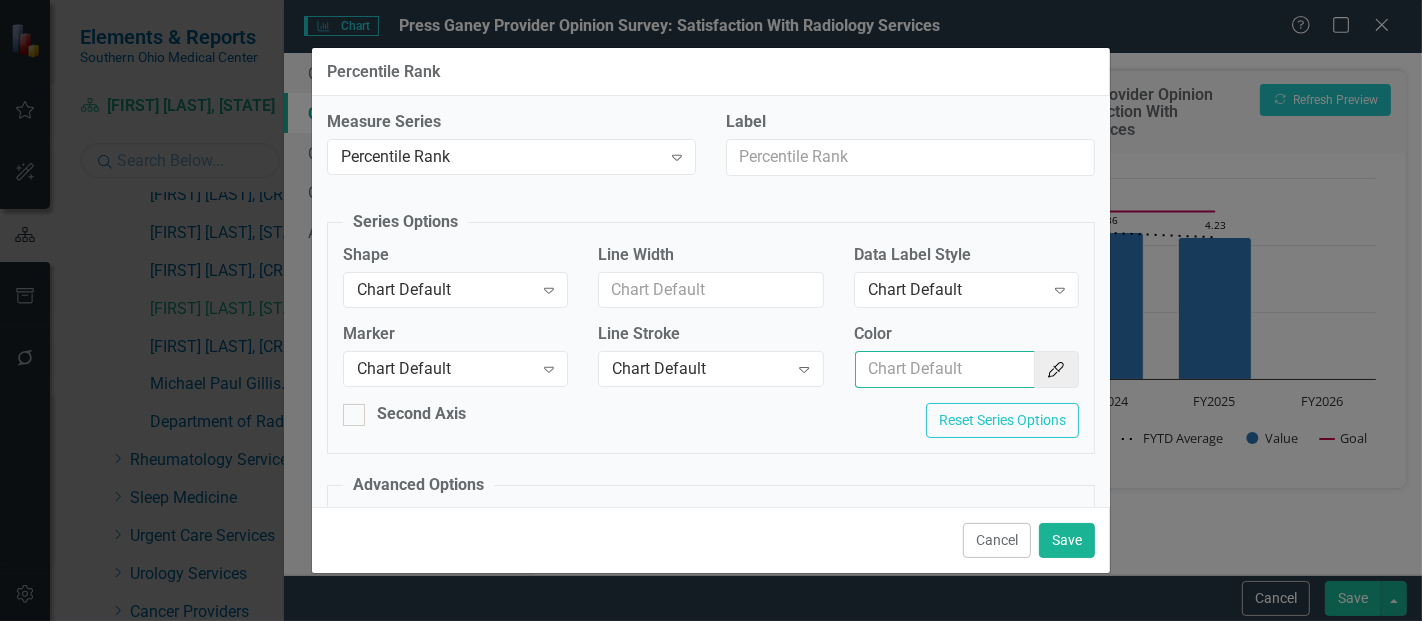click on "Color" at bounding box center [945, 369] 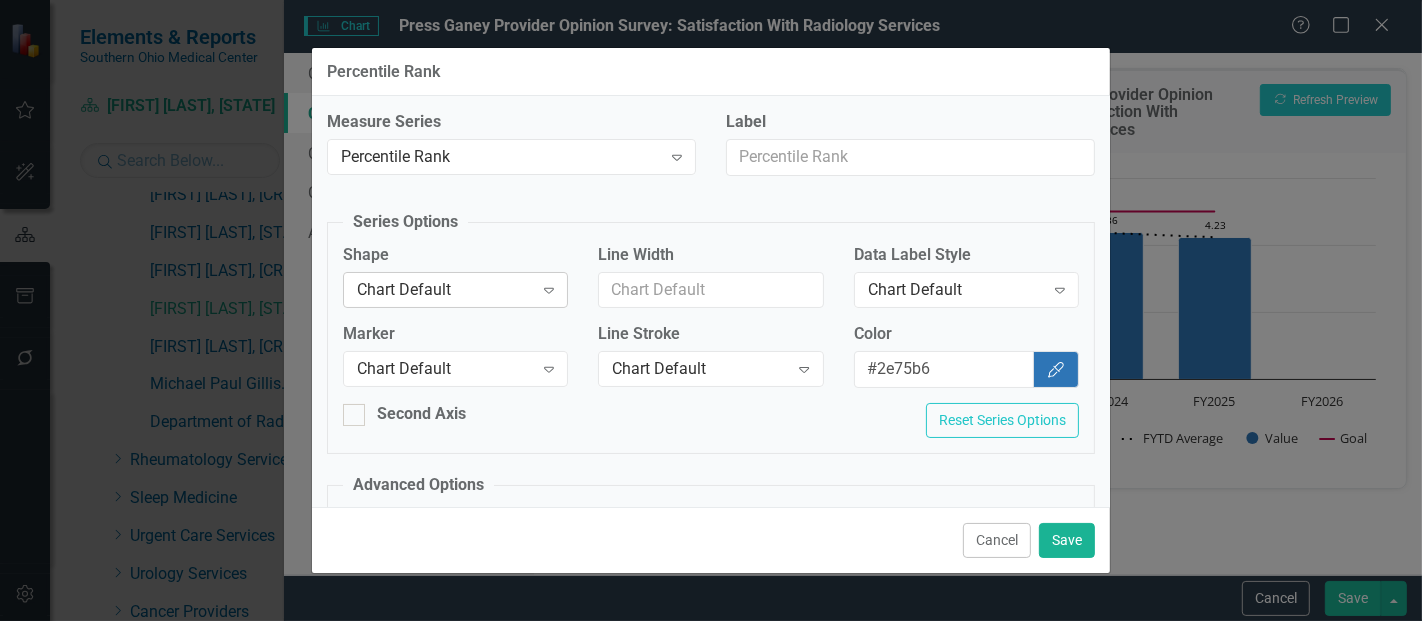 click on "Chart Default" at bounding box center (445, 289) 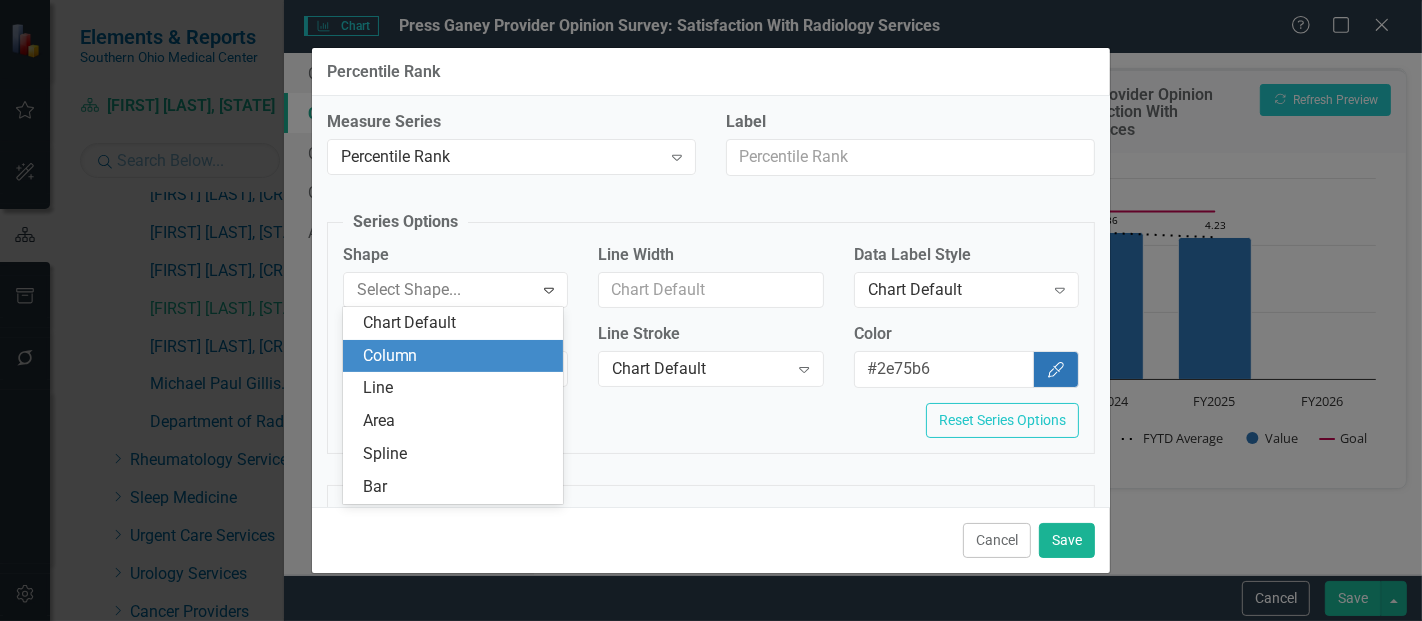 click on "Column" at bounding box center [457, 356] 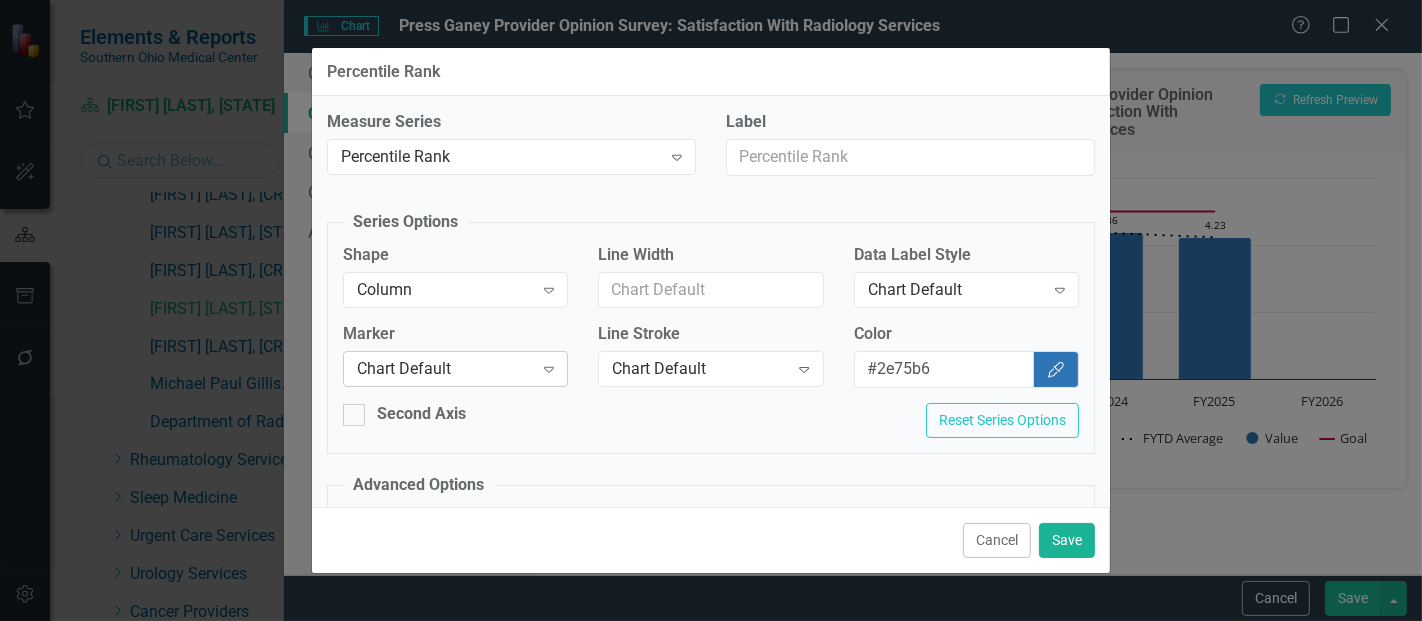 click on "Chart Default Expand" at bounding box center (455, 369) 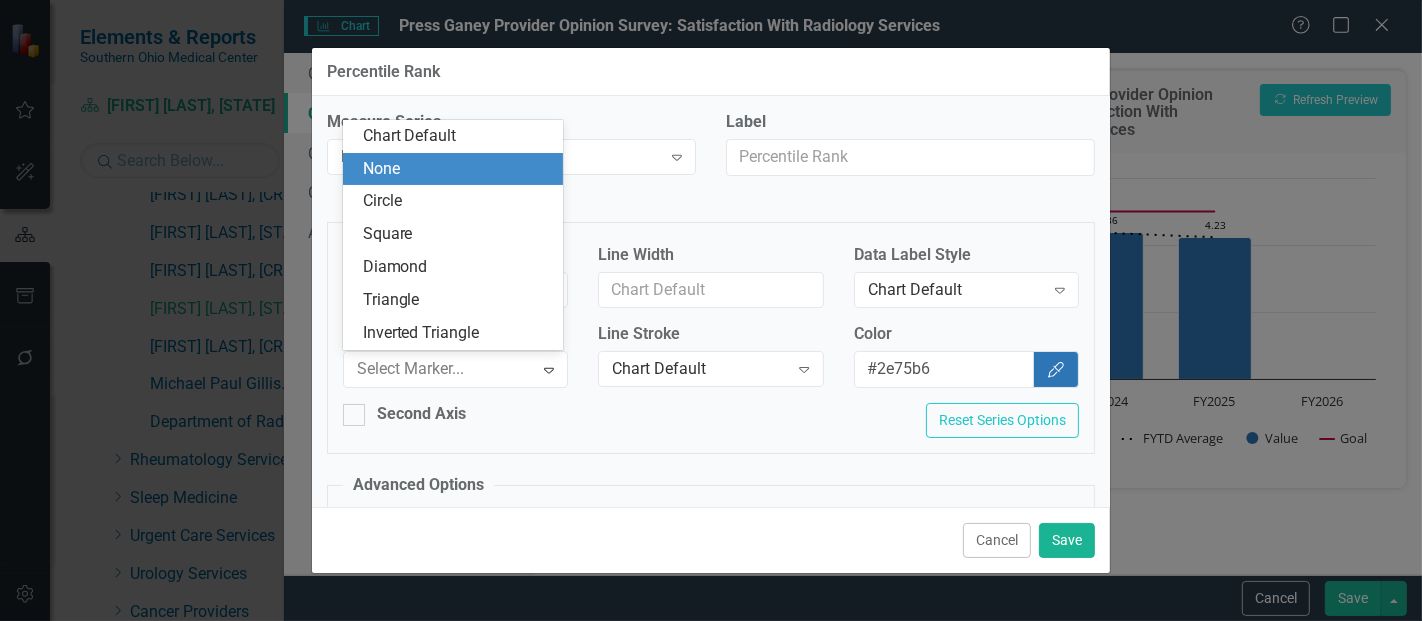 click on "None" at bounding box center [457, 169] 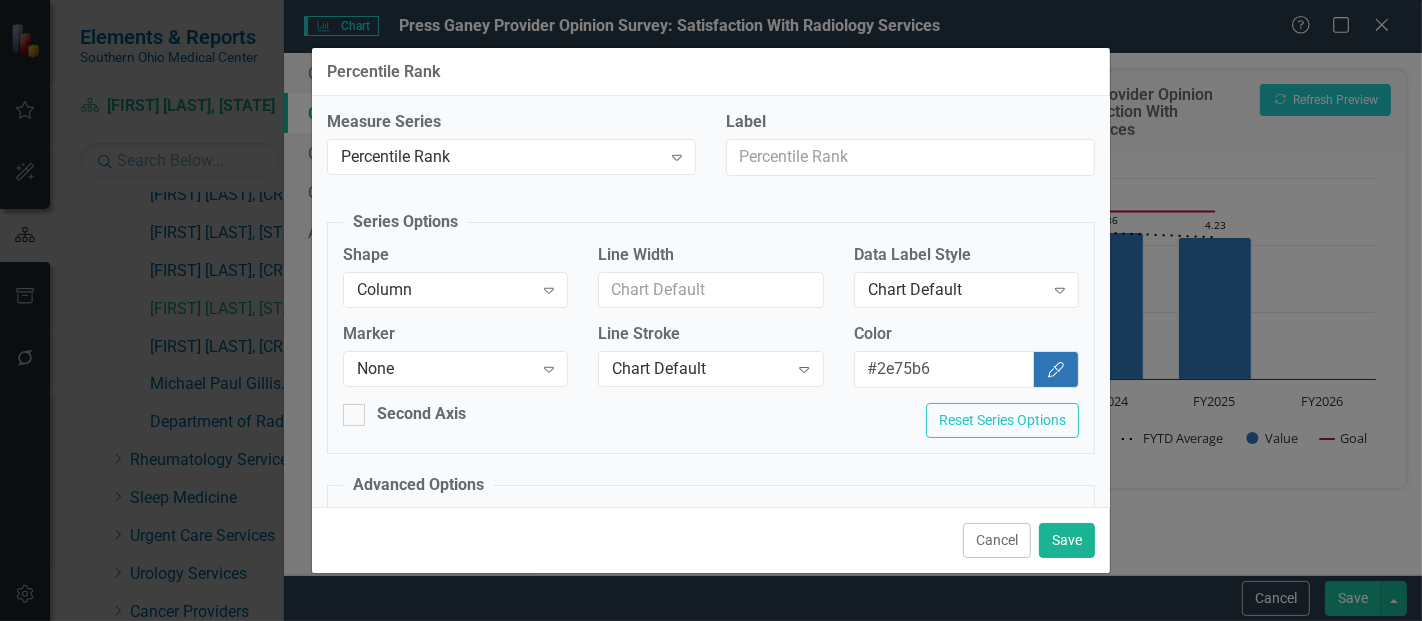 click on "Data Label Style" at bounding box center (966, 255) 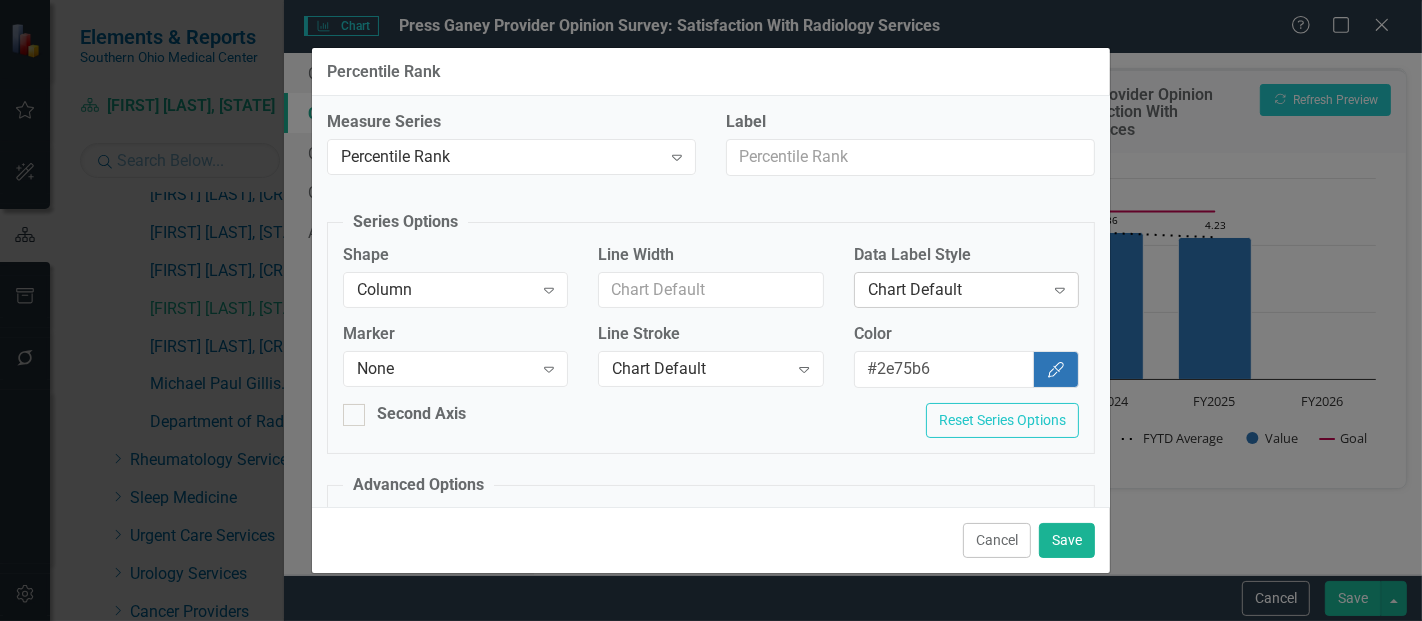 click on "Chart Default" at bounding box center [956, 289] 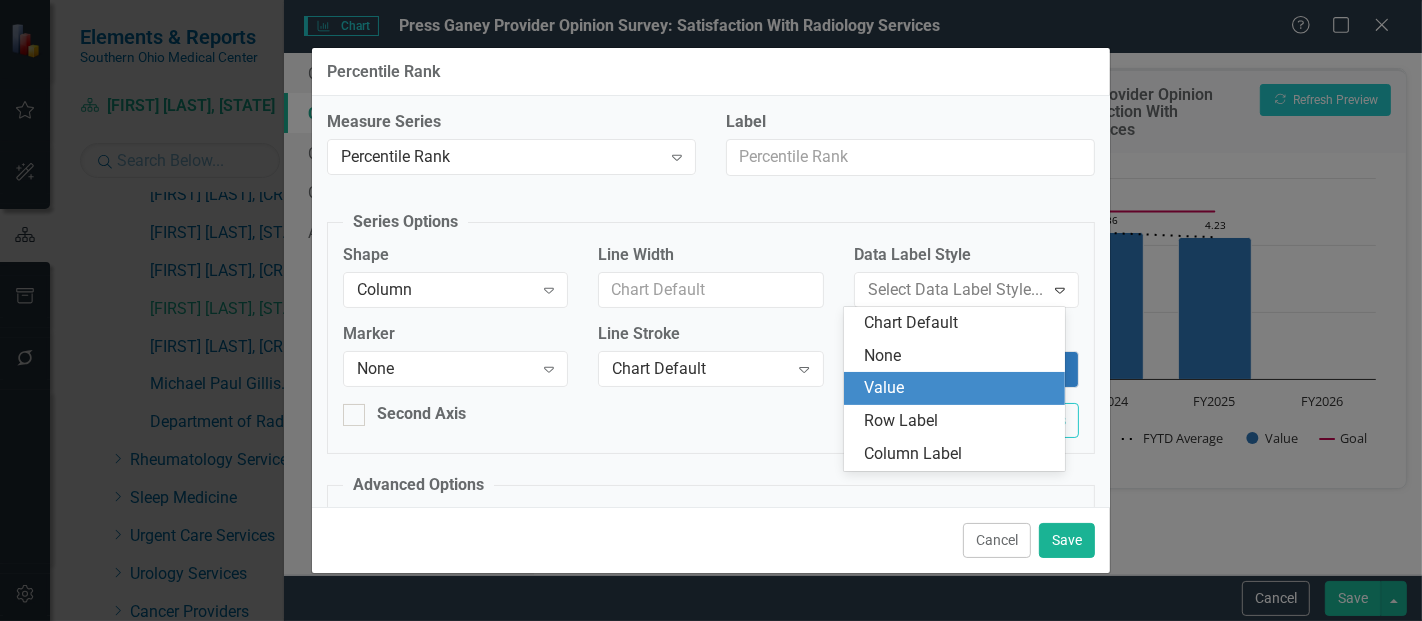 click on "Value" at bounding box center [958, 388] 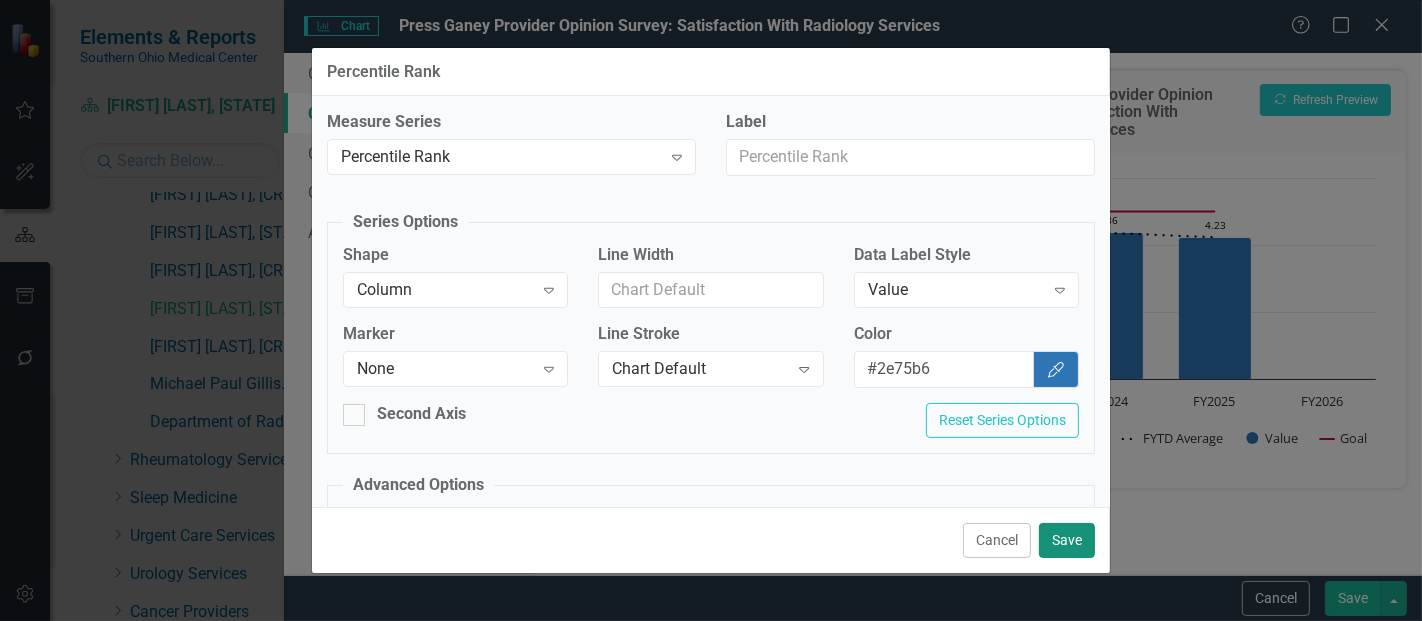 click on "Save" at bounding box center [1067, 540] 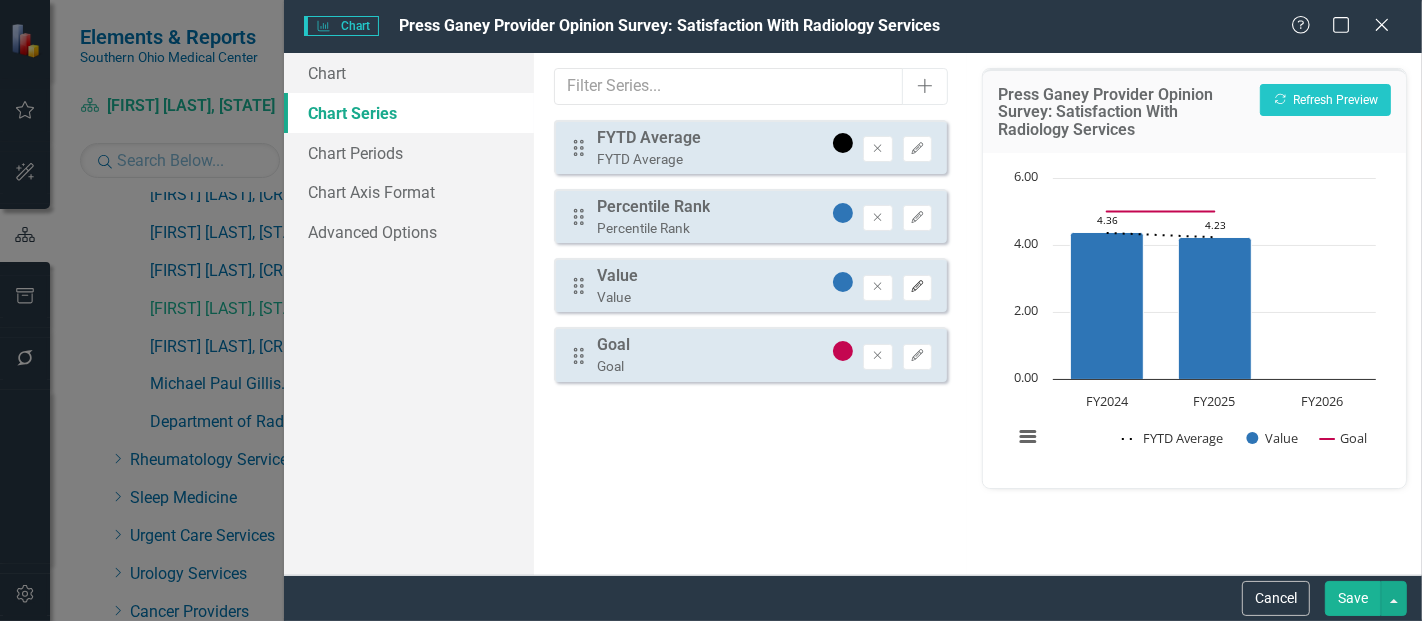 click on "Edit" at bounding box center (917, 288) 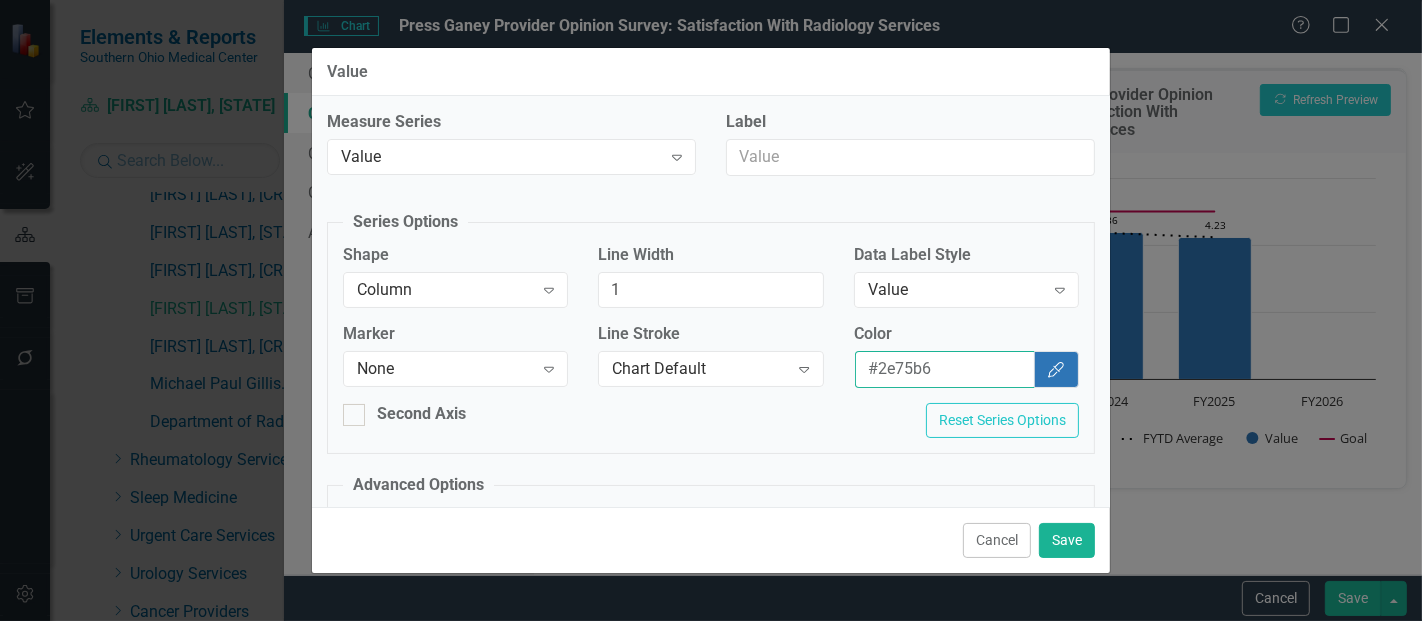 click on "#2e75b6" at bounding box center (945, 369) 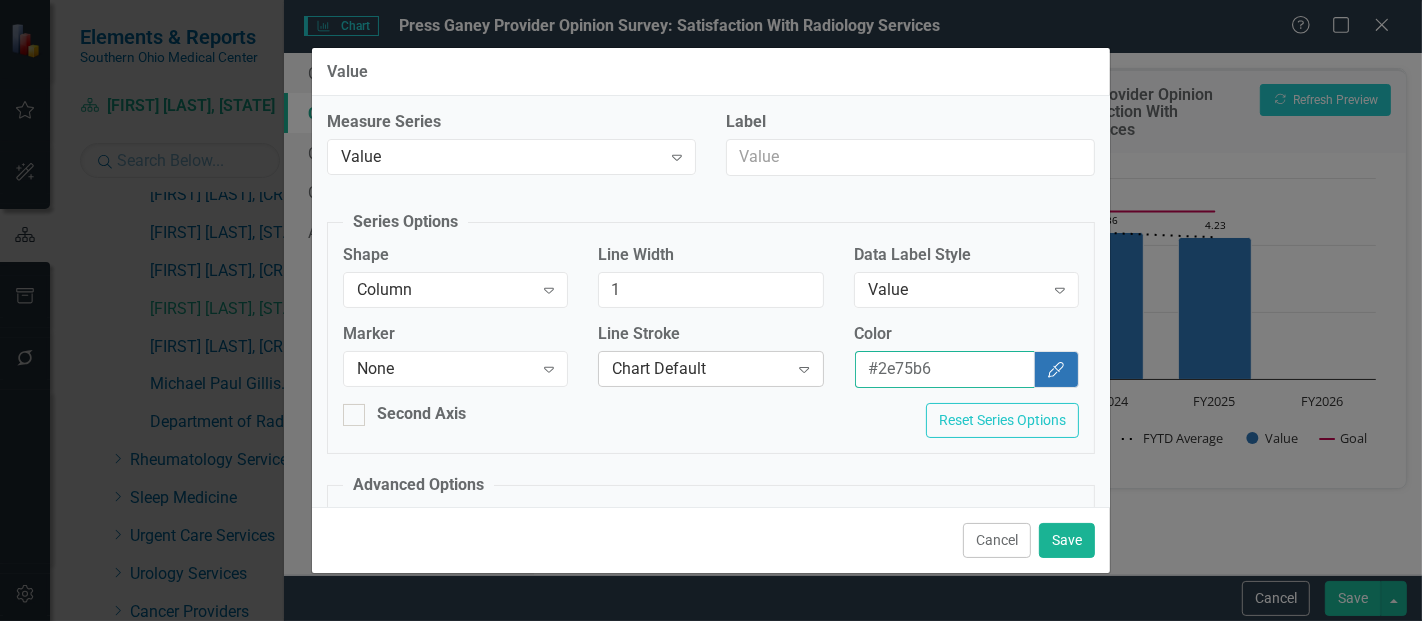 drag, startPoint x: 935, startPoint y: 362, endPoint x: 788, endPoint y: 362, distance: 147 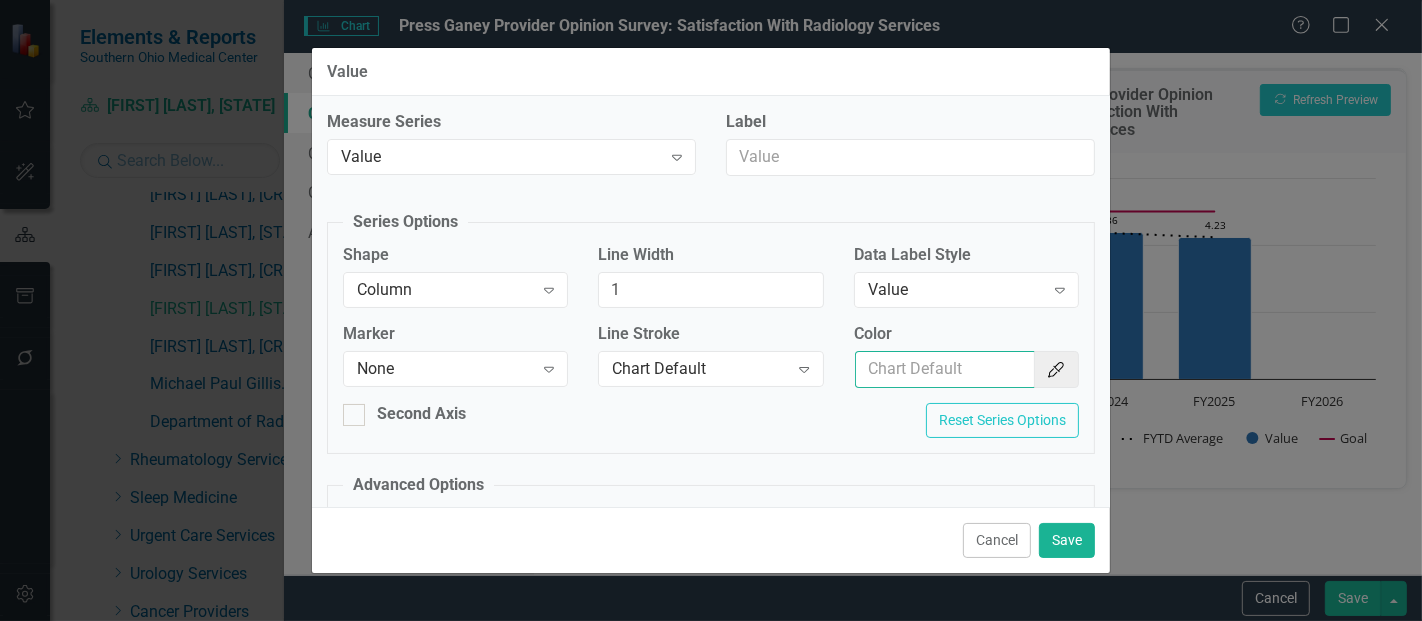 click on "Color" at bounding box center [945, 369] 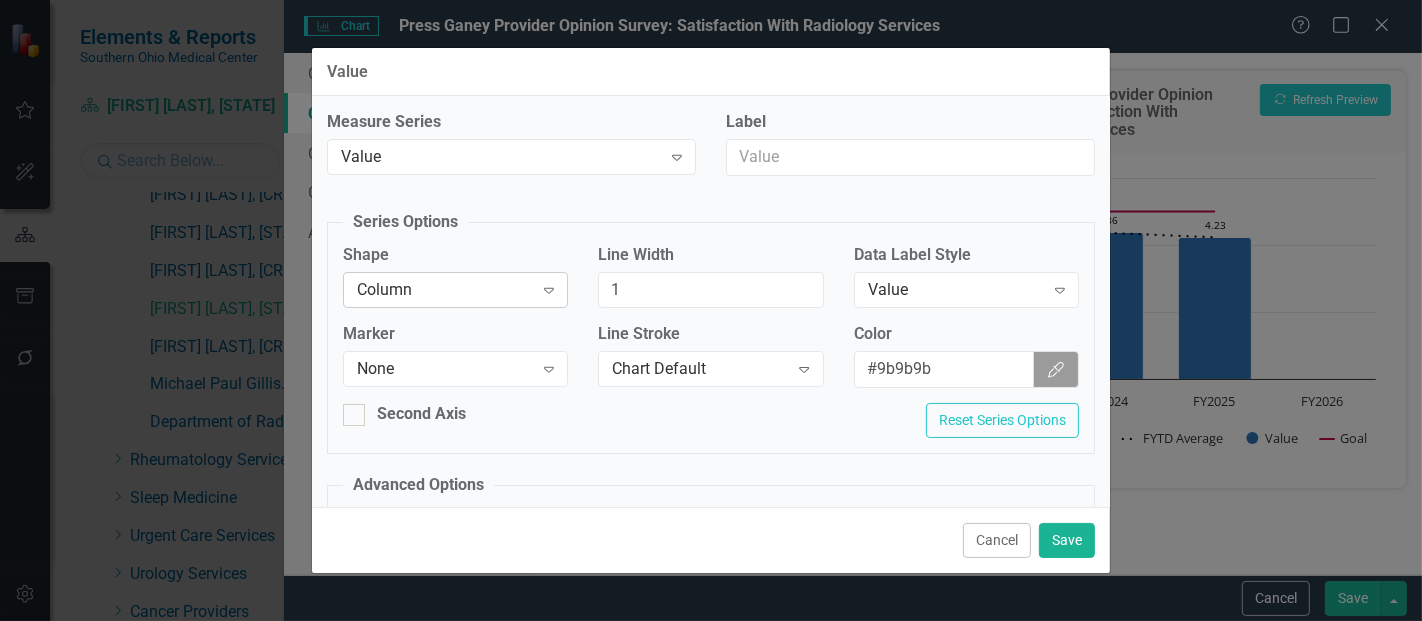 click on "Column" at bounding box center (445, 289) 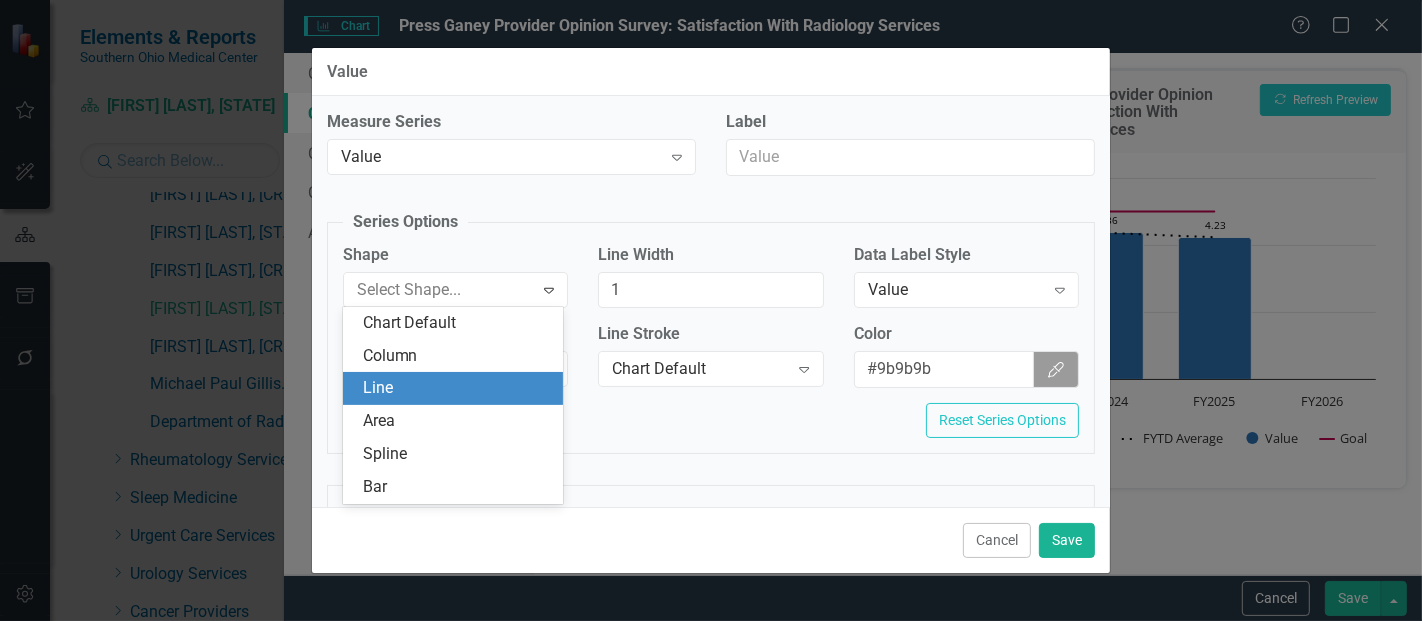 click on "Line" at bounding box center [457, 388] 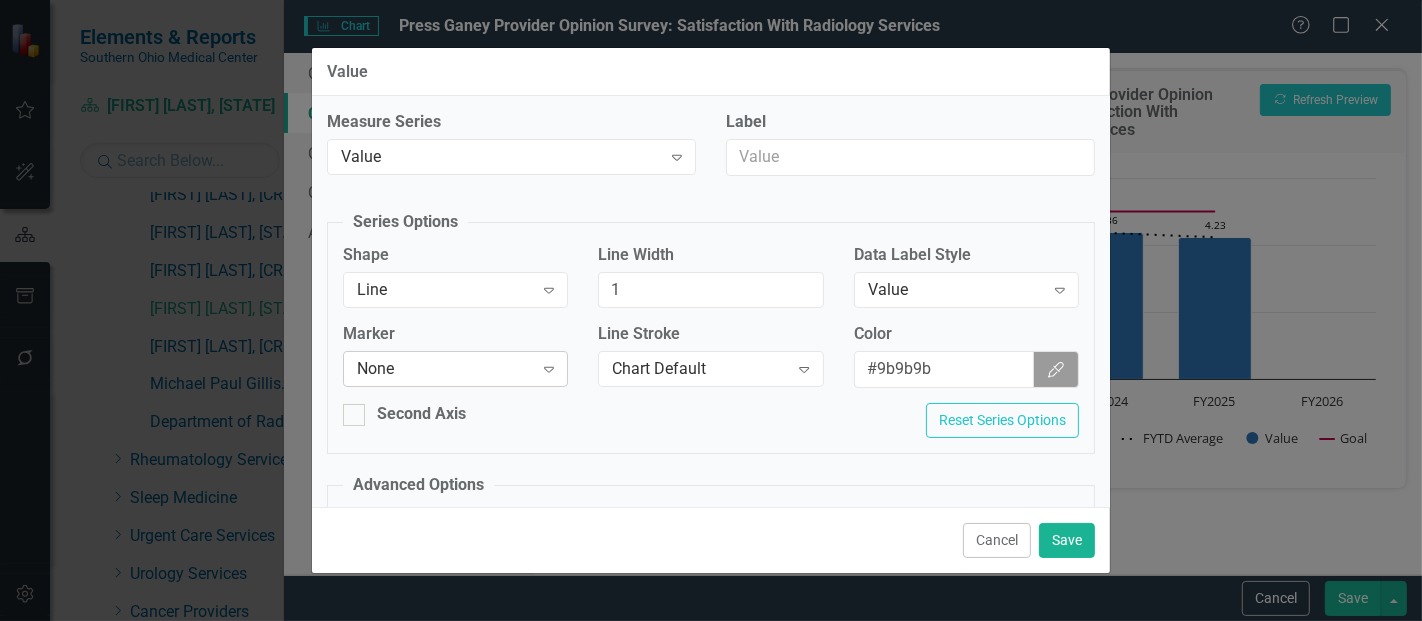 click on "None" at bounding box center [445, 369] 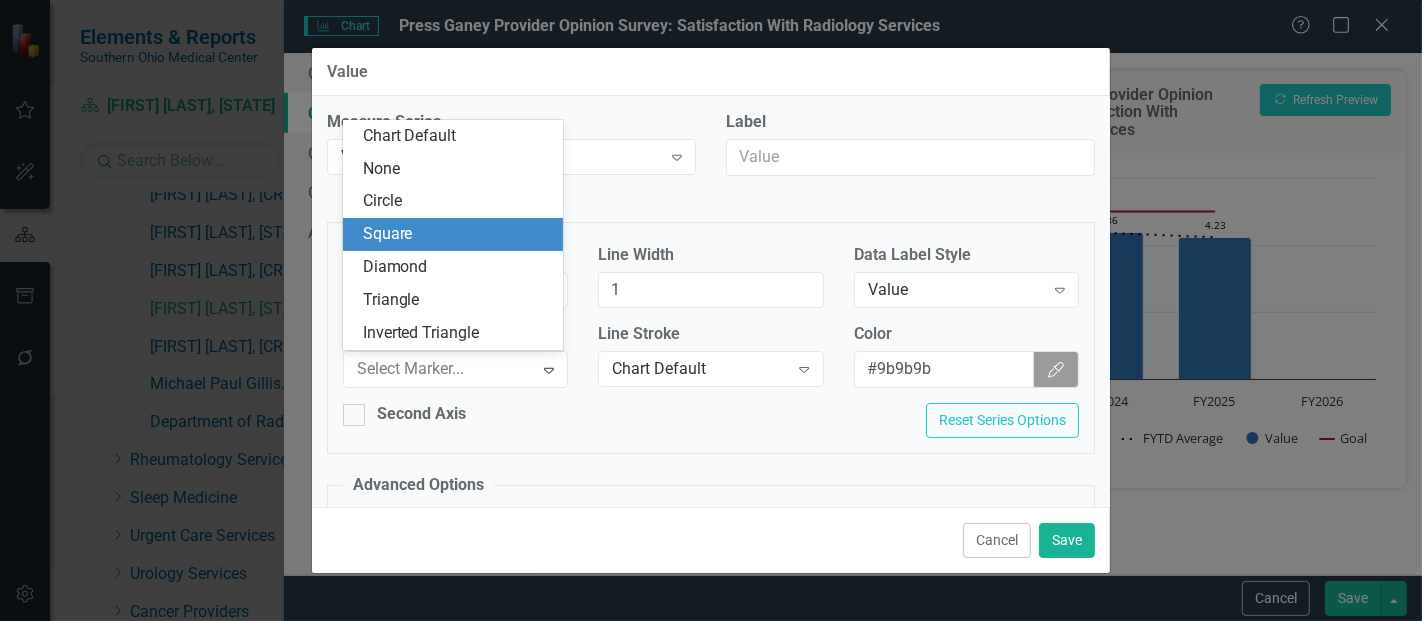 click on "Square" at bounding box center (453, 234) 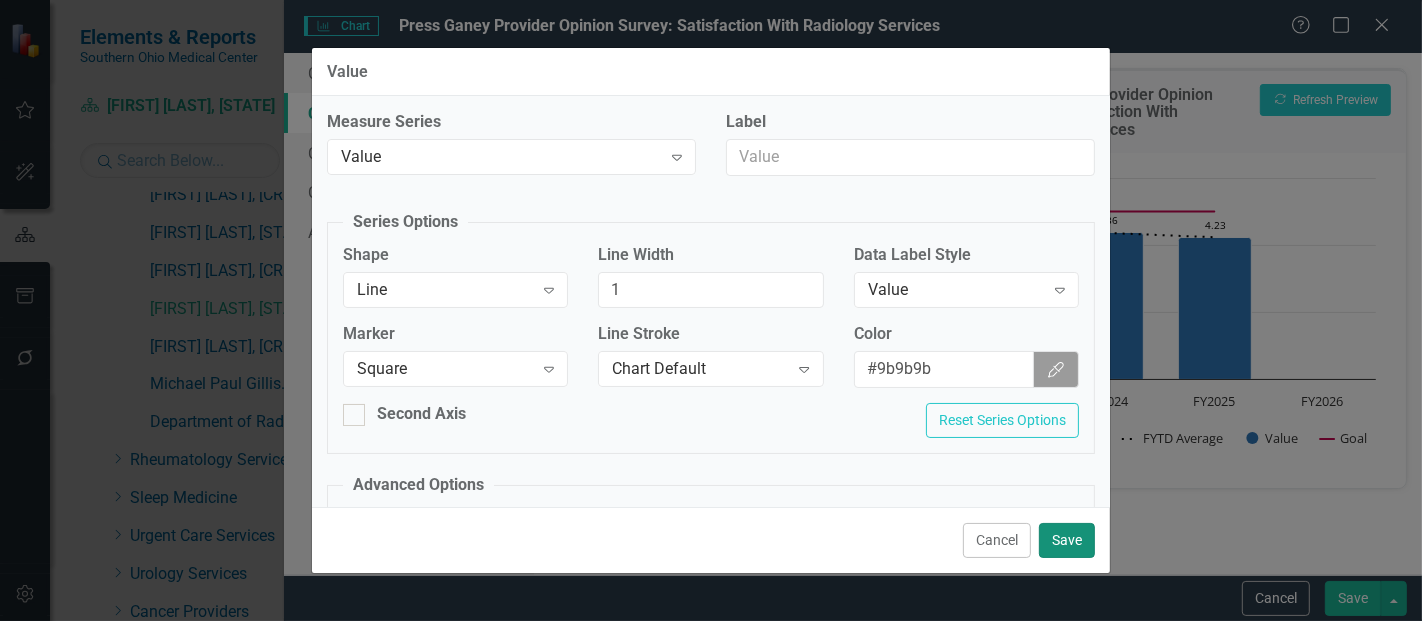 click on "Save" at bounding box center [1067, 540] 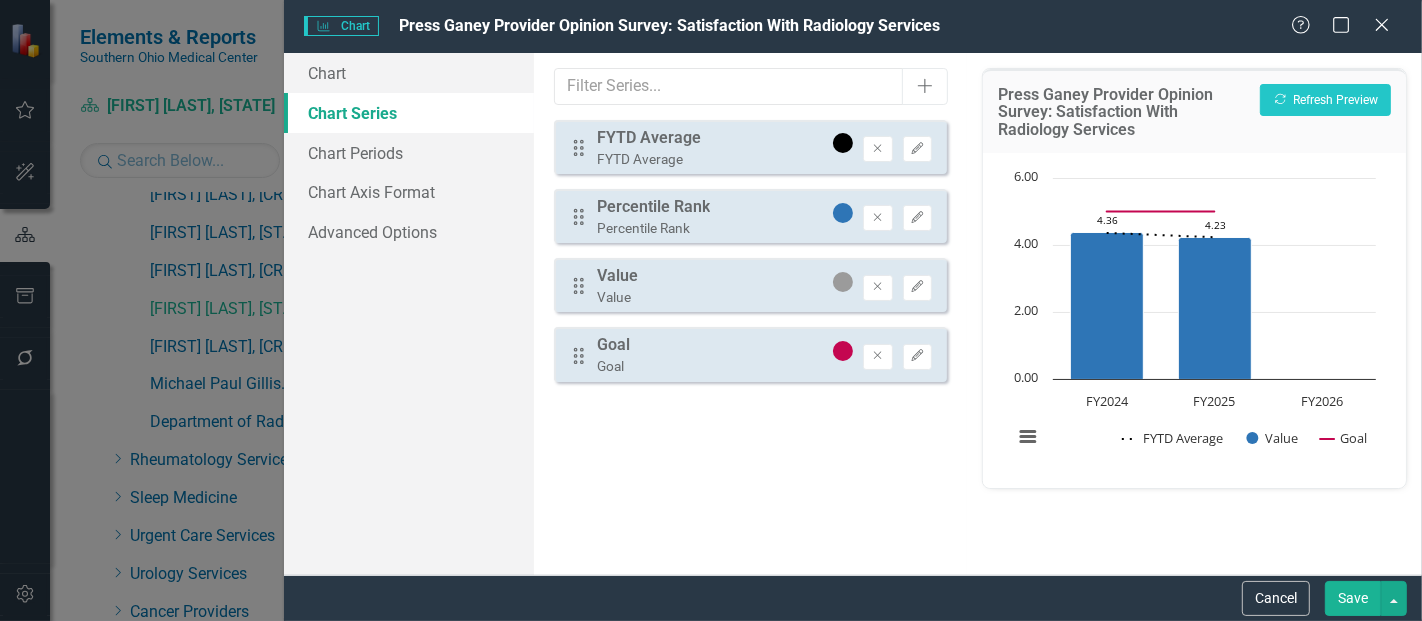 click on "Save" at bounding box center [1353, 598] 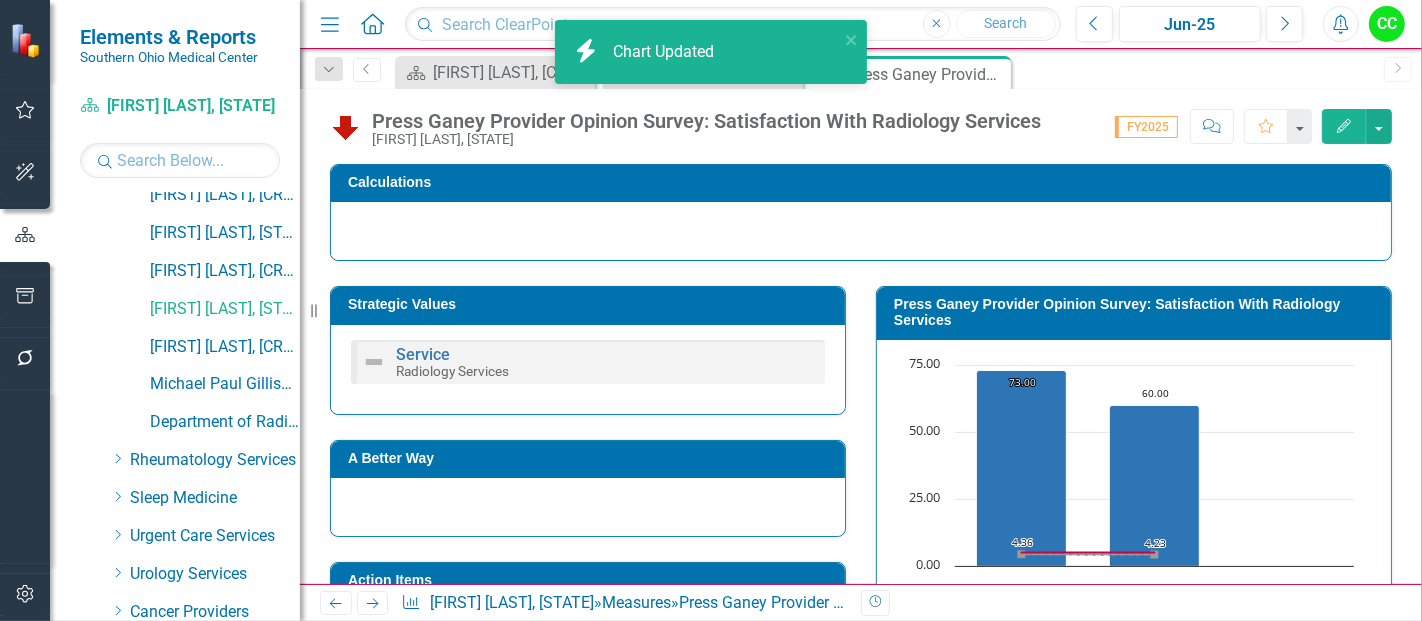 scroll, scrollTop: 765, scrollLeft: 0, axis: vertical 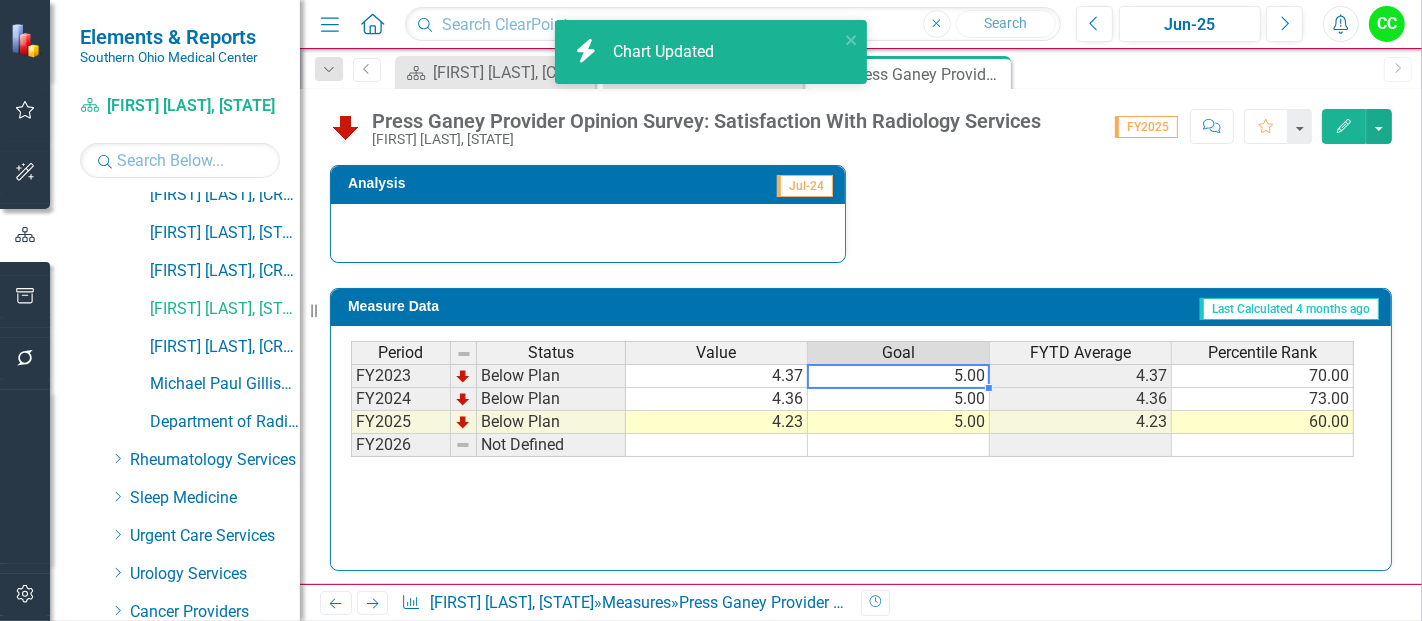 click on "5.00" at bounding box center (899, 376) 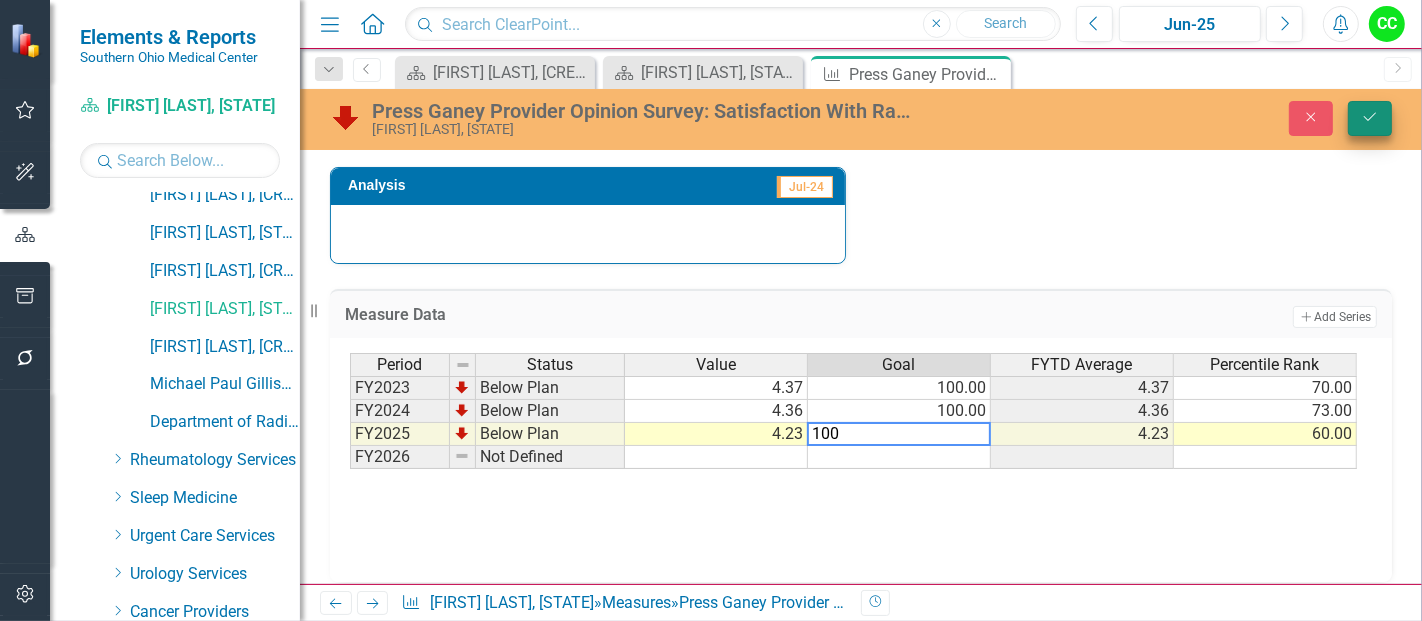 type on "100" 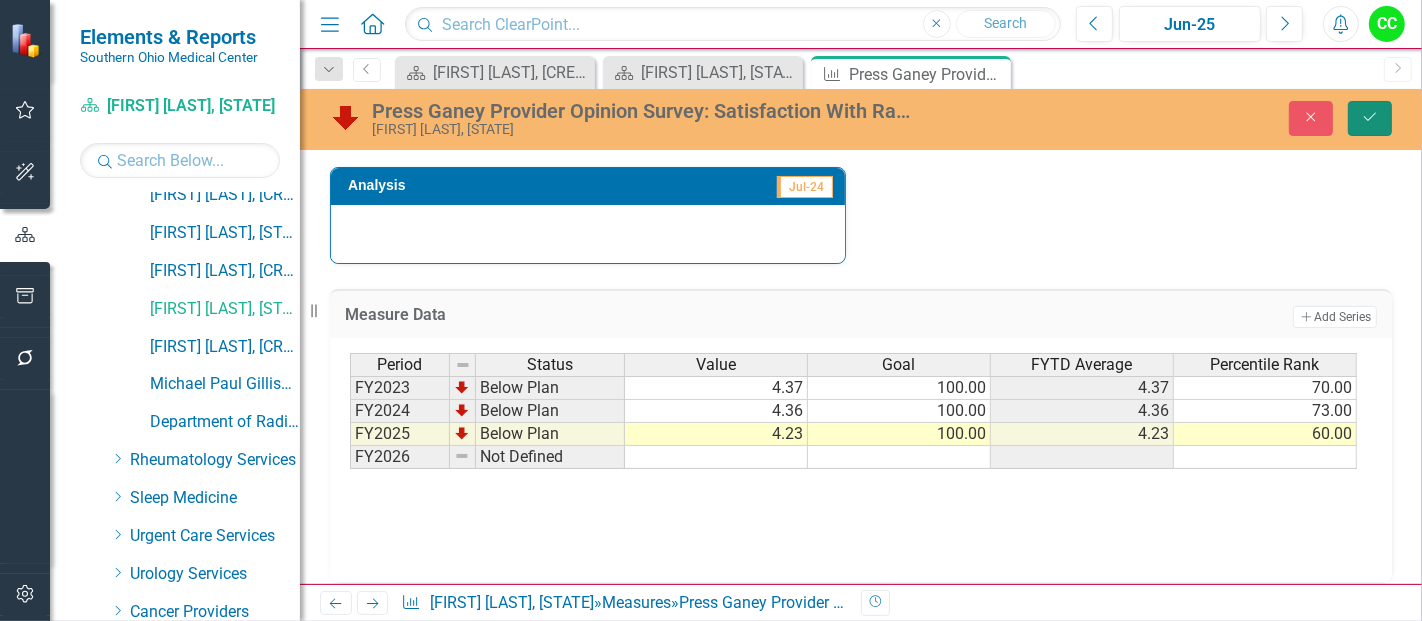 click on "Save" at bounding box center (1370, 118) 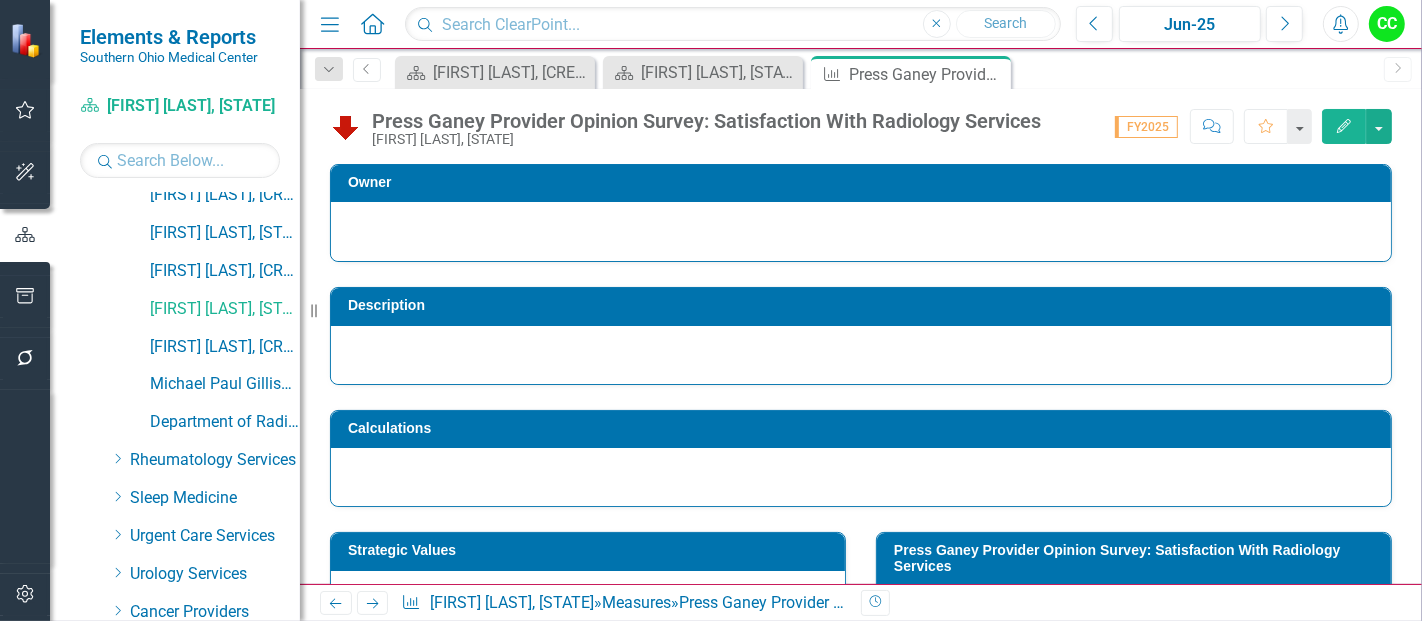 click on "Edit" 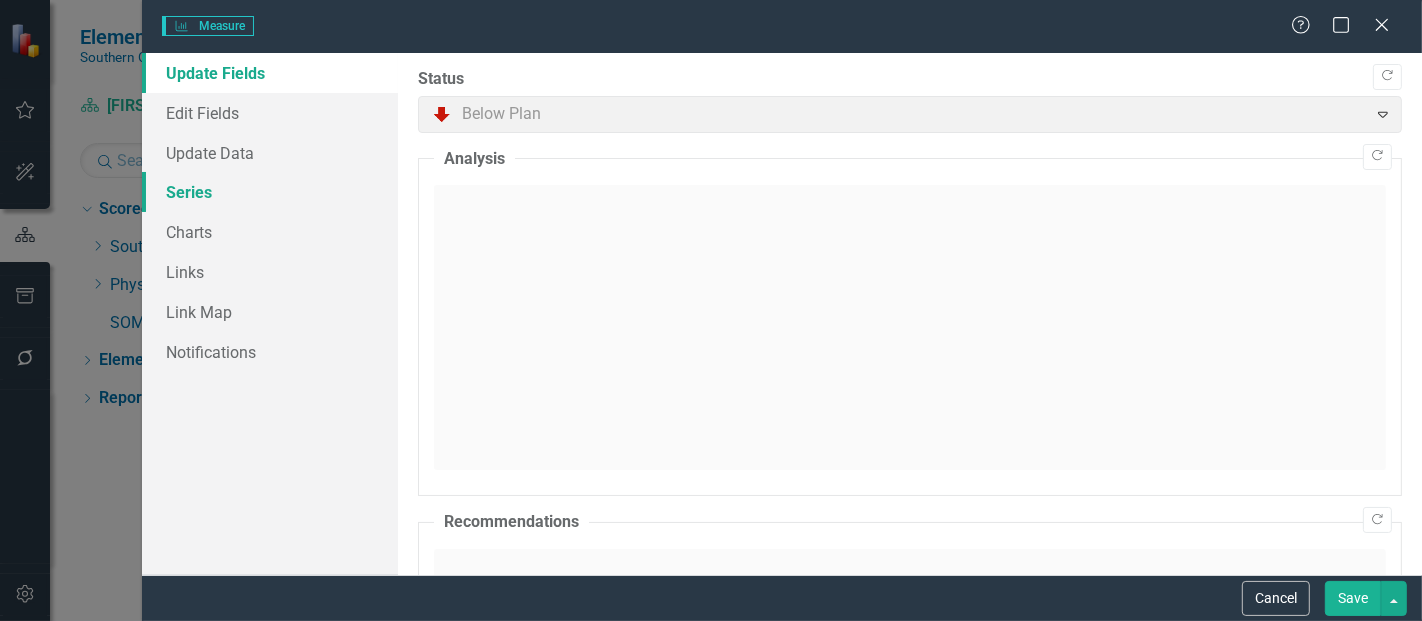 scroll, scrollTop: 0, scrollLeft: 0, axis: both 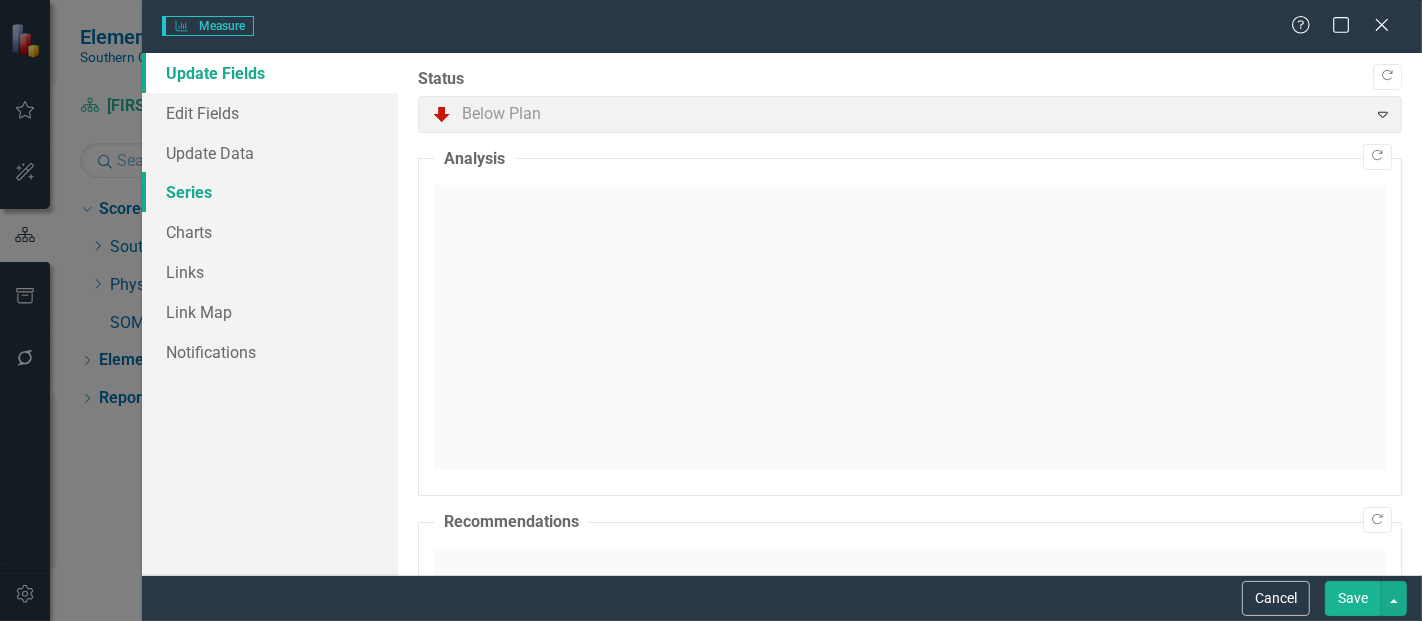 click on "Series" at bounding box center [270, 192] 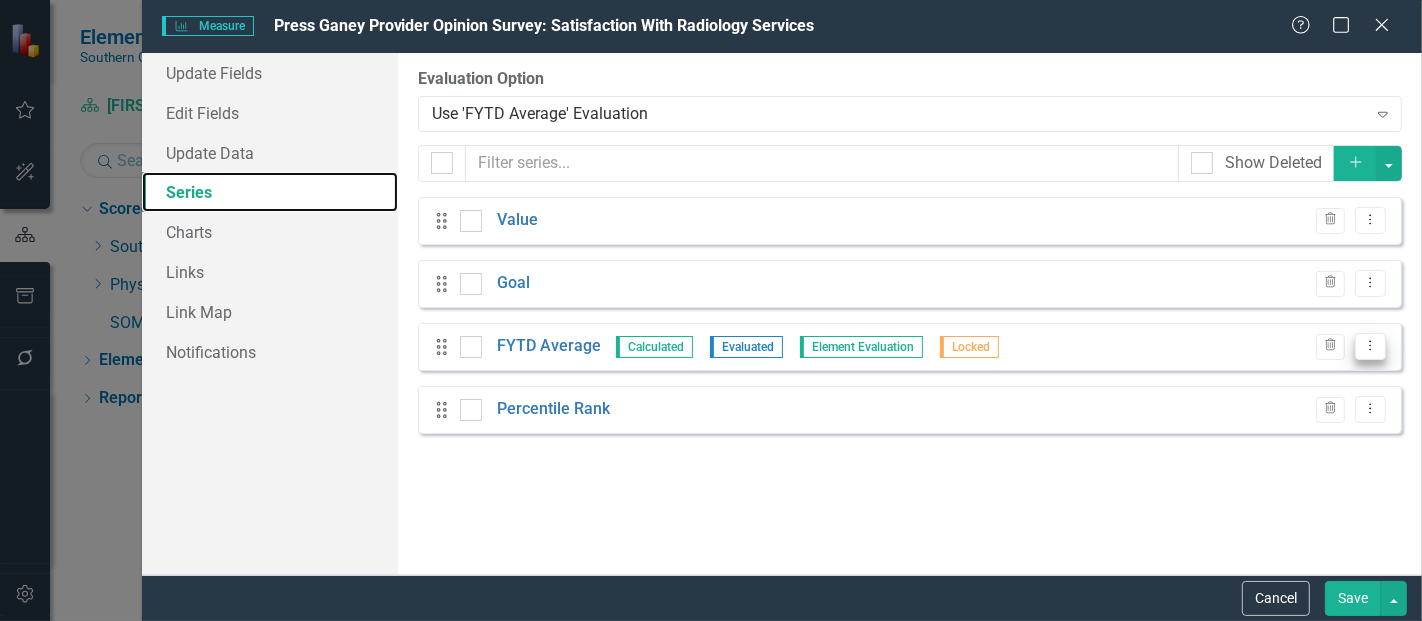 scroll, scrollTop: 0, scrollLeft: 0, axis: both 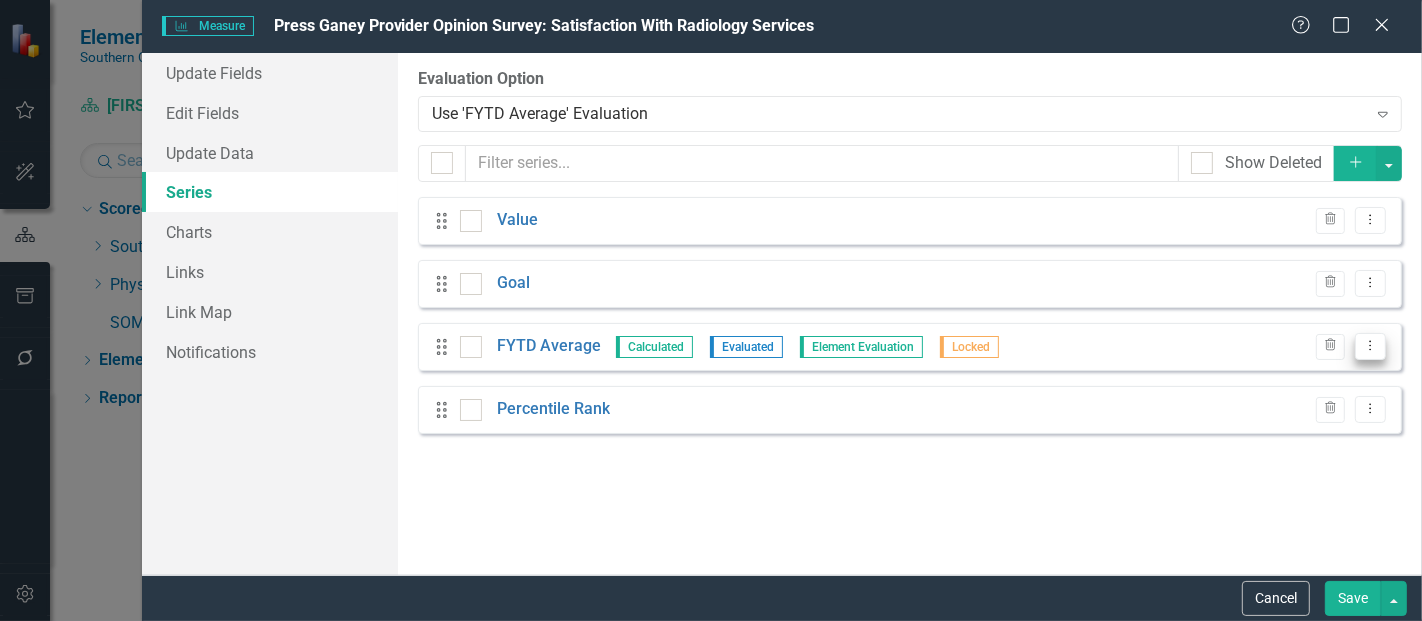 click on "Dropdown Menu" 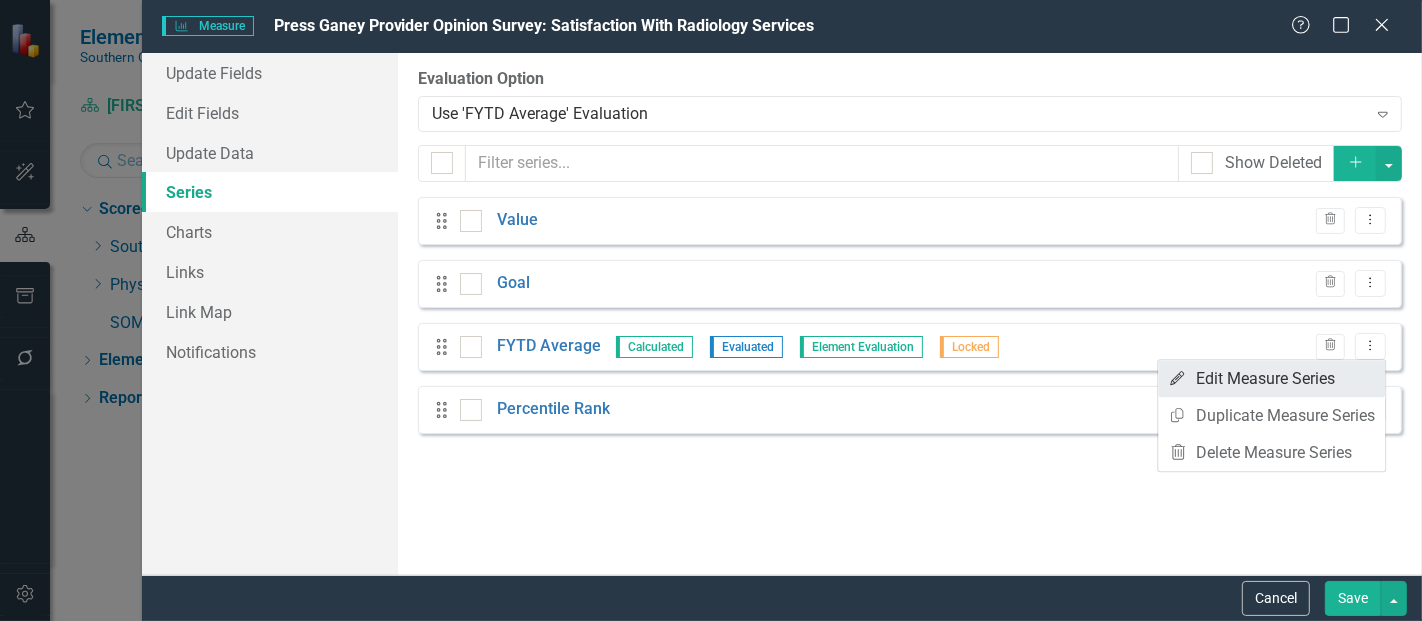 click on "Edit Edit Measure Series" at bounding box center [1271, 378] 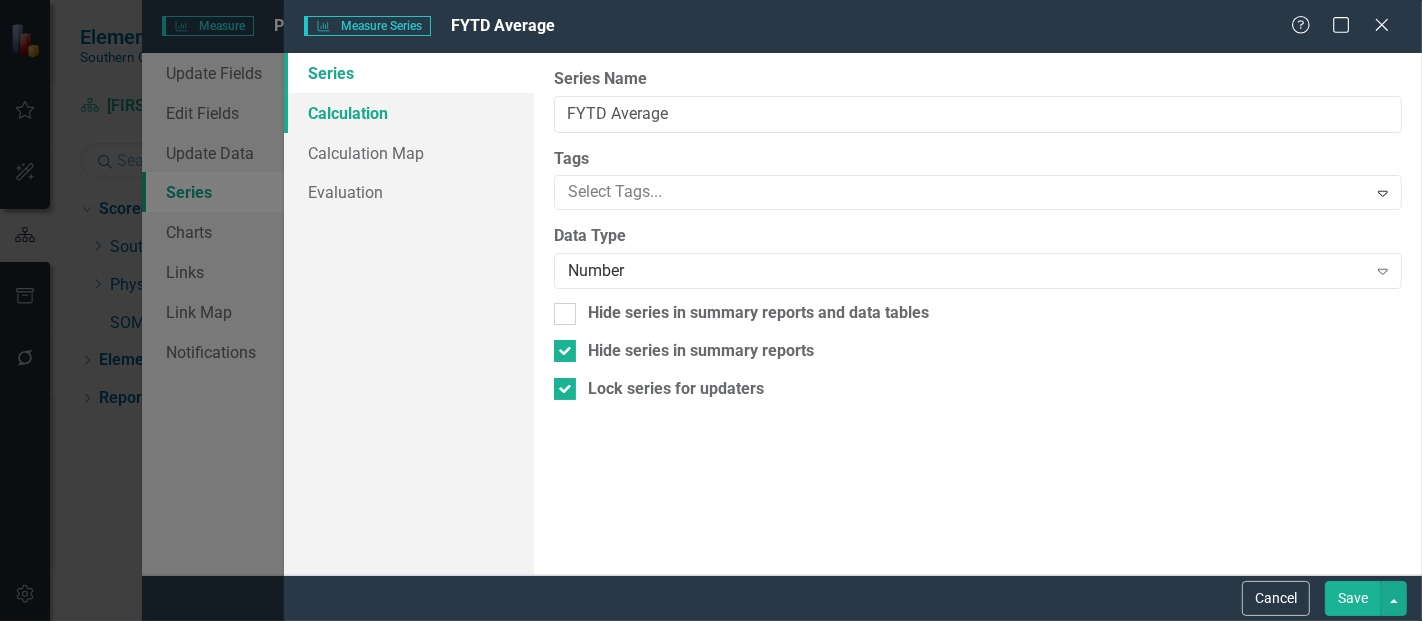 click on "Calculation" at bounding box center [409, 113] 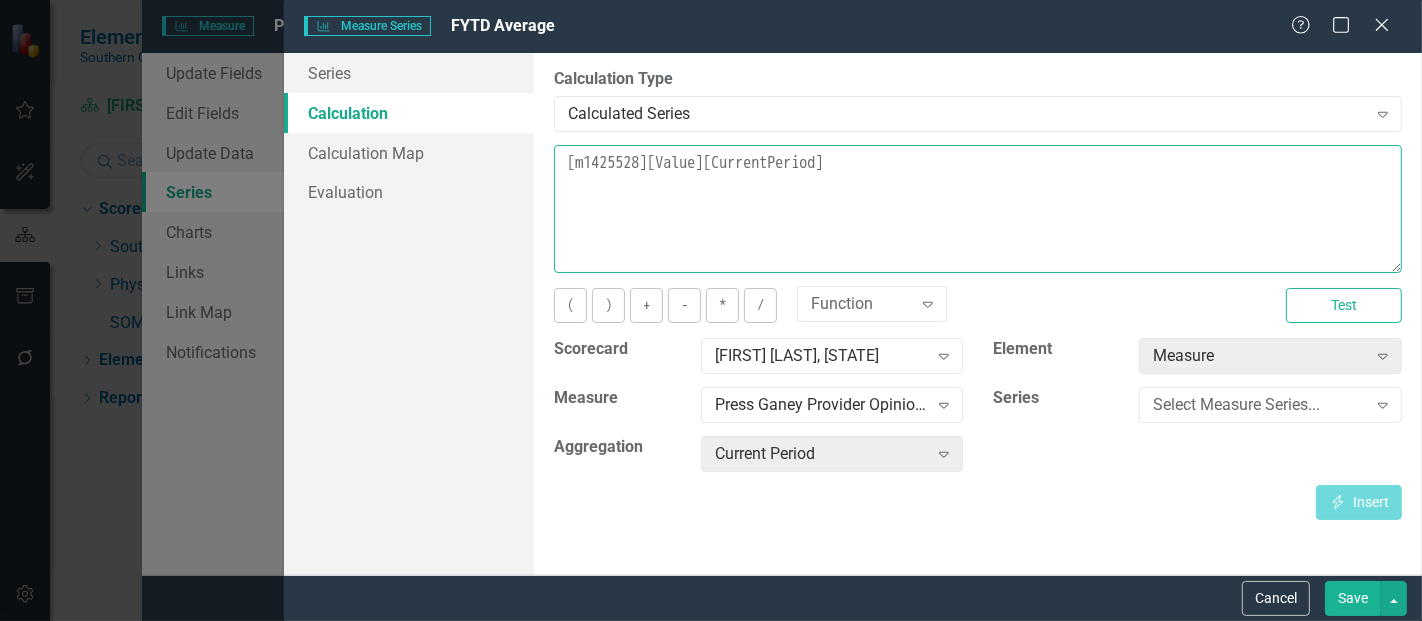 drag, startPoint x: 877, startPoint y: 201, endPoint x: 437, endPoint y: 99, distance: 451.66803 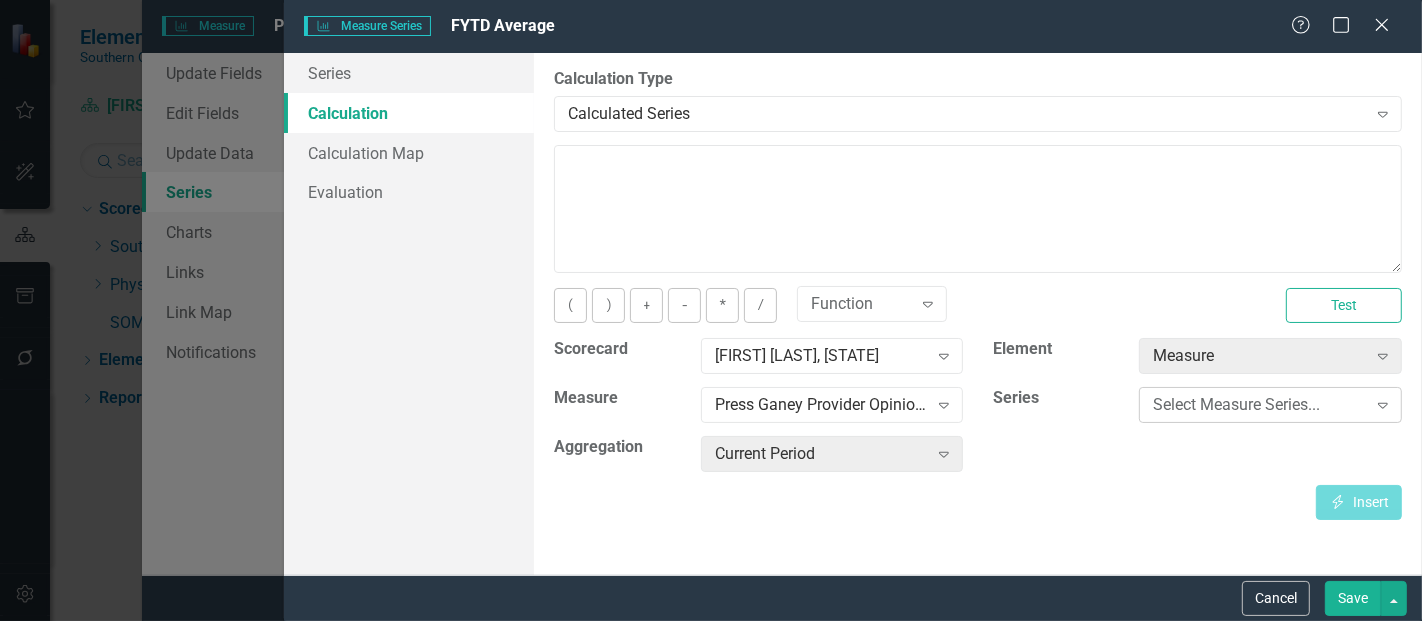 click on "Select Measure Series..." at bounding box center [1259, 405] 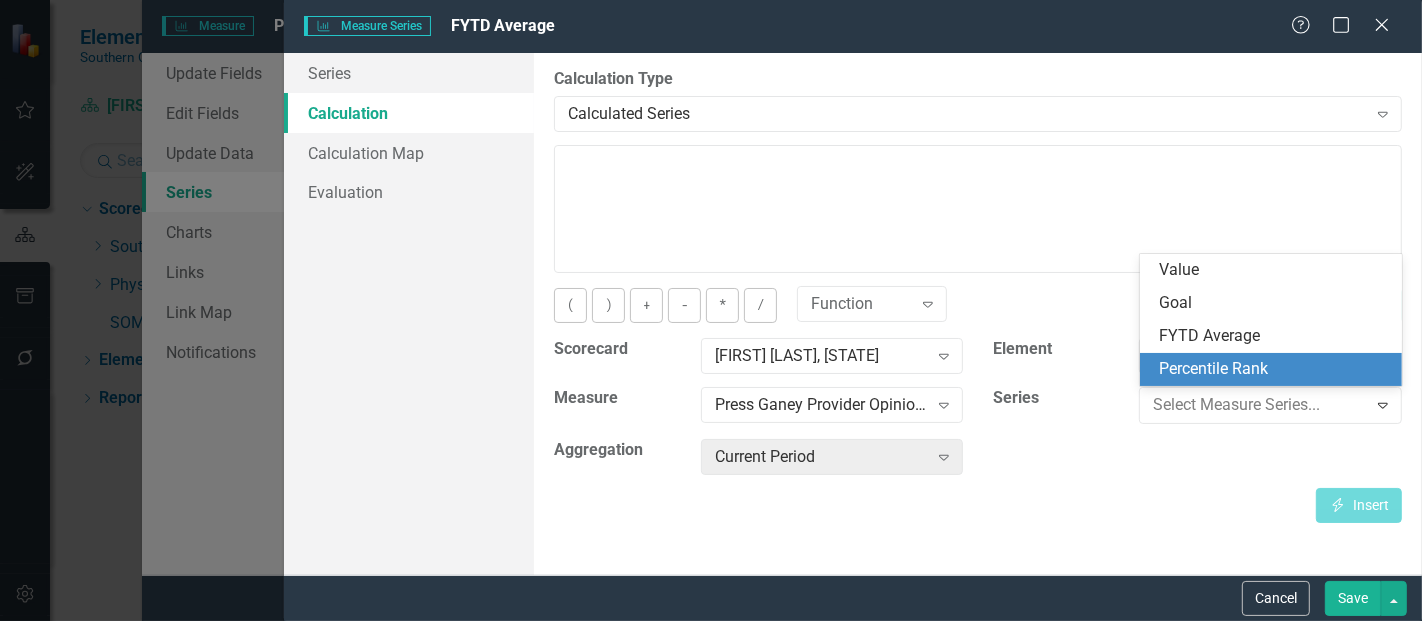 click on "Percentile Rank" at bounding box center [1275, 369] 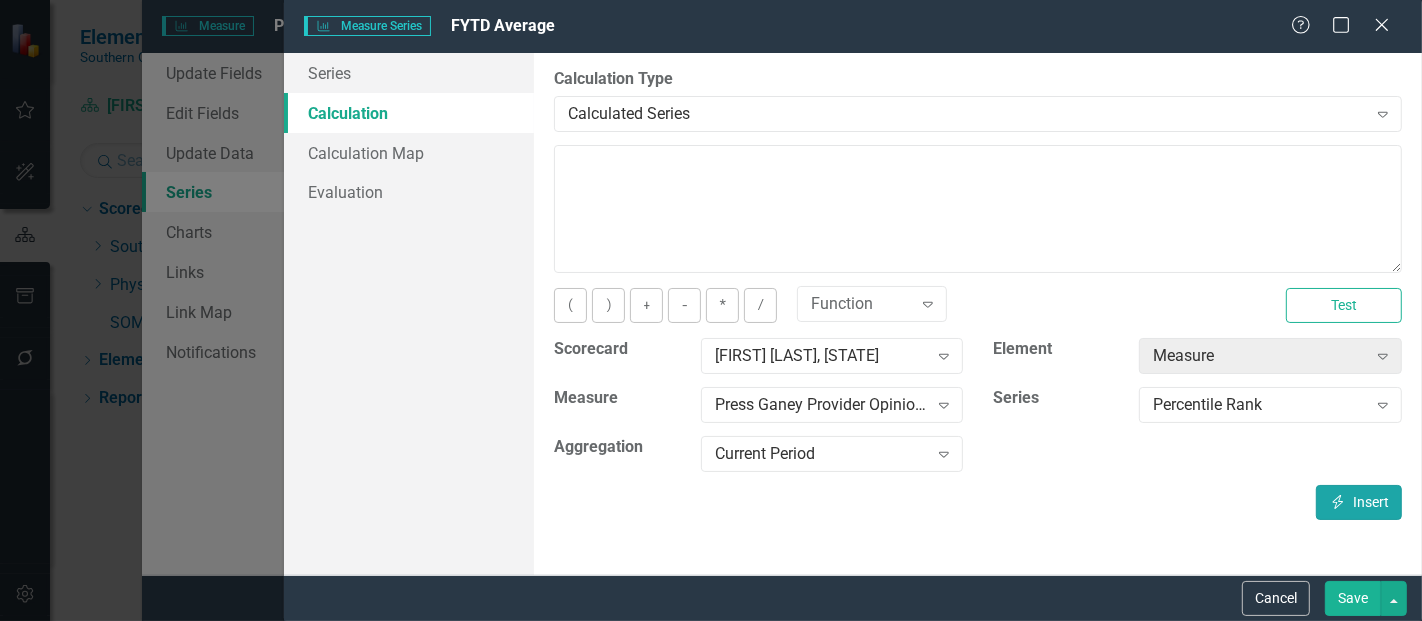 click on "Insert    Insert" at bounding box center [1359, 502] 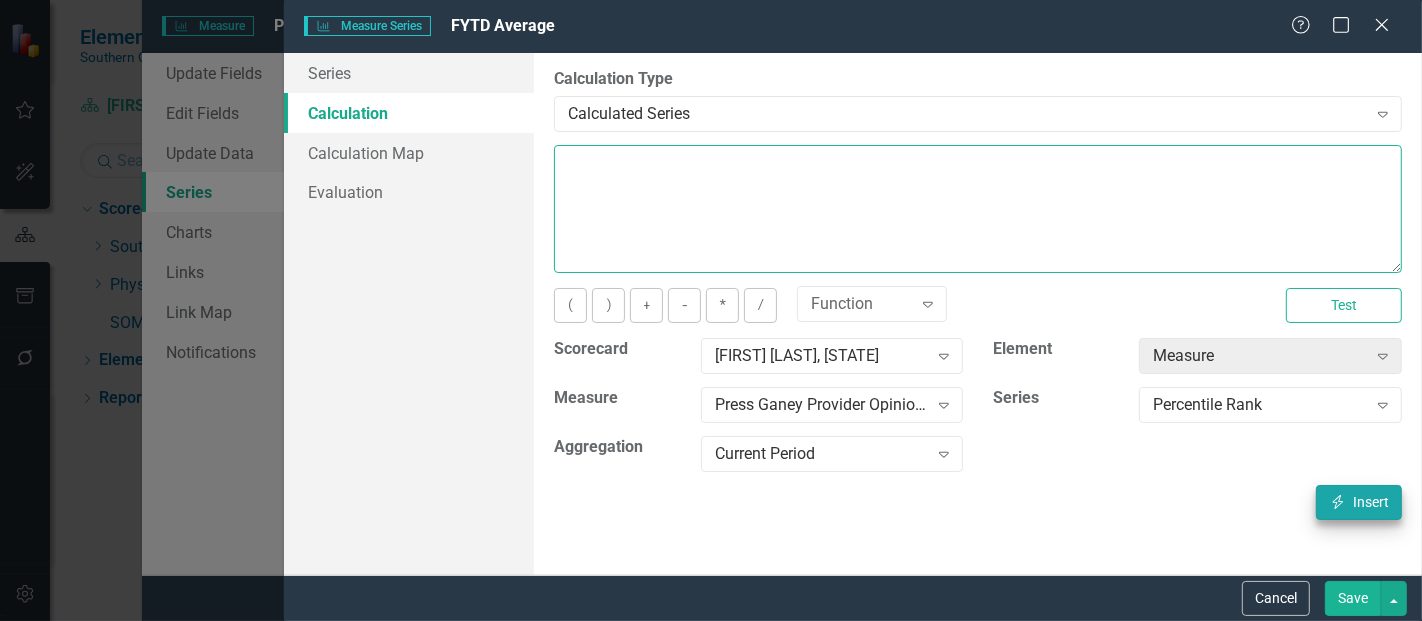 type on "[m1425528][Percentile Rank][CurrentPeriod]" 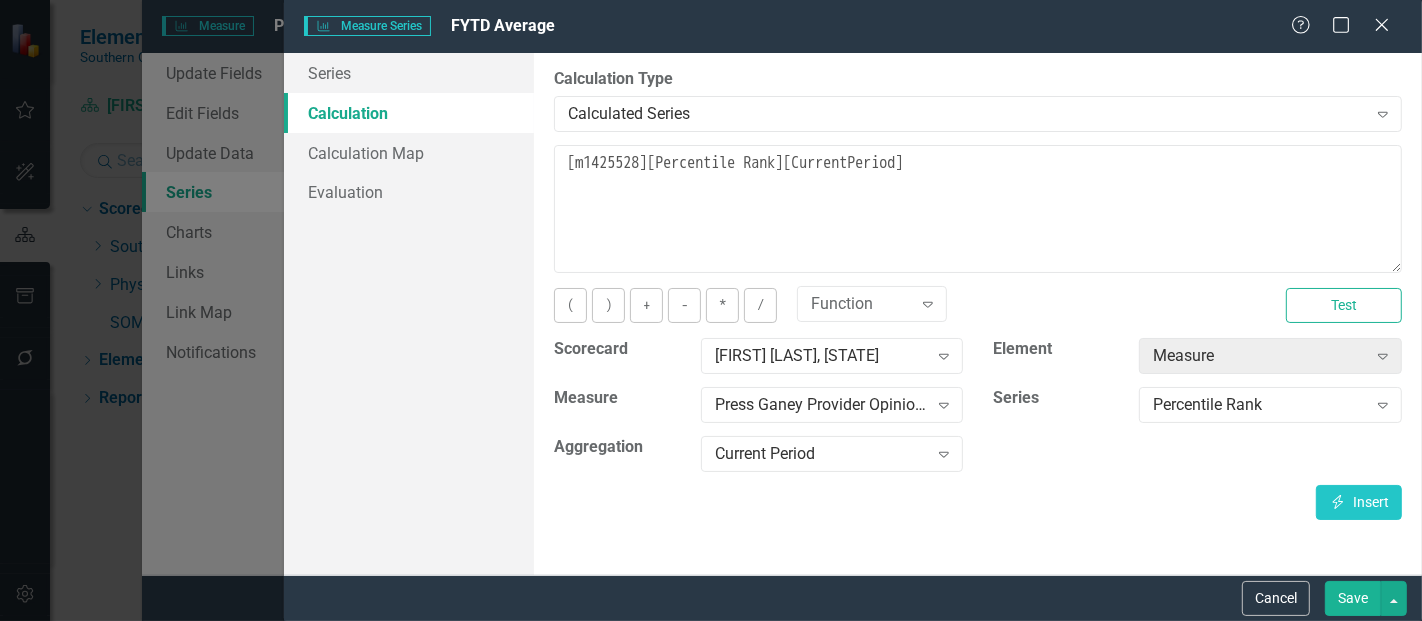 click on "Save" at bounding box center [1353, 598] 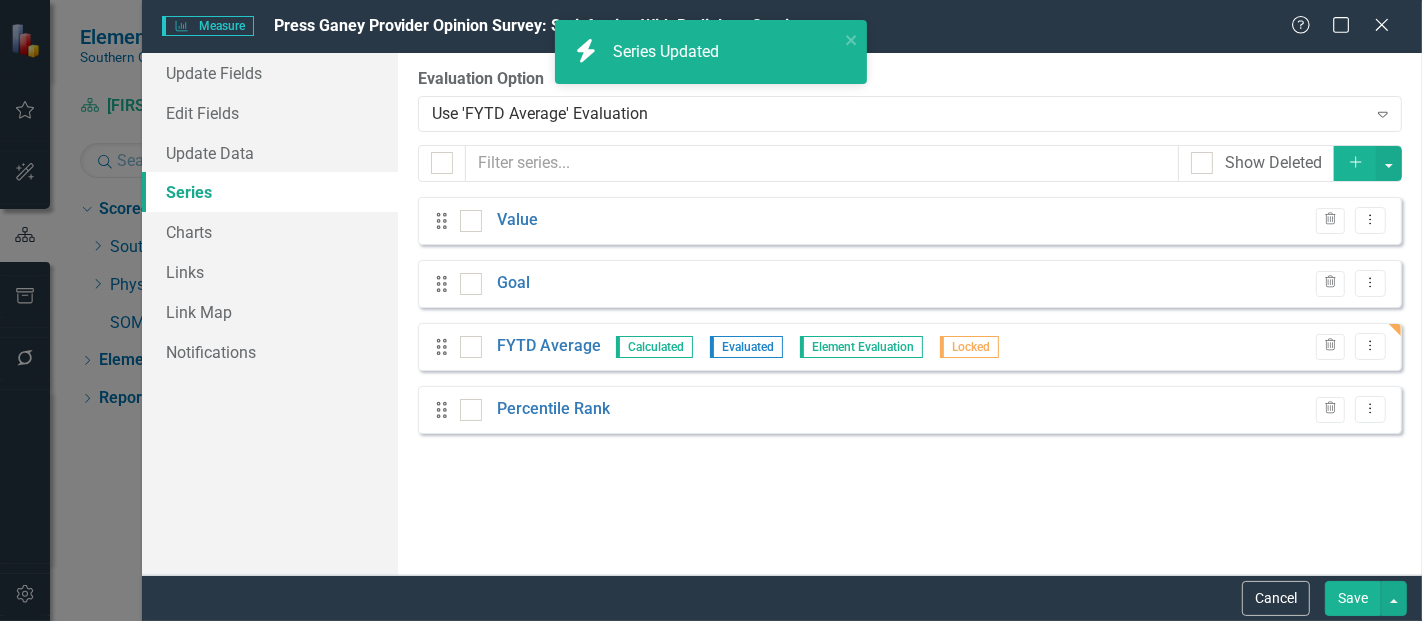 click on "Save" at bounding box center [1353, 598] 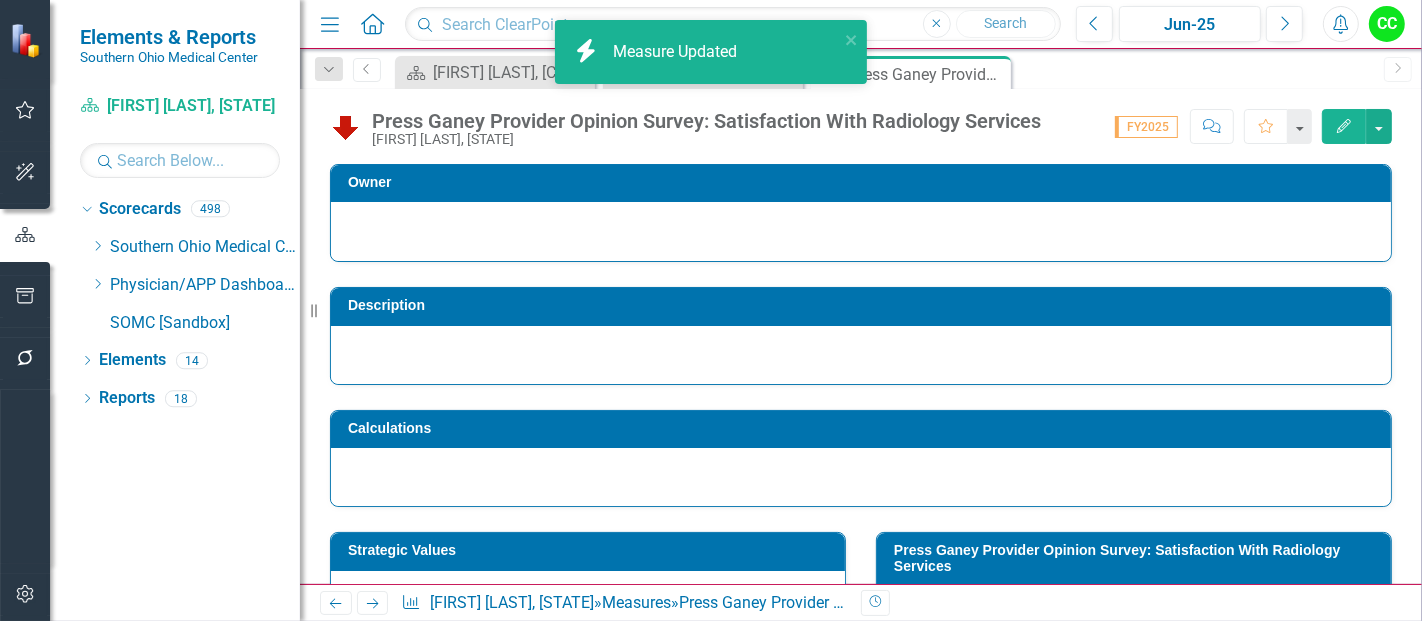 scroll, scrollTop: 342, scrollLeft: 0, axis: vertical 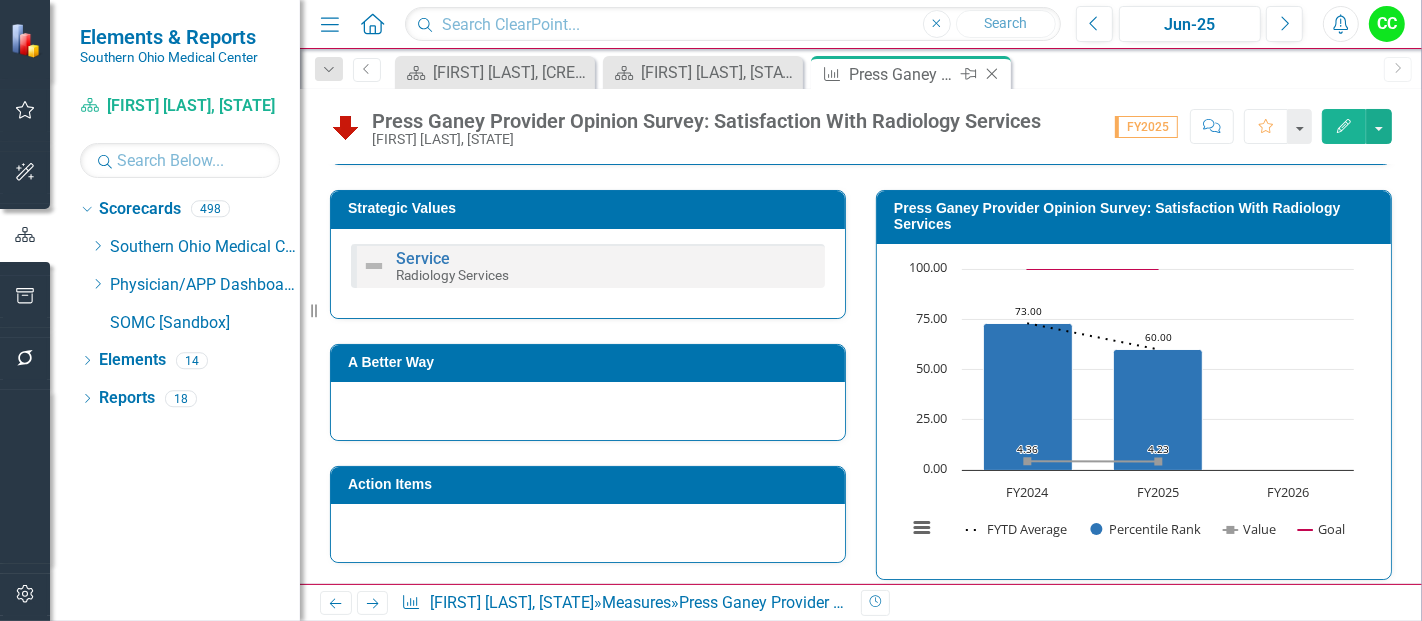 click on "Close" 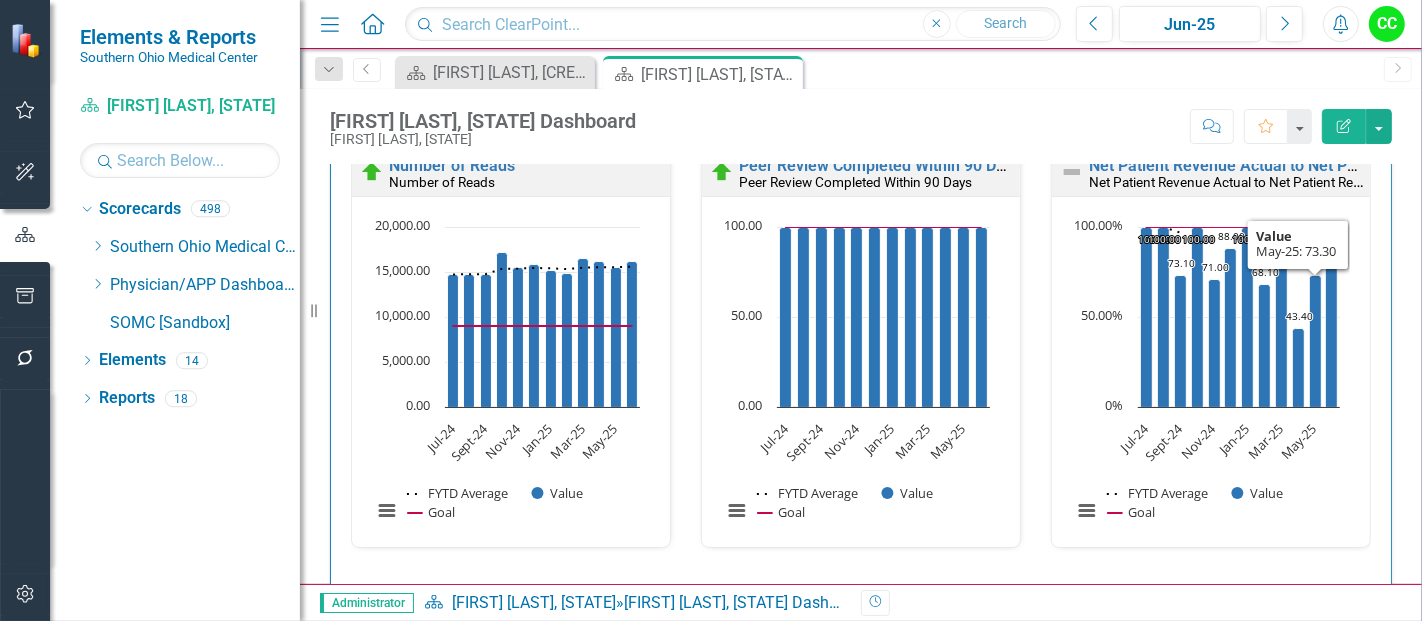 scroll, scrollTop: 3442, scrollLeft: 0, axis: vertical 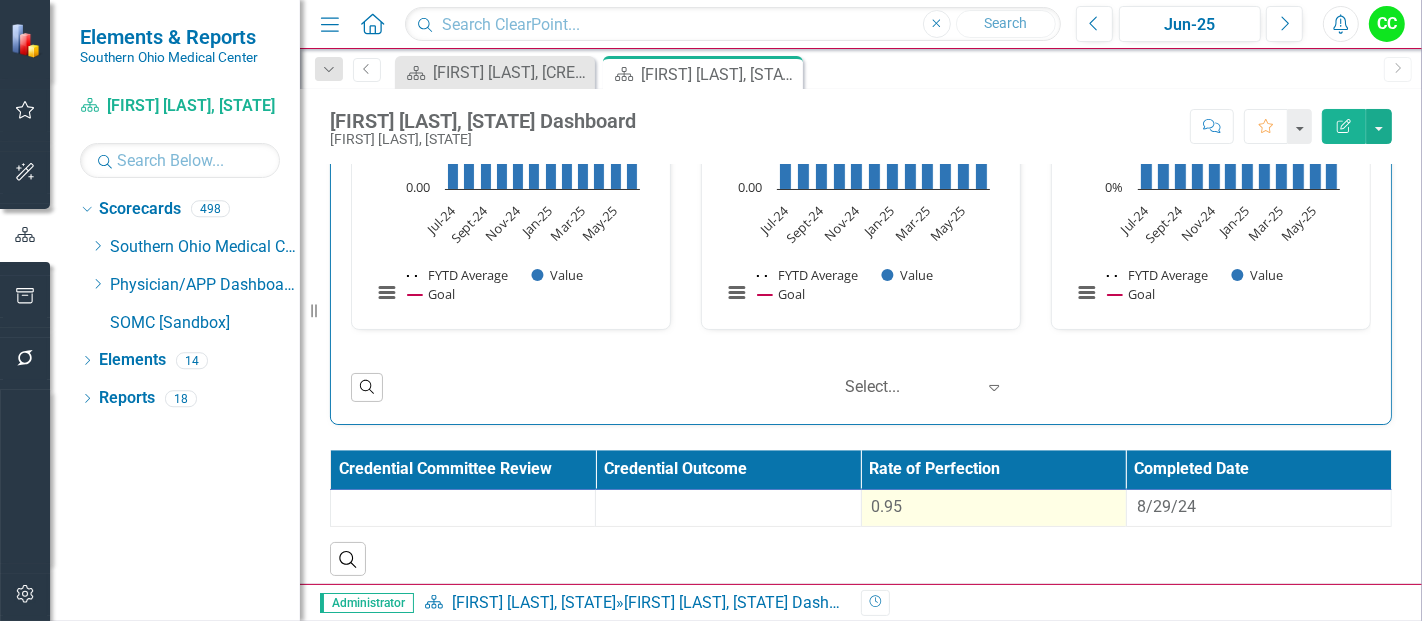 click on "0.95" at bounding box center (994, 507) 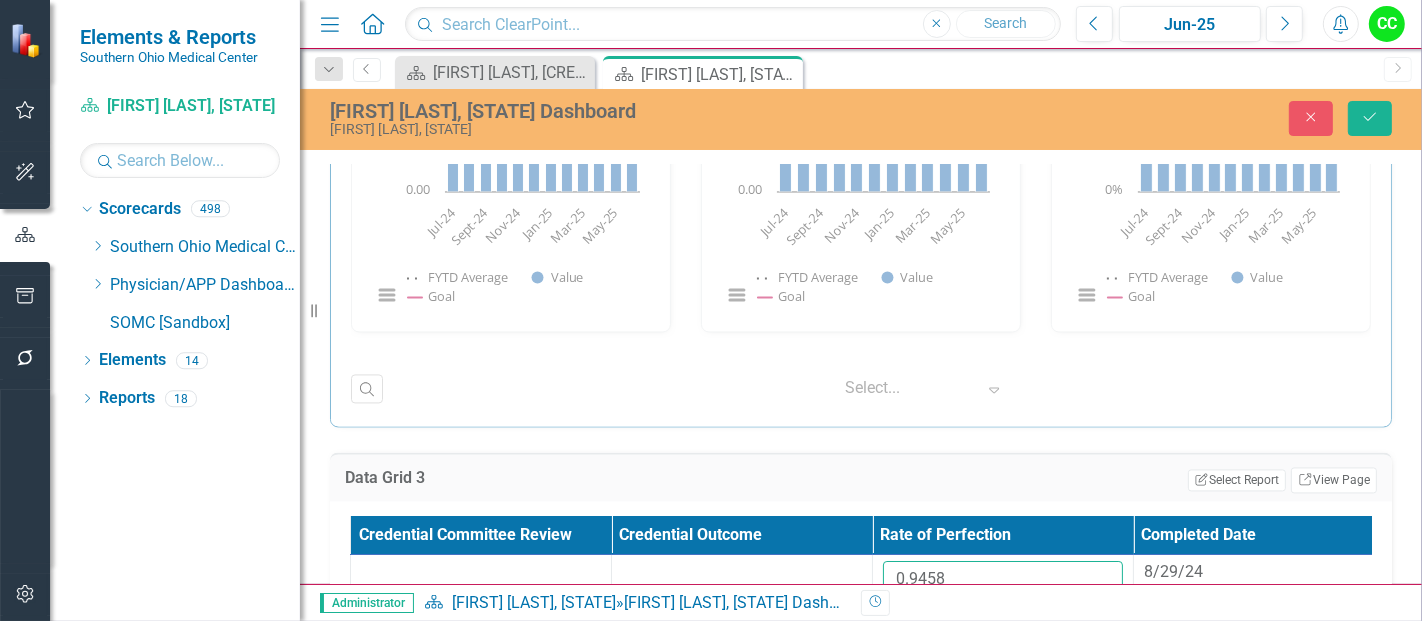 drag, startPoint x: 969, startPoint y: 575, endPoint x: 799, endPoint y: 588, distance: 170.49634 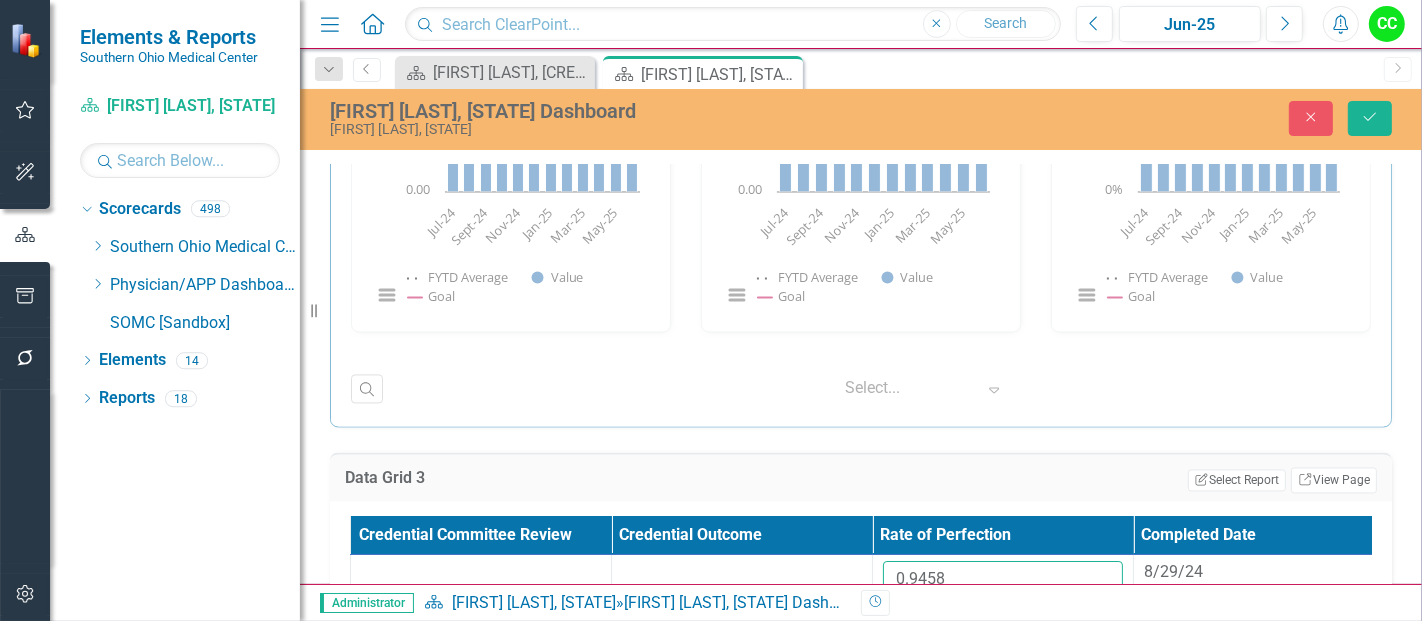 paste on "26235714" 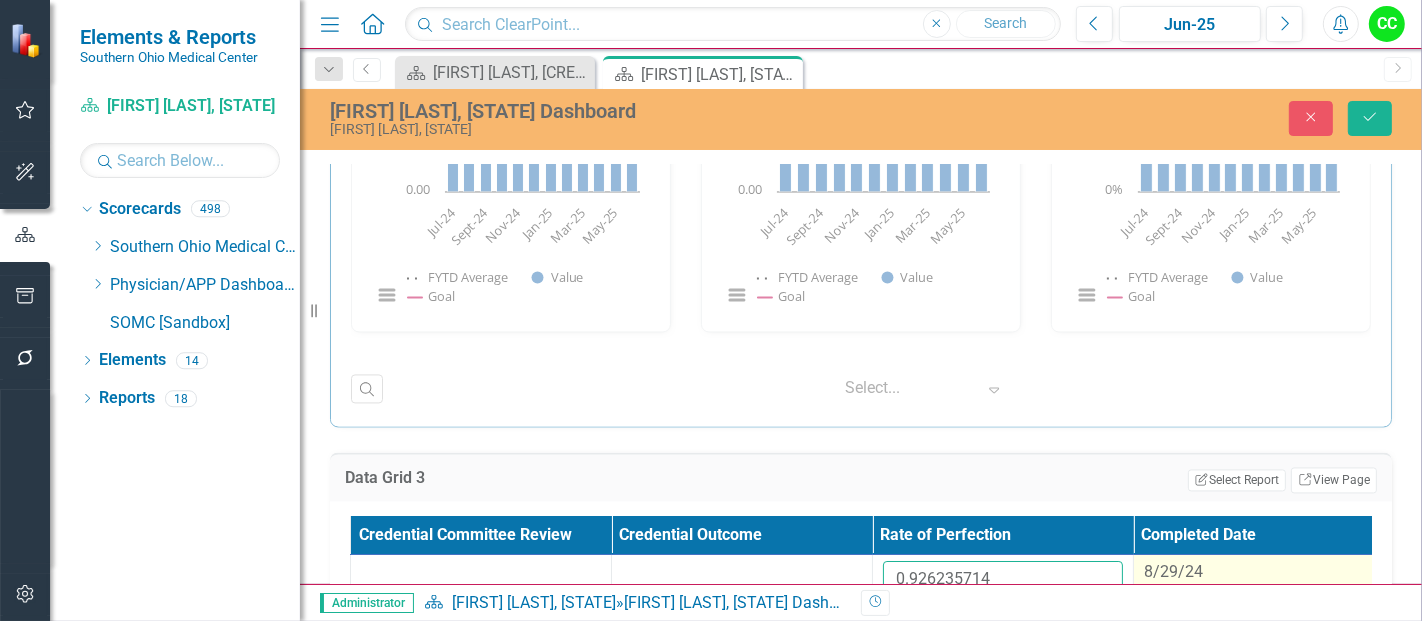 type on "0.926235714" 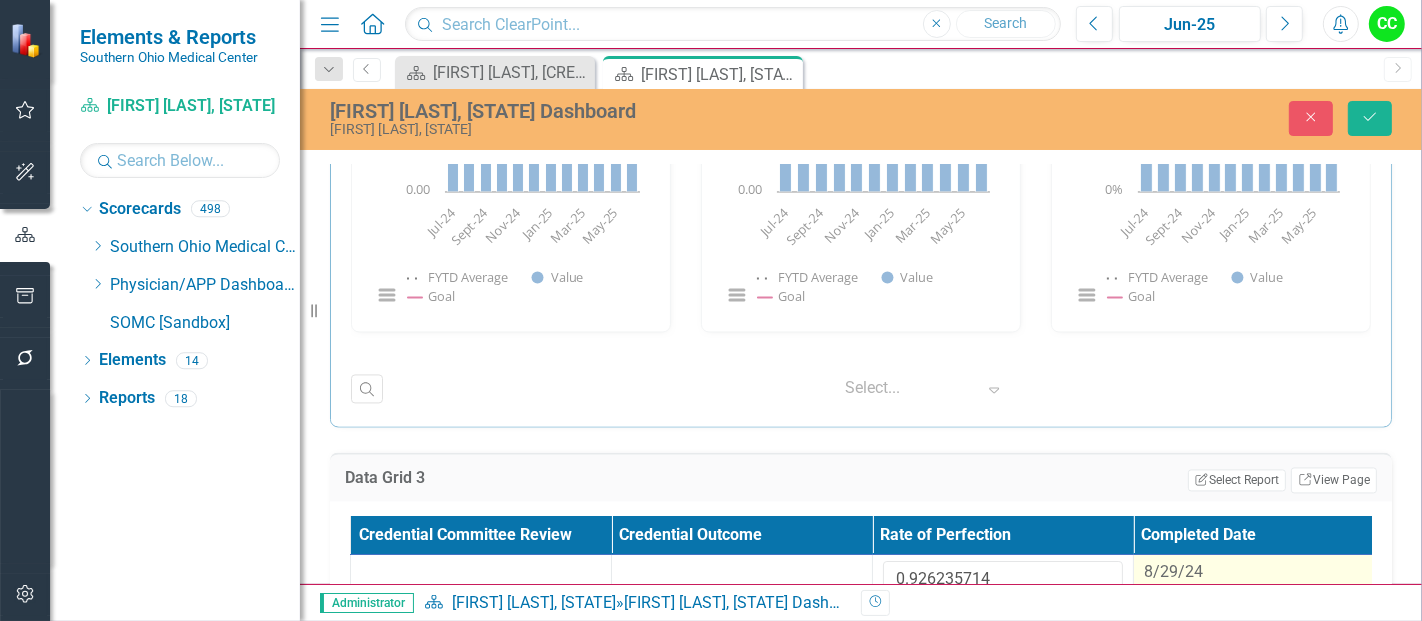 click on "8/29/24" at bounding box center [1264, 572] 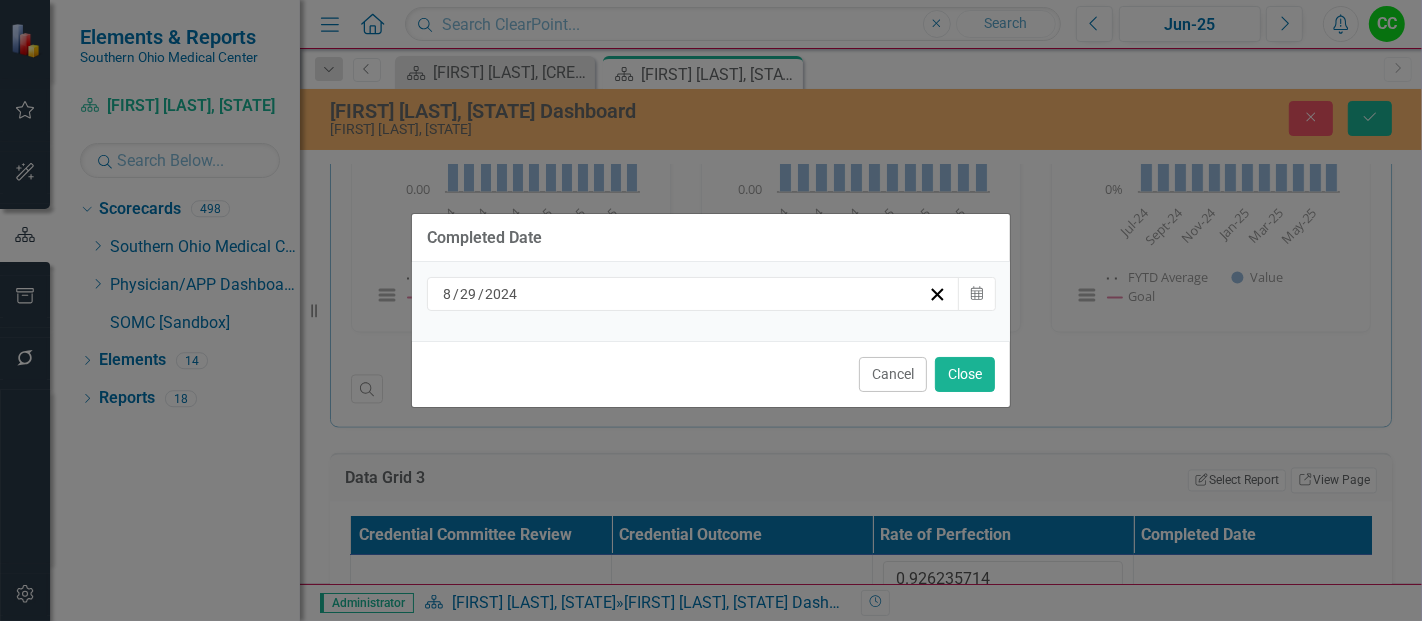 click on "8 / 29 / 2024" at bounding box center (684, 294) 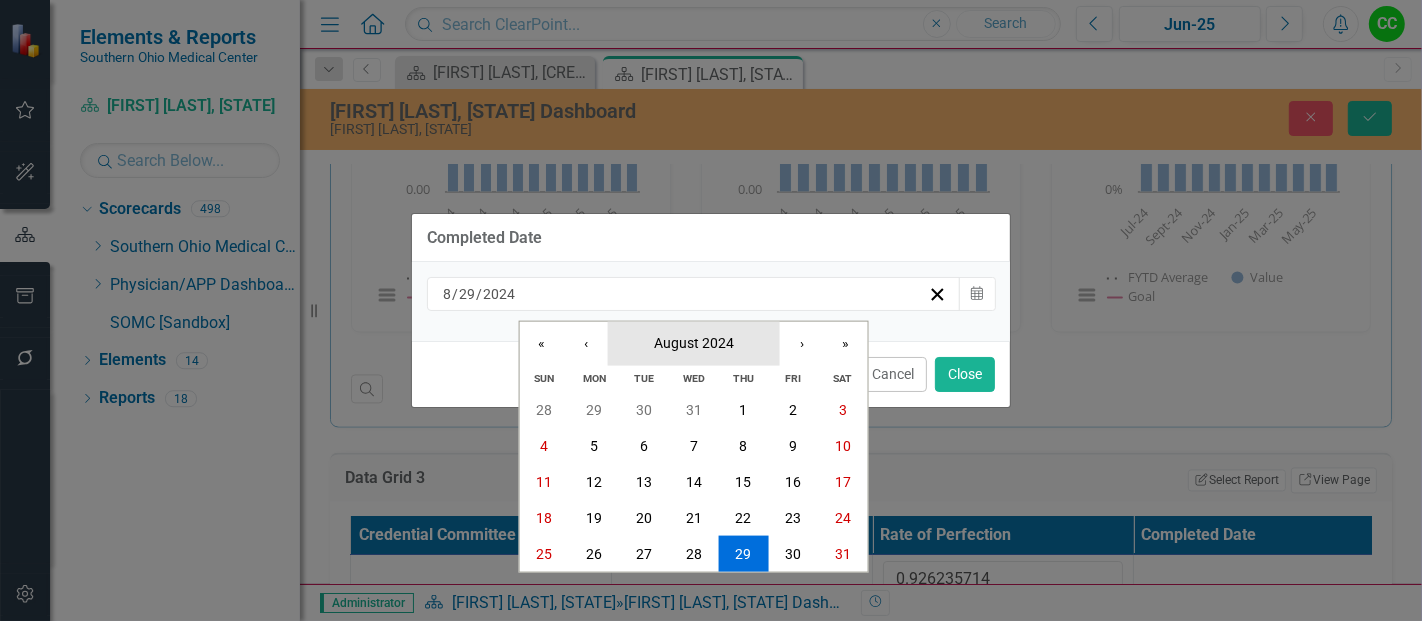 click on "August 2024" at bounding box center (694, 342) 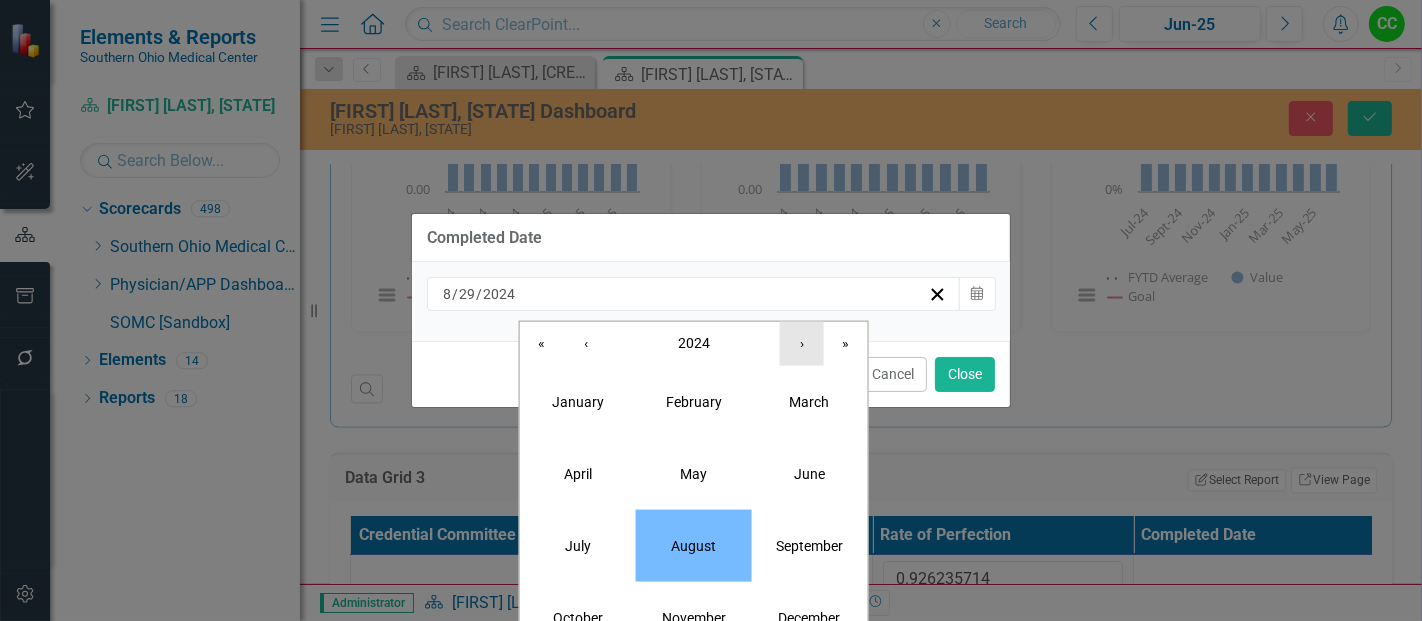 click on "›" at bounding box center [802, 343] 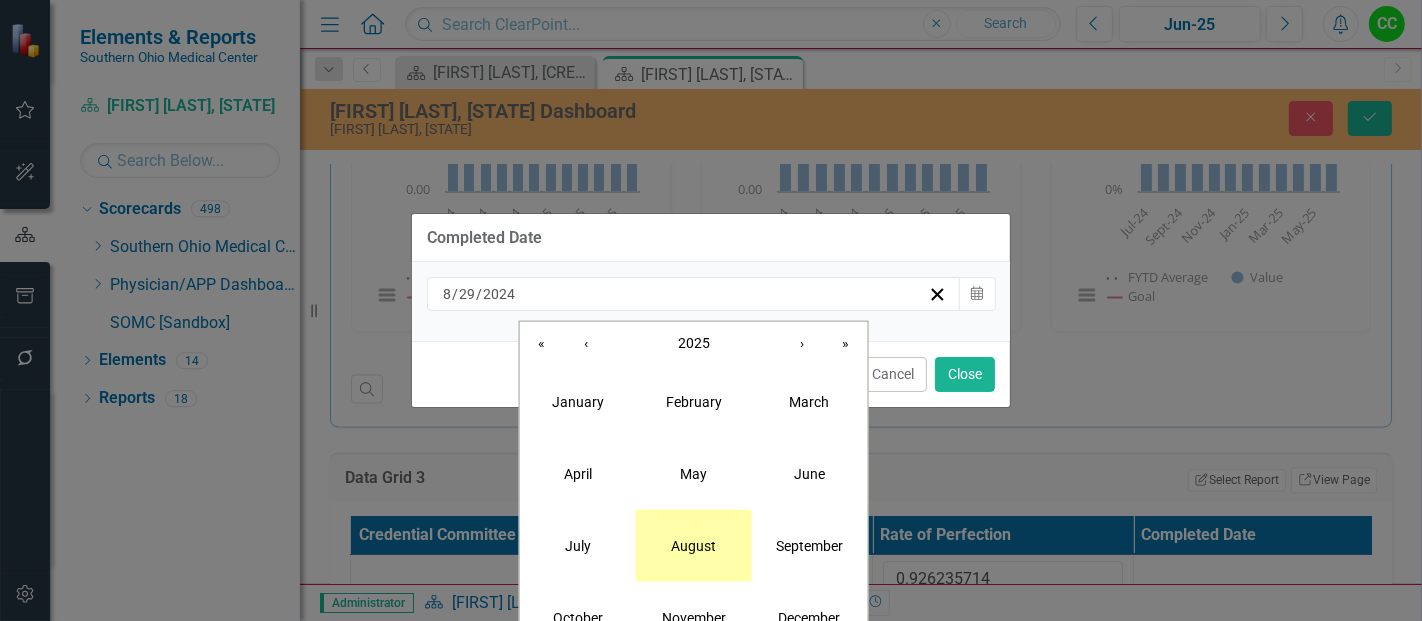 click on "August" at bounding box center (693, 545) 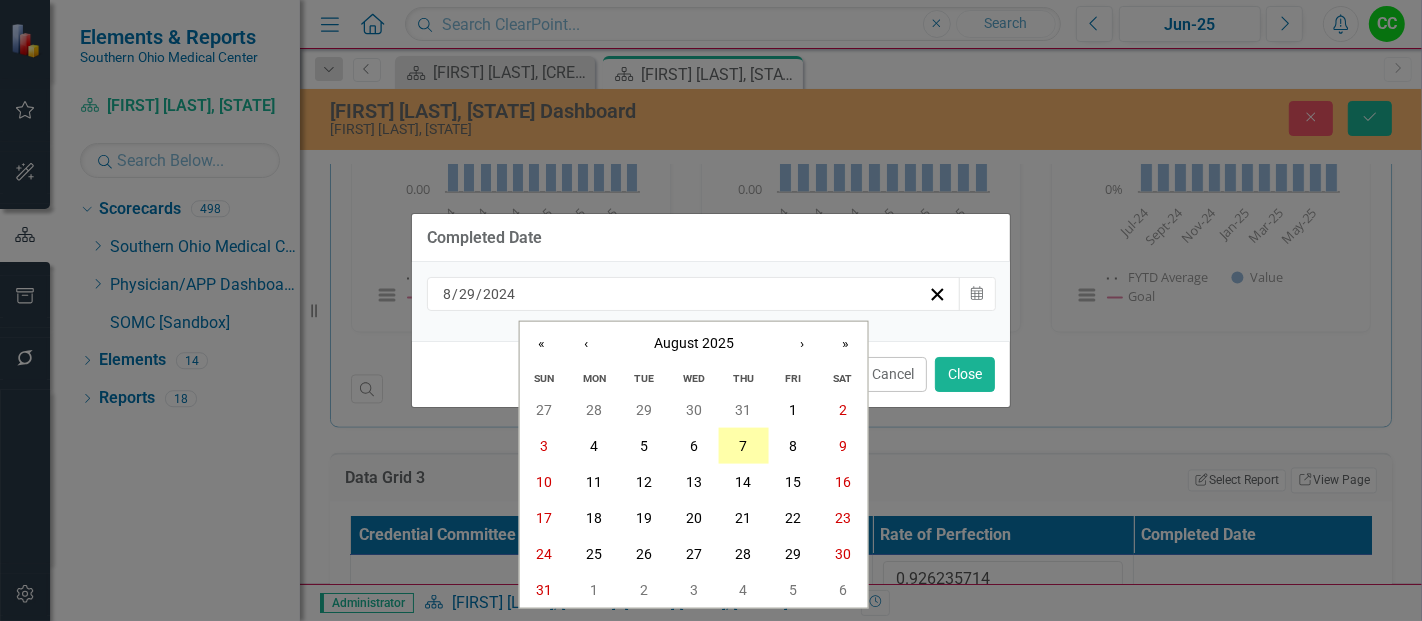 click on "7" at bounding box center [743, 446] 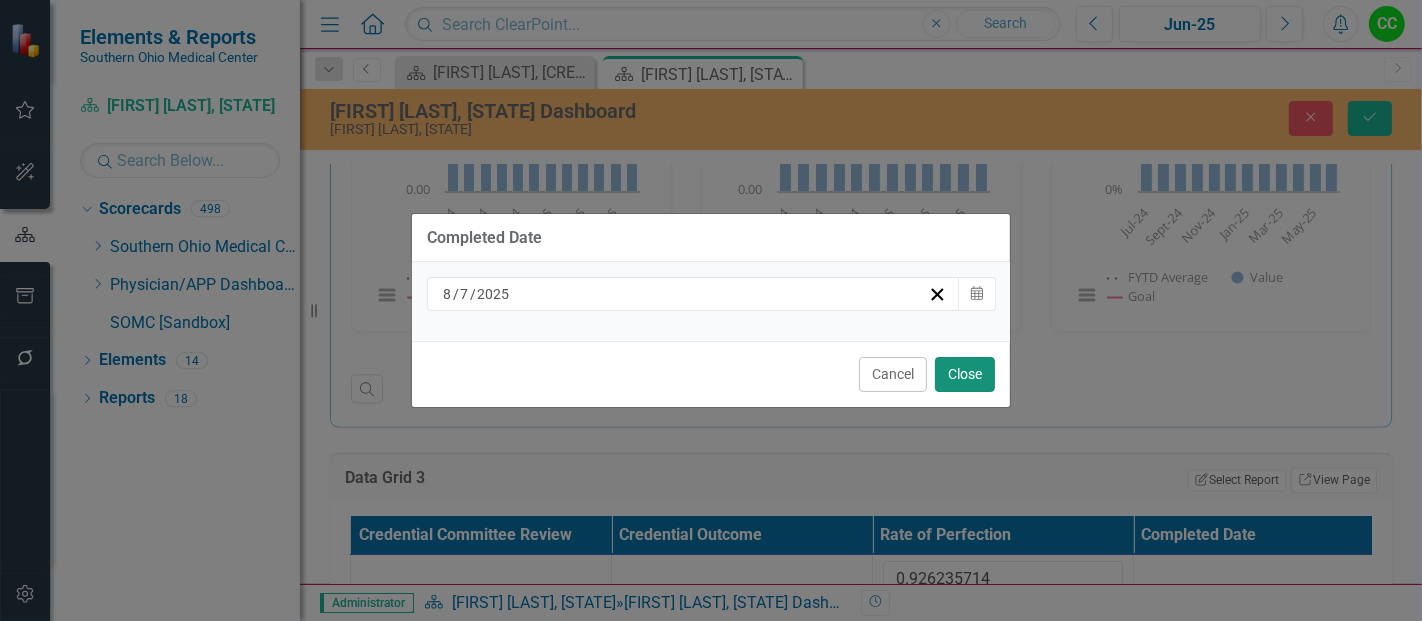 click on "Close" at bounding box center [965, 374] 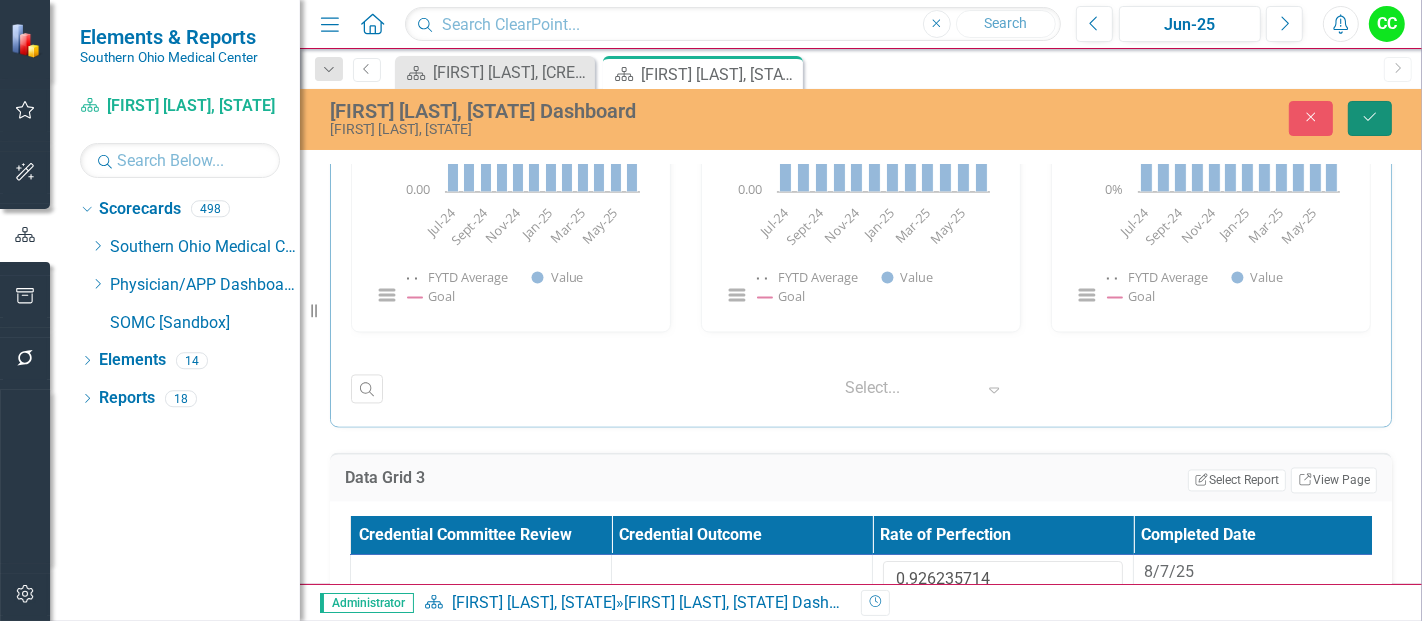 click on "Save" 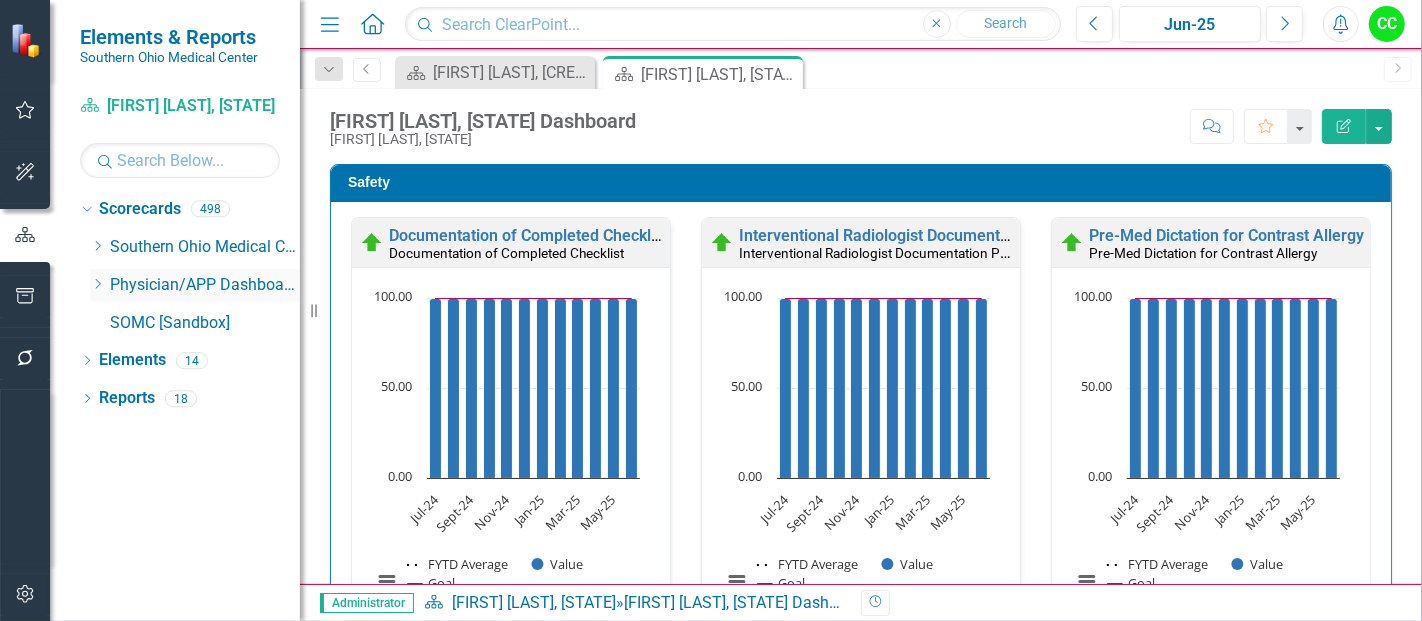 click on "Dropdown" at bounding box center (97, 285) 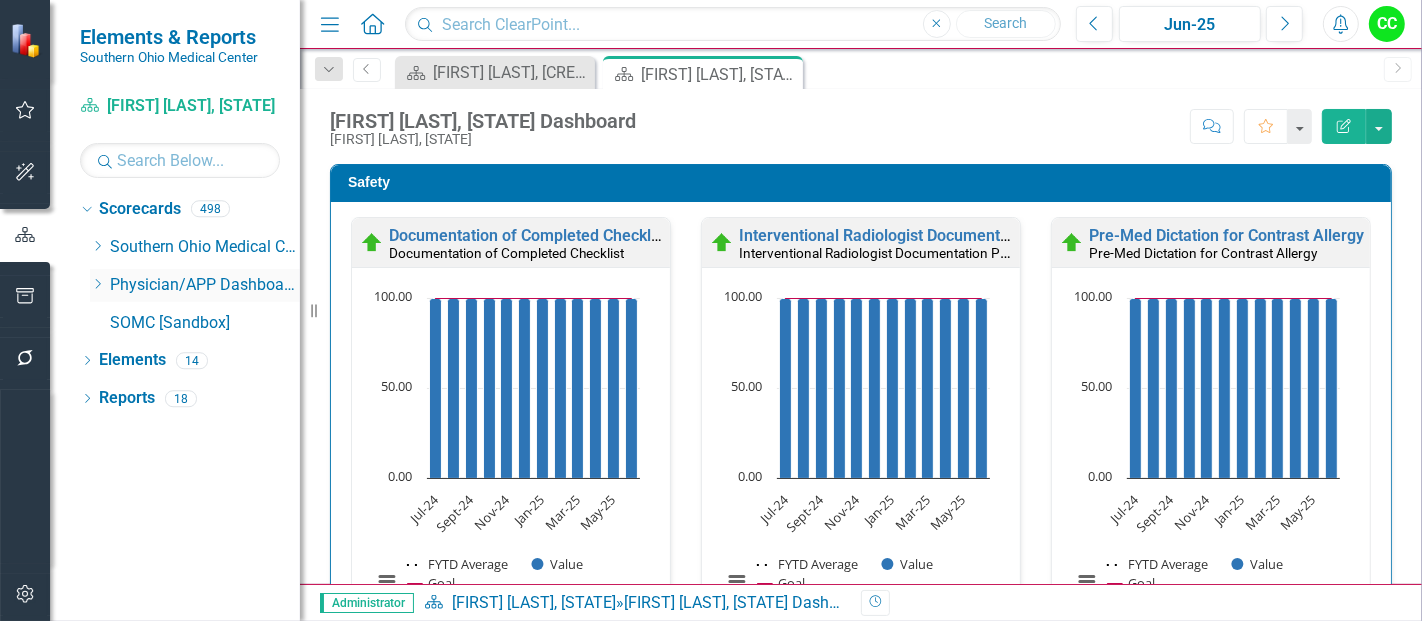 scroll, scrollTop: 0, scrollLeft: 0, axis: both 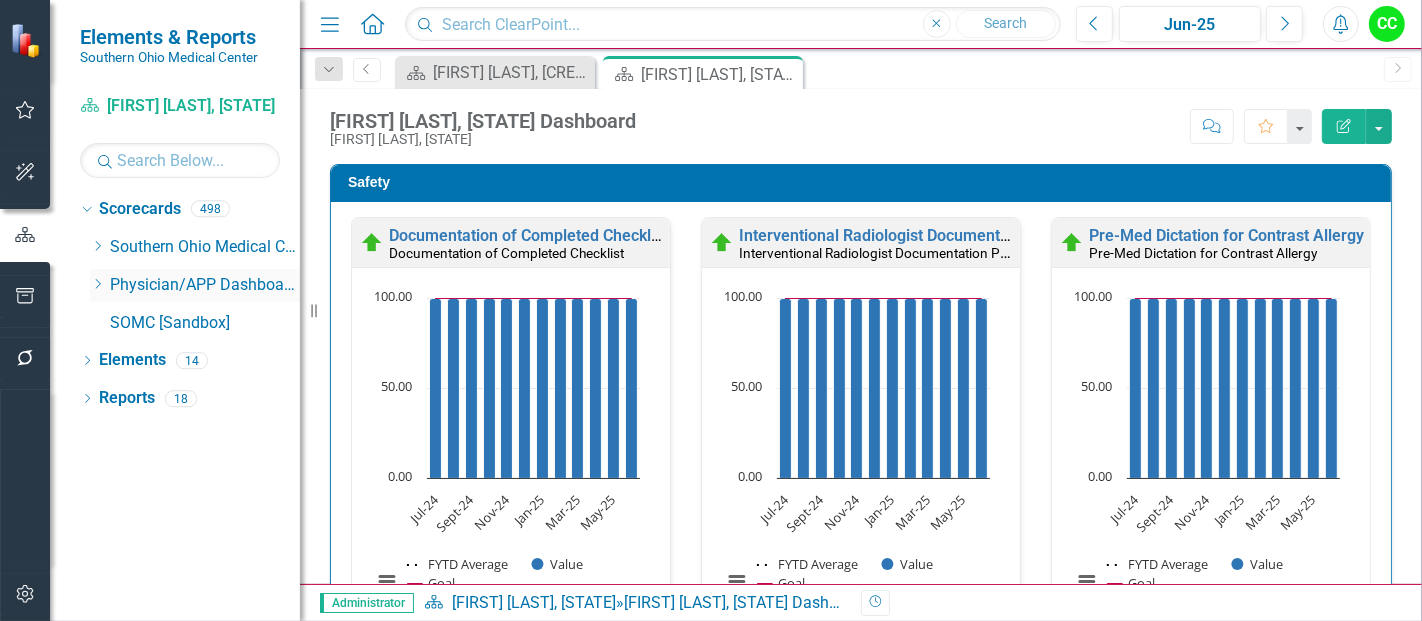 click on "Dropdown" 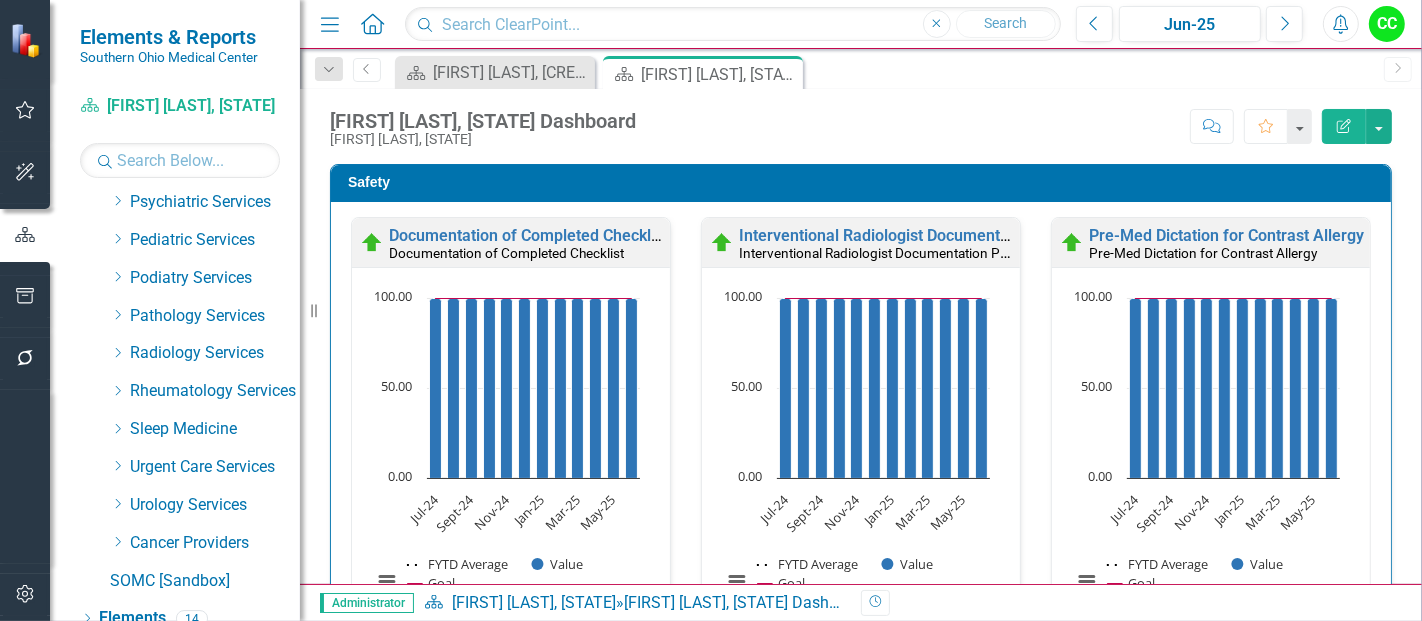 scroll, scrollTop: 1008, scrollLeft: 0, axis: vertical 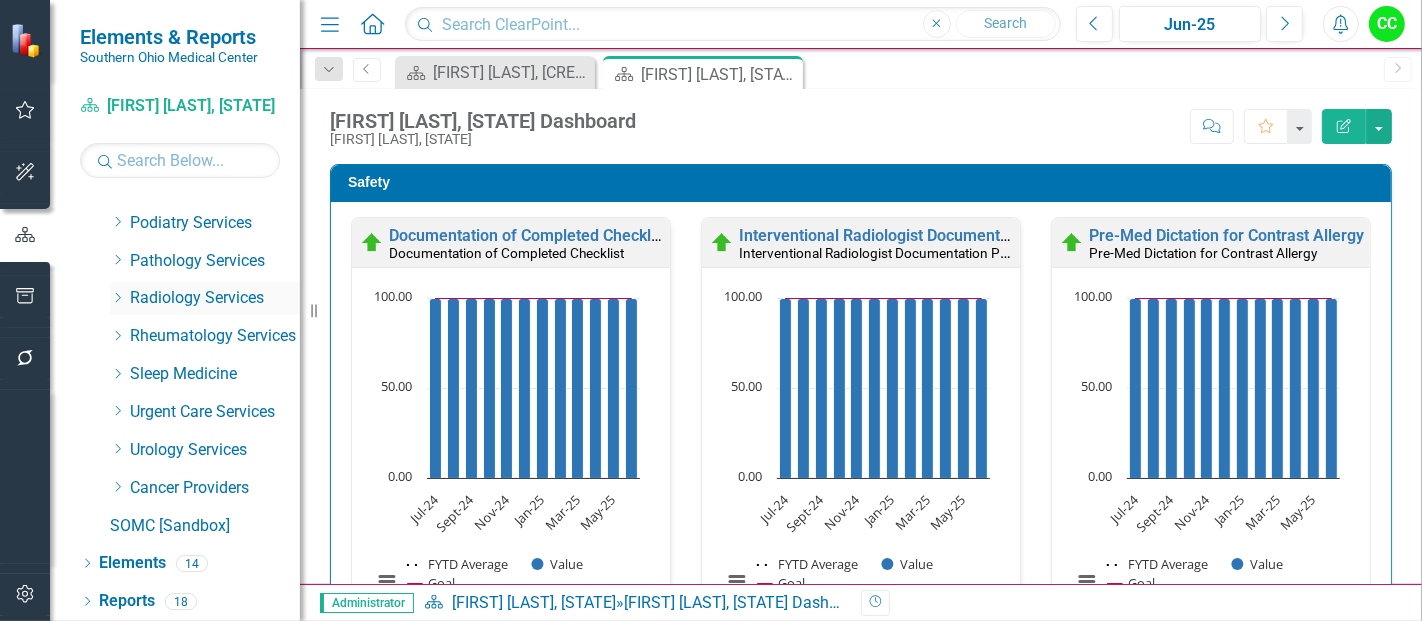click on "Dropdown" 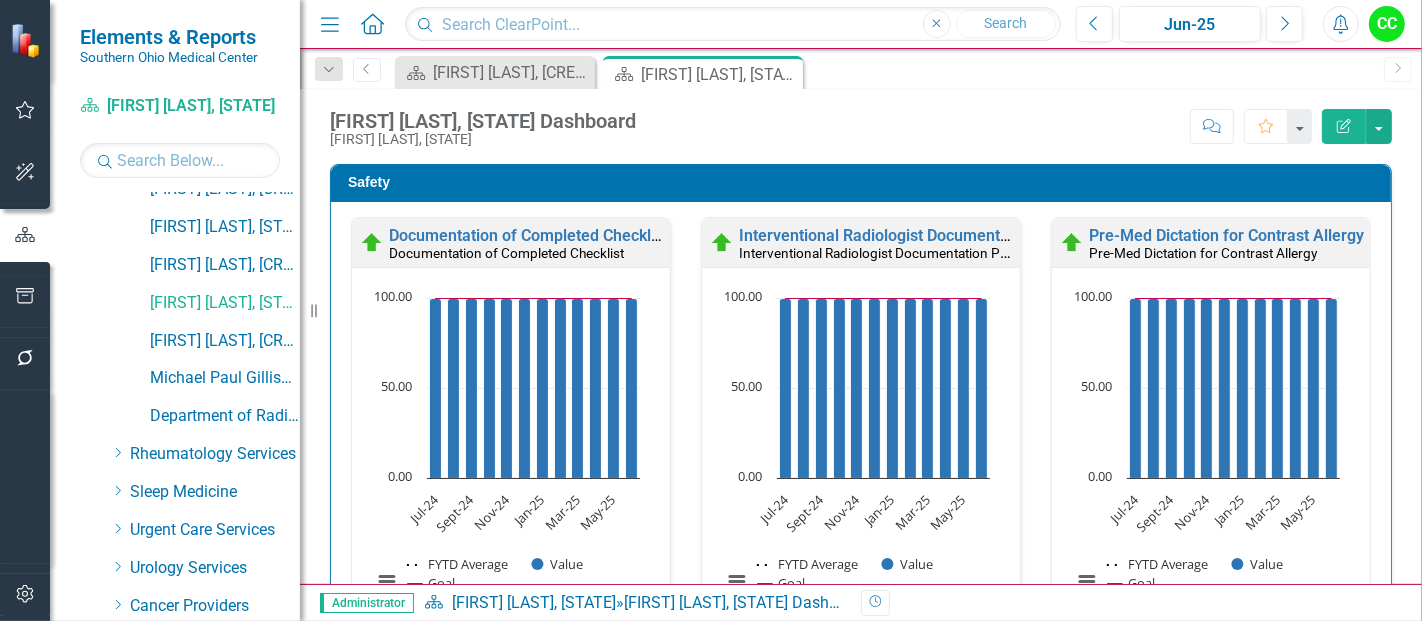 scroll, scrollTop: 1421, scrollLeft: 0, axis: vertical 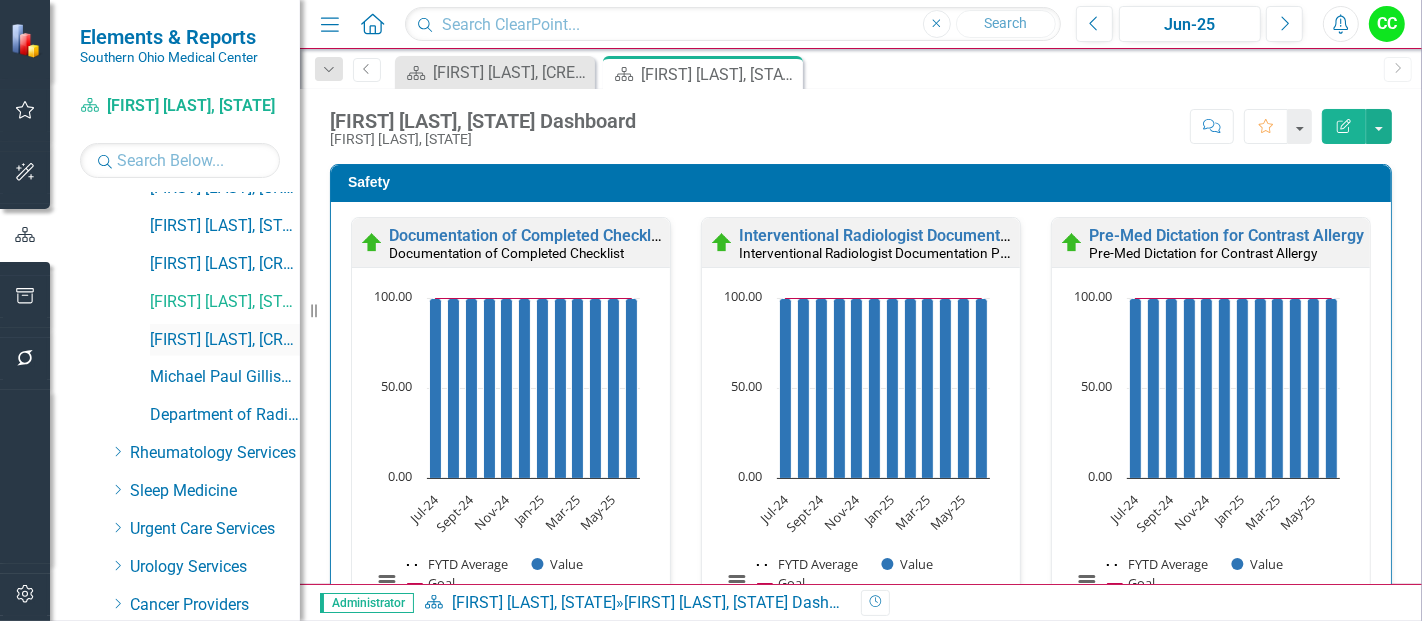 click on "[FIRST] [LAST], DO" at bounding box center (225, 340) 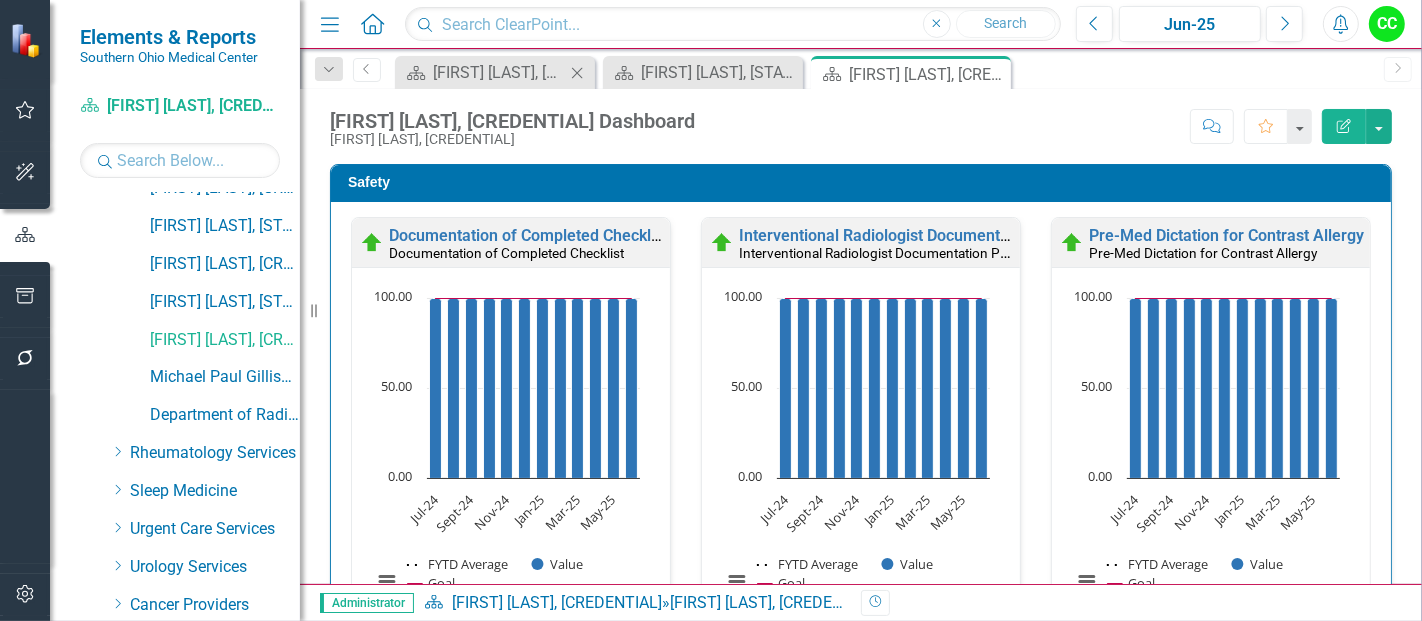 click on "Close" 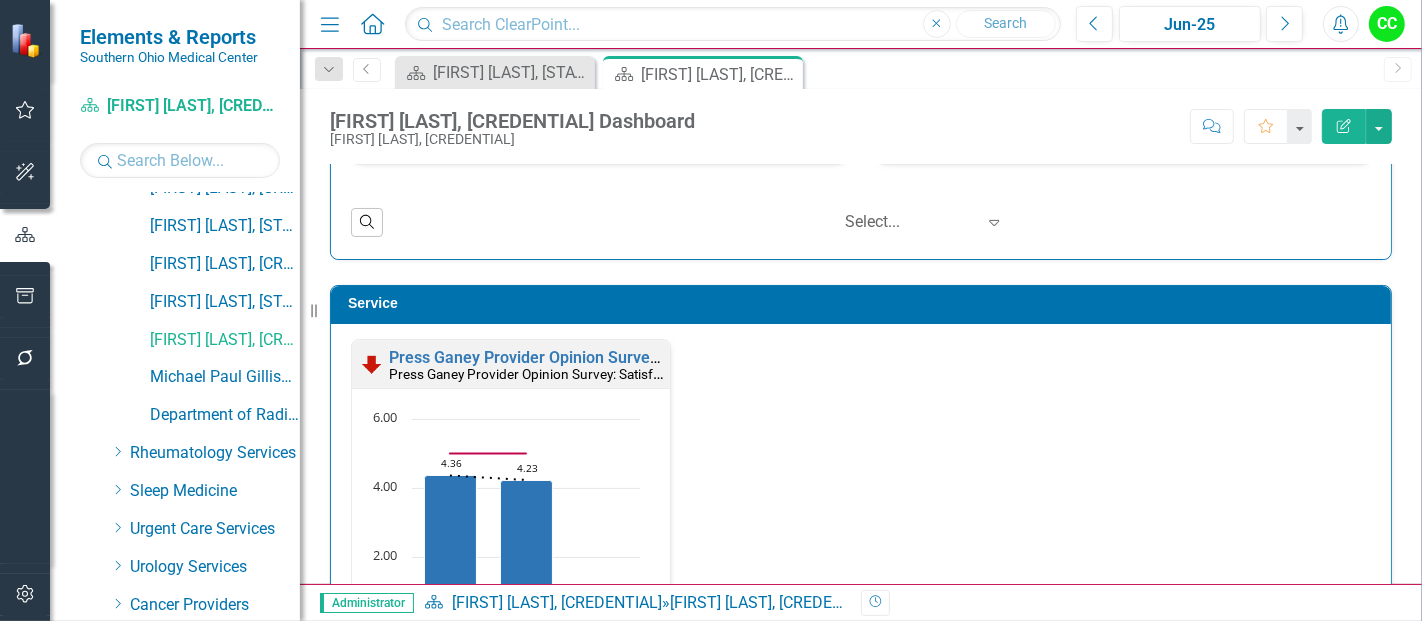 scroll, scrollTop: 1871, scrollLeft: 0, axis: vertical 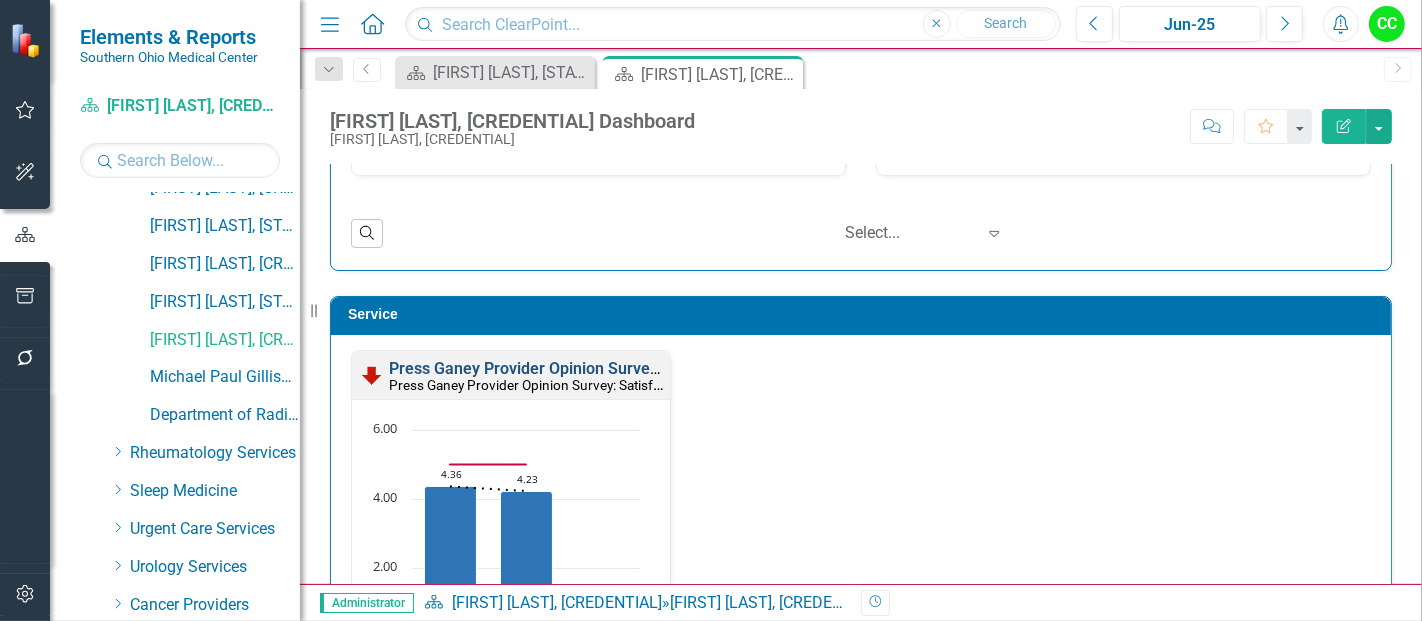 click on "Press Ganey Provider Opinion Survey: Satisfaction With Radiology Services" at bounding box center (659, 368) 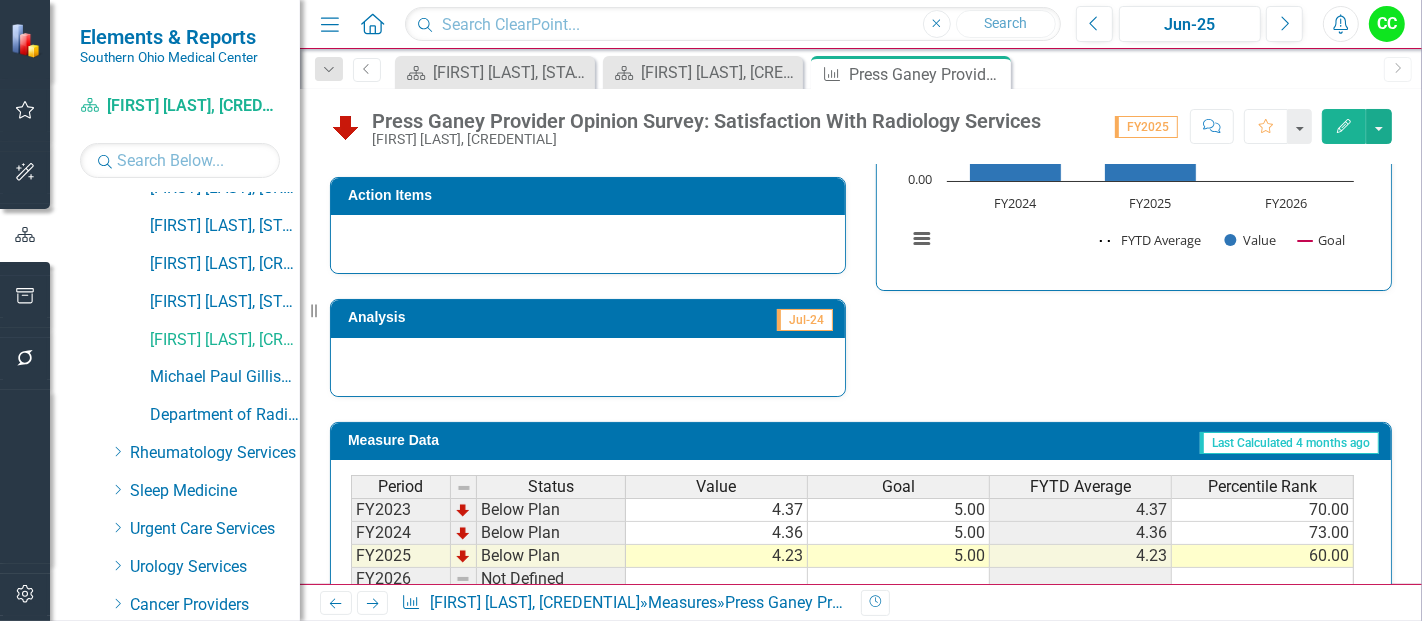 scroll, scrollTop: 765, scrollLeft: 0, axis: vertical 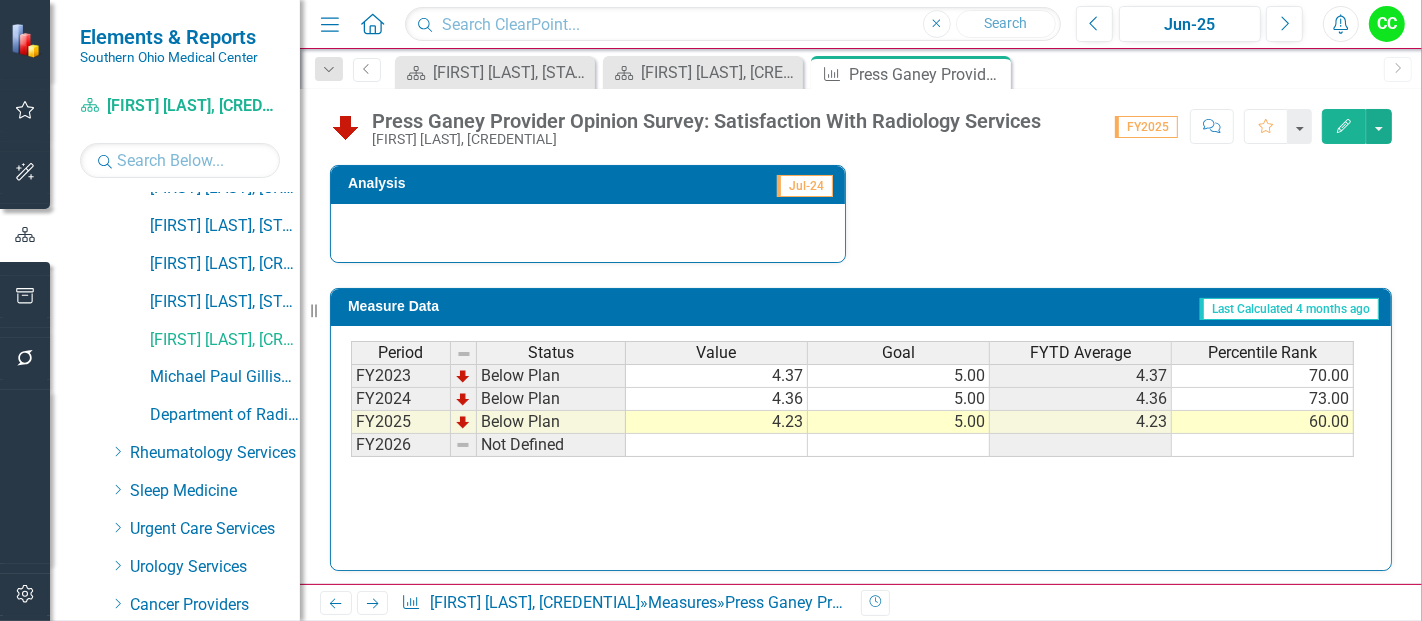 click on "5.00" at bounding box center [899, 376] 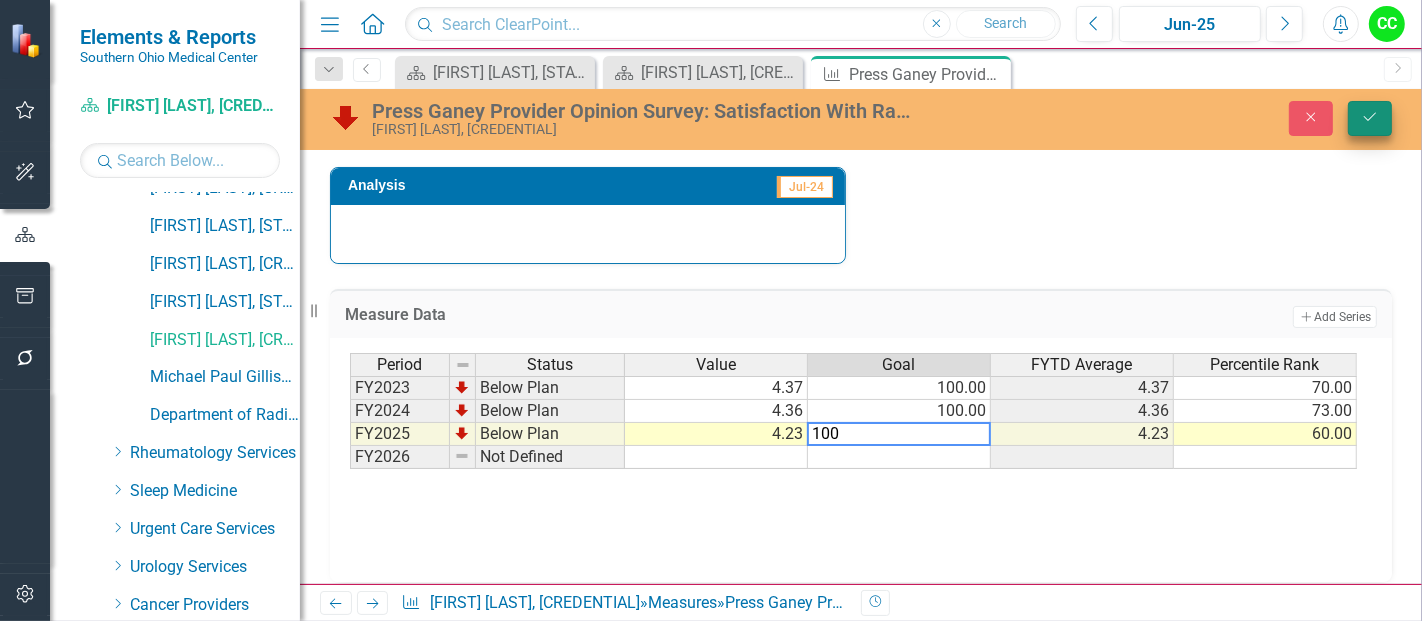 type on "100" 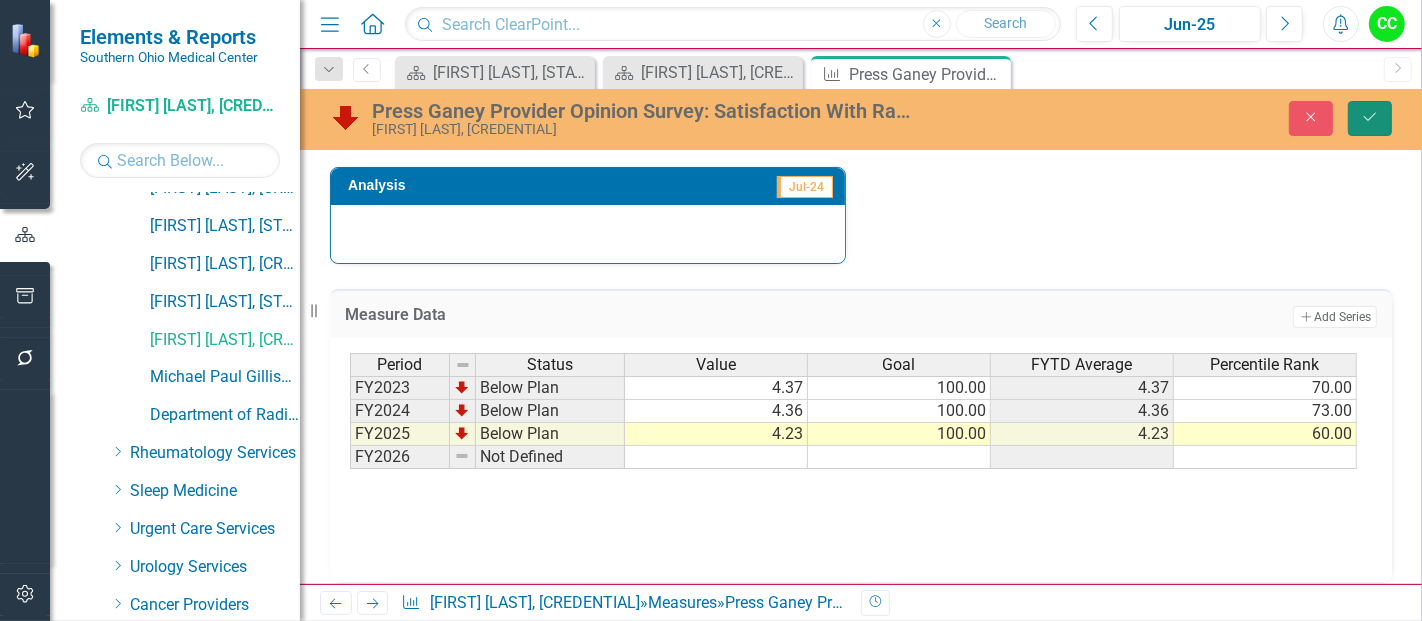 click on "Save" 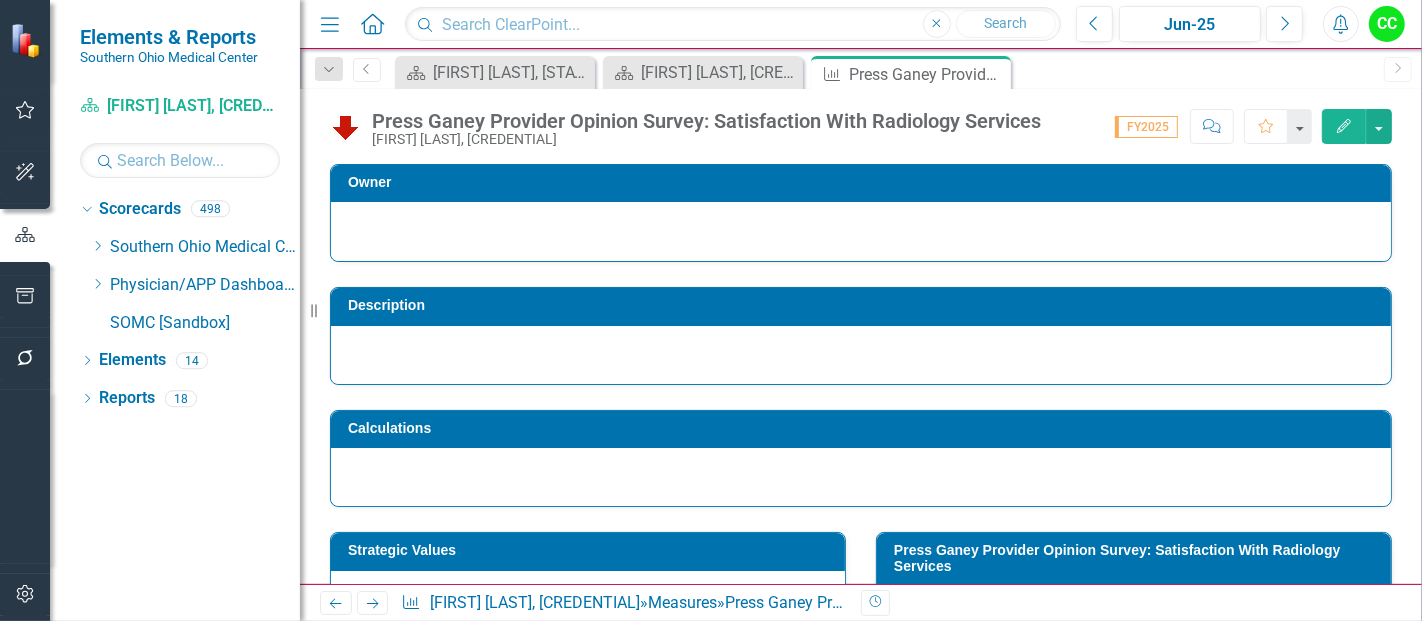 click on "Press Ganey Provider Opinion Survey: Satisfaction With Radiology Services" at bounding box center (1137, 558) 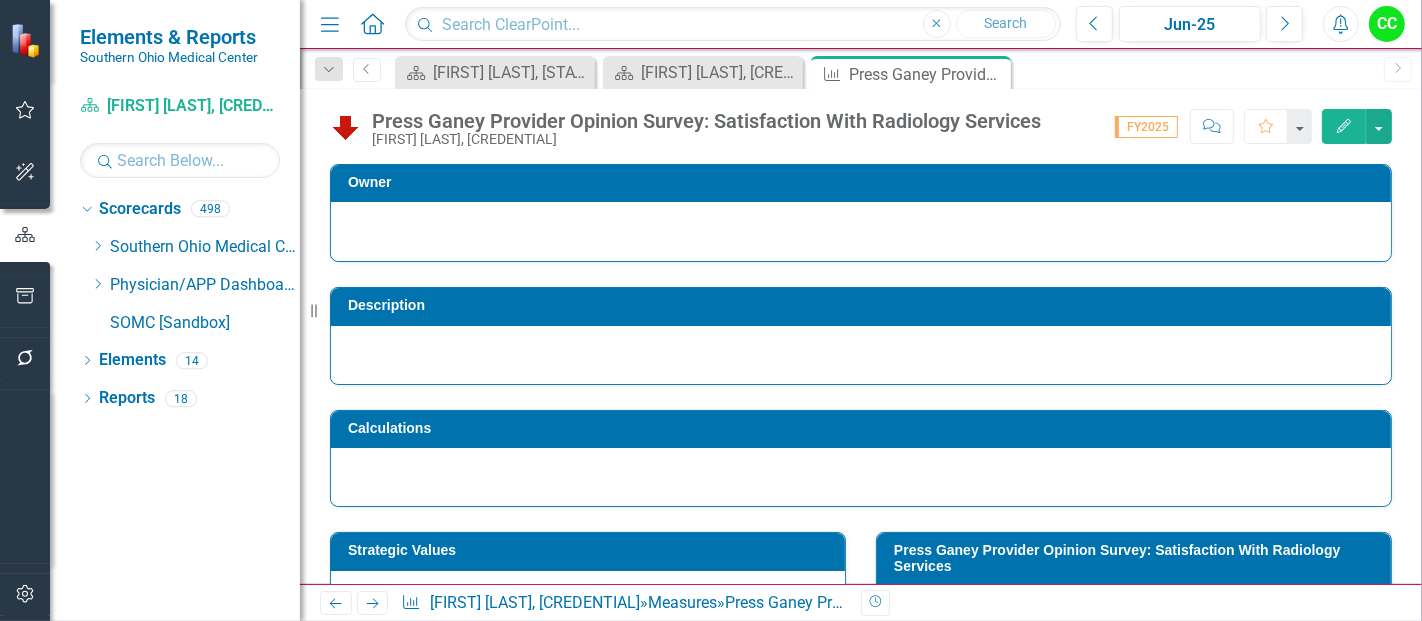 click on "Press Ganey Provider Opinion Survey: Satisfaction With Radiology Services" at bounding box center [1137, 558] 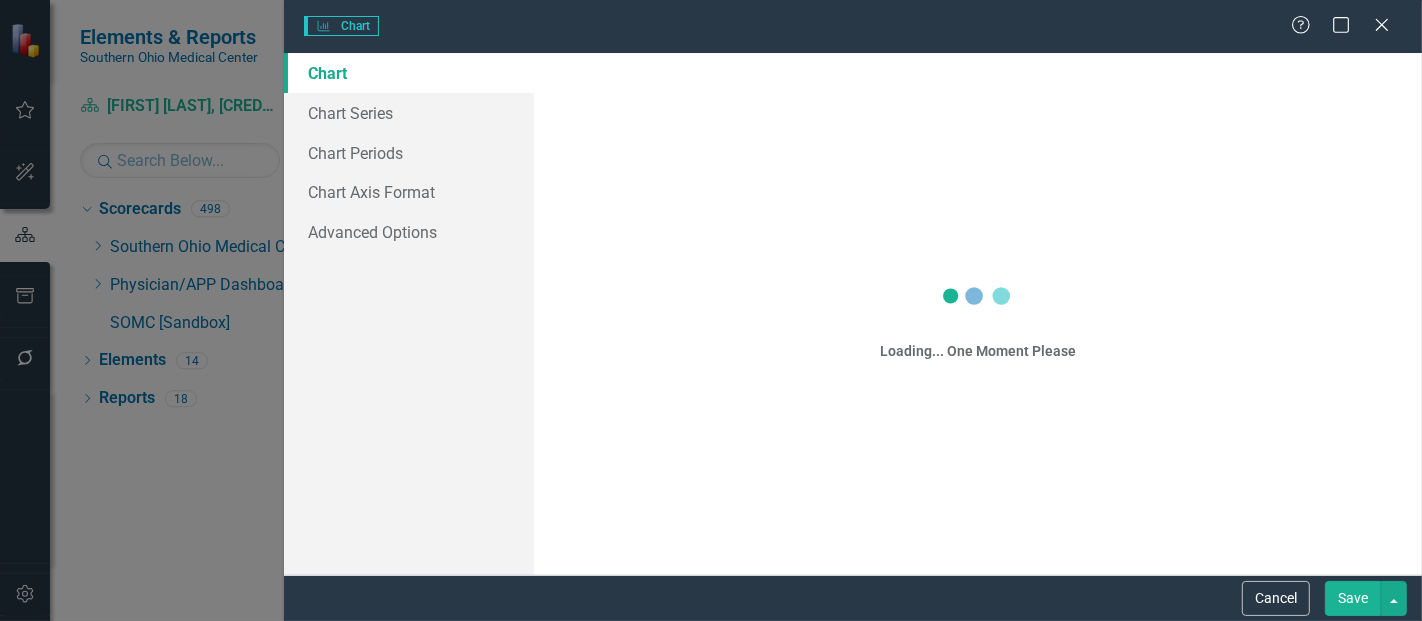 scroll, scrollTop: 273, scrollLeft: 0, axis: vertical 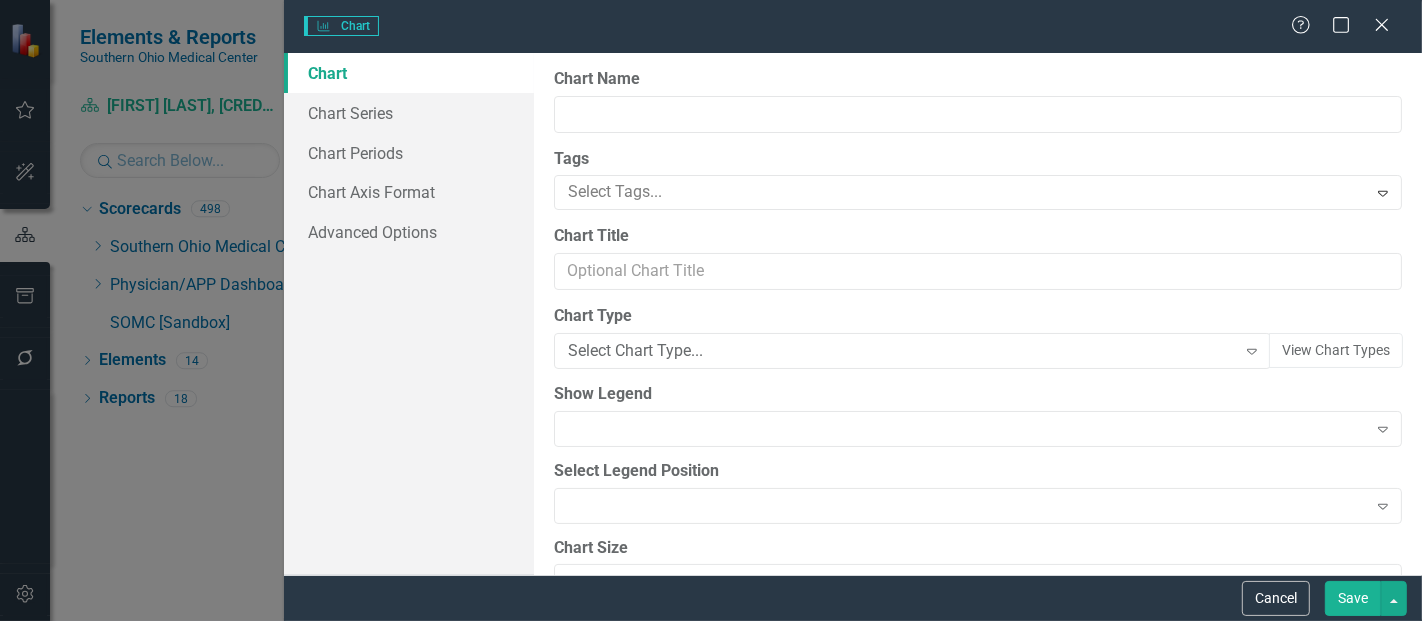 type on "Press Ganey Provider Opinion Survey: Satisfaction With Radiology Services" 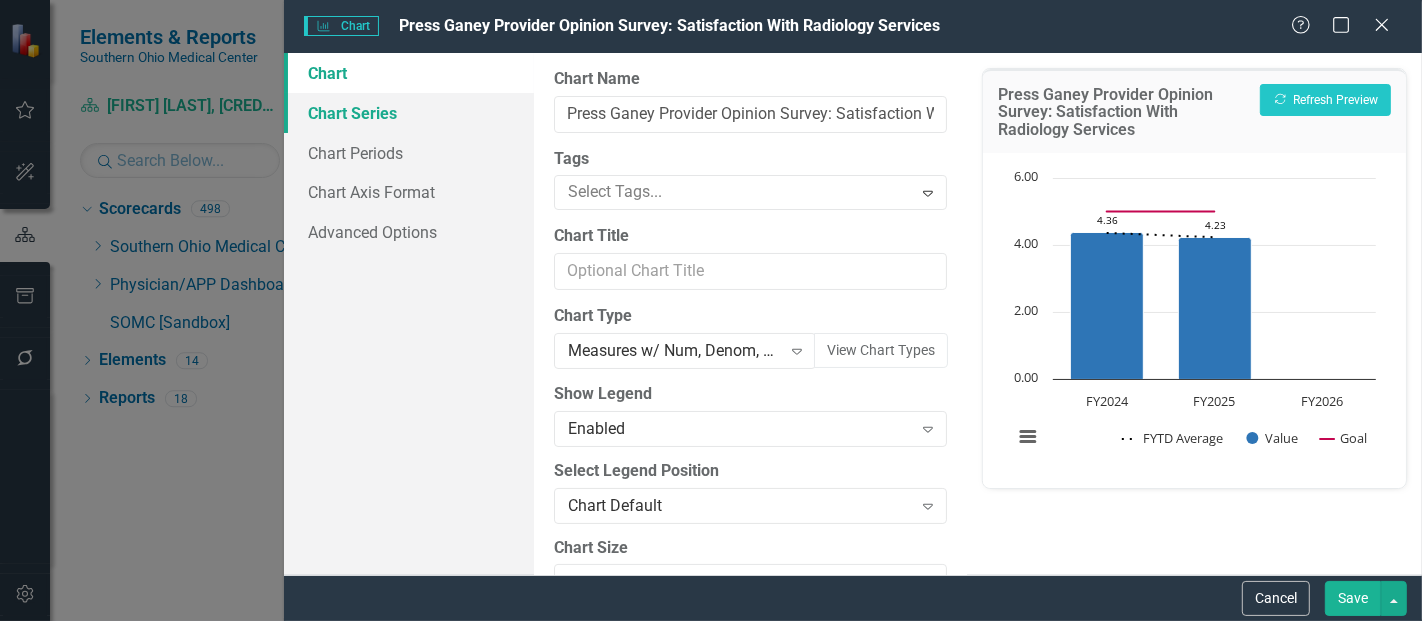 click on "Chart Series" at bounding box center [409, 113] 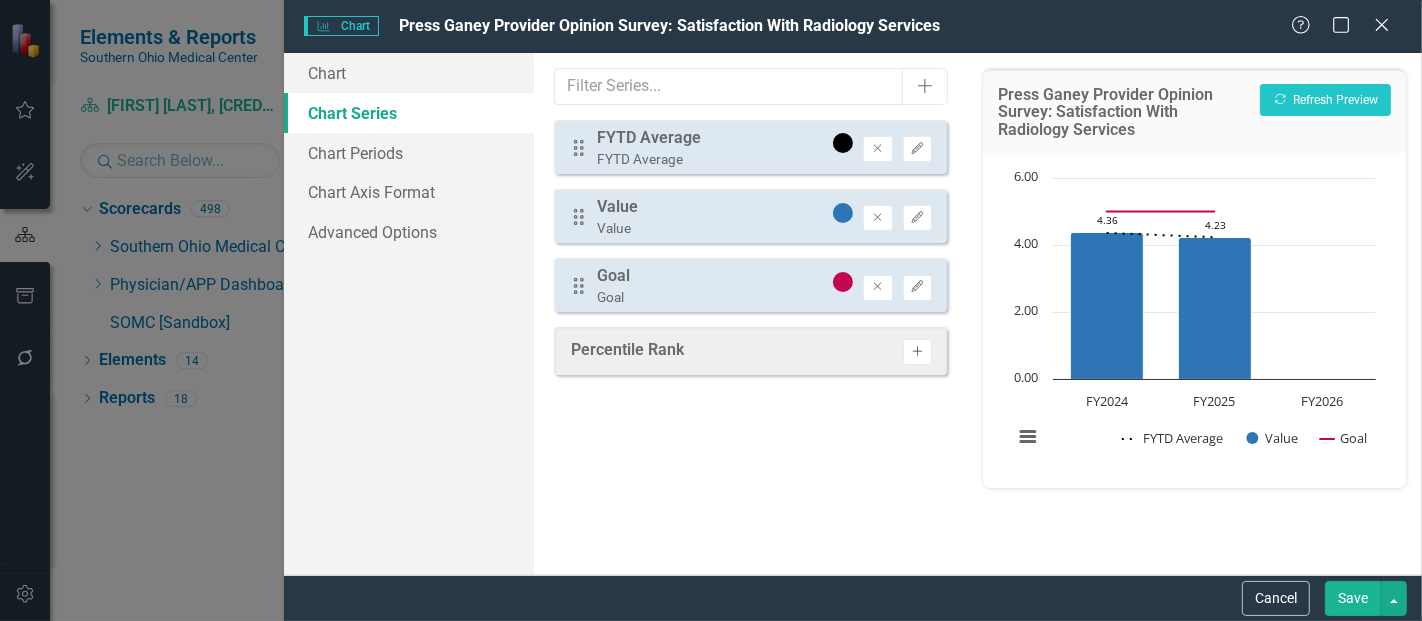 click on "Activate" 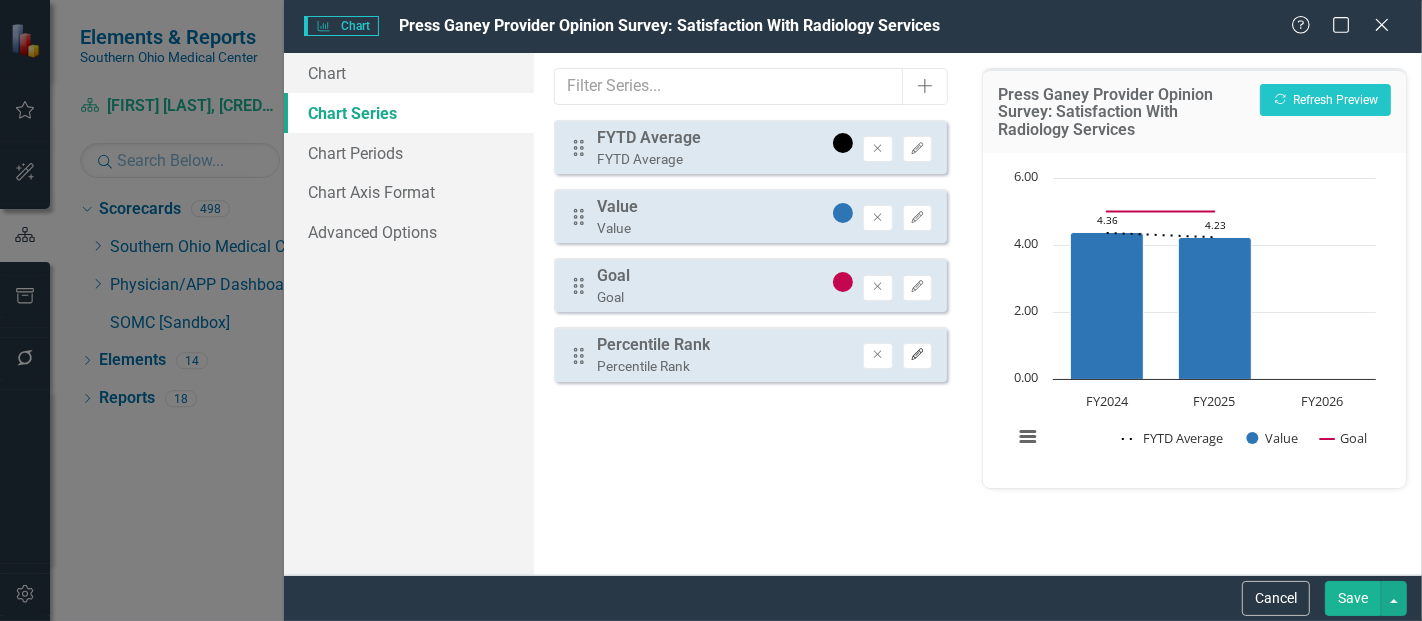 click on "Edit" 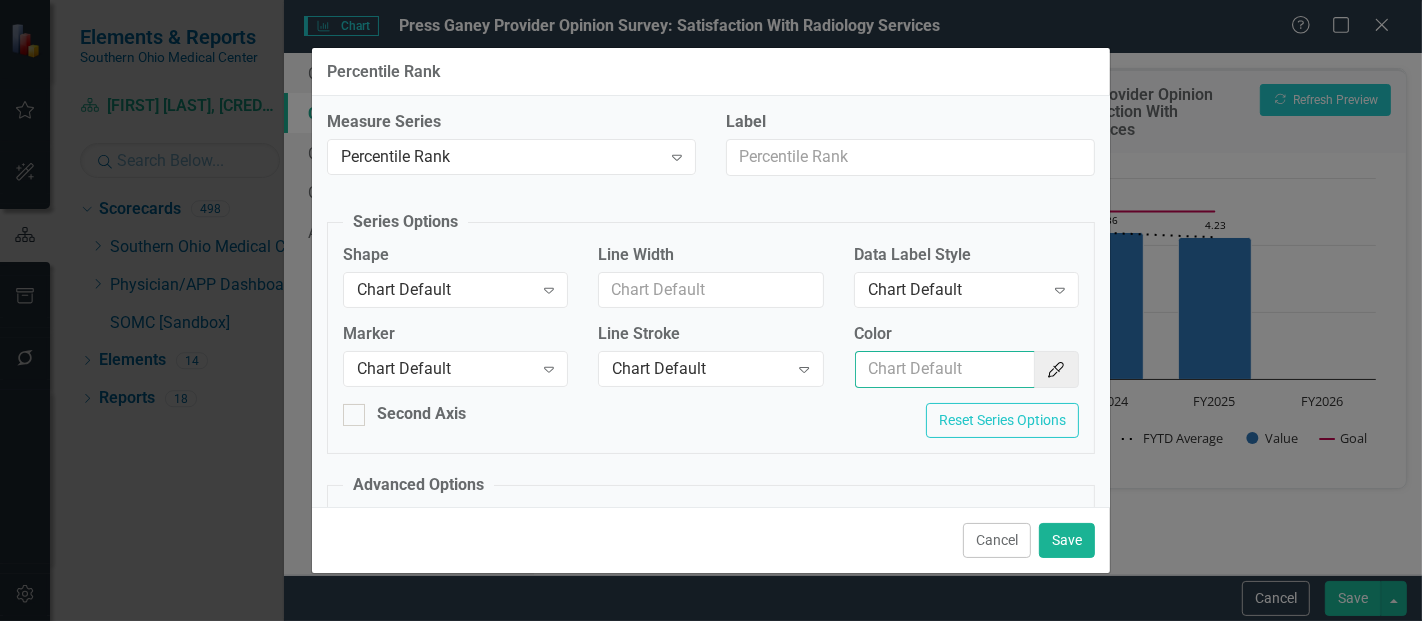 click on "Color" at bounding box center (945, 369) 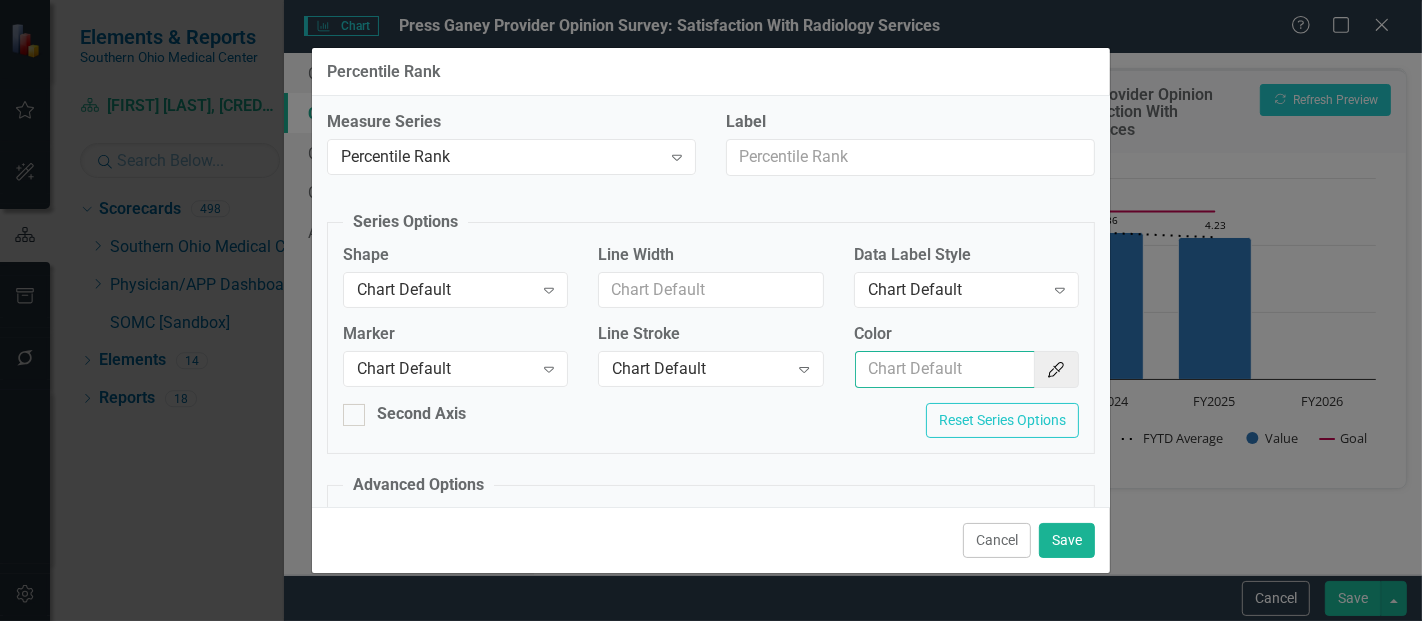 type on "#9b9b9b2" 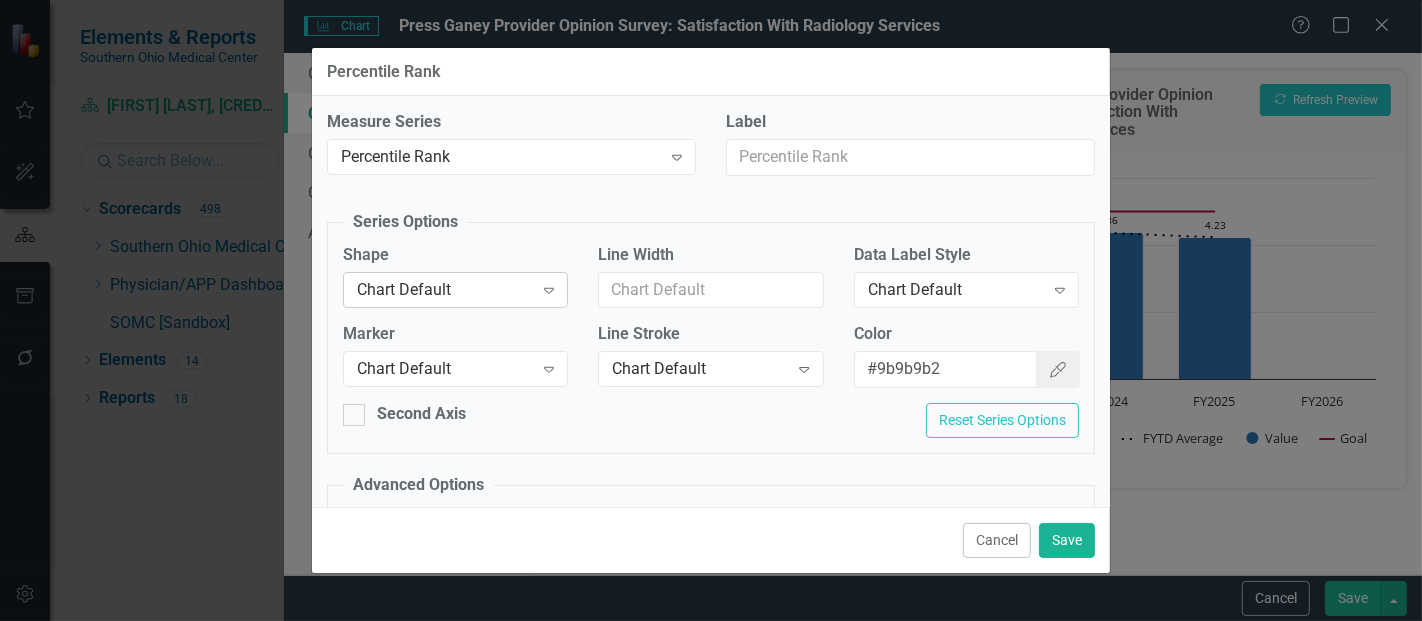 click on "Chart Default" at bounding box center (445, 289) 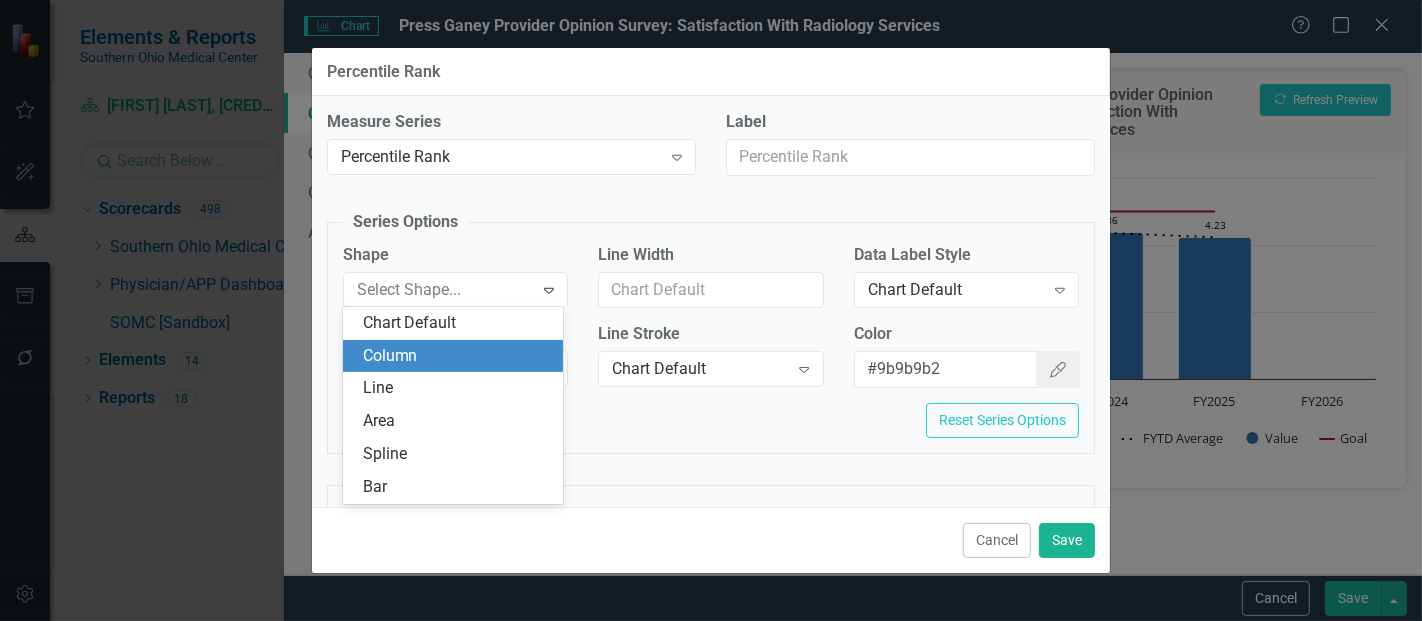 click on "Column" at bounding box center [457, 356] 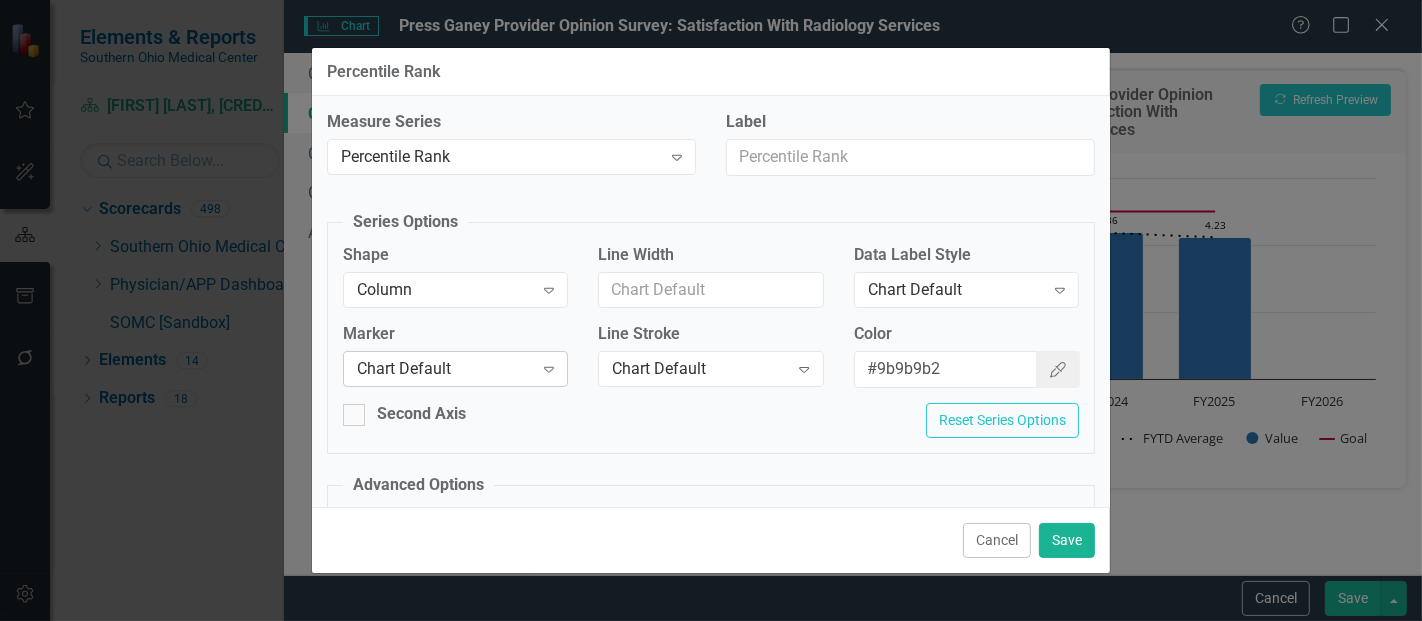 click on "Chart Default Expand" at bounding box center (455, 369) 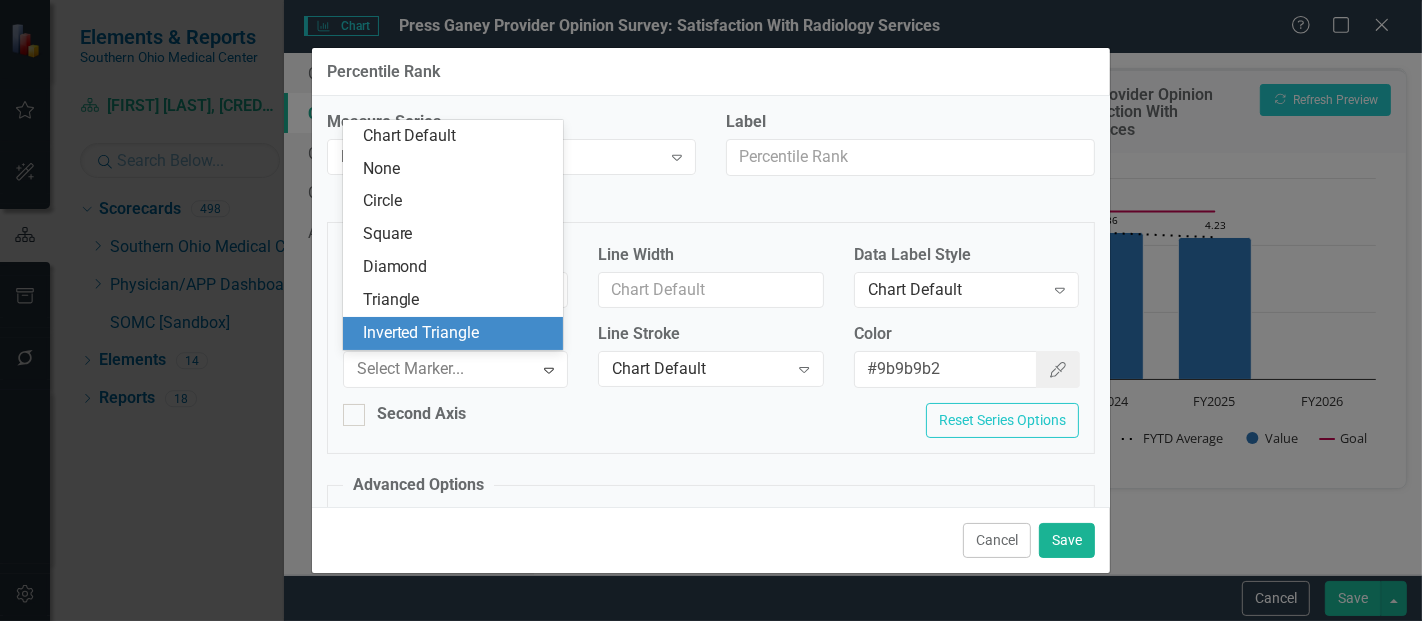 click on "Chart Series Values" at bounding box center (519, 518) 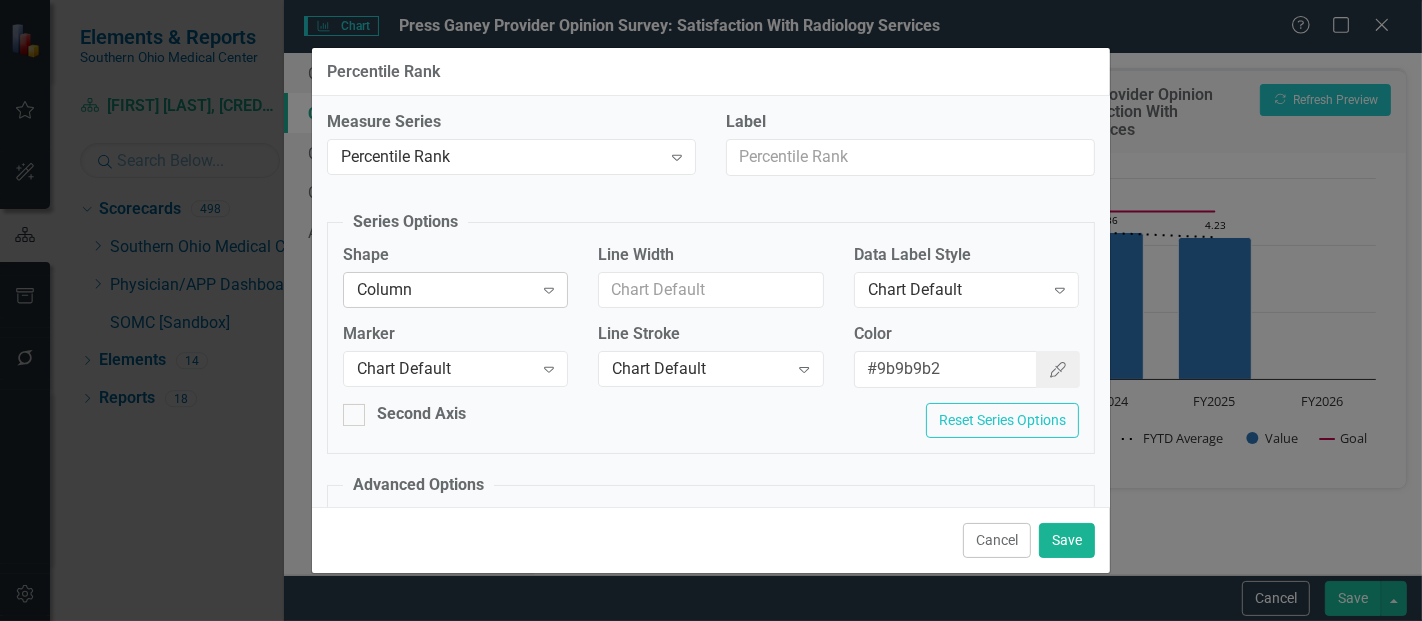 click on "Column" at bounding box center [445, 289] 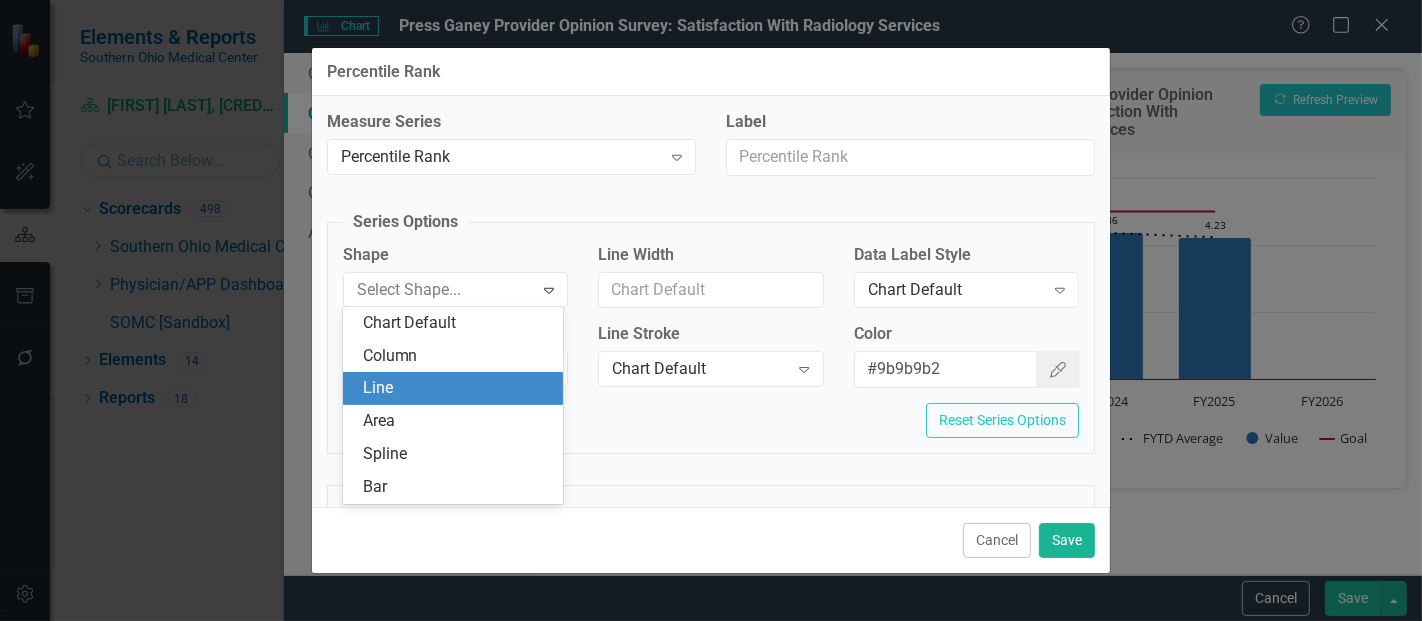 click on "Line" at bounding box center [457, 388] 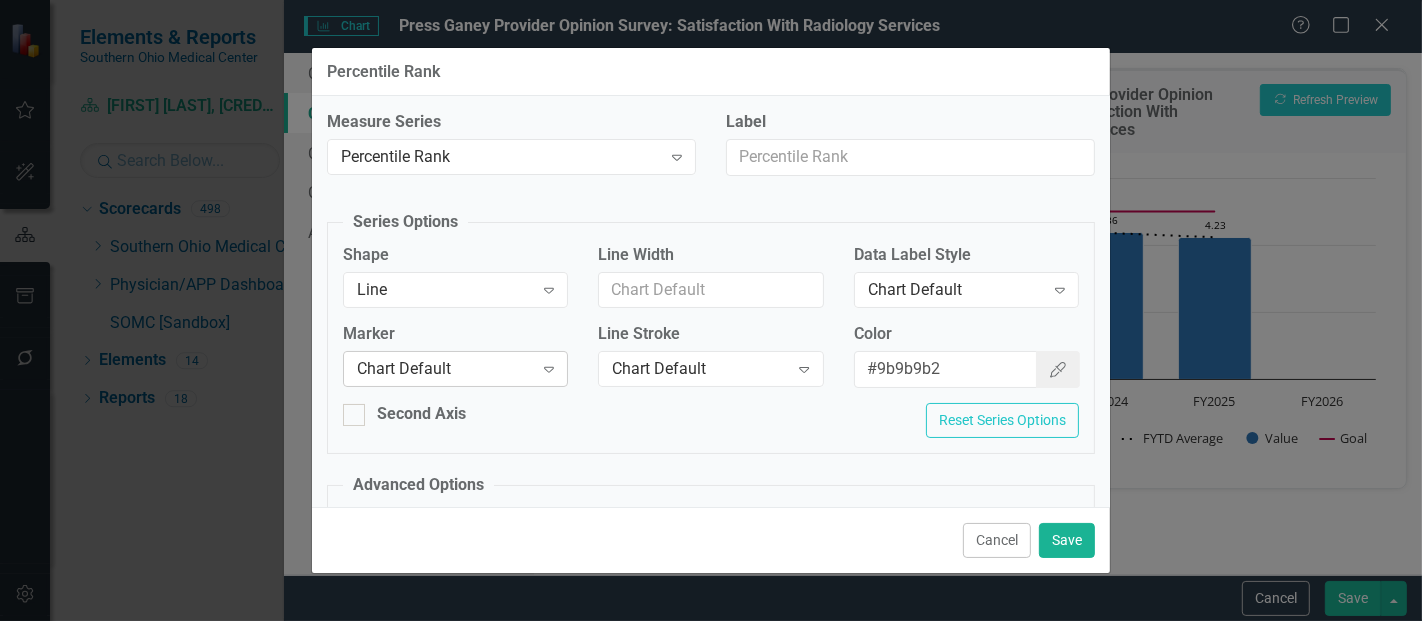 click on "Chart Default" at bounding box center (445, 369) 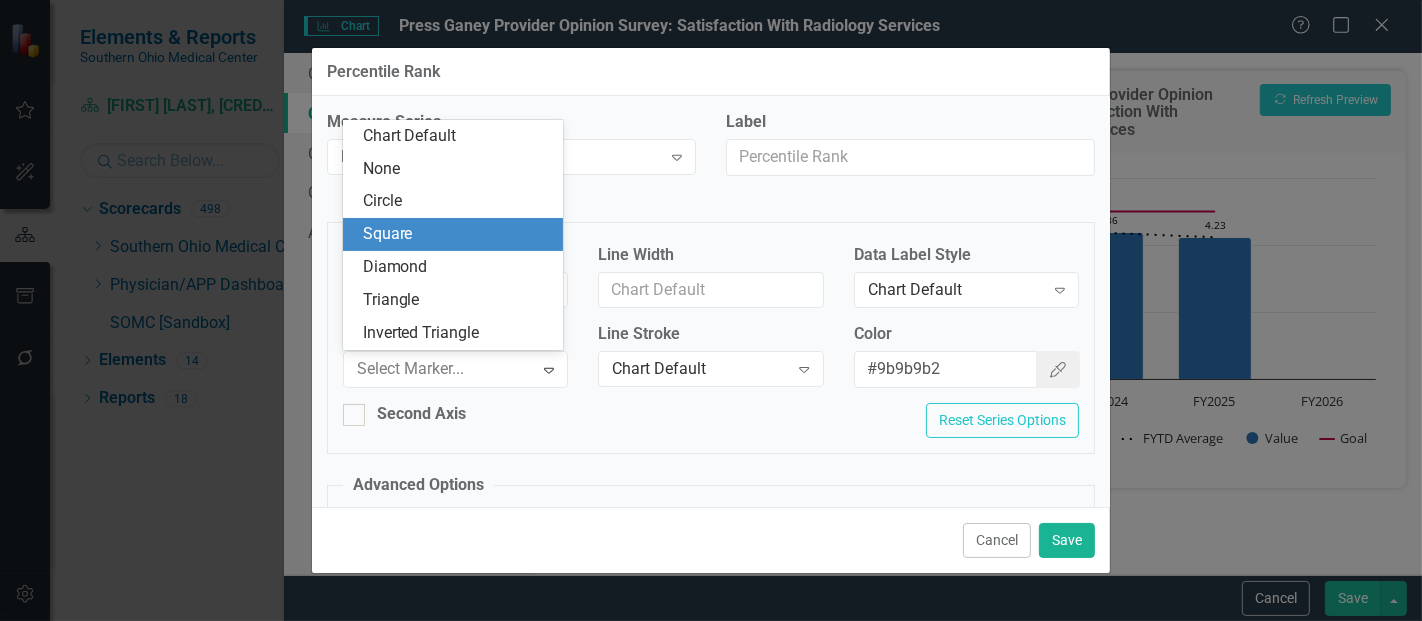 click on "Square" at bounding box center (457, 234) 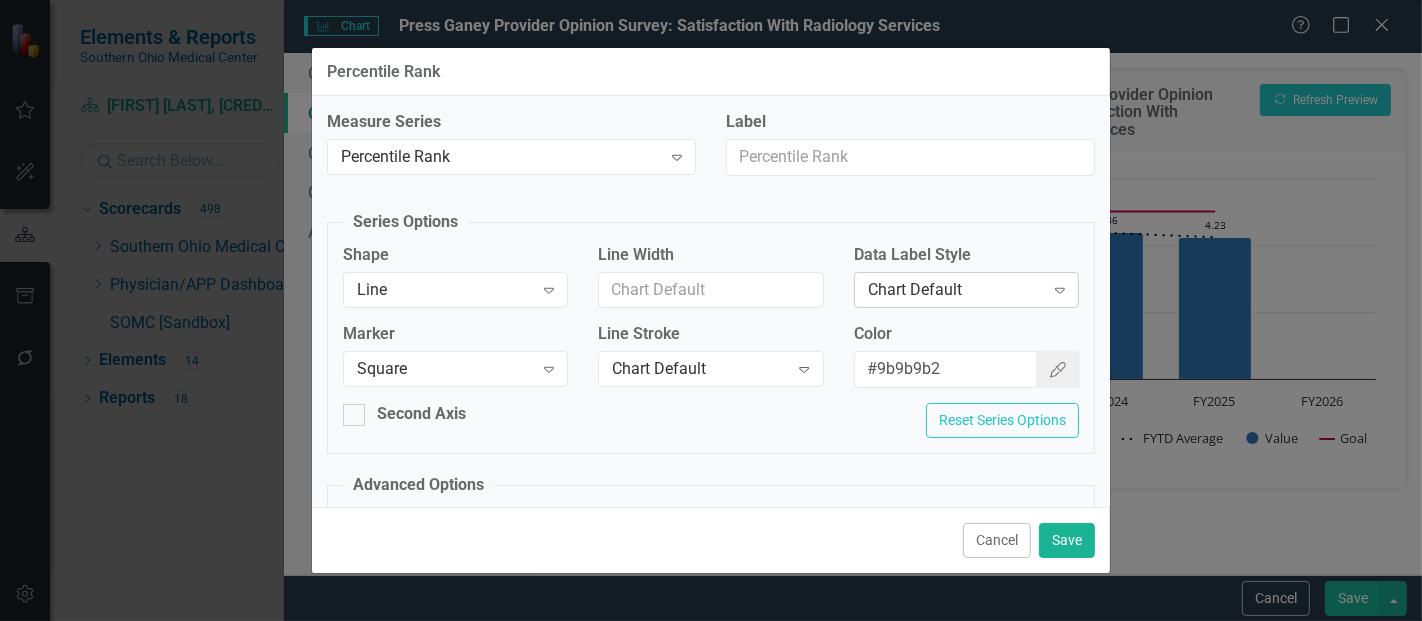 click on "Chart Default" at bounding box center [956, 289] 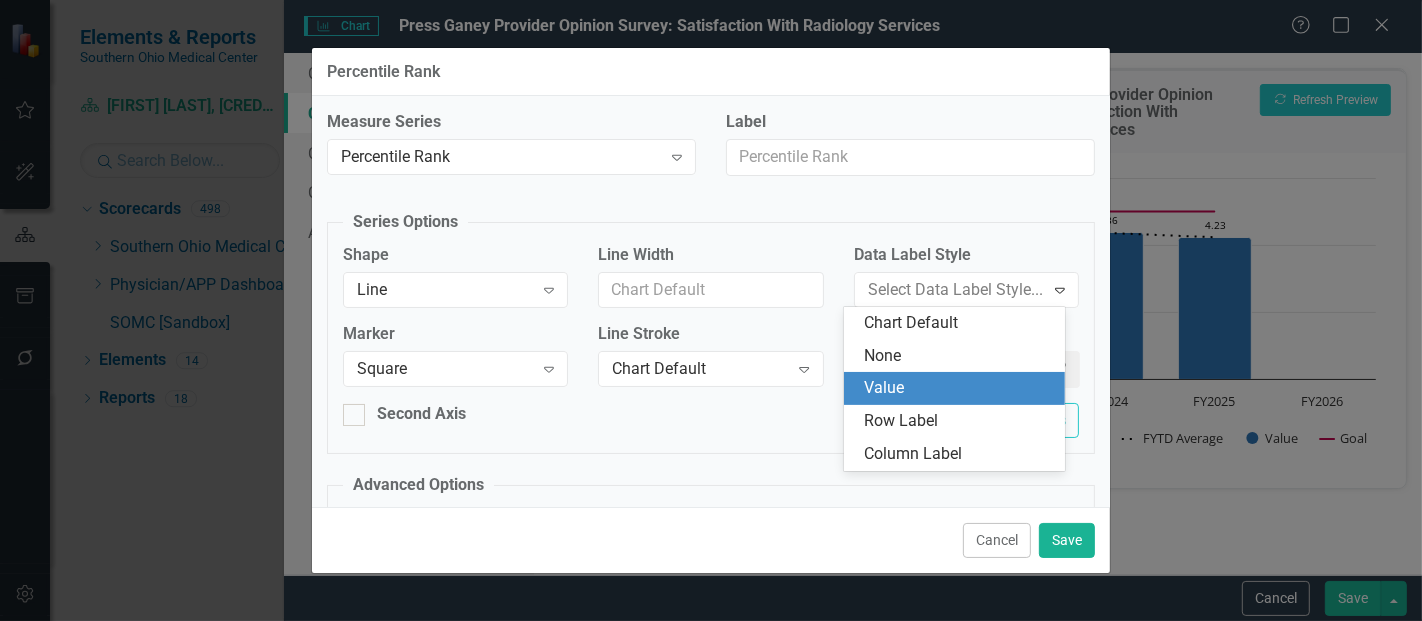 click on "Value" at bounding box center [958, 388] 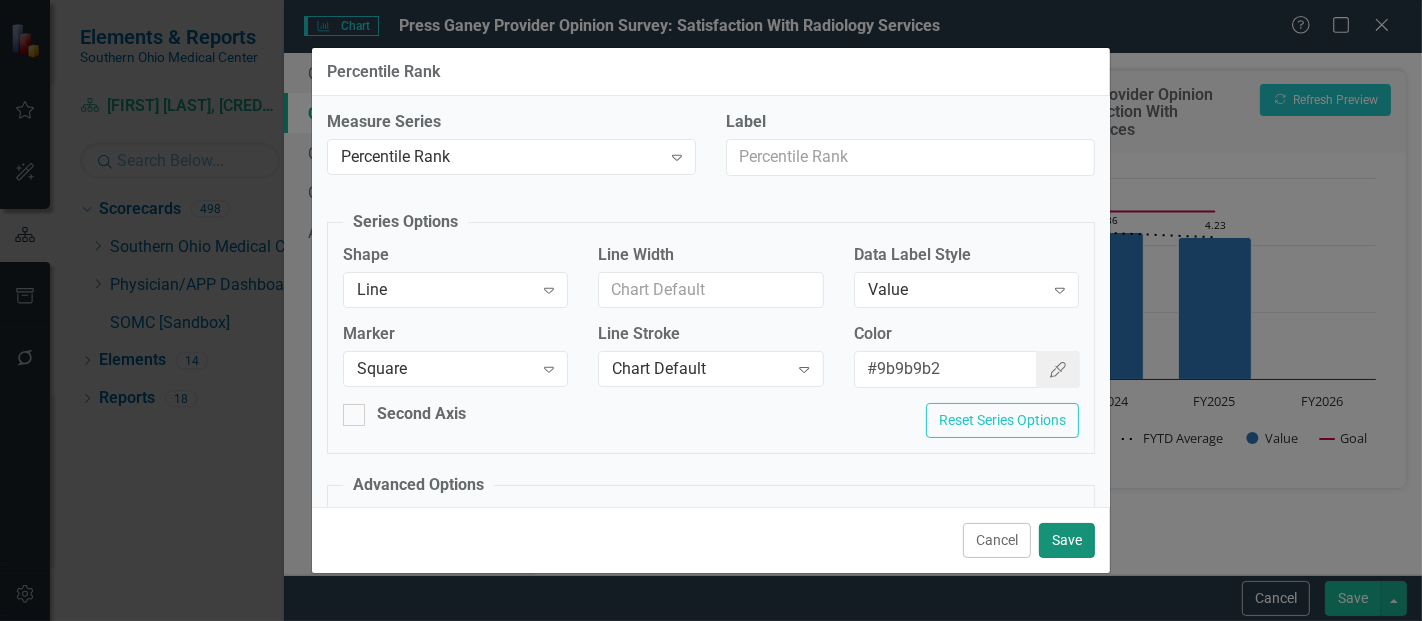 click on "Save" at bounding box center (1067, 540) 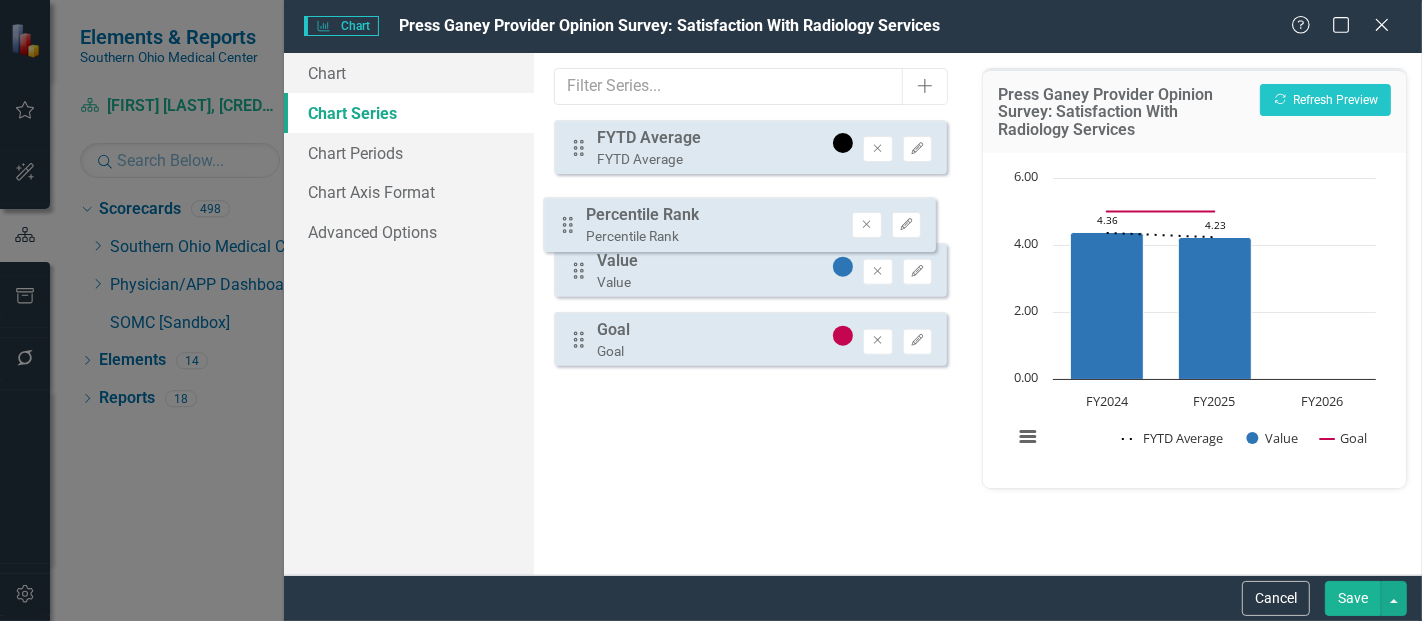 drag, startPoint x: 575, startPoint y: 354, endPoint x: 565, endPoint y: 226, distance: 128.39003 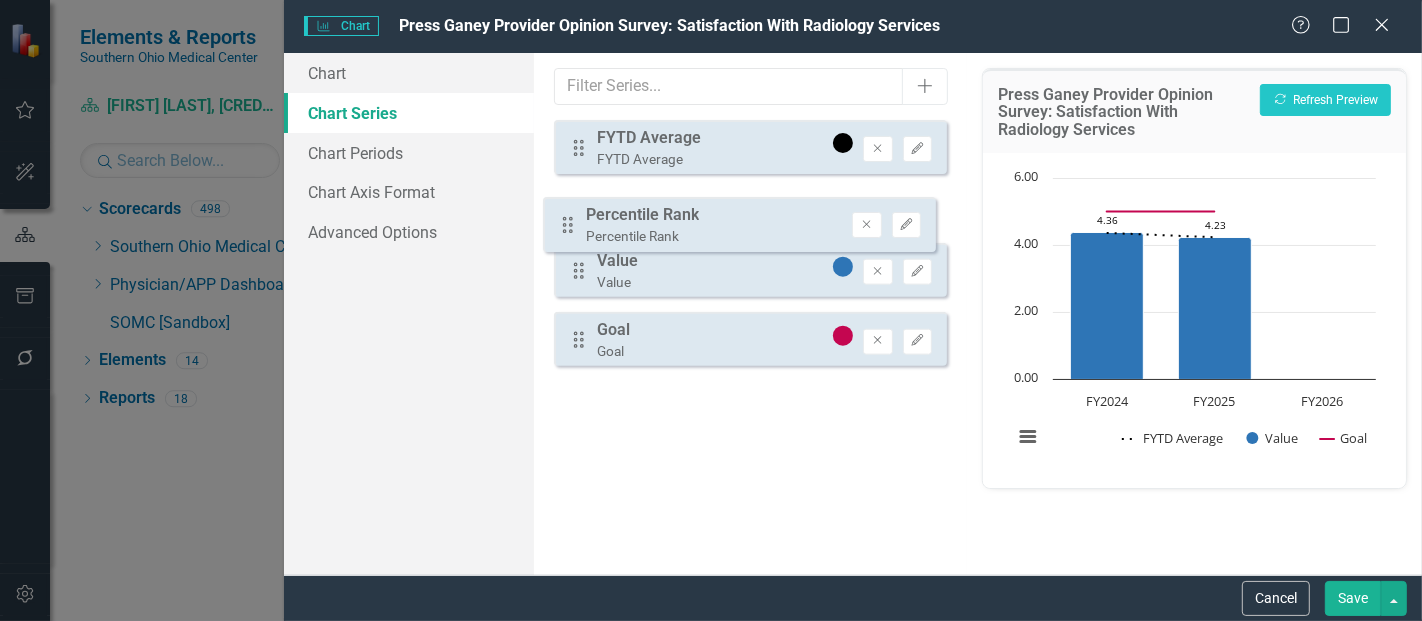 click on "Drag FYTD Average FYTD Average Remove Edit Drag Value Value Remove Edit Drag Goal Goal Remove Edit Drag Percentile Rank Percentile Rank Remove Edit" at bounding box center [750, 251] 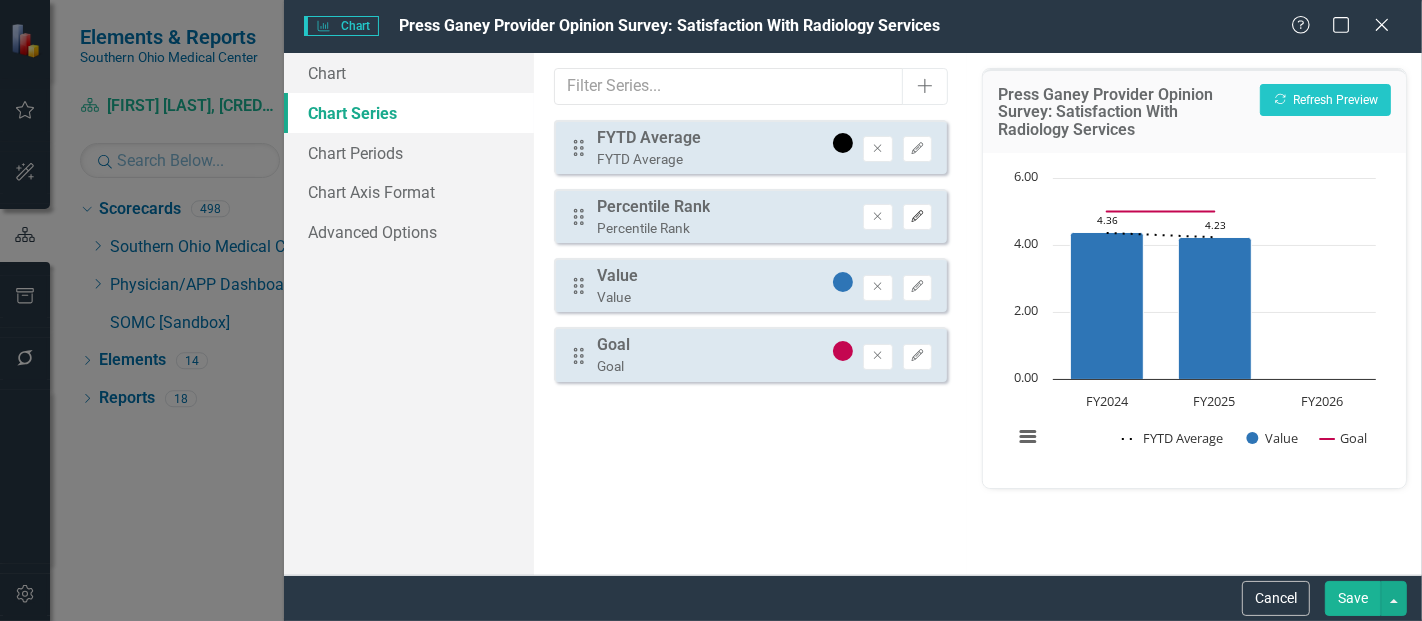 click on "Edit" 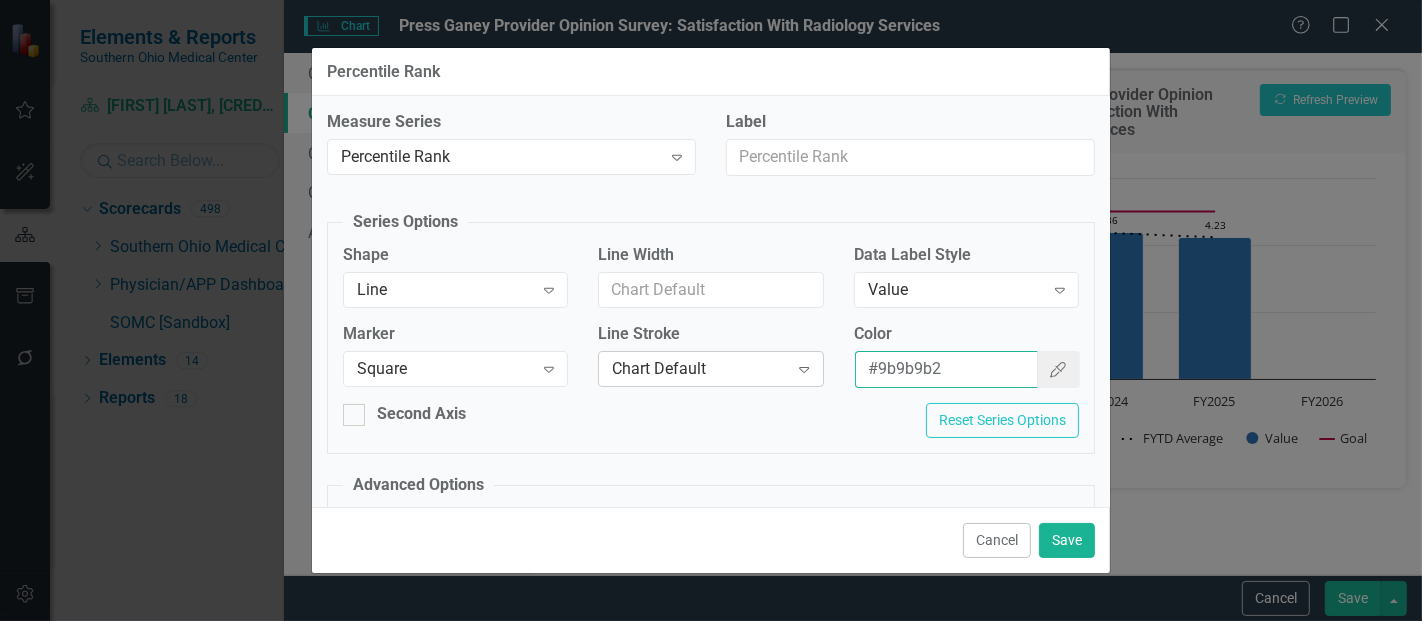 drag, startPoint x: 952, startPoint y: 360, endPoint x: 774, endPoint y: 349, distance: 178.33957 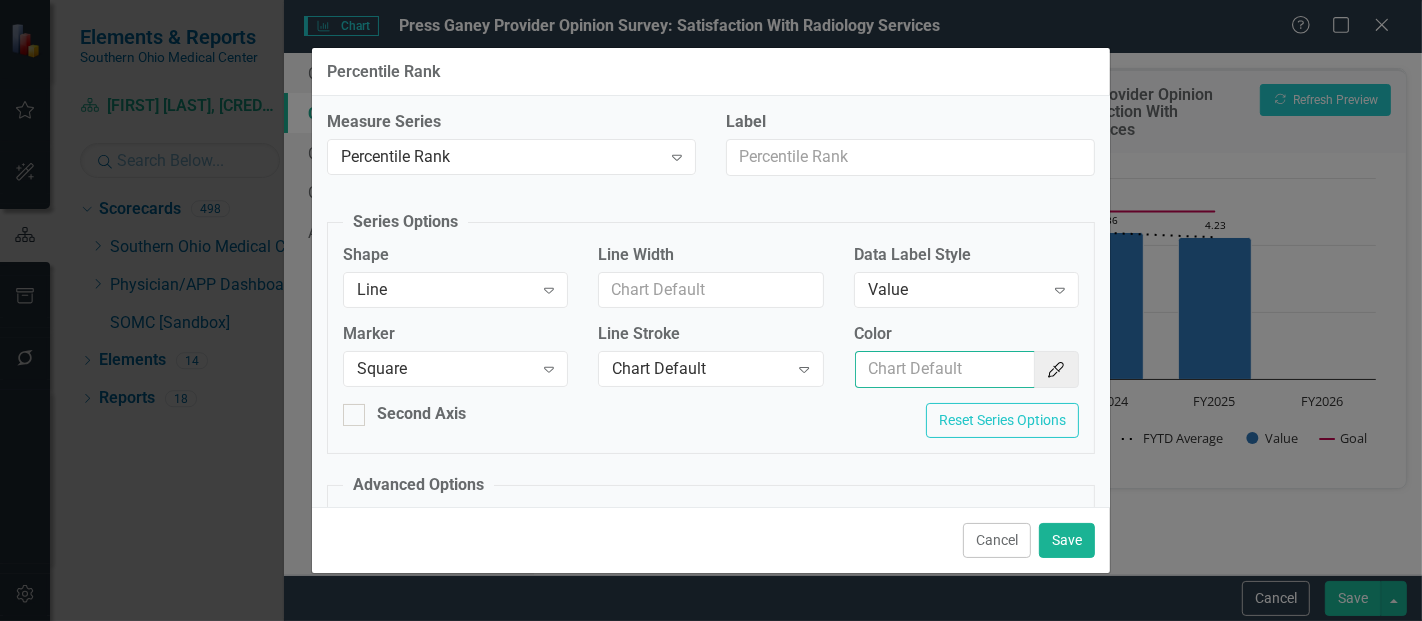 click on "Color" at bounding box center [945, 369] 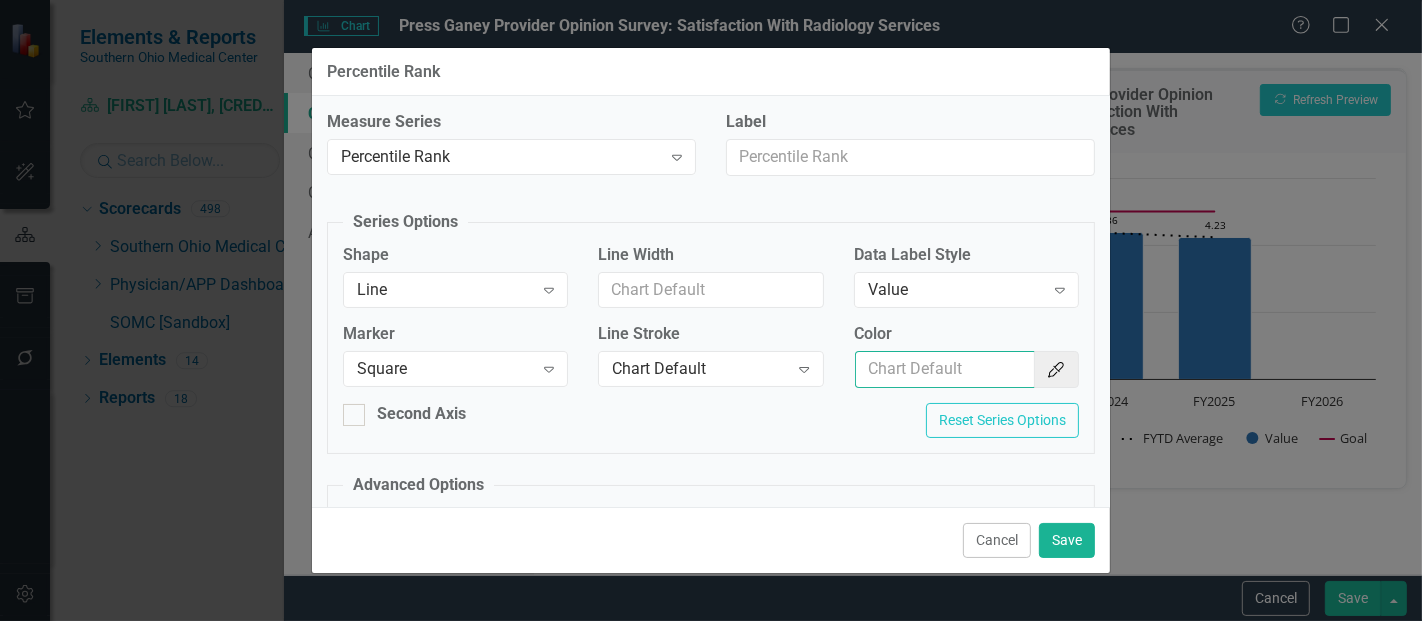 type on "#2e75b6" 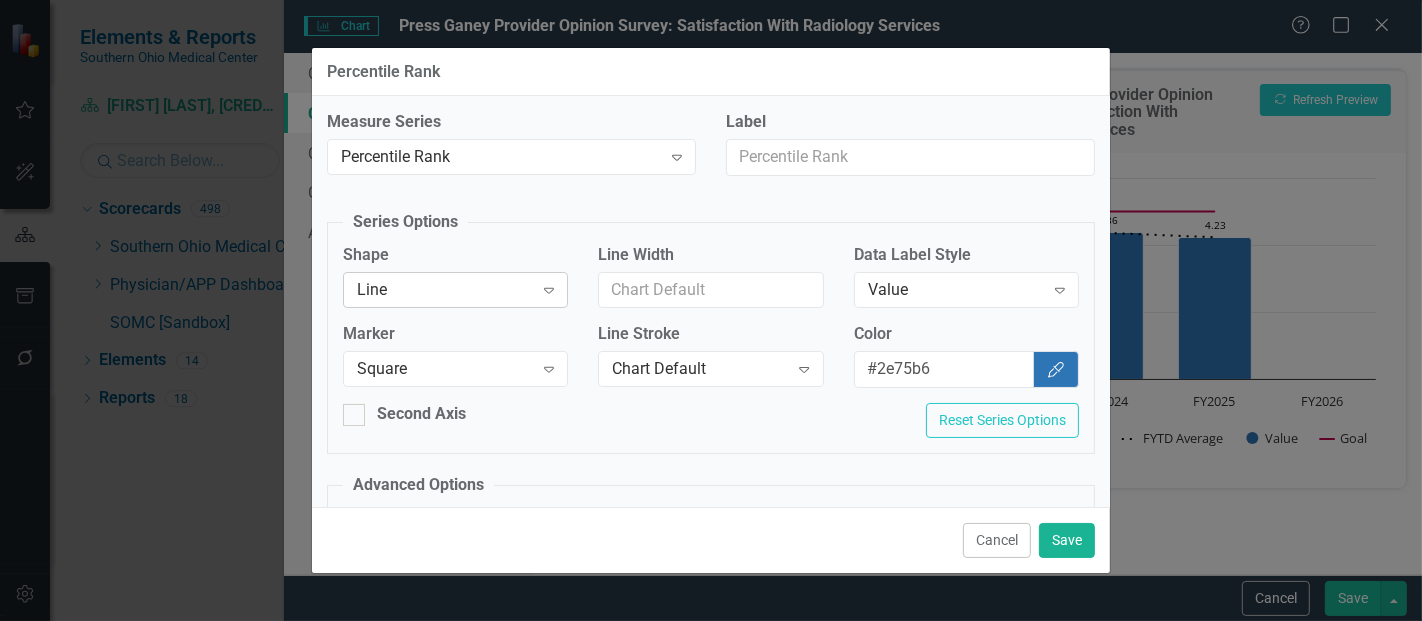 click on "Line" at bounding box center [445, 289] 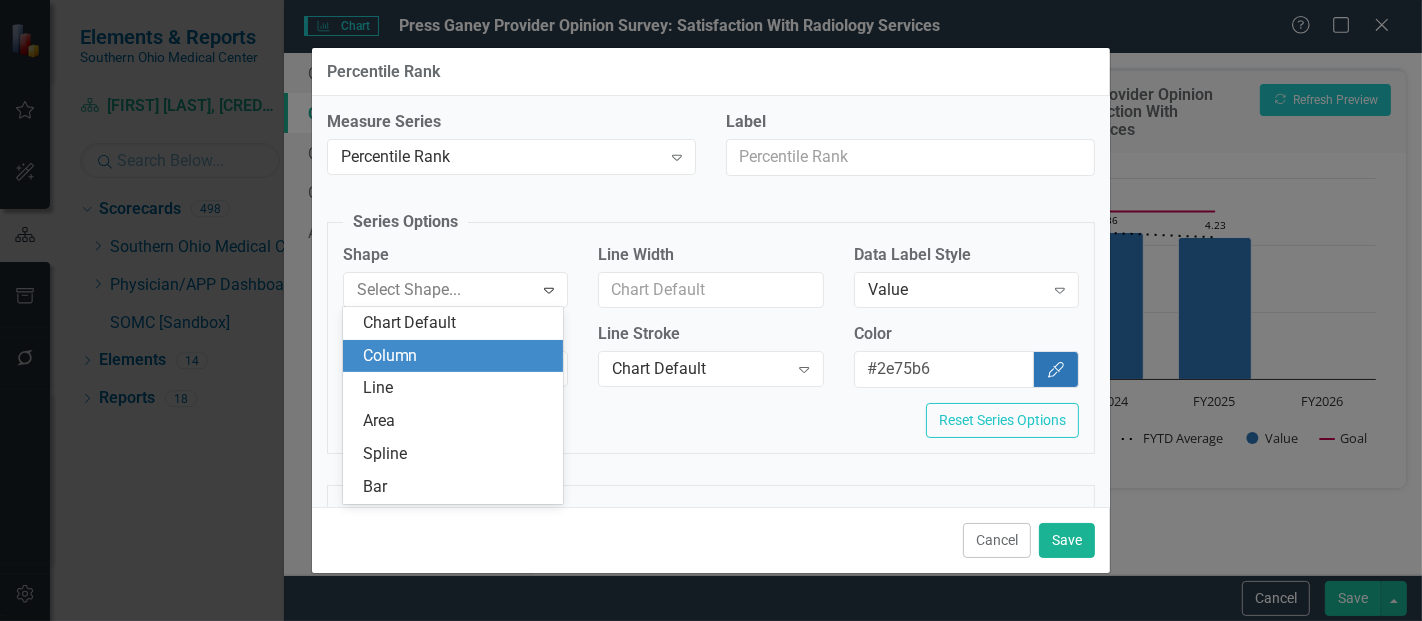 click on "Column" at bounding box center [457, 356] 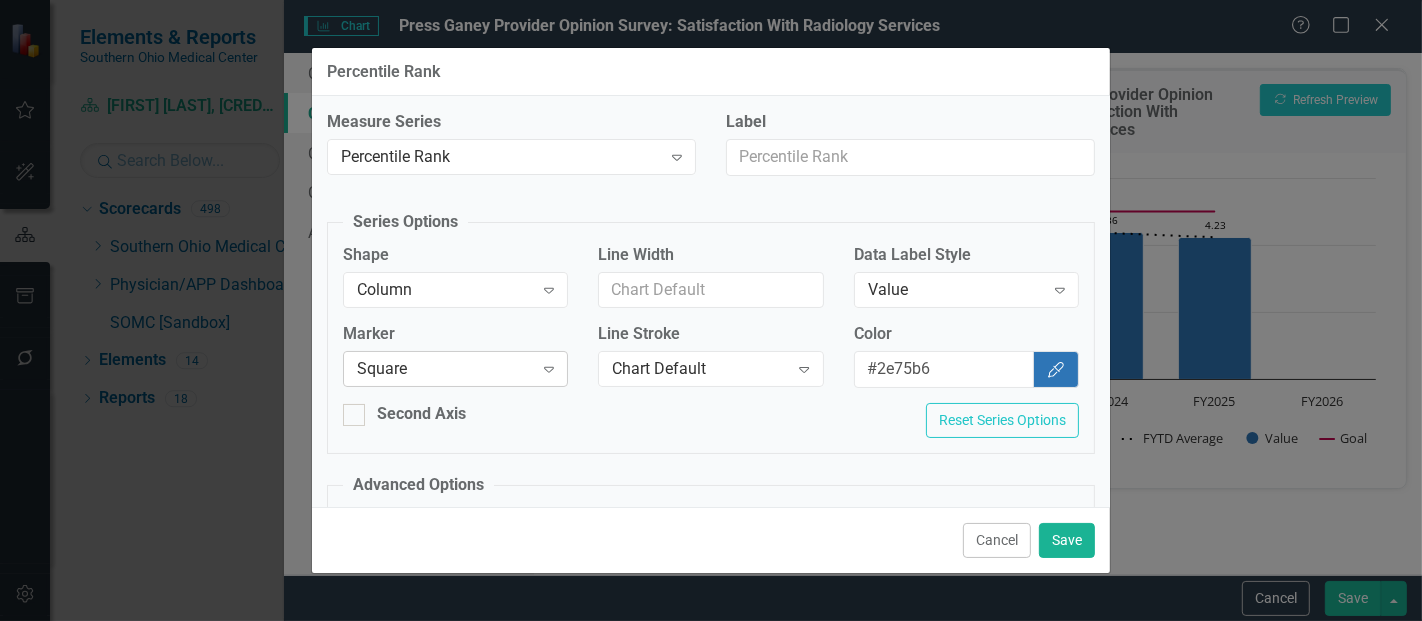 click on "Square" at bounding box center (445, 369) 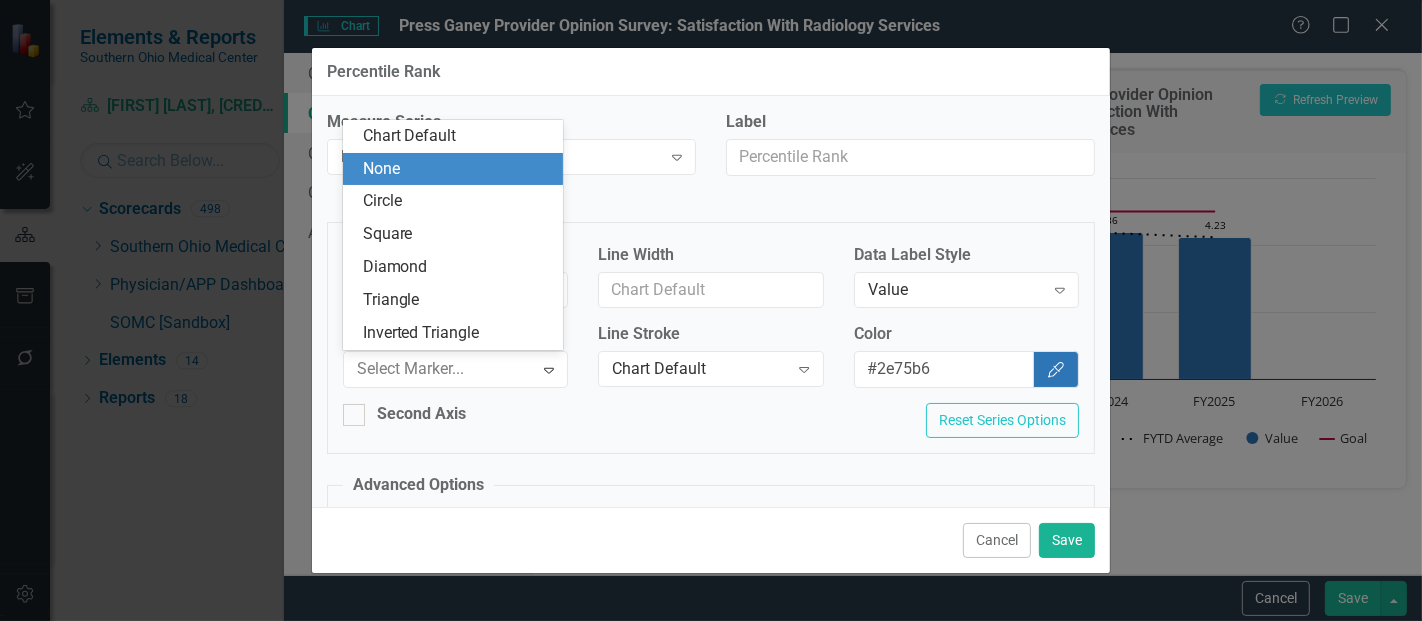 click on "None" at bounding box center (457, 169) 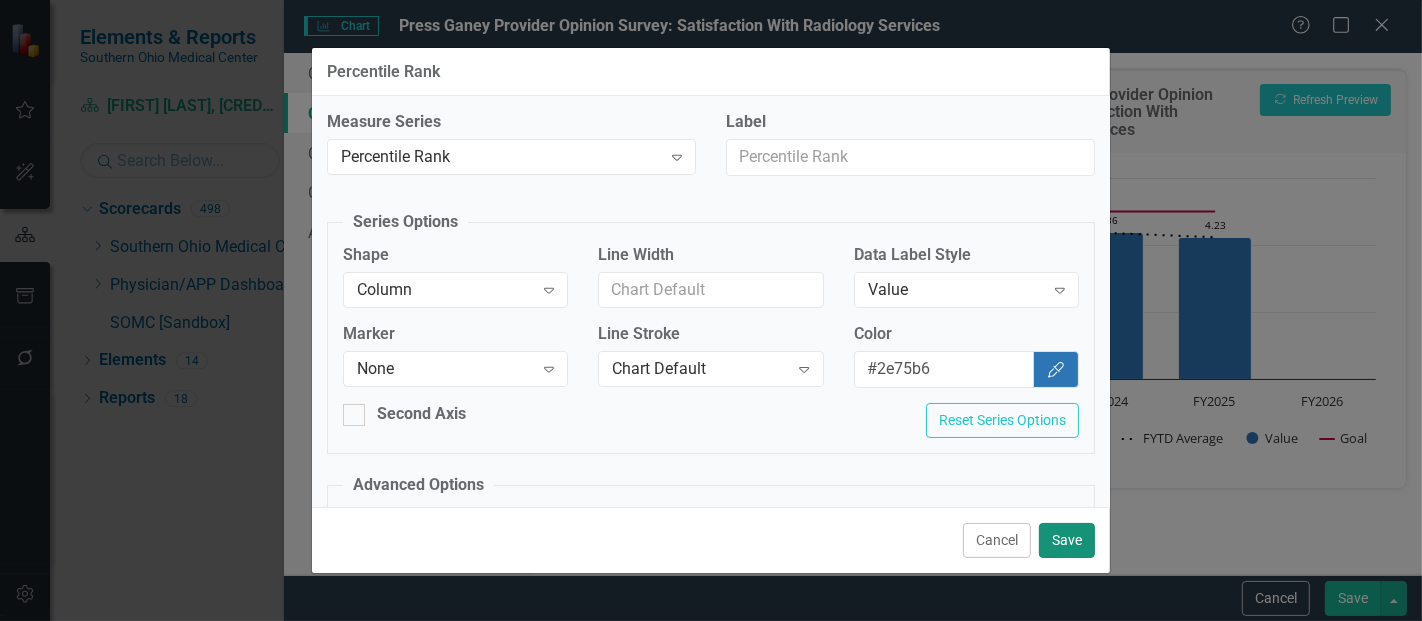 click on "Save" at bounding box center (1067, 540) 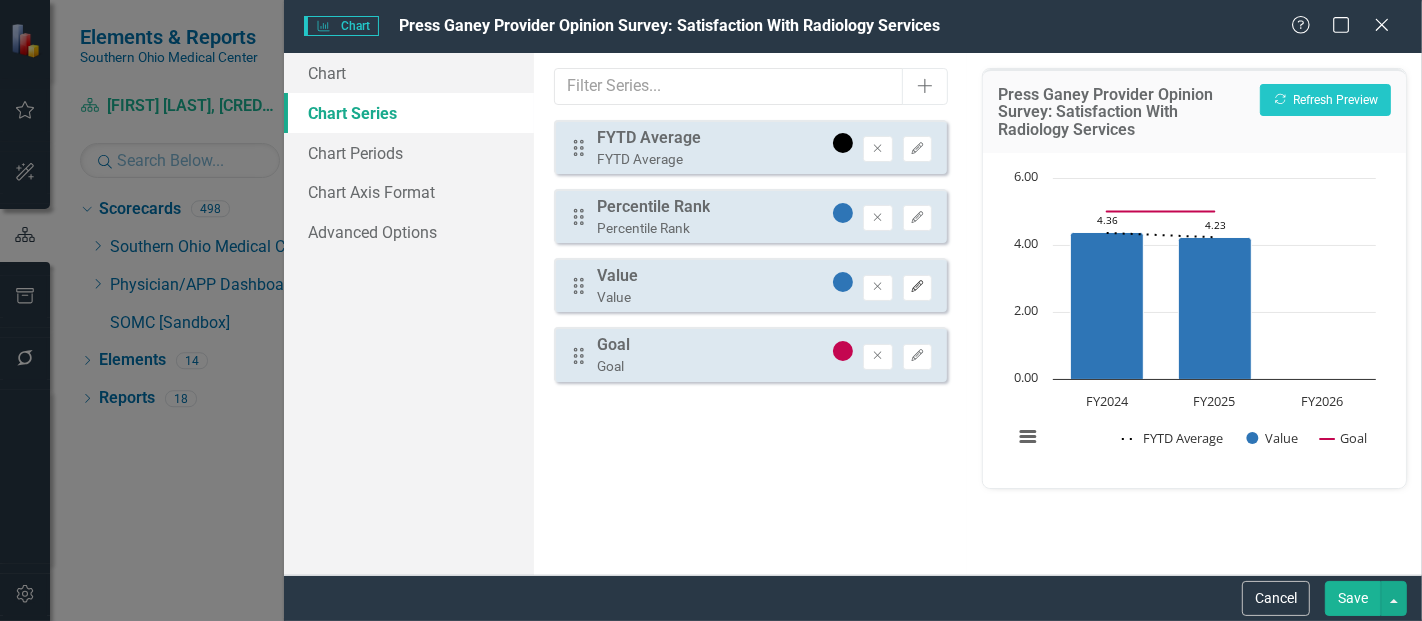 click on "Edit" 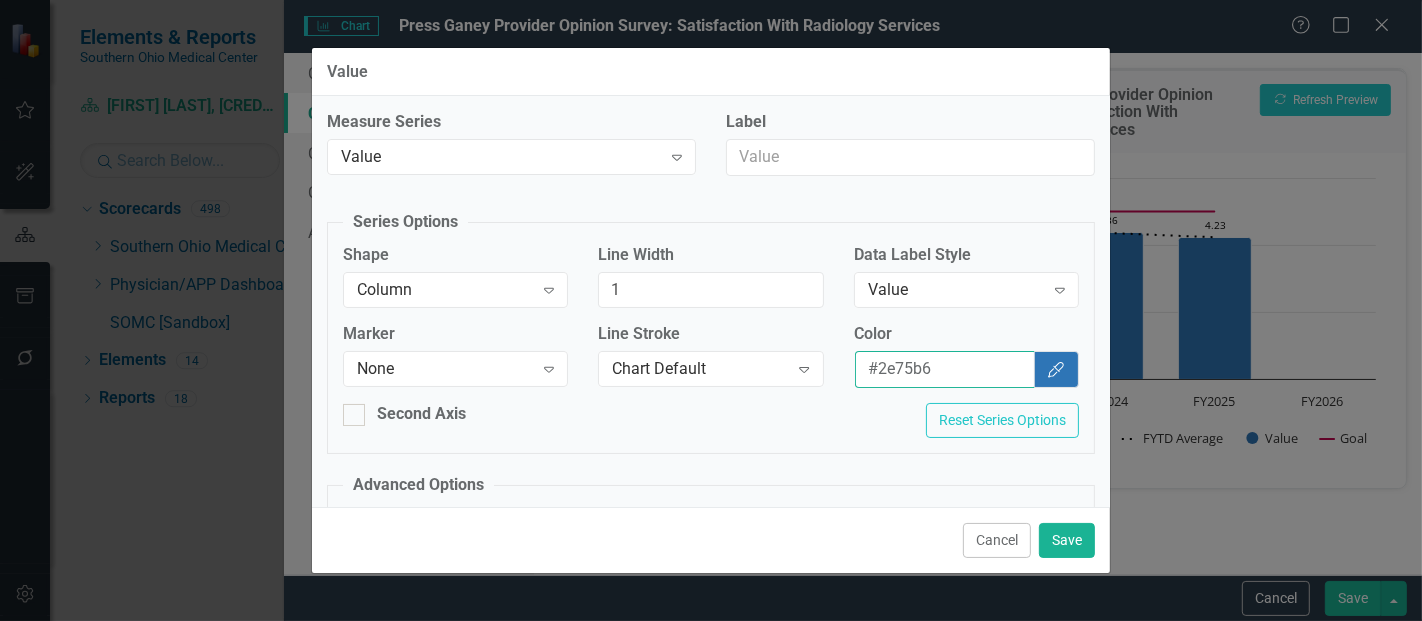click on "#2e75b6" at bounding box center [945, 369] 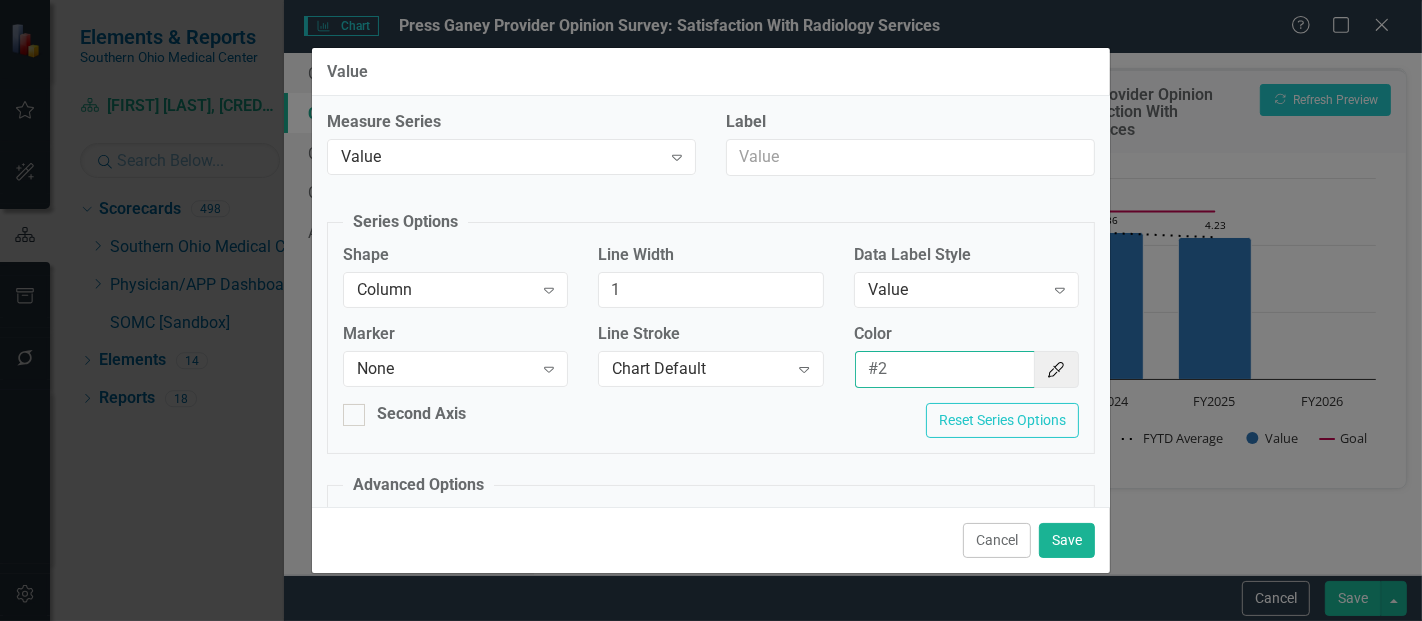type on "#" 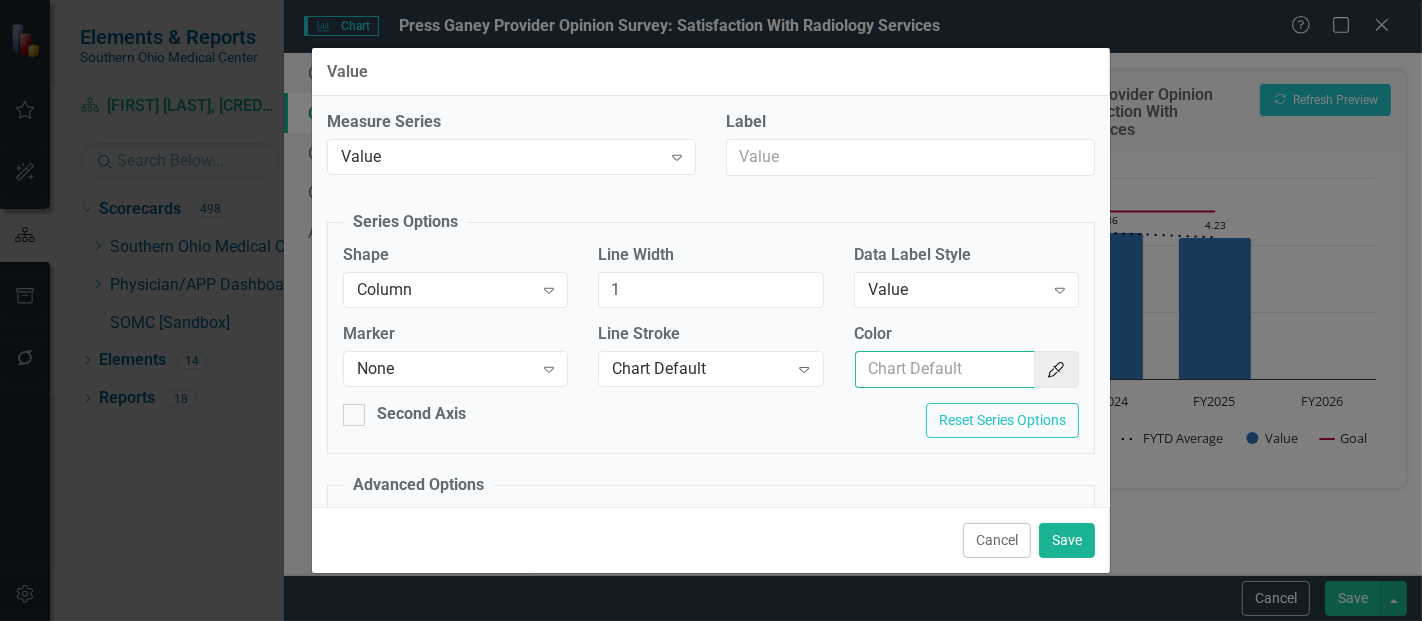 click on "Color" at bounding box center (945, 369) 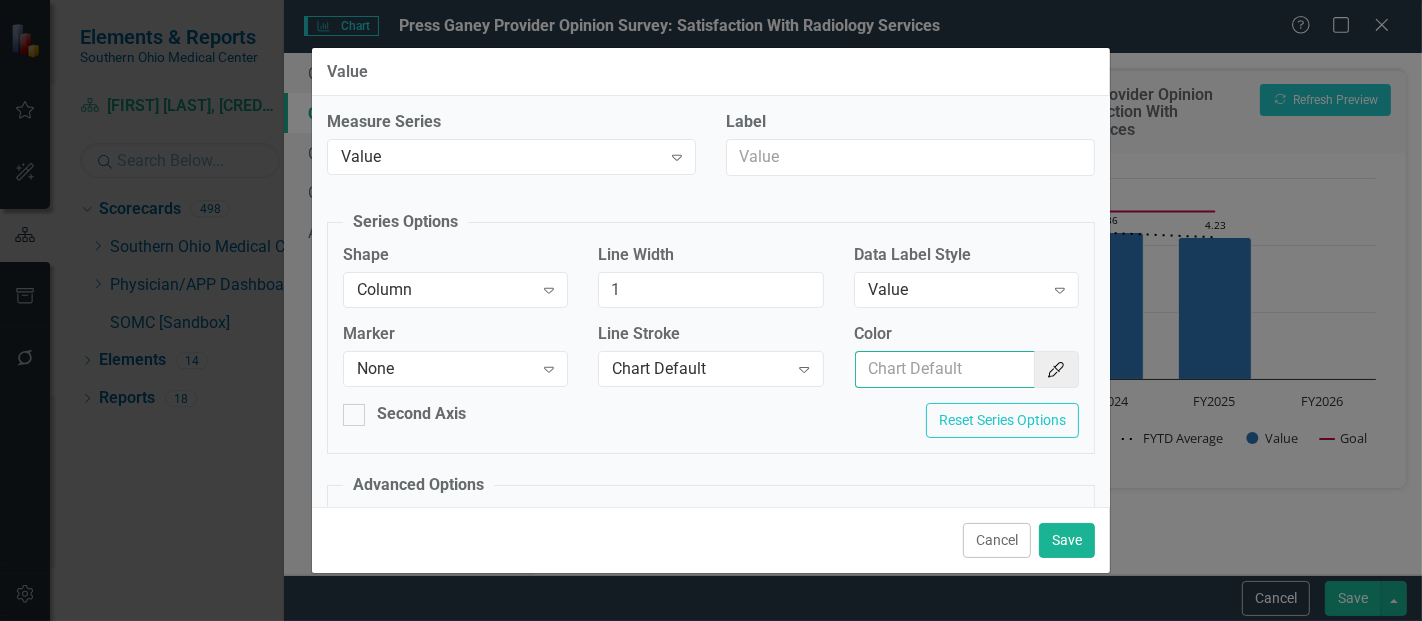 type on "#9b9b9b" 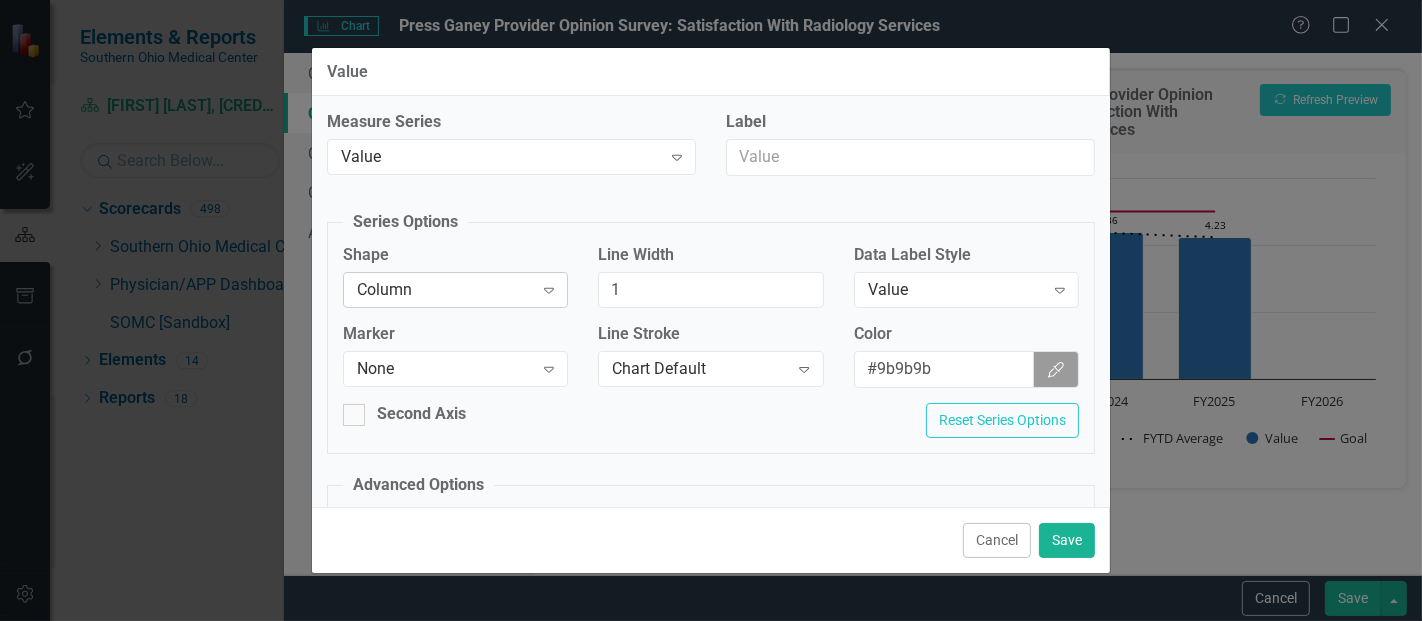 click on "Column" at bounding box center (445, 289) 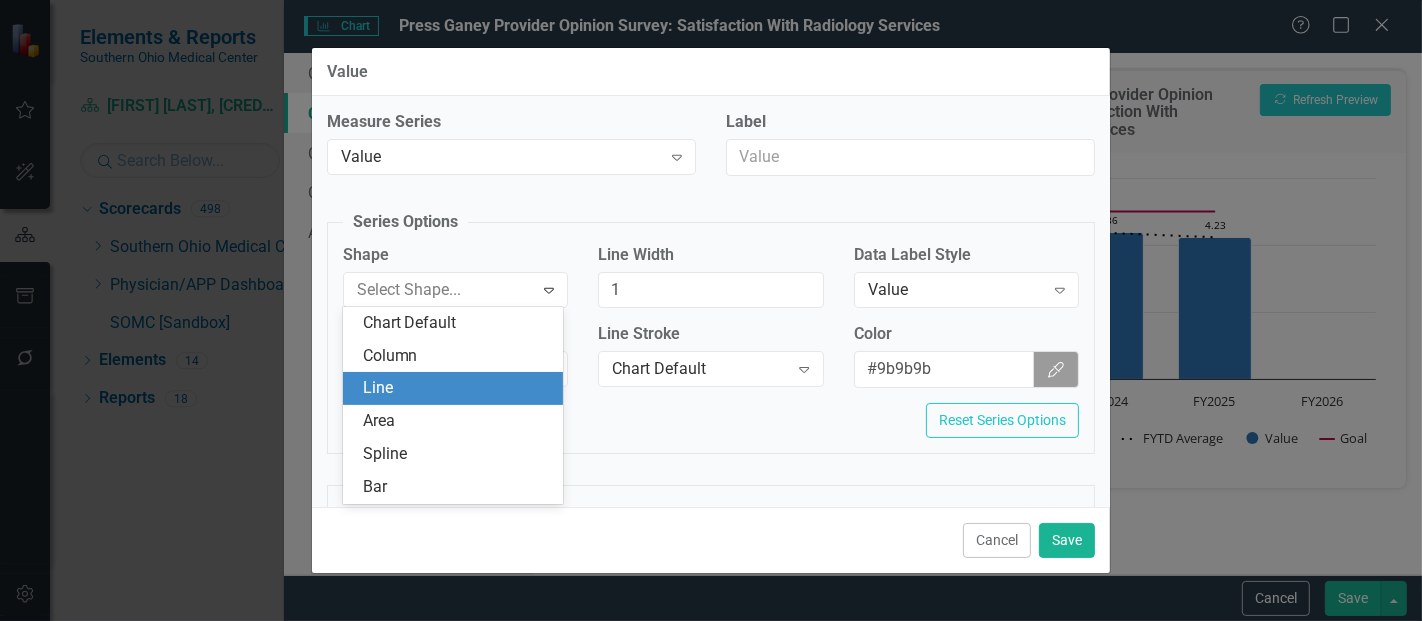 click on "Line" at bounding box center [457, 388] 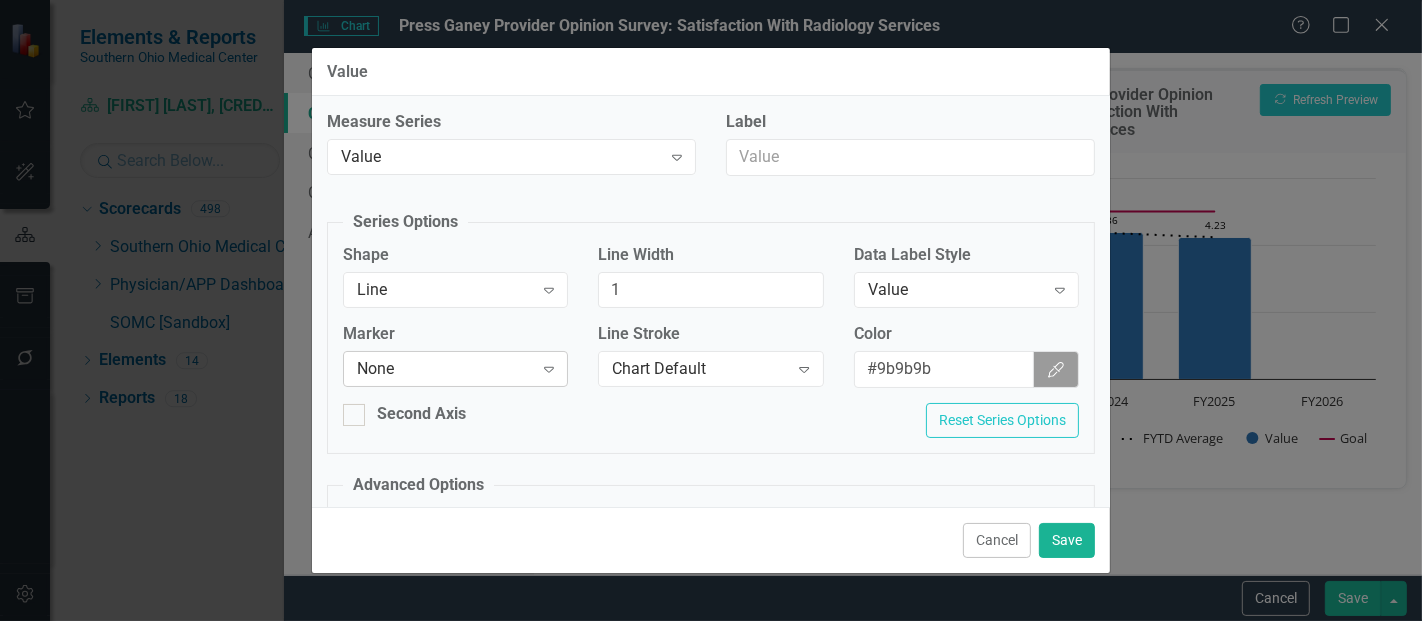 click on "None" at bounding box center [445, 369] 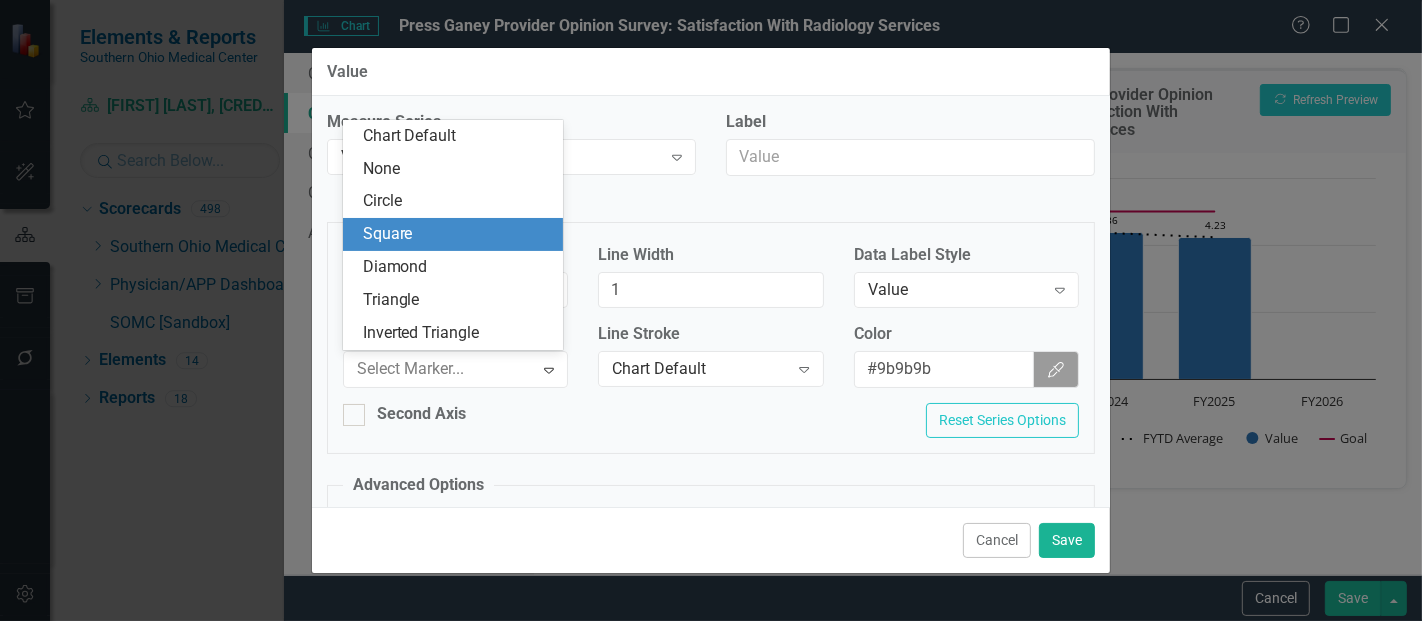 click on "Square" at bounding box center [453, 234] 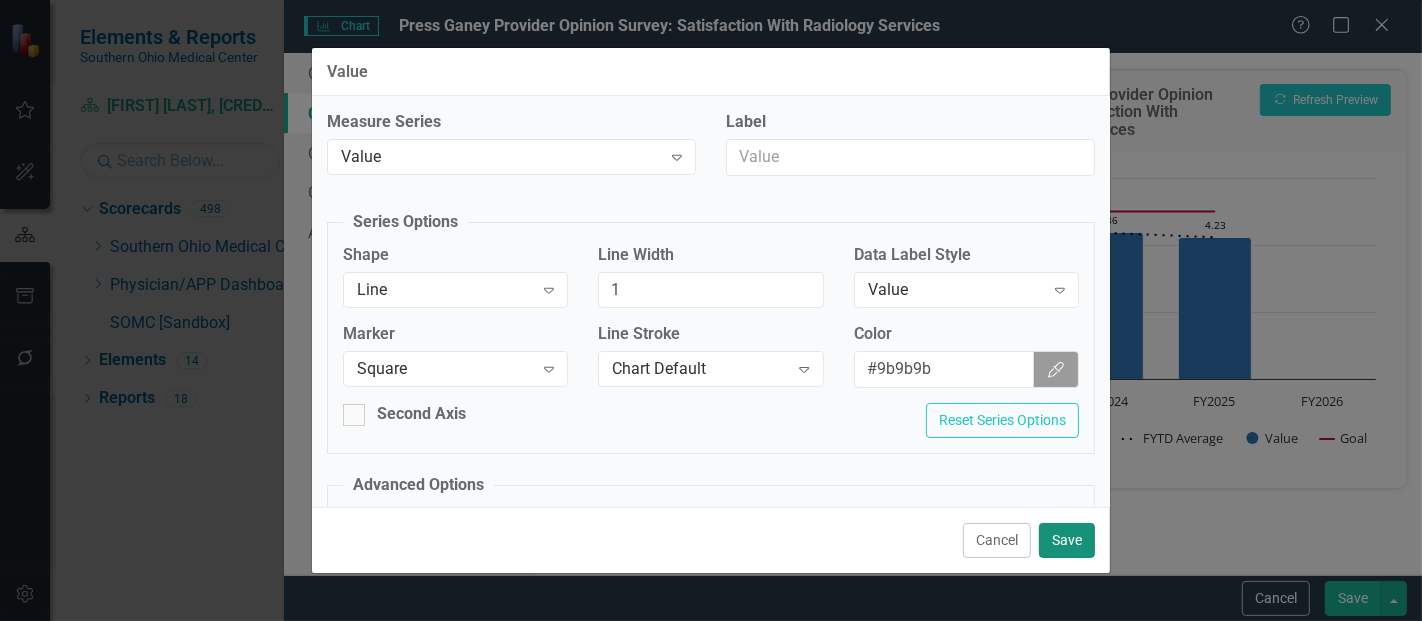 click on "Save" at bounding box center (1067, 540) 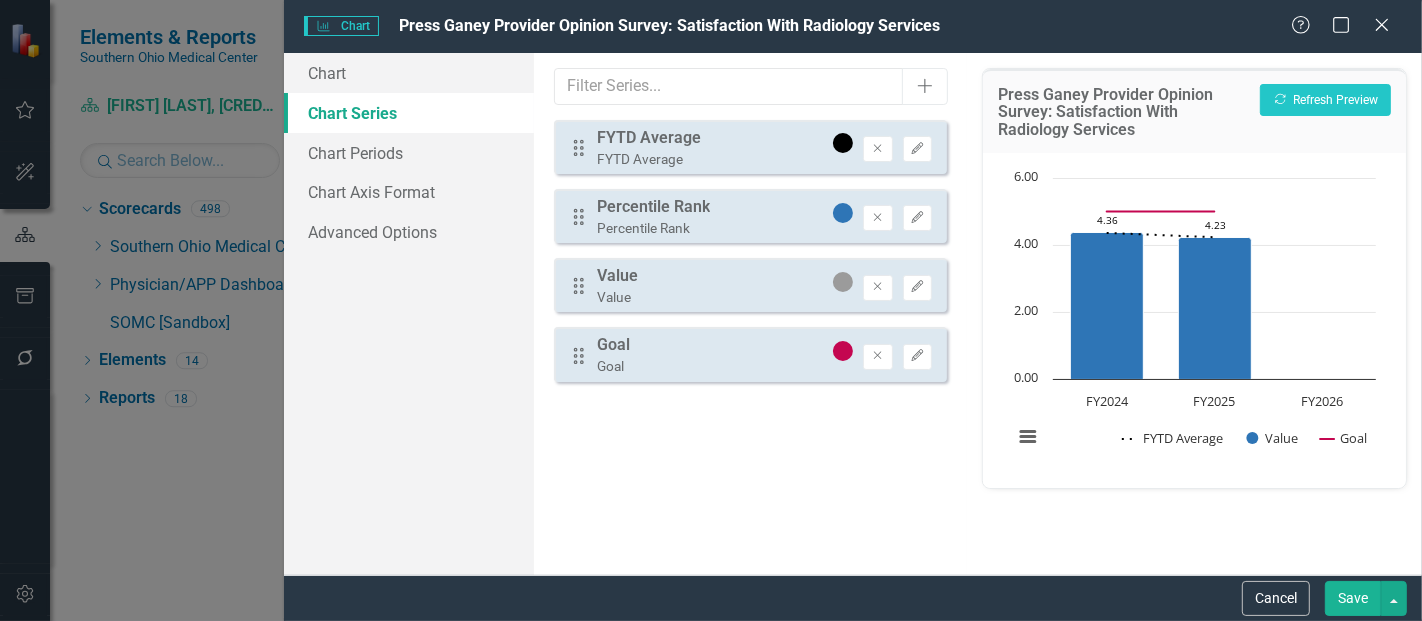 click on "Save" at bounding box center (1353, 598) 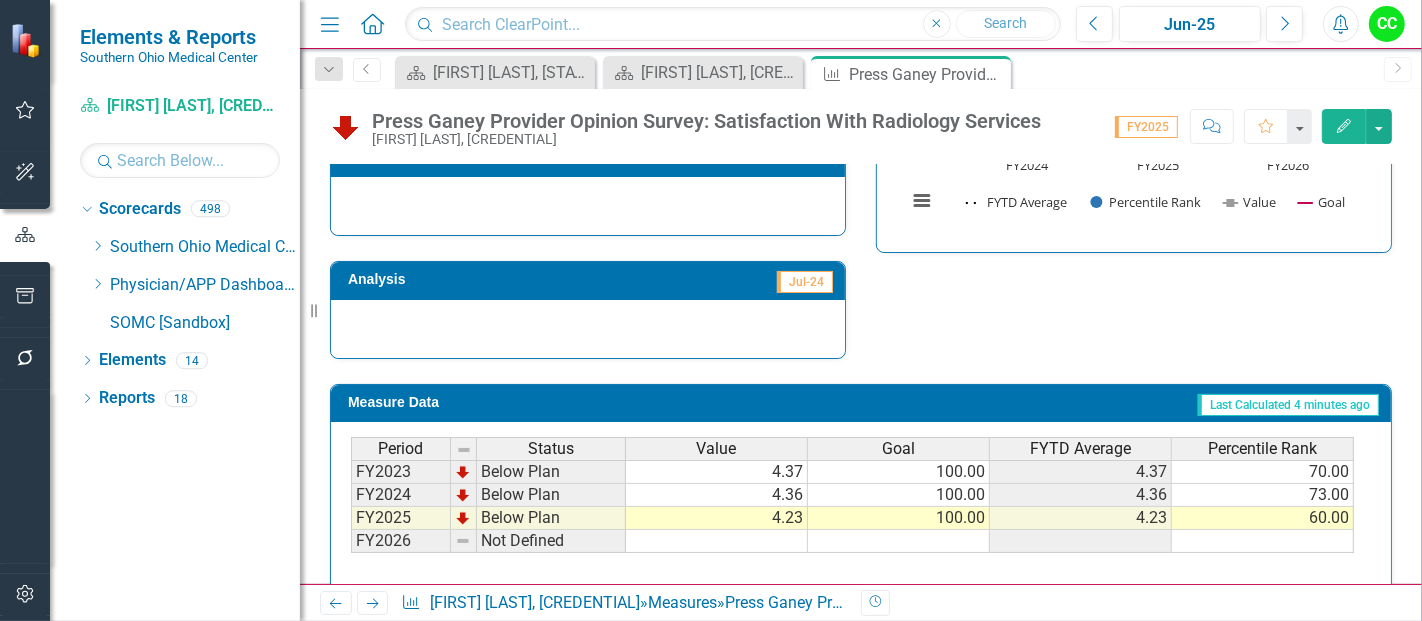 scroll, scrollTop: 672, scrollLeft: 0, axis: vertical 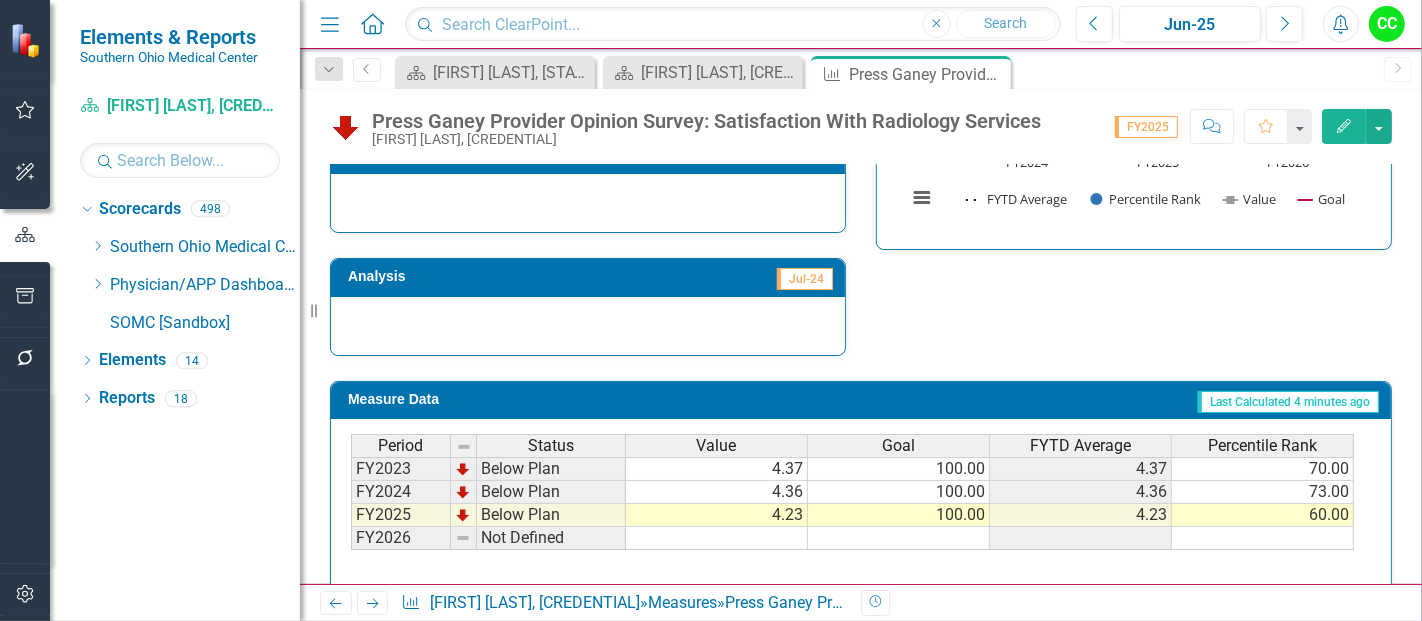 click on "Edit" at bounding box center [1344, 126] 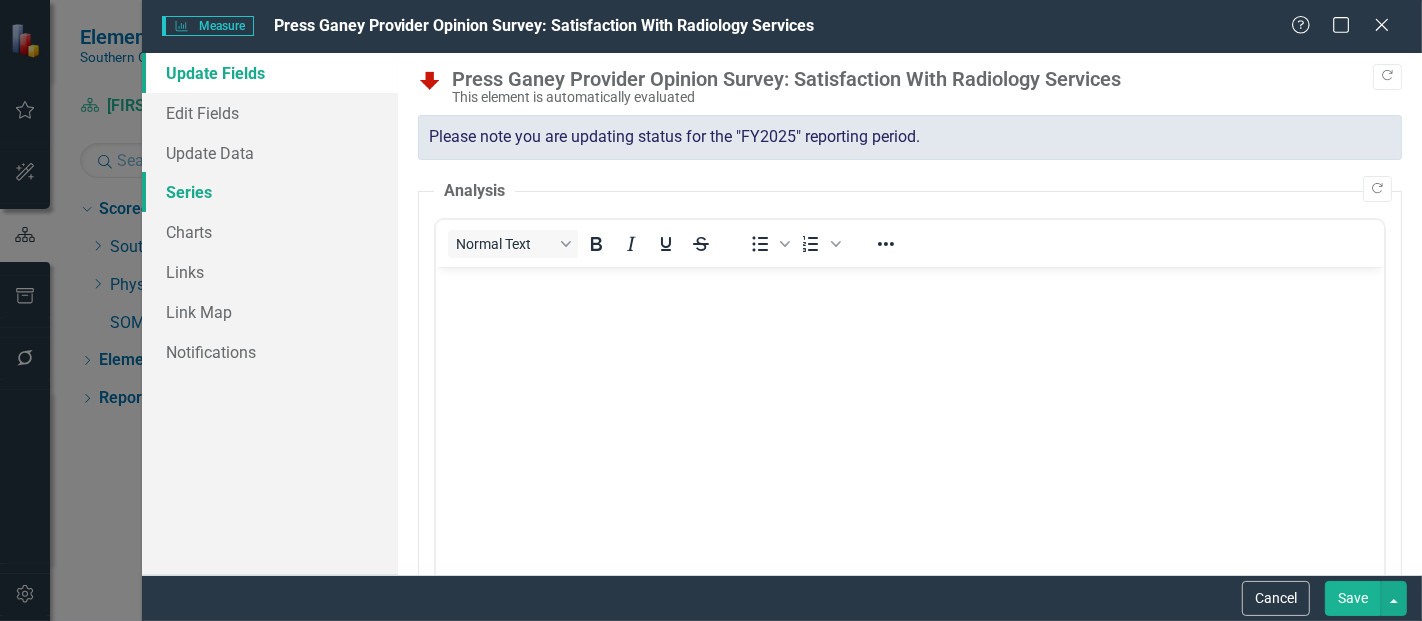 scroll, scrollTop: 0, scrollLeft: 0, axis: both 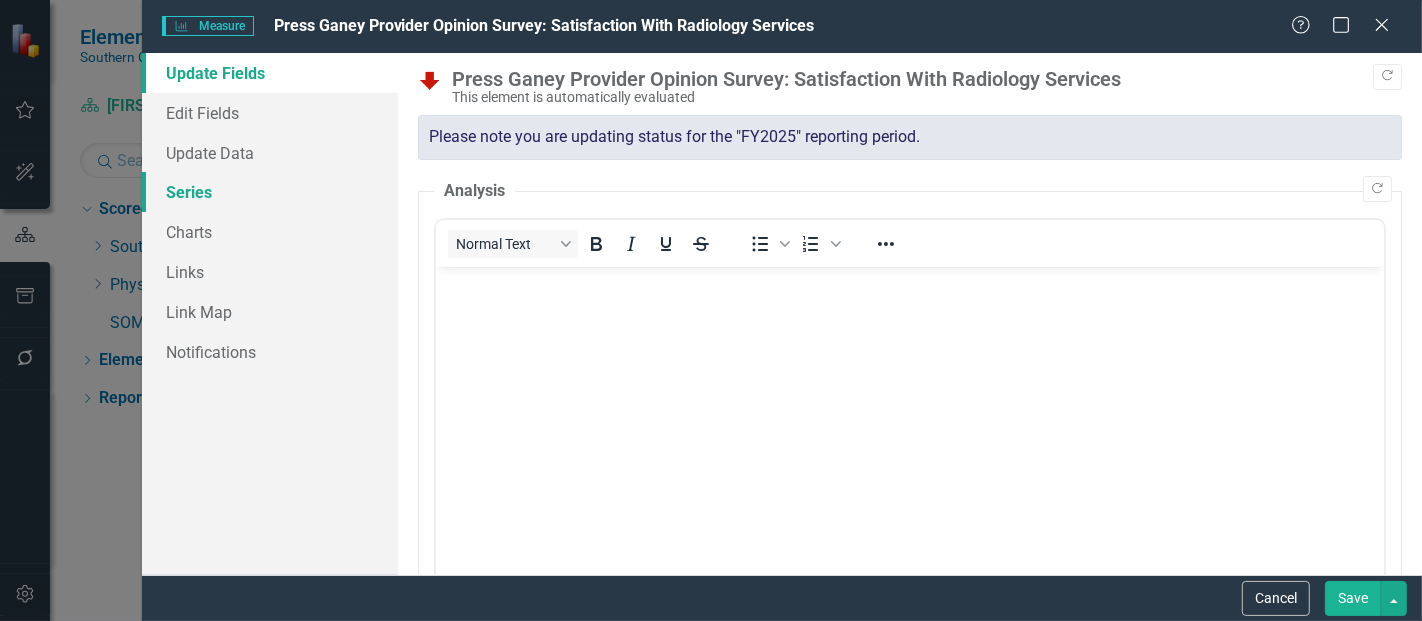 click on "Series" at bounding box center [270, 192] 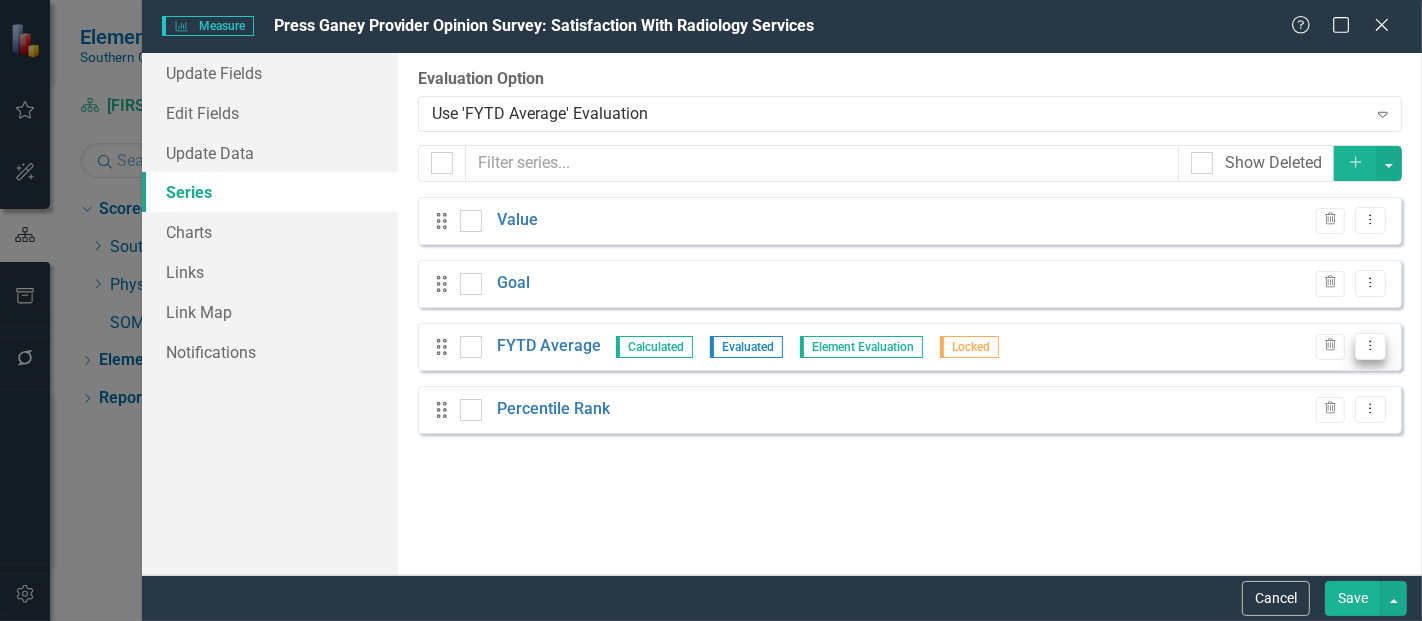 click on "Dropdown Menu" at bounding box center (1370, 346) 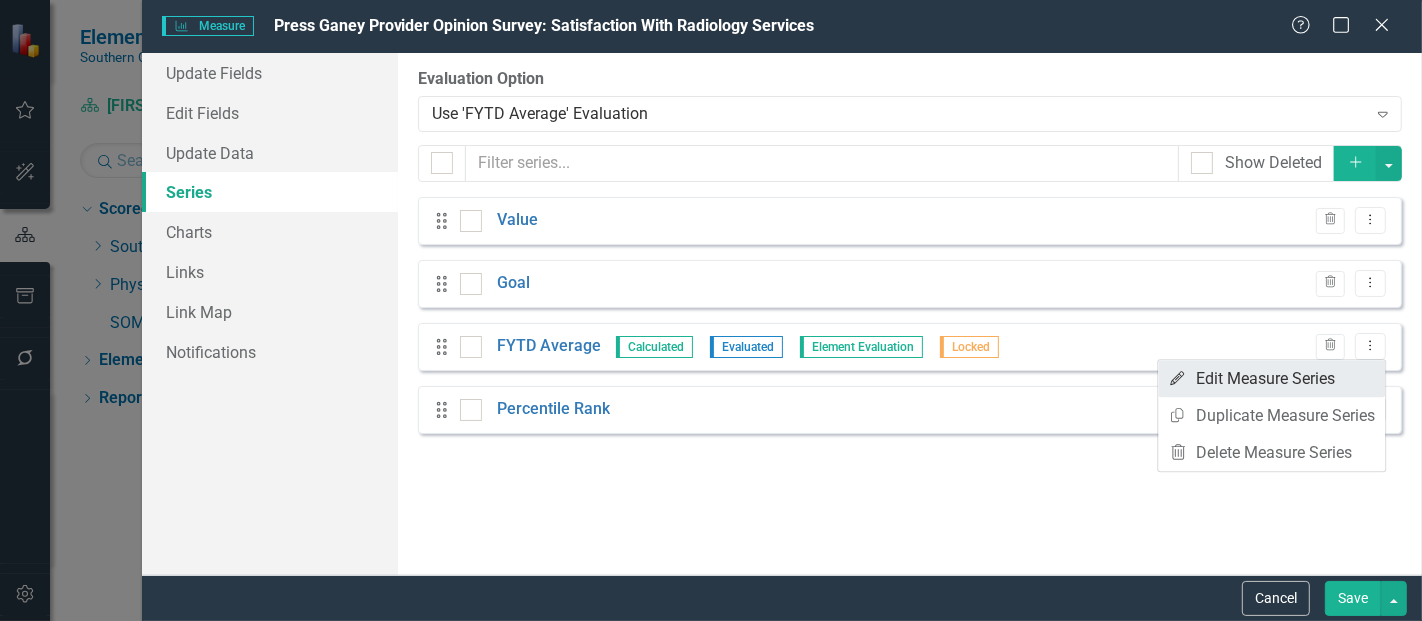 click on "Edit Edit Measure Series" at bounding box center (1271, 378) 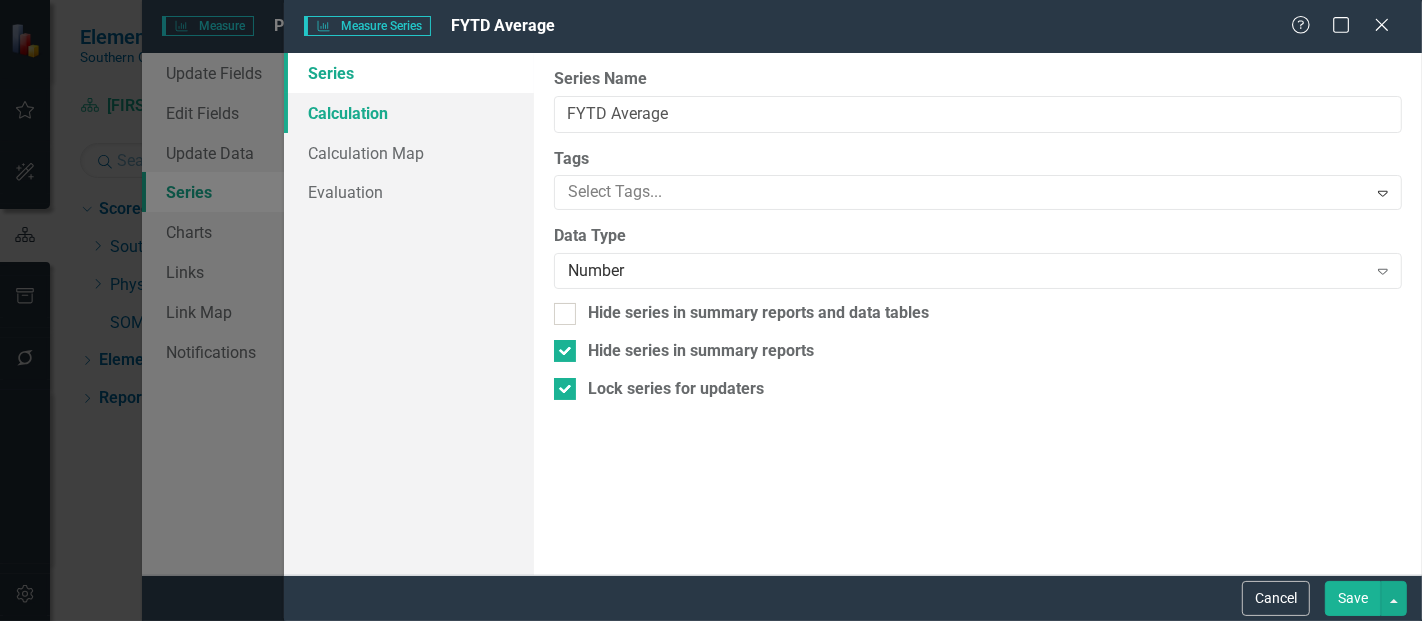 click on "Calculation" at bounding box center [409, 113] 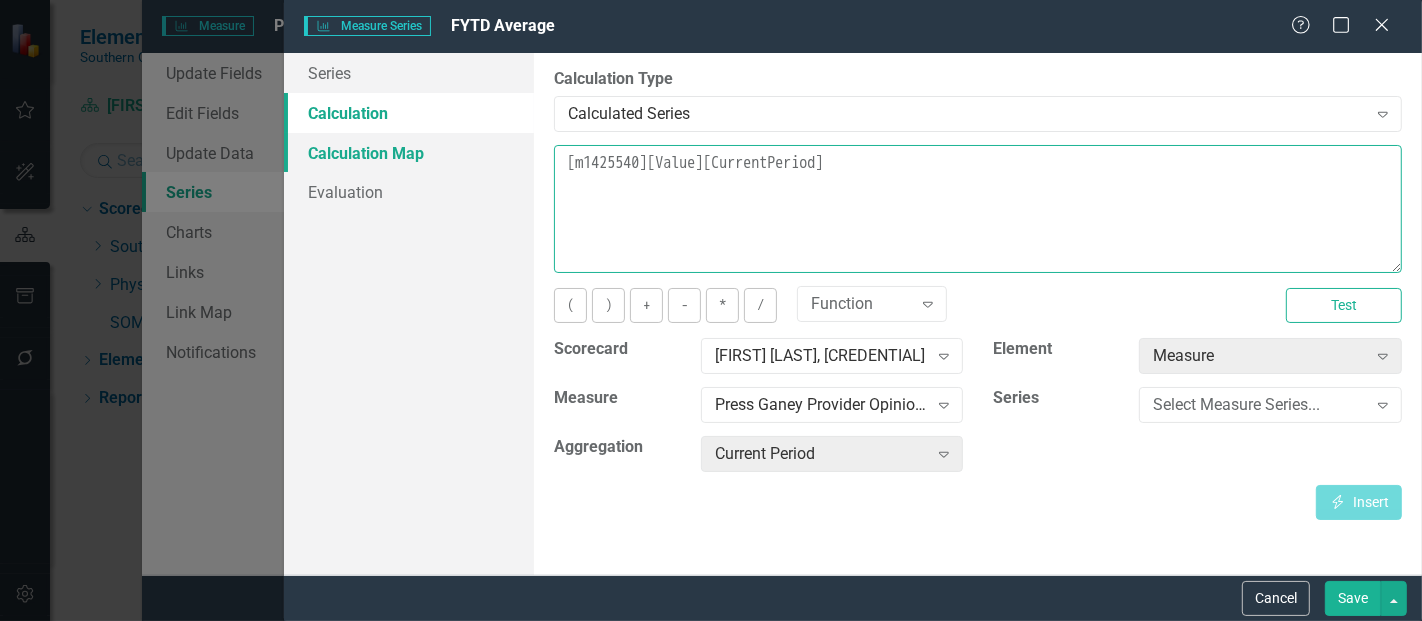 drag, startPoint x: 900, startPoint y: 167, endPoint x: 482, endPoint y: 150, distance: 418.34555 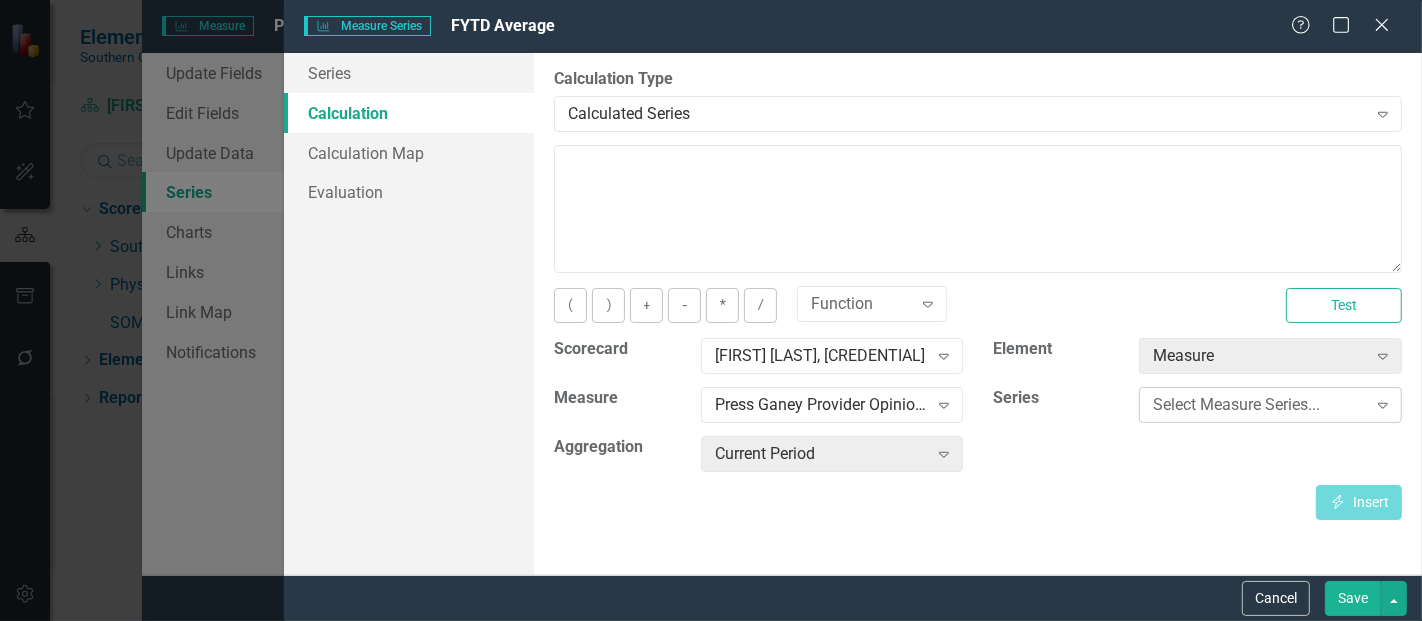 click on "Select Measure Series..." at bounding box center (1259, 405) 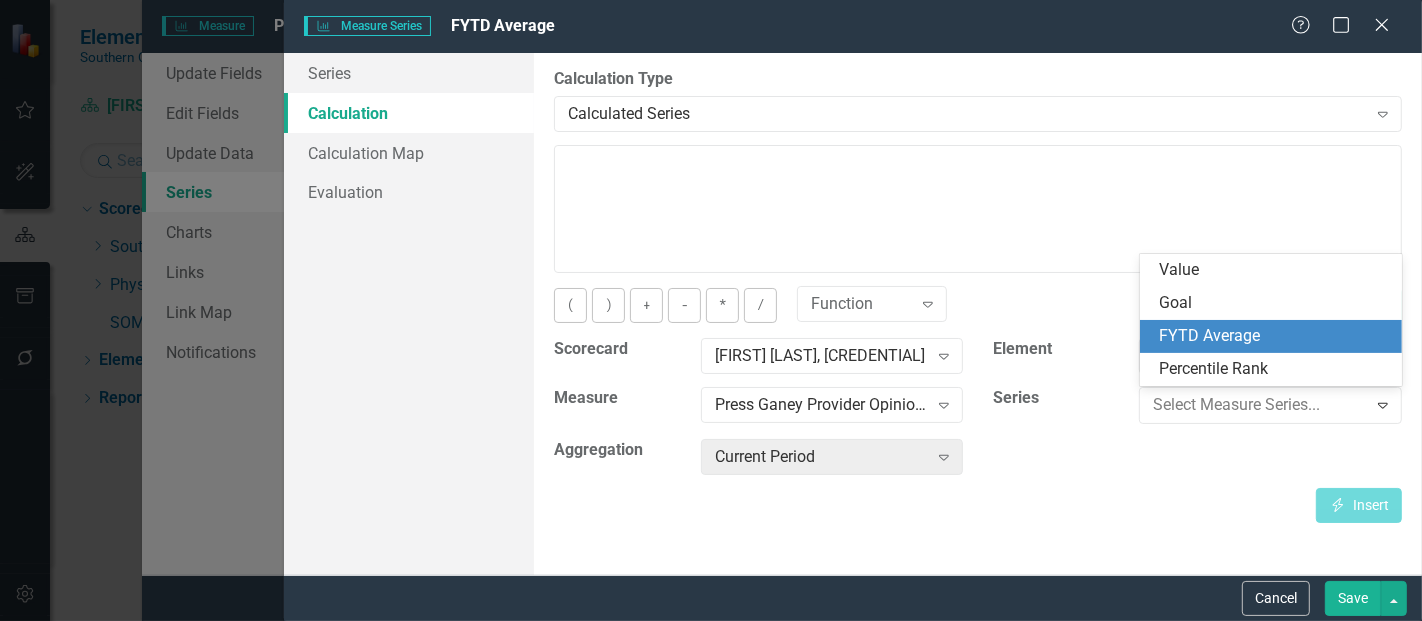 click on "FYTD Average" at bounding box center (1275, 336) 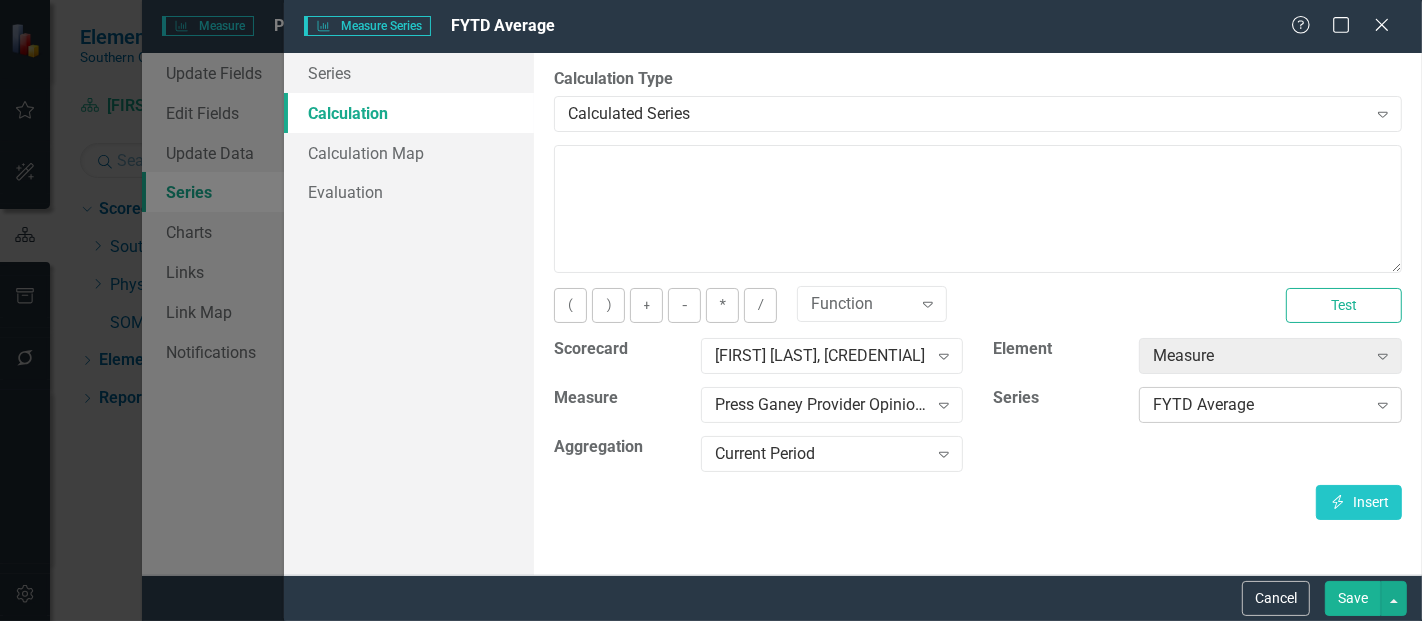 click on "FYTD Average" at bounding box center (1259, 405) 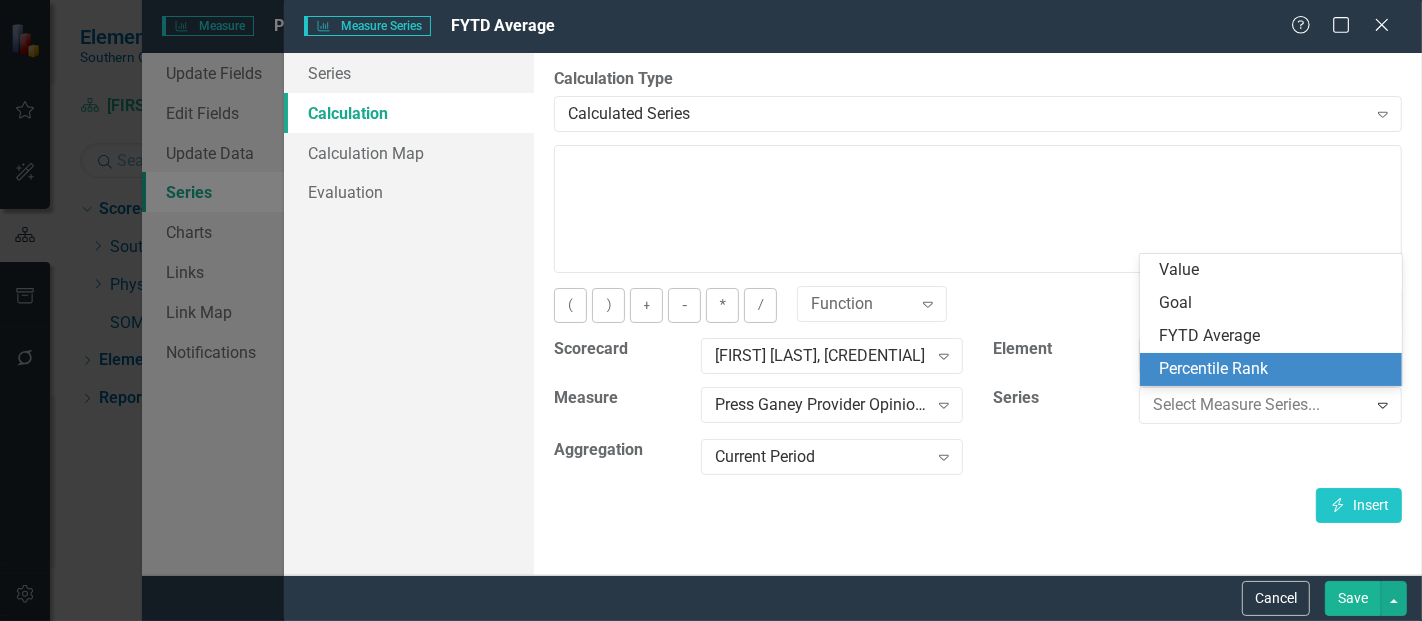 click on "Percentile Rank" at bounding box center [1275, 369] 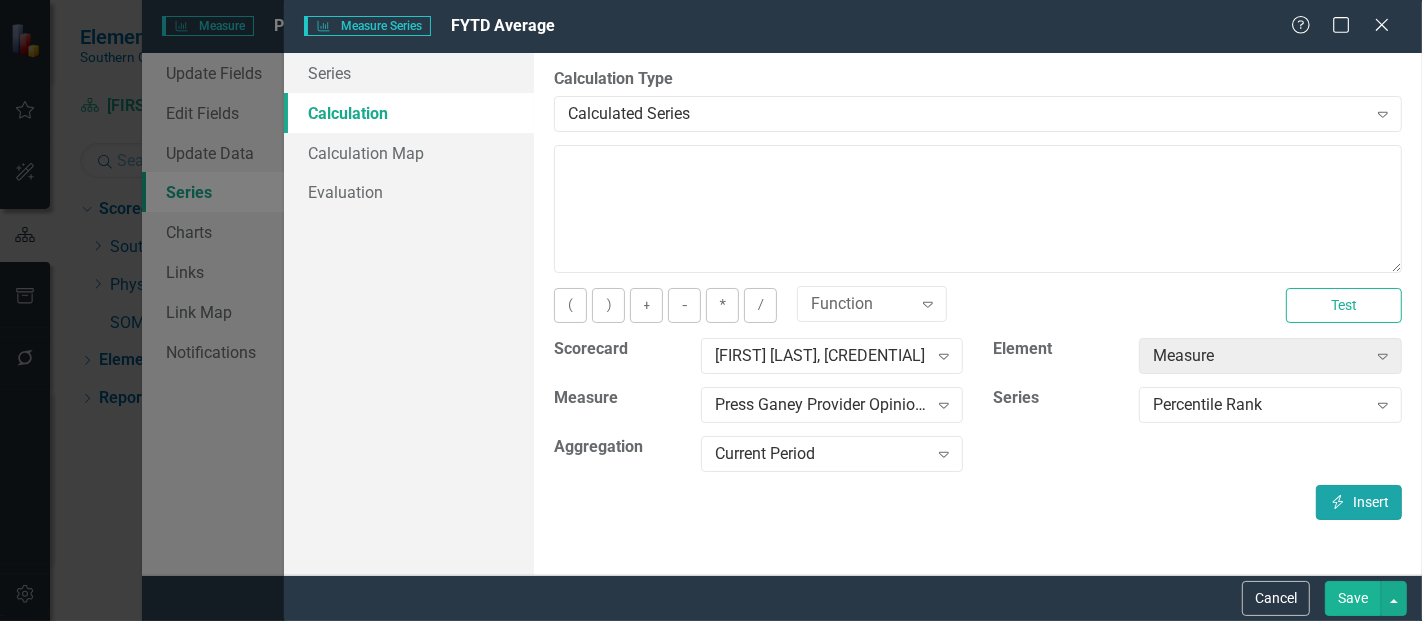 click on "Insert    Insert" at bounding box center [1359, 502] 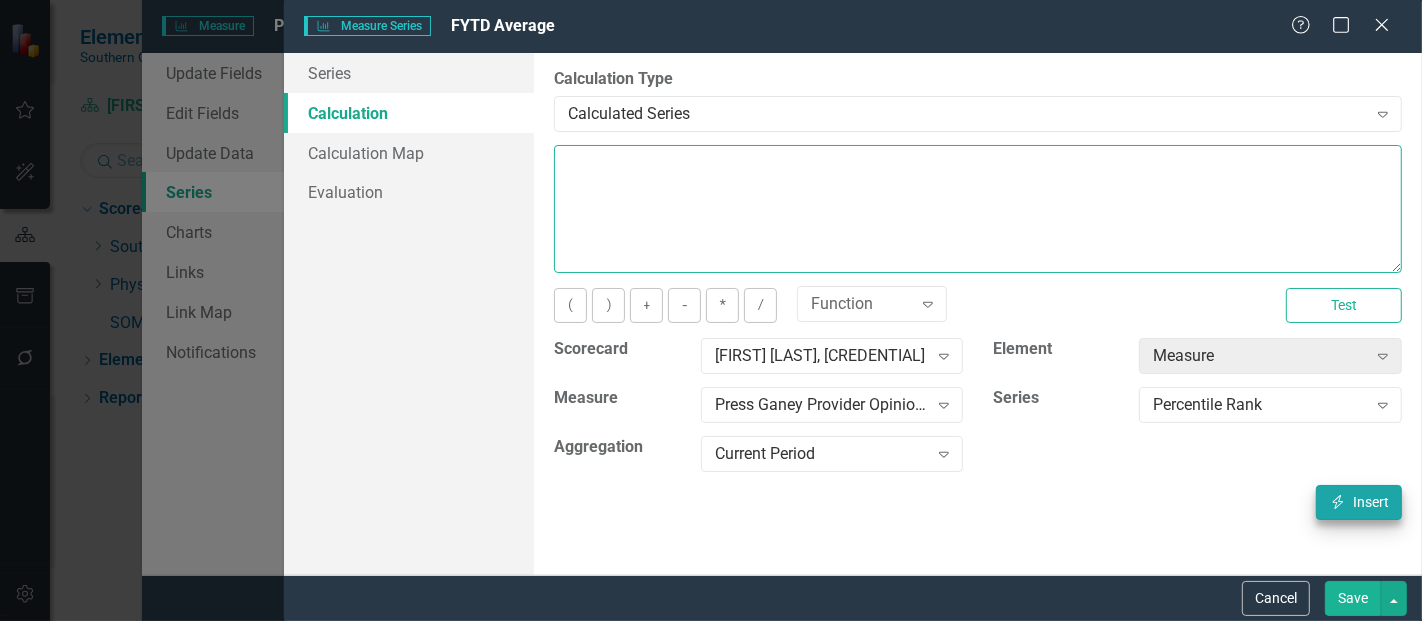 type on "[m1425540][Percentile Rank][CurrentPeriod]" 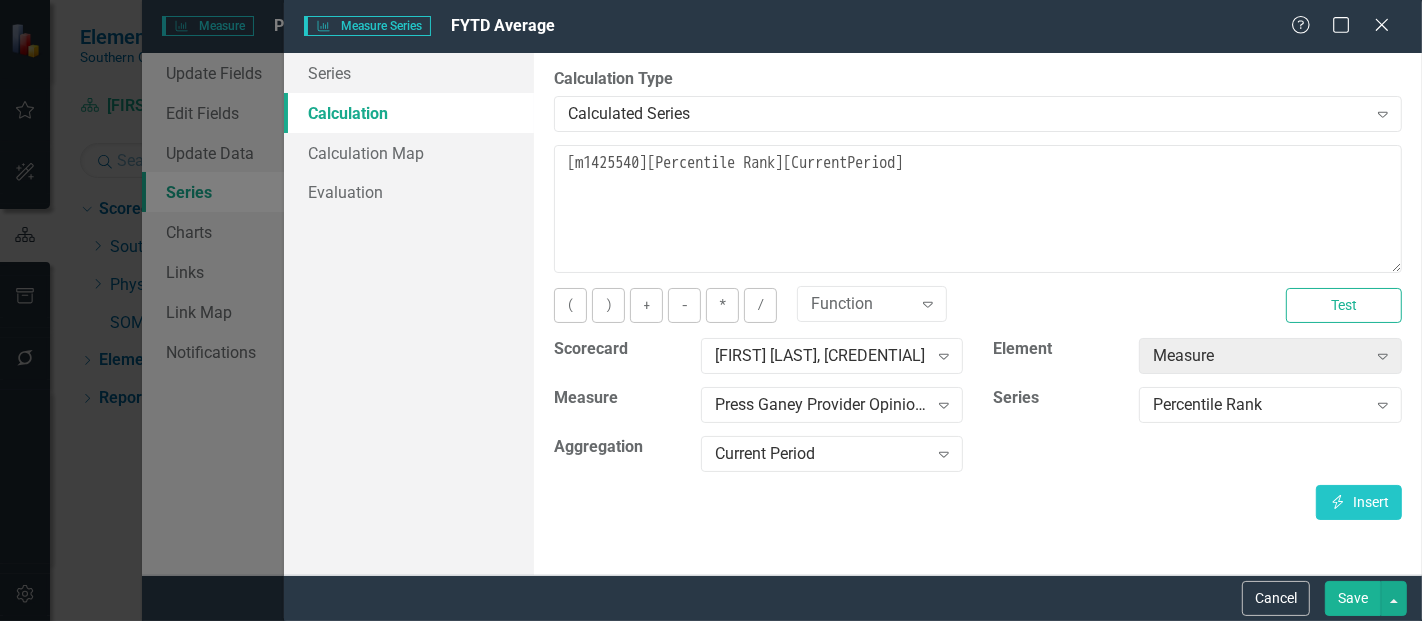 click on "Save" at bounding box center [1353, 598] 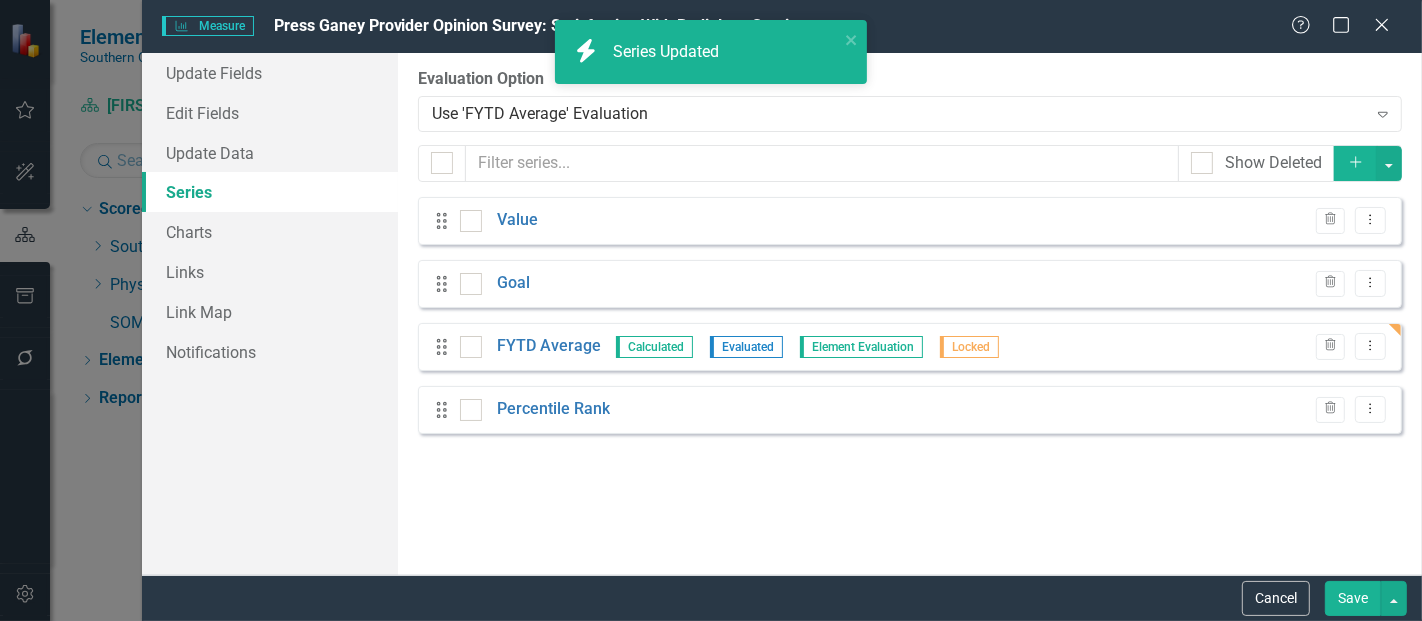 click on "Save" at bounding box center (1353, 598) 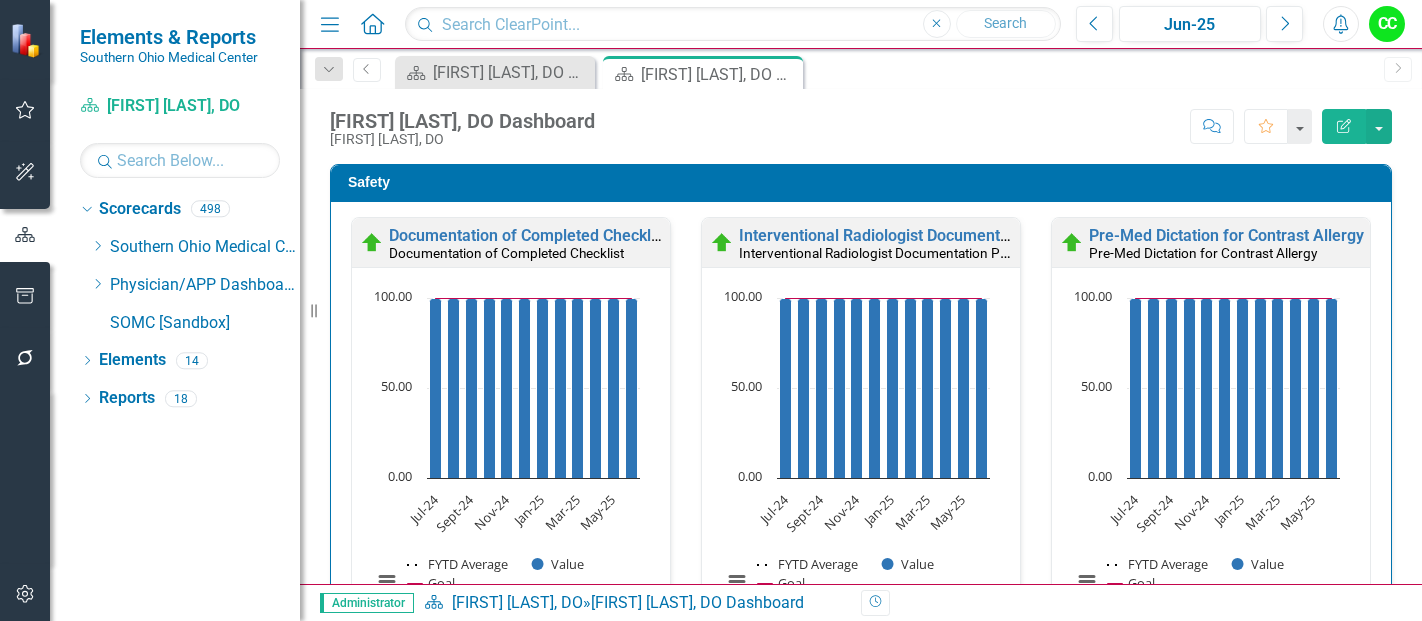 scroll, scrollTop: 0, scrollLeft: 0, axis: both 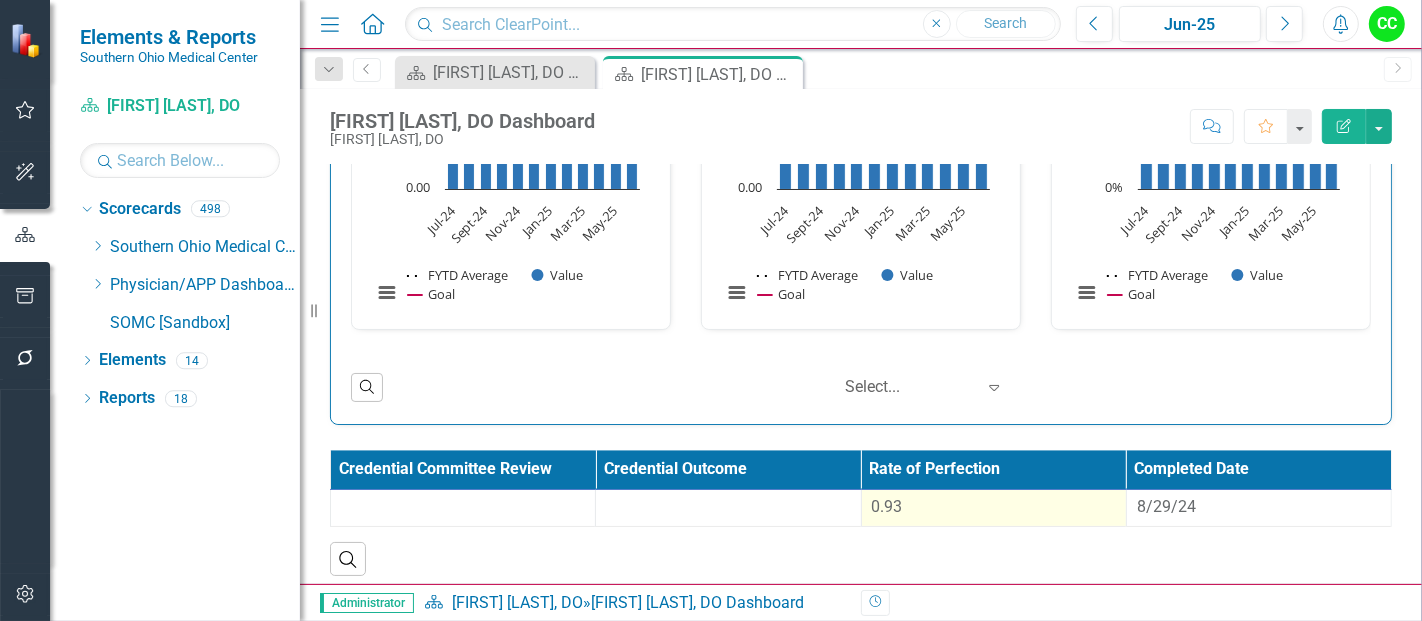 click on "0.93" at bounding box center [994, 507] 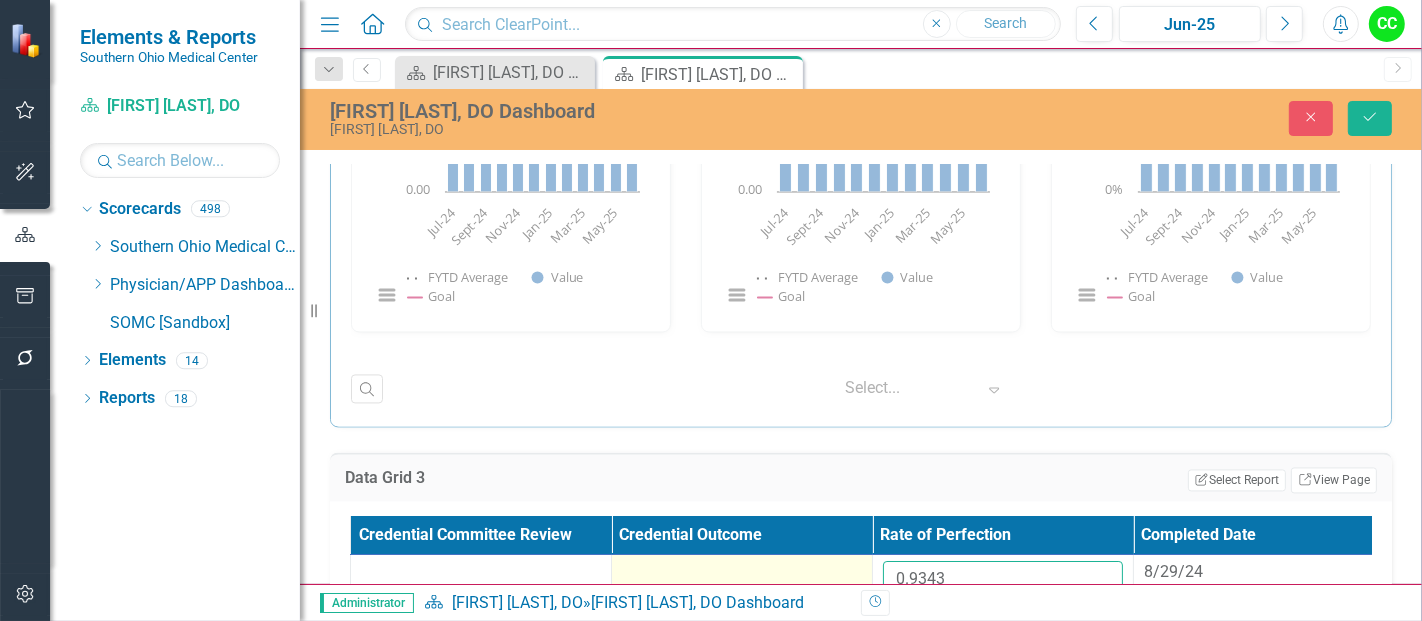 drag, startPoint x: 951, startPoint y: 561, endPoint x: 832, endPoint y: 570, distance: 119.33985 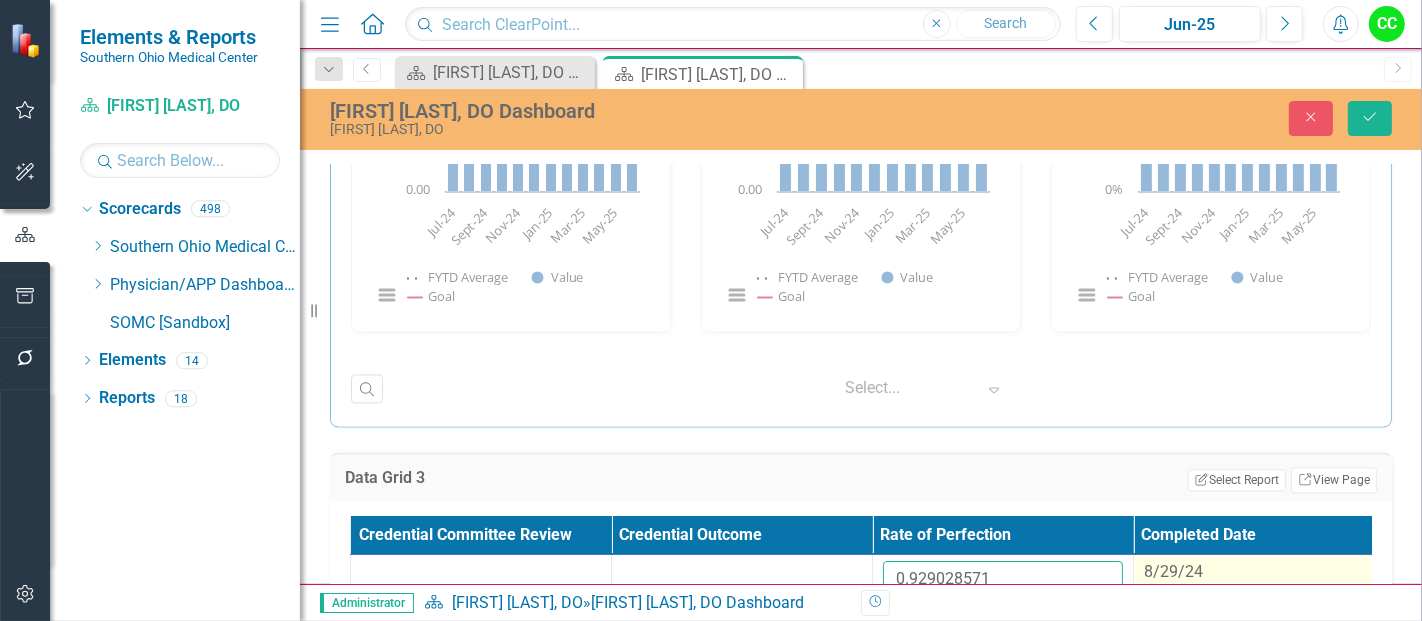 type on "0.929028571" 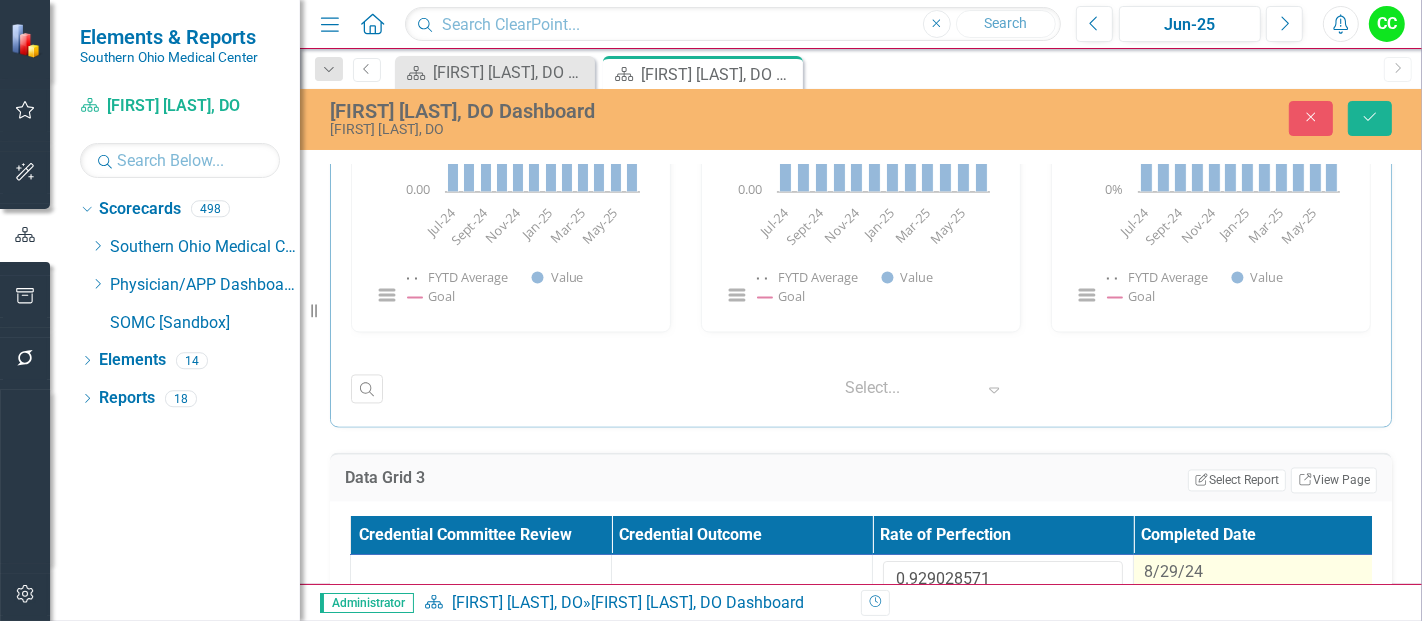 click on "8/29/24" at bounding box center (1173, 571) 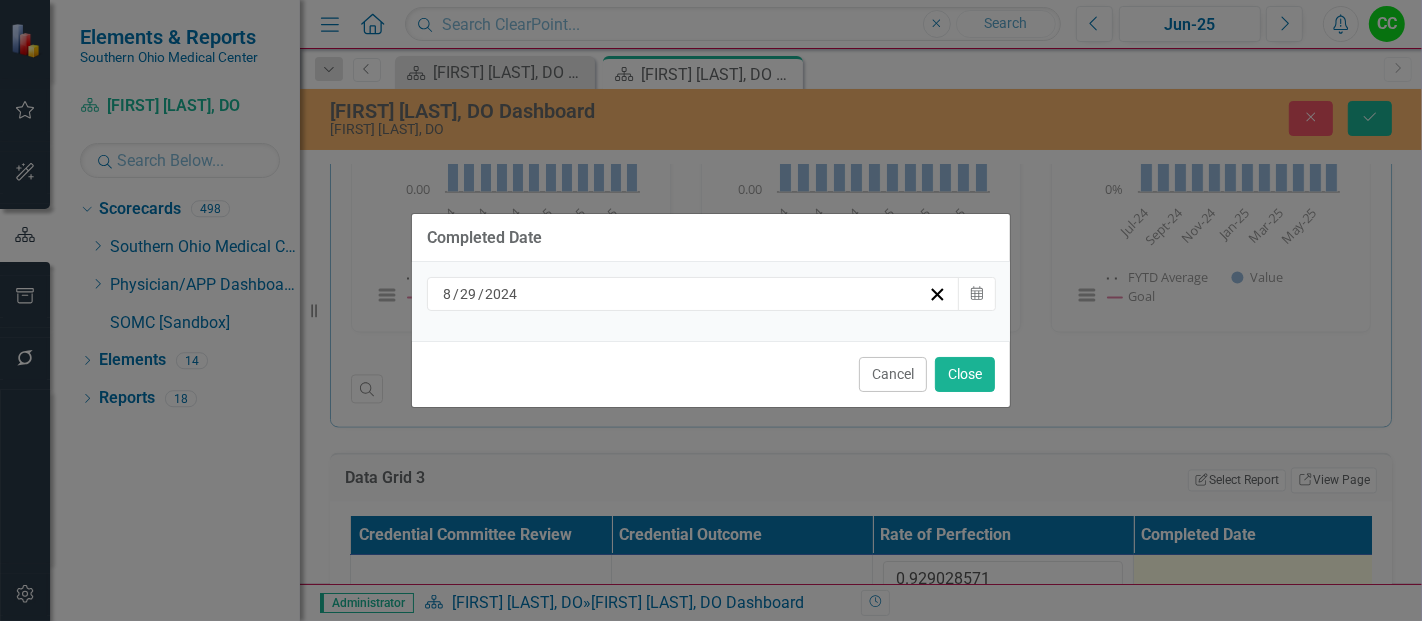 click on "8 / 29 / 2024" at bounding box center (693, 294) 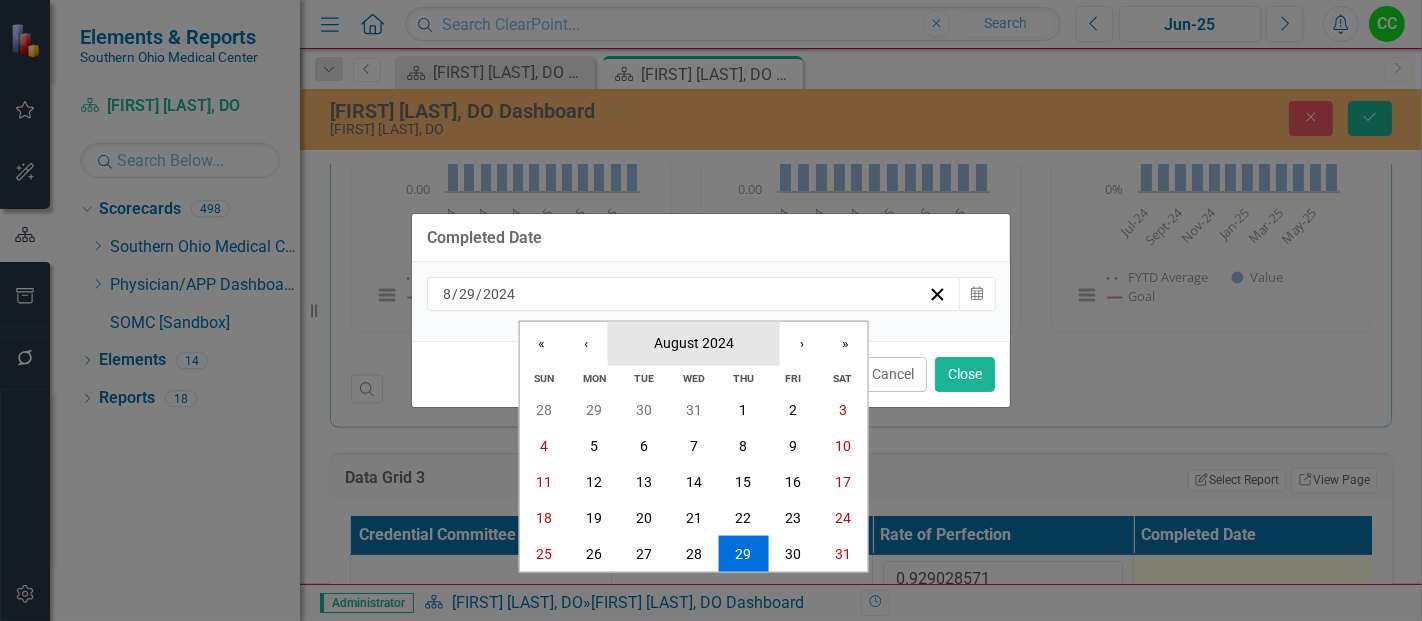 click on "August 2024" at bounding box center [694, 343] 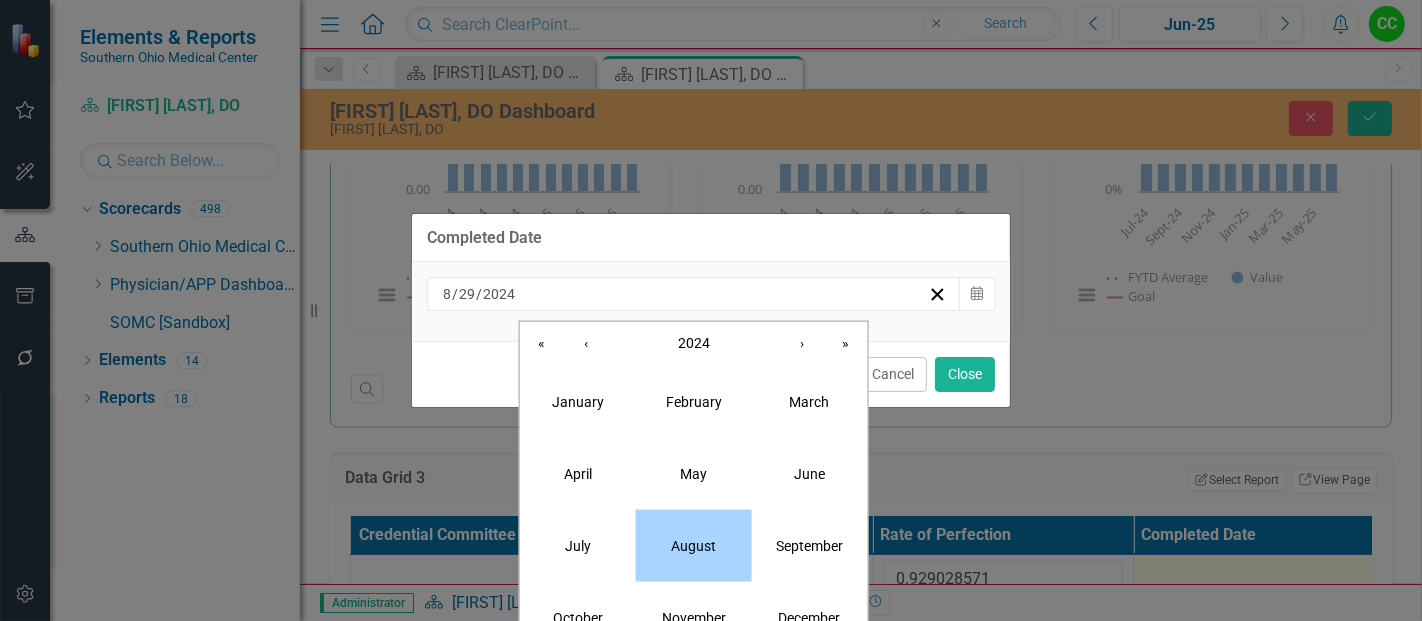 click on "August" at bounding box center (694, 545) 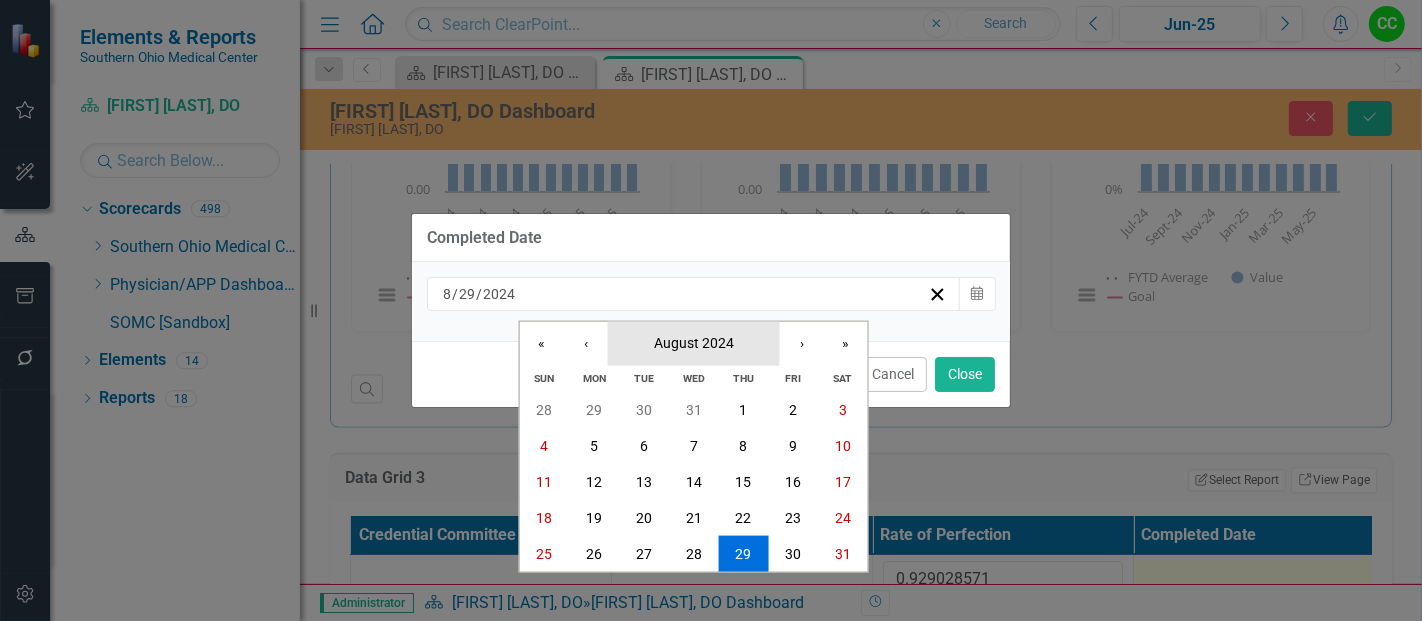 click on "August 2024" at bounding box center [694, 343] 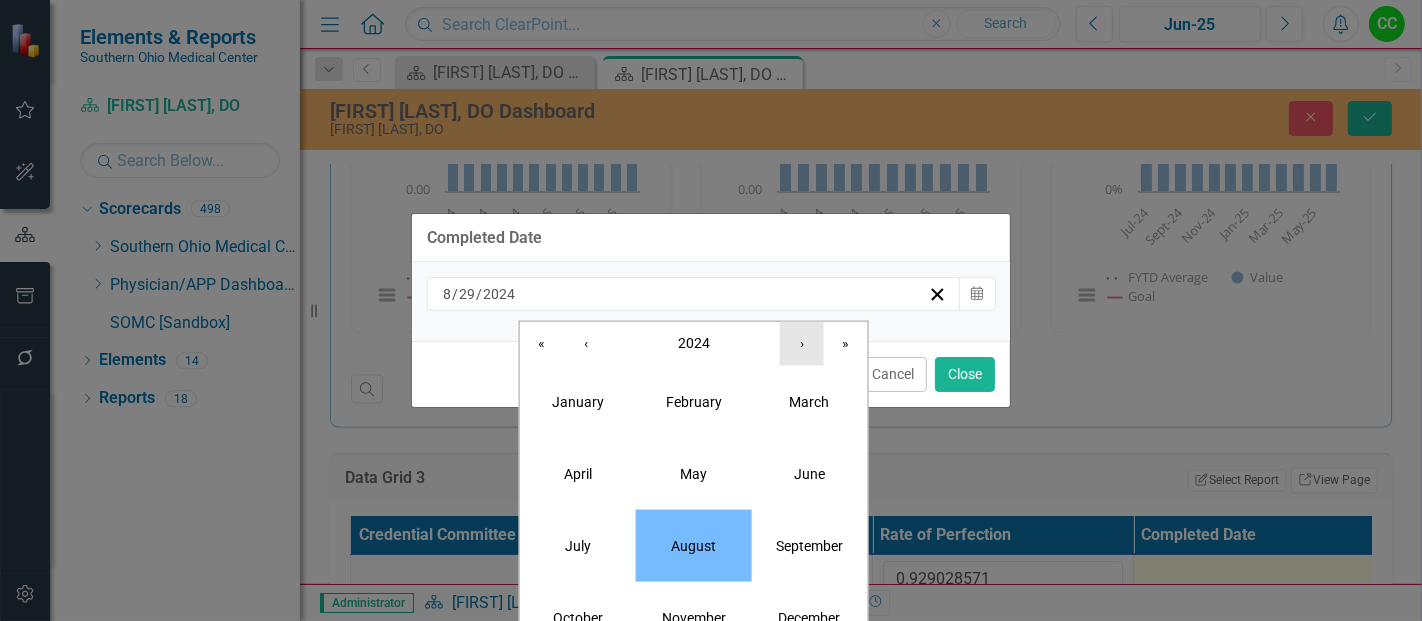 click on "›" at bounding box center (802, 343) 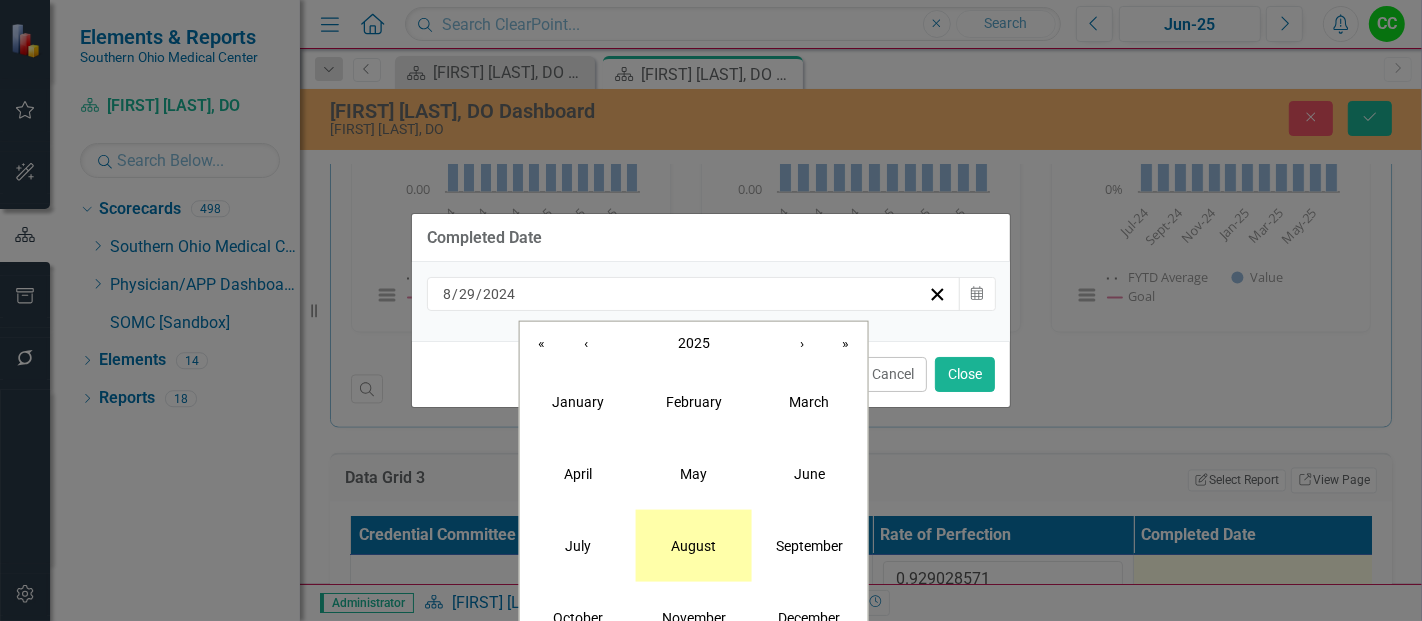click on "August" at bounding box center [693, 545] 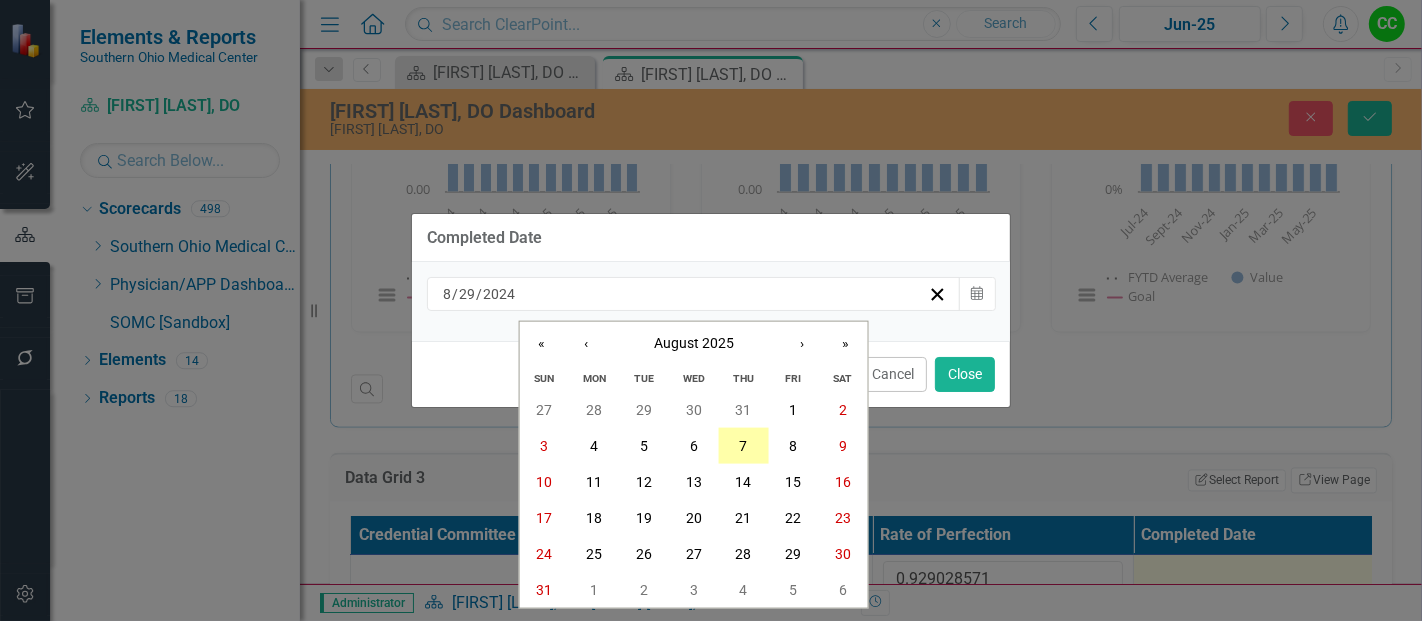 click on "7" at bounding box center [743, 446] 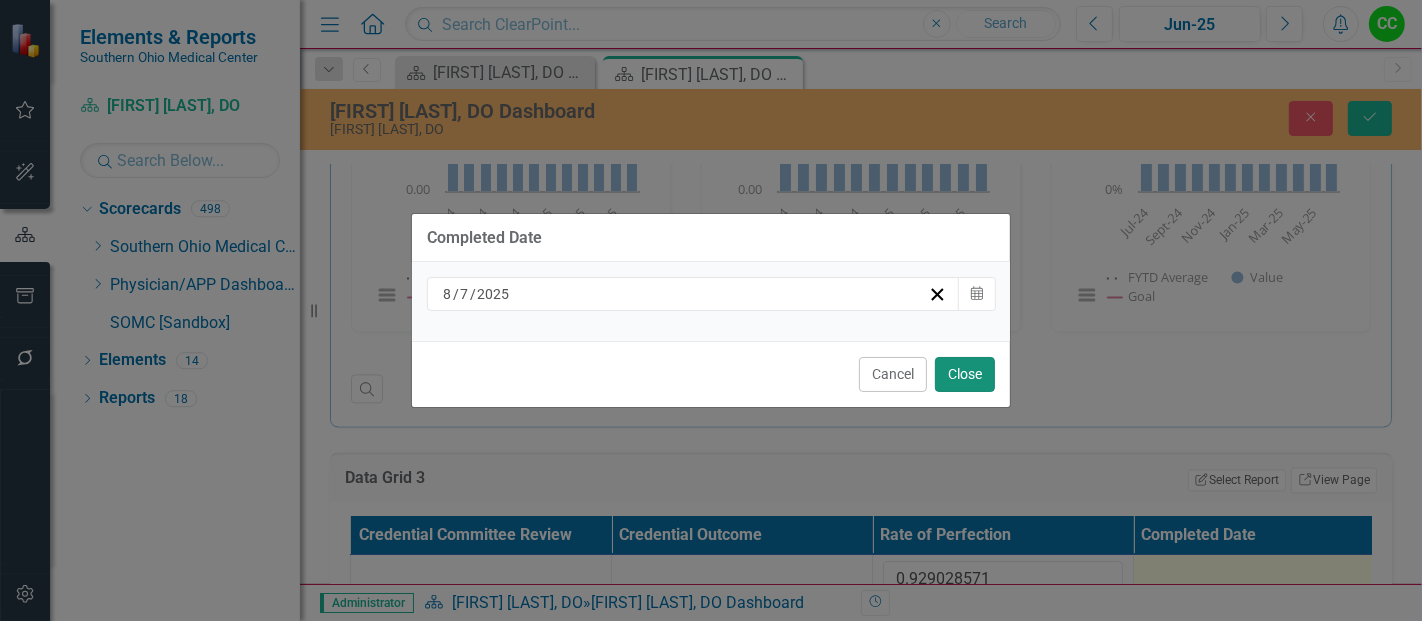 click on "Close" at bounding box center (965, 374) 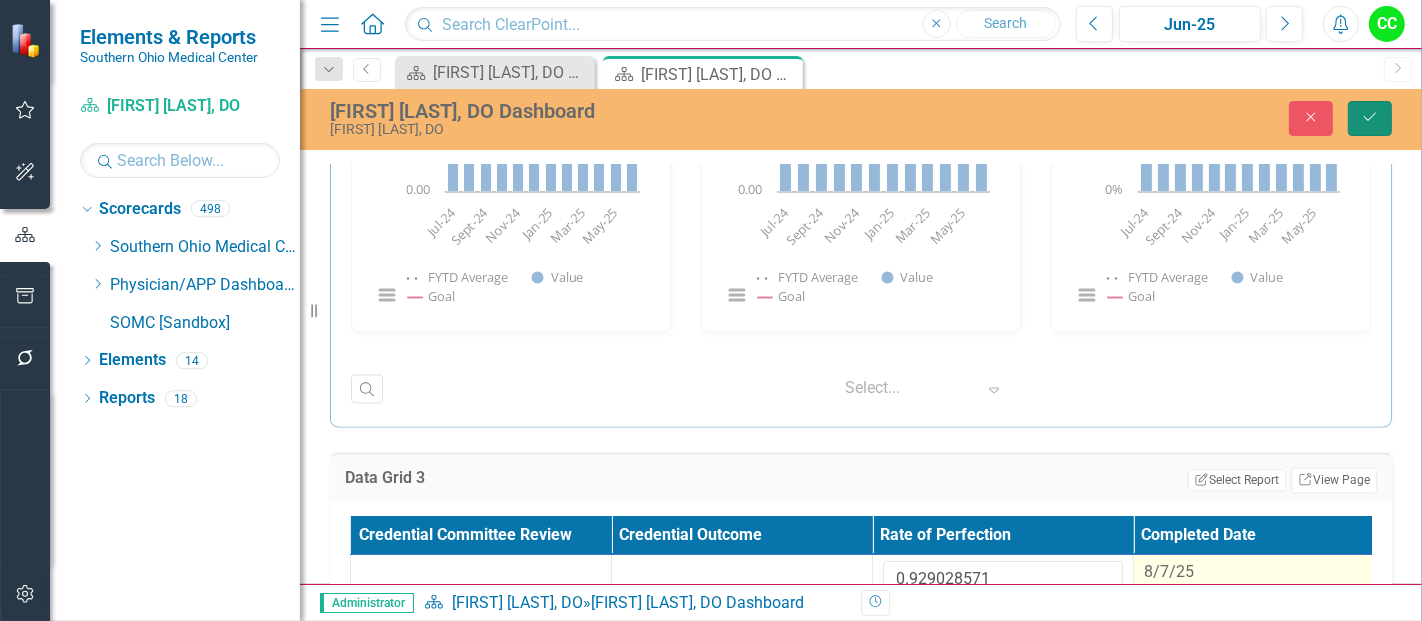 click on "Save" at bounding box center [1370, 118] 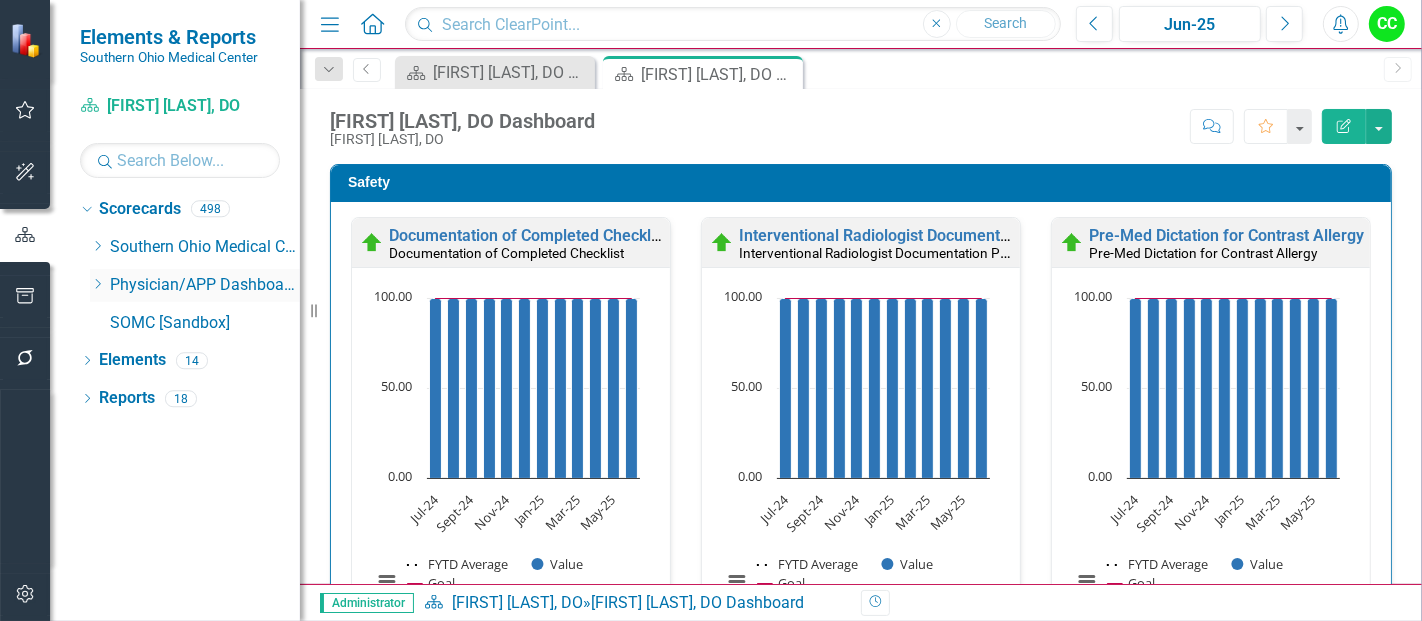 click on "Dropdown" 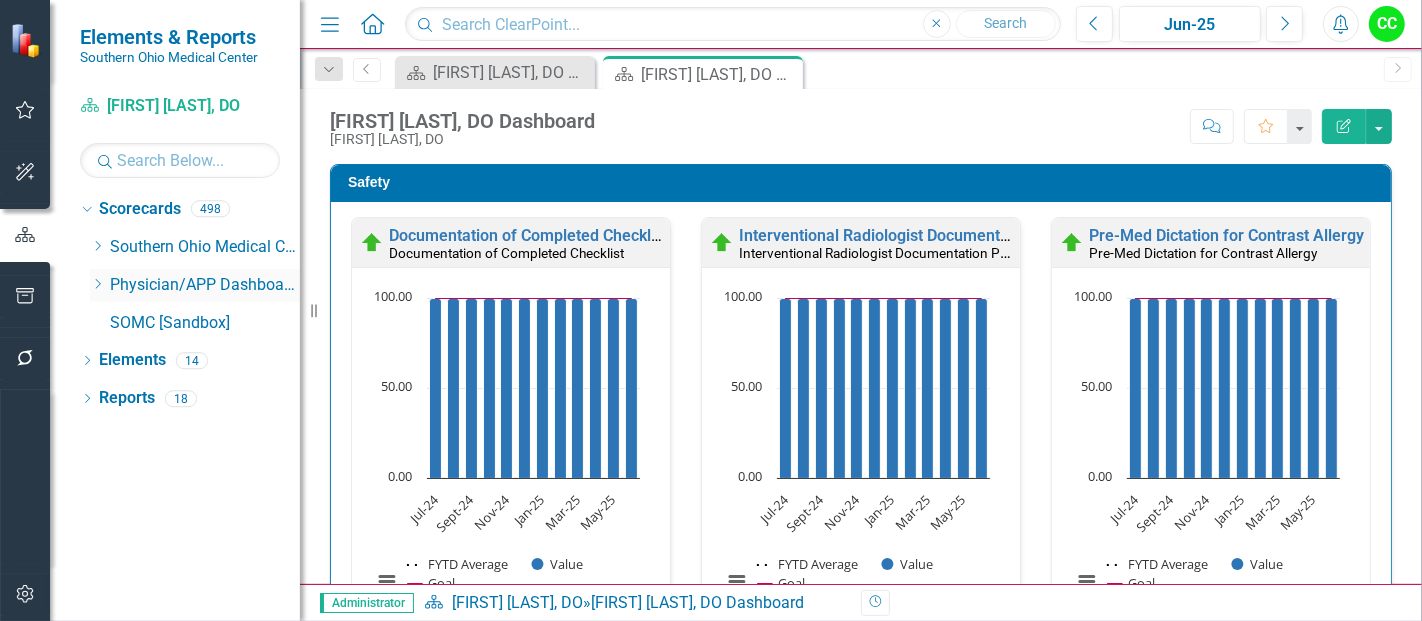 click on "Dropdown" 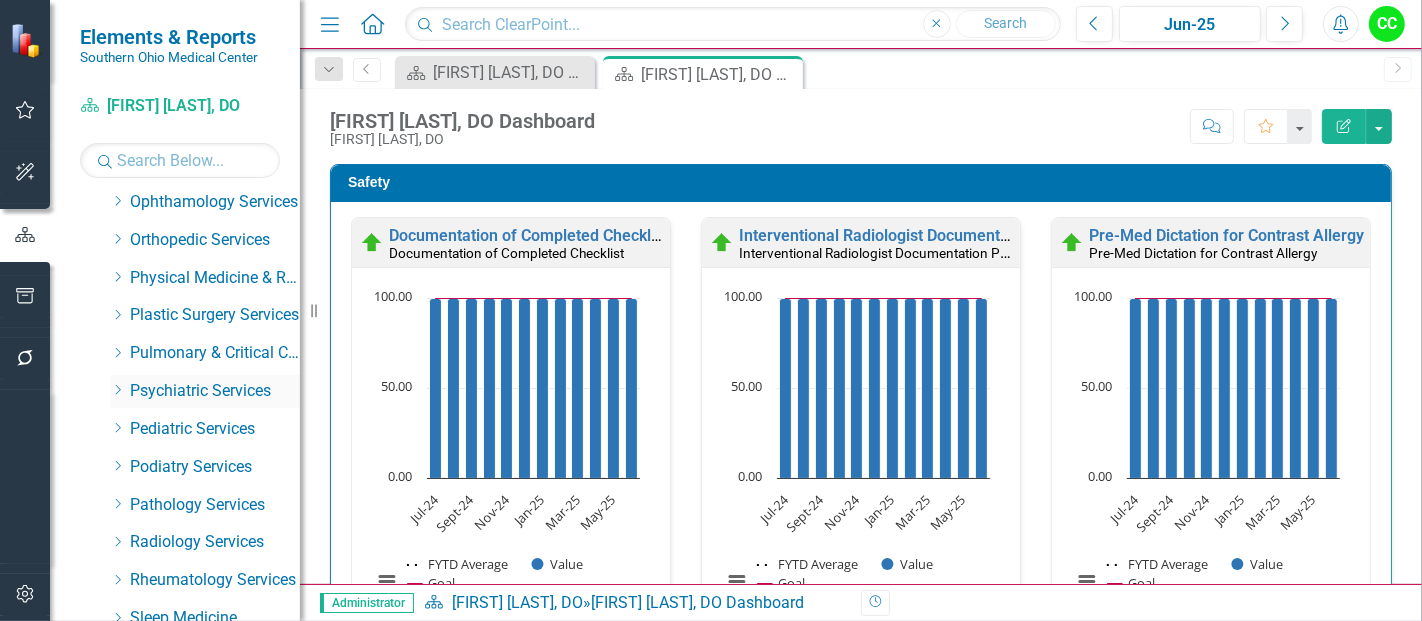 scroll, scrollTop: 828, scrollLeft: 0, axis: vertical 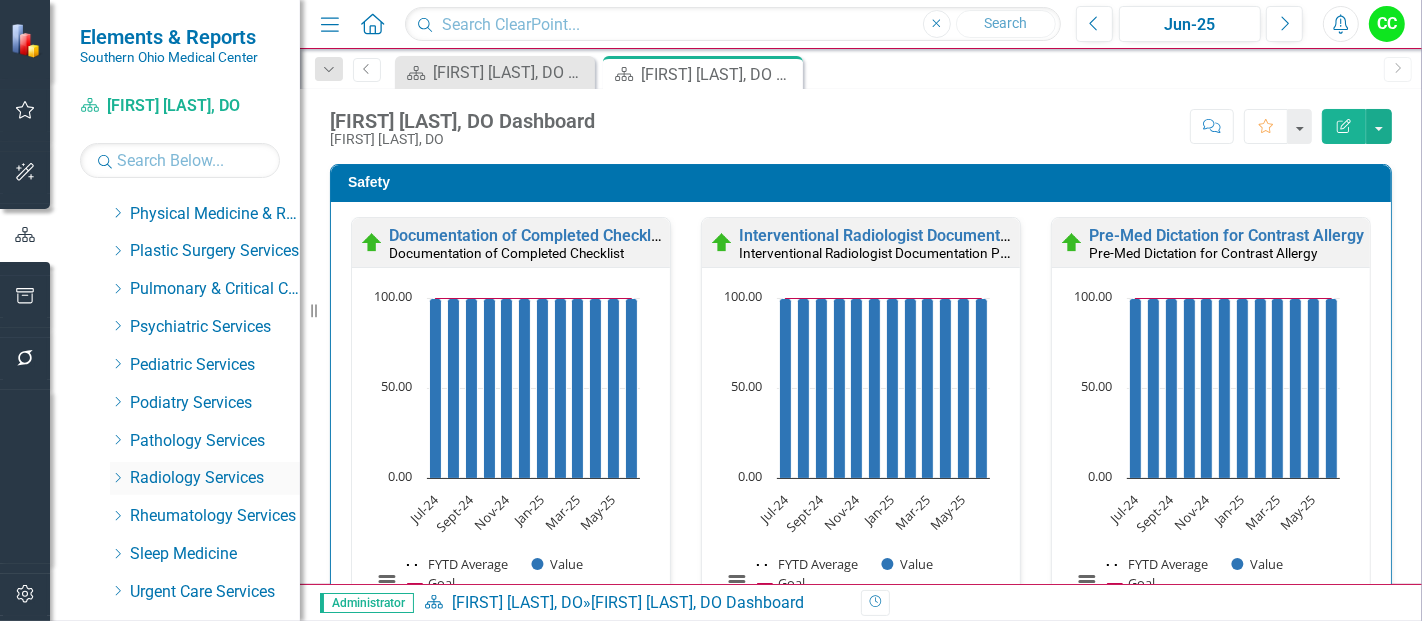 click on "Dropdown" 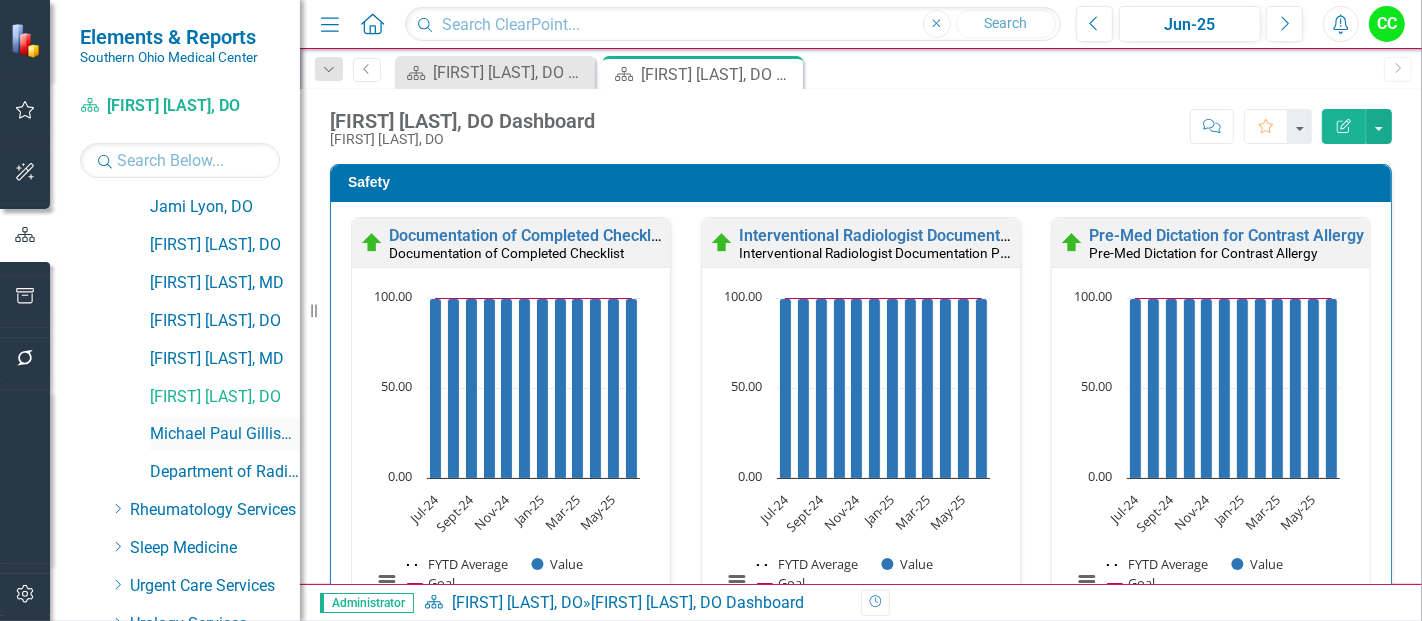 scroll, scrollTop: 1365, scrollLeft: 0, axis: vertical 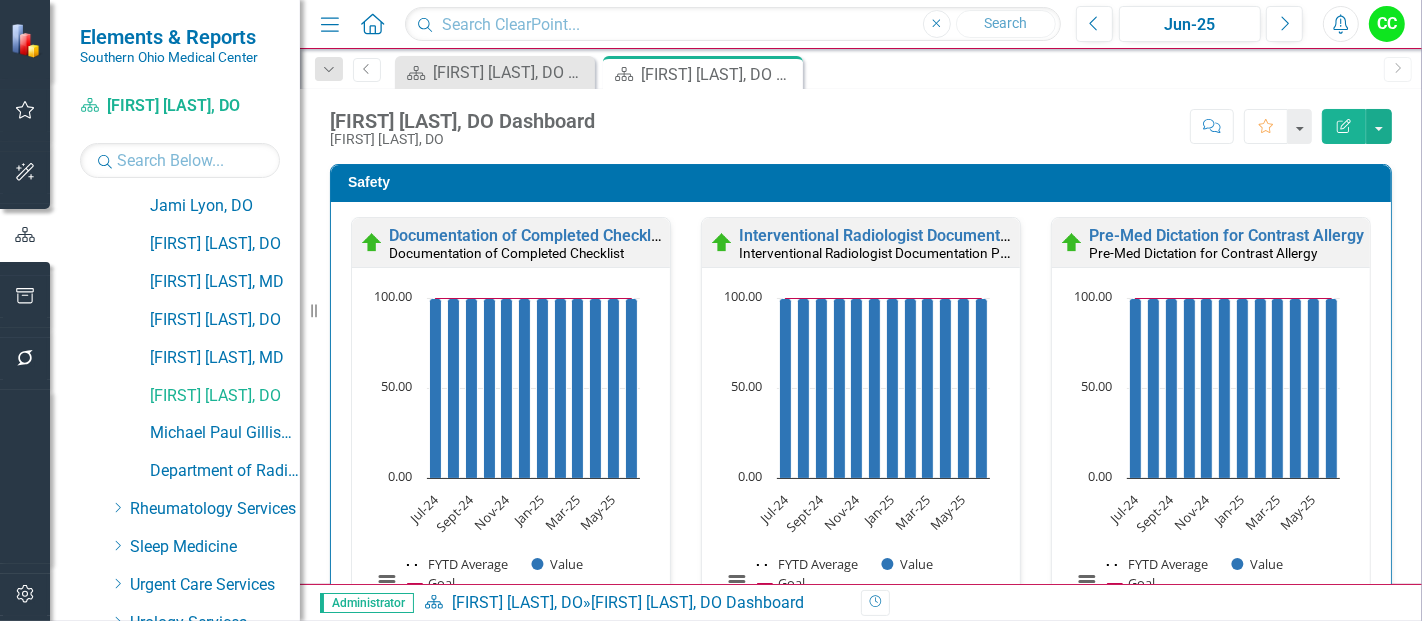click on "[FIRST] [LAST], DO" at bounding box center [205, 399] 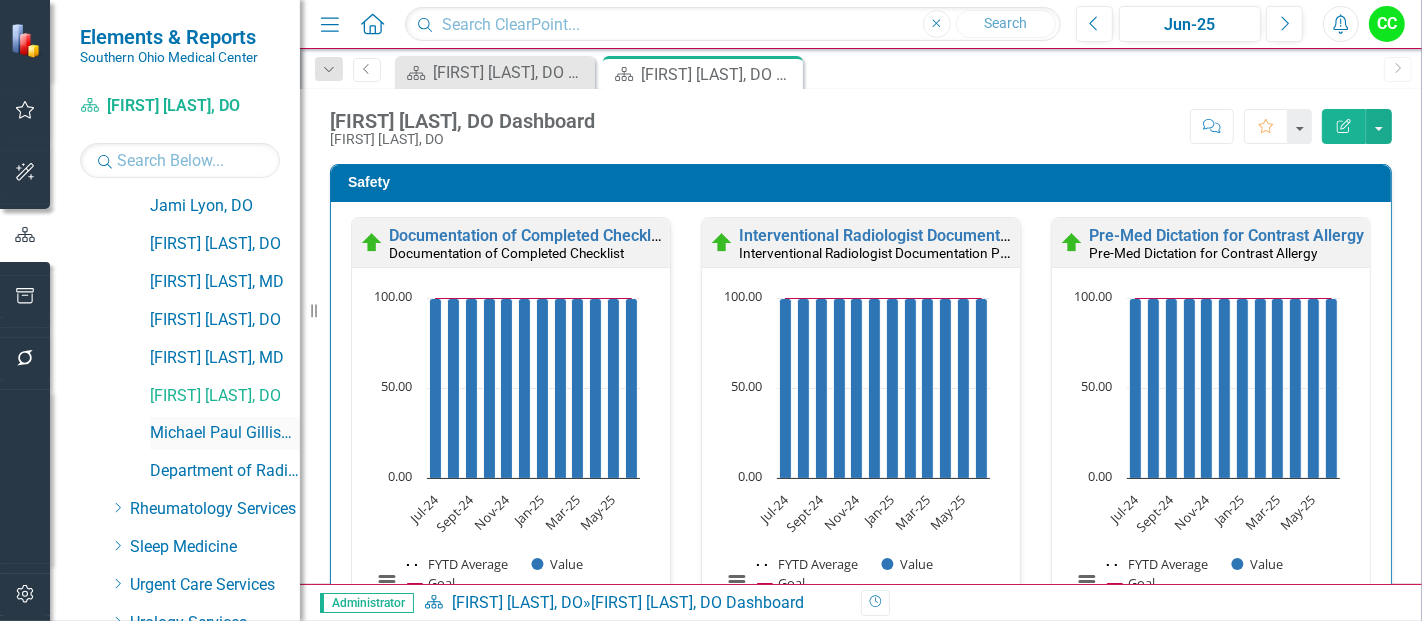 click on "Michael Paul Gillispie, PA" at bounding box center [225, 433] 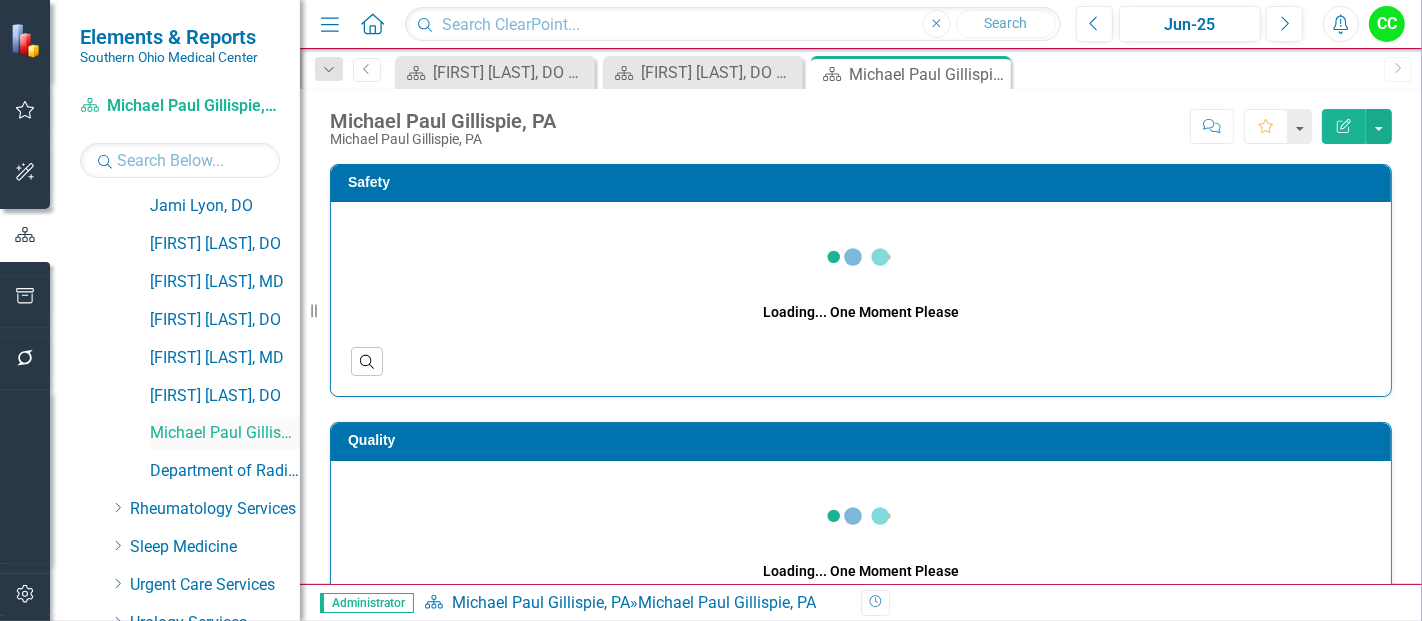 click on "Michael Paul Gillispie, PA" at bounding box center [225, 433] 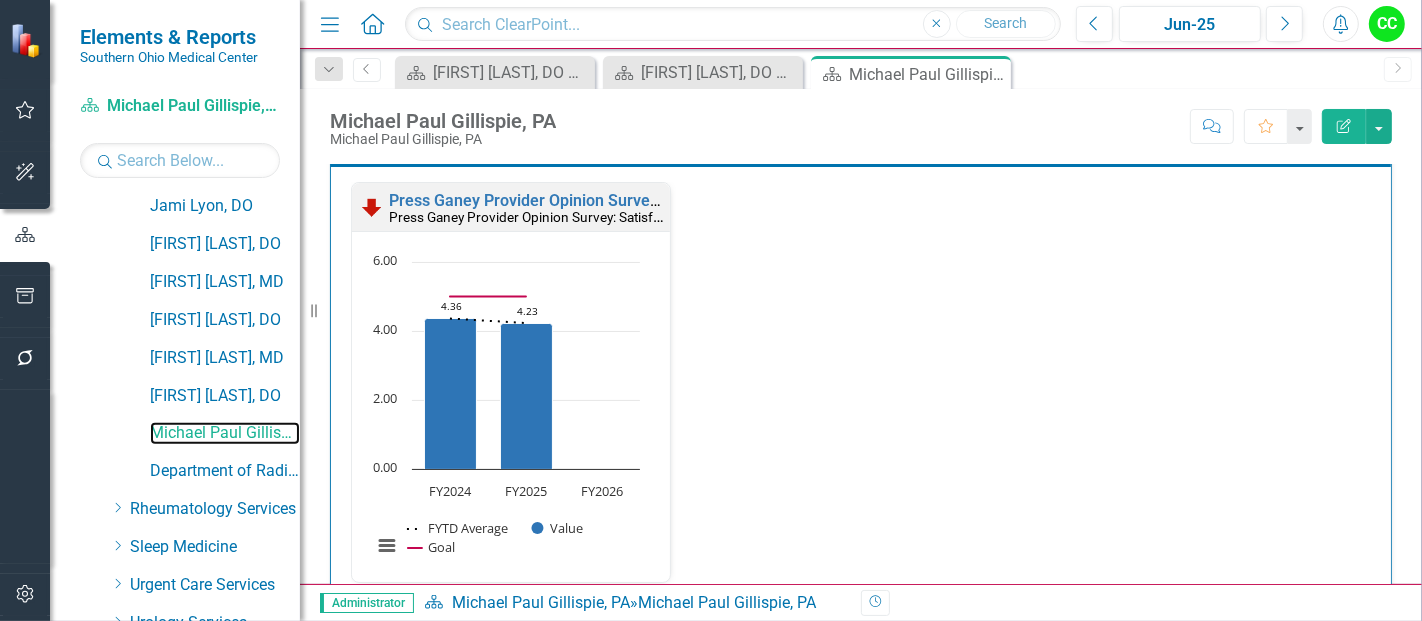 scroll, scrollTop: 2040, scrollLeft: 0, axis: vertical 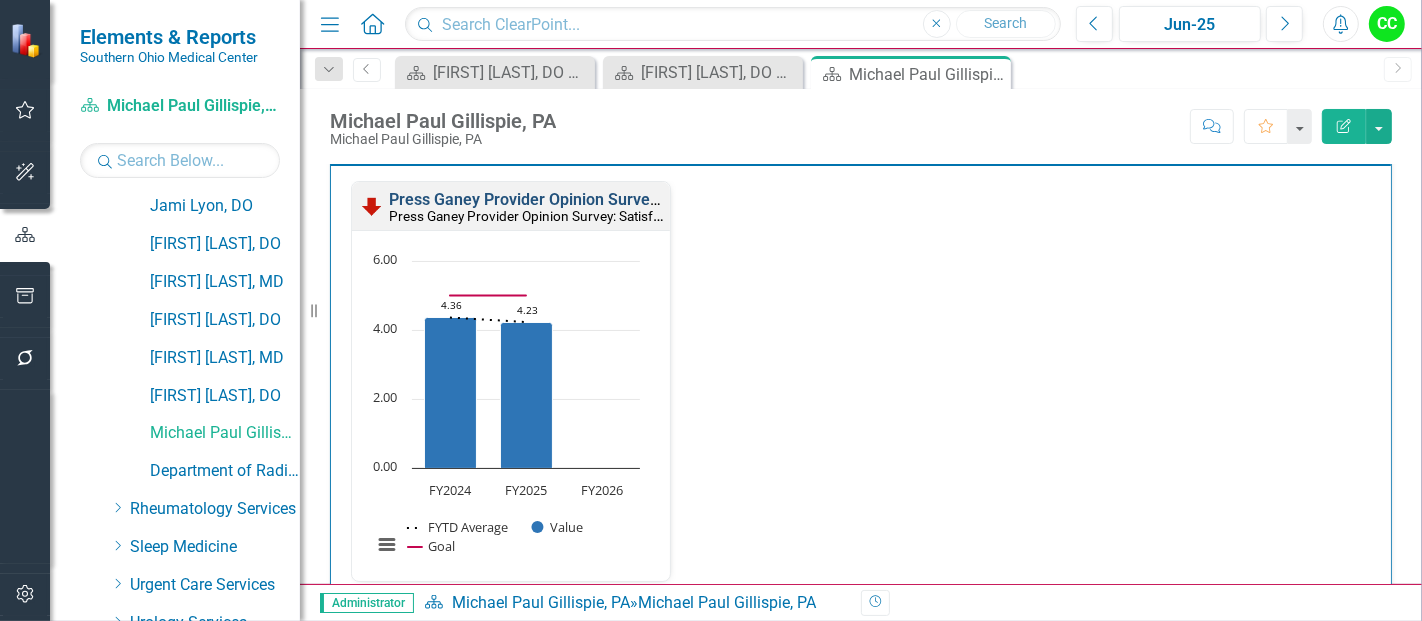 click on "Press Ganey Provider Opinion Survey: Satisfaction With Radiology Services" at bounding box center (659, 199) 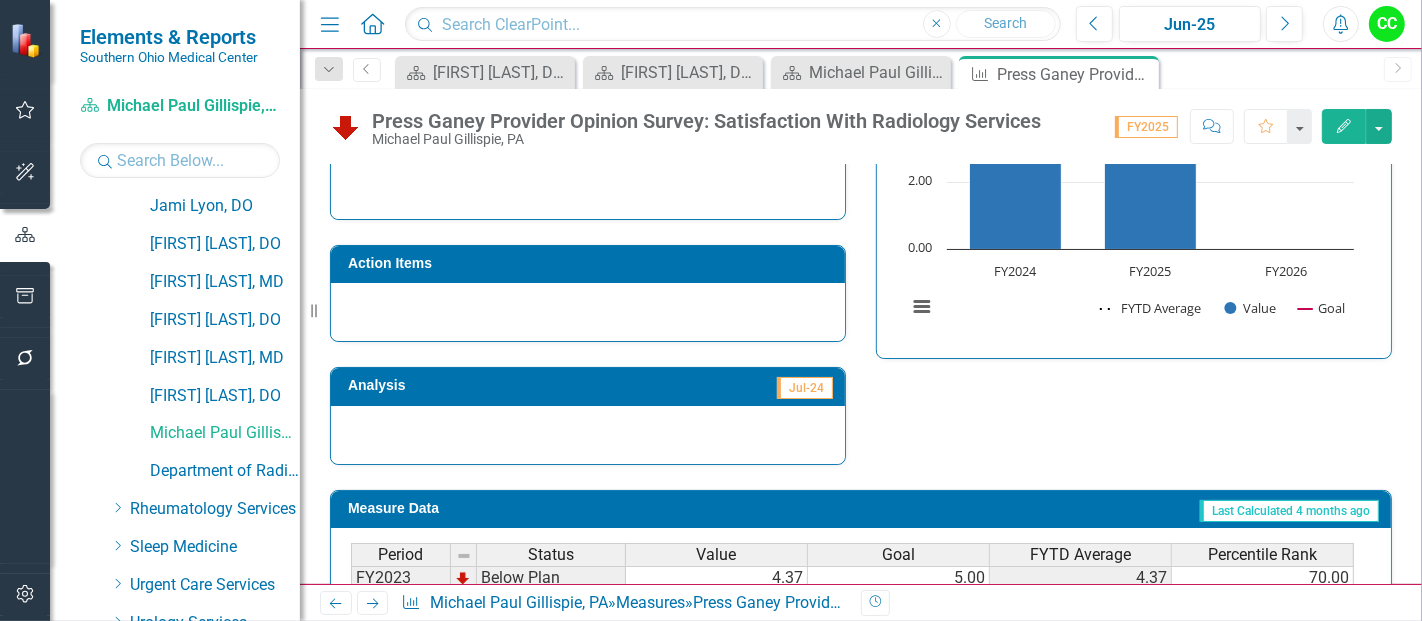 scroll, scrollTop: 765, scrollLeft: 0, axis: vertical 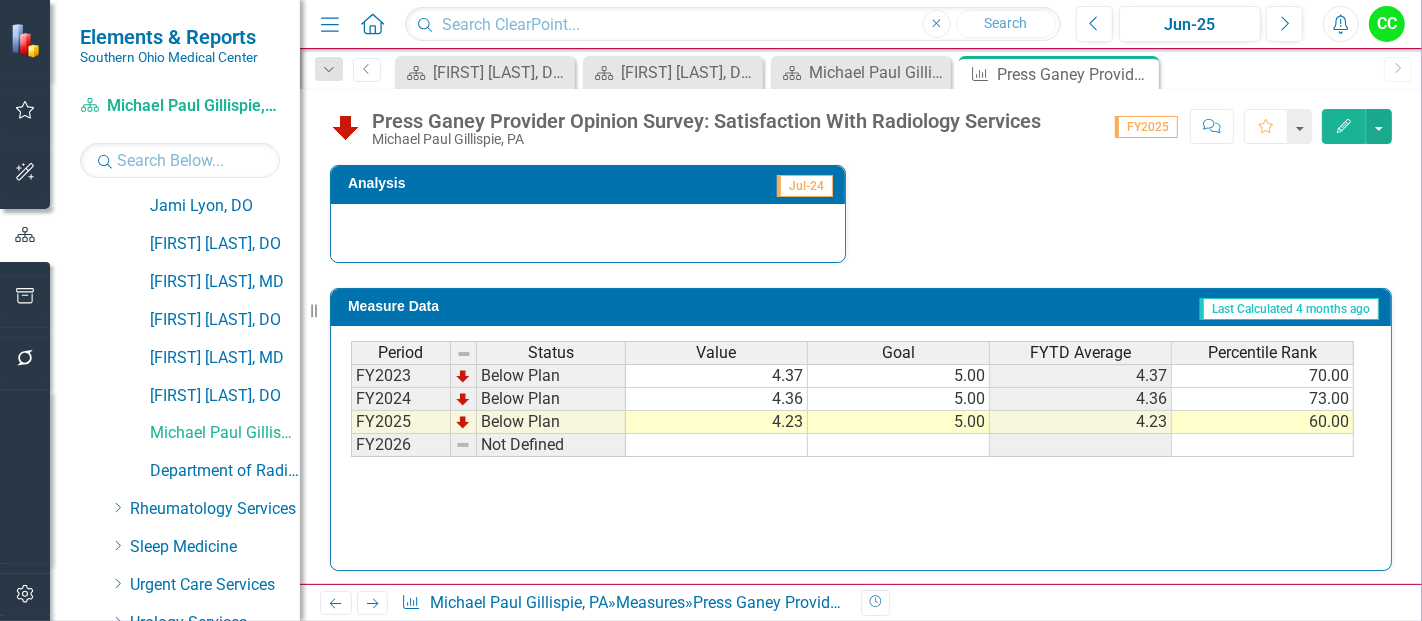 click on "5.00" at bounding box center [899, 376] 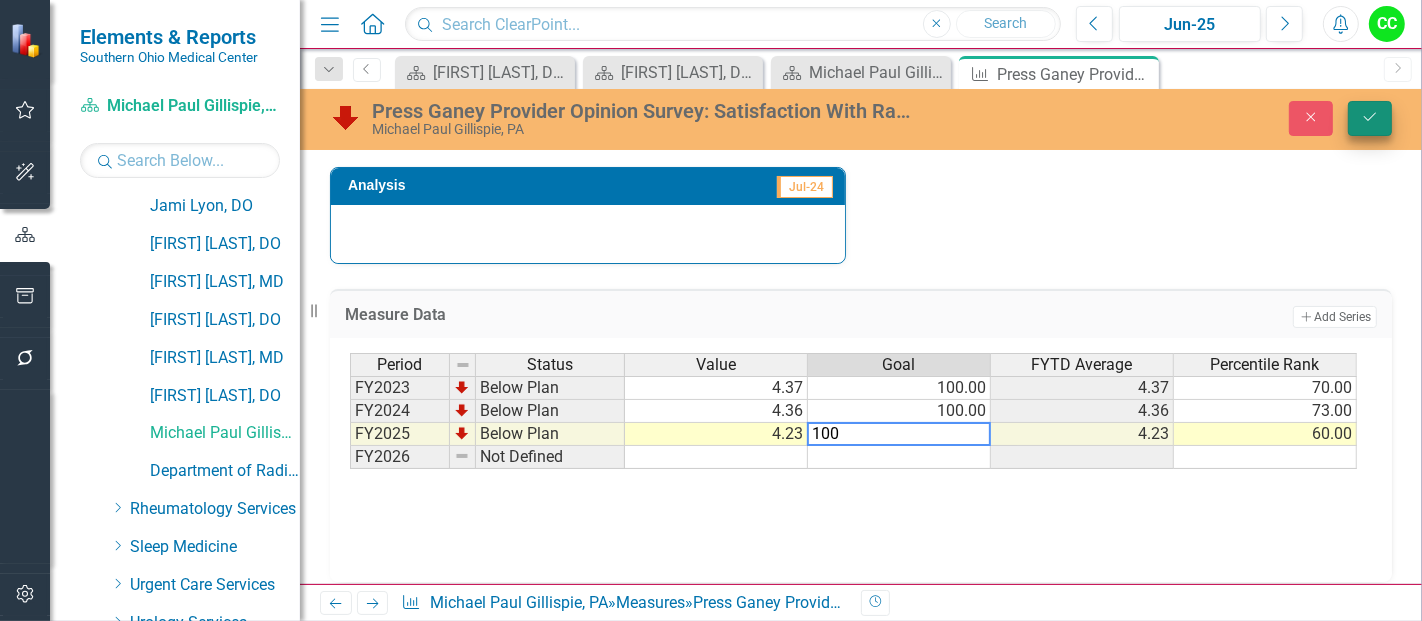 type on "100" 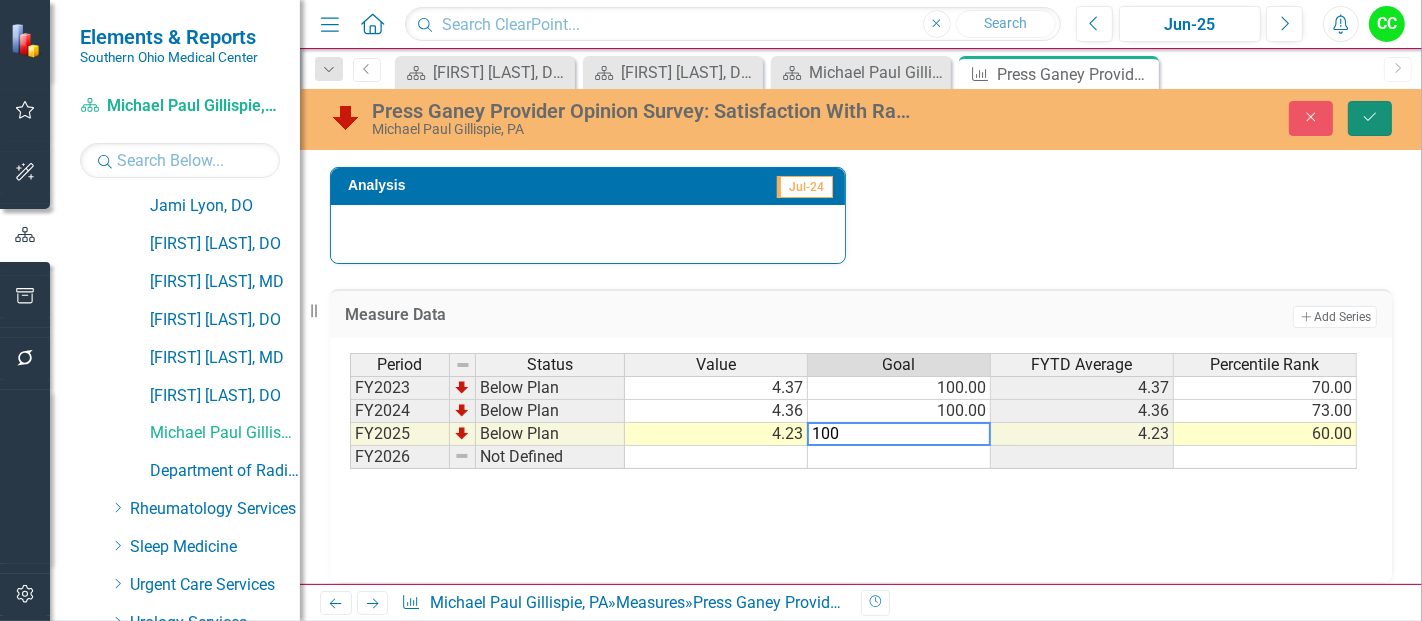 click on "Save" 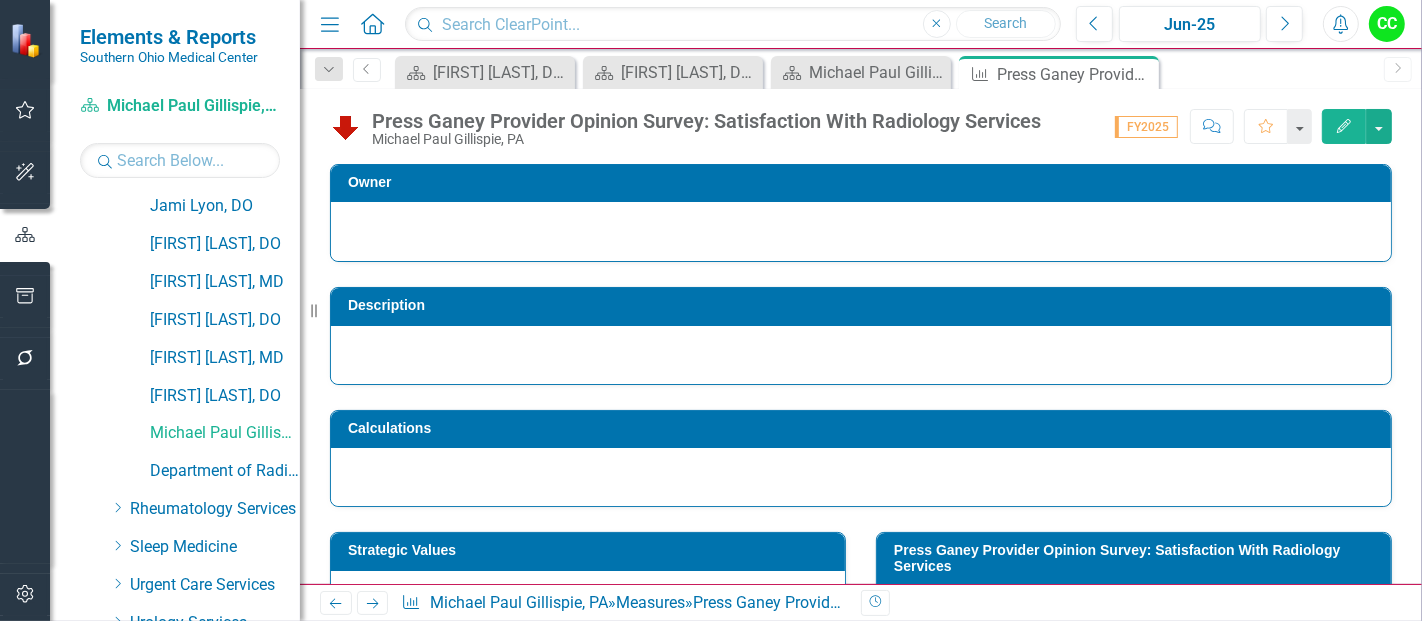 click on "Edit" 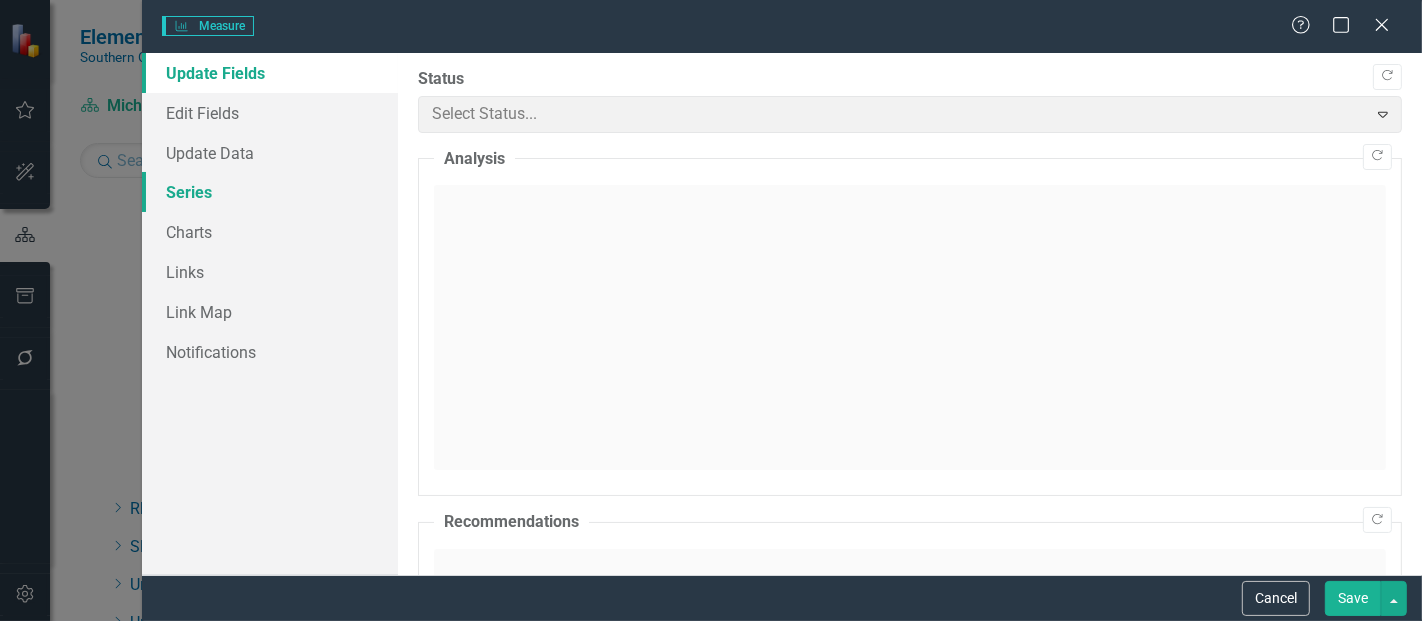 click on "Series" at bounding box center [270, 192] 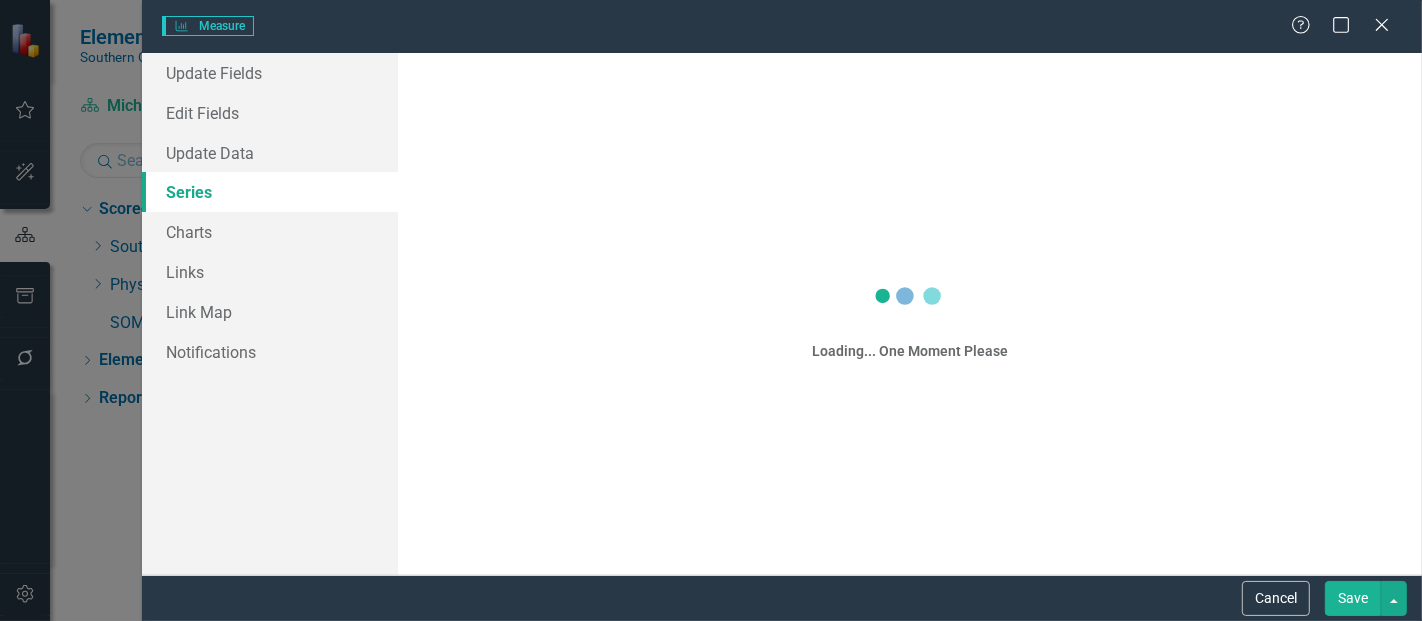 scroll, scrollTop: 0, scrollLeft: 0, axis: both 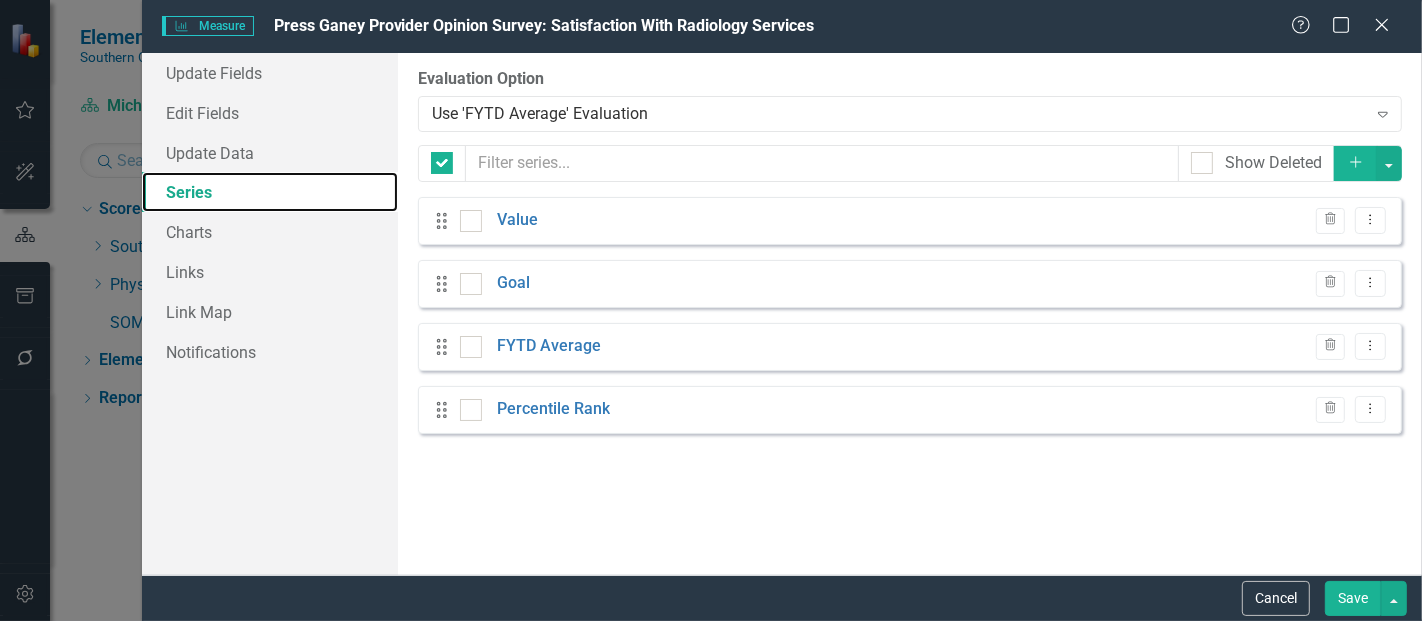 checkbox on "false" 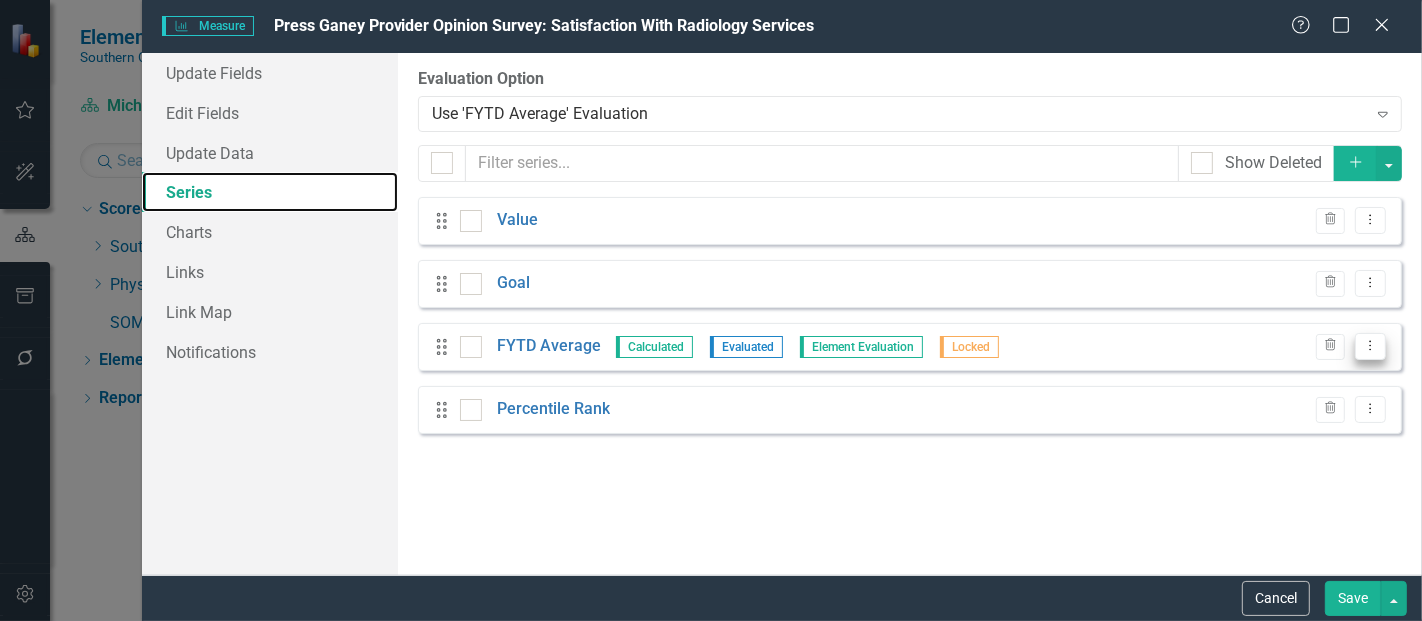 scroll, scrollTop: 0, scrollLeft: 0, axis: both 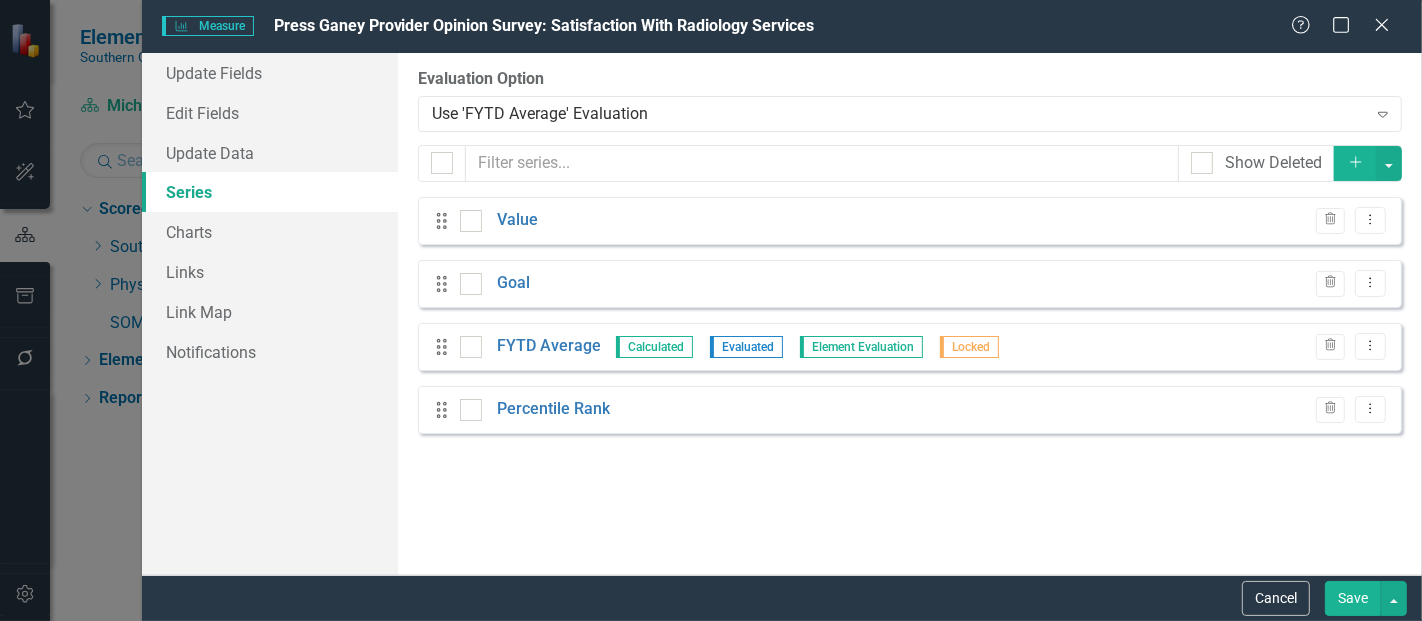 click on "Drag FYTD Average Calculated Evaluated Element Evaluation Locked Trash Dropdown Menu" at bounding box center [910, 347] 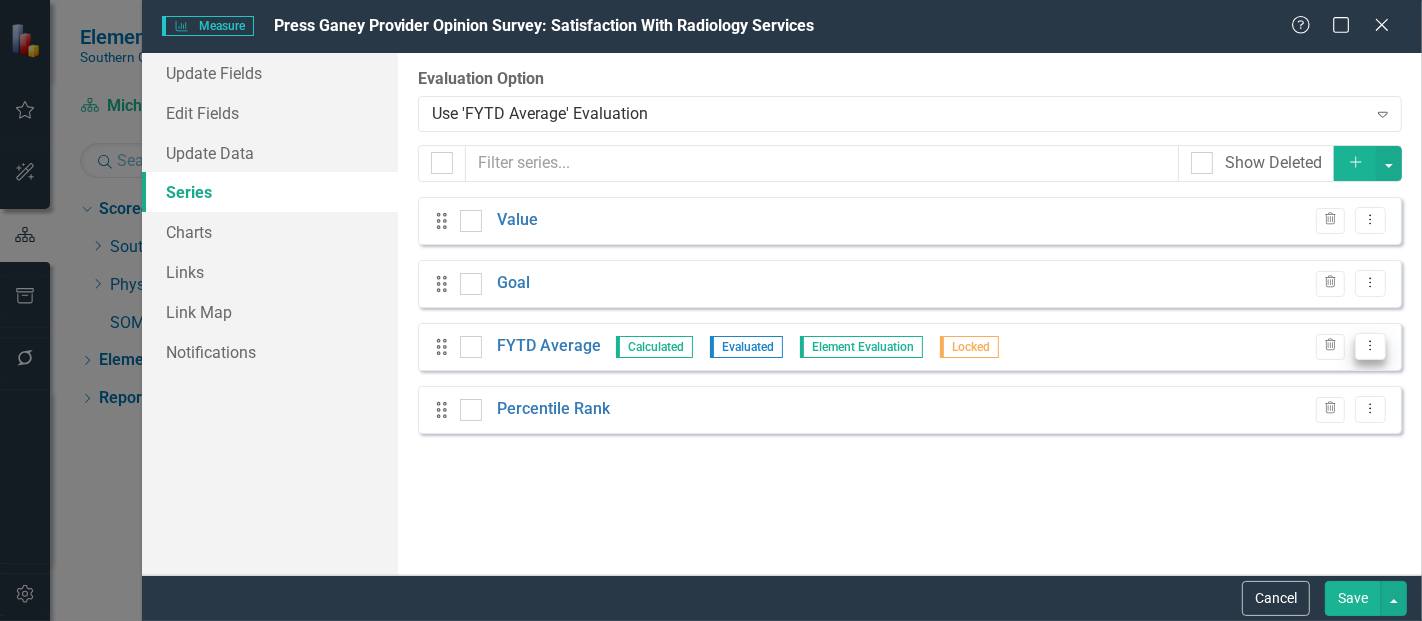 click on "Dropdown Menu" 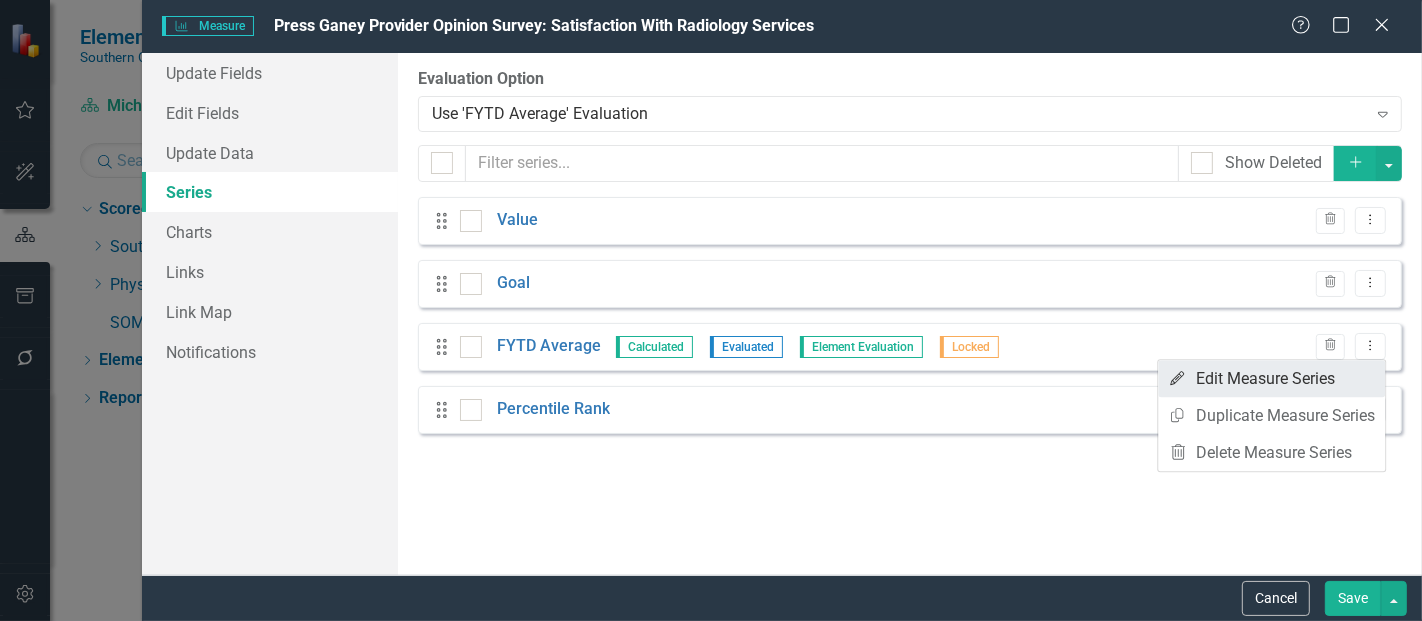 click on "Edit Edit Measure Series" at bounding box center (1271, 378) 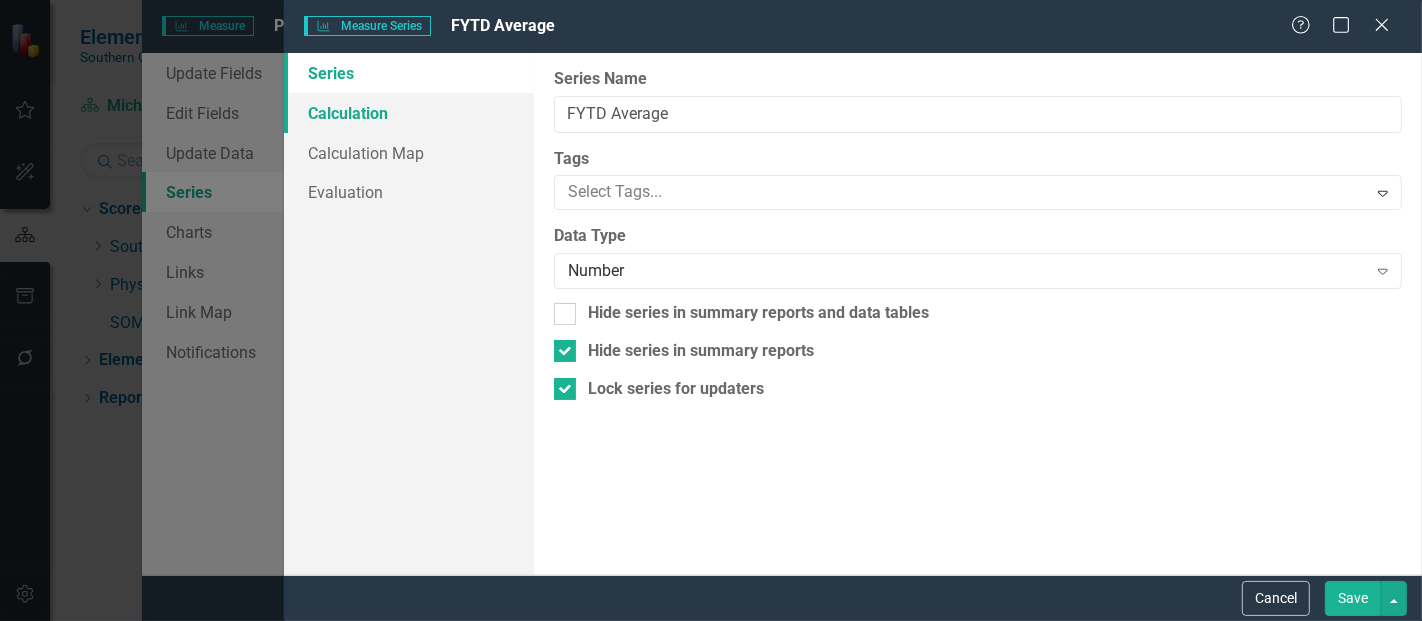 click on "Calculation" at bounding box center (409, 113) 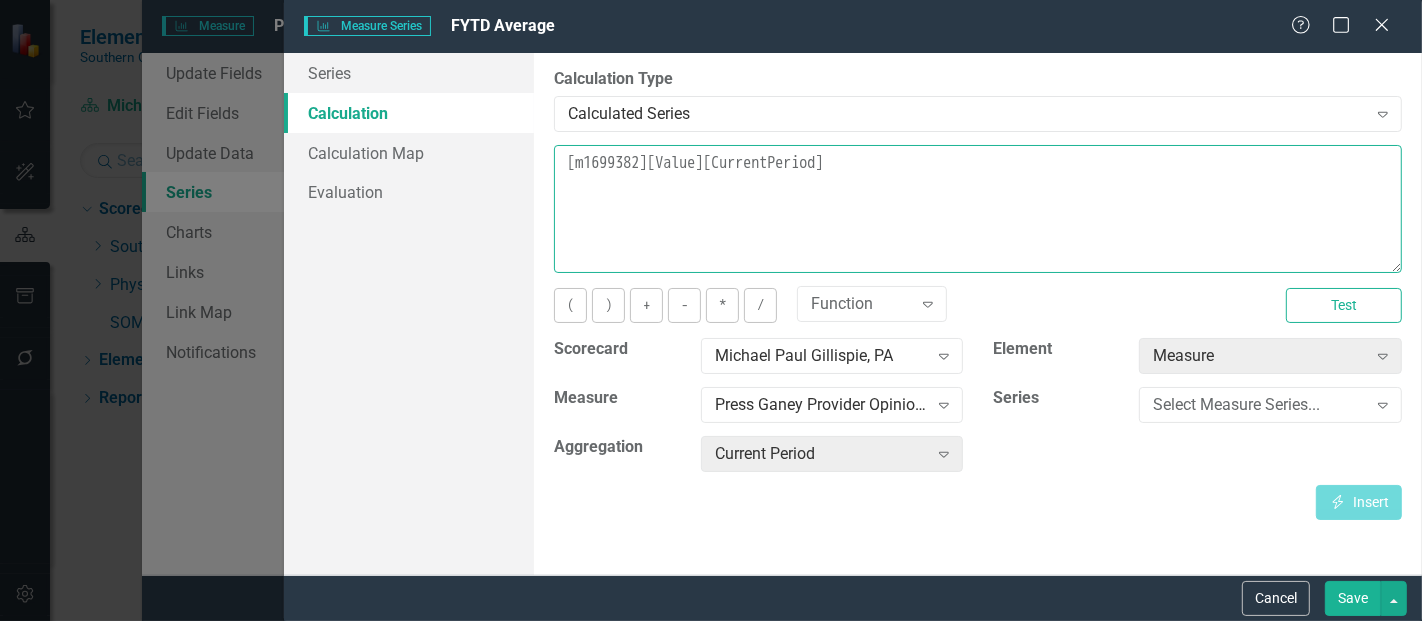 click on "[m1699382][Value][CurrentPeriod]" at bounding box center [978, 209] 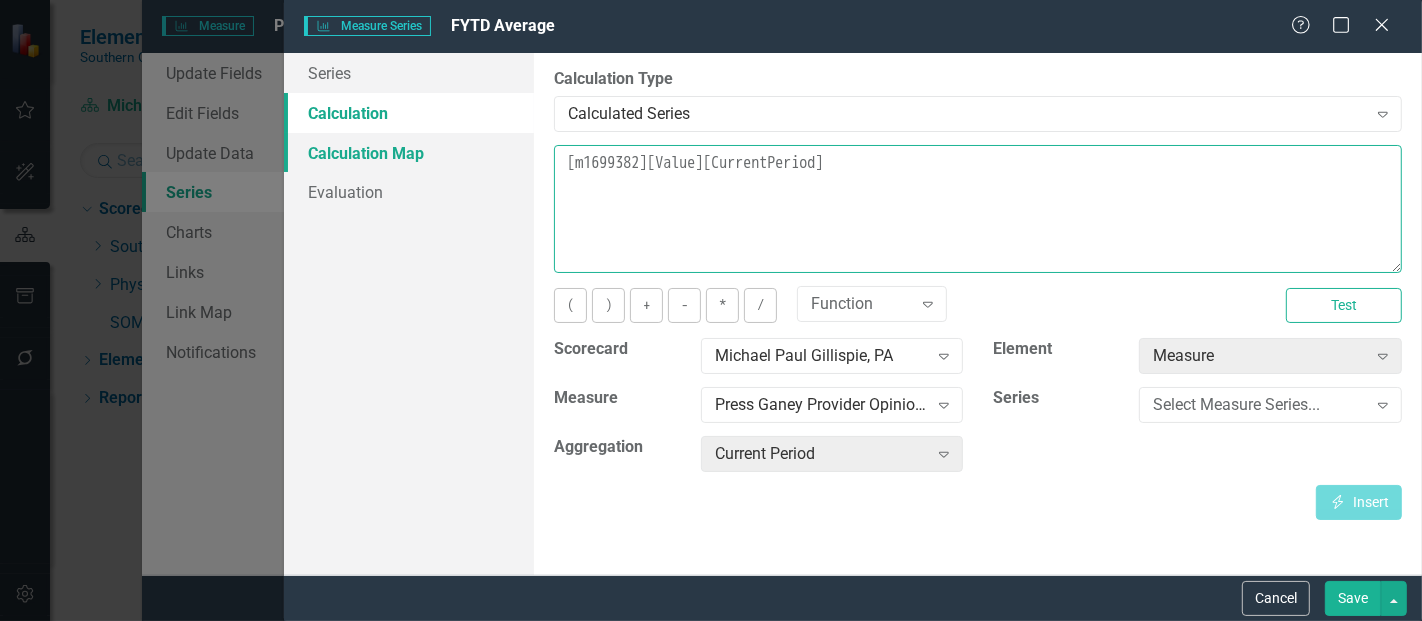 drag, startPoint x: 895, startPoint y: 175, endPoint x: 473, endPoint y: 161, distance: 422.23218 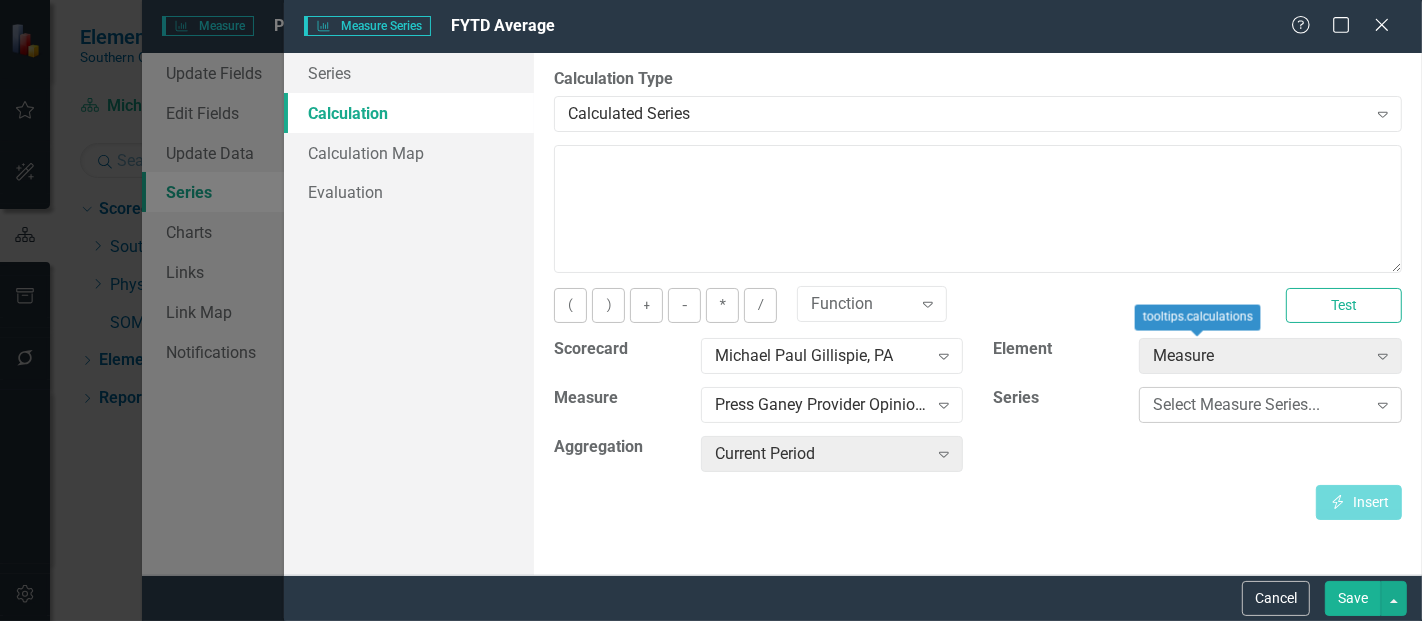 click on "Select Measure Series..." at bounding box center (1259, 405) 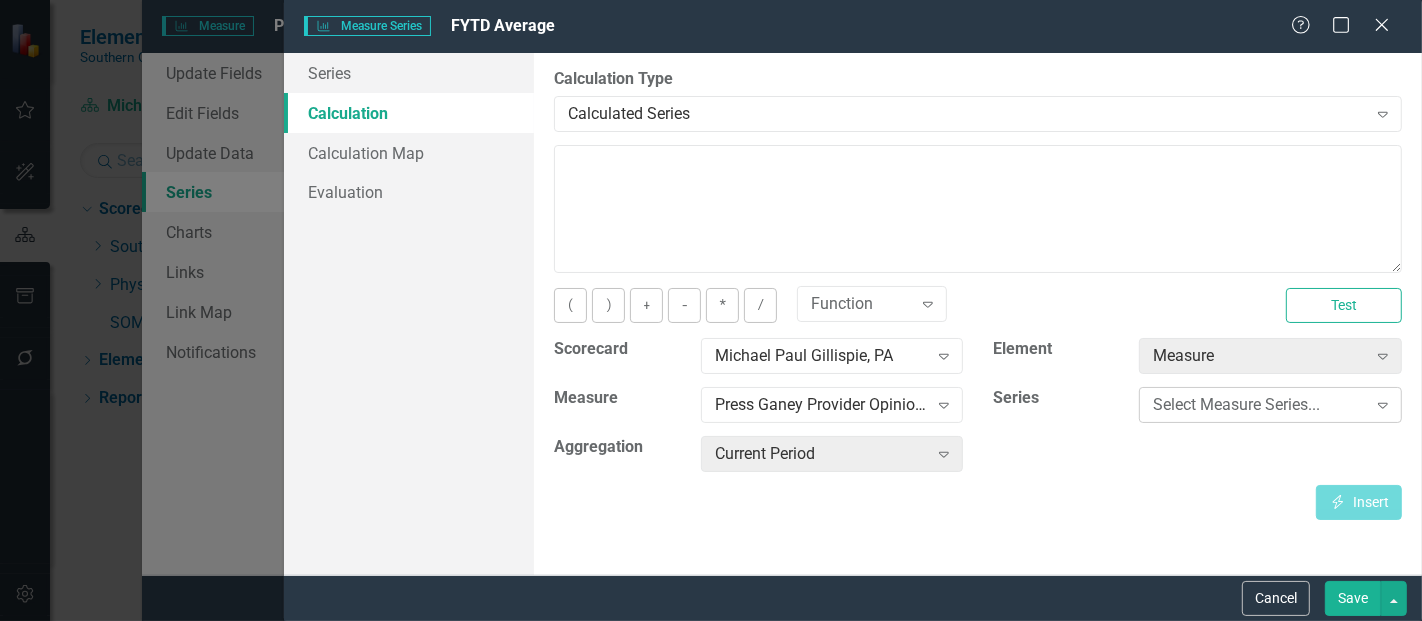 click on "Select Measure Series..." at bounding box center (1259, 405) 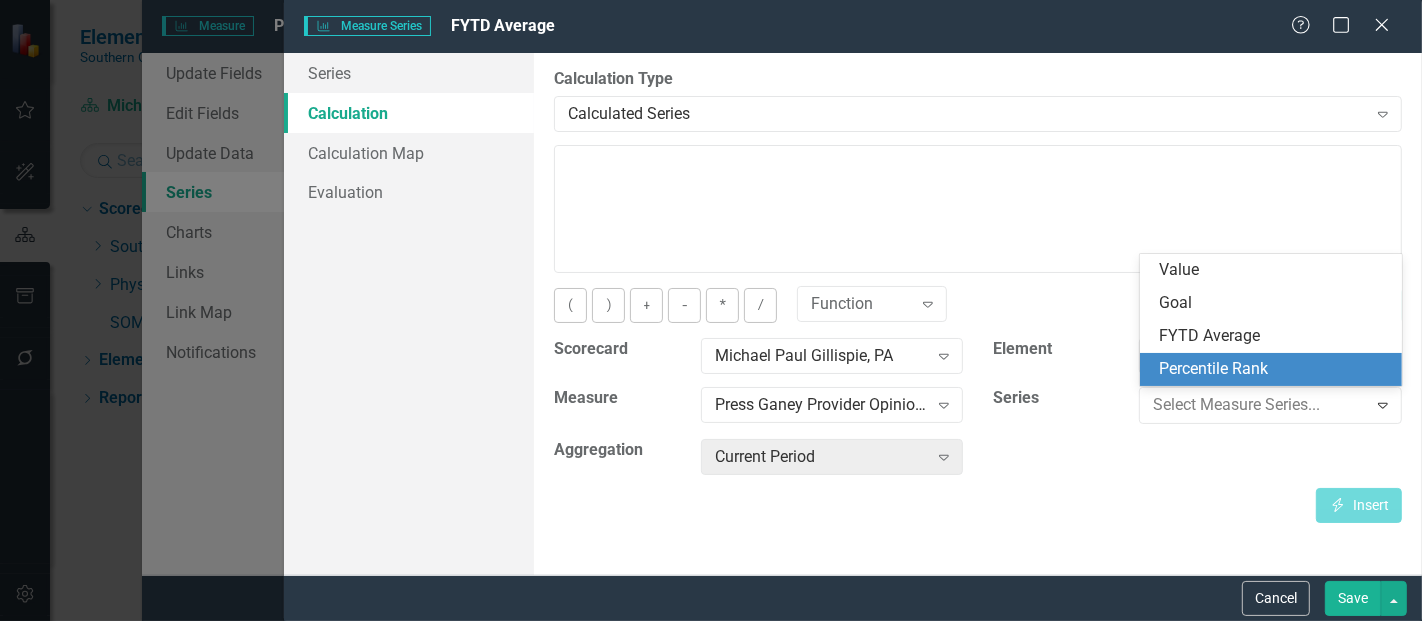click on "Percentile Rank" at bounding box center [1275, 369] 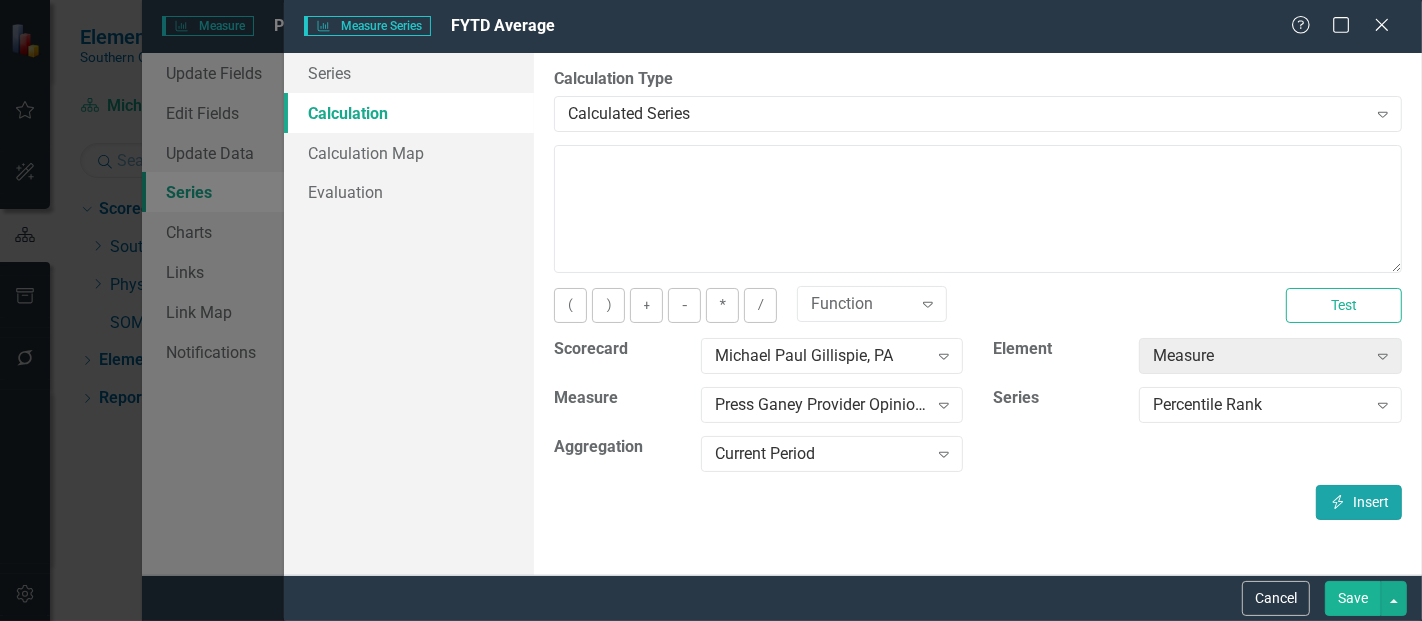 click on "Insert" 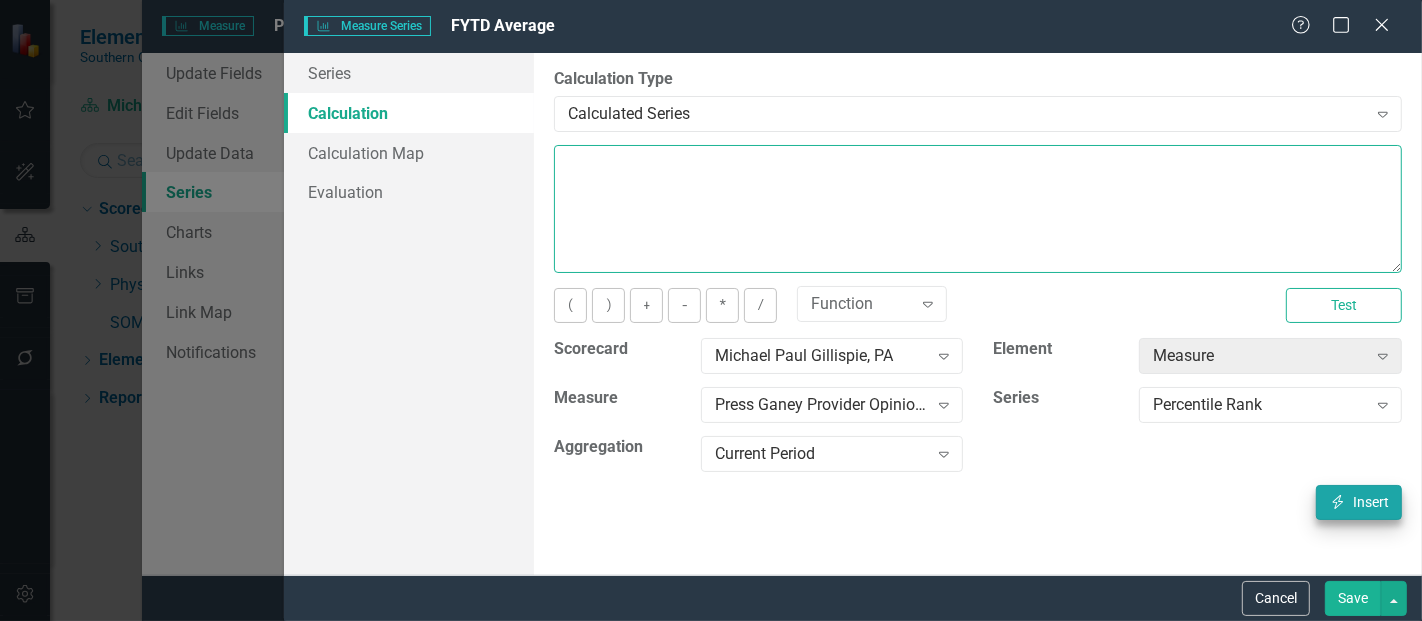 type on "[m1699382][Percentile Rank][CurrentPeriod]" 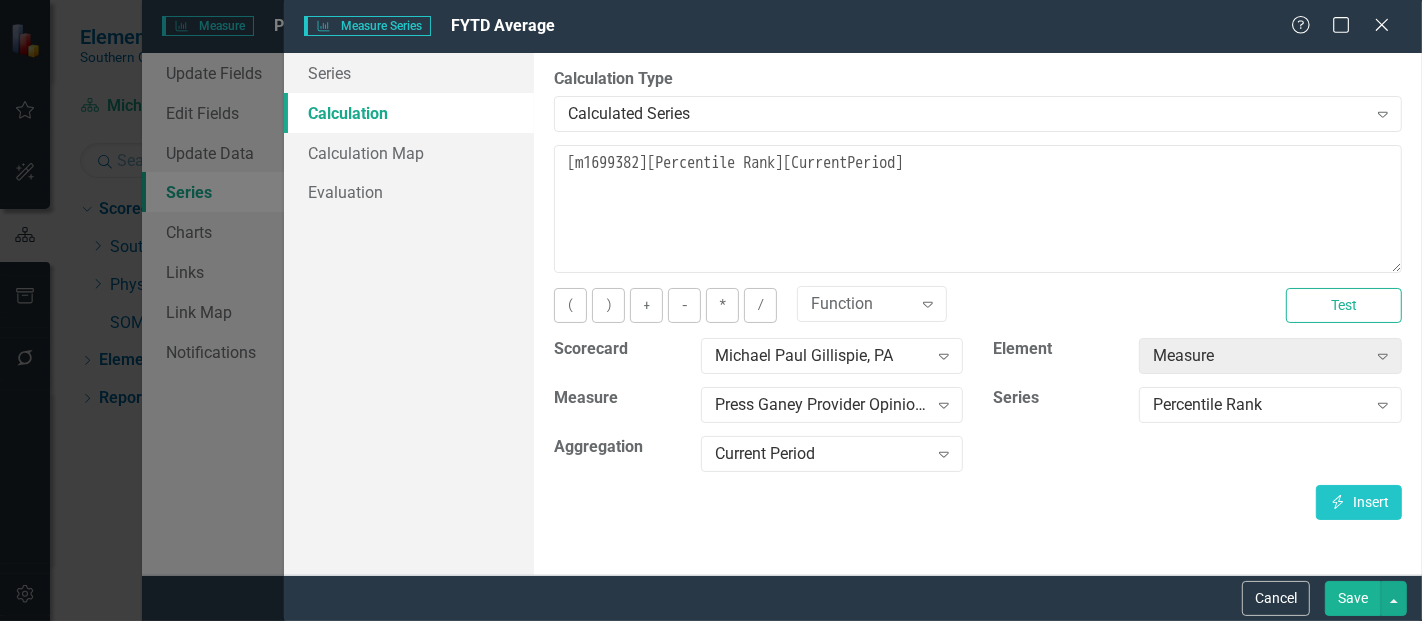 click on "Save" at bounding box center [1353, 598] 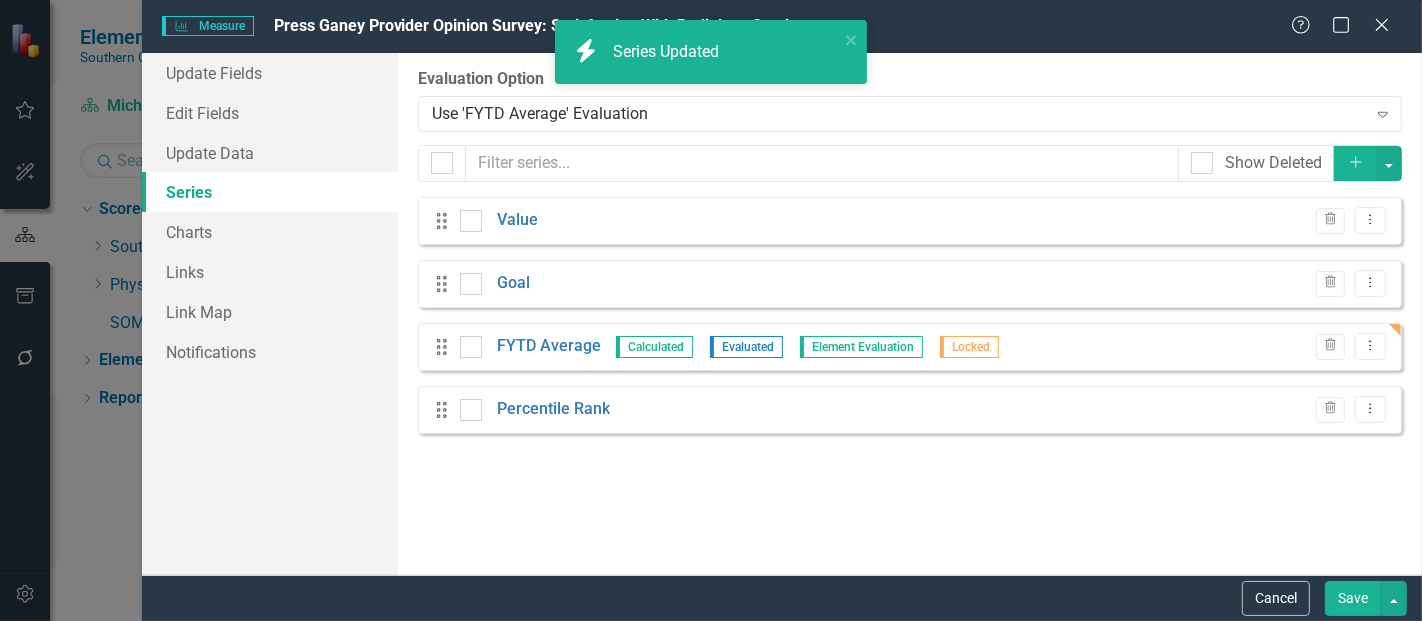 click on "Save" at bounding box center [1353, 598] 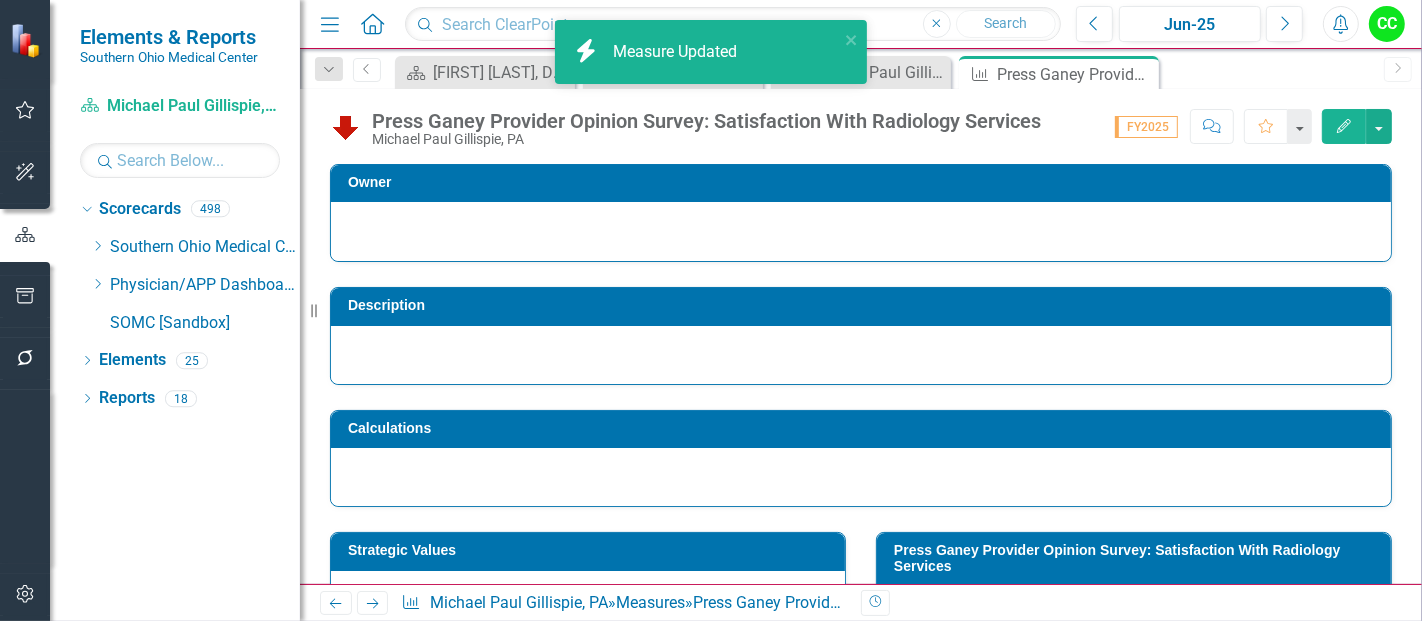 scroll, scrollTop: 268, scrollLeft: 0, axis: vertical 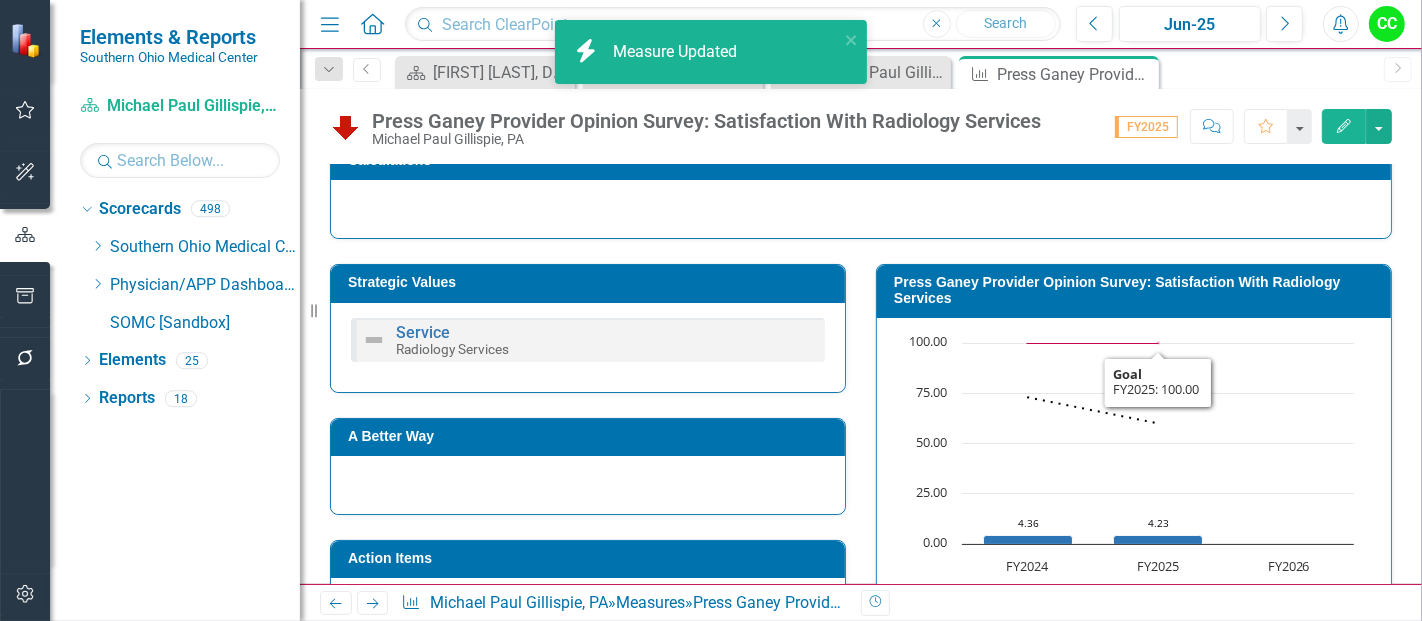 click on "Press Ganey Provider Opinion Survey: Satisfaction With Radiology Services" at bounding box center [1137, 290] 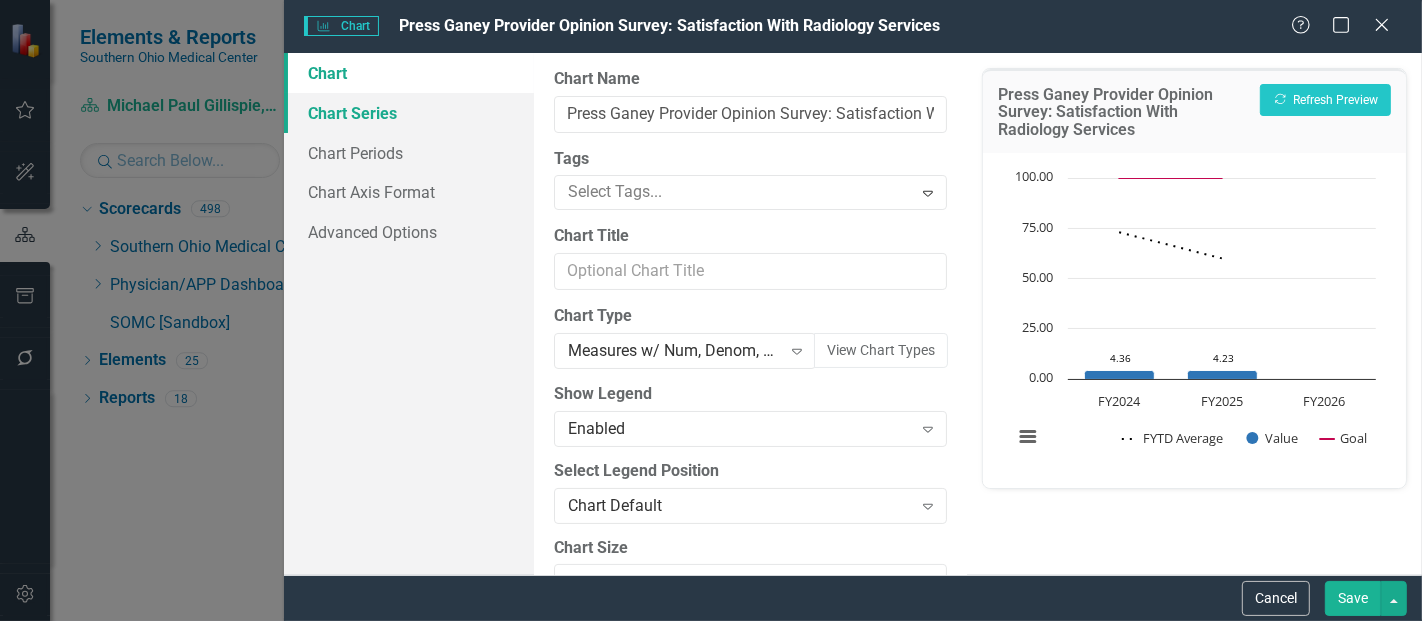 click on "Chart Series" at bounding box center (409, 113) 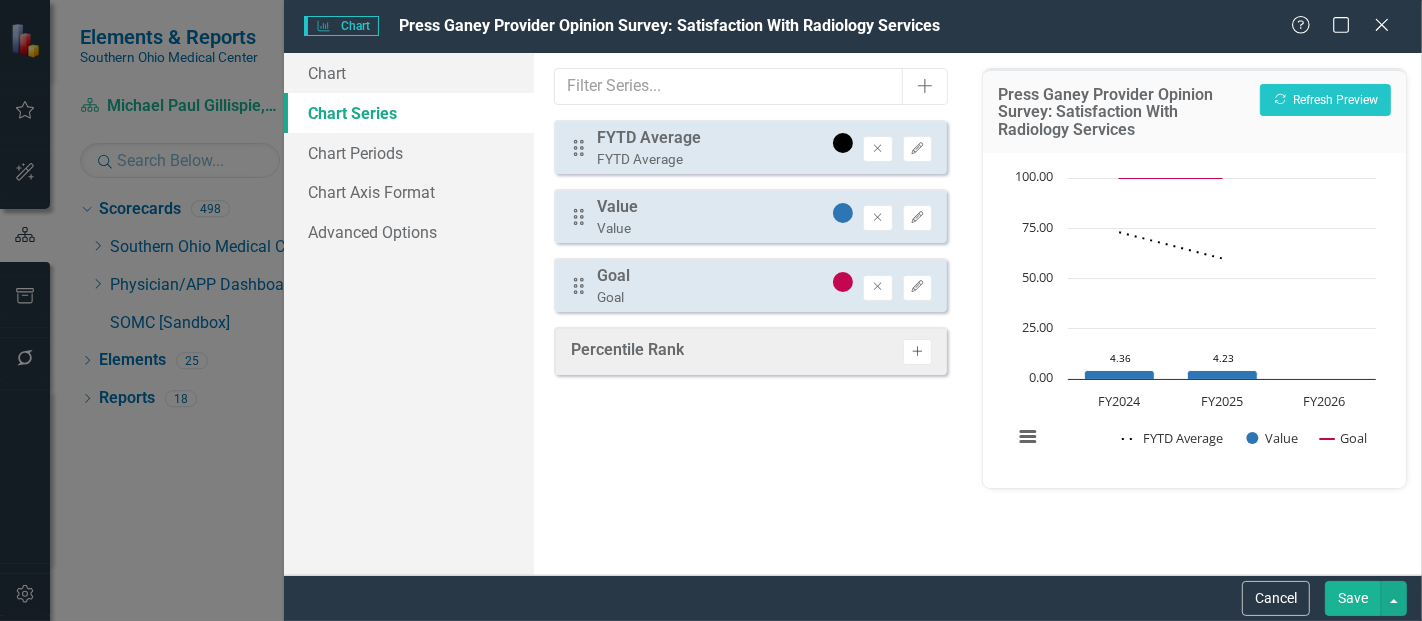 click on "Activate" 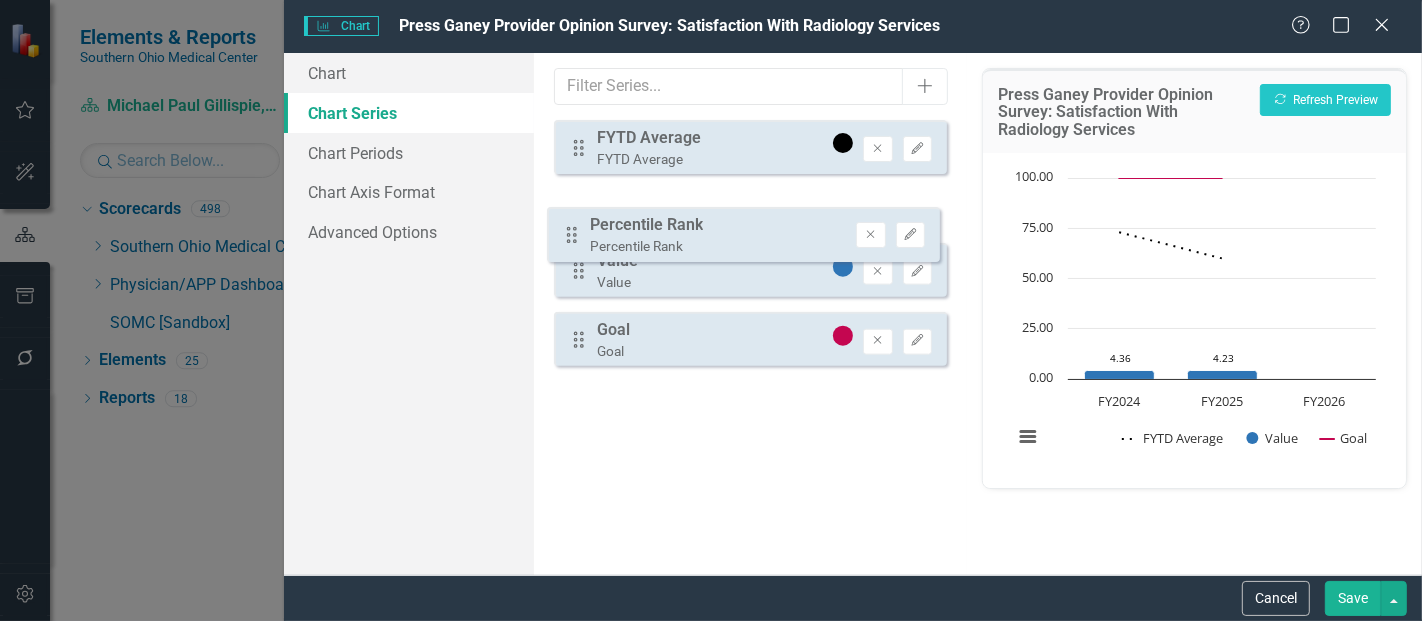 drag, startPoint x: 575, startPoint y: 358, endPoint x: 568, endPoint y: 219, distance: 139.17615 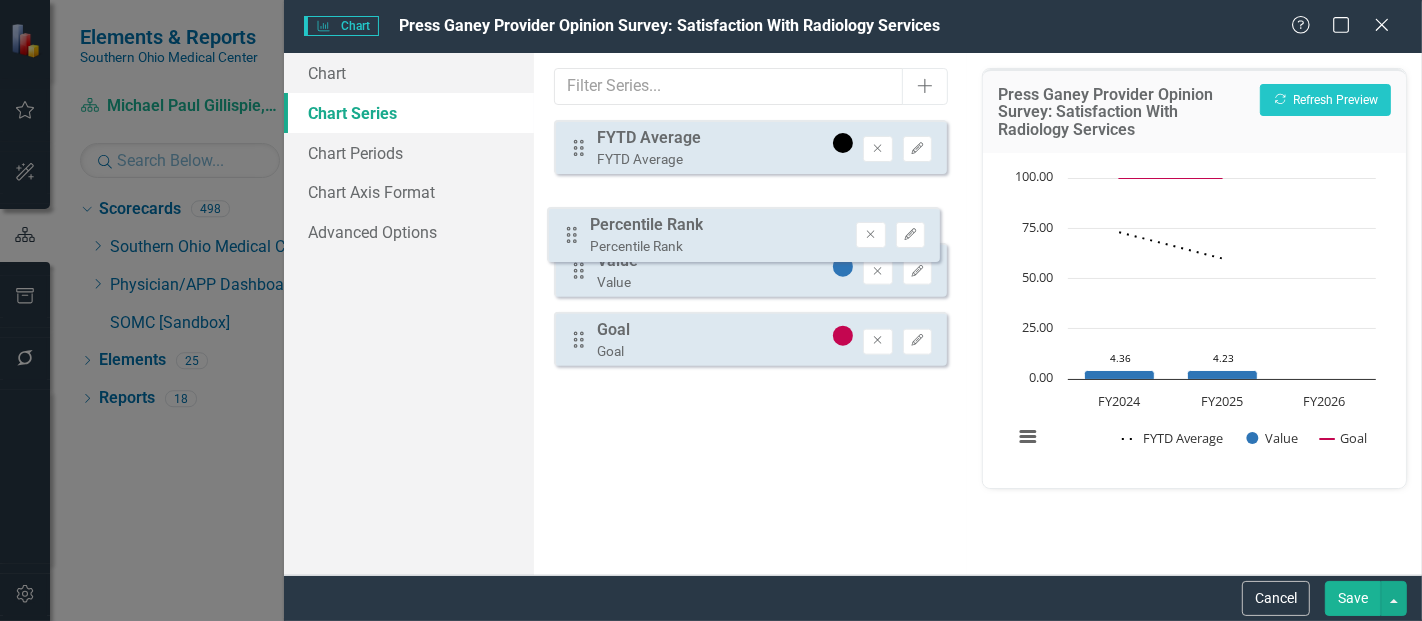 click on "Drag FYTD Average FYTD Average Remove Edit Drag Value Value Remove Edit Drag Goal Goal Remove Edit Drag Percentile Rank Percentile Rank Remove Edit" at bounding box center (750, 251) 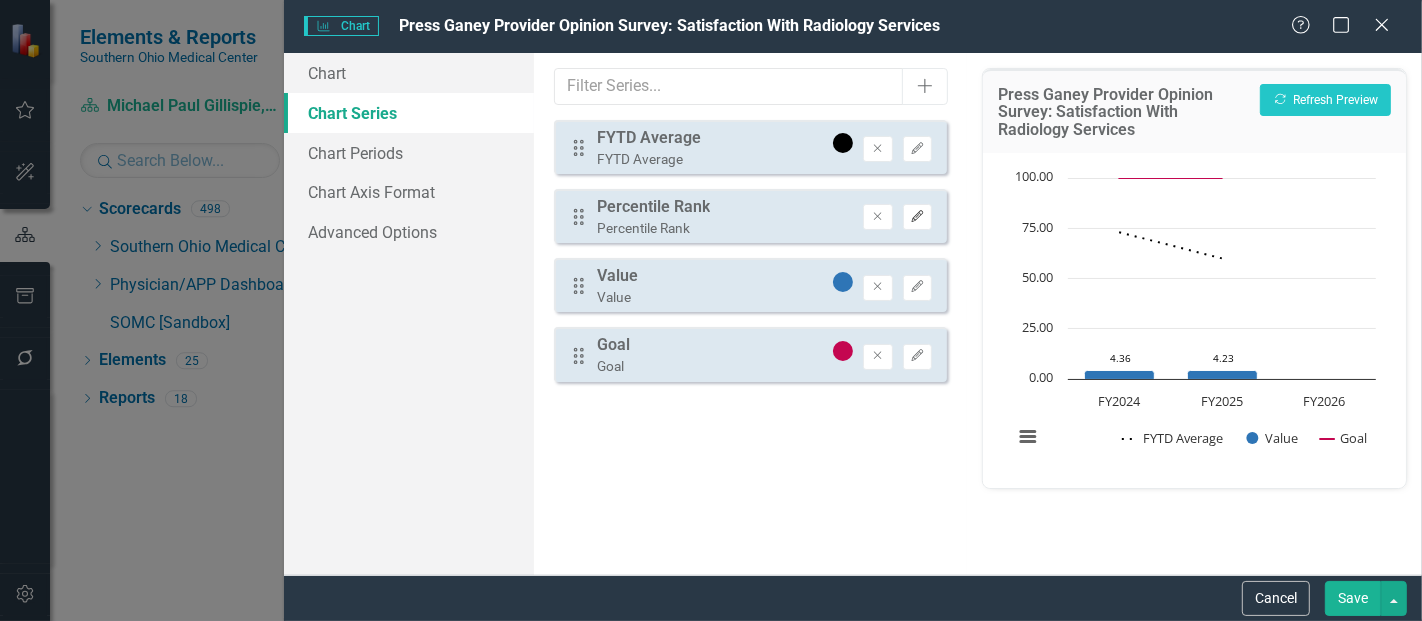click on "Edit" 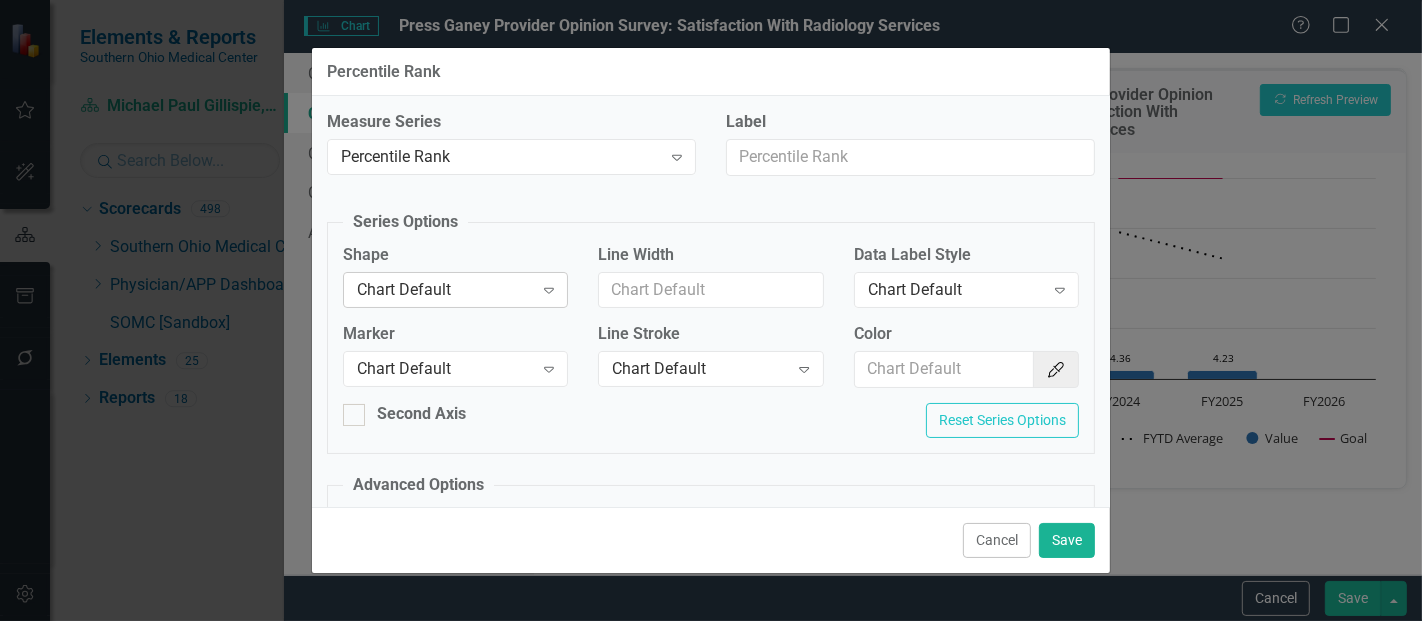 click on "Chart Default" at bounding box center [445, 289] 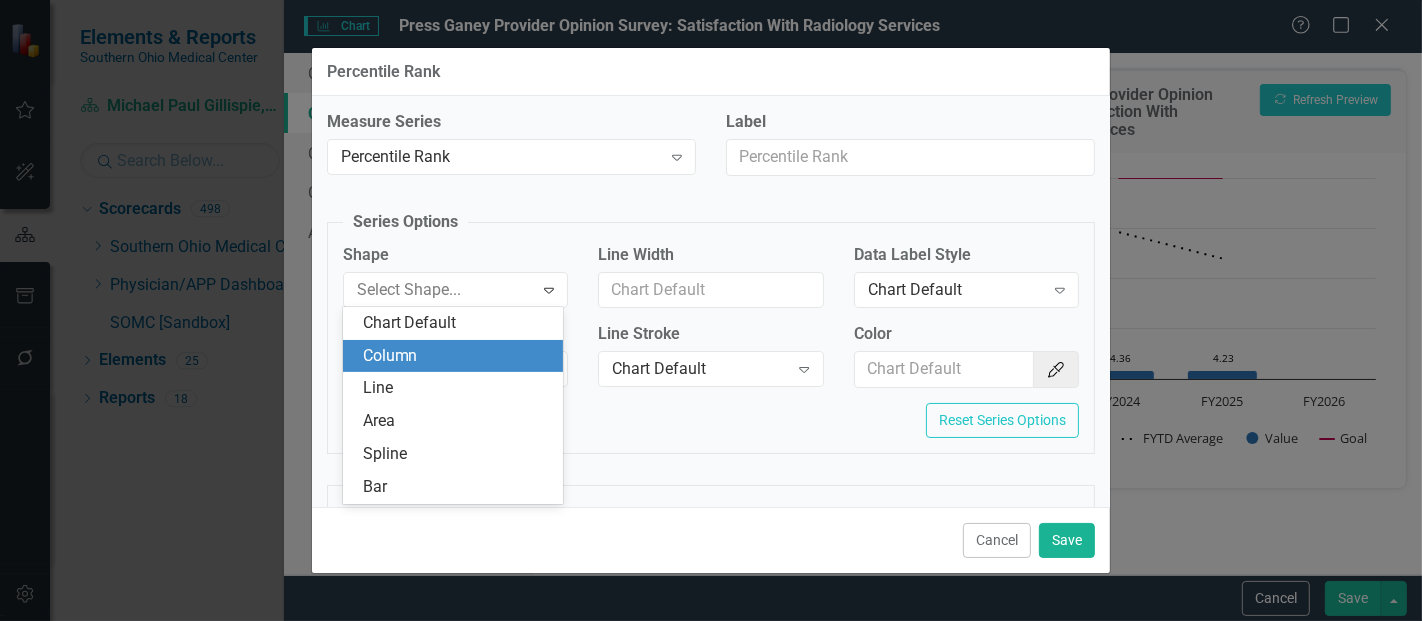 click on "Column" at bounding box center [457, 356] 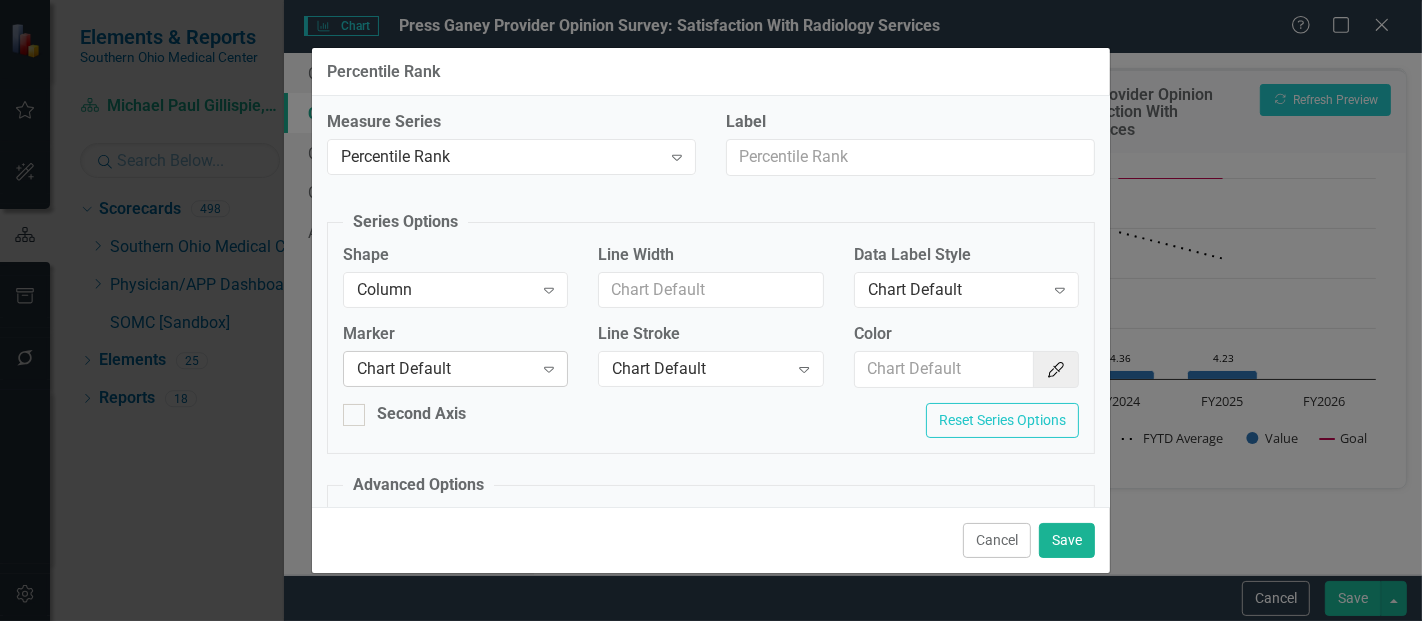 click on "Chart Default" at bounding box center [445, 369] 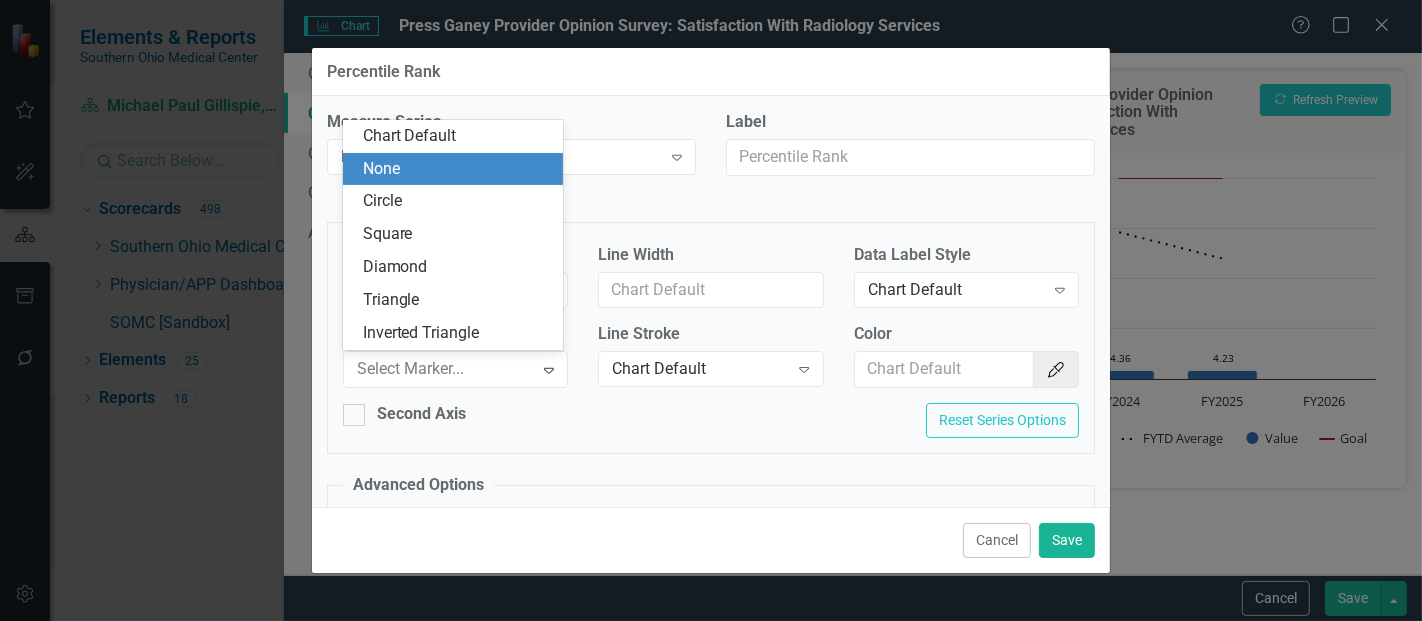 click on "None" at bounding box center [457, 169] 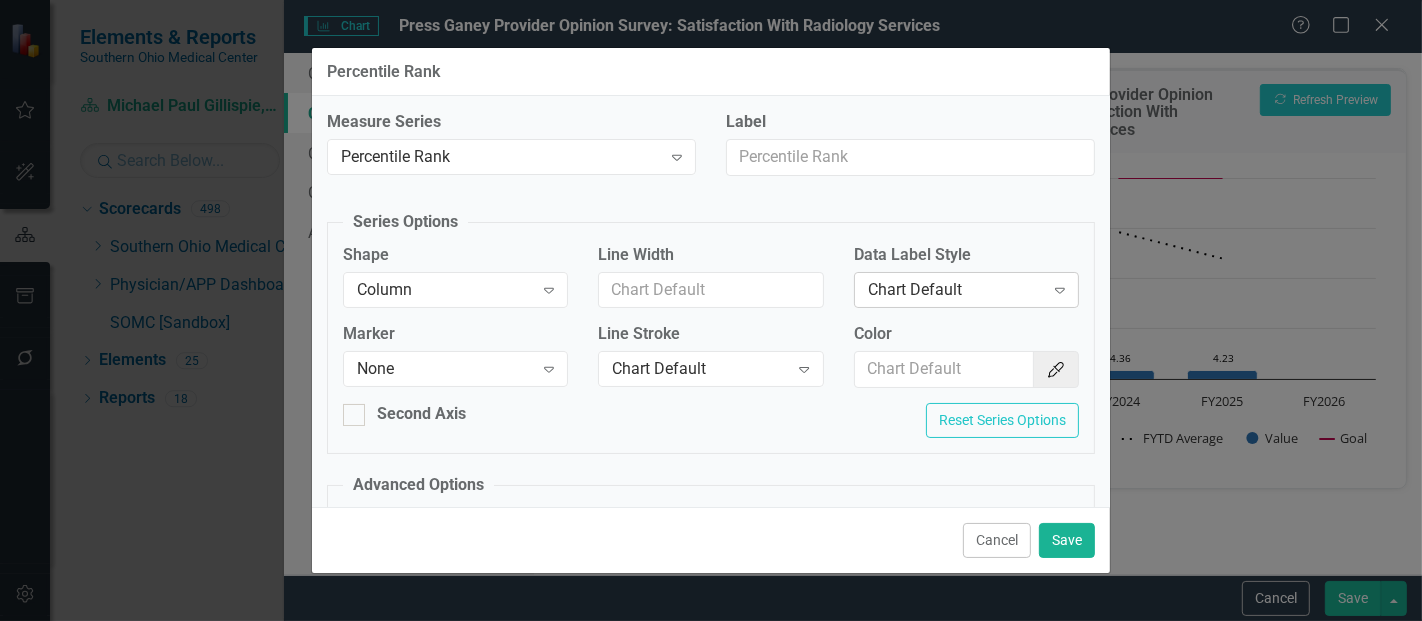click on "Chart Default" at bounding box center (956, 289) 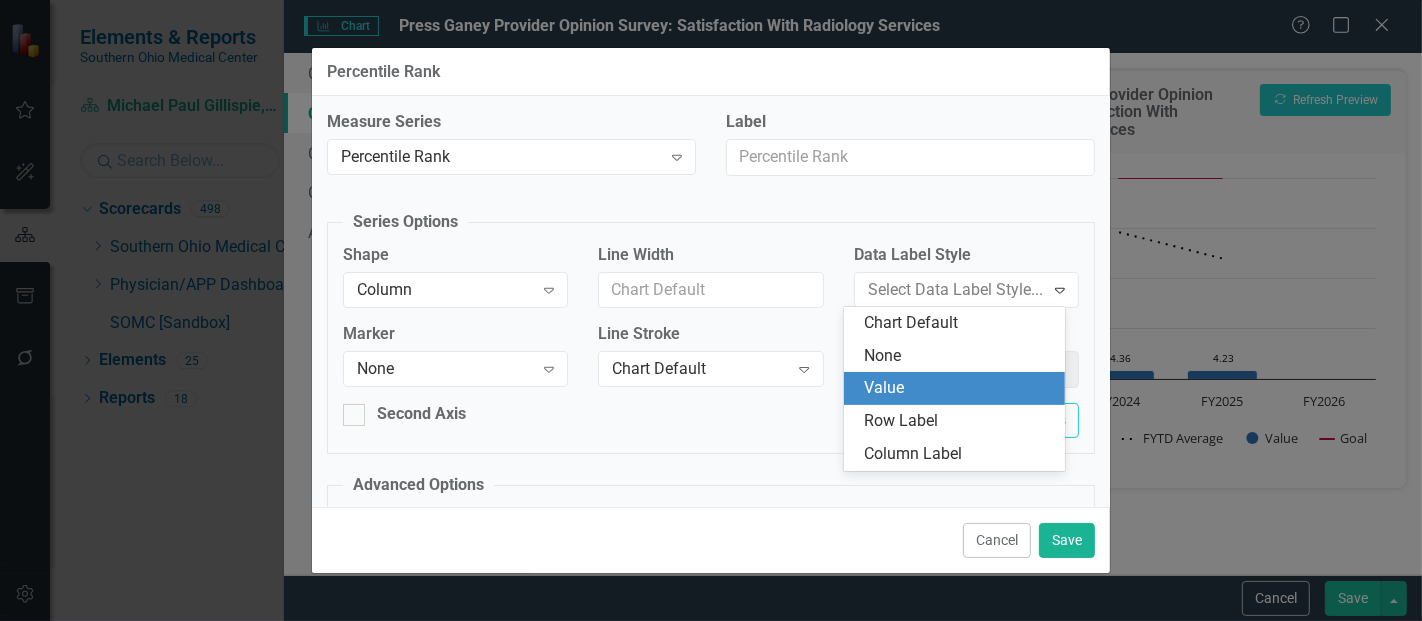 click on "Value" at bounding box center (958, 388) 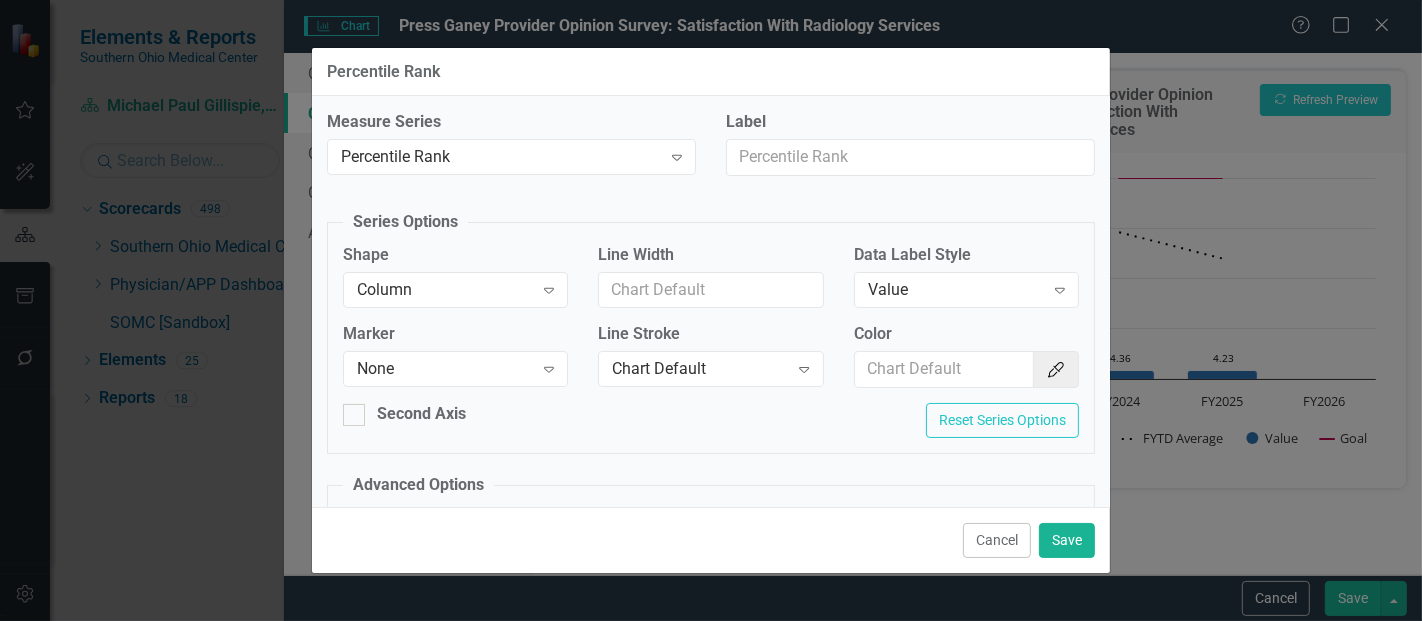 click on "Color Color Picker" at bounding box center (966, 363) 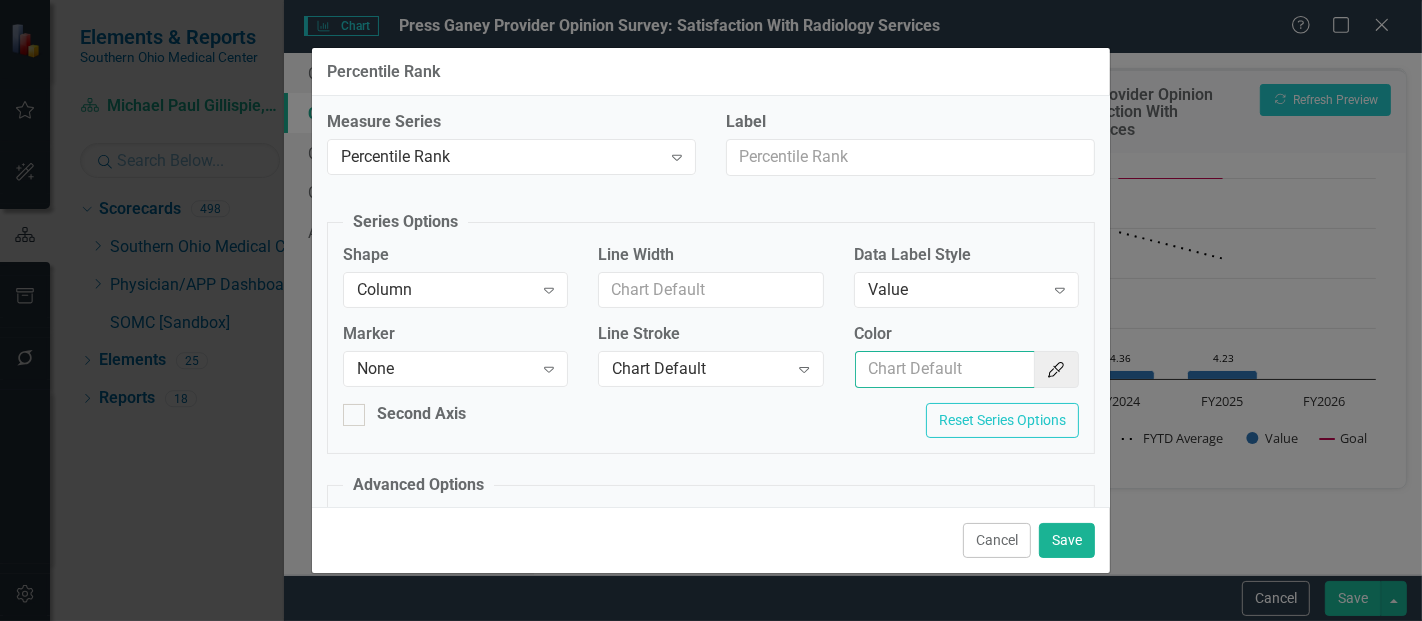 click on "Color" at bounding box center (945, 369) 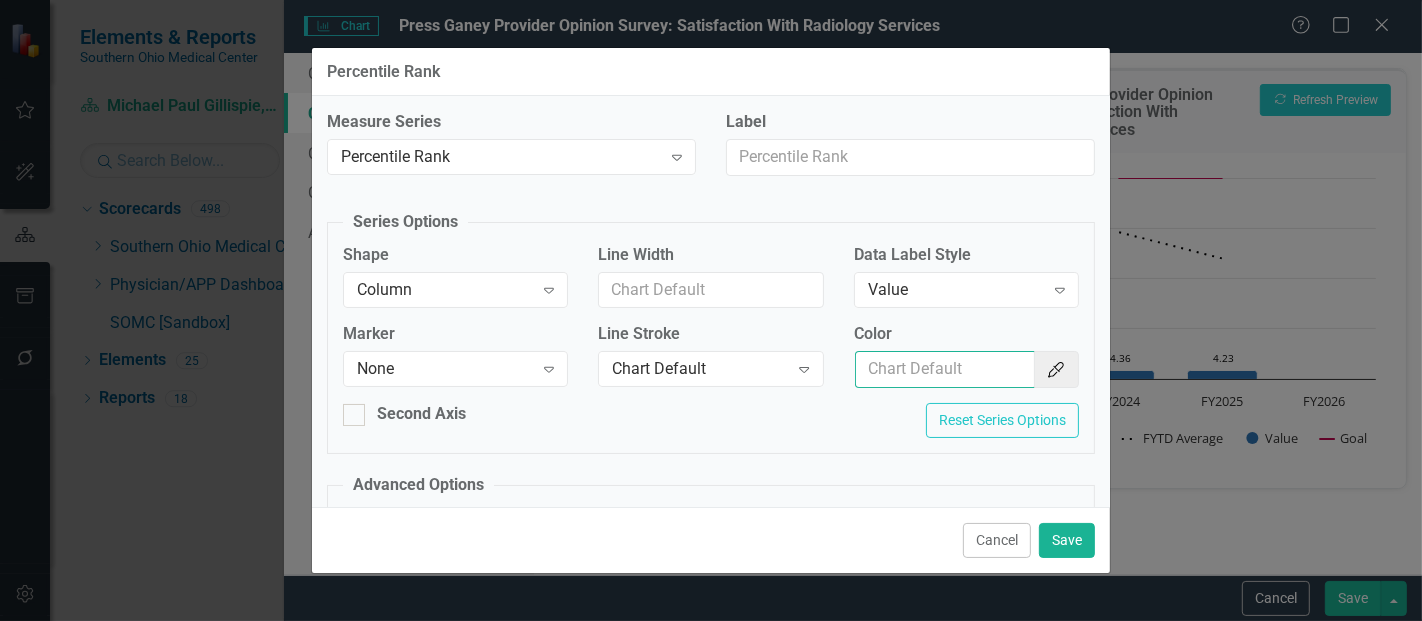 type on "#2e75b6" 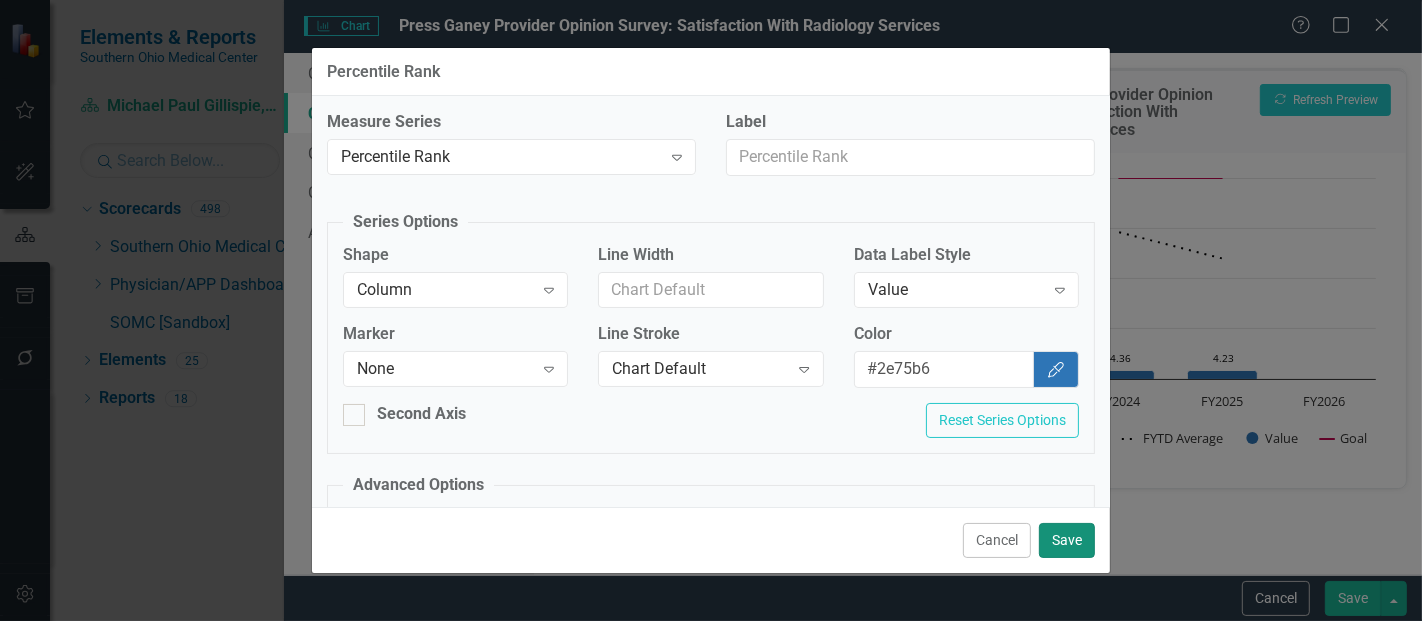 click on "Save" at bounding box center (1067, 540) 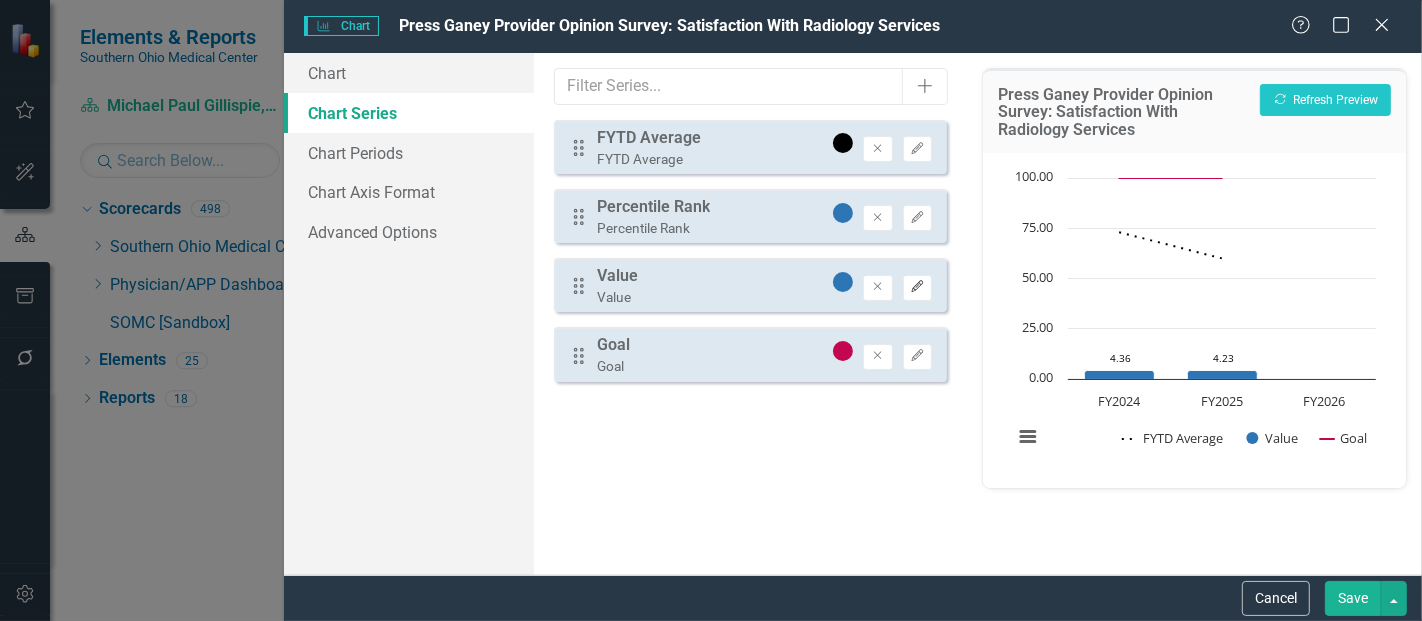 click on "Edit" 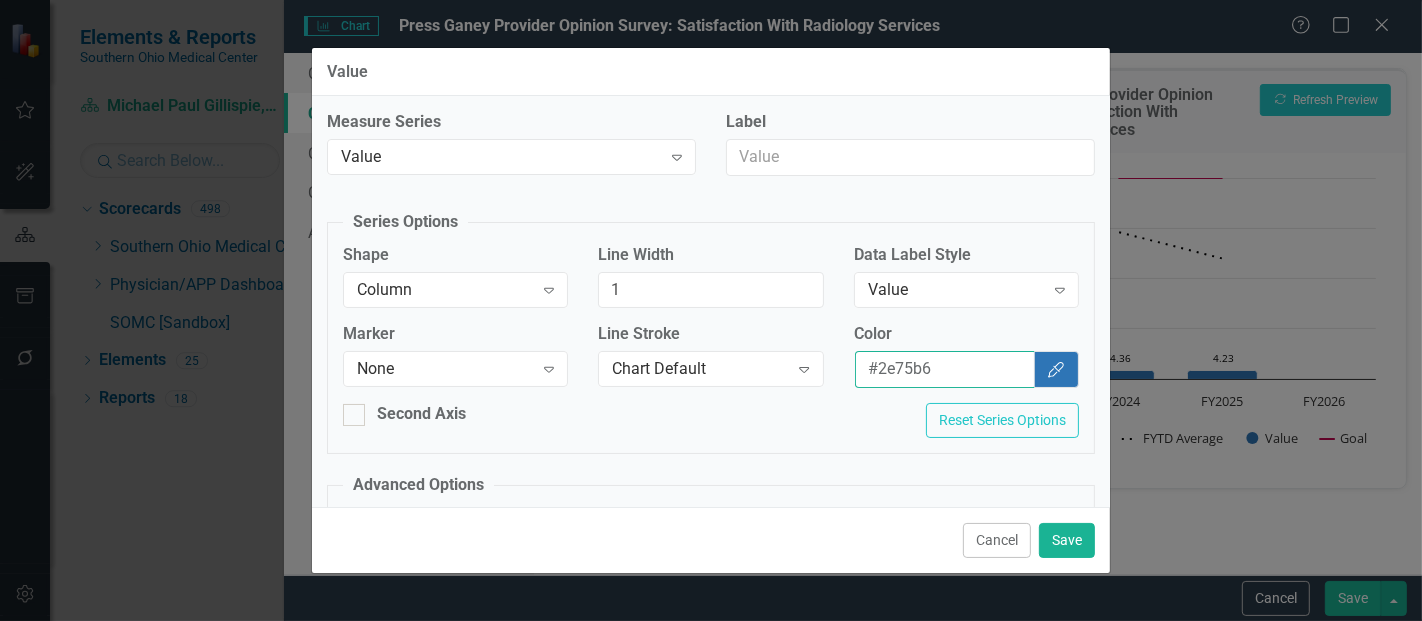 click on "#2e75b6" at bounding box center (945, 369) 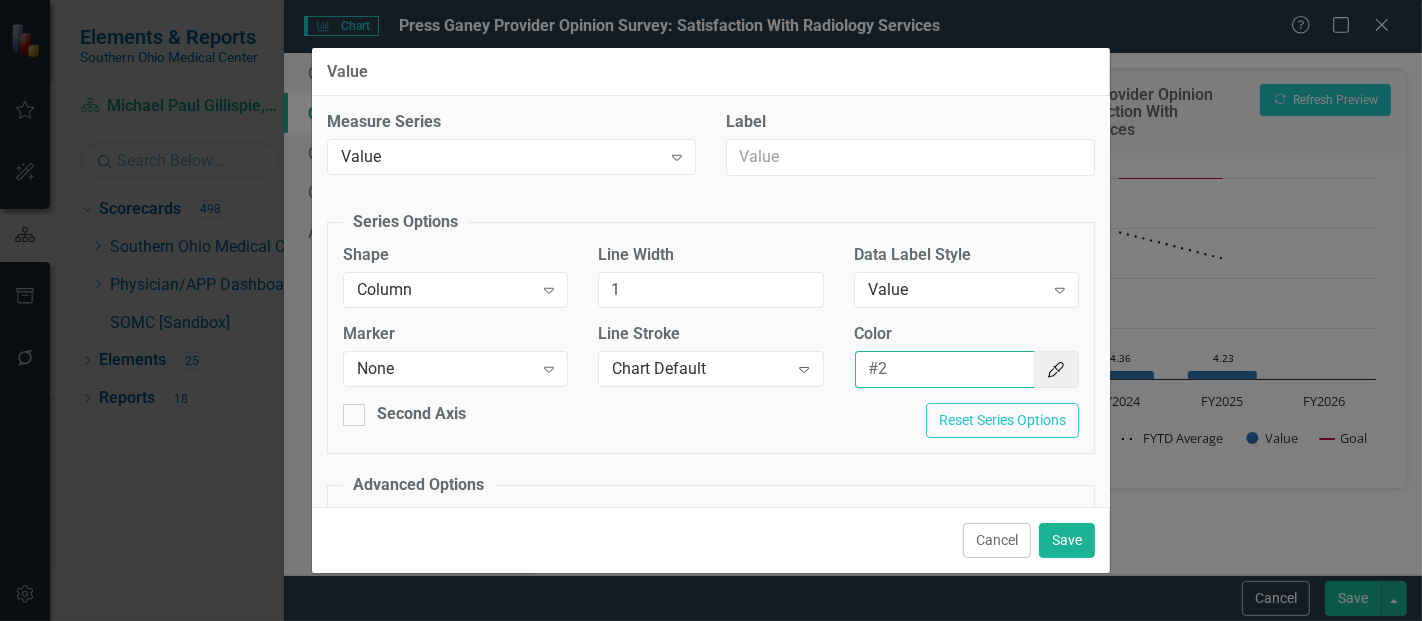 type on "#" 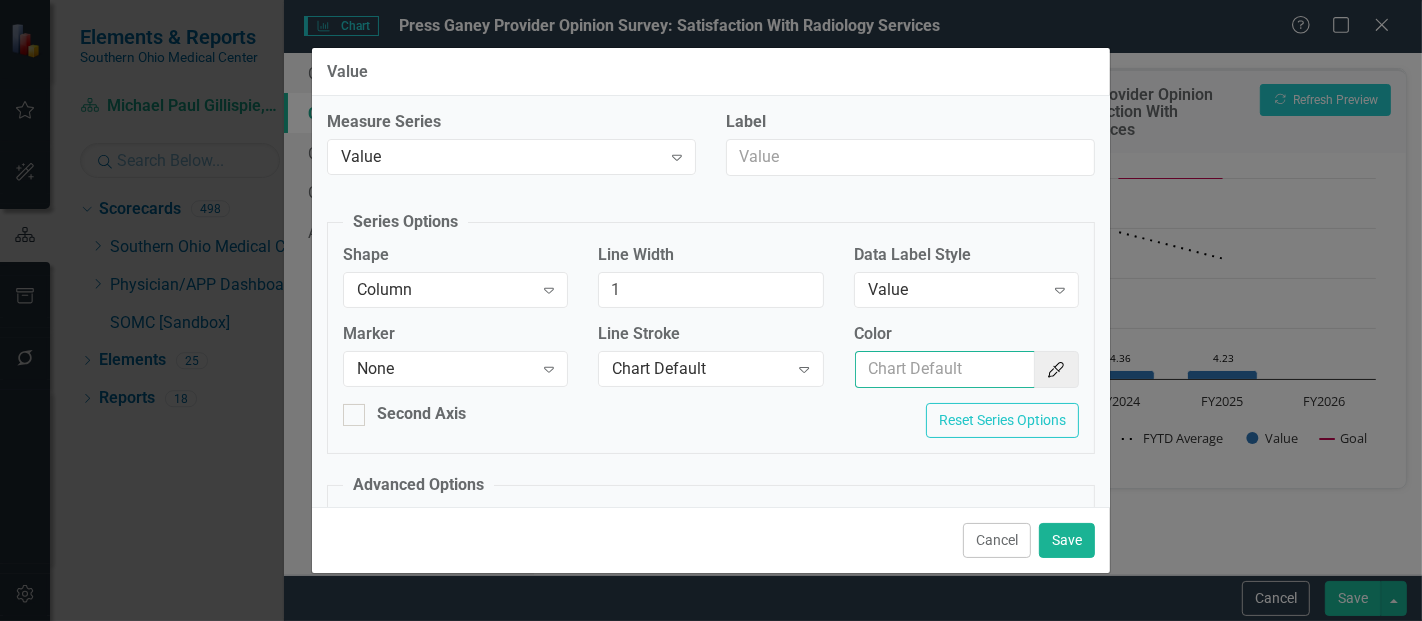 click on "Color" at bounding box center (945, 369) 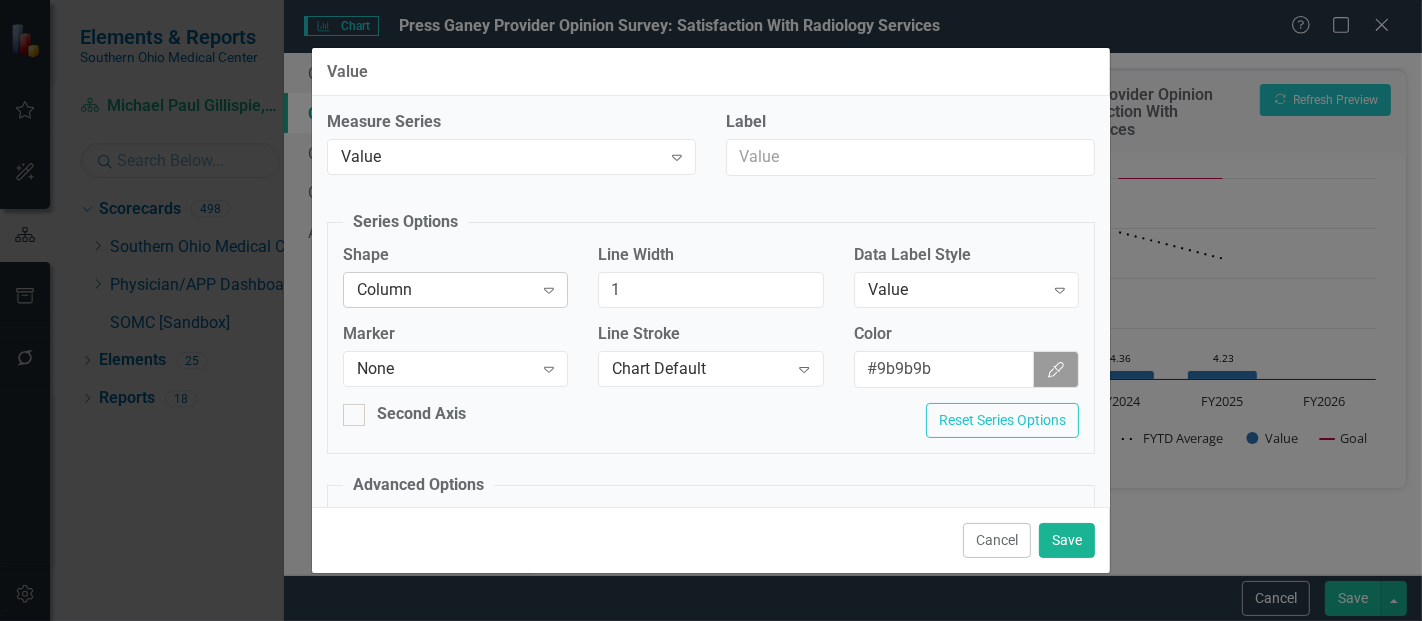 click on "Column" at bounding box center [445, 289] 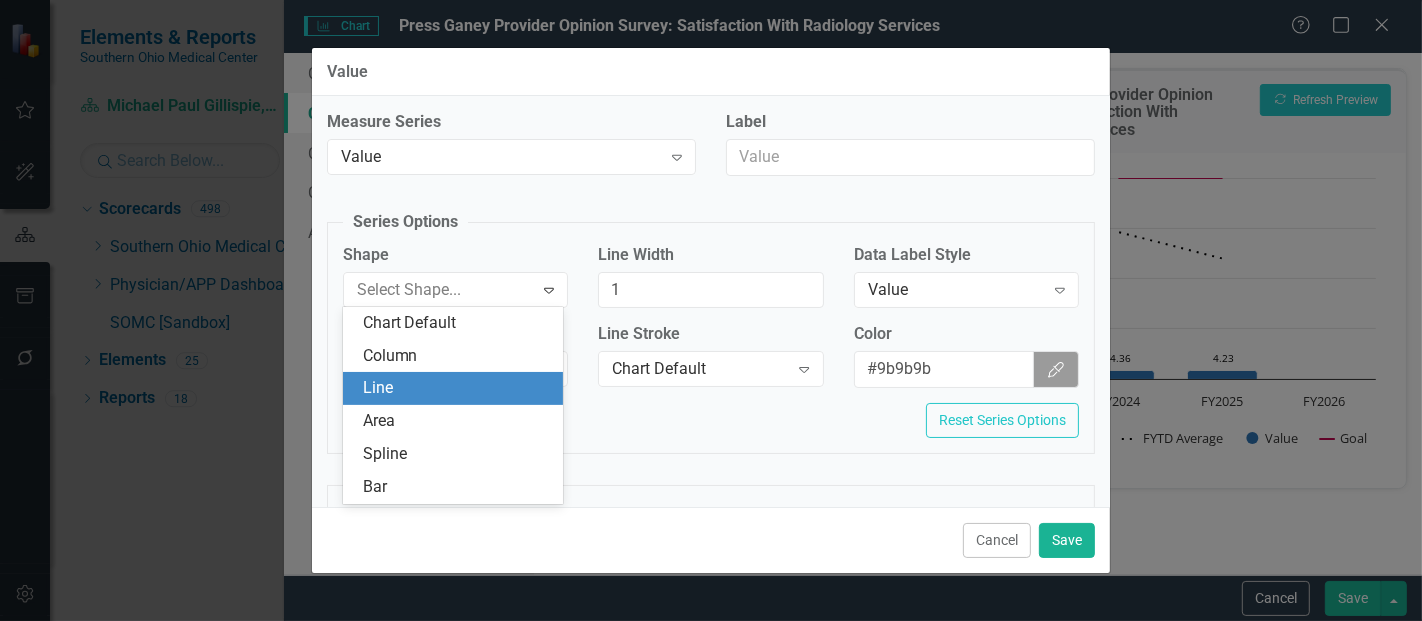 click on "Line" at bounding box center [457, 388] 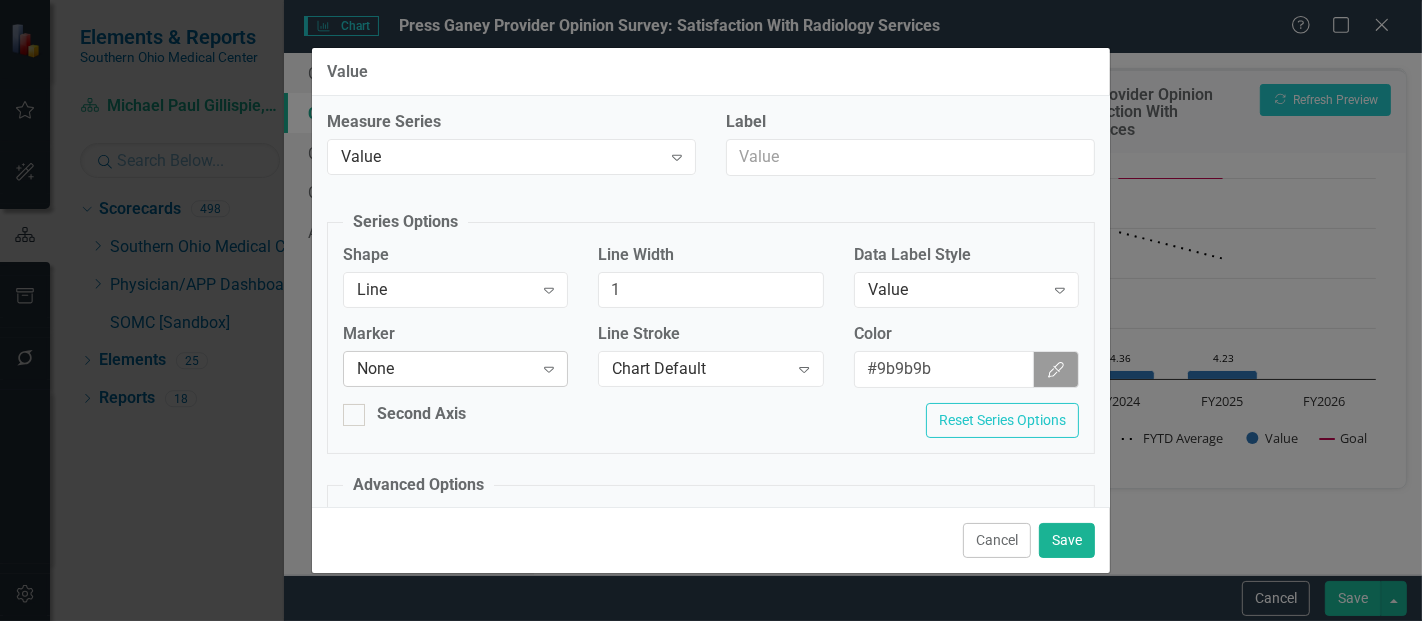 click on "None" at bounding box center (445, 369) 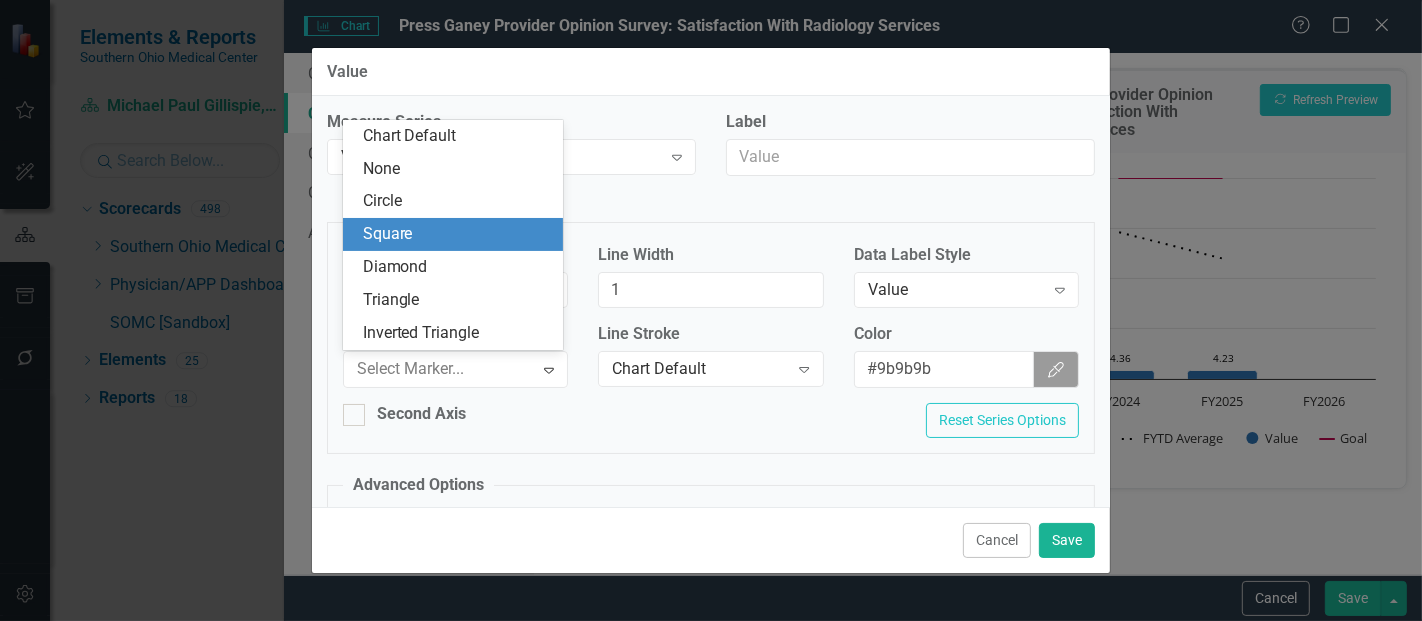click on "Square" at bounding box center (457, 234) 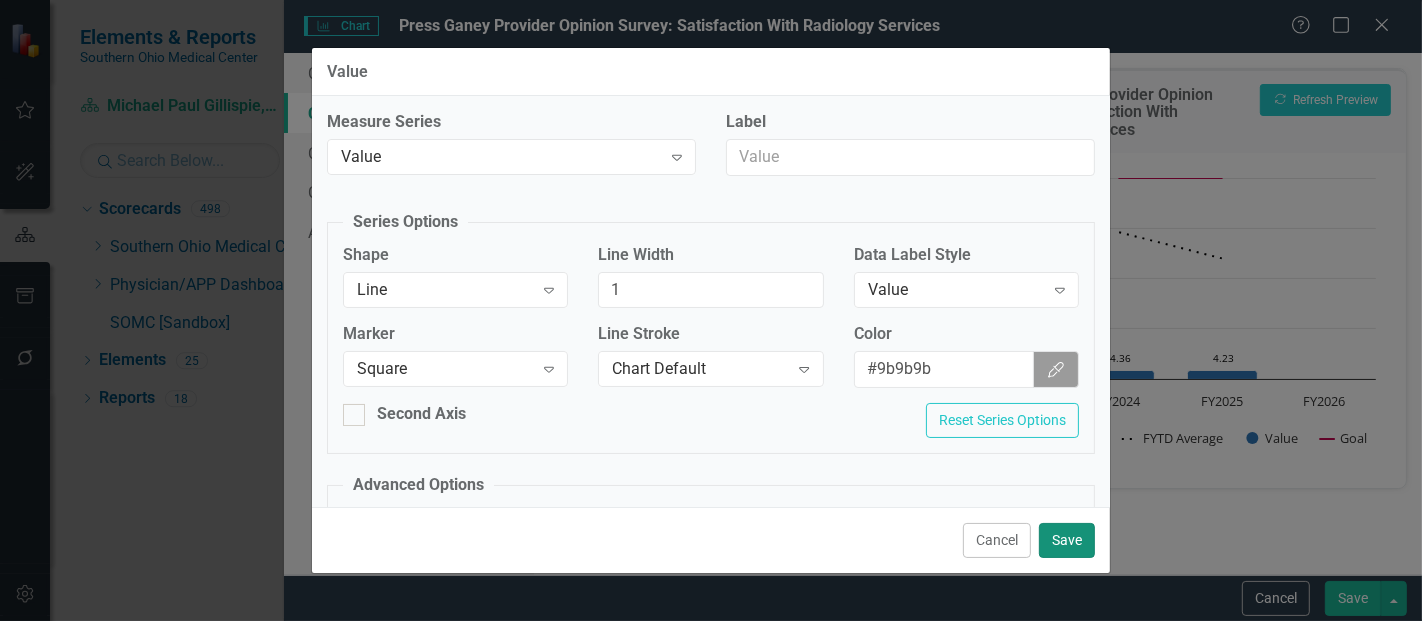 click on "Save" at bounding box center (1067, 540) 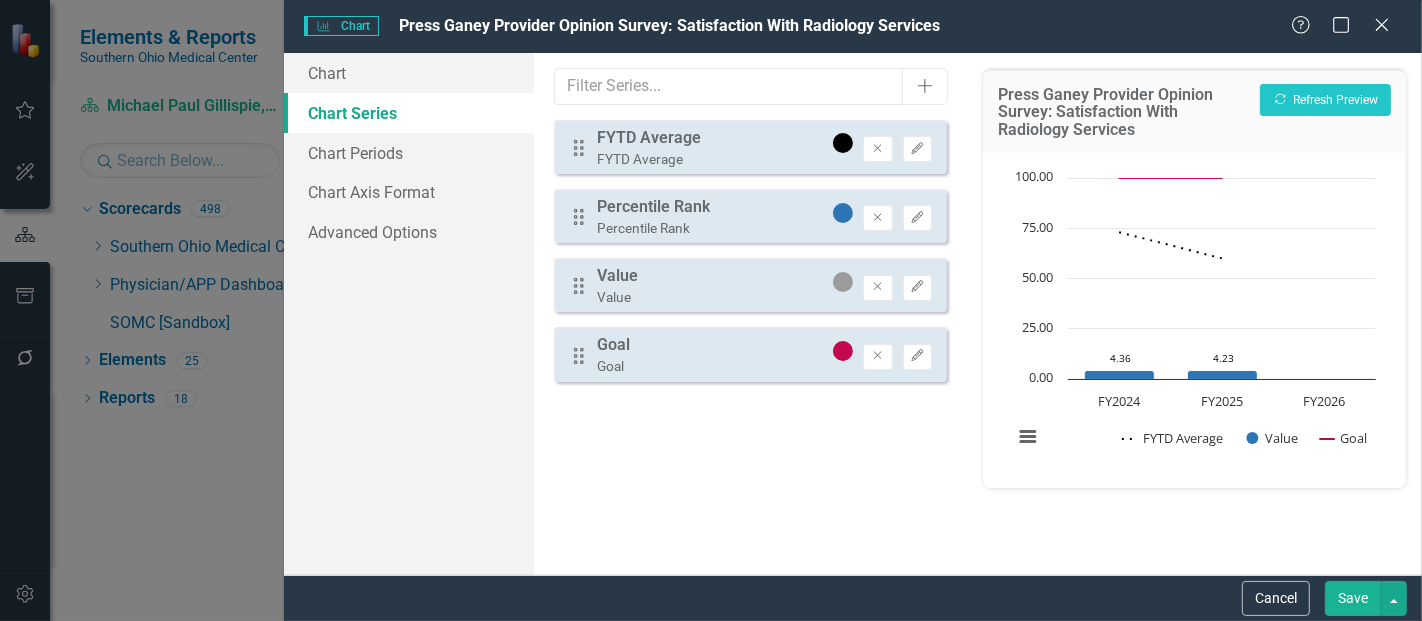 click on "Save" at bounding box center [1353, 598] 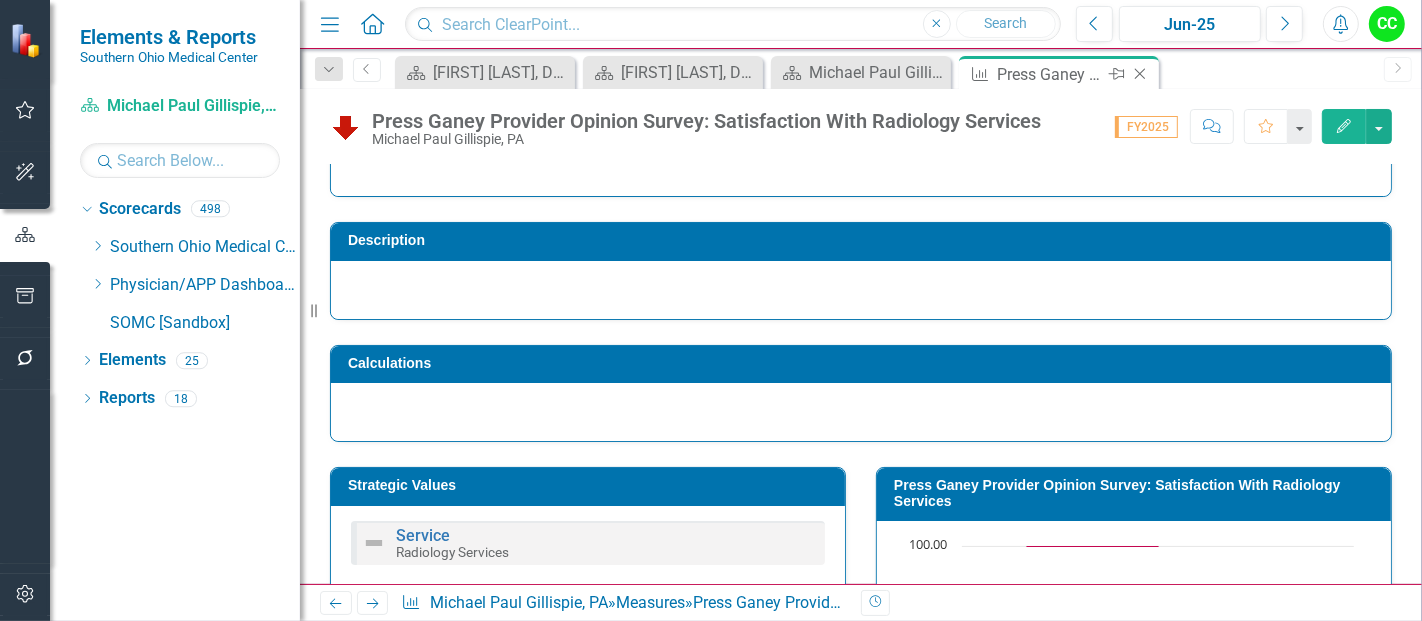 scroll, scrollTop: 64, scrollLeft: 0, axis: vertical 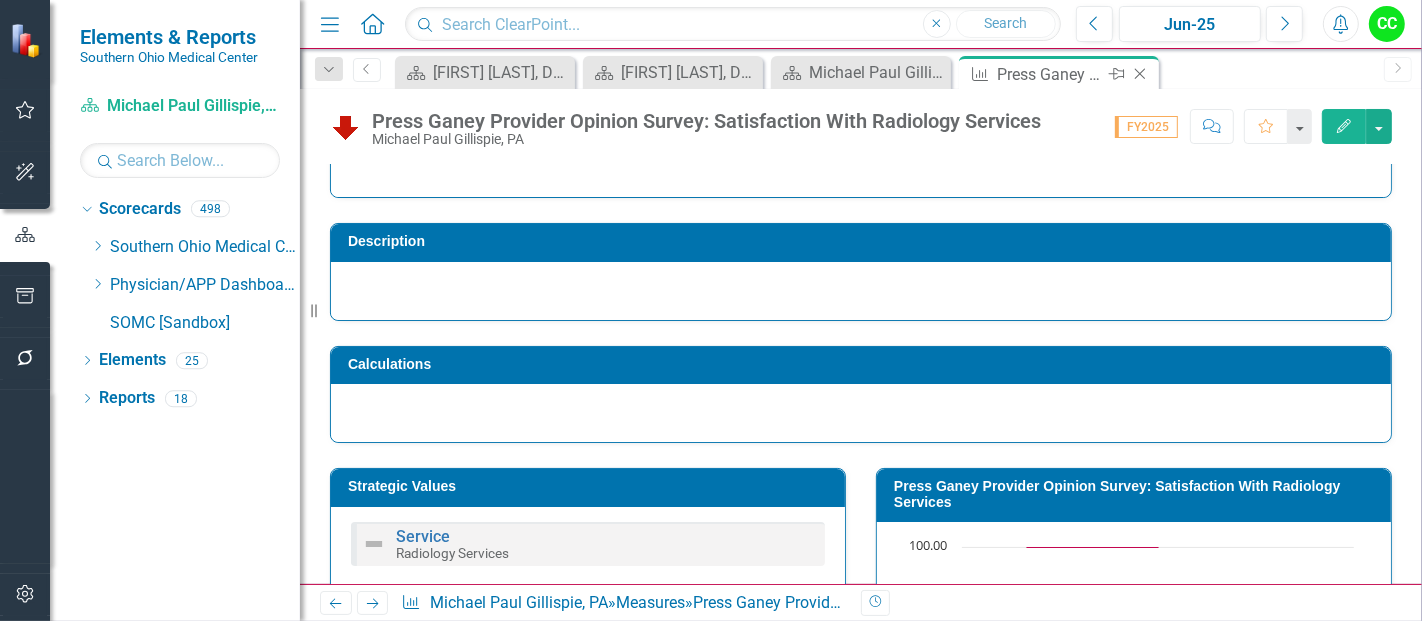 click 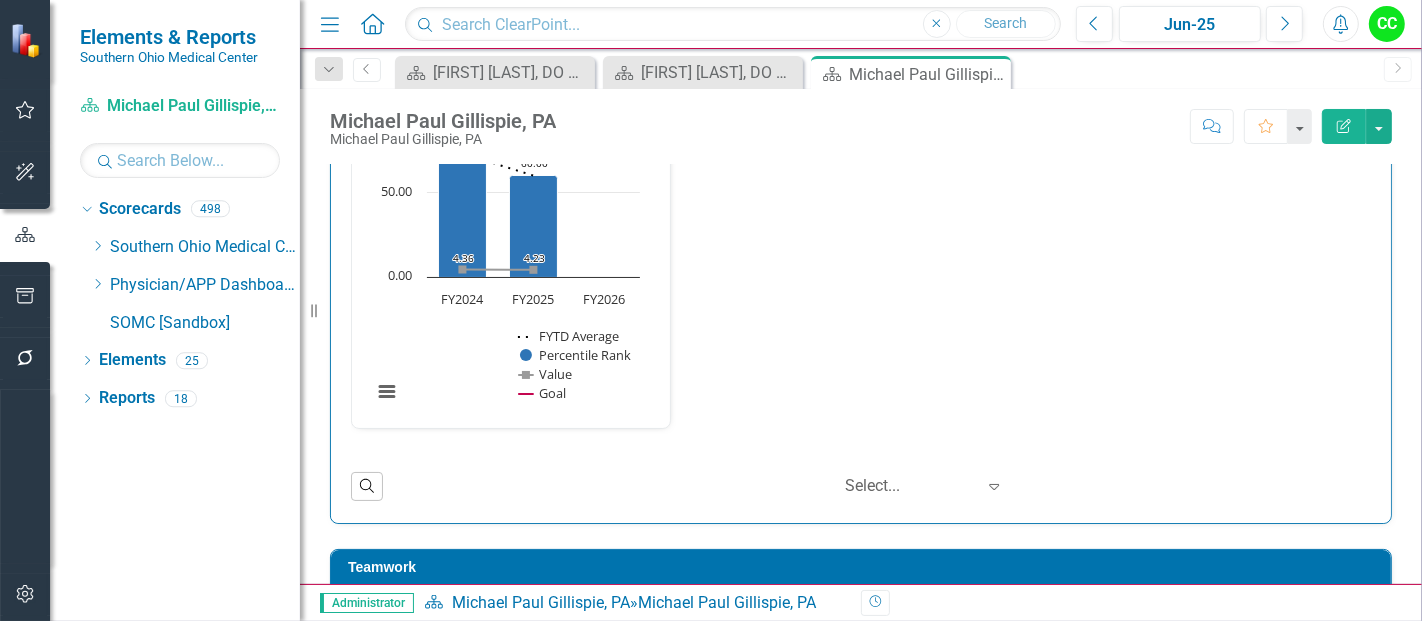 scroll, scrollTop: 2690, scrollLeft: 0, axis: vertical 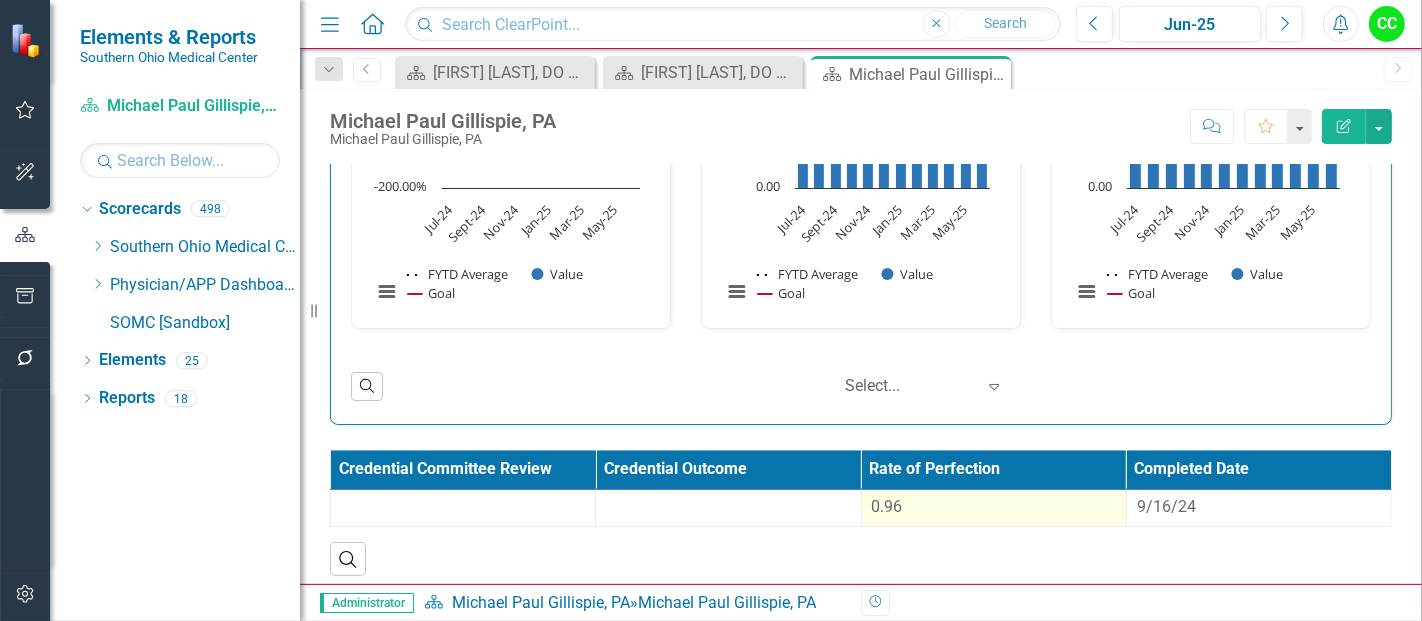click on "0.96" at bounding box center [994, 507] 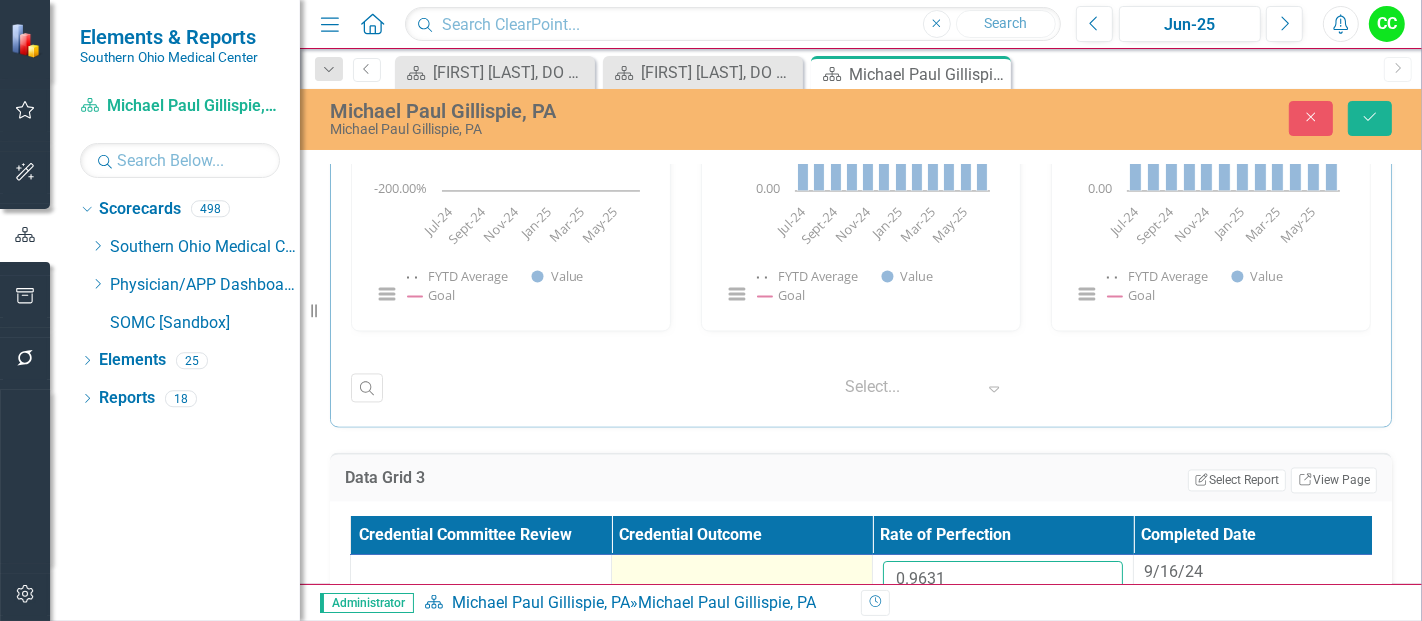 drag, startPoint x: 966, startPoint y: 558, endPoint x: 799, endPoint y: 555, distance: 167.02695 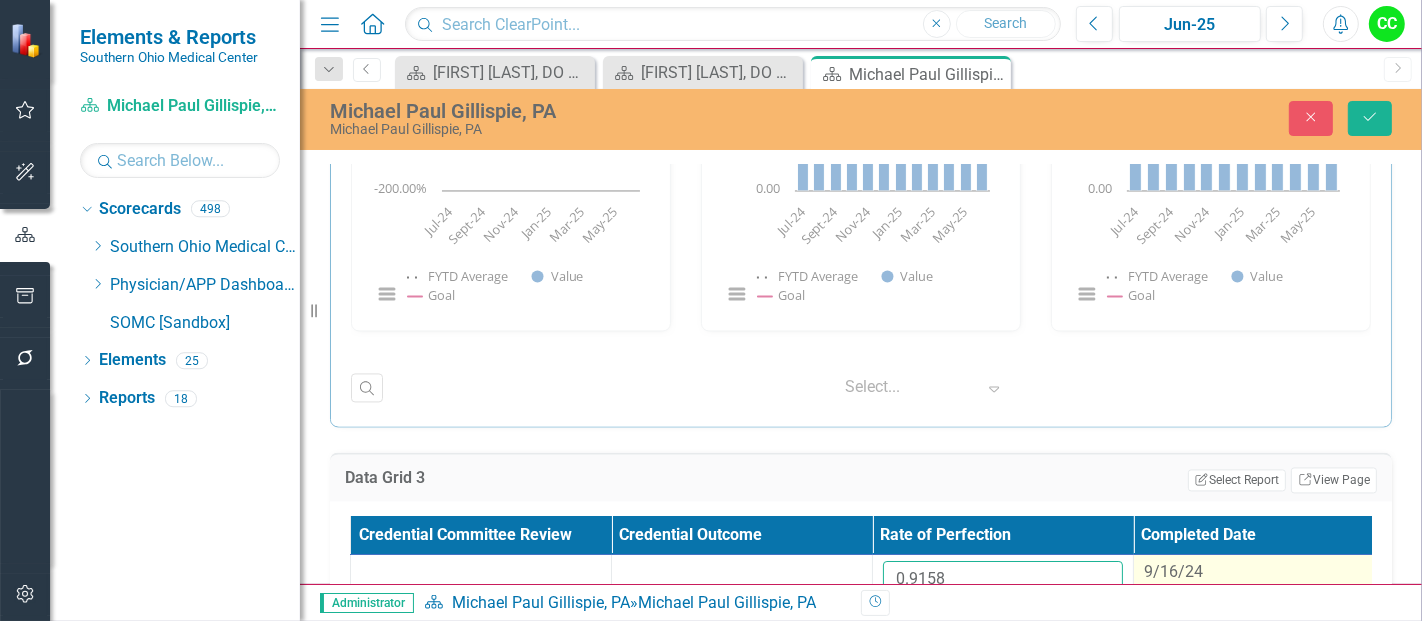 type on "0.9158" 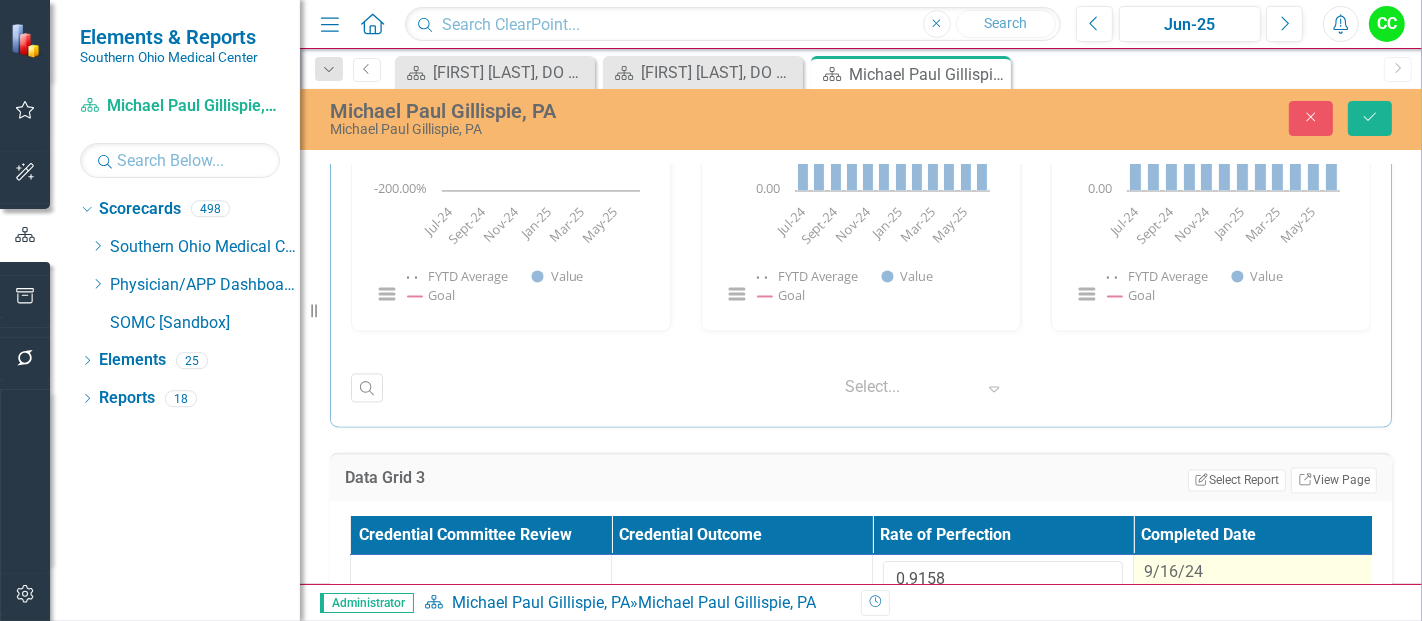 click on "9/16/24" at bounding box center [1264, 572] 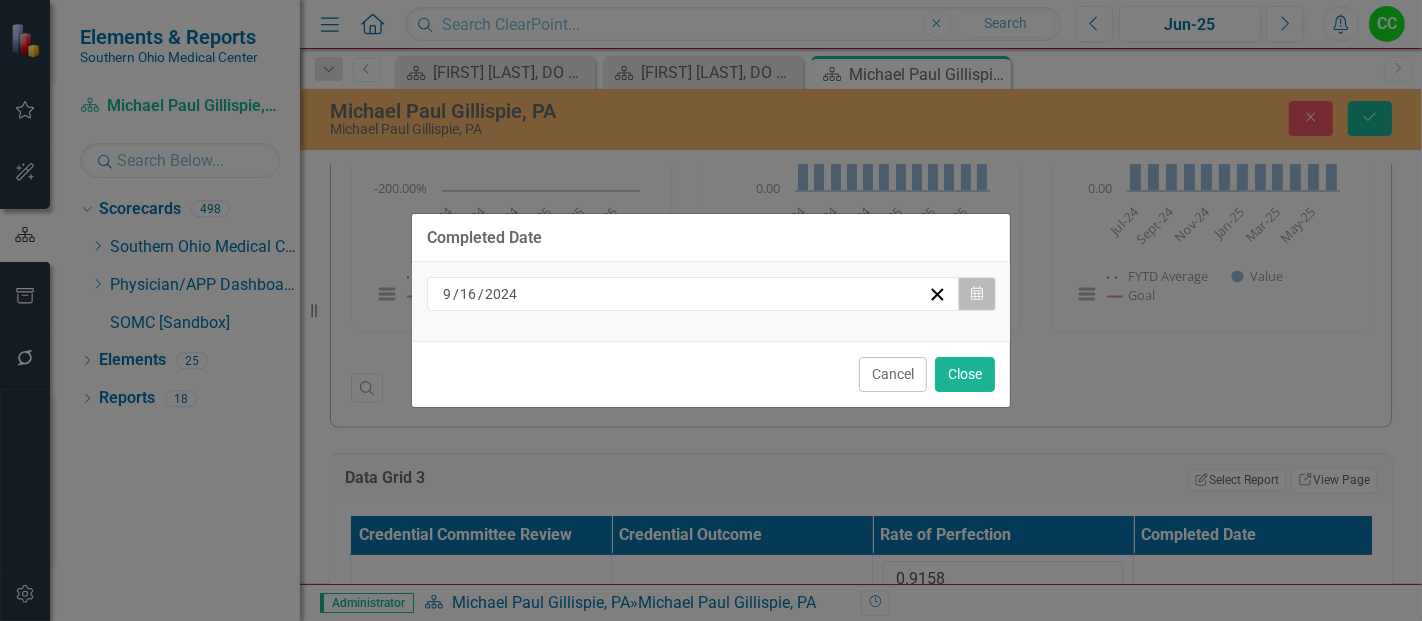 click on "Calendar" at bounding box center [977, 294] 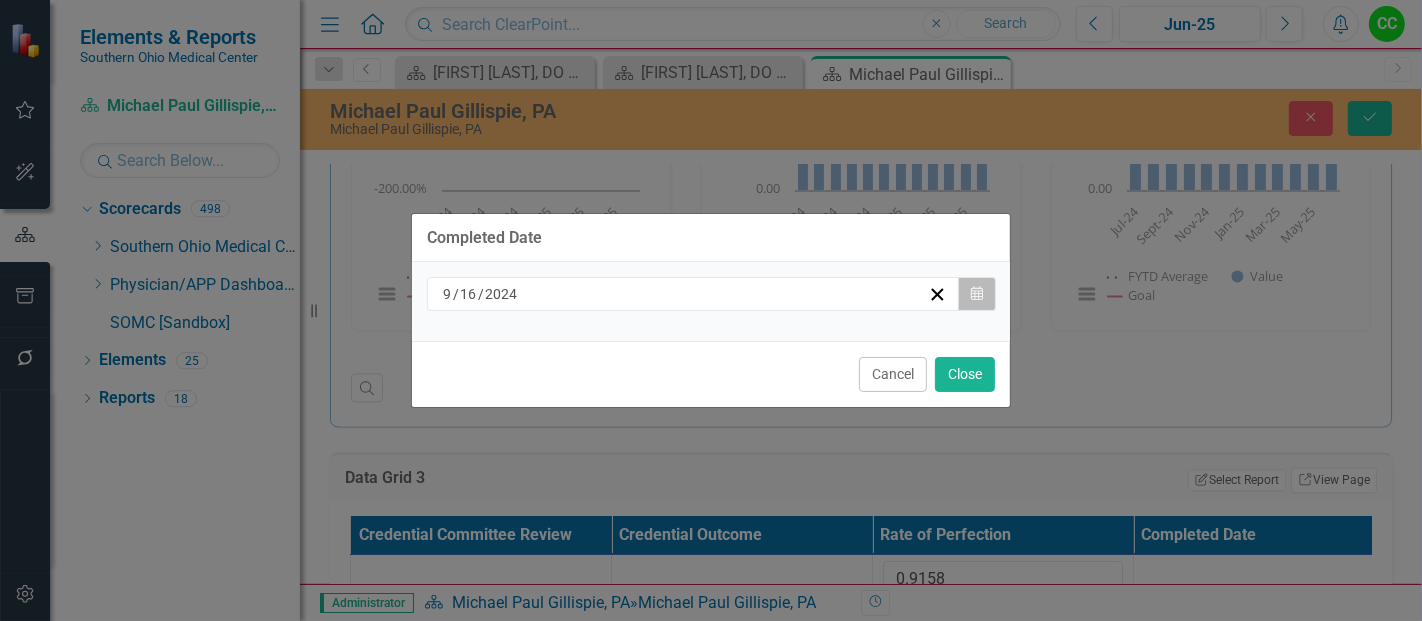 click on "Calendar" at bounding box center [977, 294] 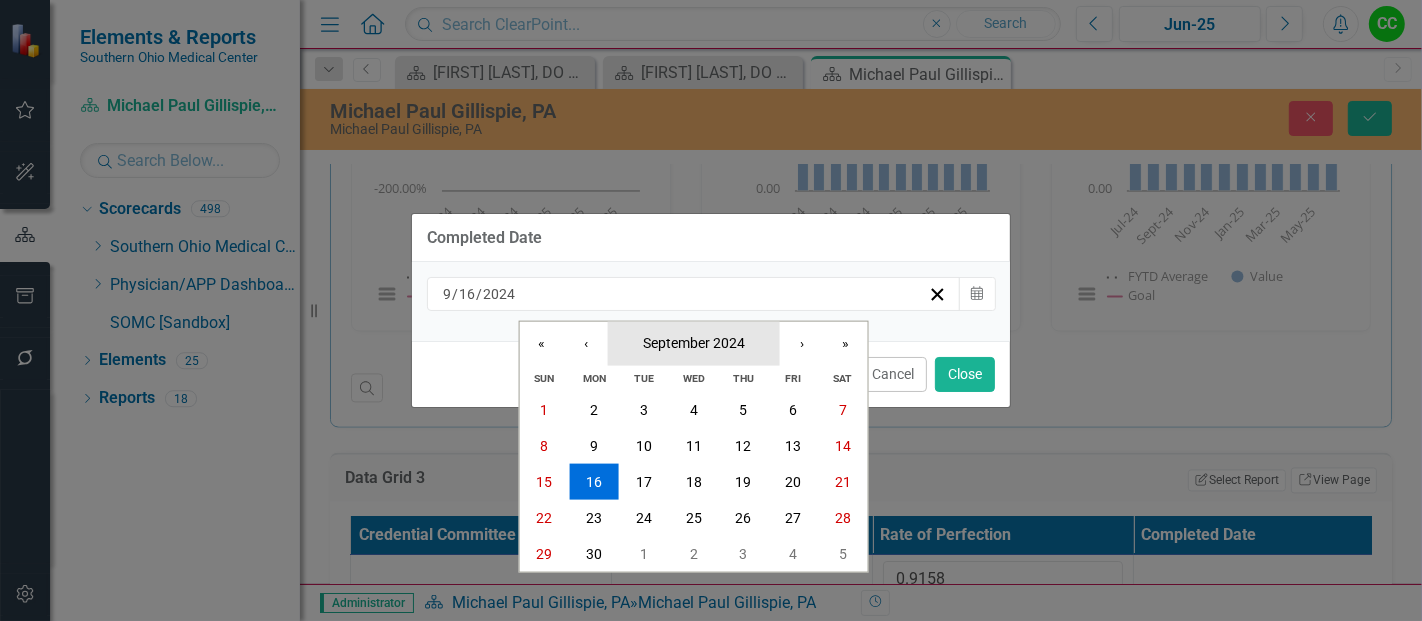 click on "September 2024" at bounding box center [694, 342] 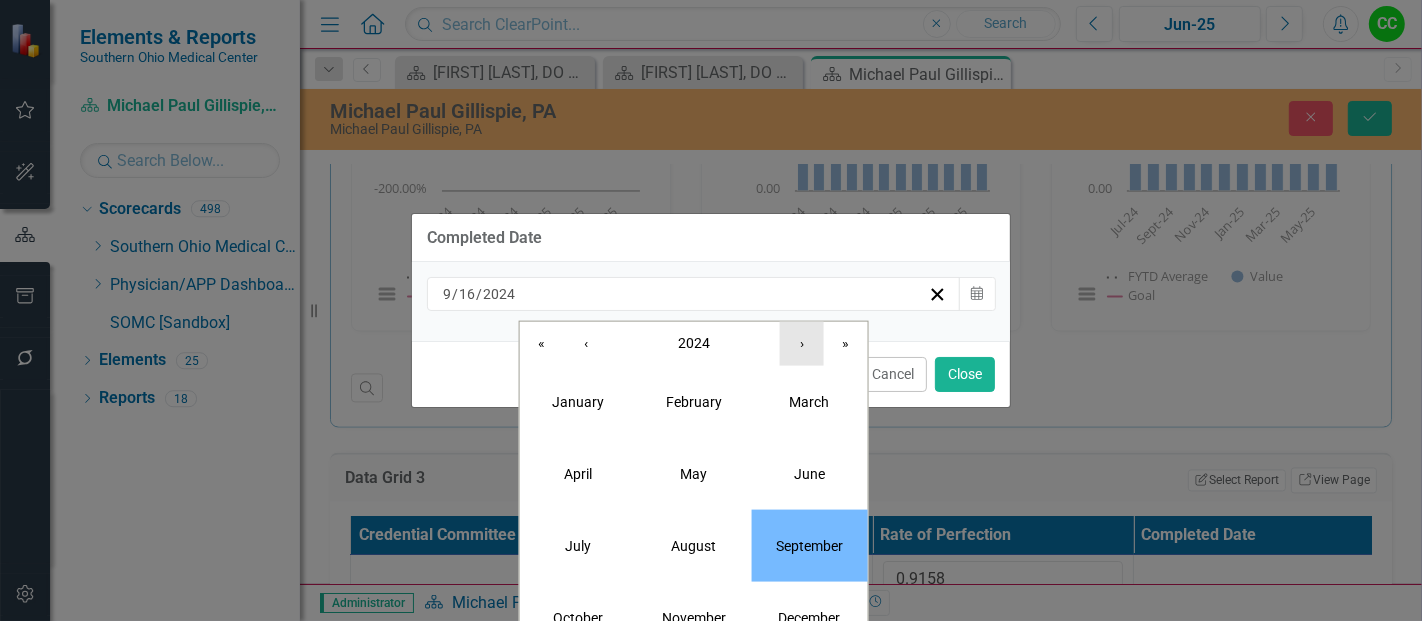 click on "›" at bounding box center [802, 343] 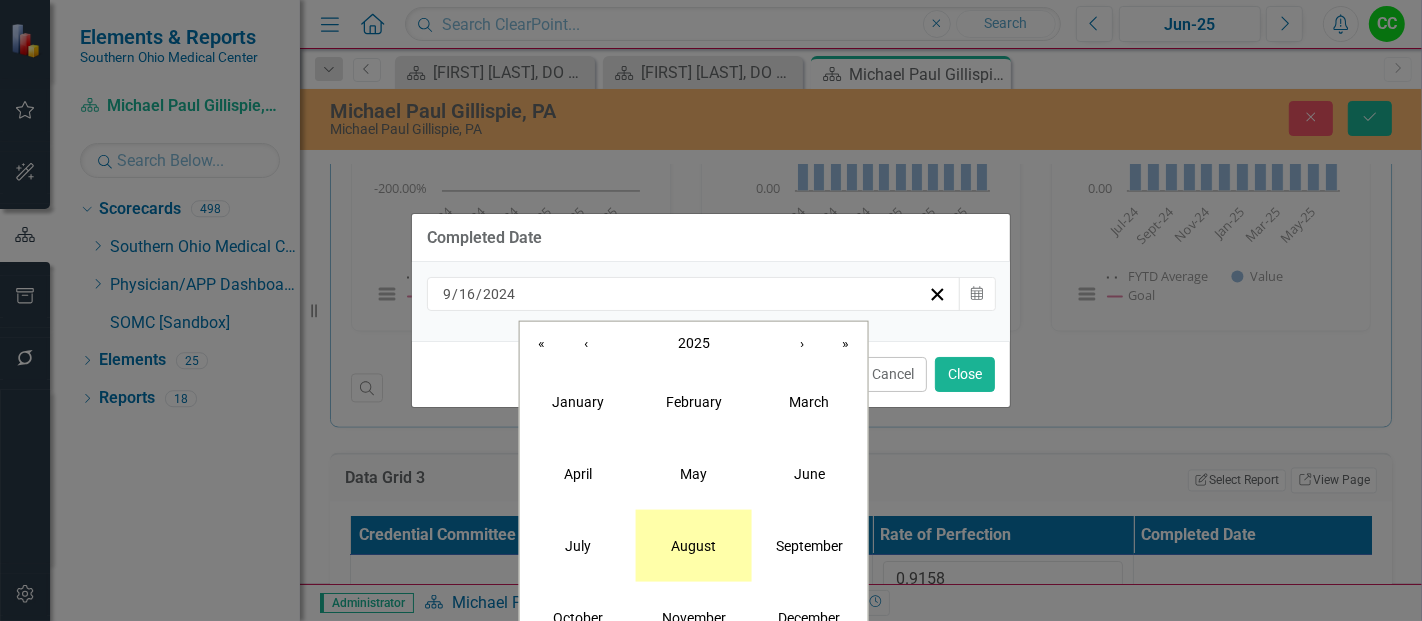 click on "August" at bounding box center (693, 545) 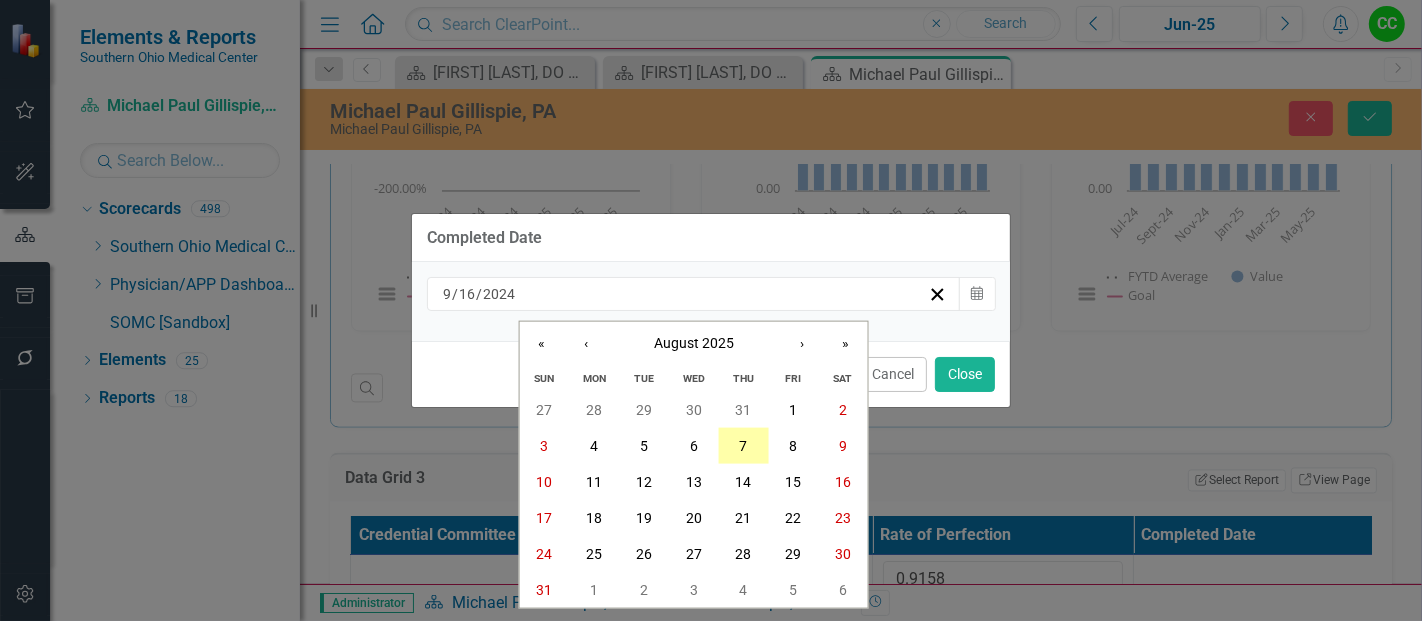click on "7" at bounding box center [743, 446] 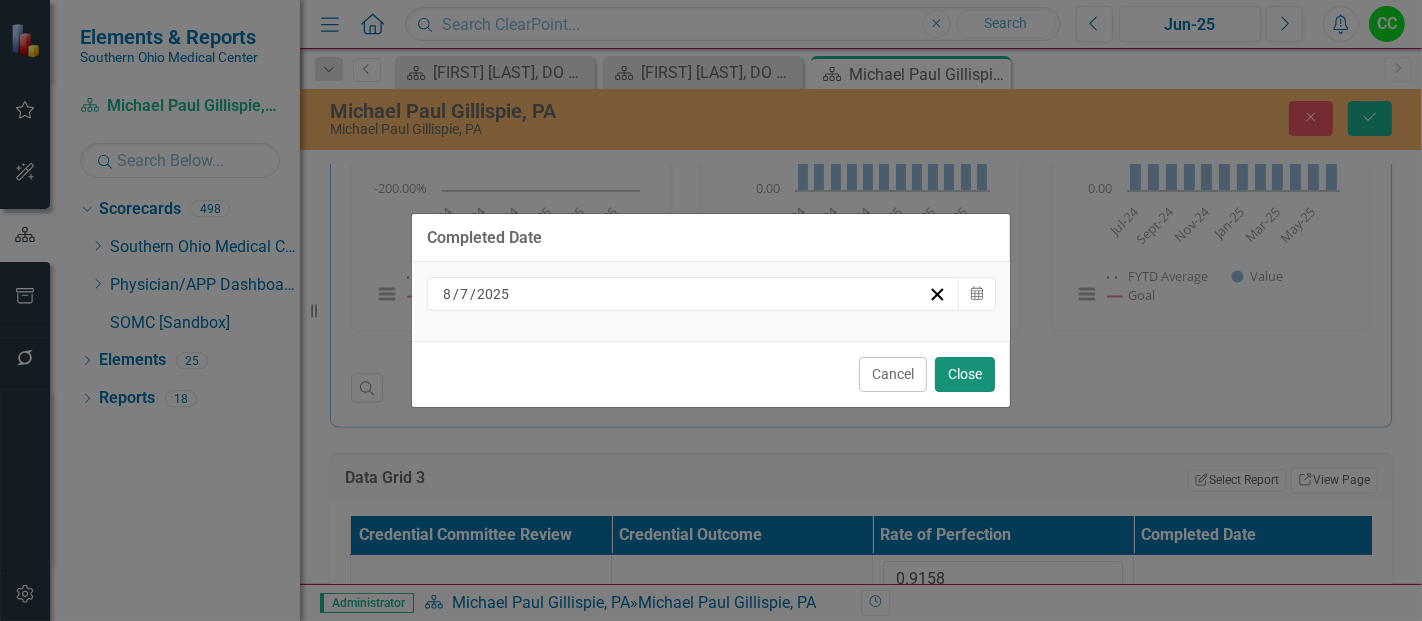 click on "Close" at bounding box center [965, 374] 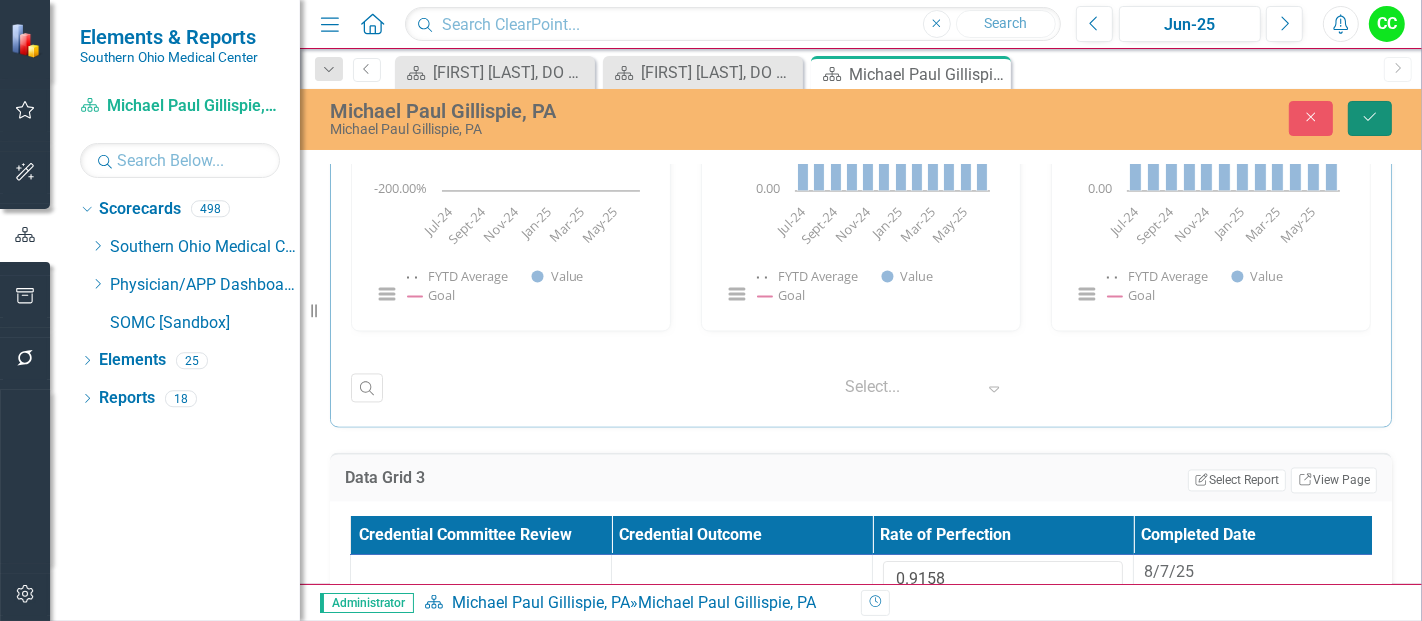 click on "Save" at bounding box center [1370, 118] 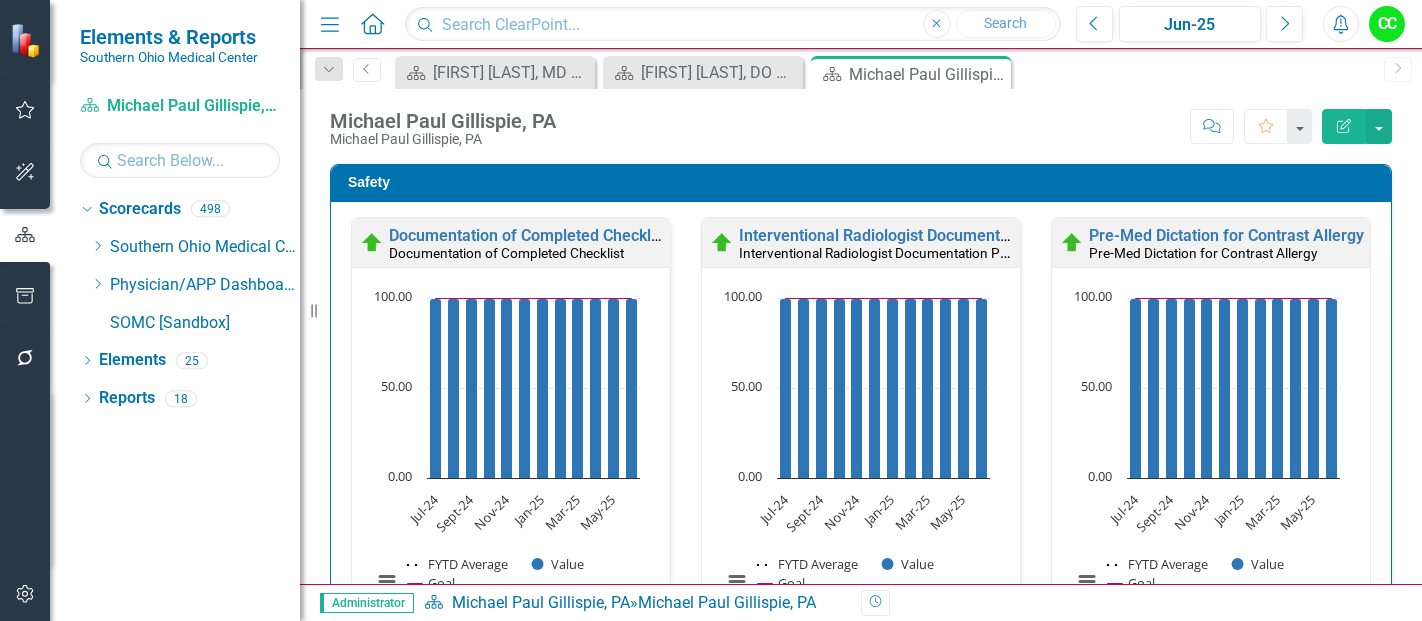scroll, scrollTop: 0, scrollLeft: 0, axis: both 